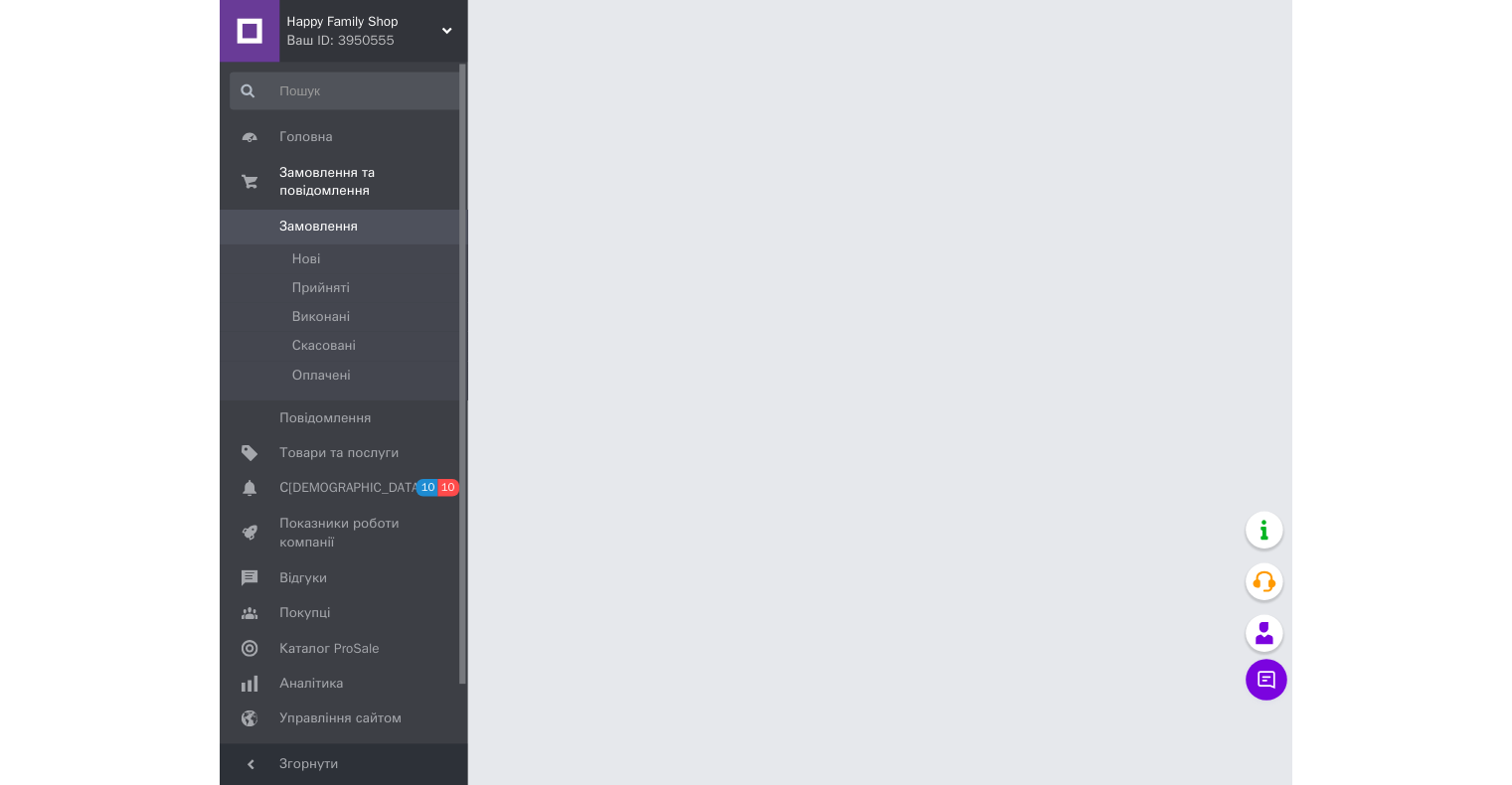 scroll, scrollTop: 0, scrollLeft: 0, axis: both 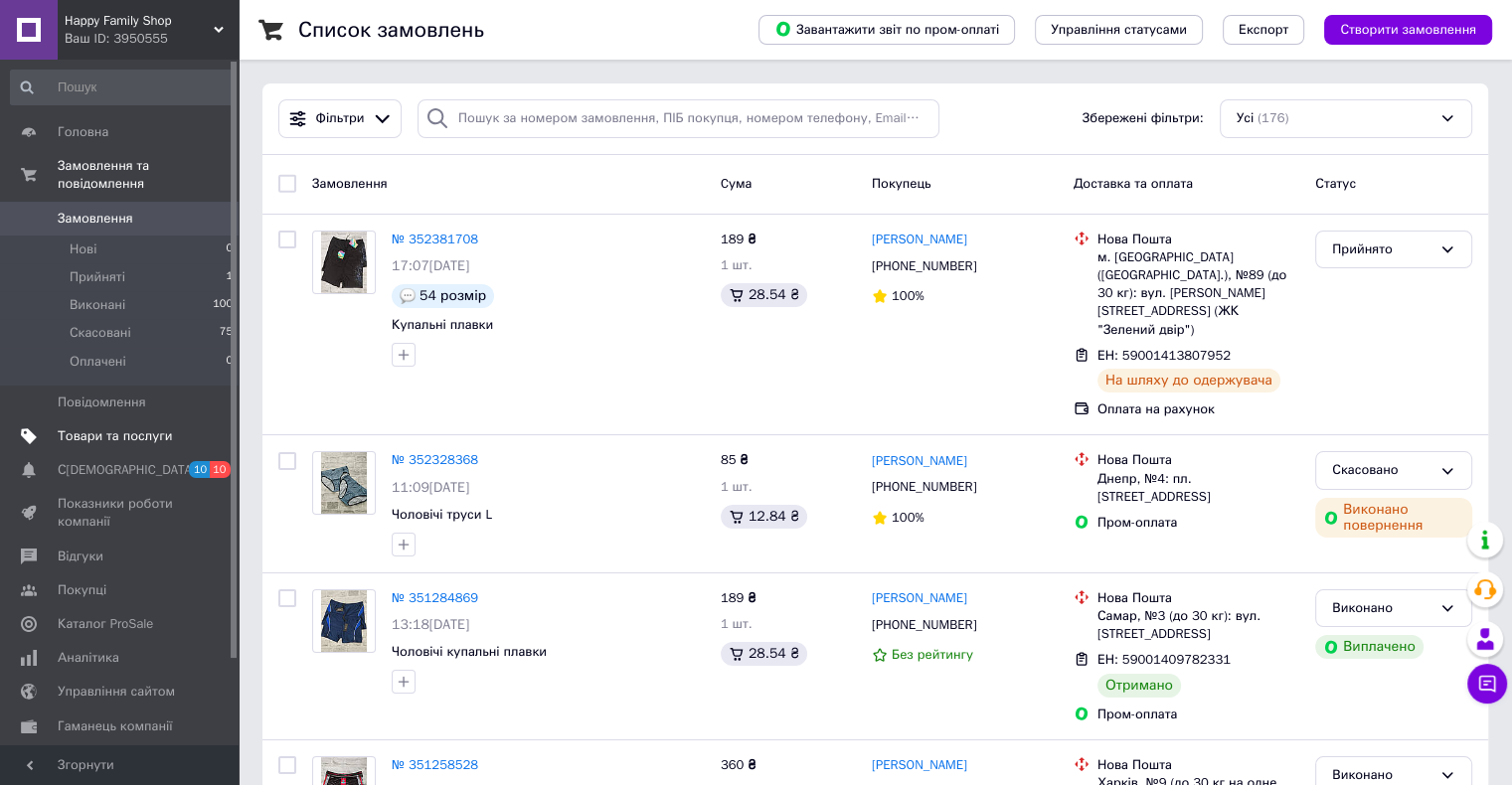 click on "Товари та послуги" at bounding box center [114, 436] 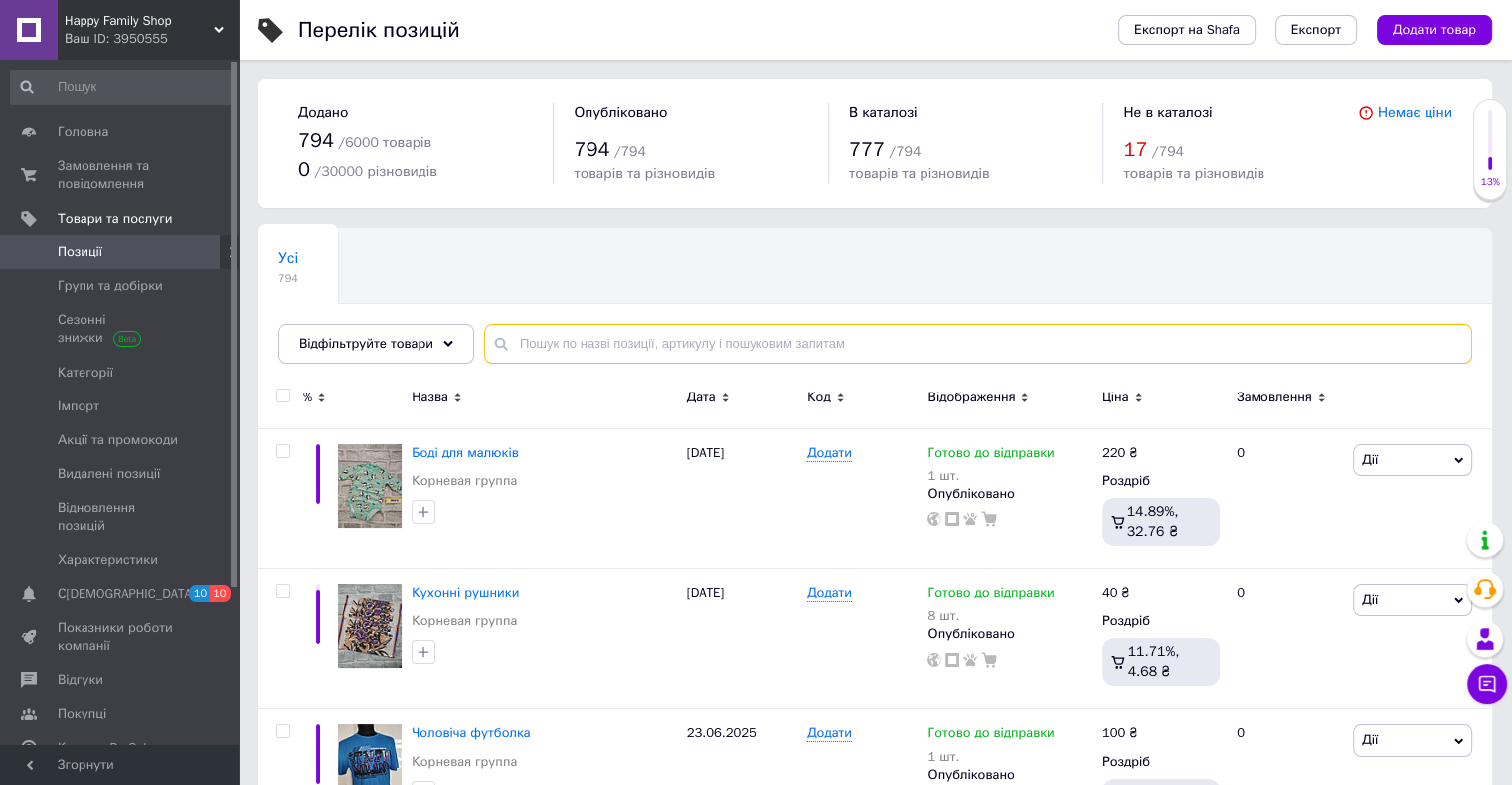 click at bounding box center (978, 344) 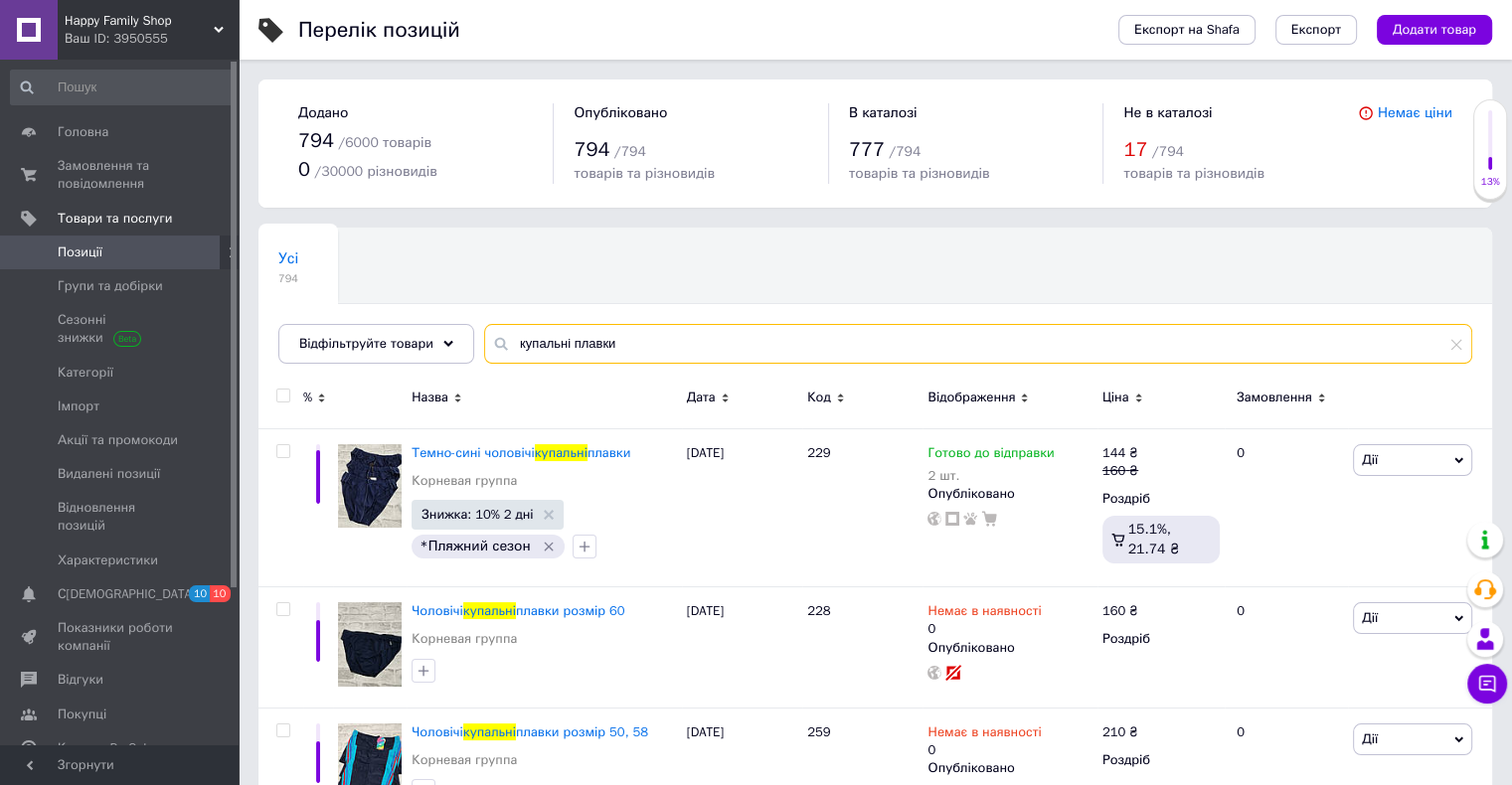 type on "купальні плавки" 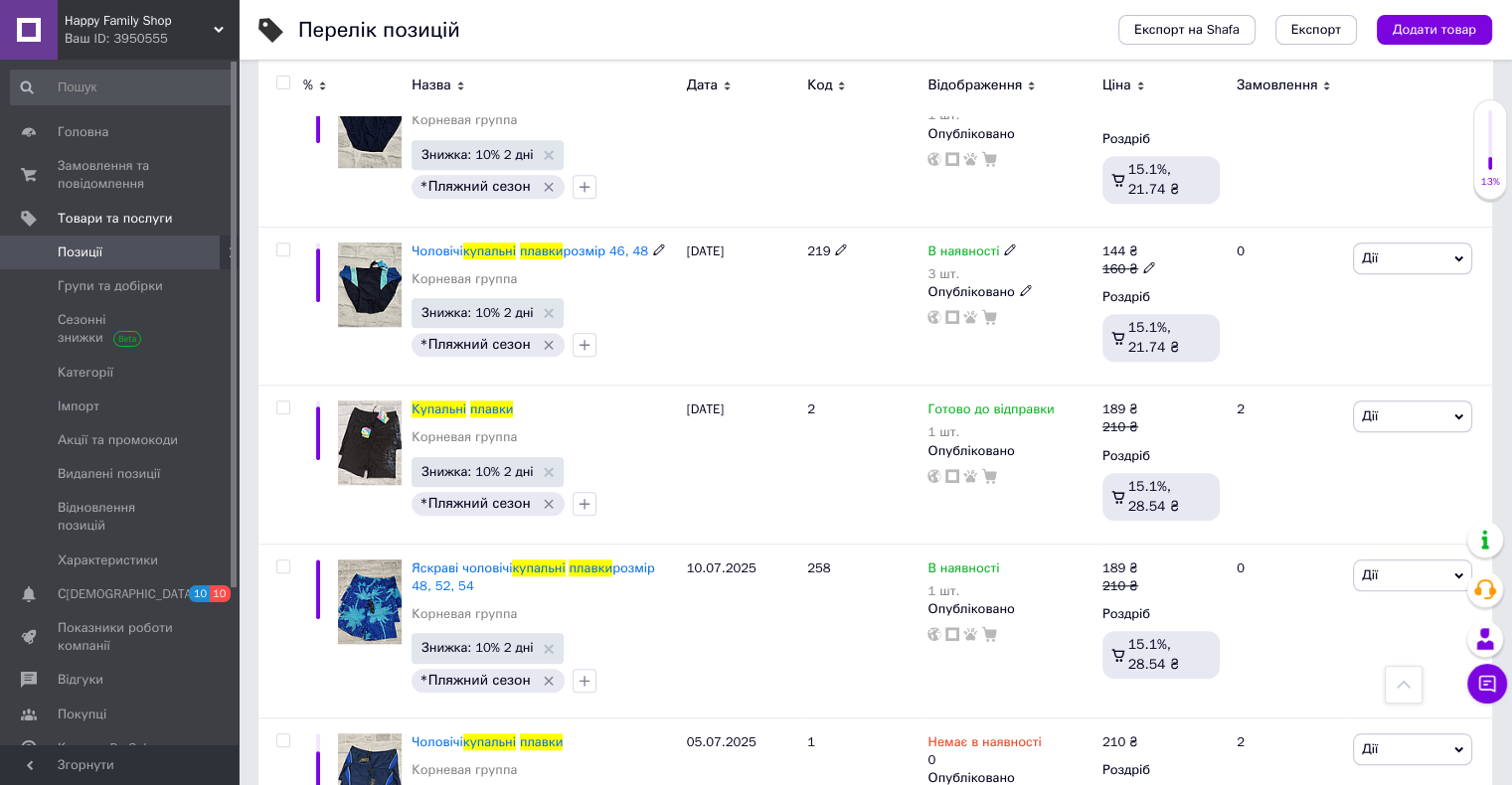 scroll, scrollTop: 1689, scrollLeft: 0, axis: vertical 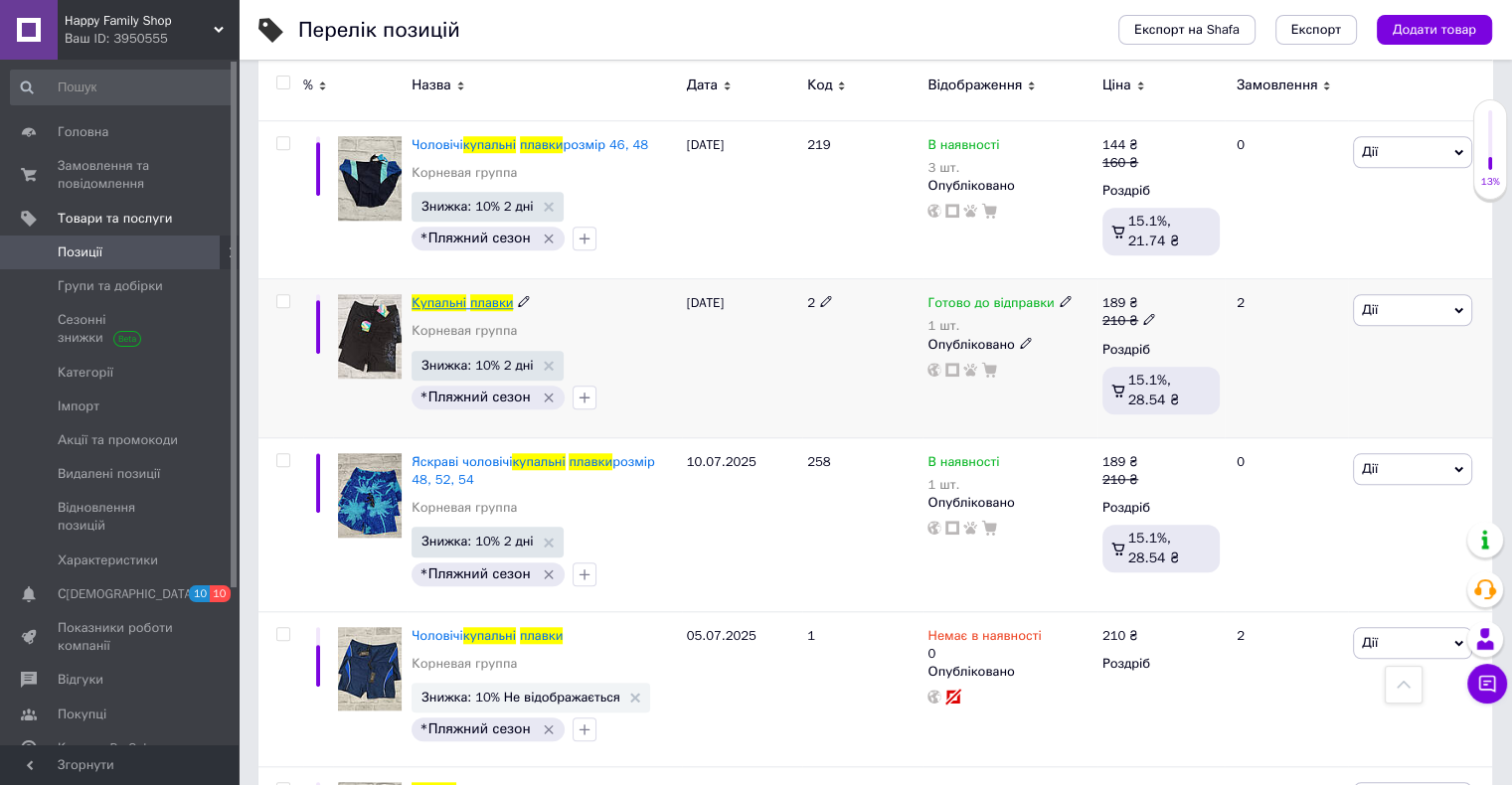 click on "плавки" at bounding box center [492, 302] 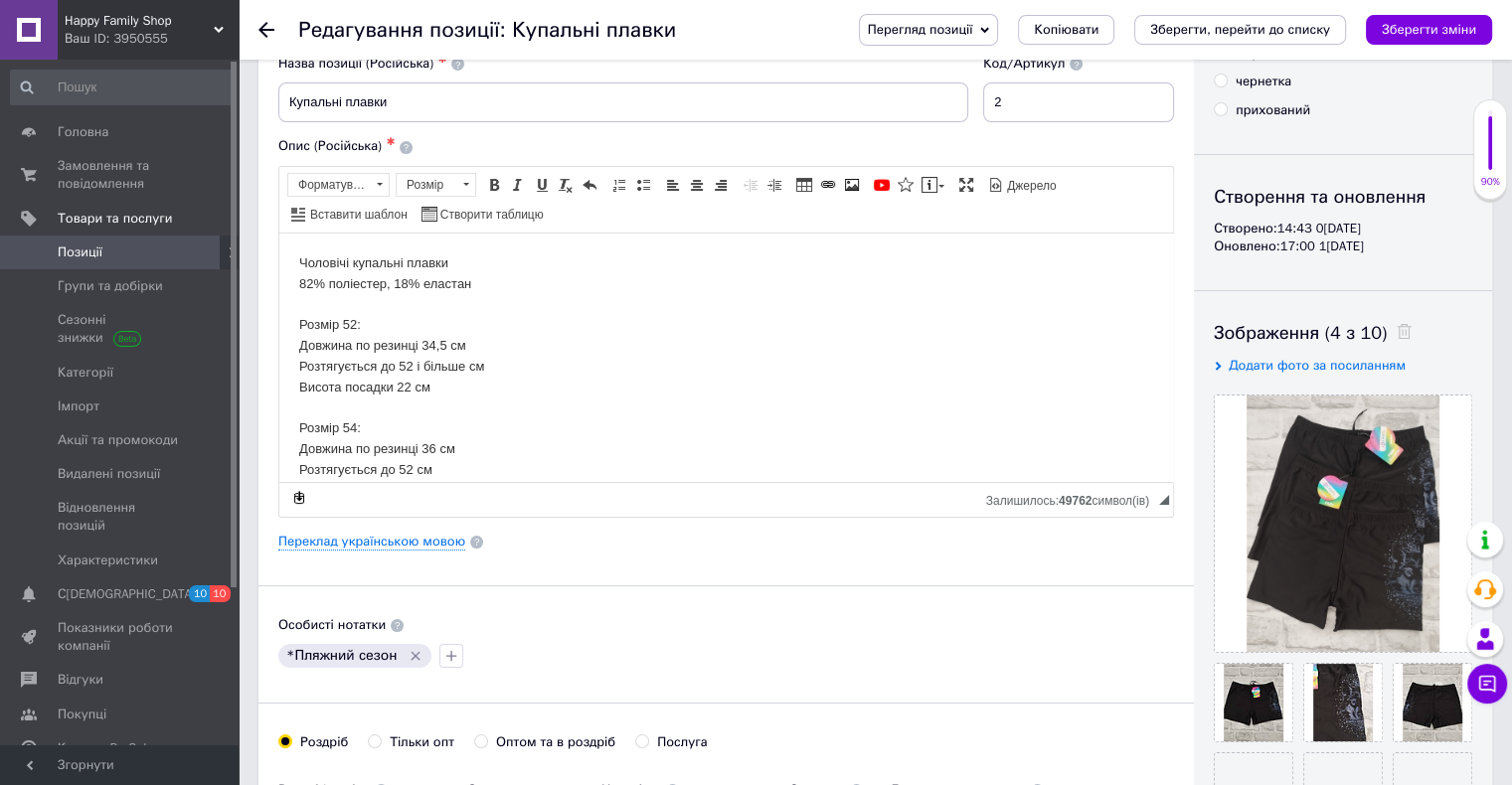 scroll, scrollTop: 0, scrollLeft: 0, axis: both 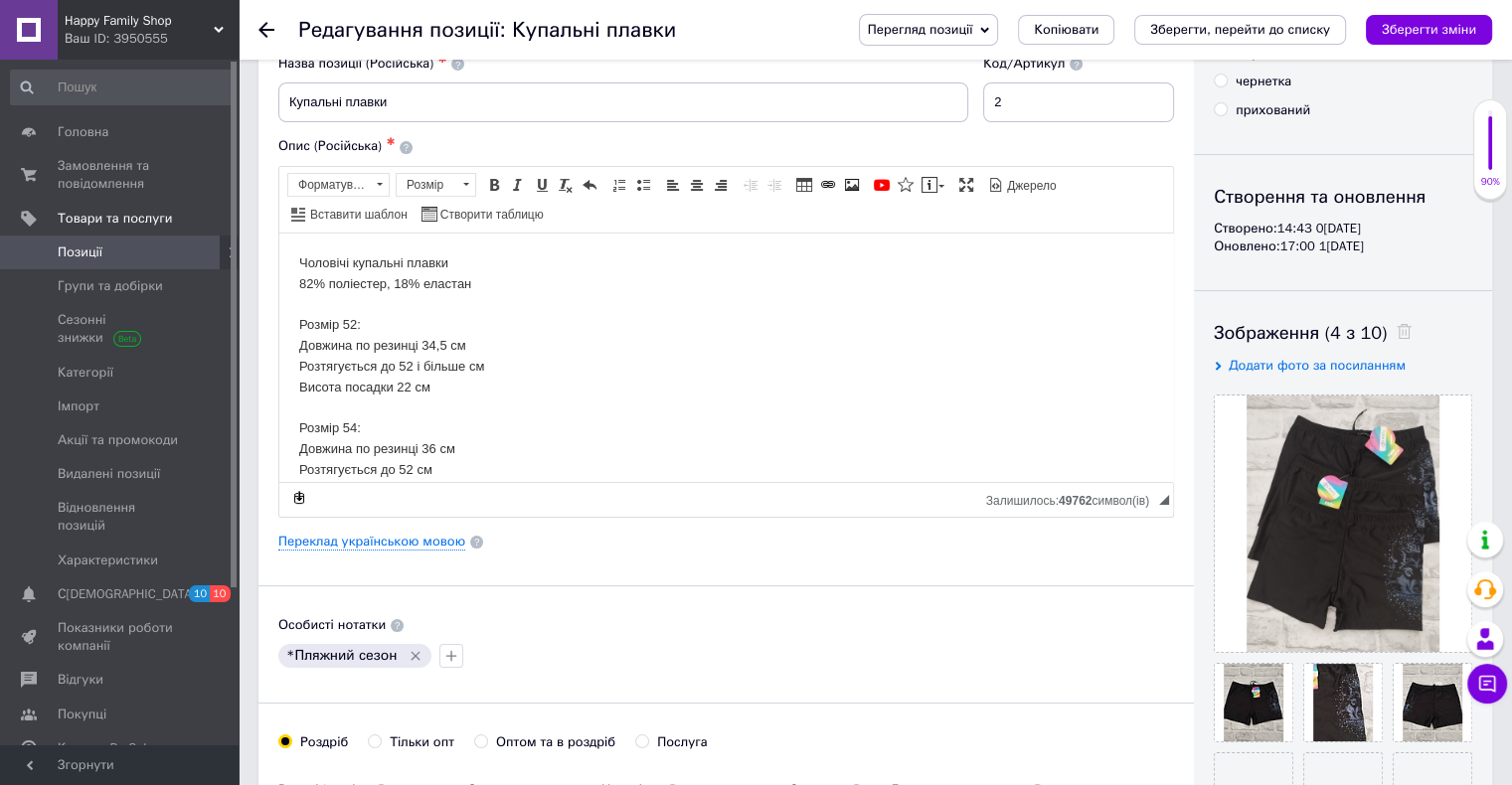 click on "82% поліестер, 18% еластан" at bounding box center (726, 283) 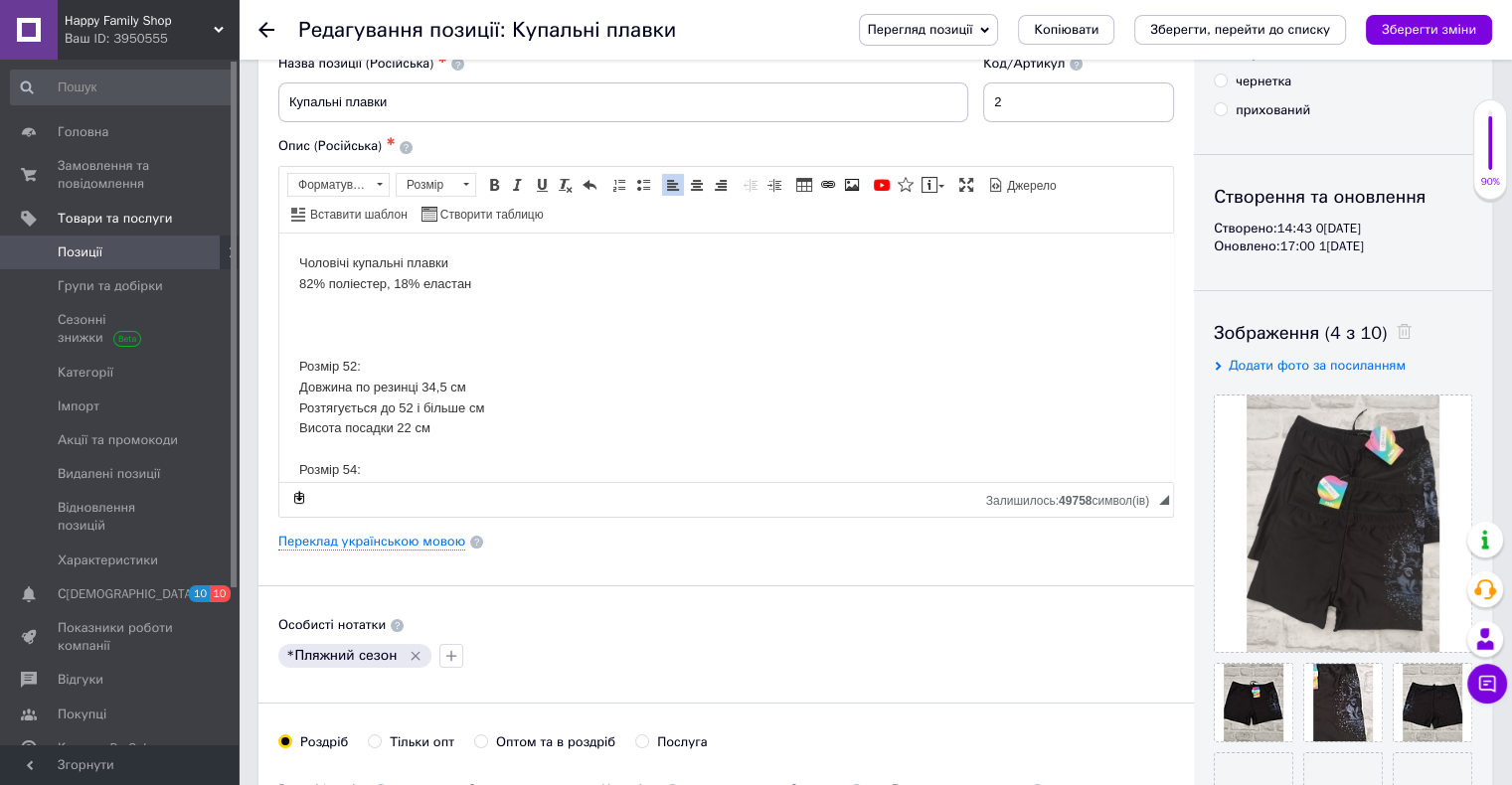 type 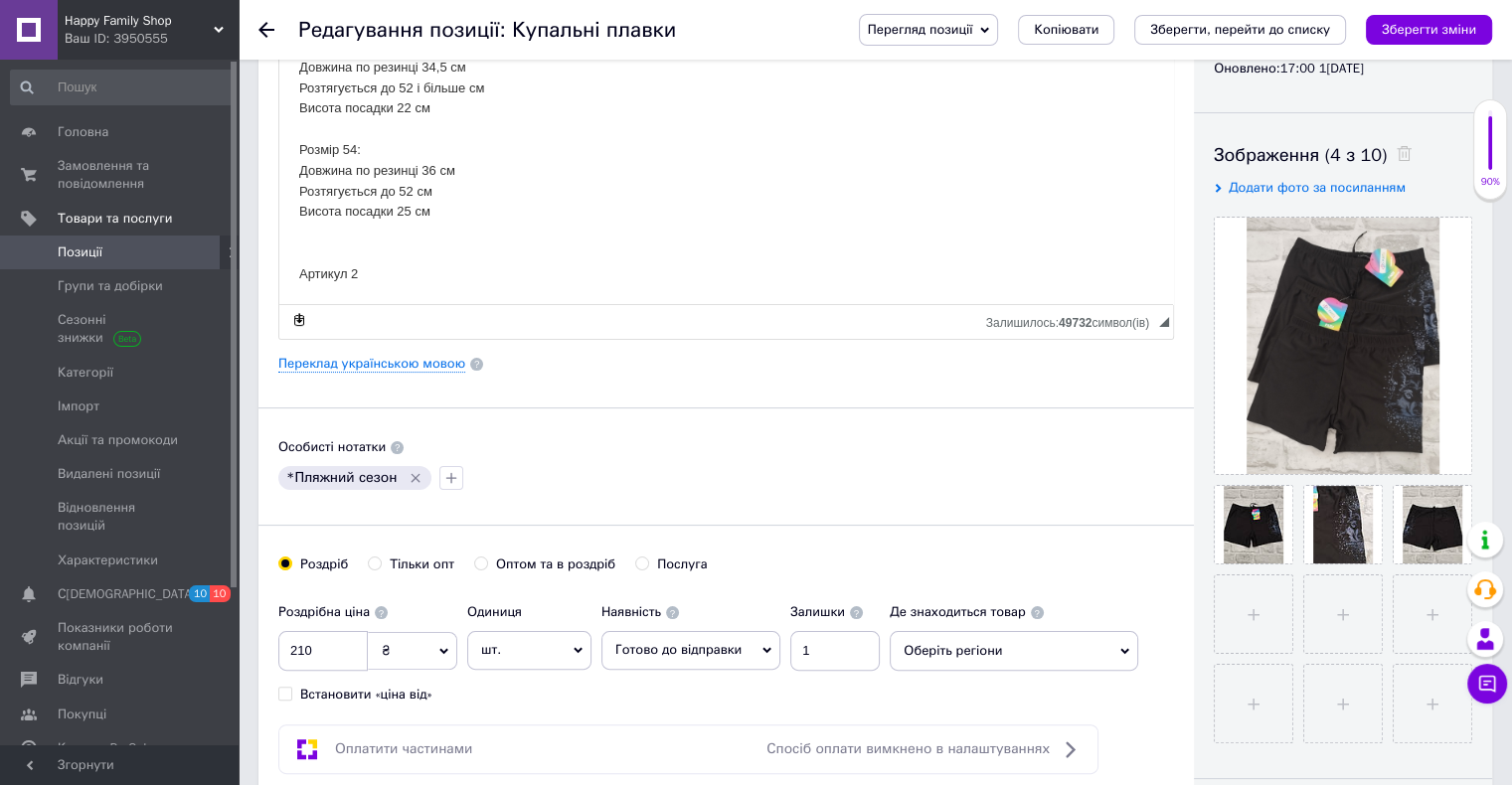 scroll, scrollTop: 596, scrollLeft: 0, axis: vertical 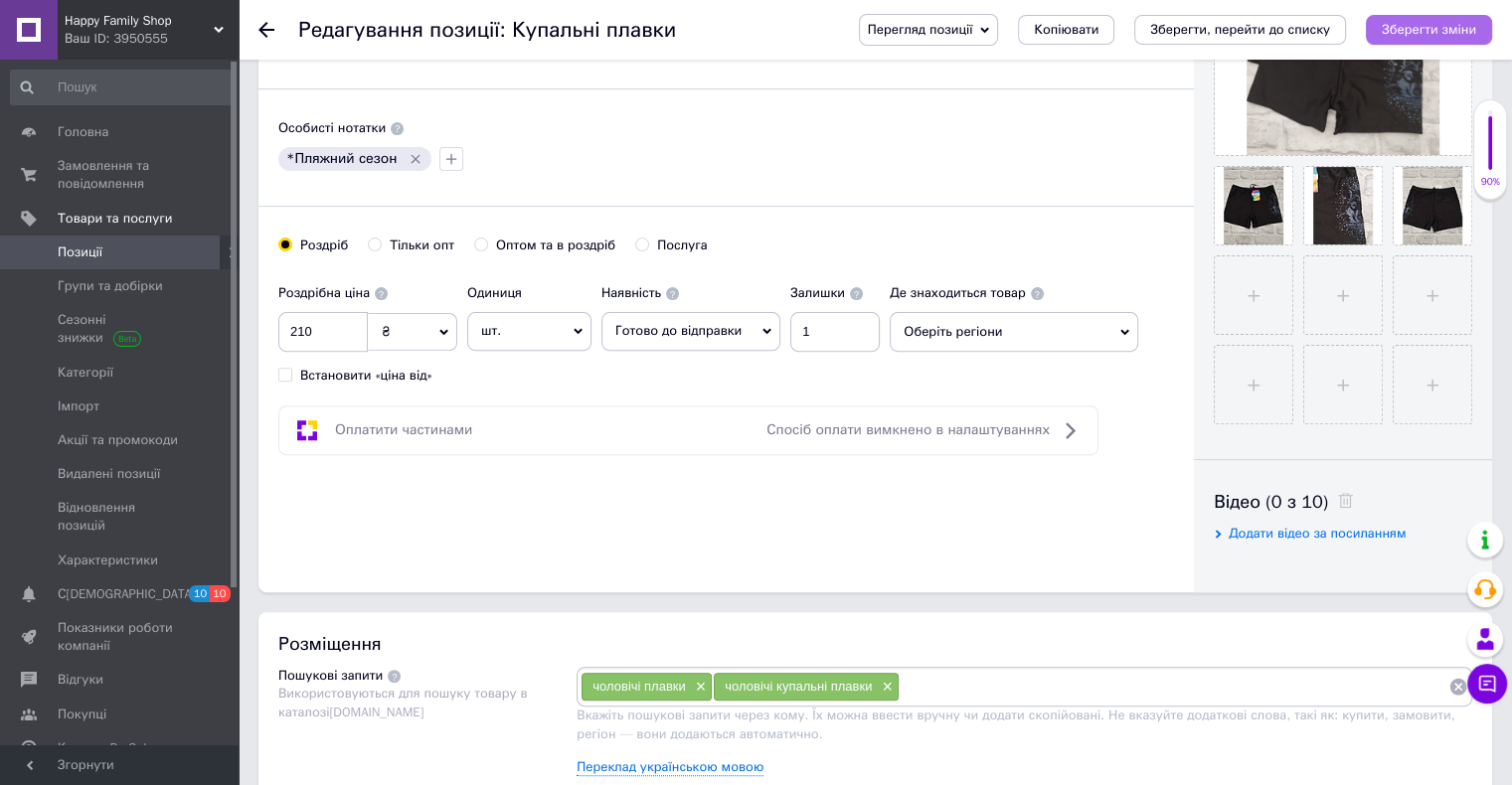 click on "Зберегти зміни" at bounding box center [1428, 29] 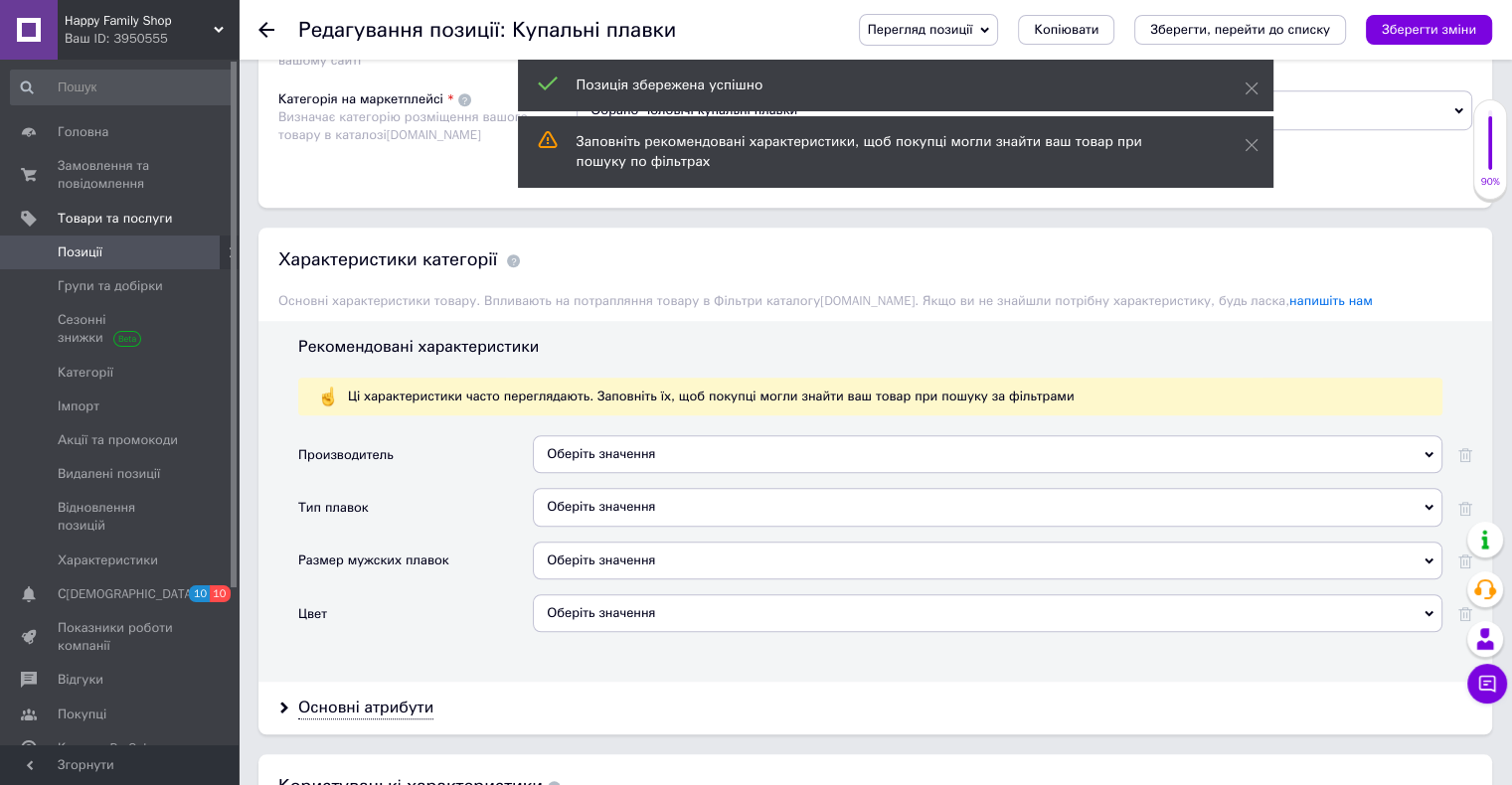 scroll, scrollTop: 1491, scrollLeft: 0, axis: vertical 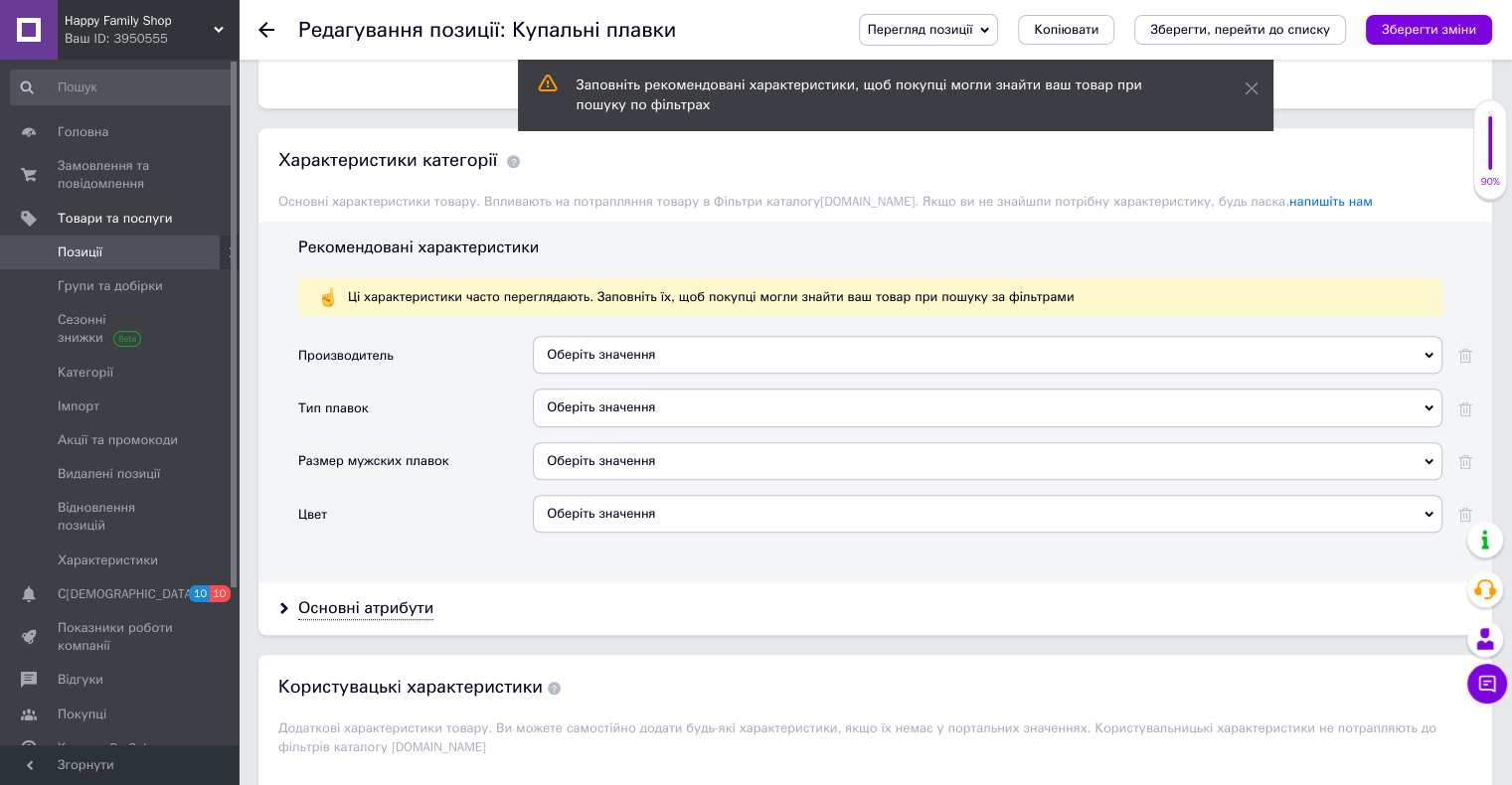 click on "Оберіть значення" at bounding box center (987, 407) 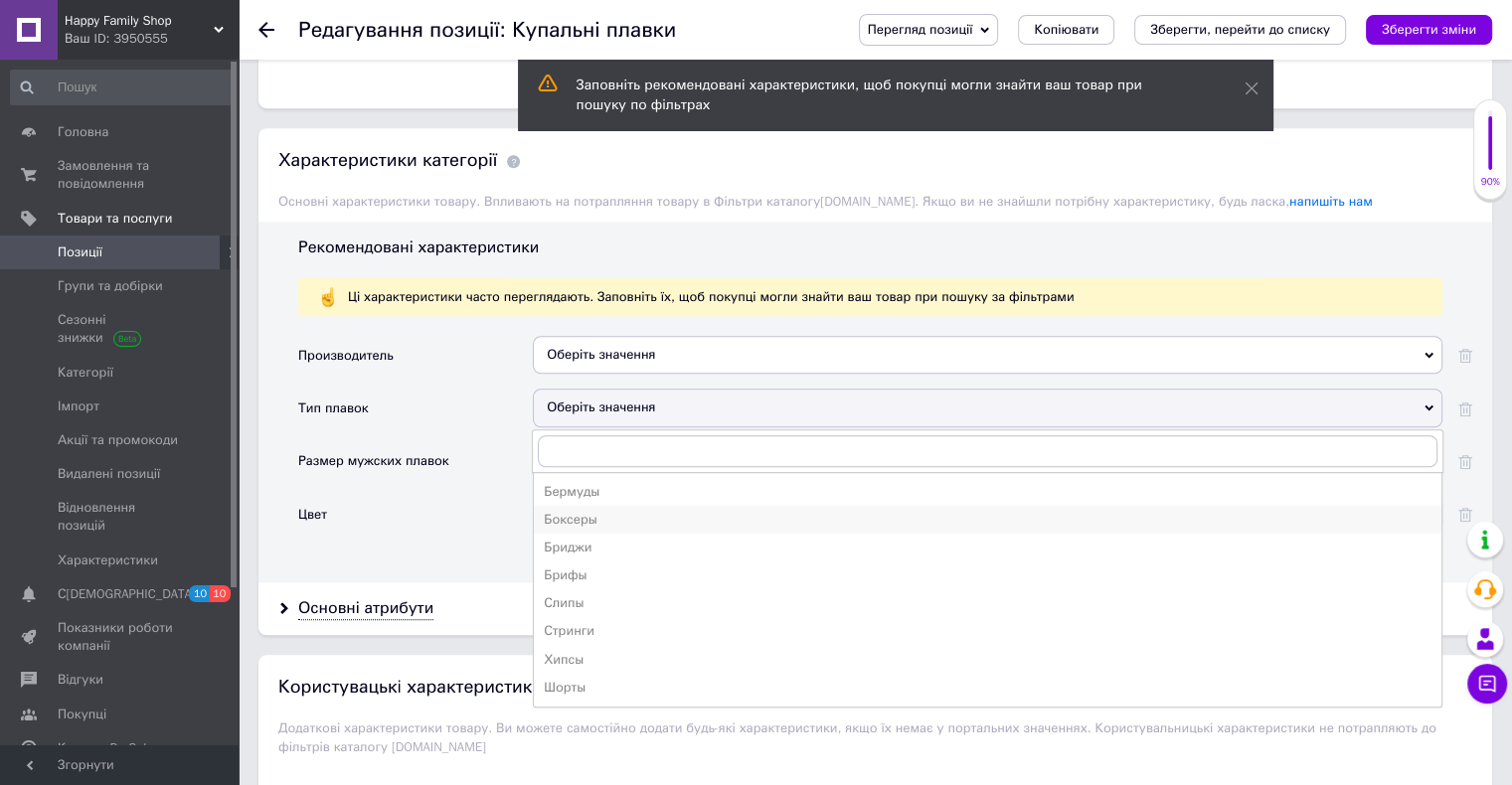 click on "Боксеры" at bounding box center (987, 520) 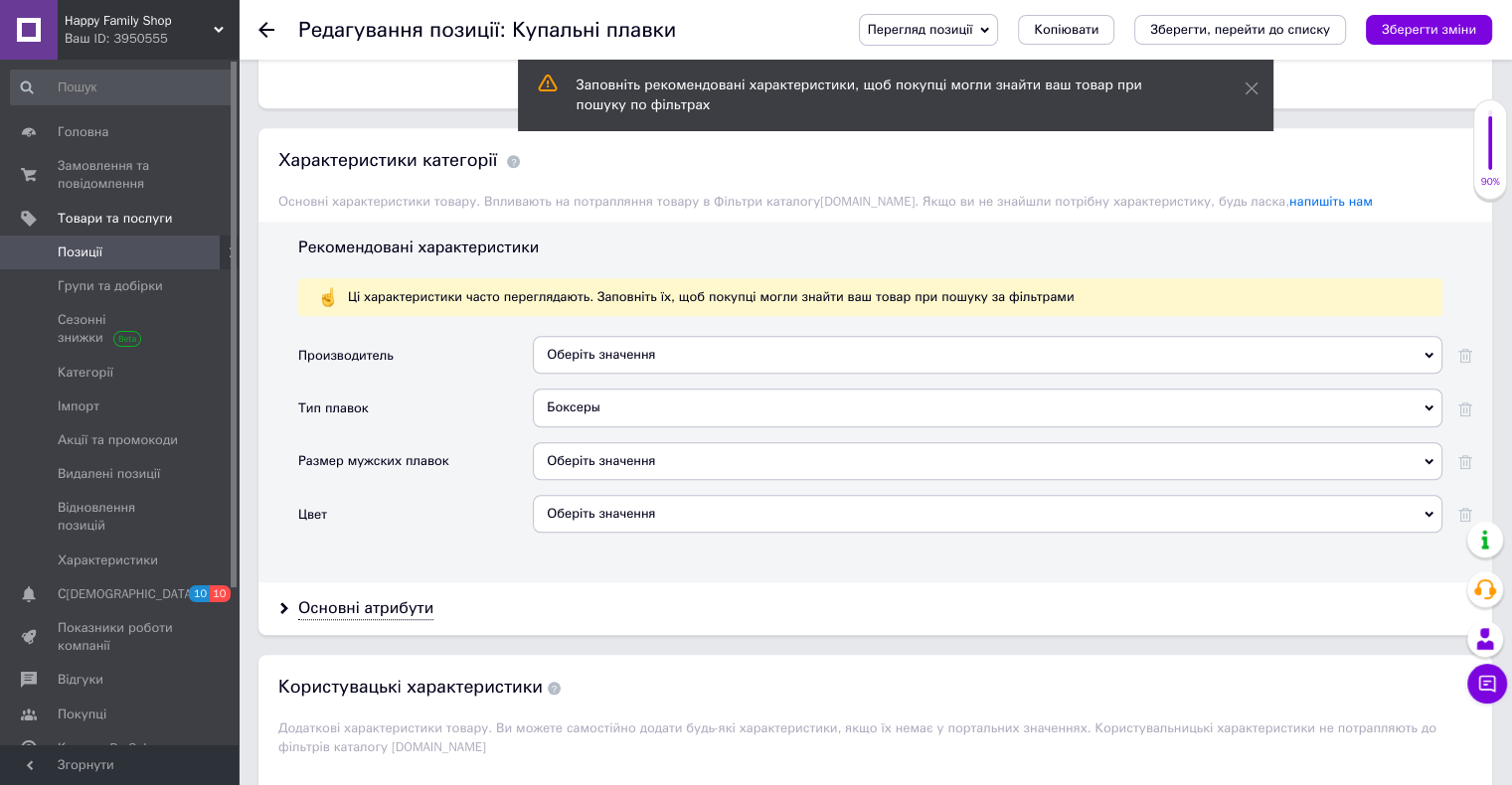 click on "Оберіть значення" at bounding box center [987, 461] 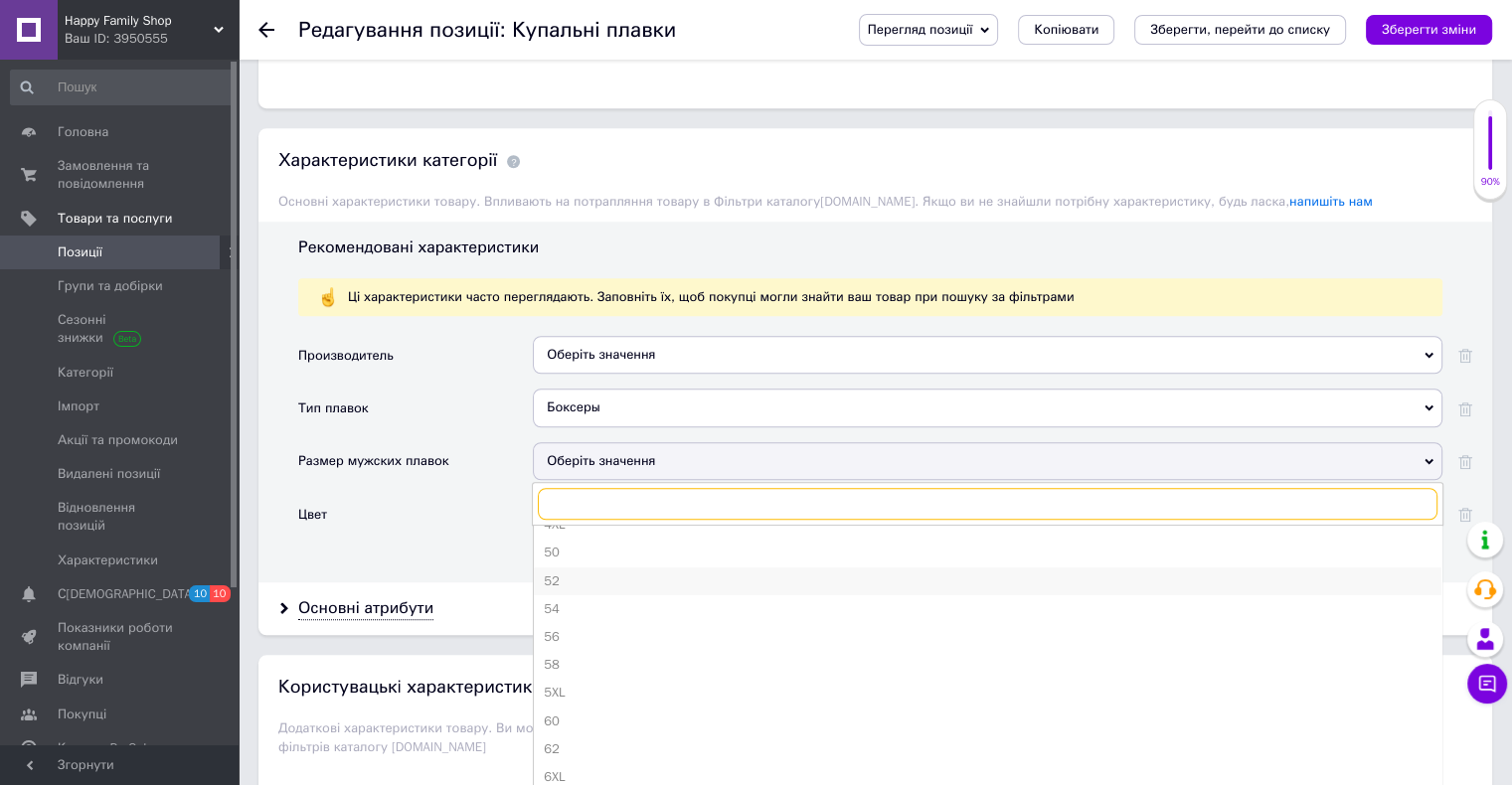 scroll, scrollTop: 199, scrollLeft: 0, axis: vertical 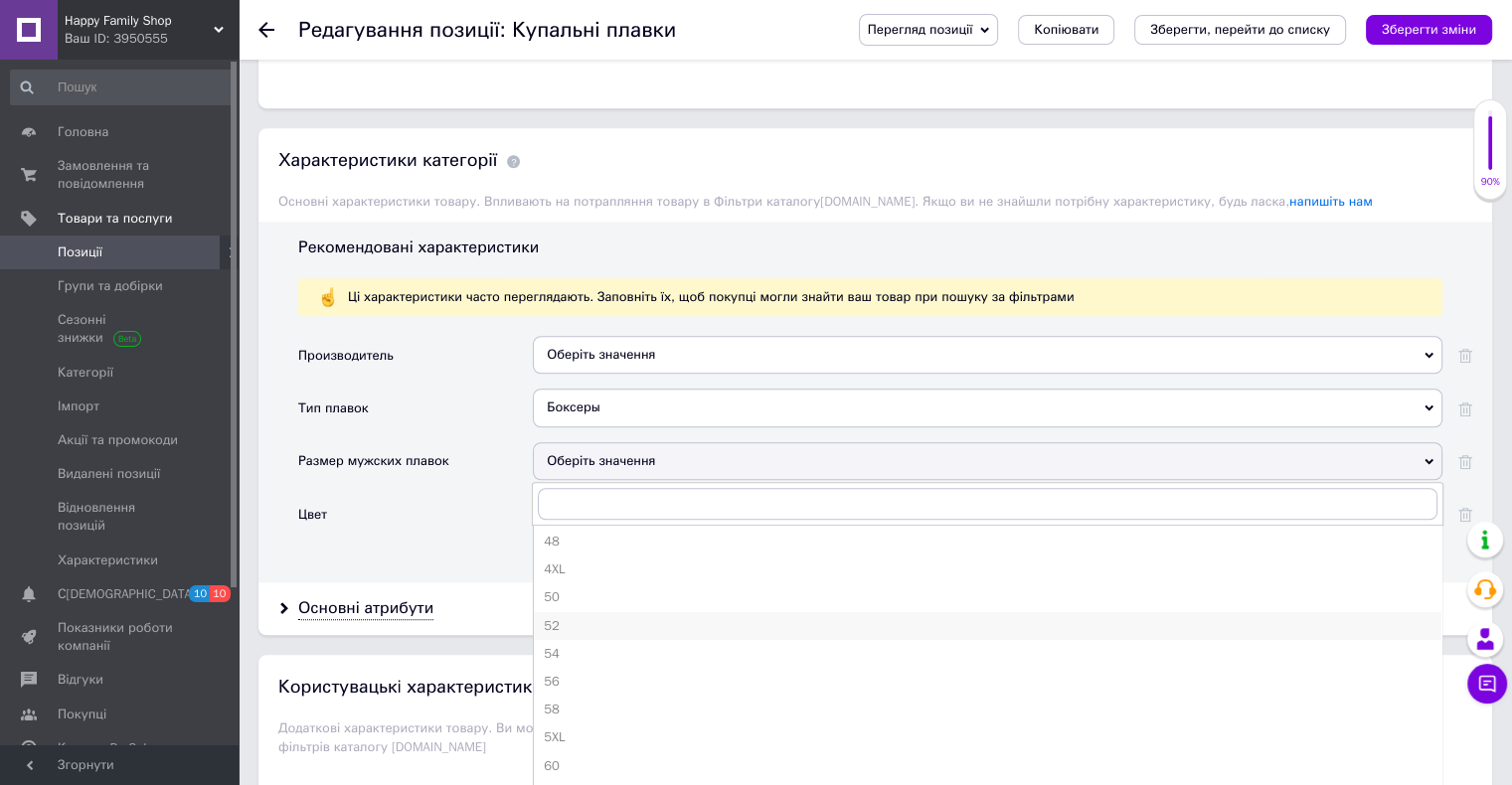 click on "52" at bounding box center [987, 626] 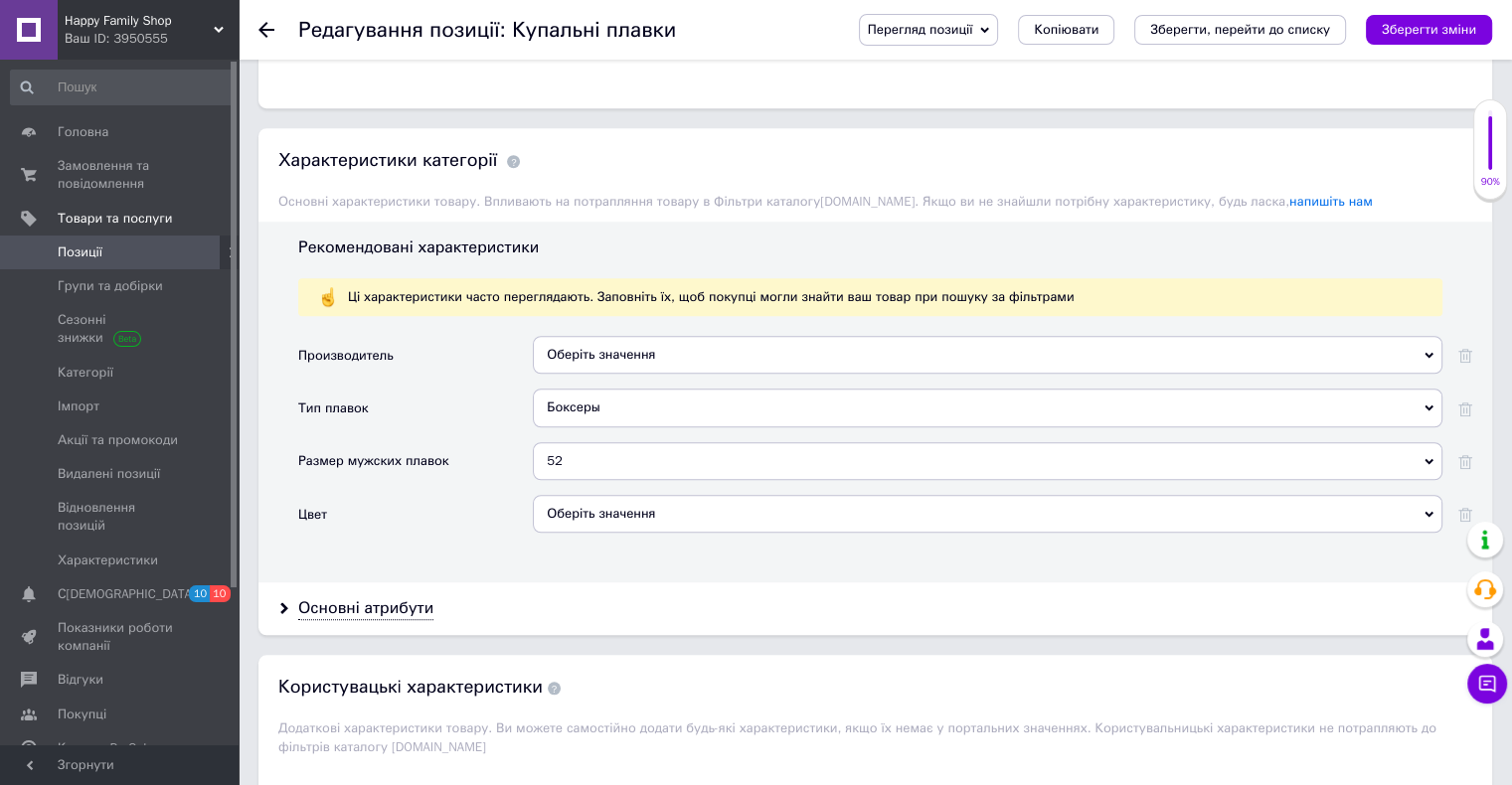 click on "Оберіть значення" at bounding box center (987, 514) 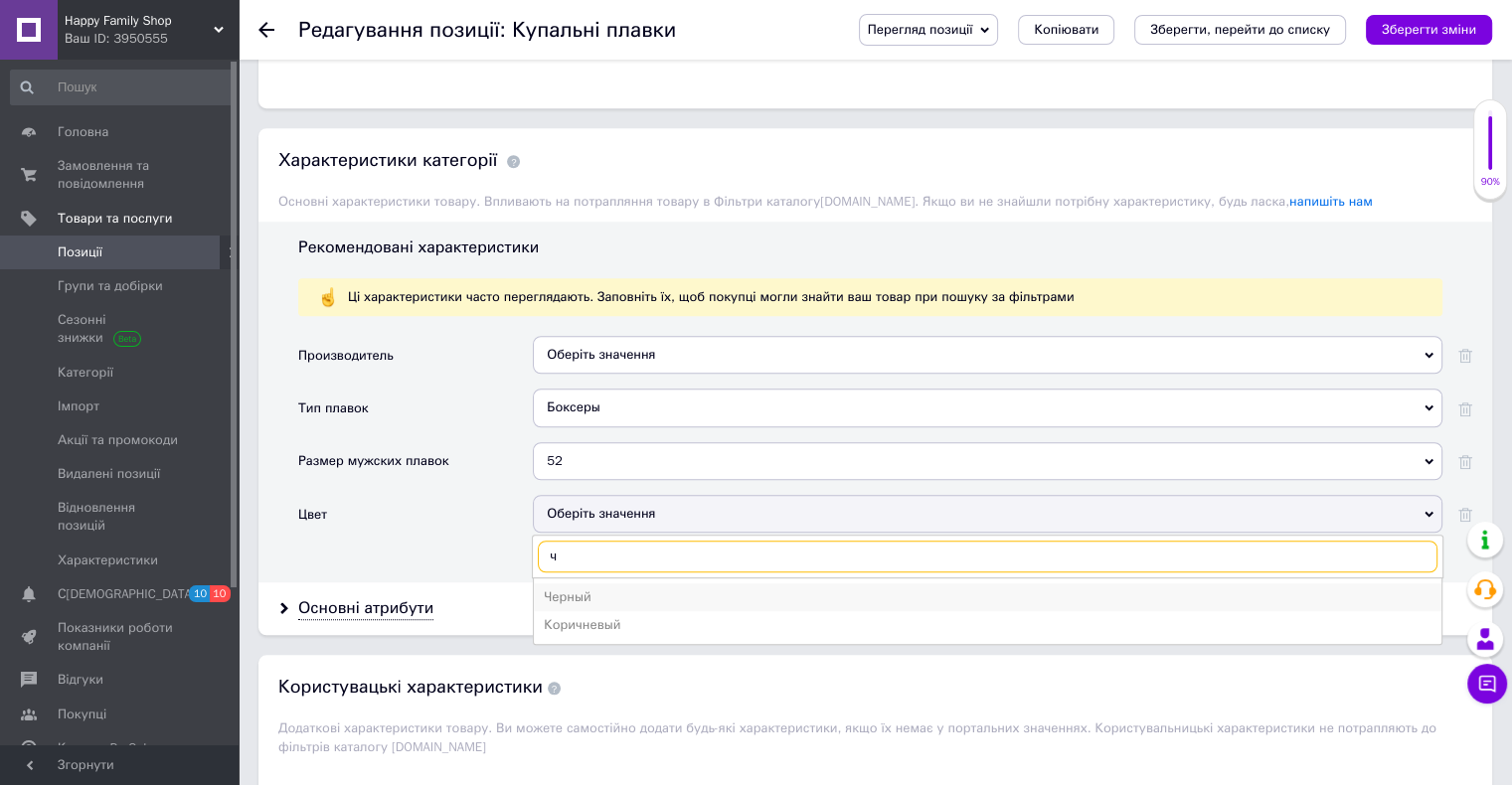 type on "ч" 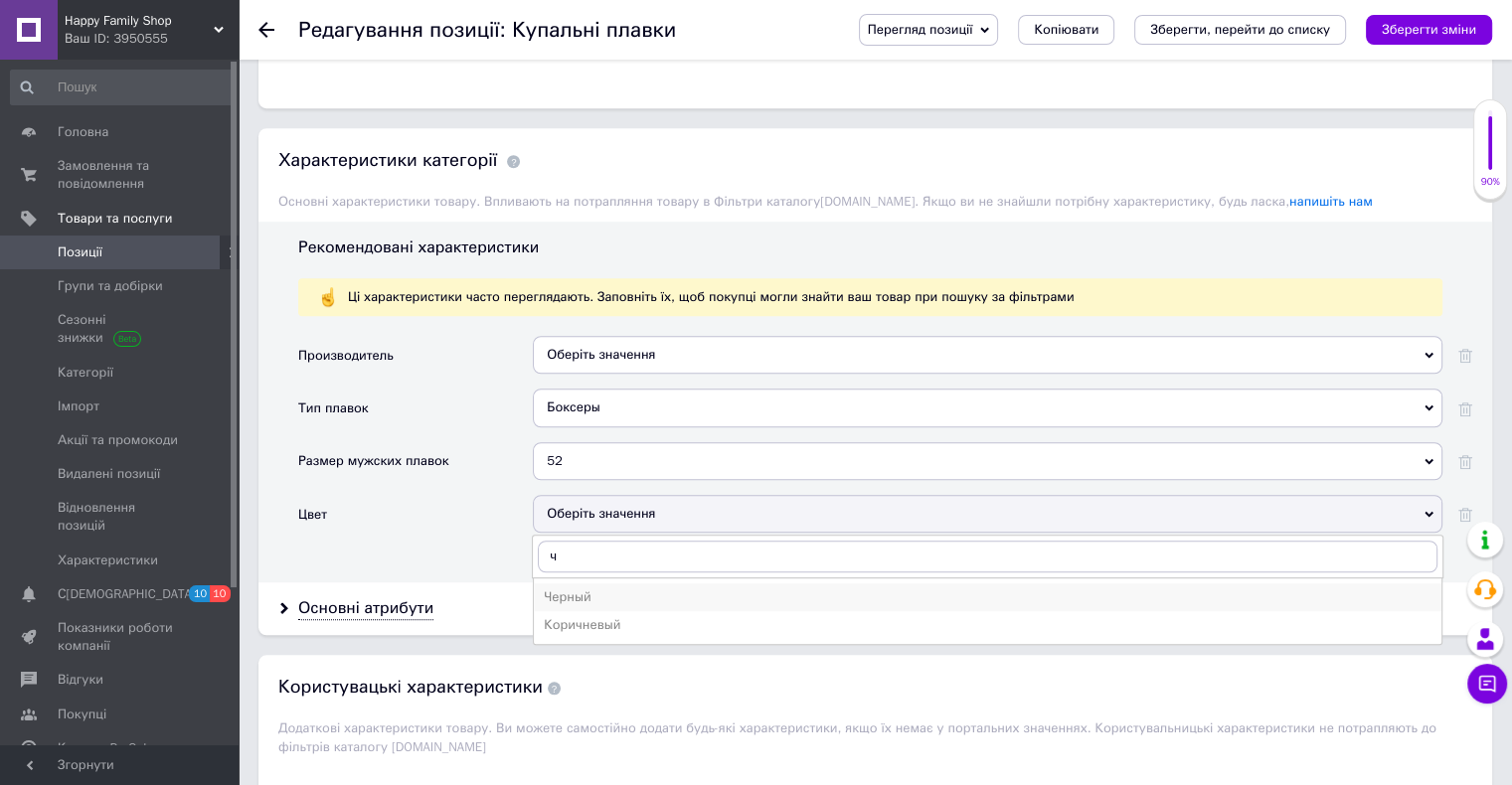 click on "Черный" at bounding box center [987, 597] 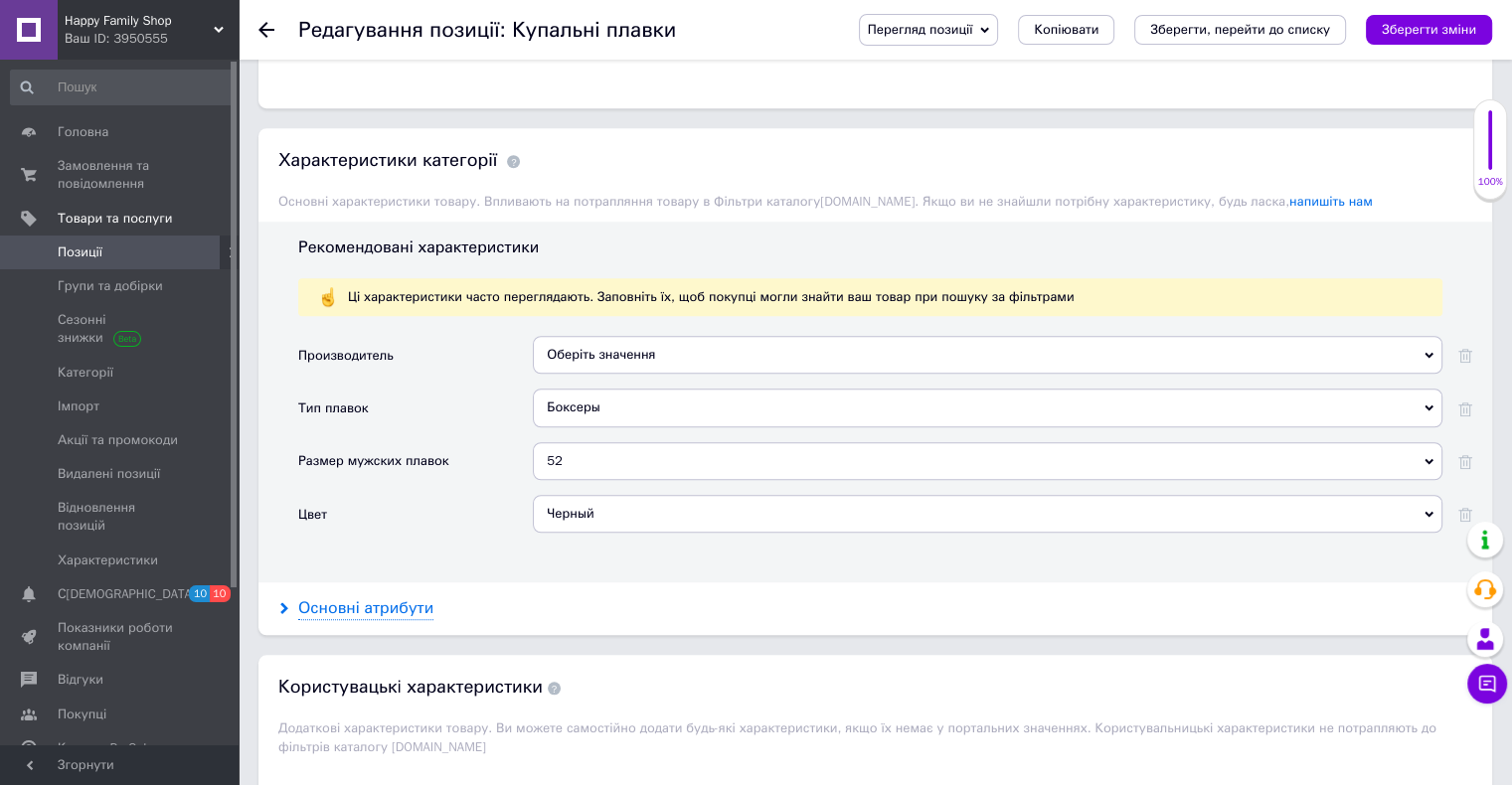 click on "Основні атрибути" at bounding box center (366, 608) 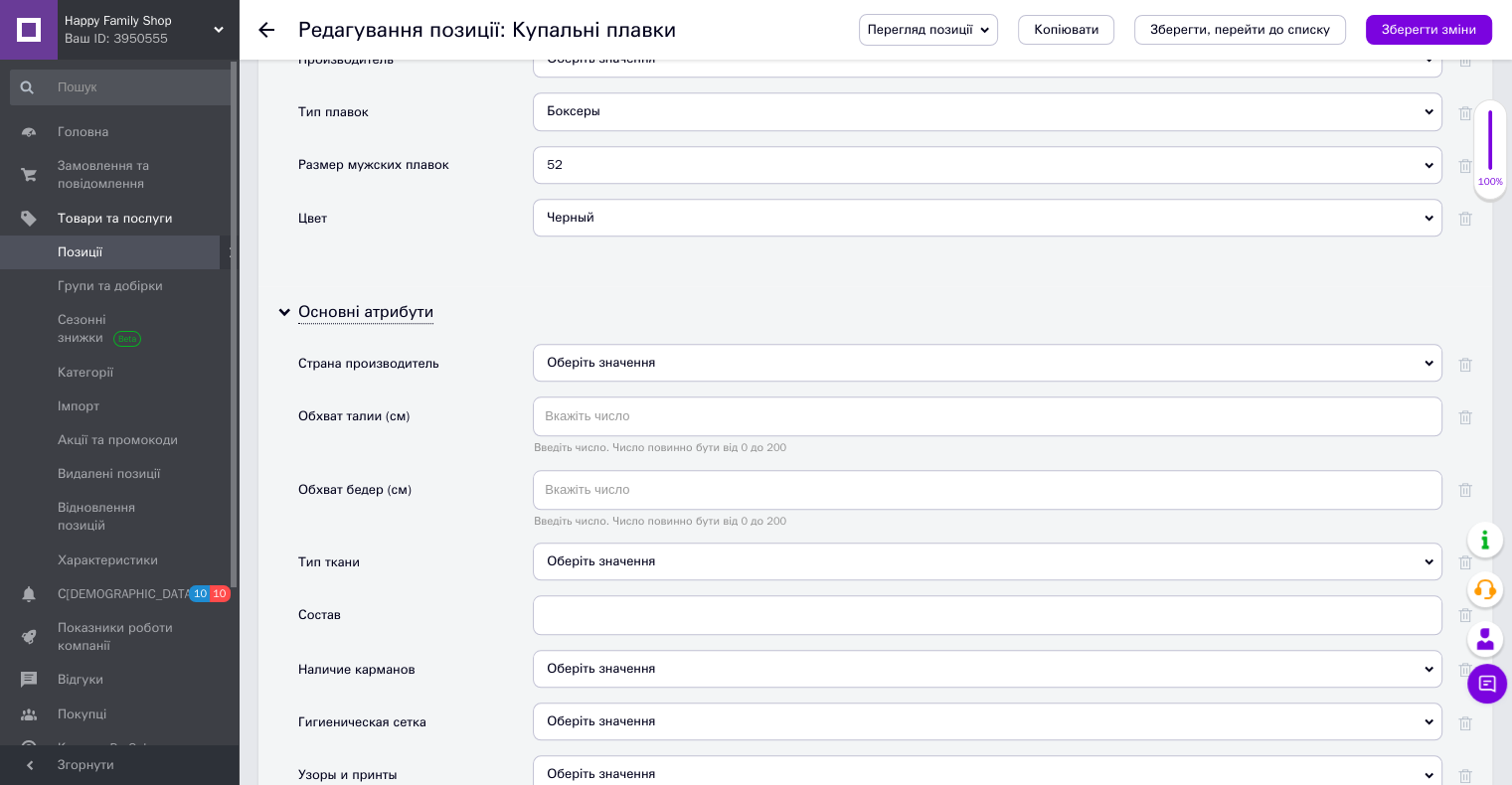 scroll, scrollTop: 1789, scrollLeft: 0, axis: vertical 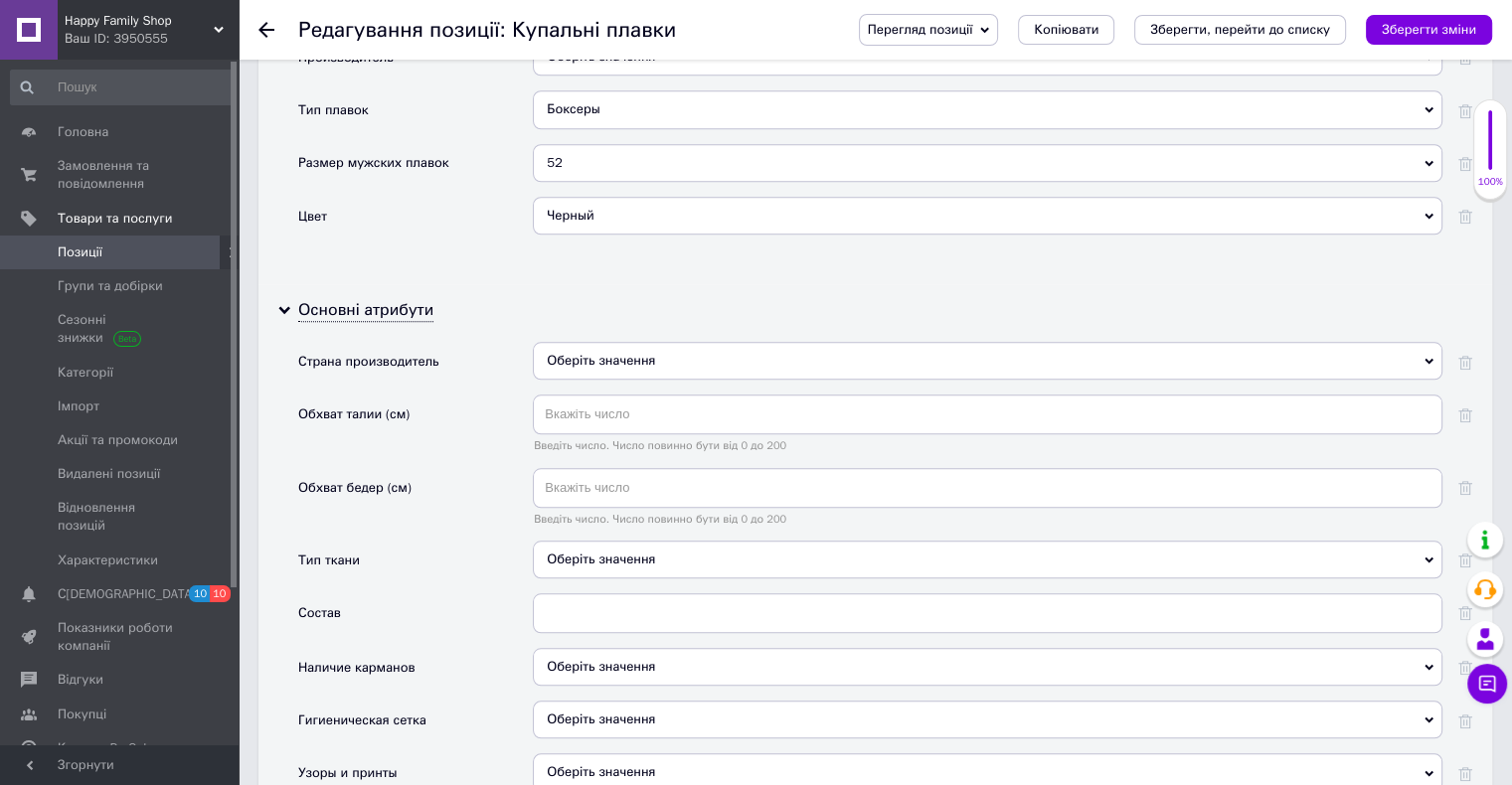 click on "Оберіть значення" at bounding box center [987, 361] 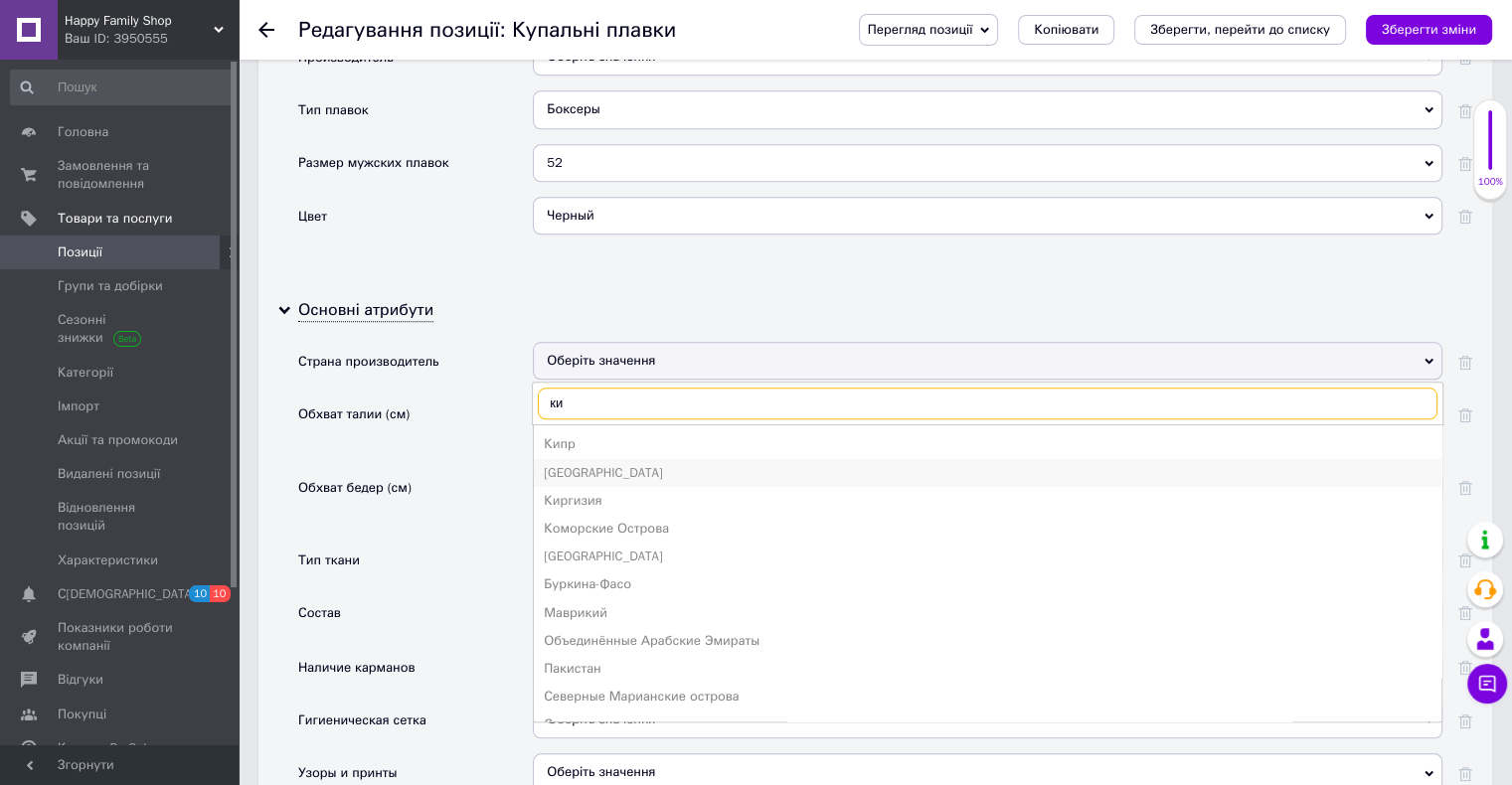 type on "ки" 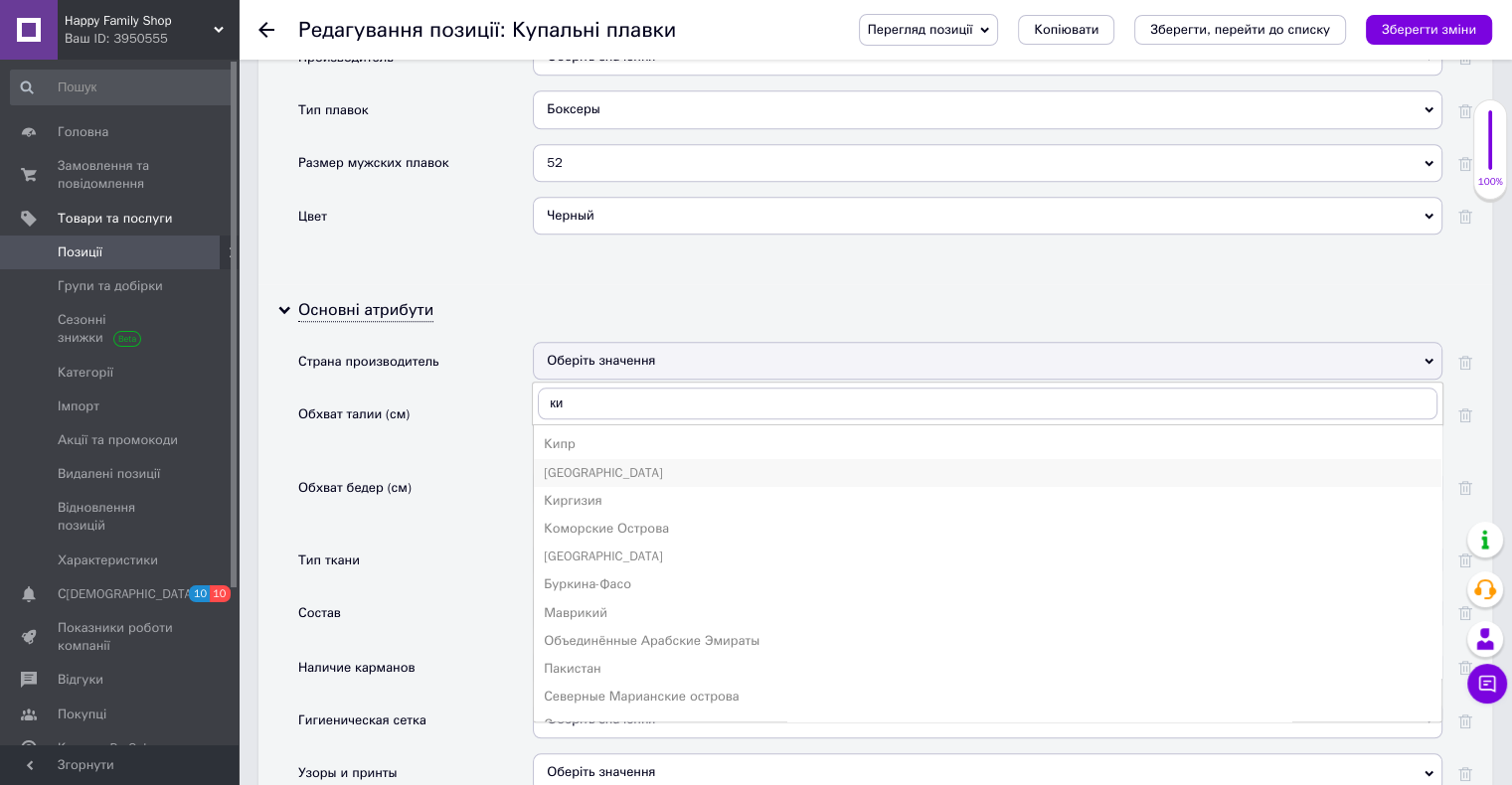 click on "[GEOGRAPHIC_DATA]" at bounding box center [987, 473] 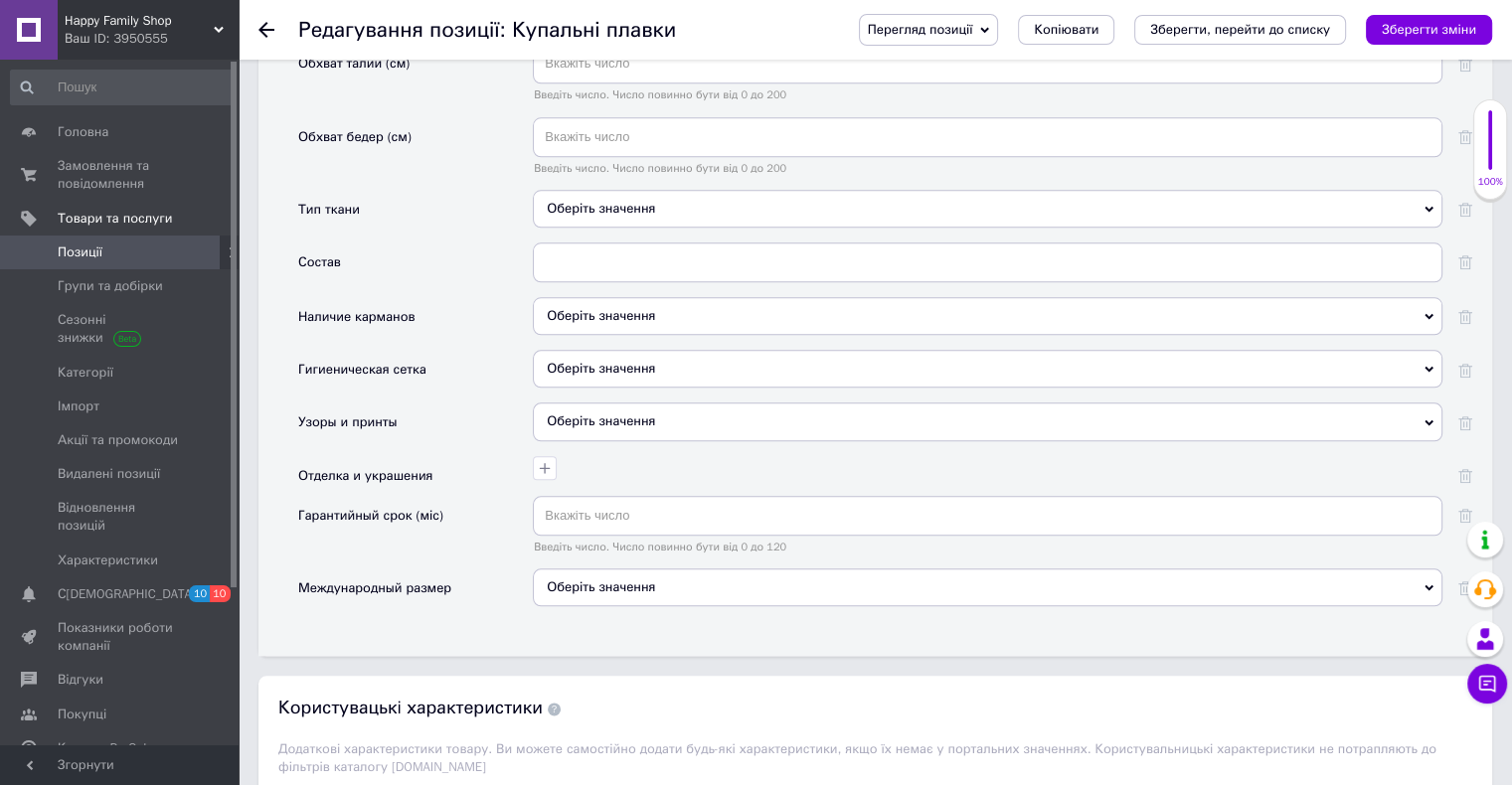 scroll, scrollTop: 2186, scrollLeft: 0, axis: vertical 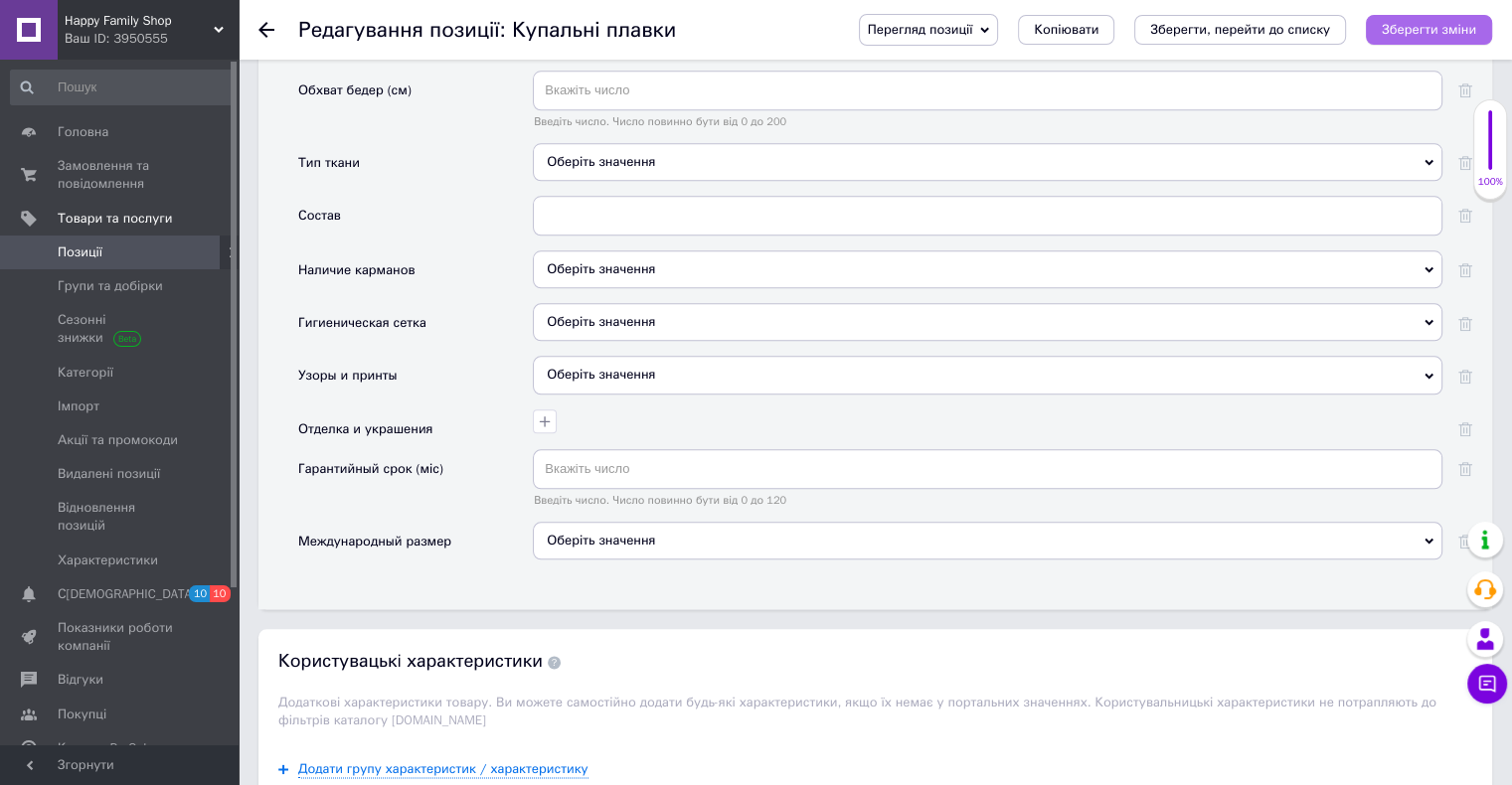 click on "Зберегти зміни" at bounding box center [1428, 29] 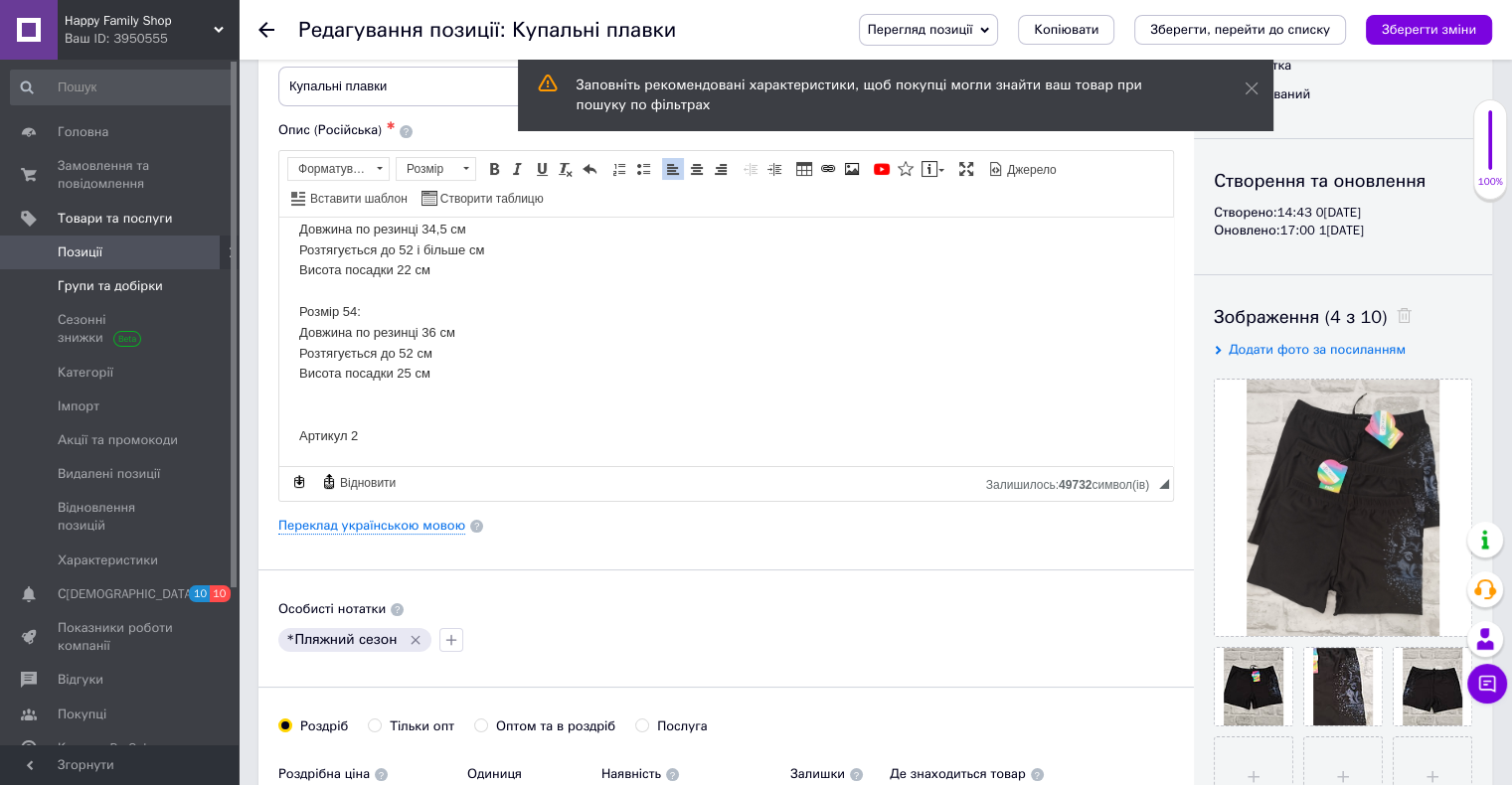 scroll, scrollTop: 0, scrollLeft: 0, axis: both 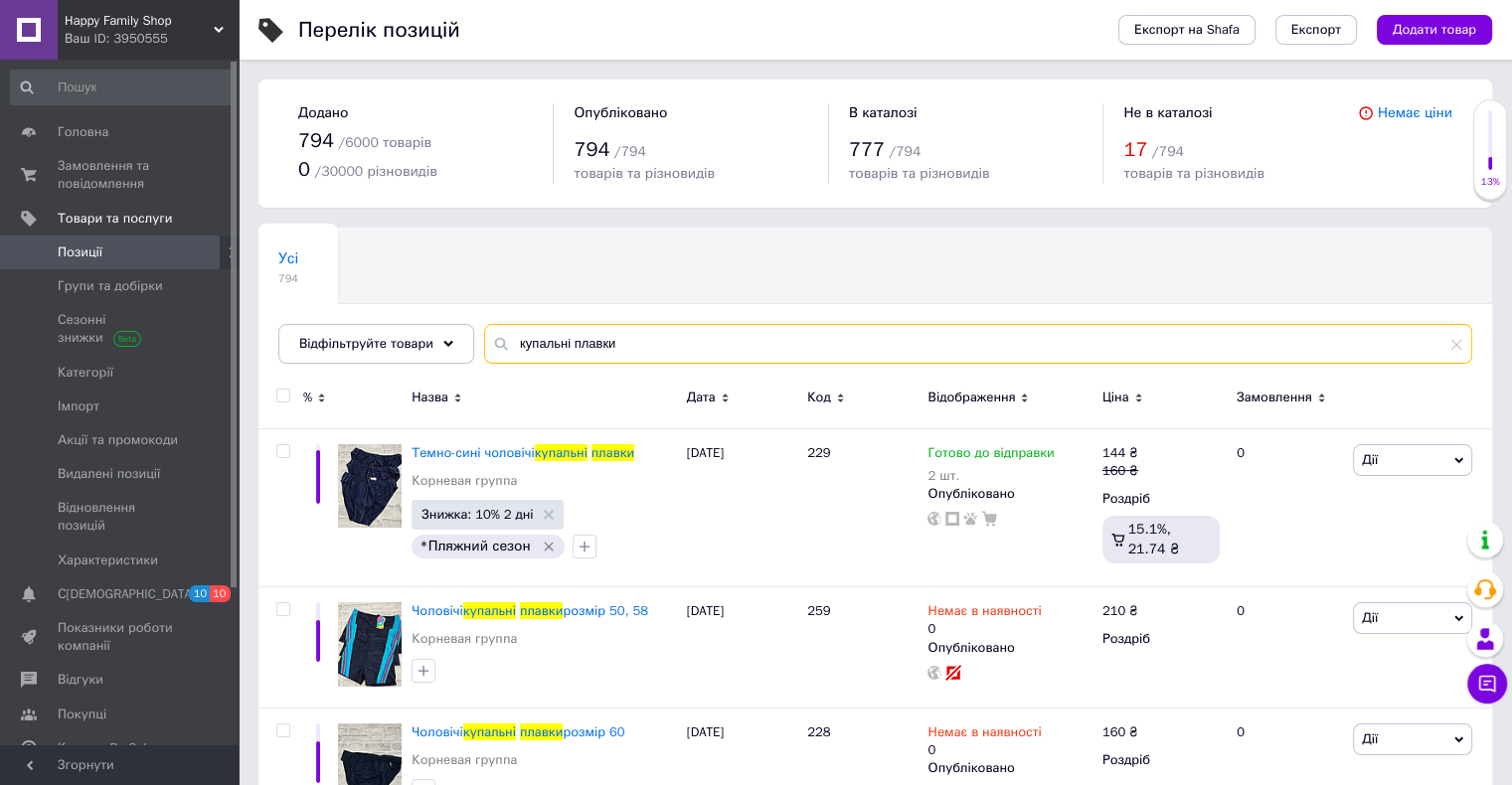 drag, startPoint x: 642, startPoint y: 329, endPoint x: 469, endPoint y: 331, distance: 173.01156 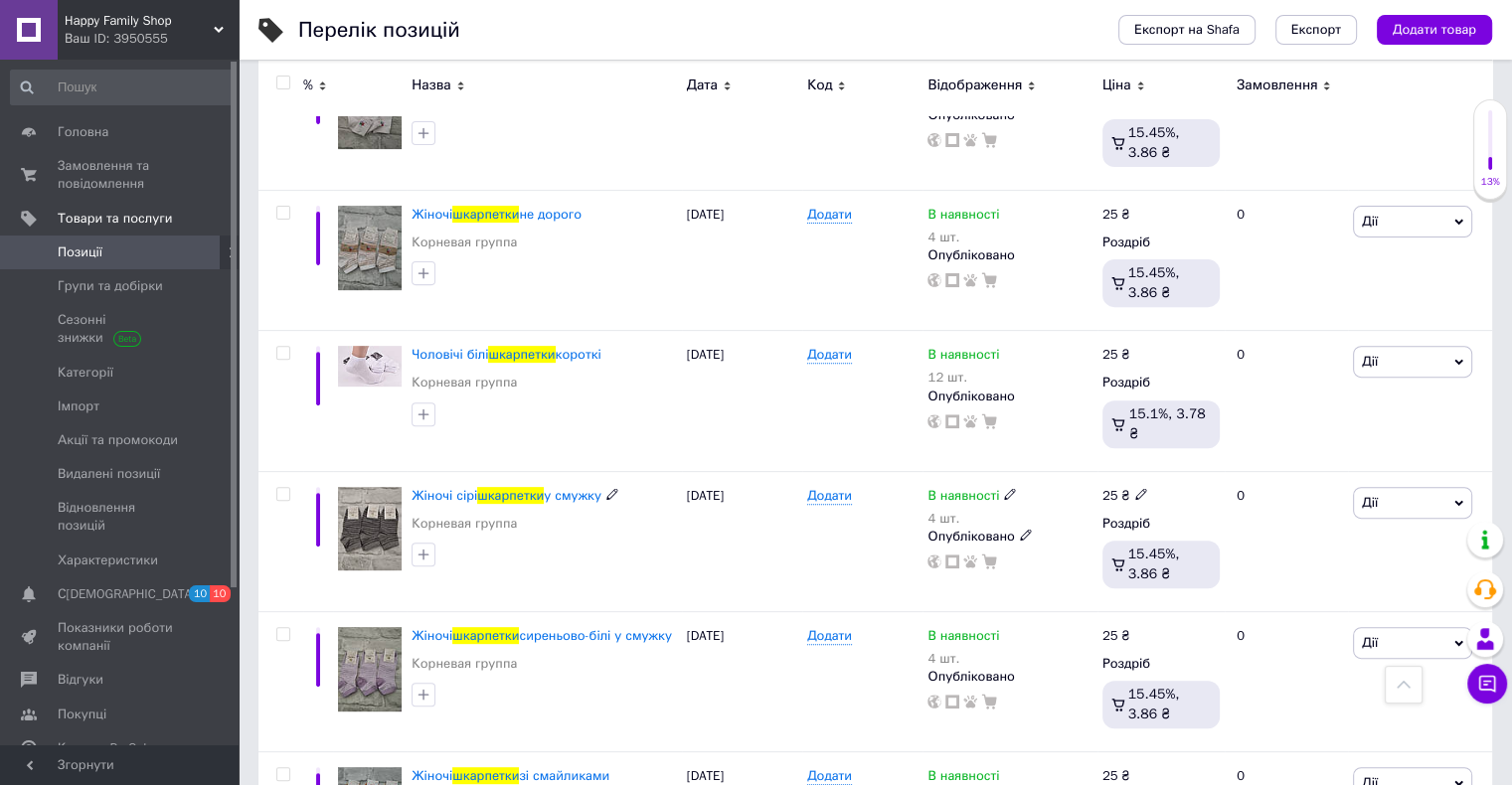 scroll, scrollTop: 696, scrollLeft: 0, axis: vertical 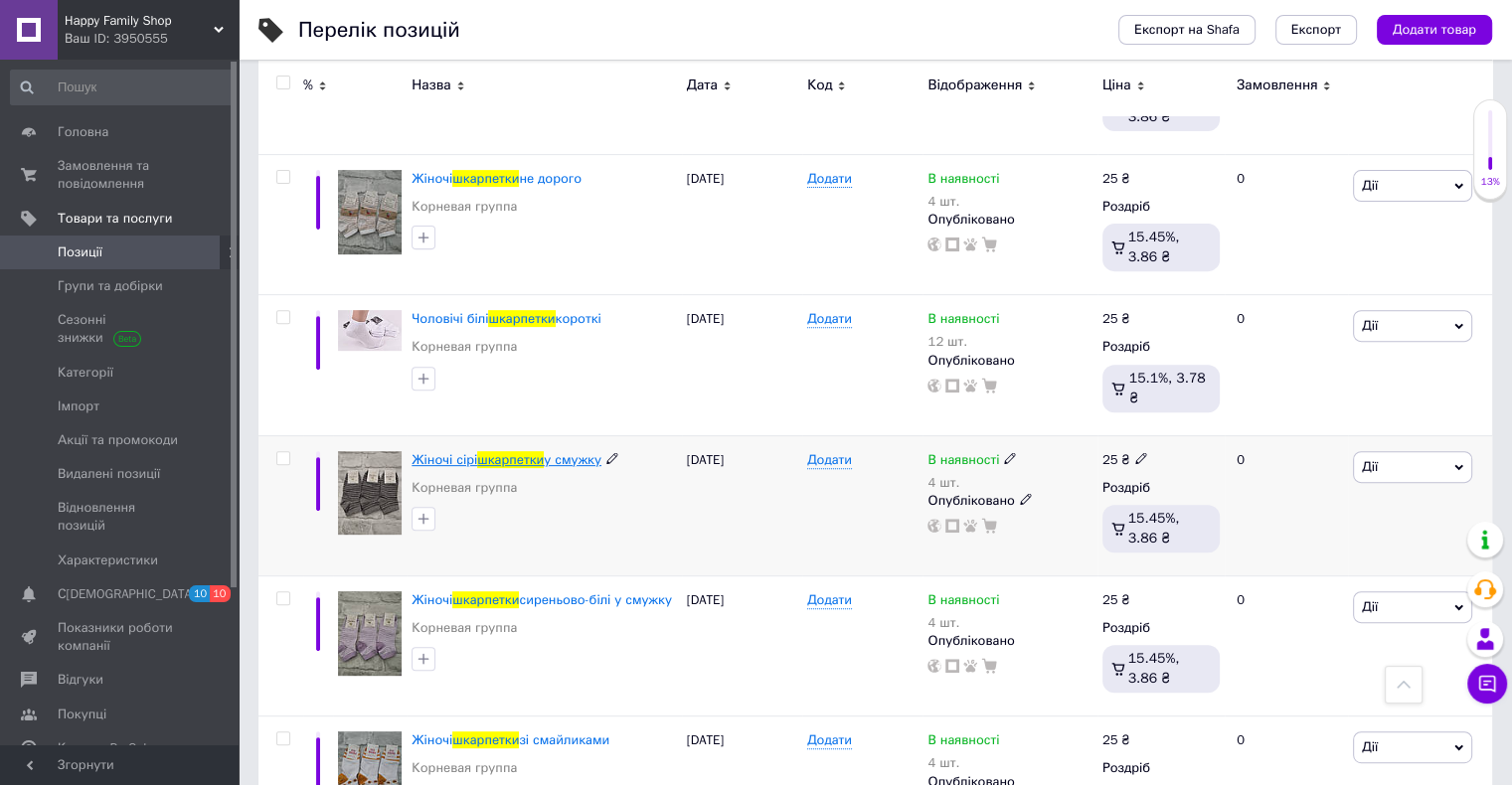 type on "шкарпетки" 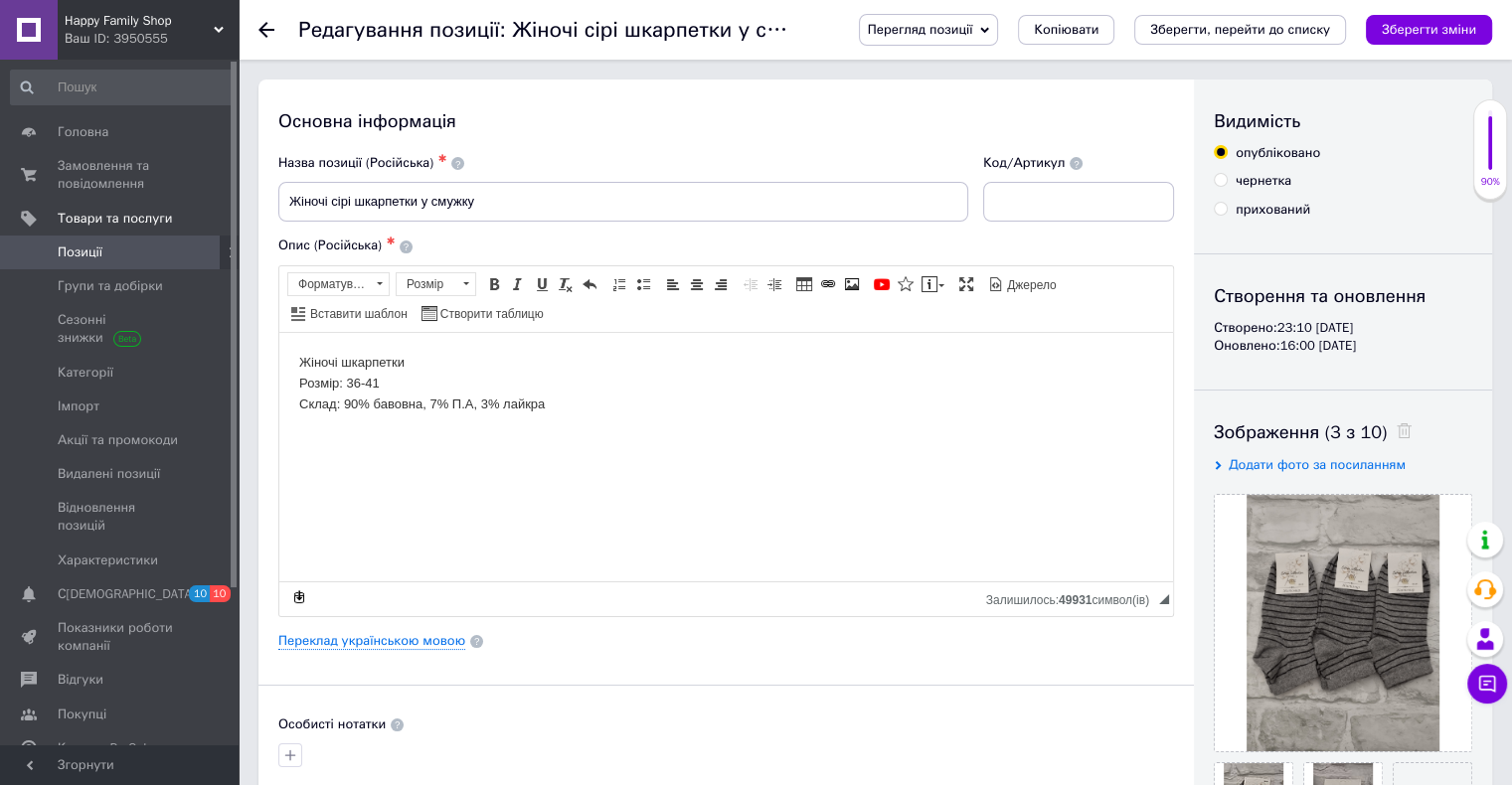scroll, scrollTop: 397, scrollLeft: 0, axis: vertical 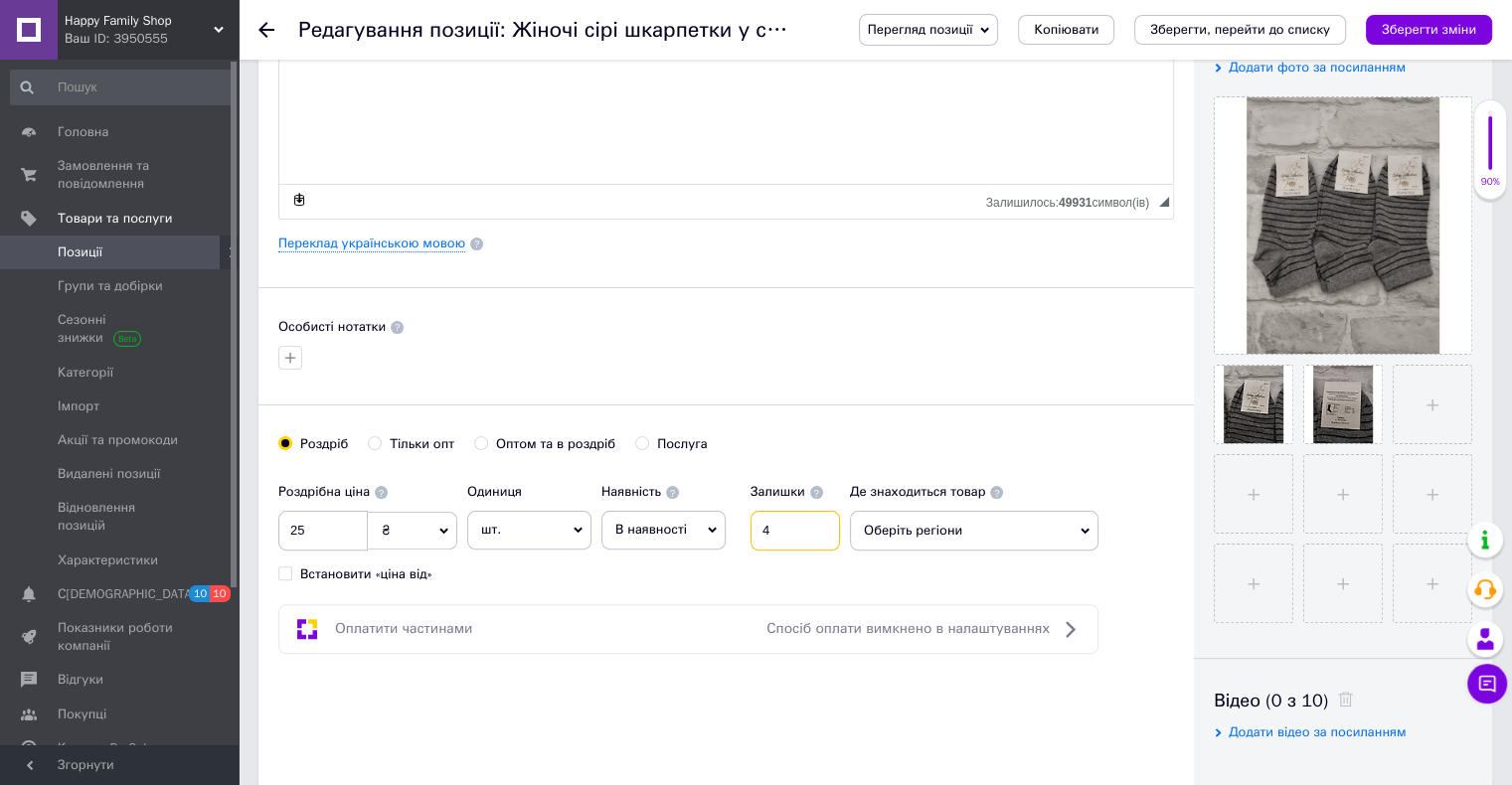 click on "4" at bounding box center [795, 531] 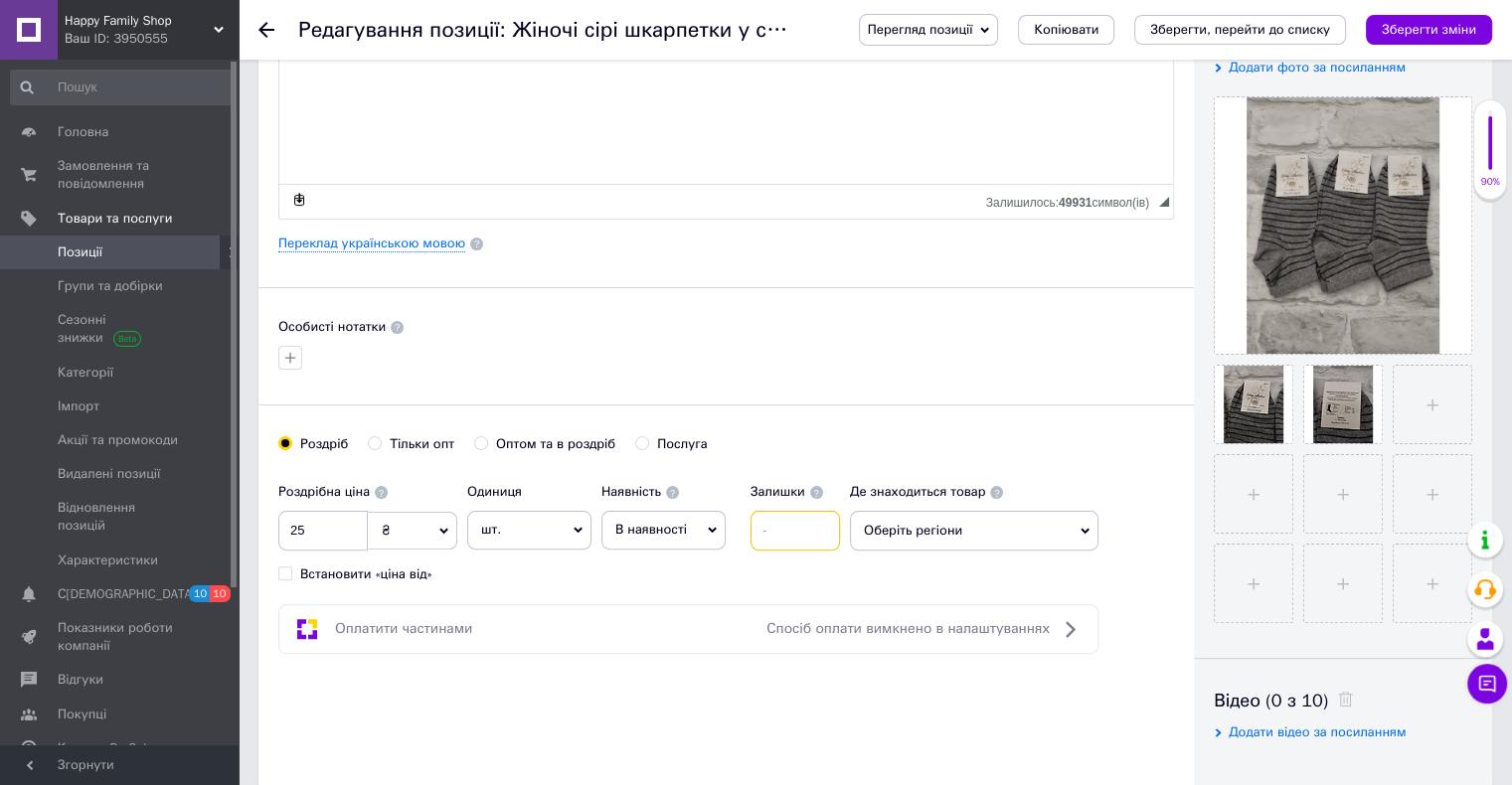 type 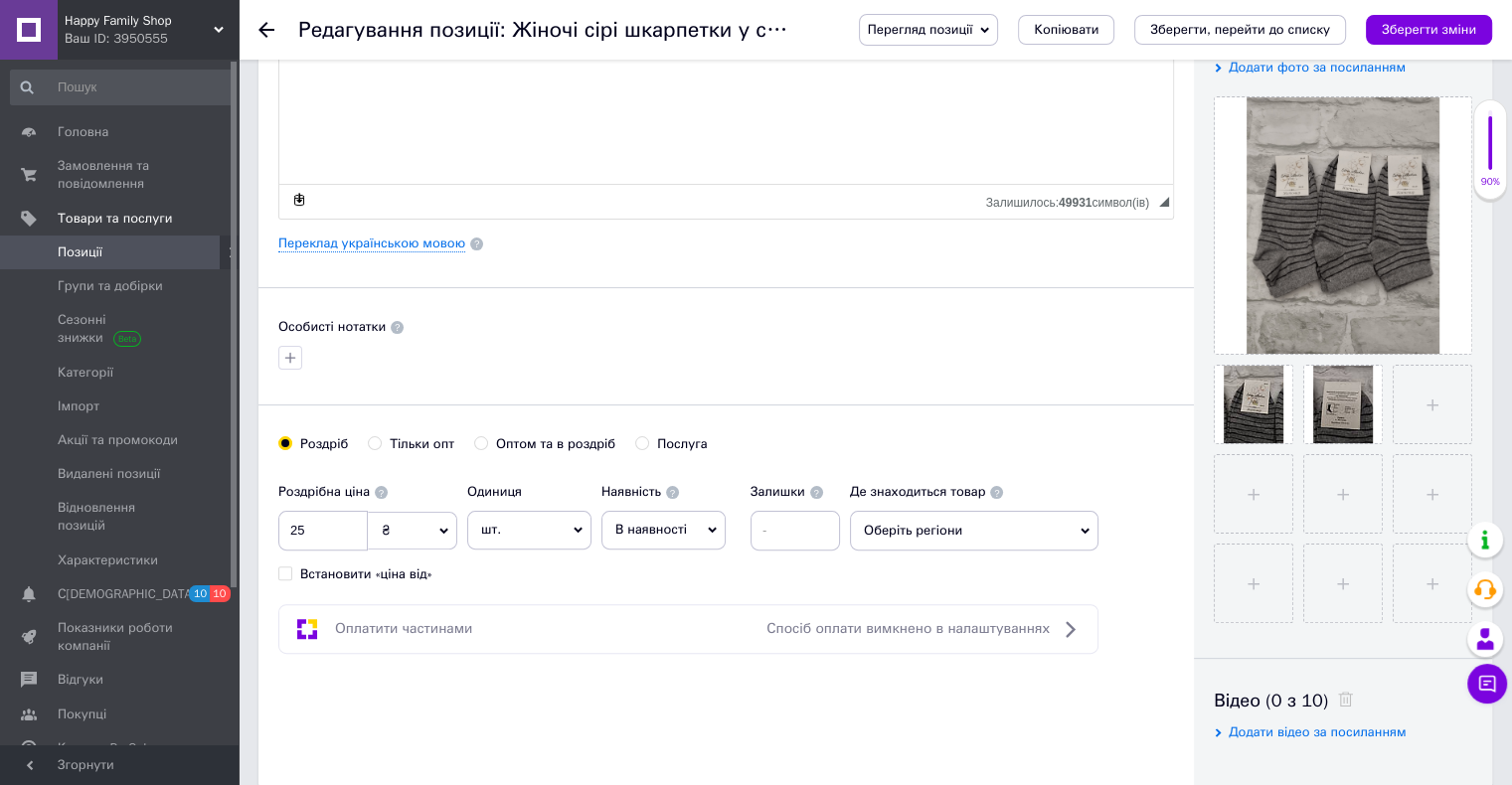 click on "В наявності" at bounding box center (663, 530) 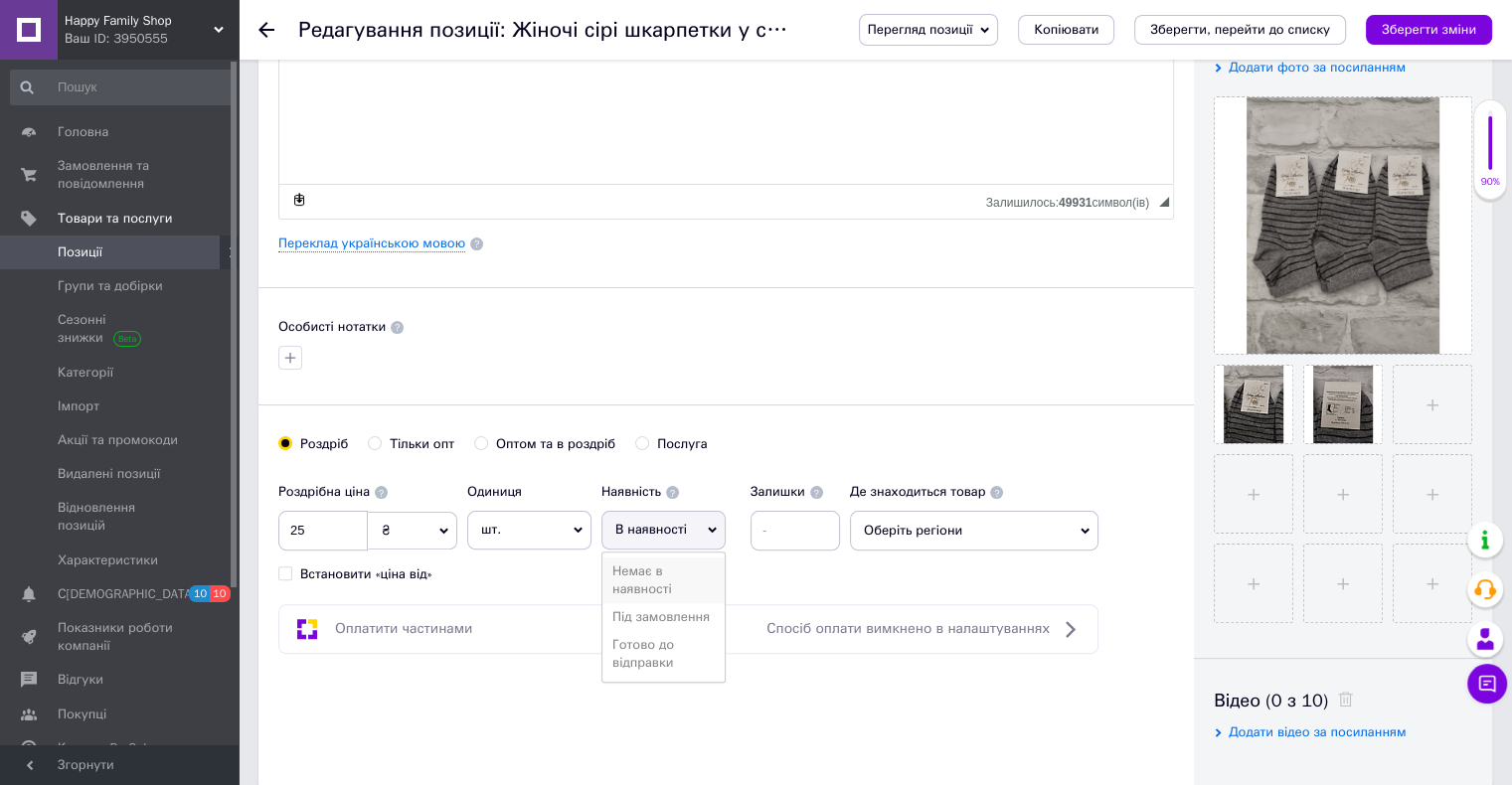 click on "Немає в наявності" at bounding box center [663, 580] 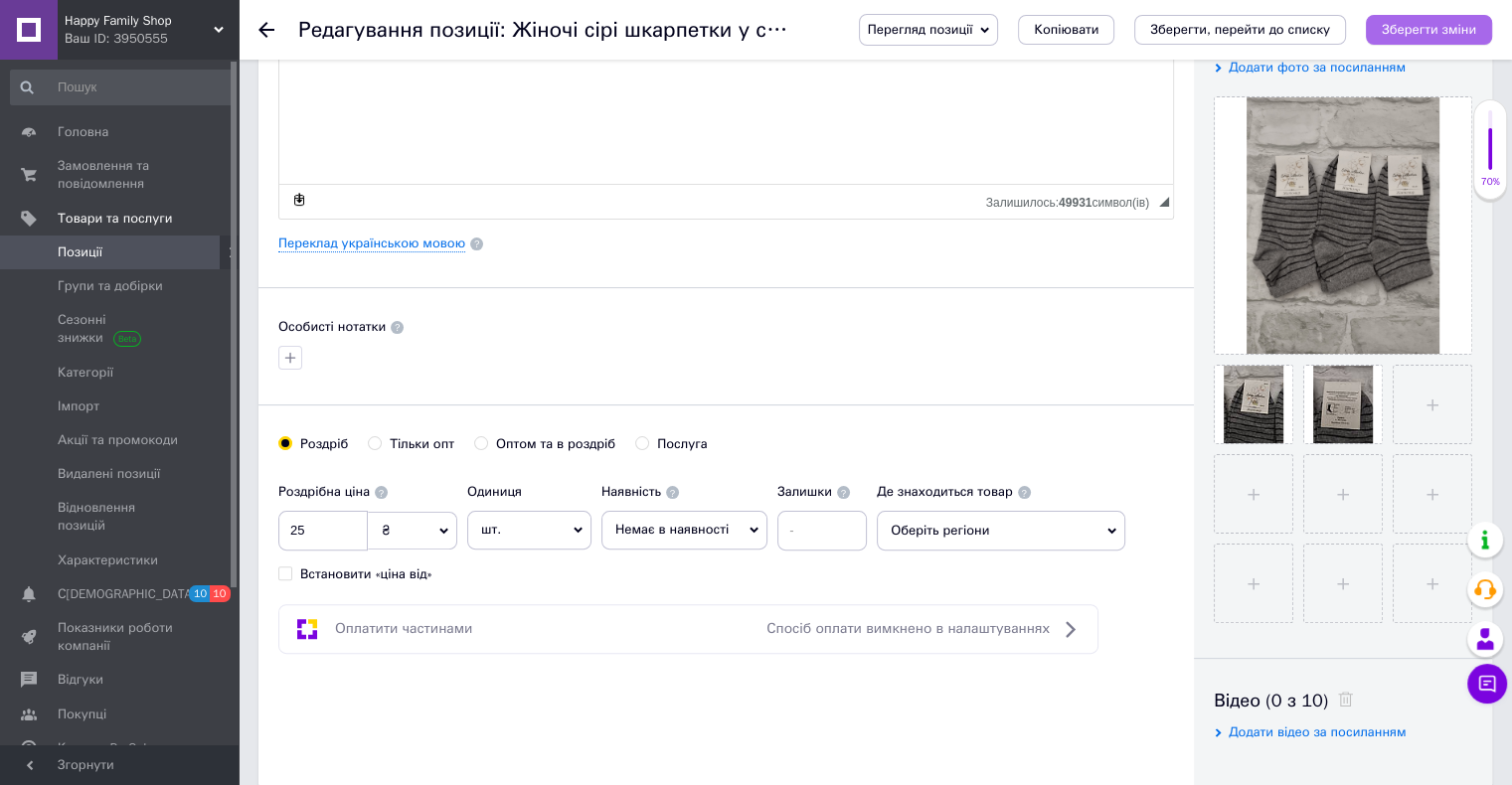 click on "Зберегти зміни" at bounding box center (1428, 29) 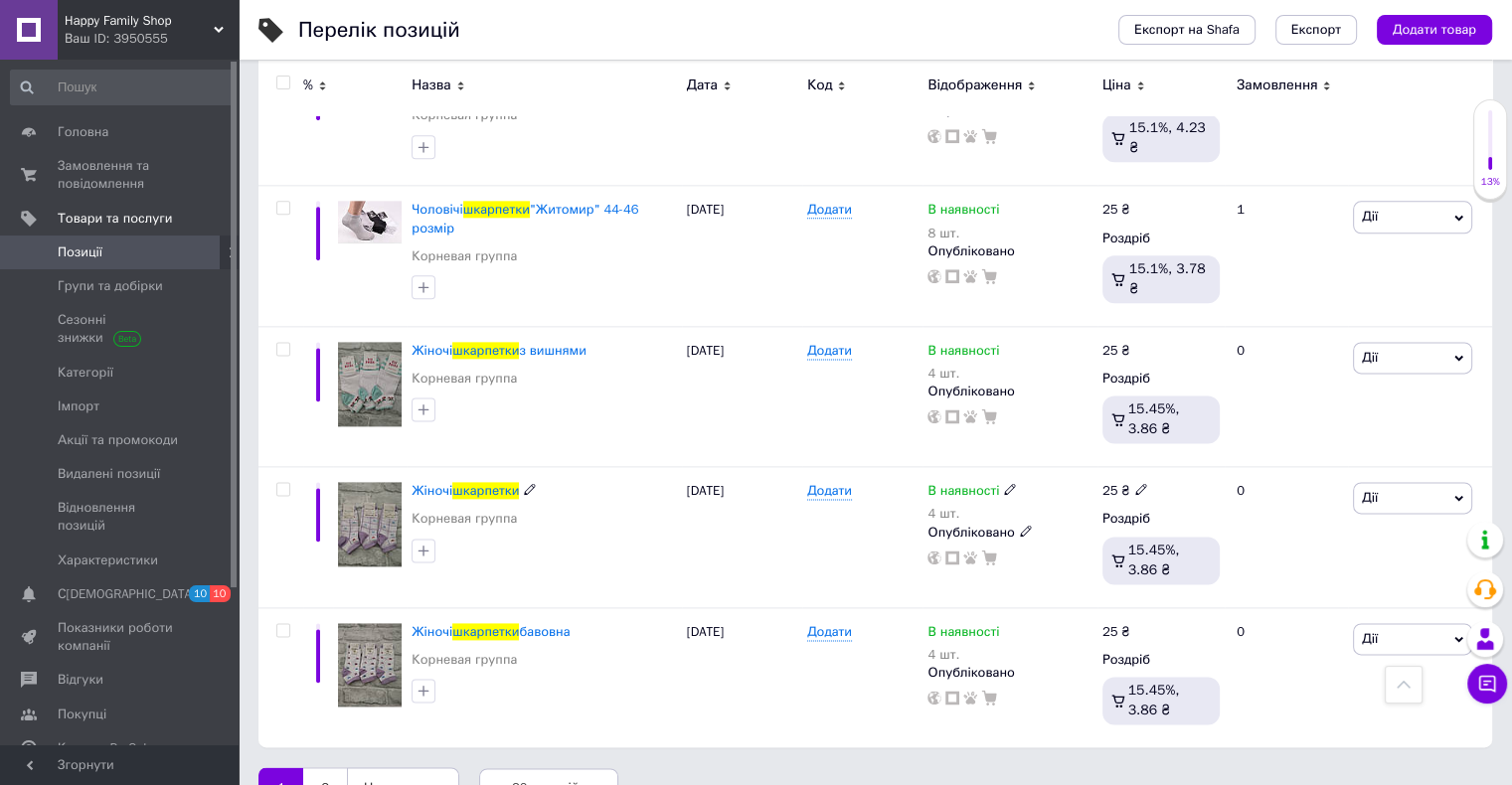 scroll, scrollTop: 2531, scrollLeft: 0, axis: vertical 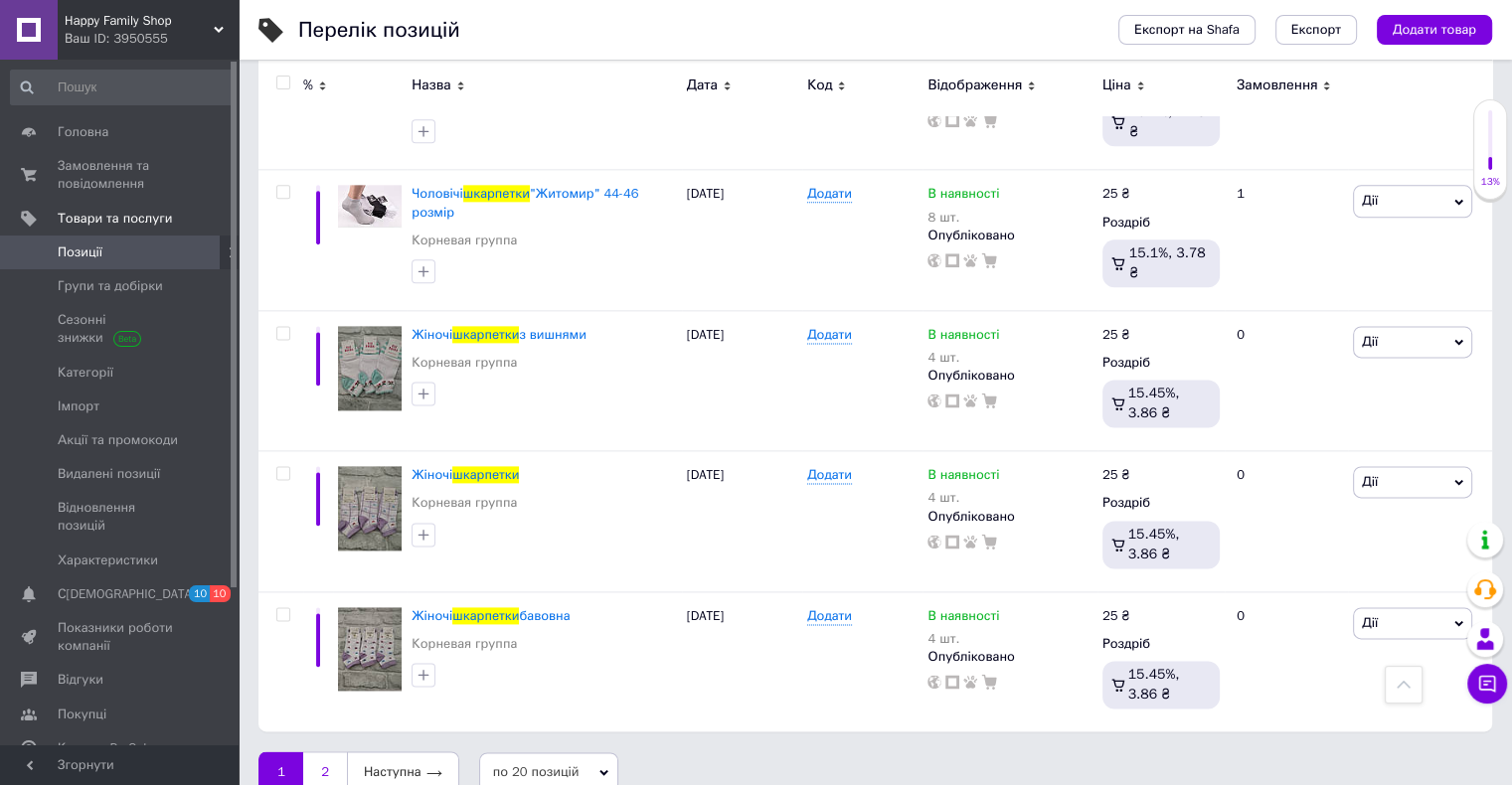click on "2" at bounding box center [325, 772] 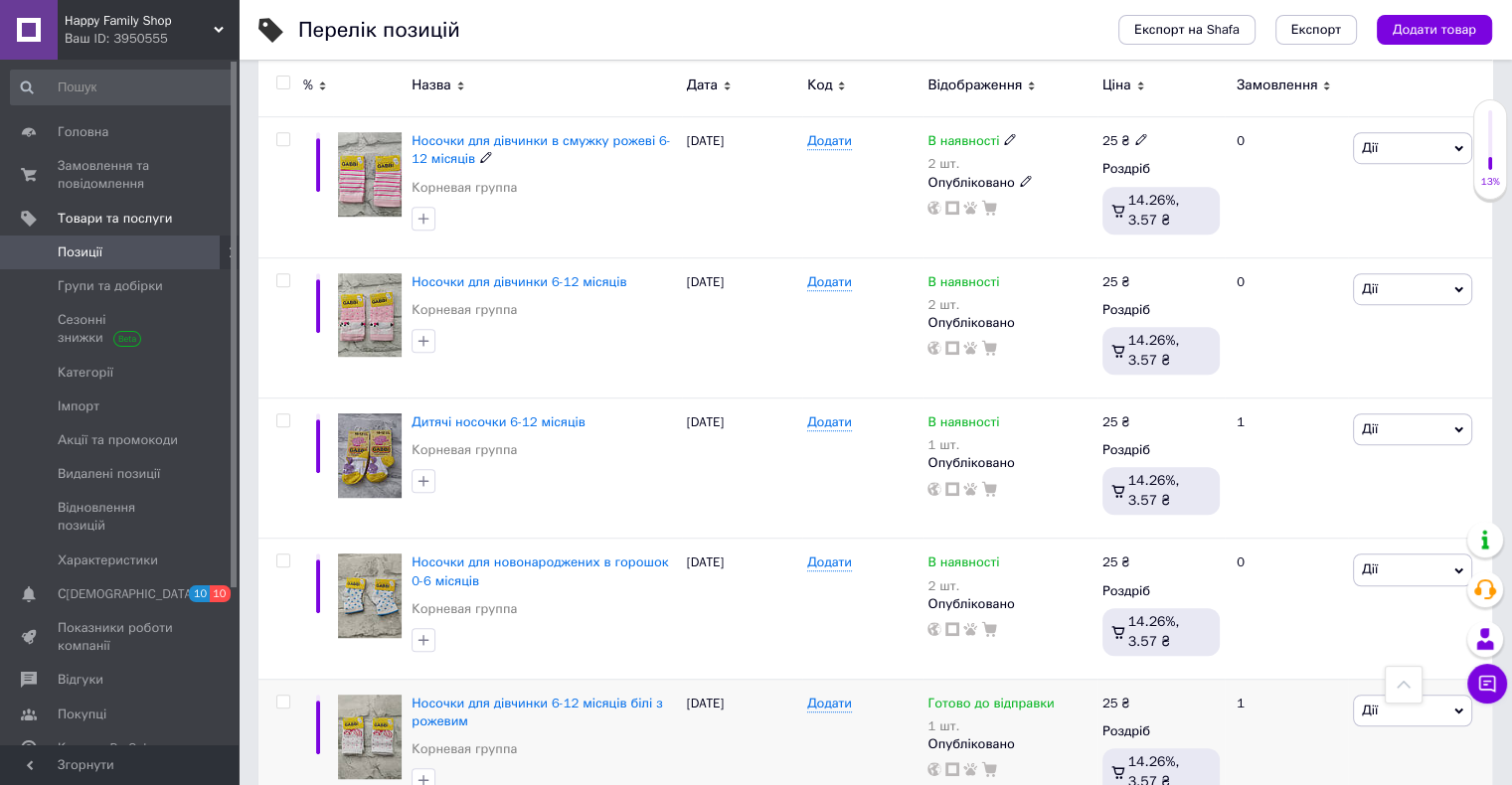 scroll, scrollTop: 1507, scrollLeft: 0, axis: vertical 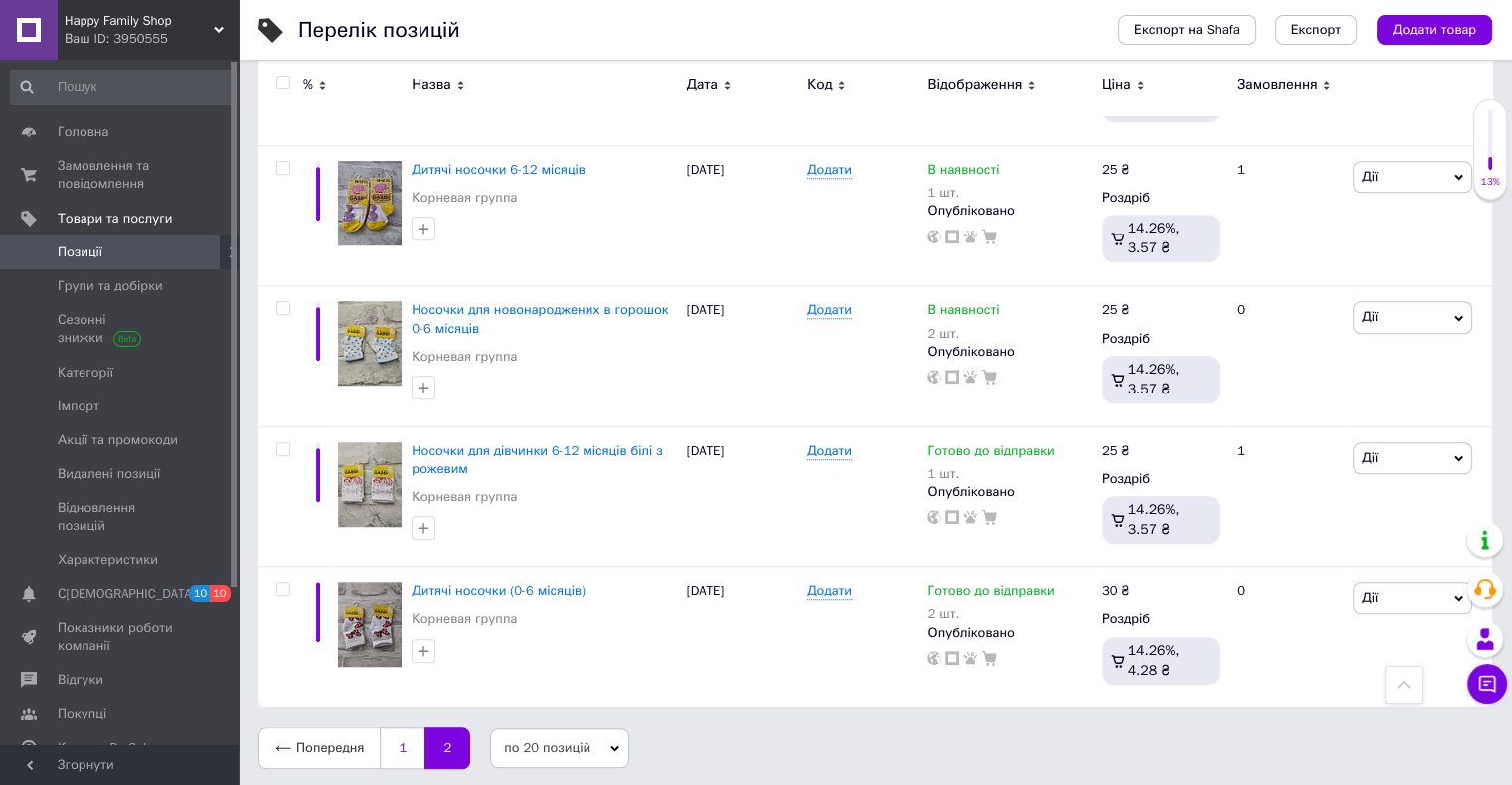 click on "1" at bounding box center [402, 748] 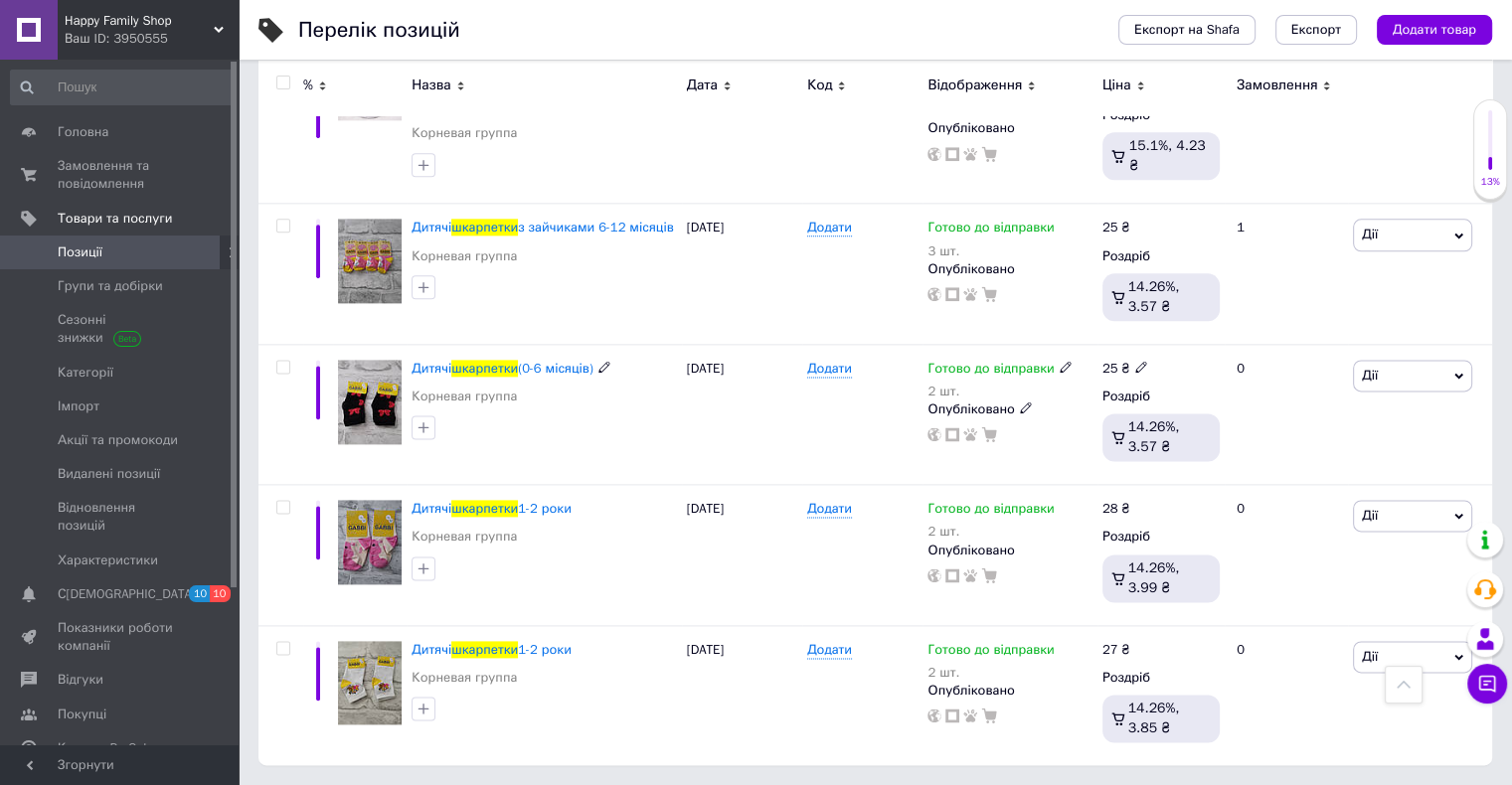 scroll, scrollTop: 2511, scrollLeft: 0, axis: vertical 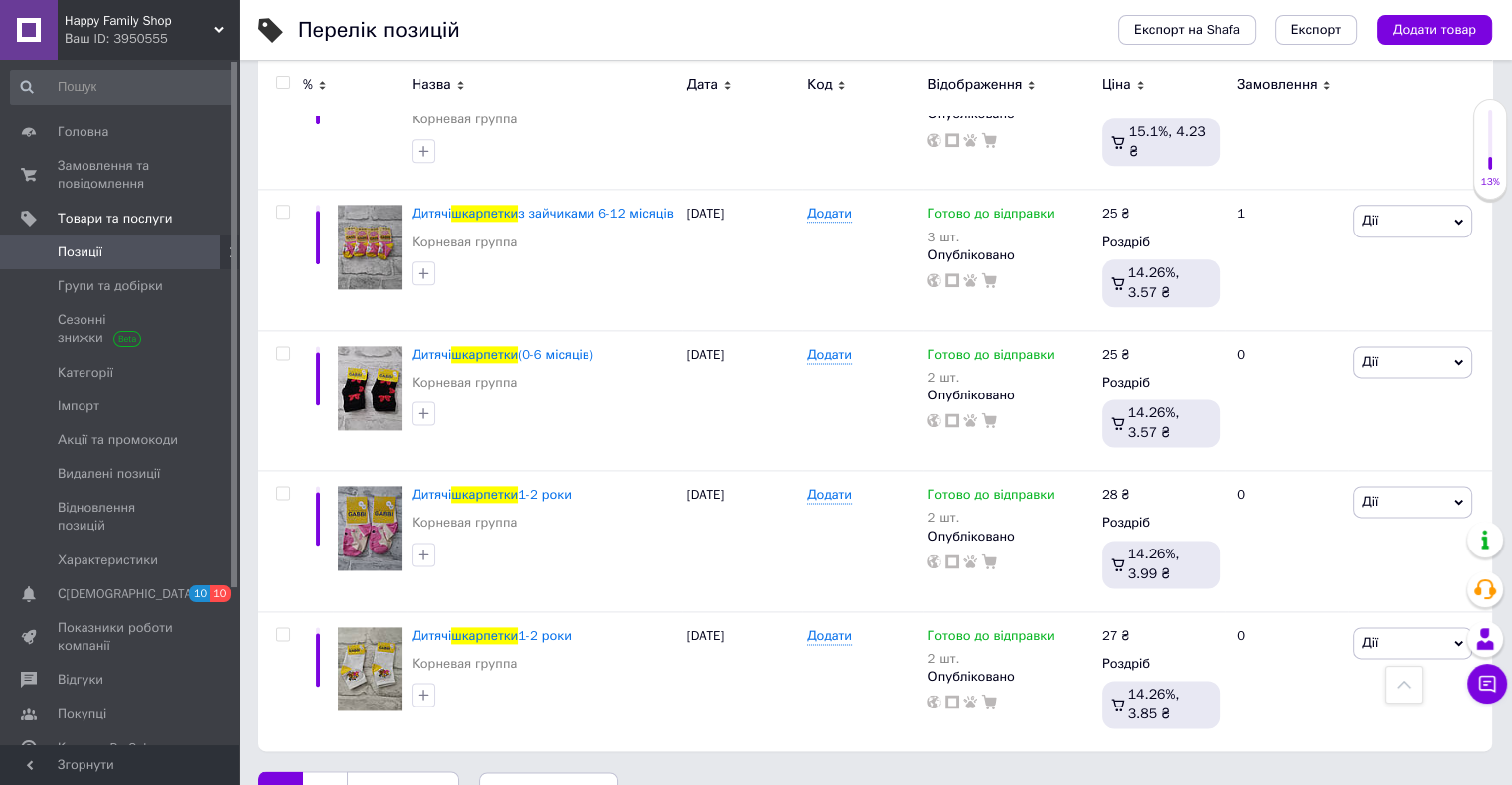 click on "2" at bounding box center [325, 792] 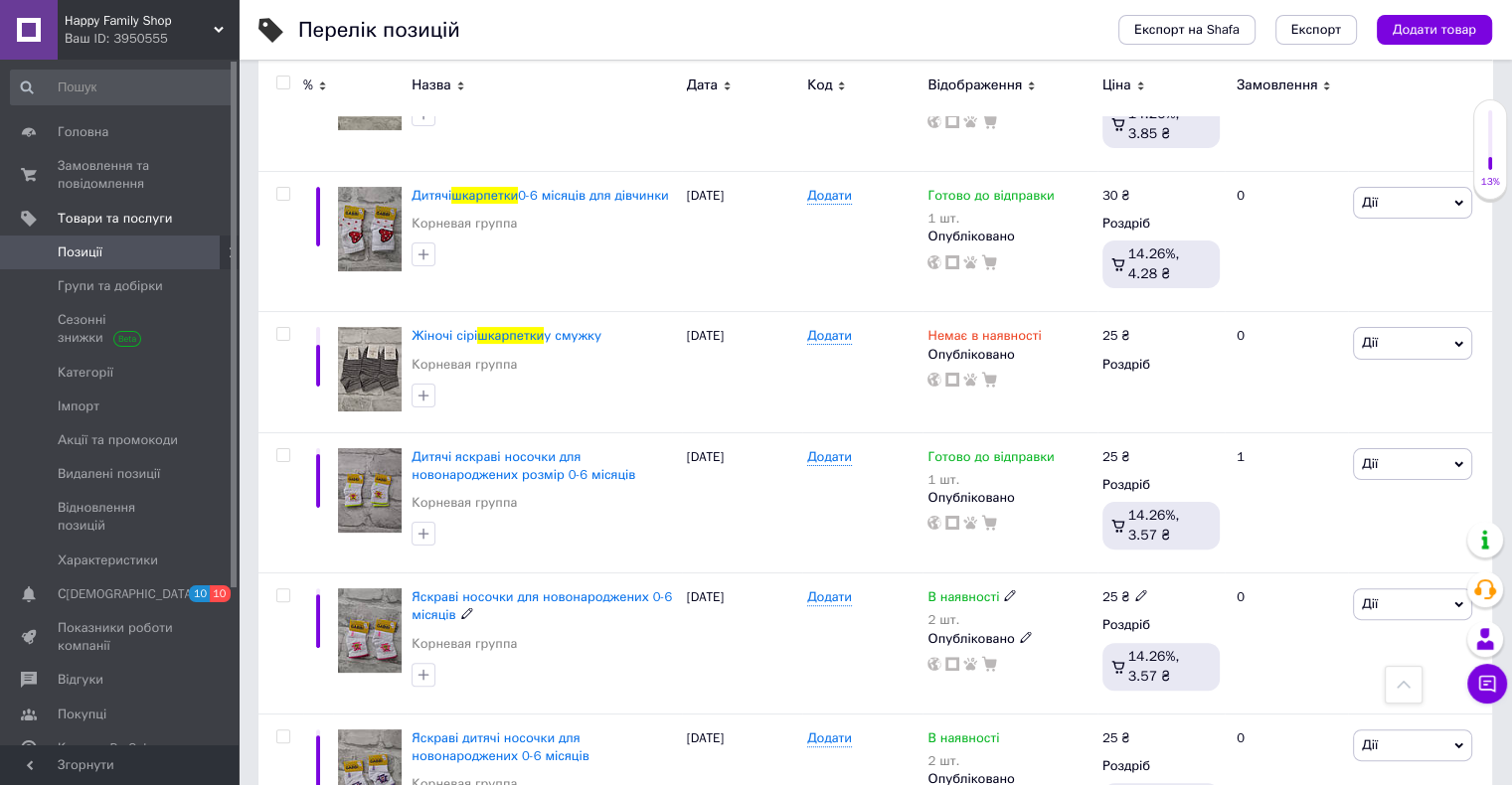 scroll, scrollTop: 497, scrollLeft: 0, axis: vertical 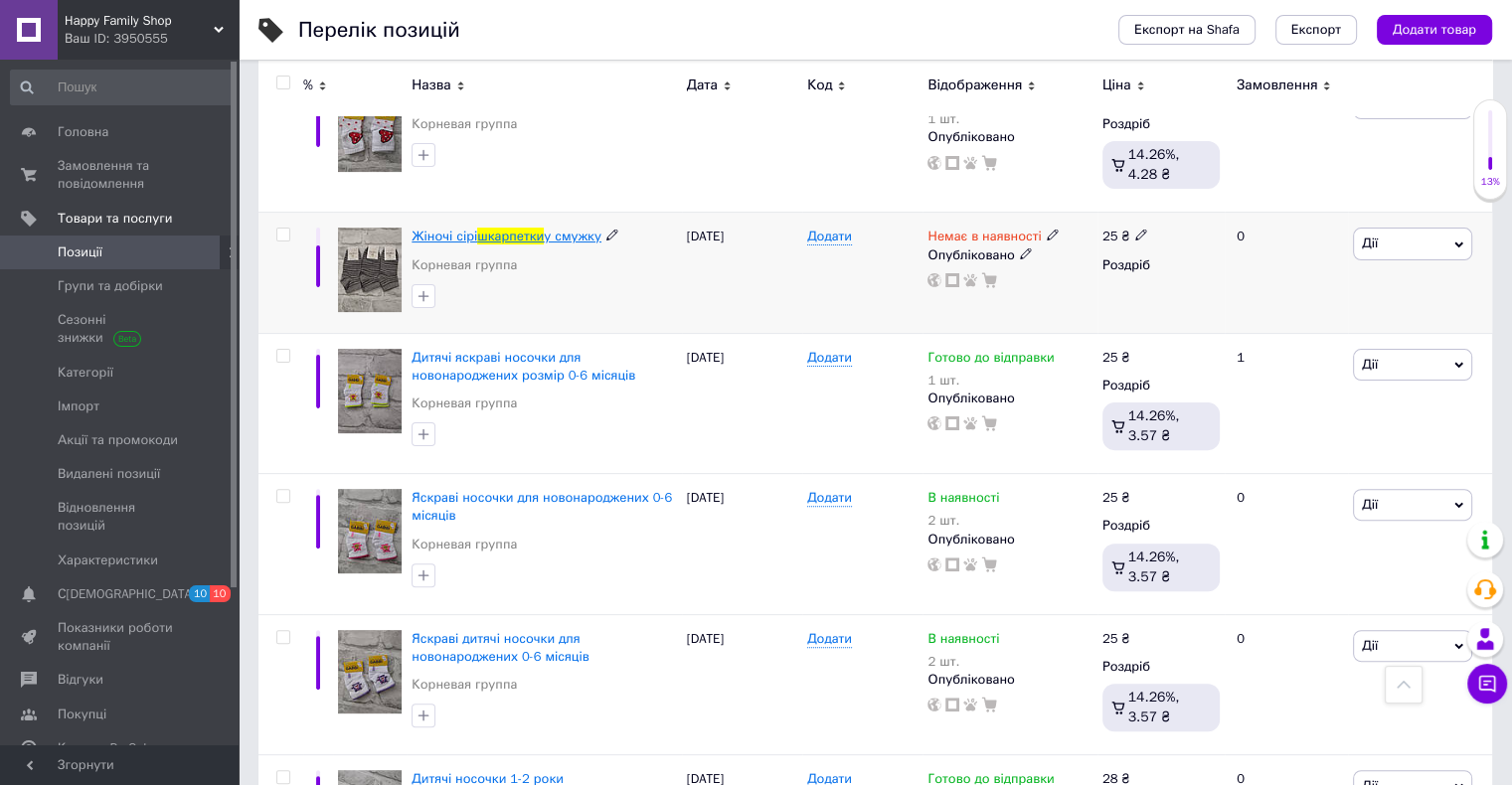 click on "Жіночі сірі" at bounding box center [444, 236] 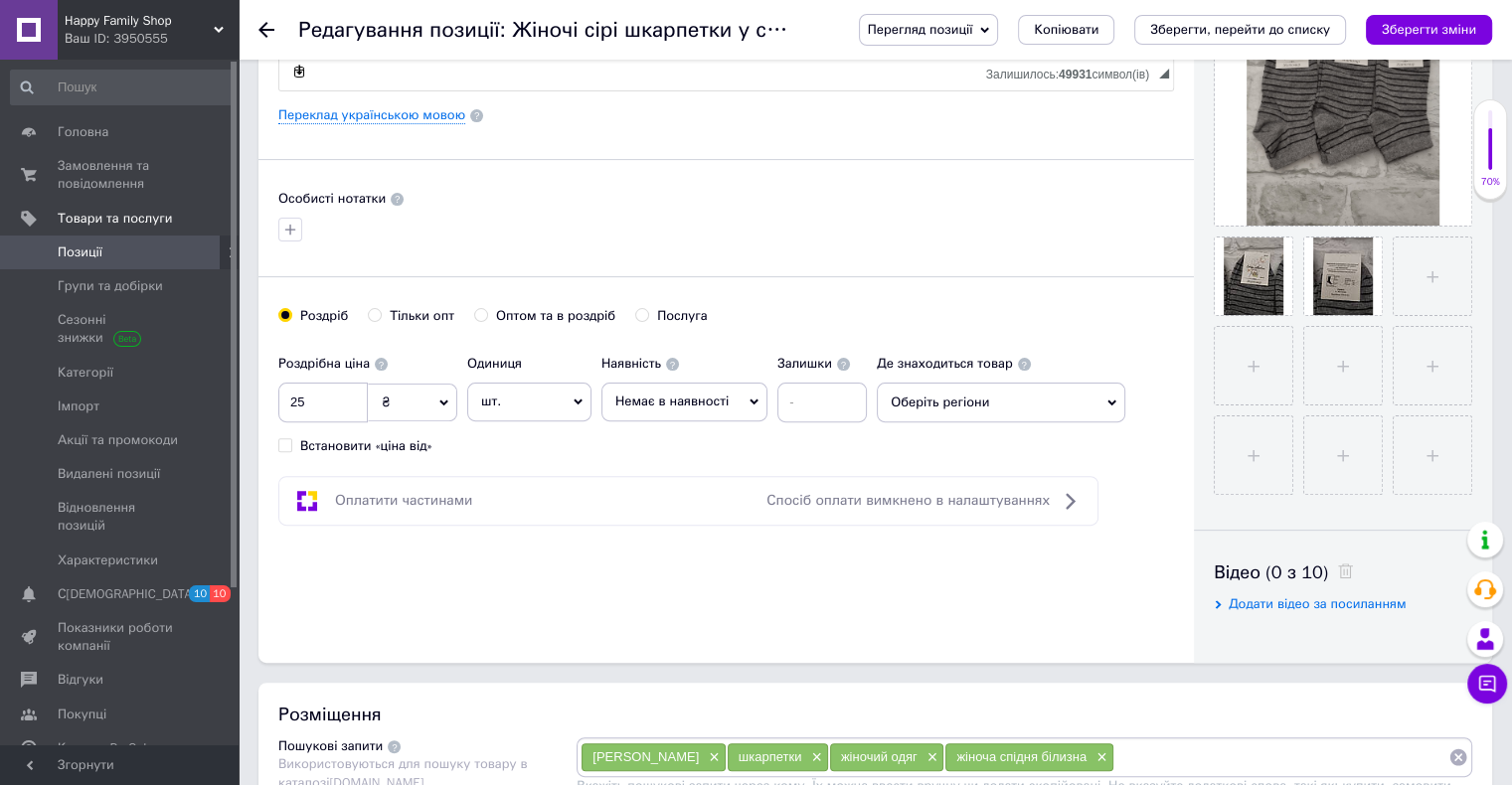 scroll, scrollTop: 596, scrollLeft: 0, axis: vertical 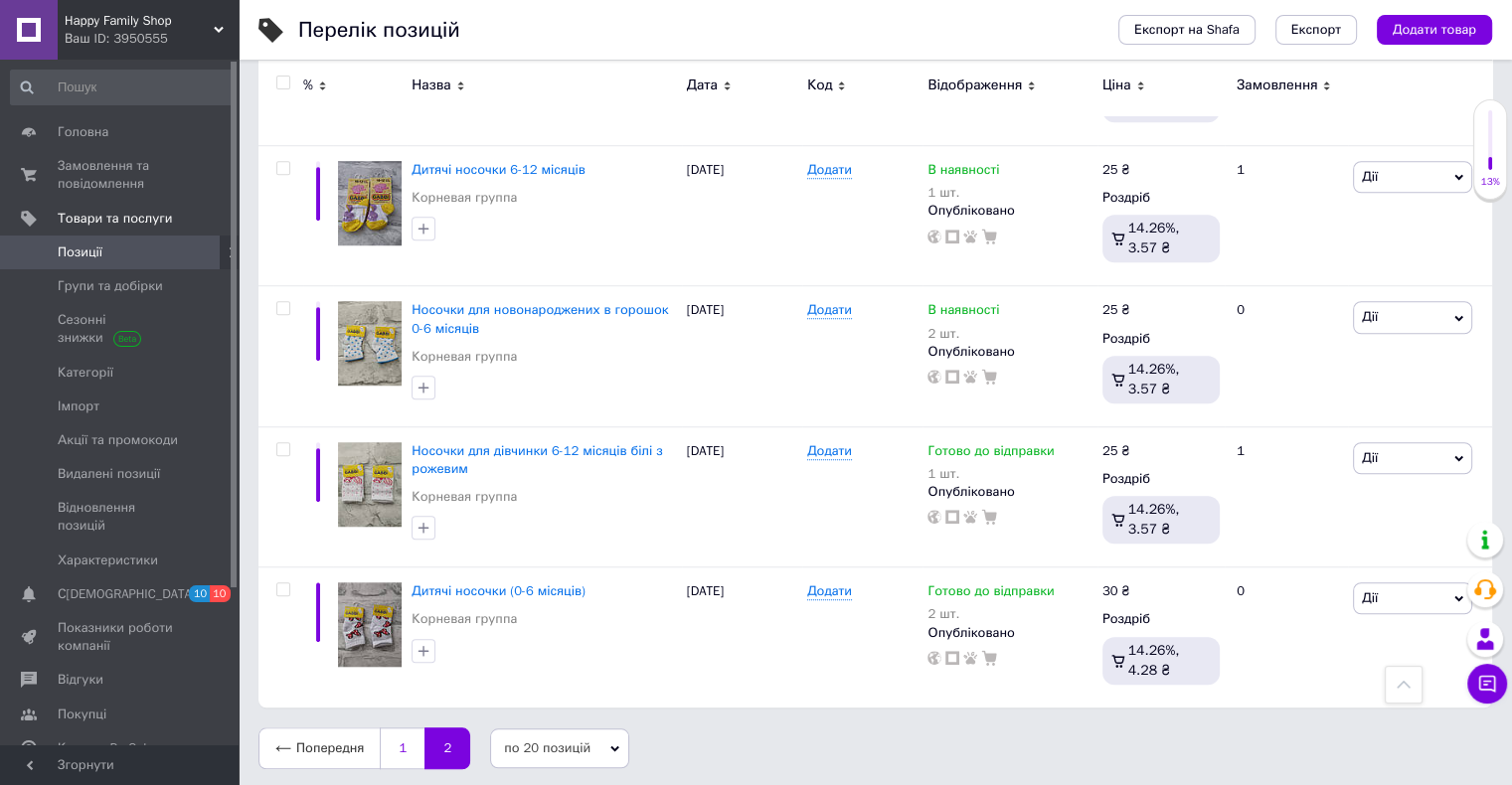 click on "1" at bounding box center (402, 748) 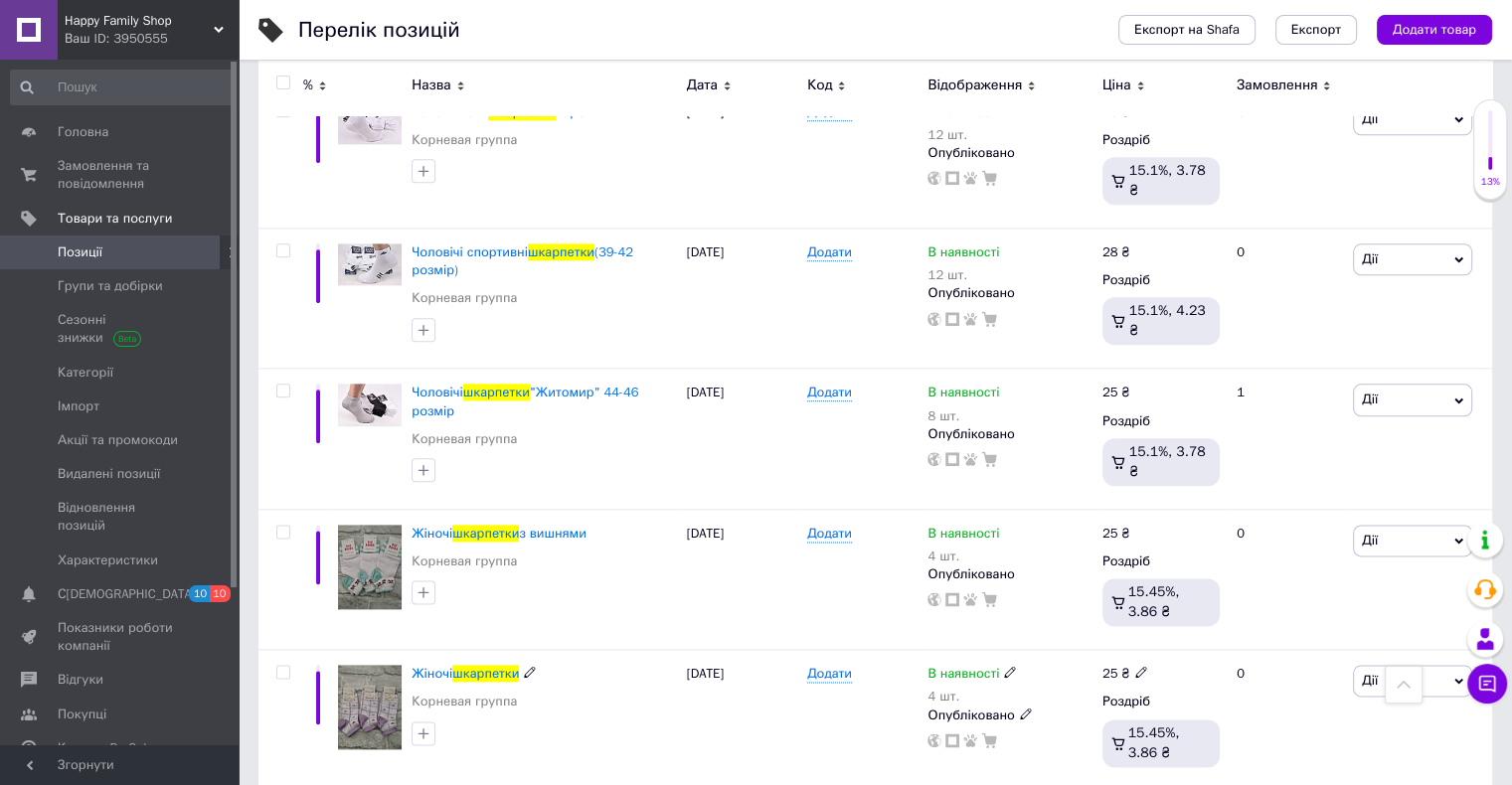 scroll, scrollTop: 2531, scrollLeft: 0, axis: vertical 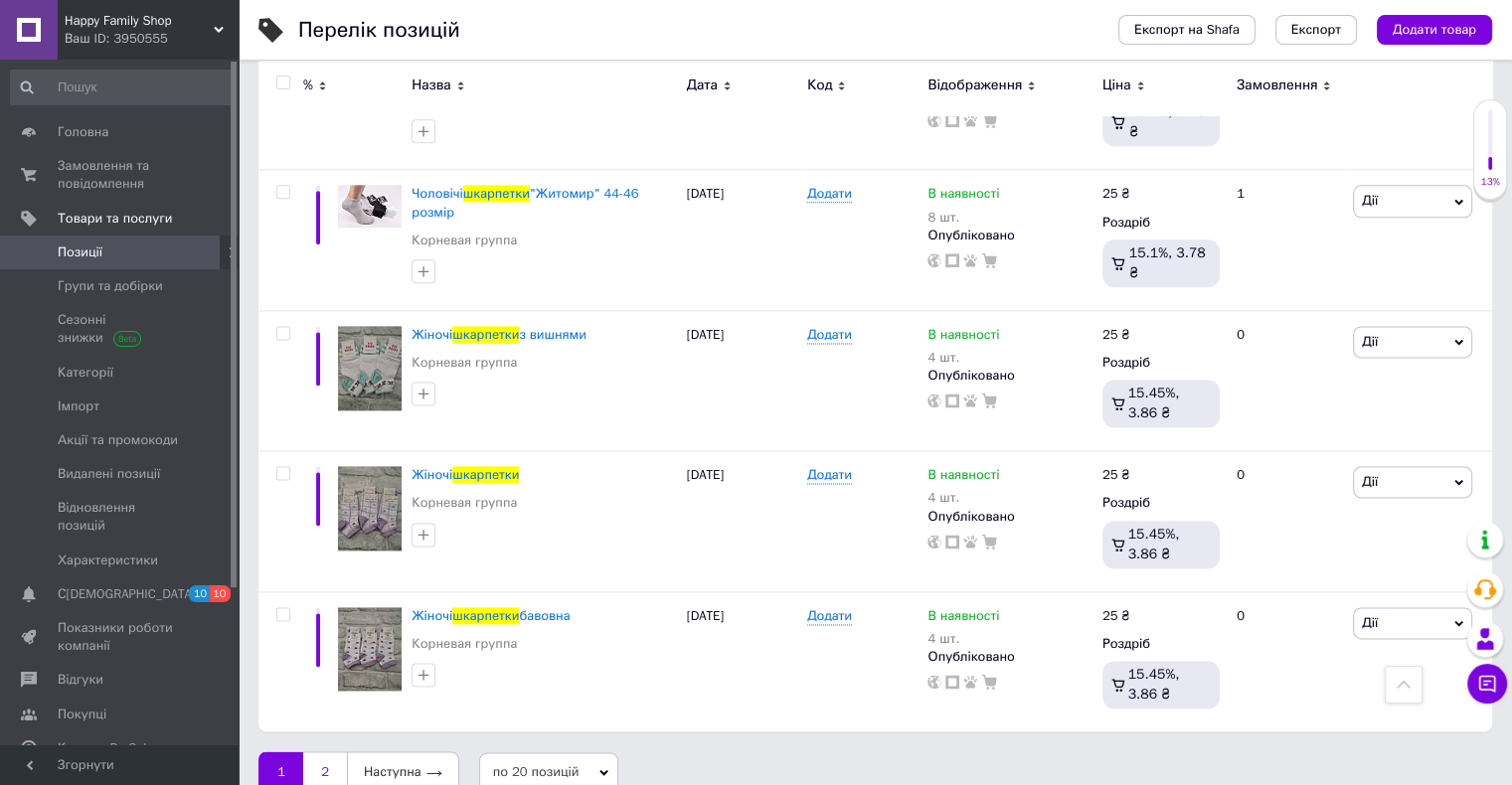 click on "2" at bounding box center (325, 772) 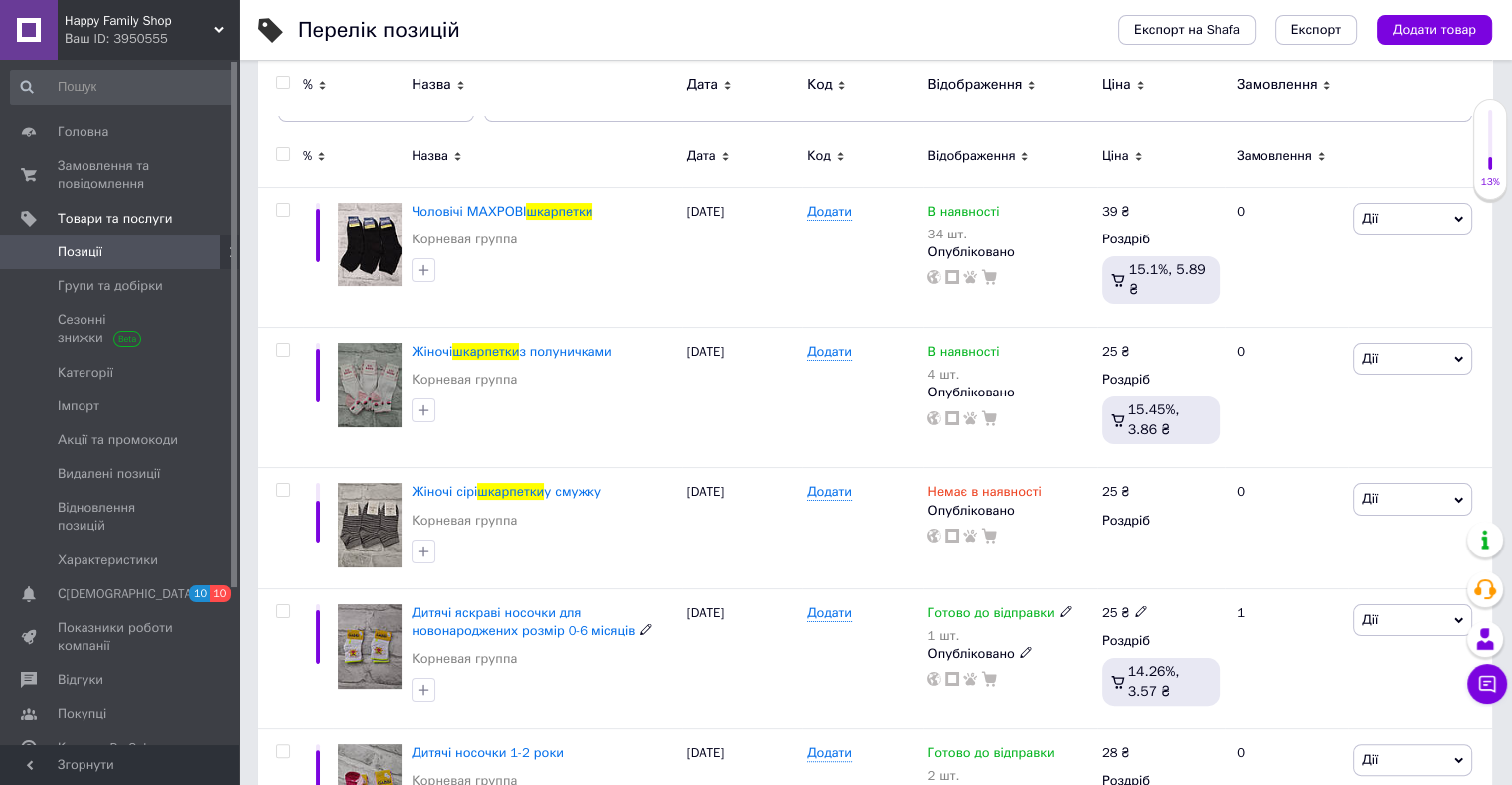scroll, scrollTop: 196, scrollLeft: 0, axis: vertical 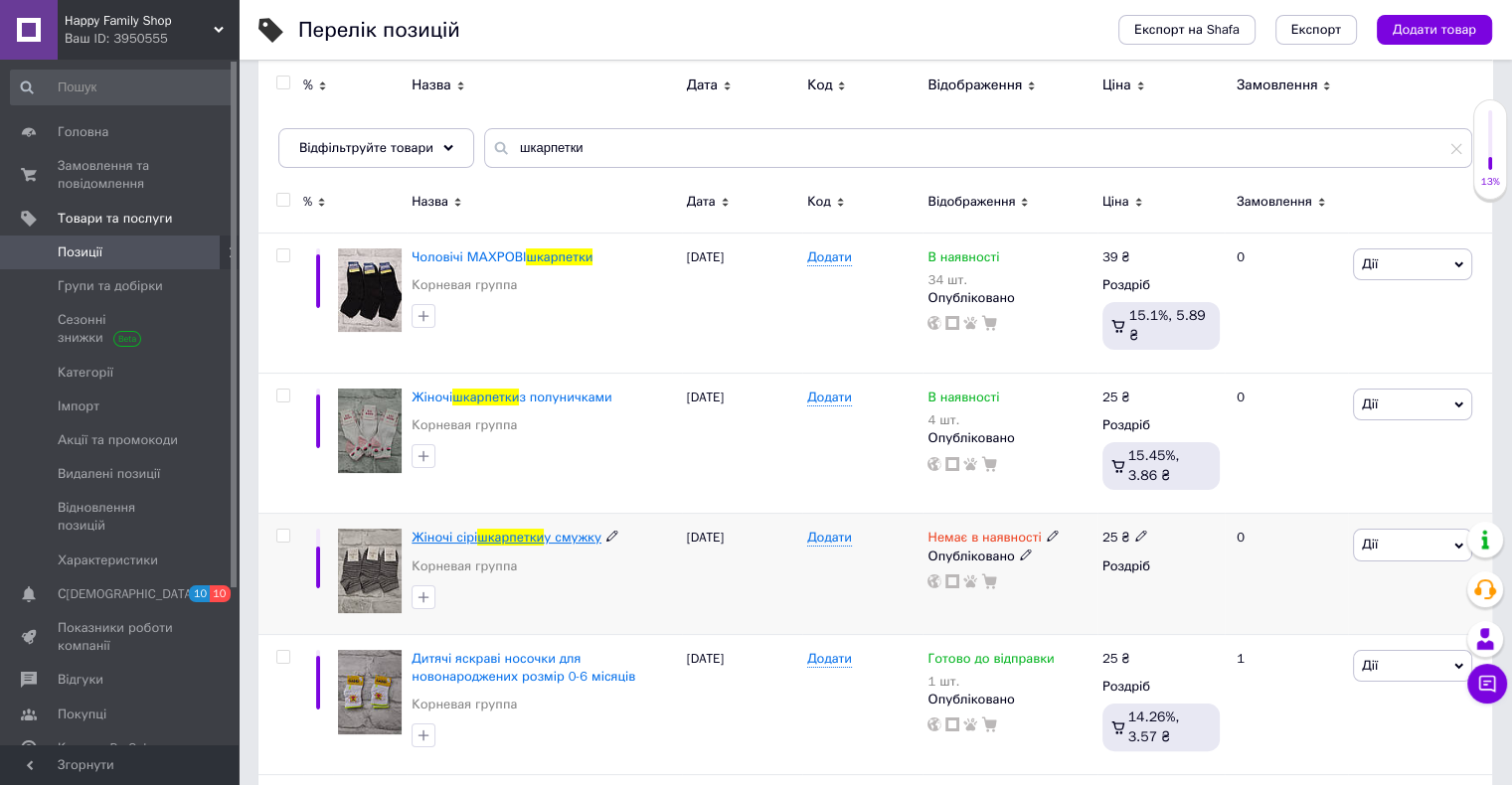 click on "Жіночі сірі" at bounding box center [444, 537] 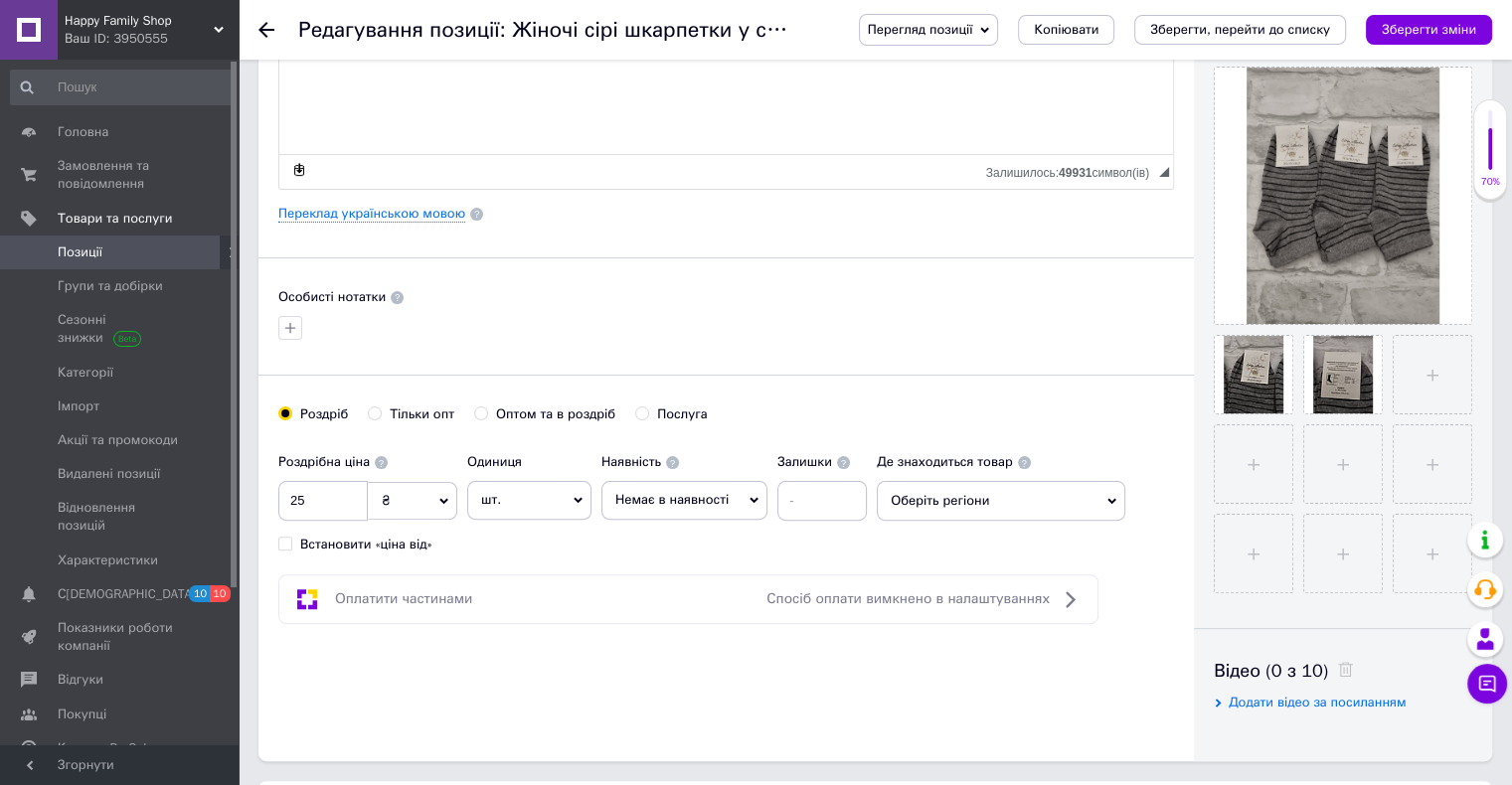 scroll, scrollTop: 397, scrollLeft: 0, axis: vertical 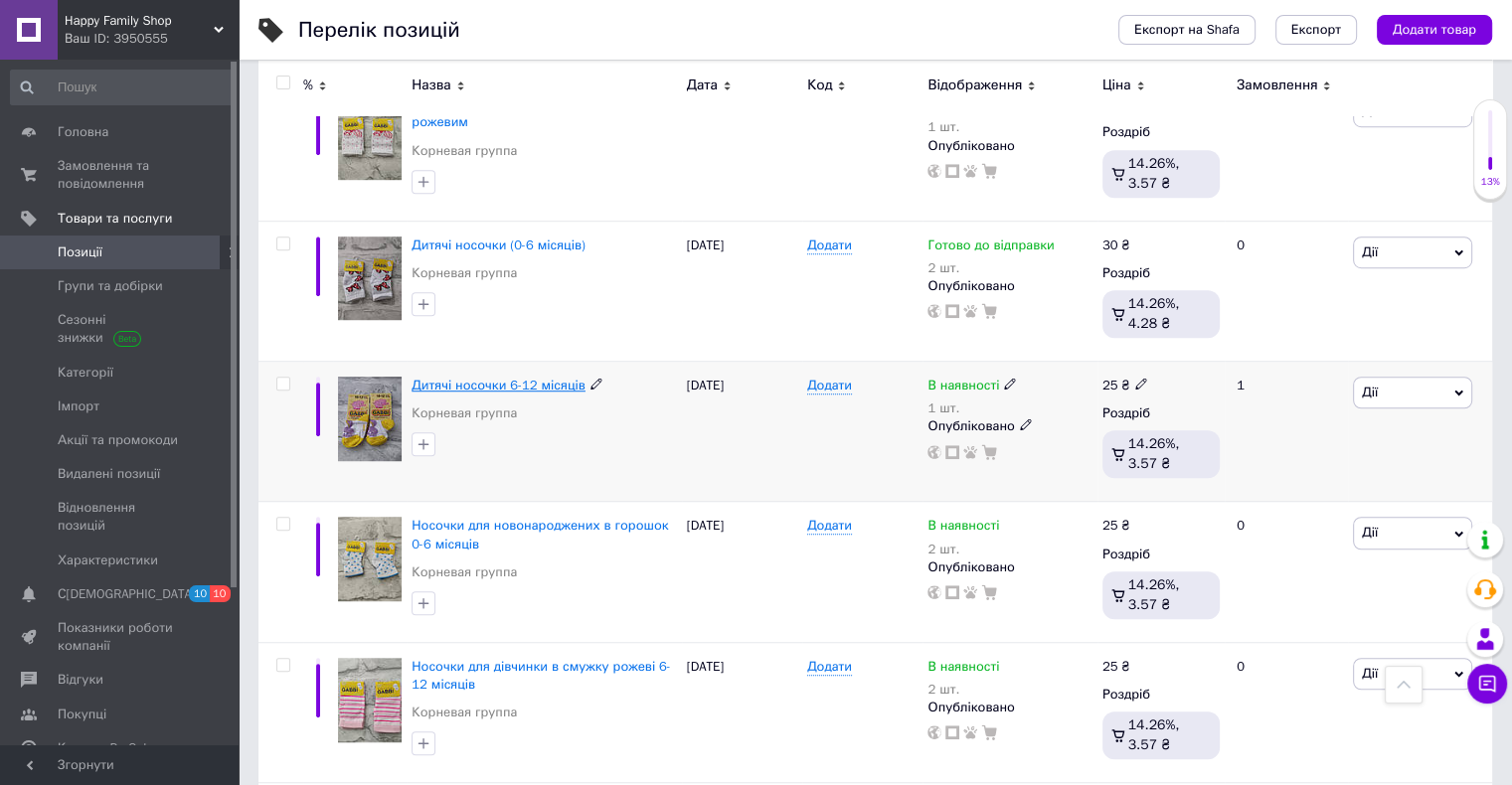 click on "Дитячі носочки 6-12 місяців" at bounding box center (498, 385) 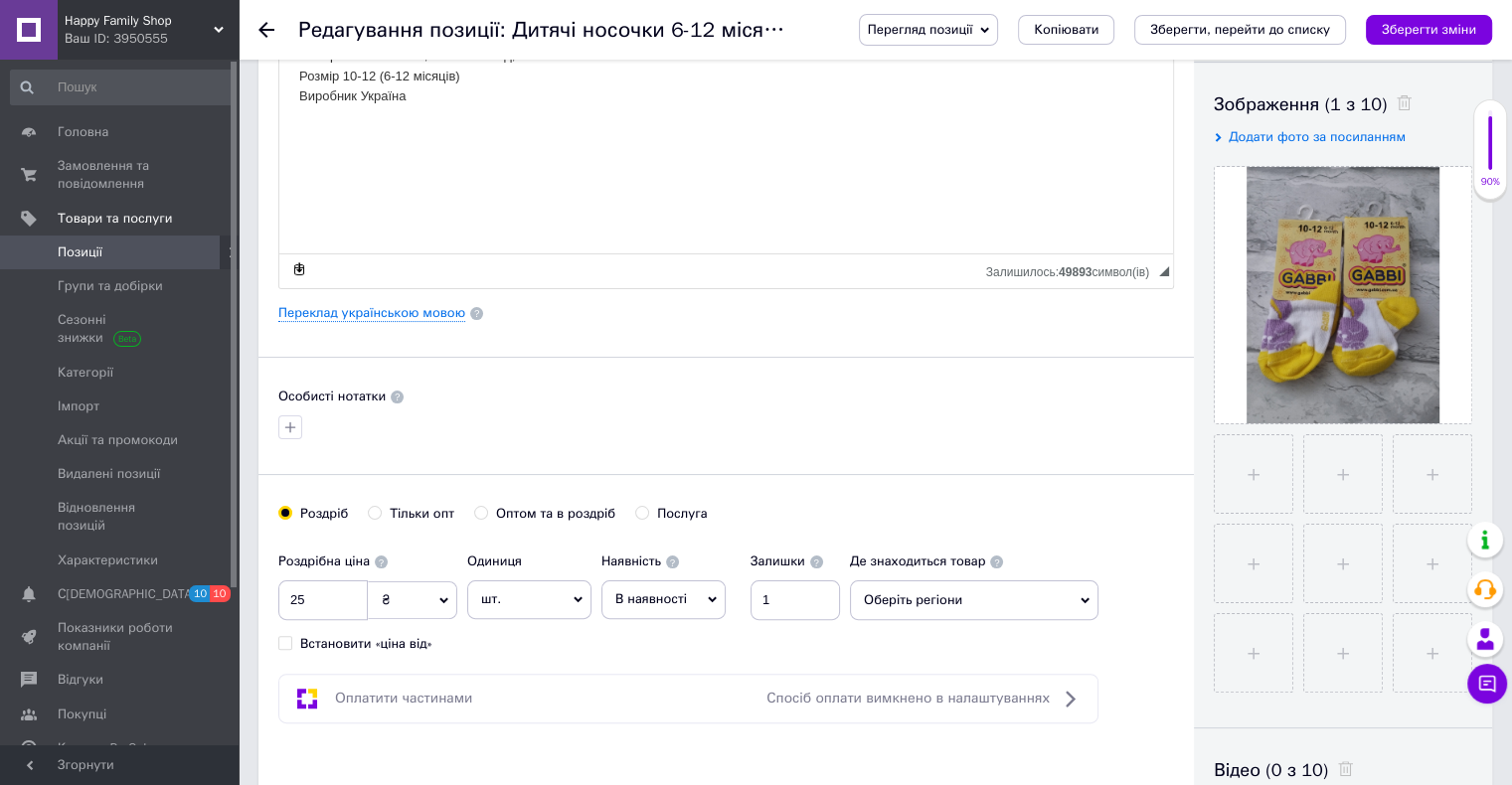 scroll, scrollTop: 497, scrollLeft: 0, axis: vertical 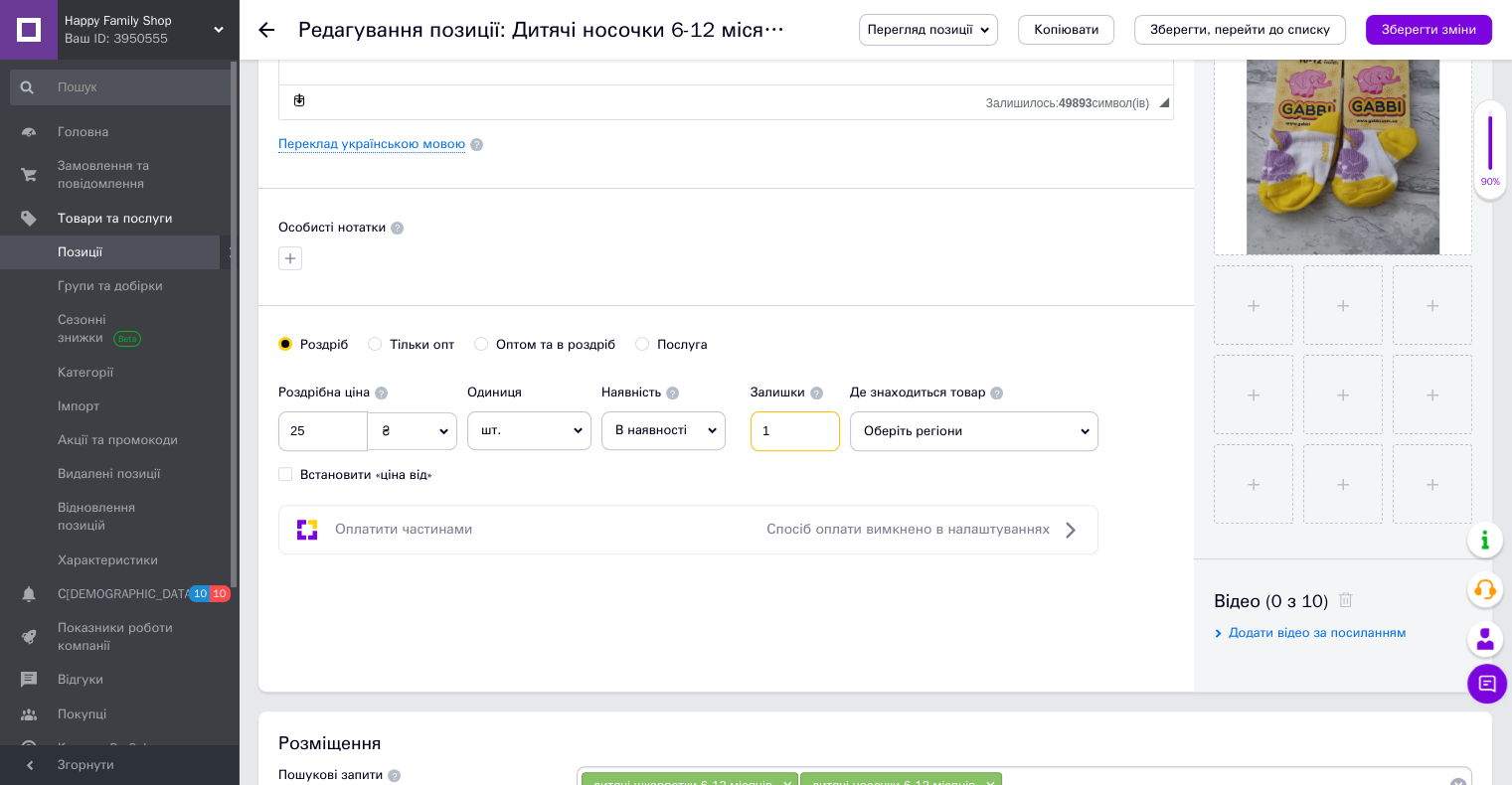 click on "1" at bounding box center (795, 431) 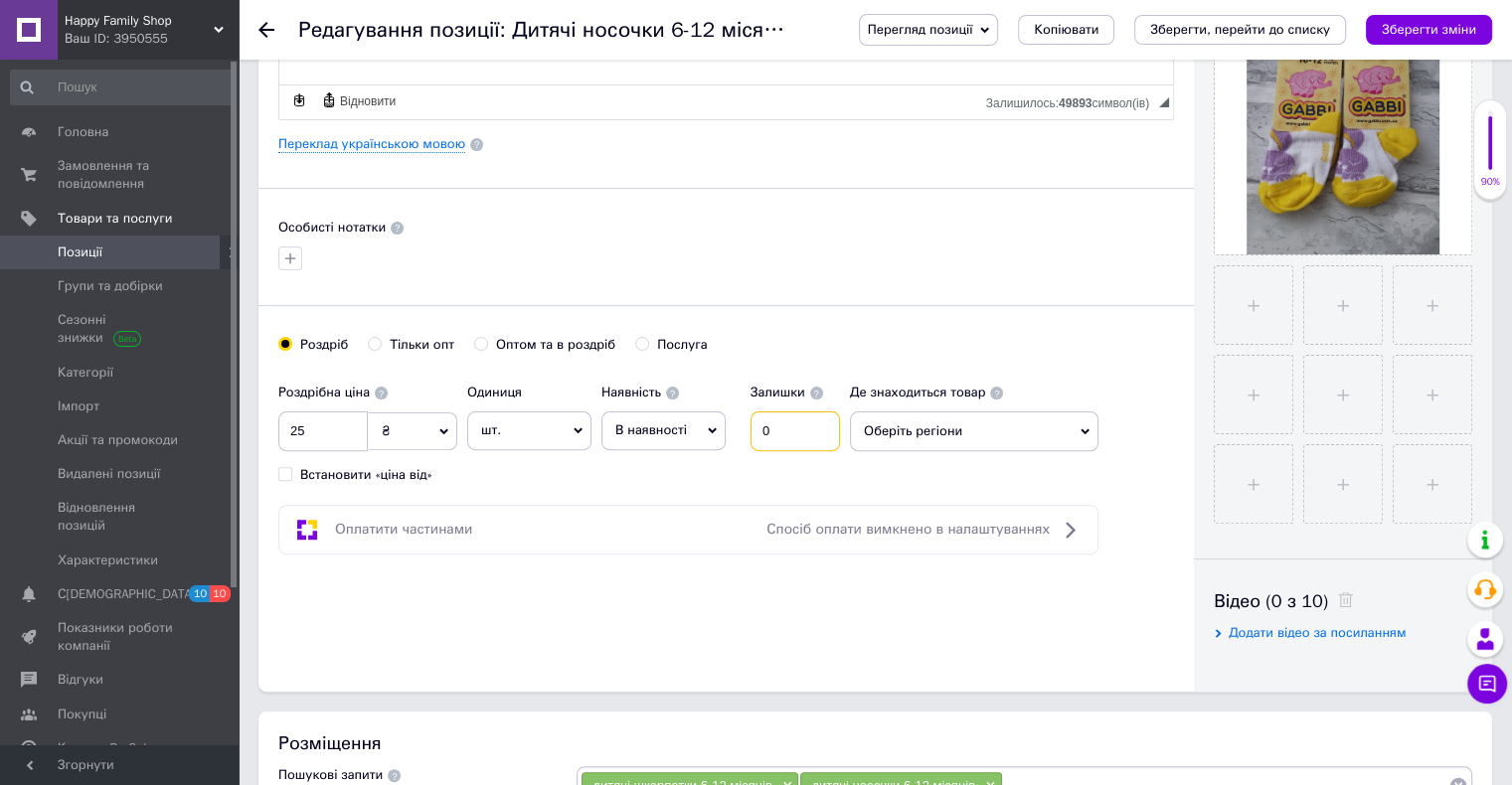 type on "0" 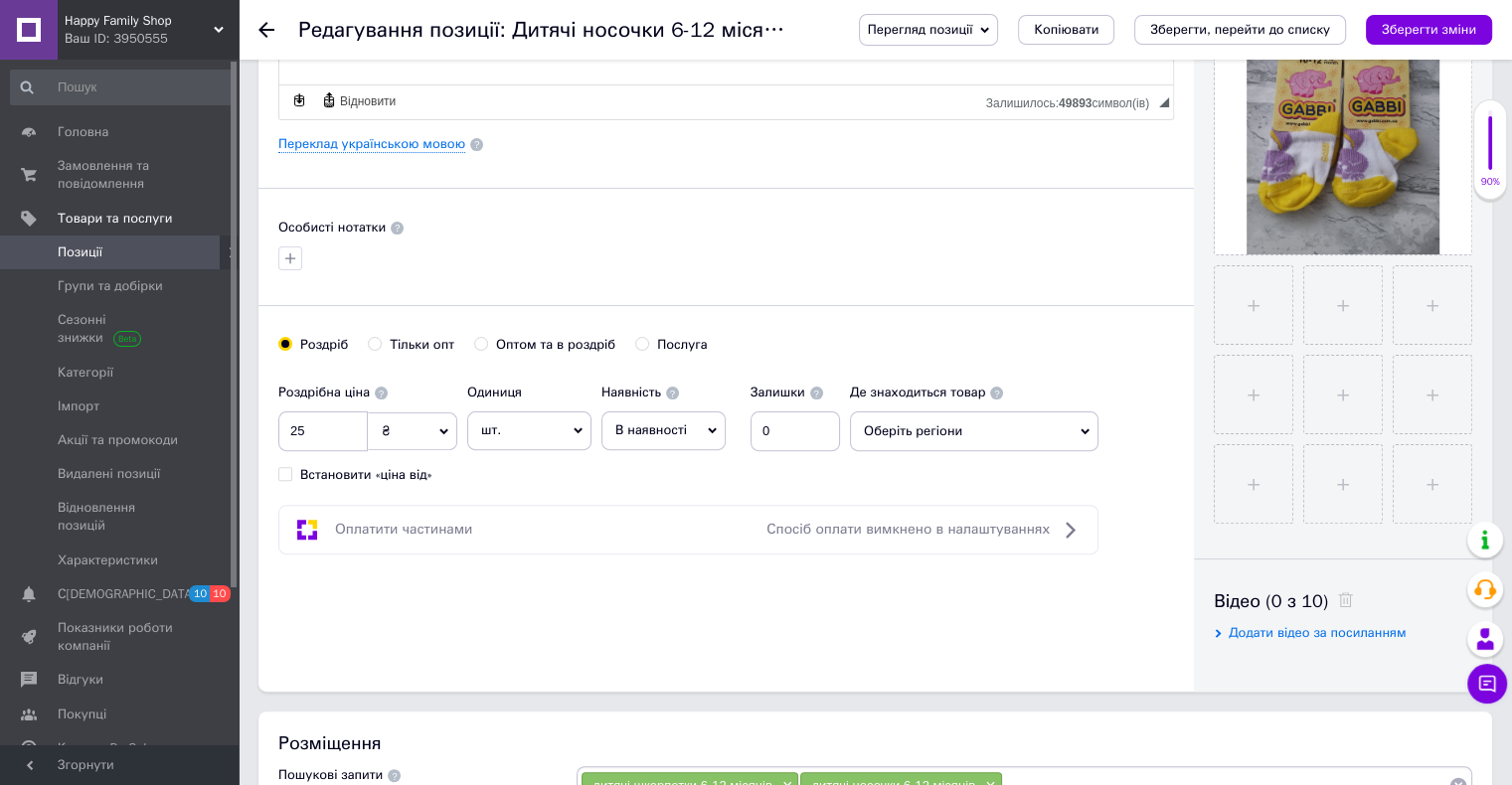 click on "В наявності" at bounding box center [651, 429] 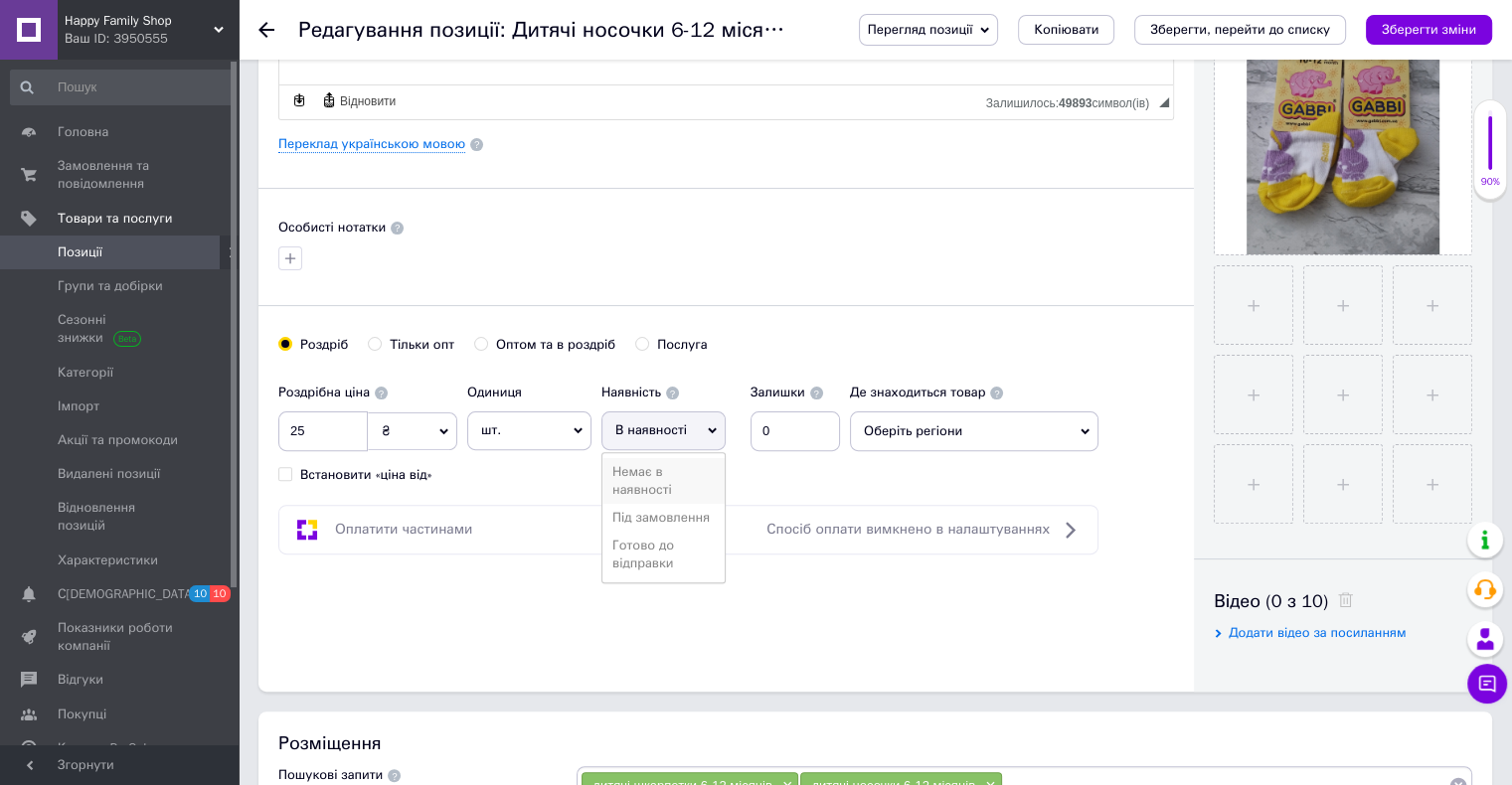click on "Немає в наявності" at bounding box center (663, 481) 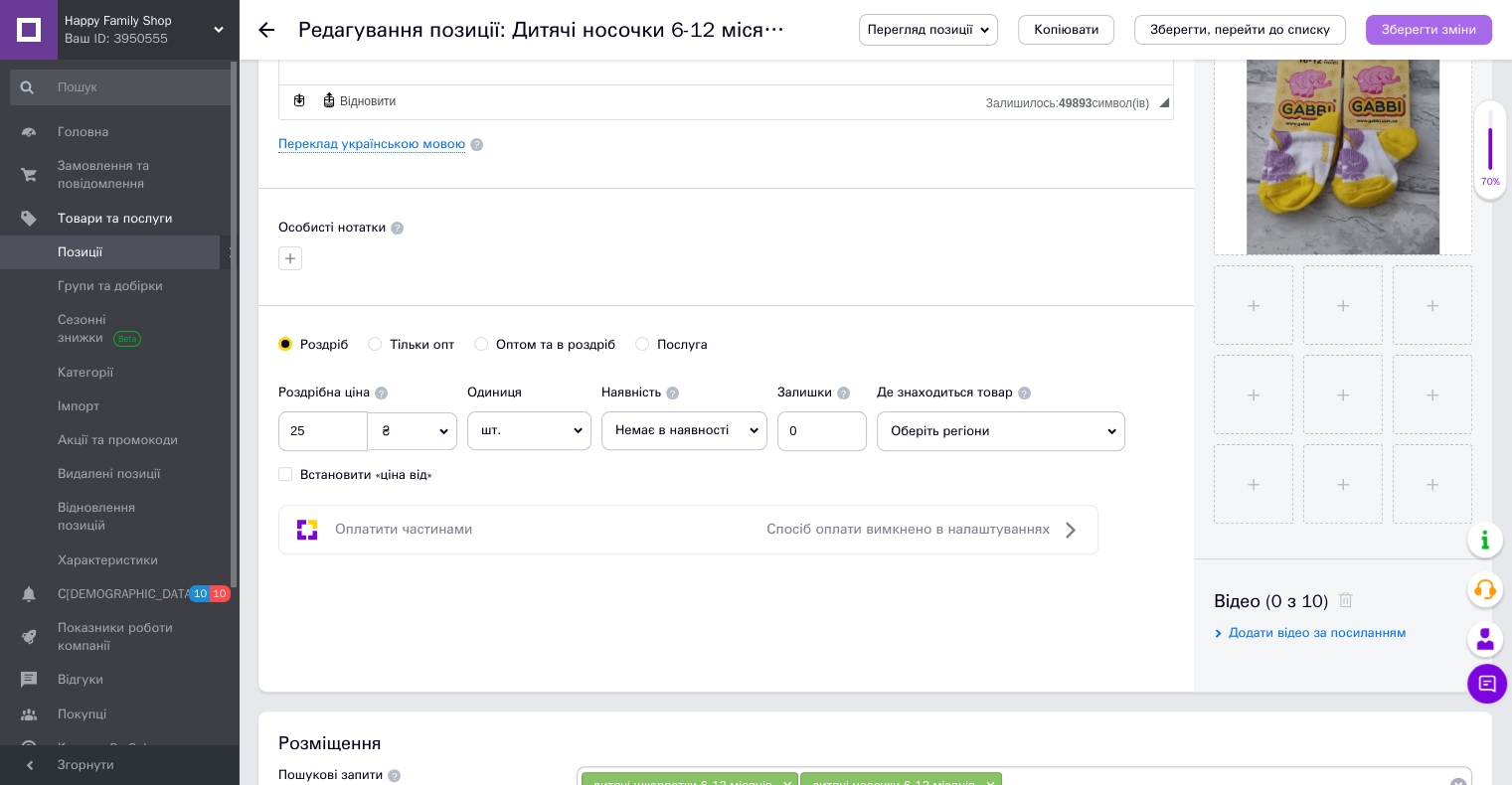 click on "Зберегти зміни" at bounding box center [1428, 30] 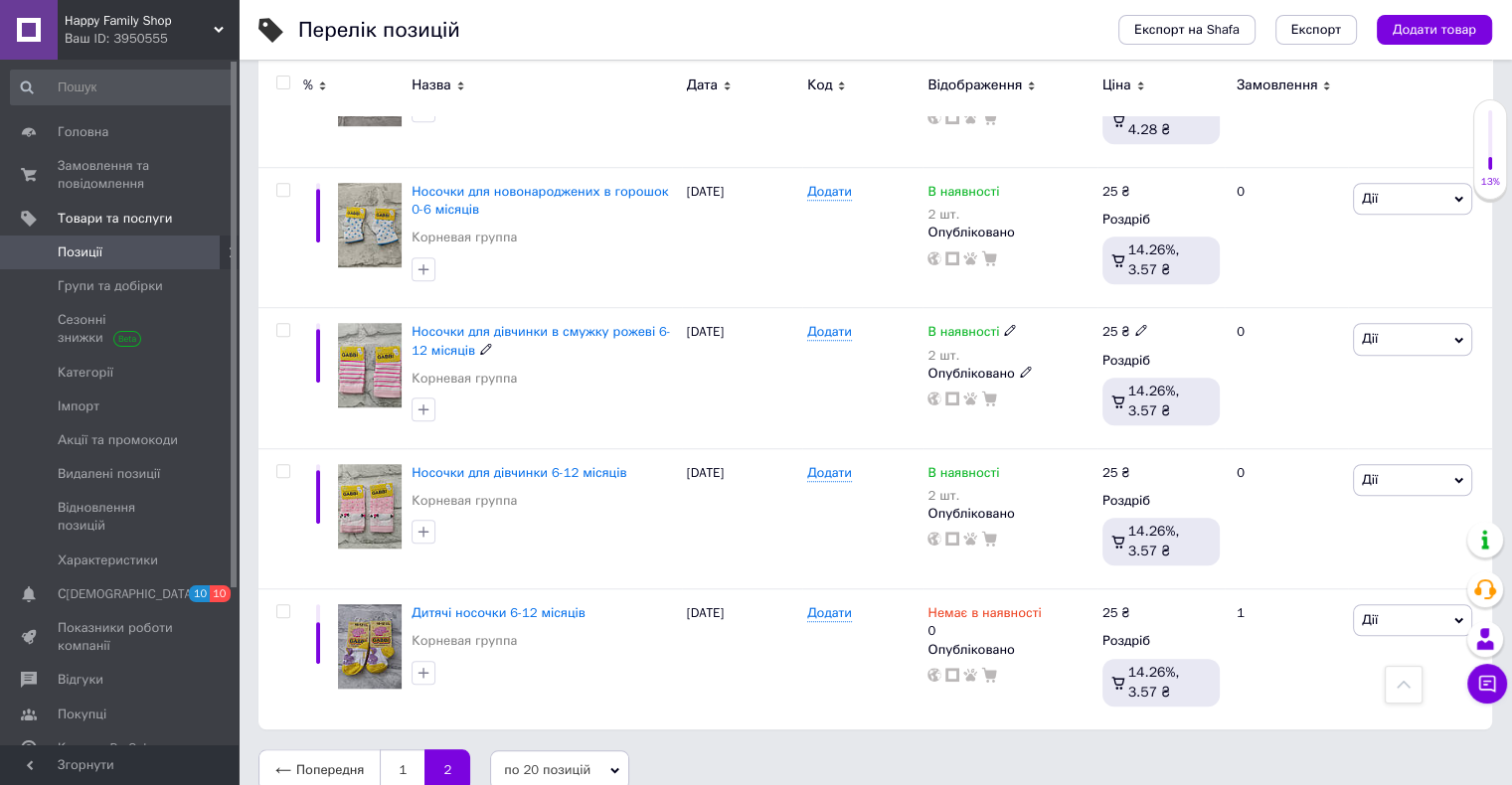 scroll, scrollTop: 1488, scrollLeft: 0, axis: vertical 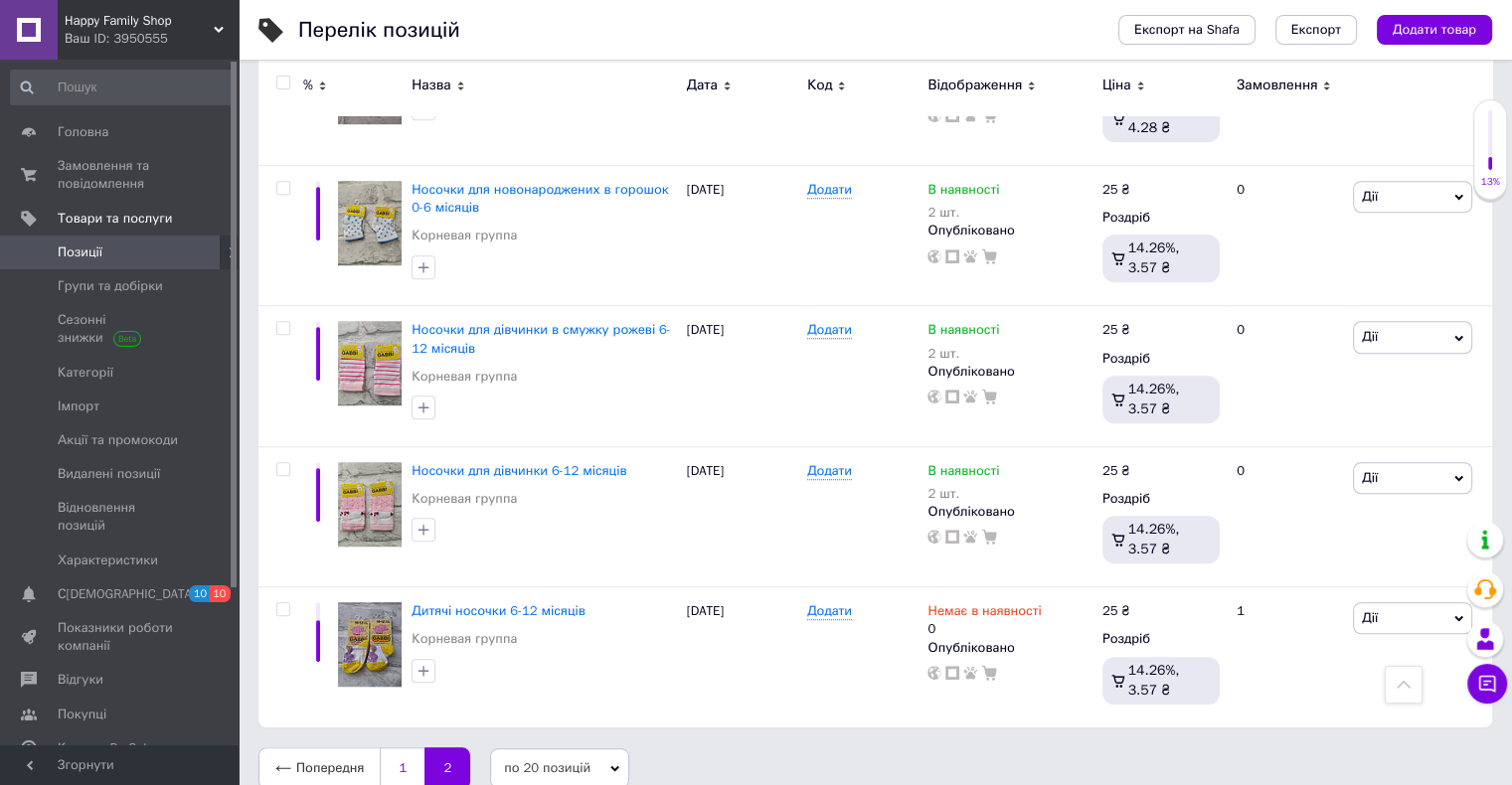 click on "1" at bounding box center (402, 768) 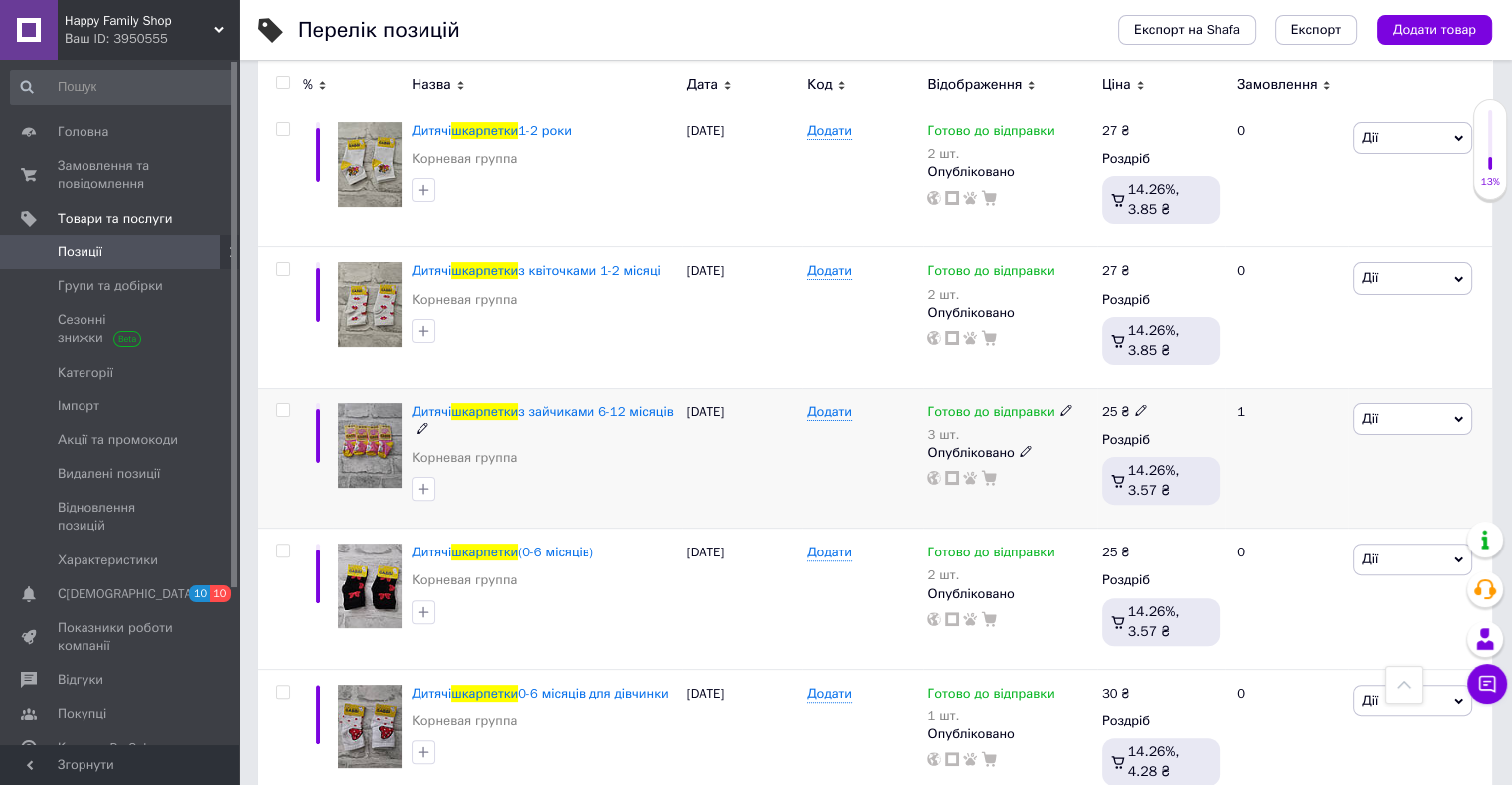 scroll, scrollTop: 497, scrollLeft: 0, axis: vertical 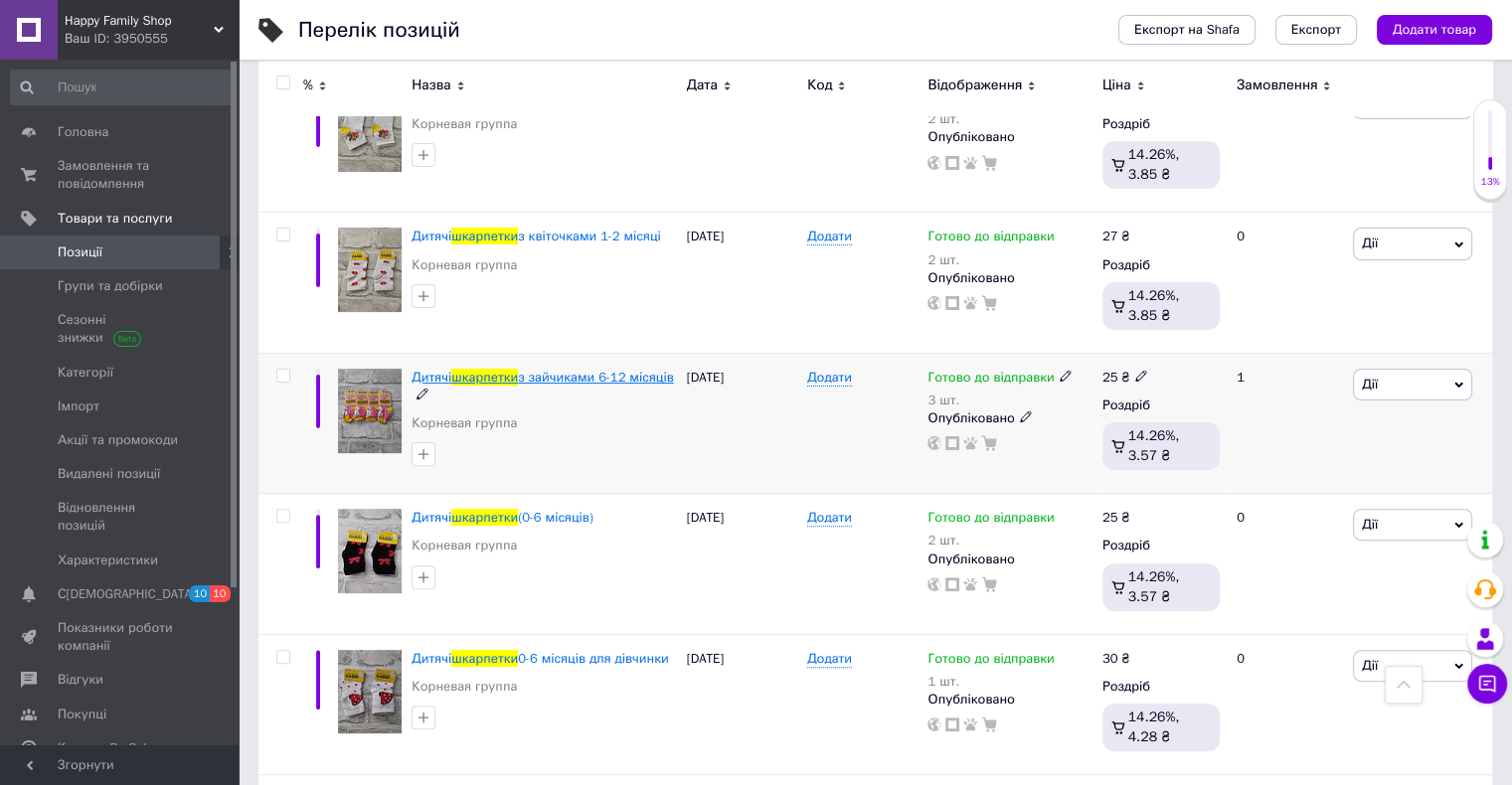 click on "з зайчиками 6-12 місяців" at bounding box center [595, 377] 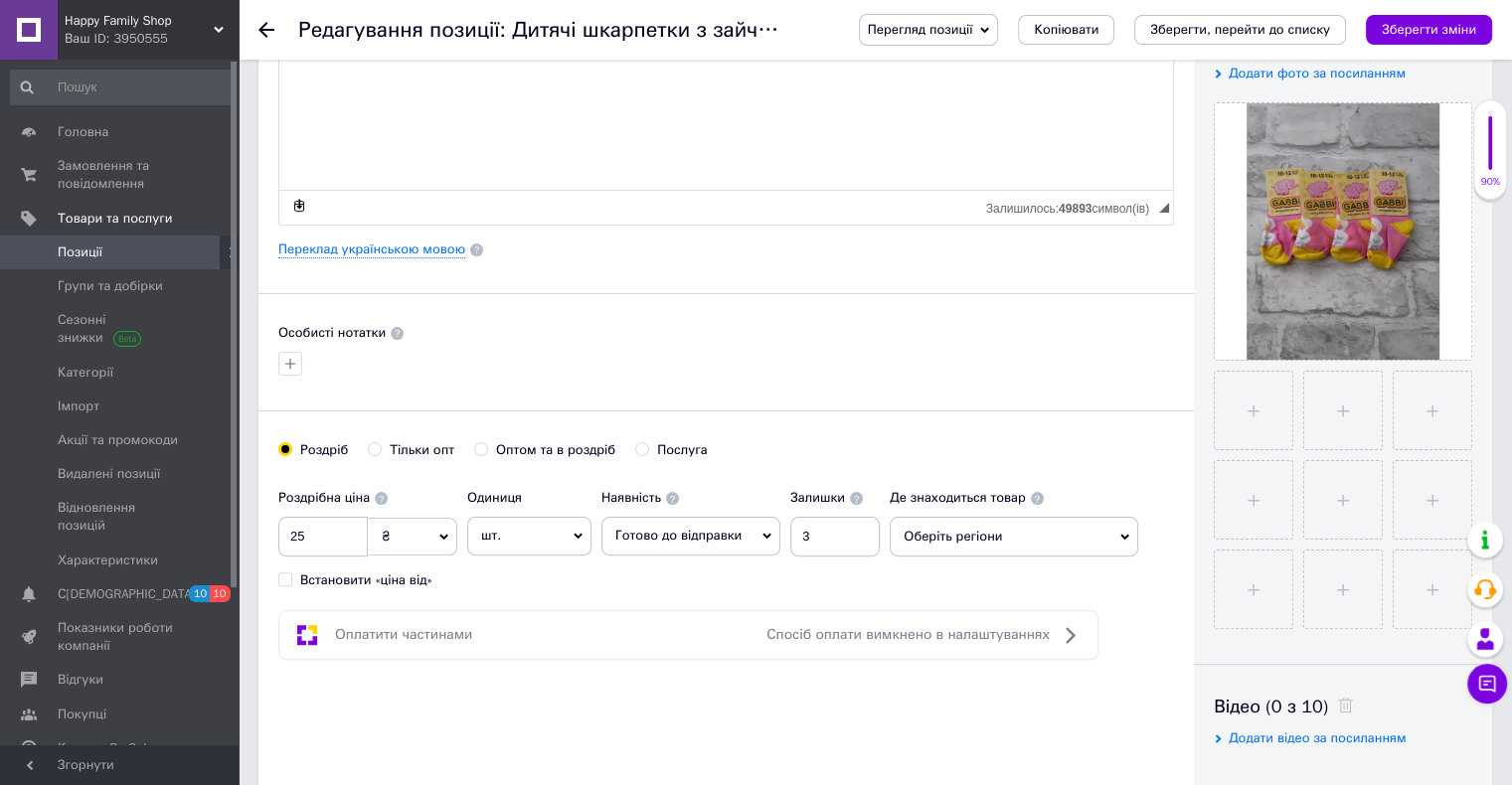 scroll, scrollTop: 397, scrollLeft: 0, axis: vertical 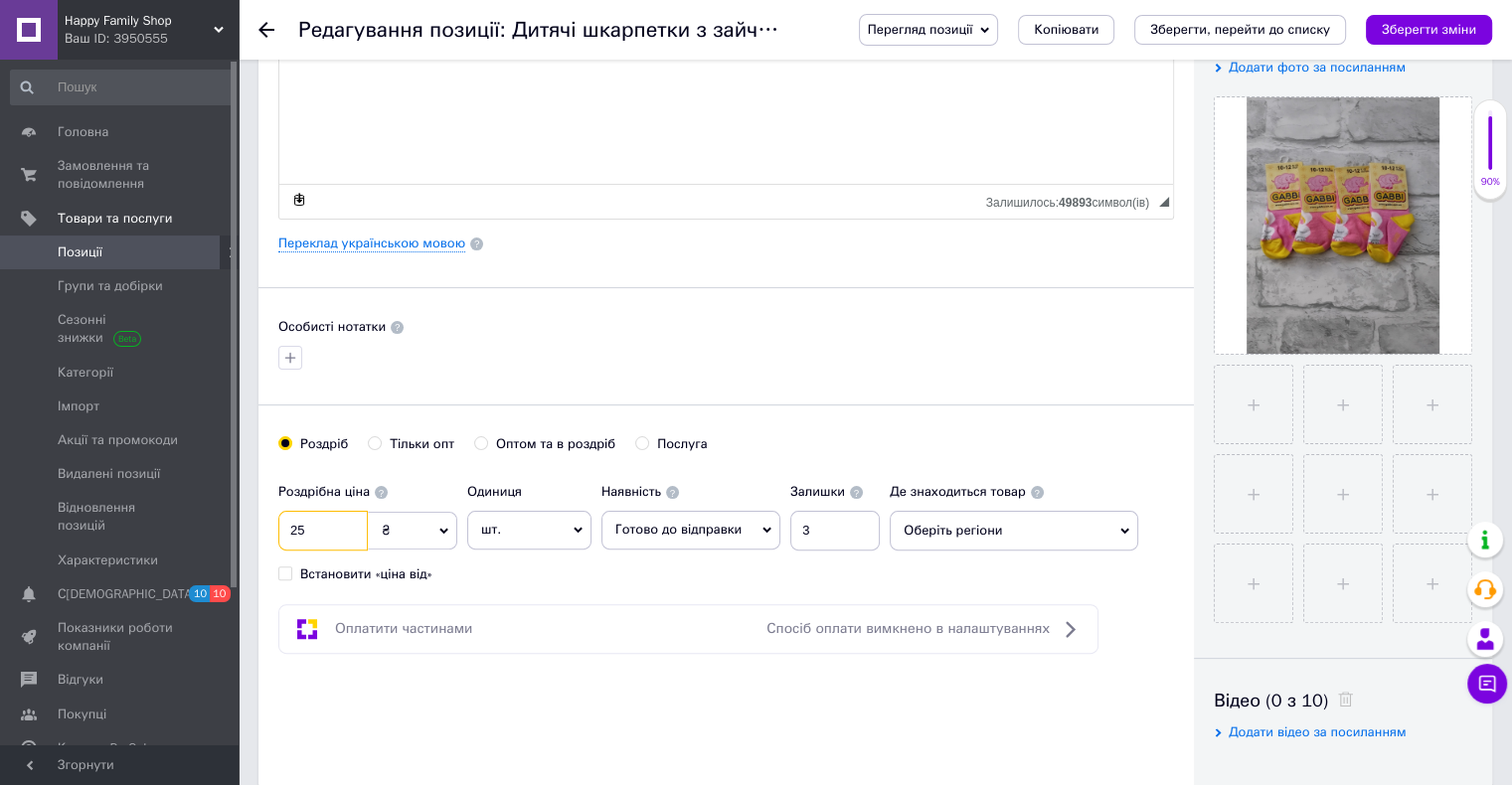click on "25" at bounding box center [323, 531] 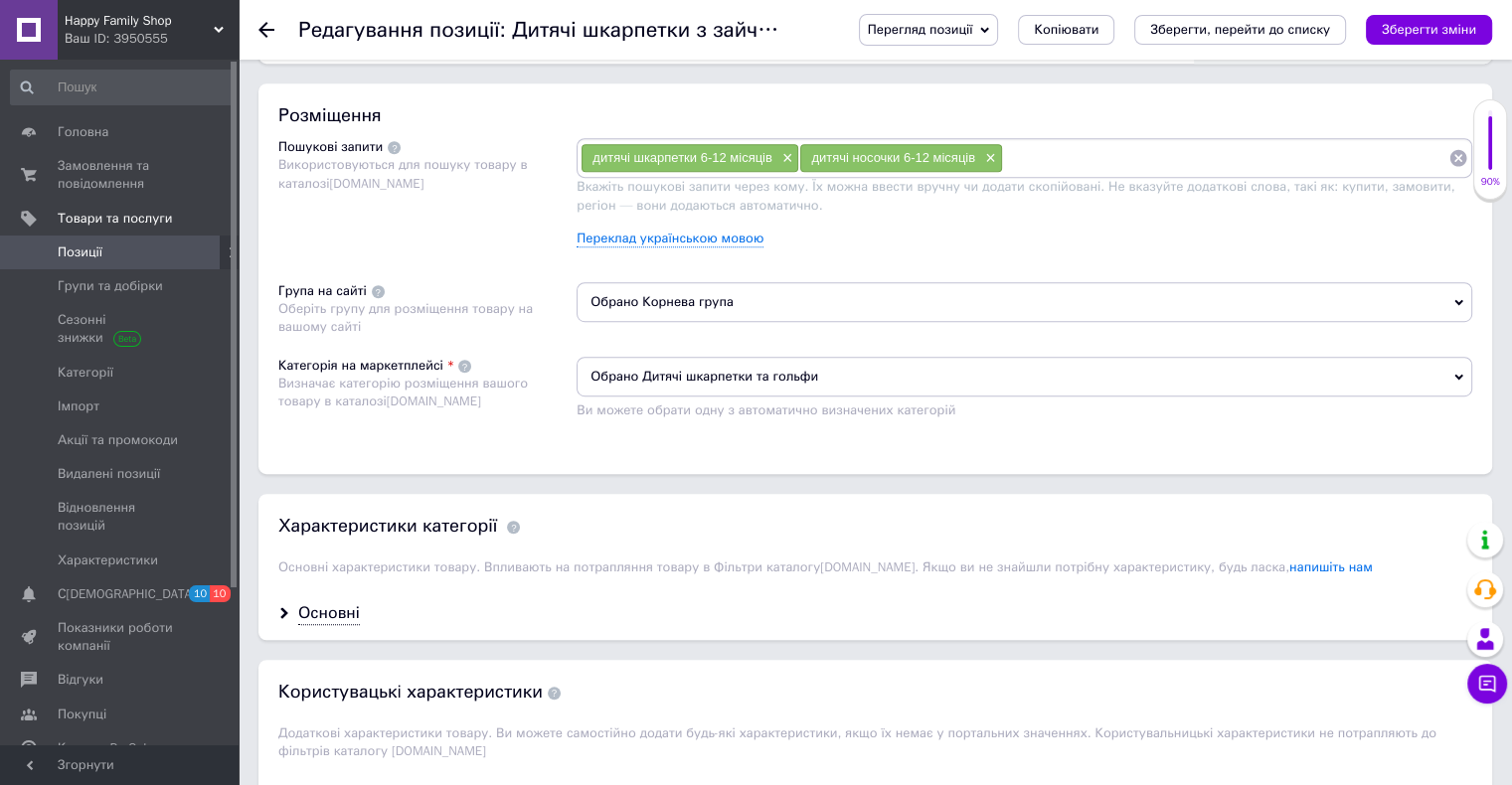 scroll, scrollTop: 1192, scrollLeft: 0, axis: vertical 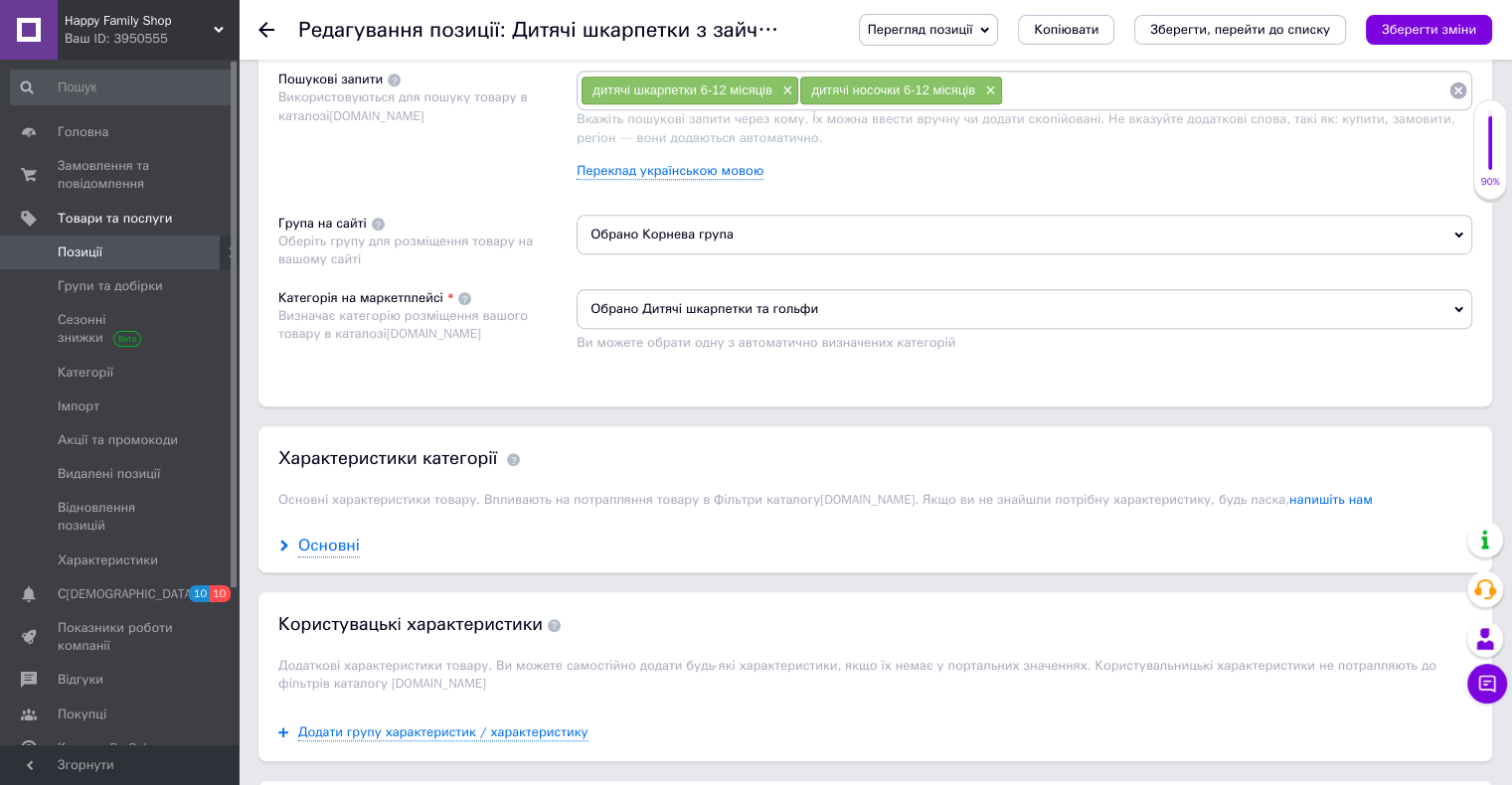 type on "30" 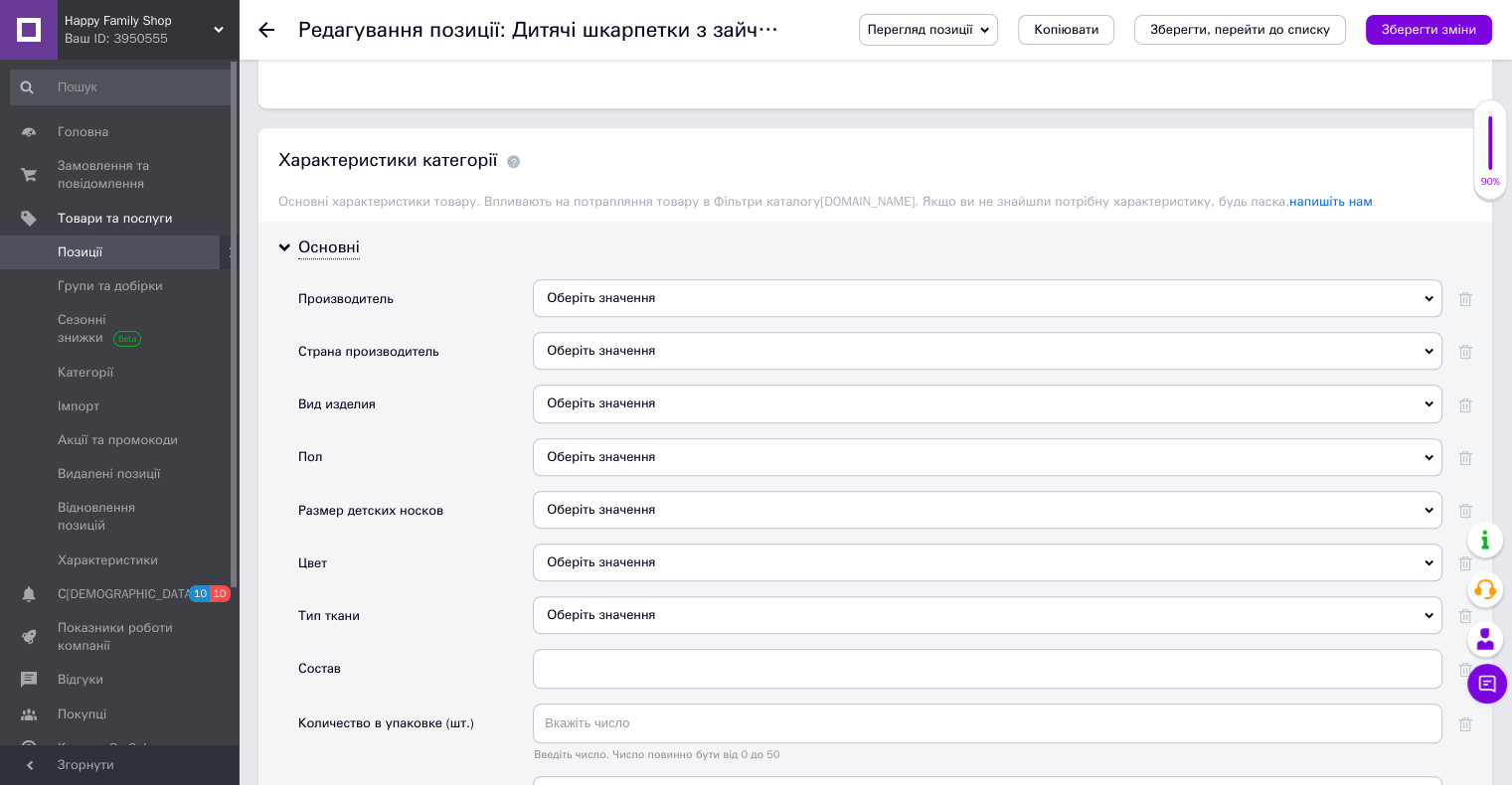 scroll, scrollTop: 1590, scrollLeft: 0, axis: vertical 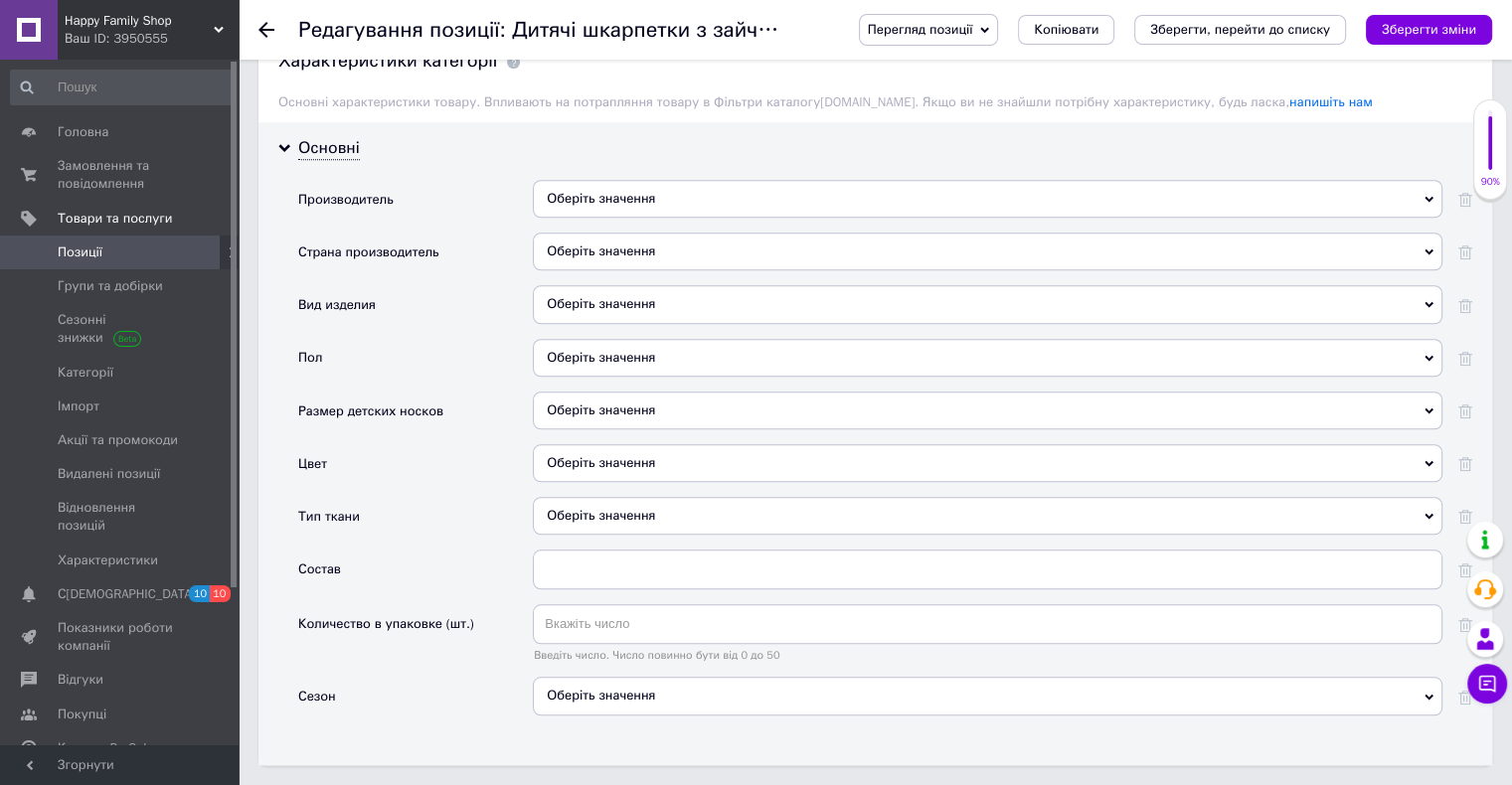 click on "Оберіть значення" at bounding box center (987, 199) 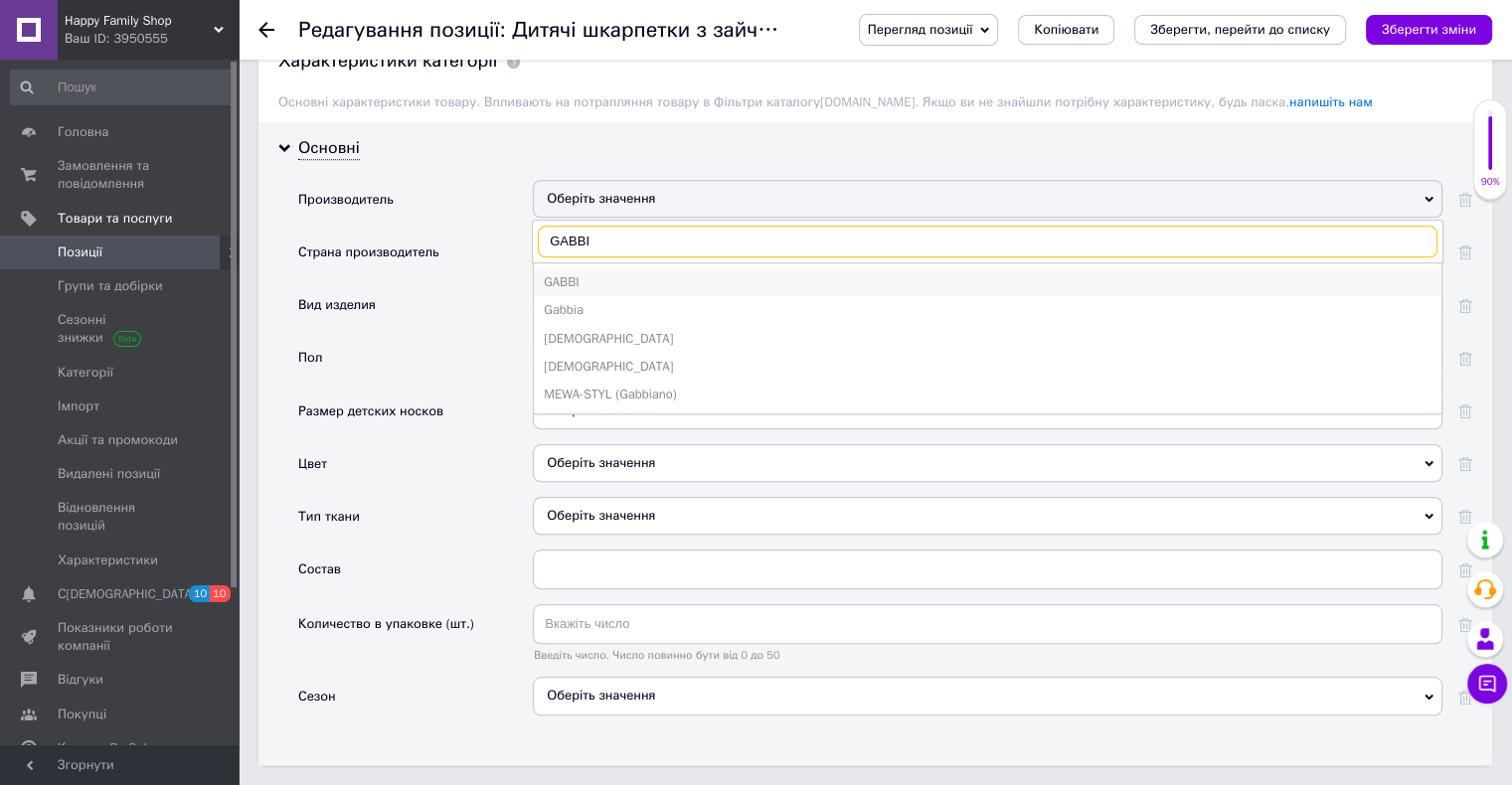 type on "GABBI" 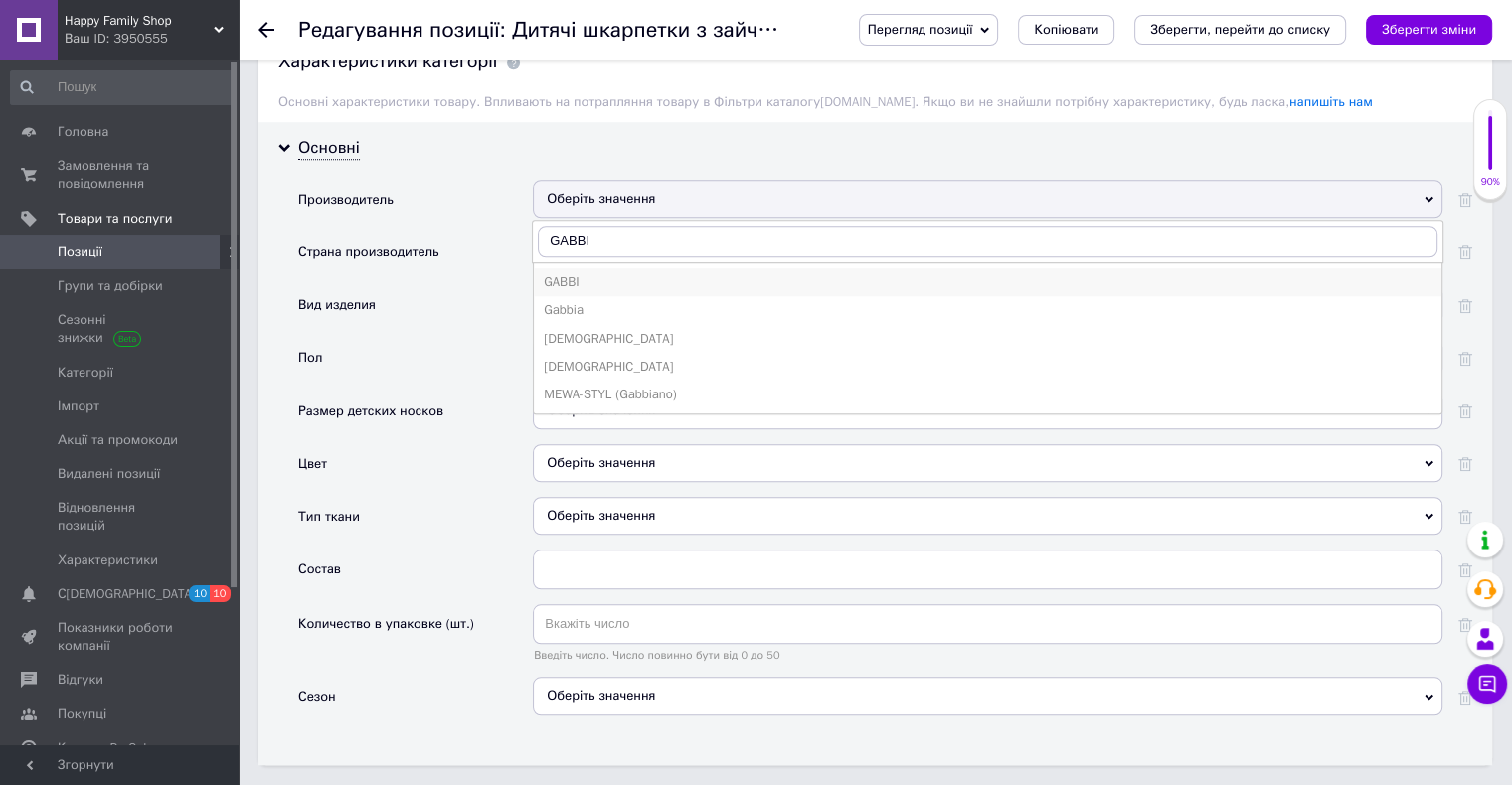 click on "GABBI" at bounding box center (987, 282) 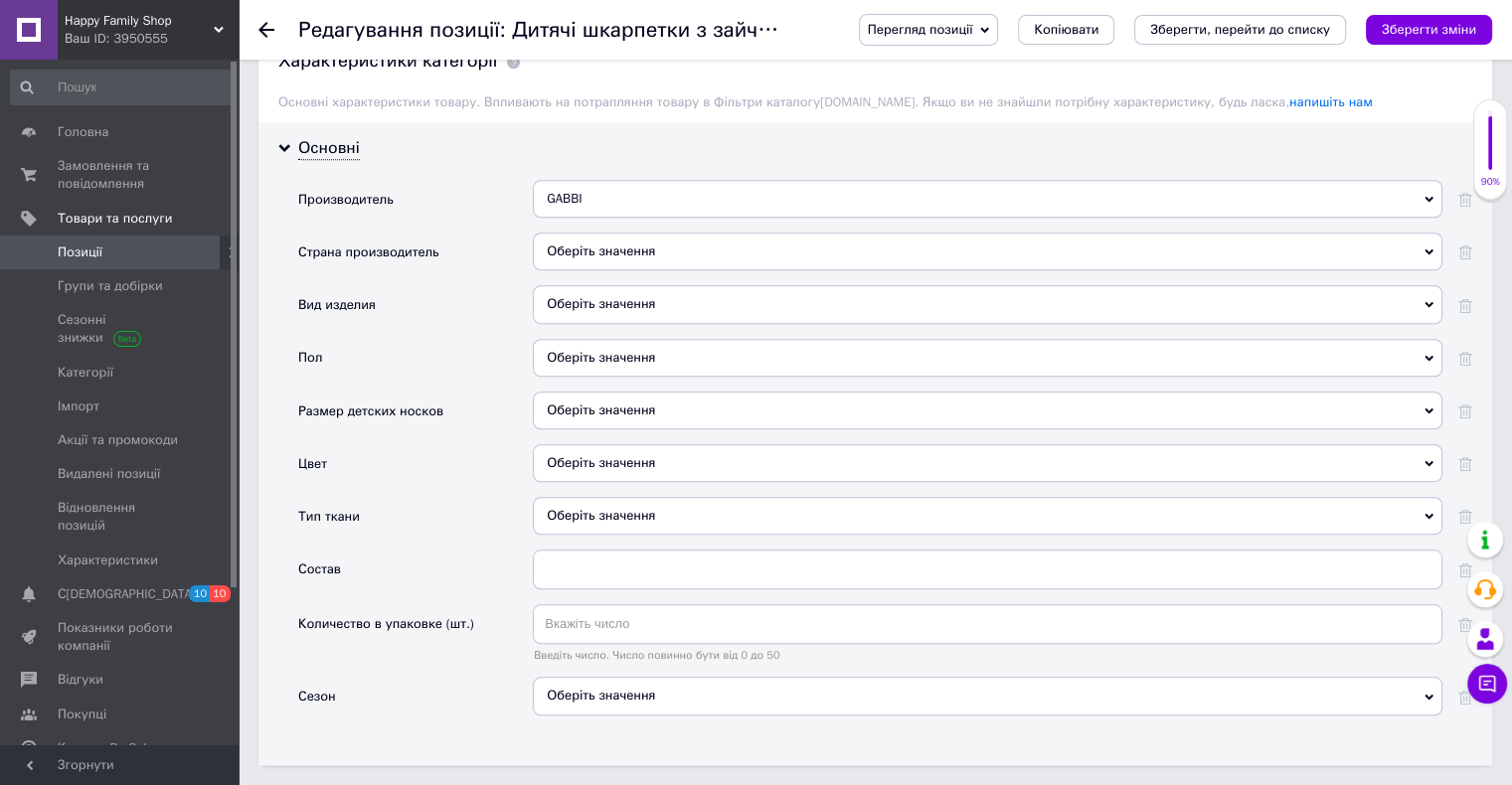 click on "Оберіть значення" at bounding box center (987, 251) 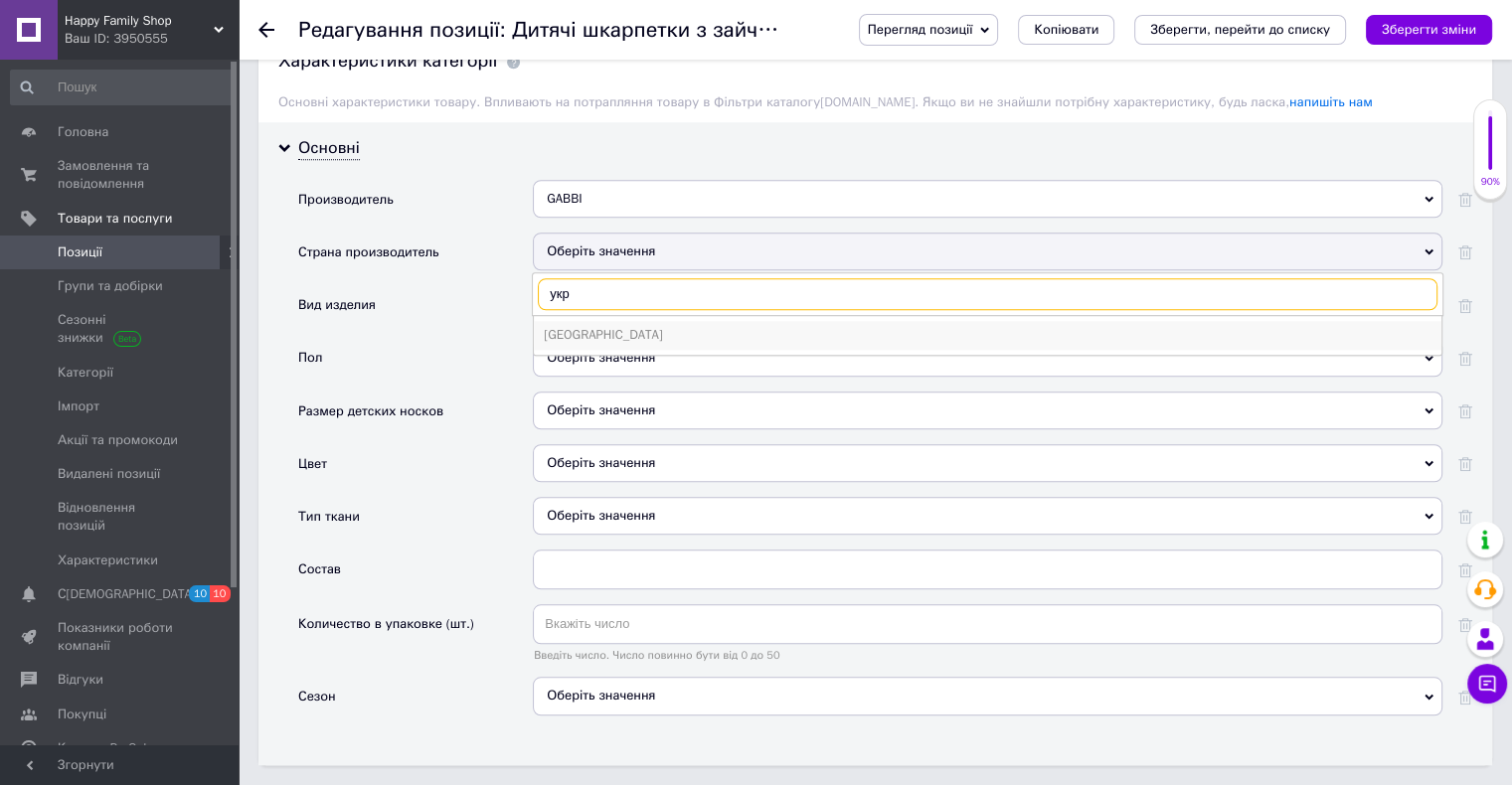 type on "укр" 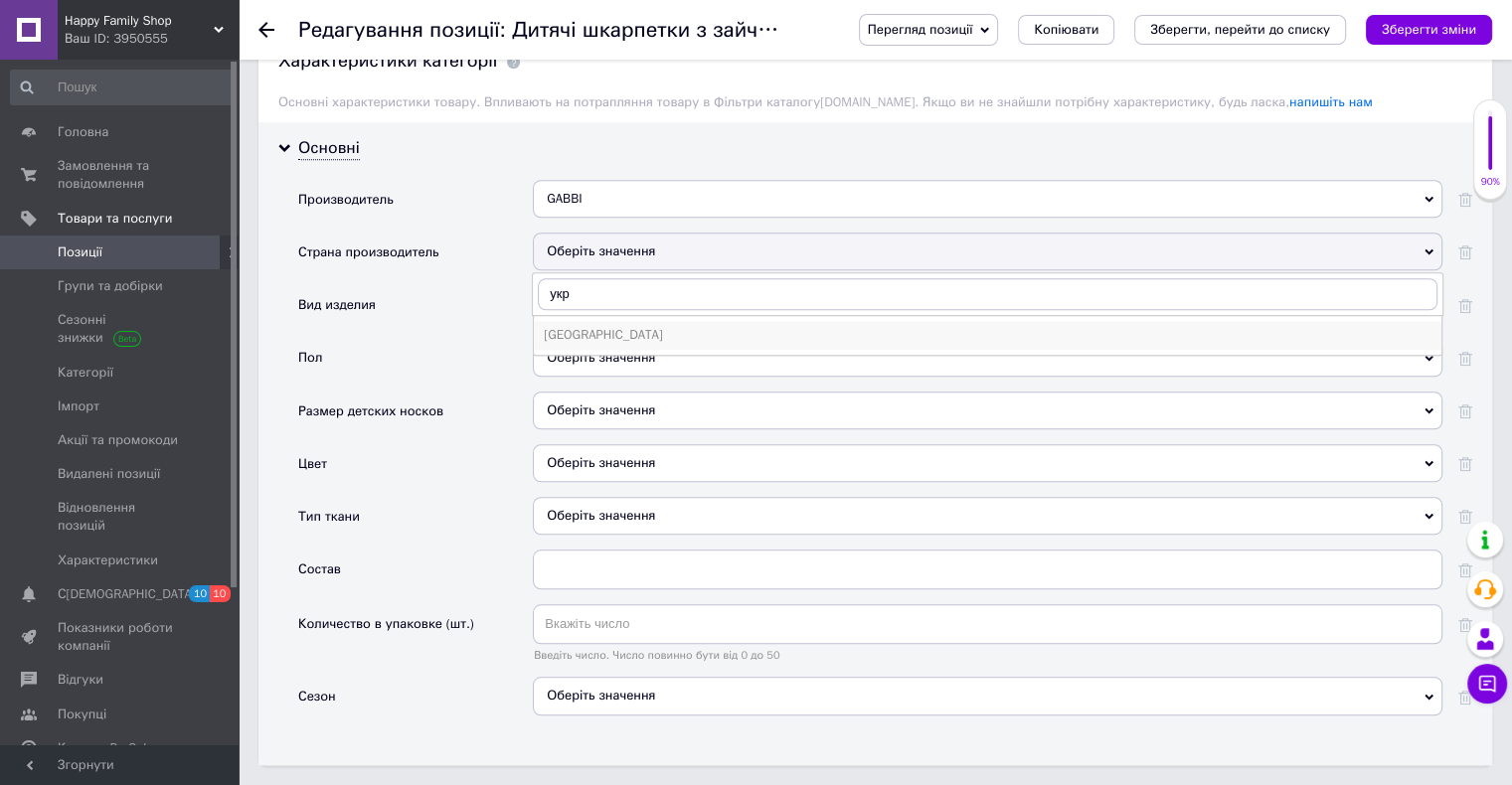 click on "[GEOGRAPHIC_DATA]" at bounding box center (987, 335) 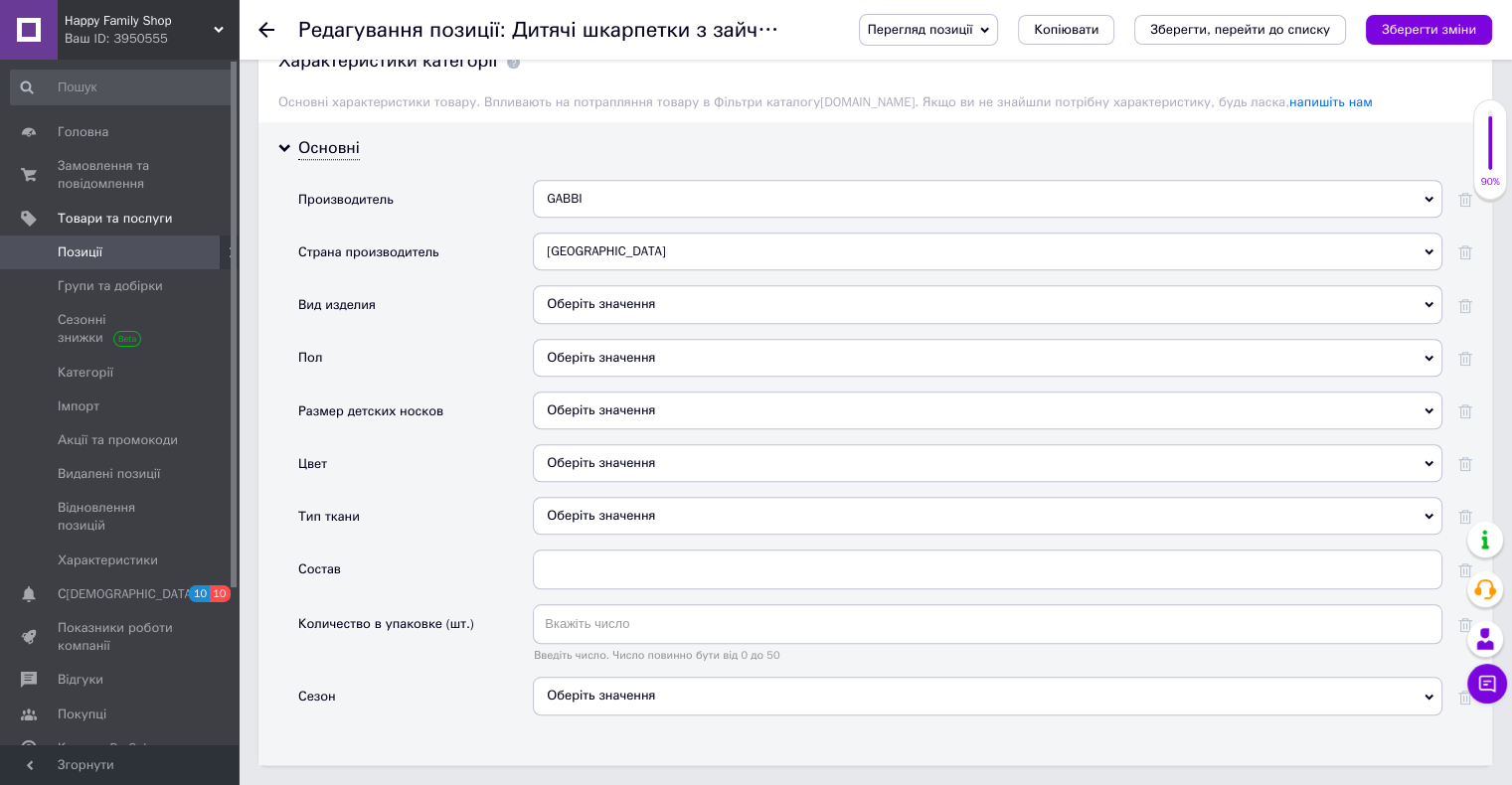 click on "Оберіть значення" at bounding box center (987, 304) 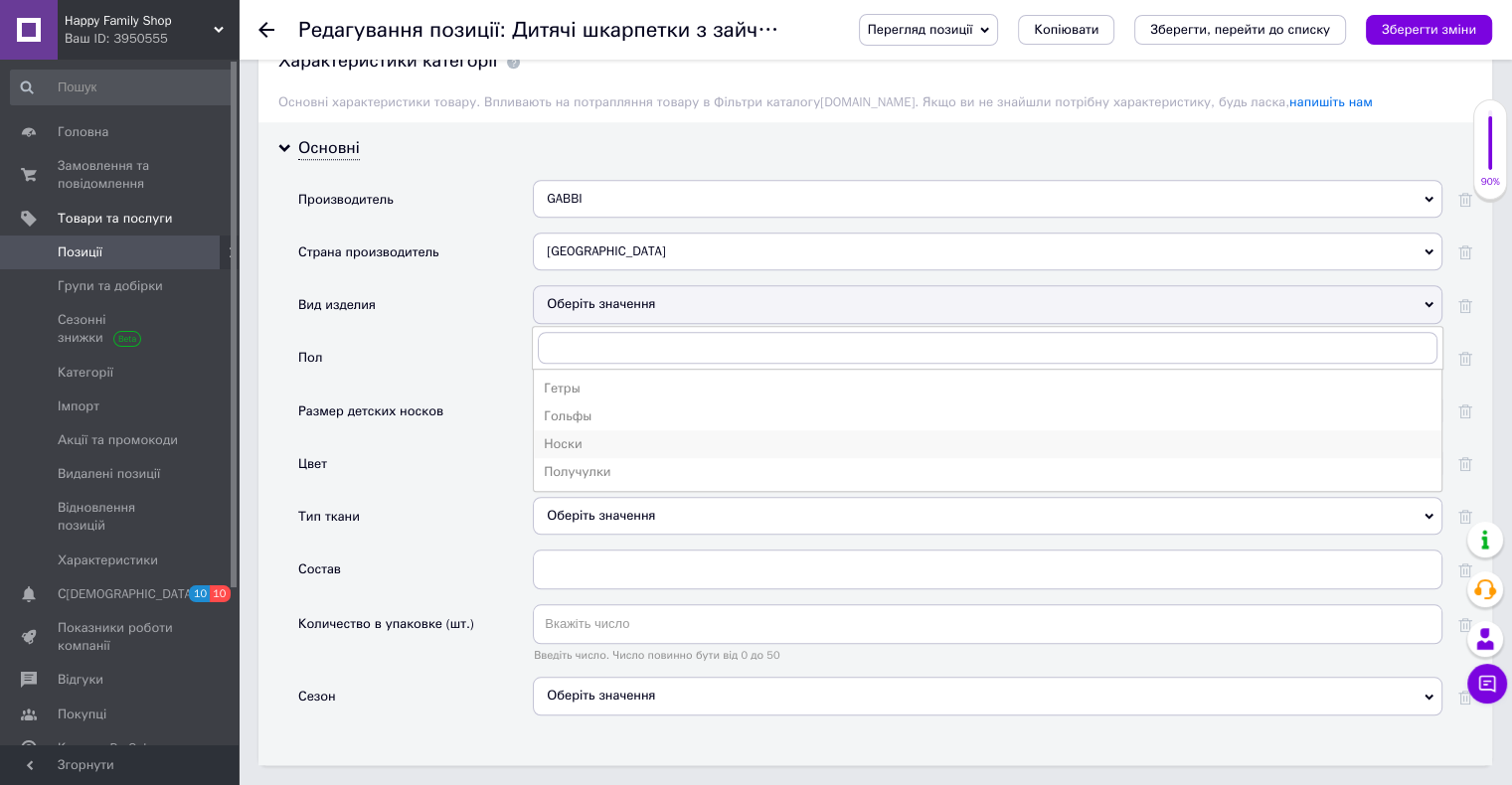 click on "Носки" at bounding box center [987, 444] 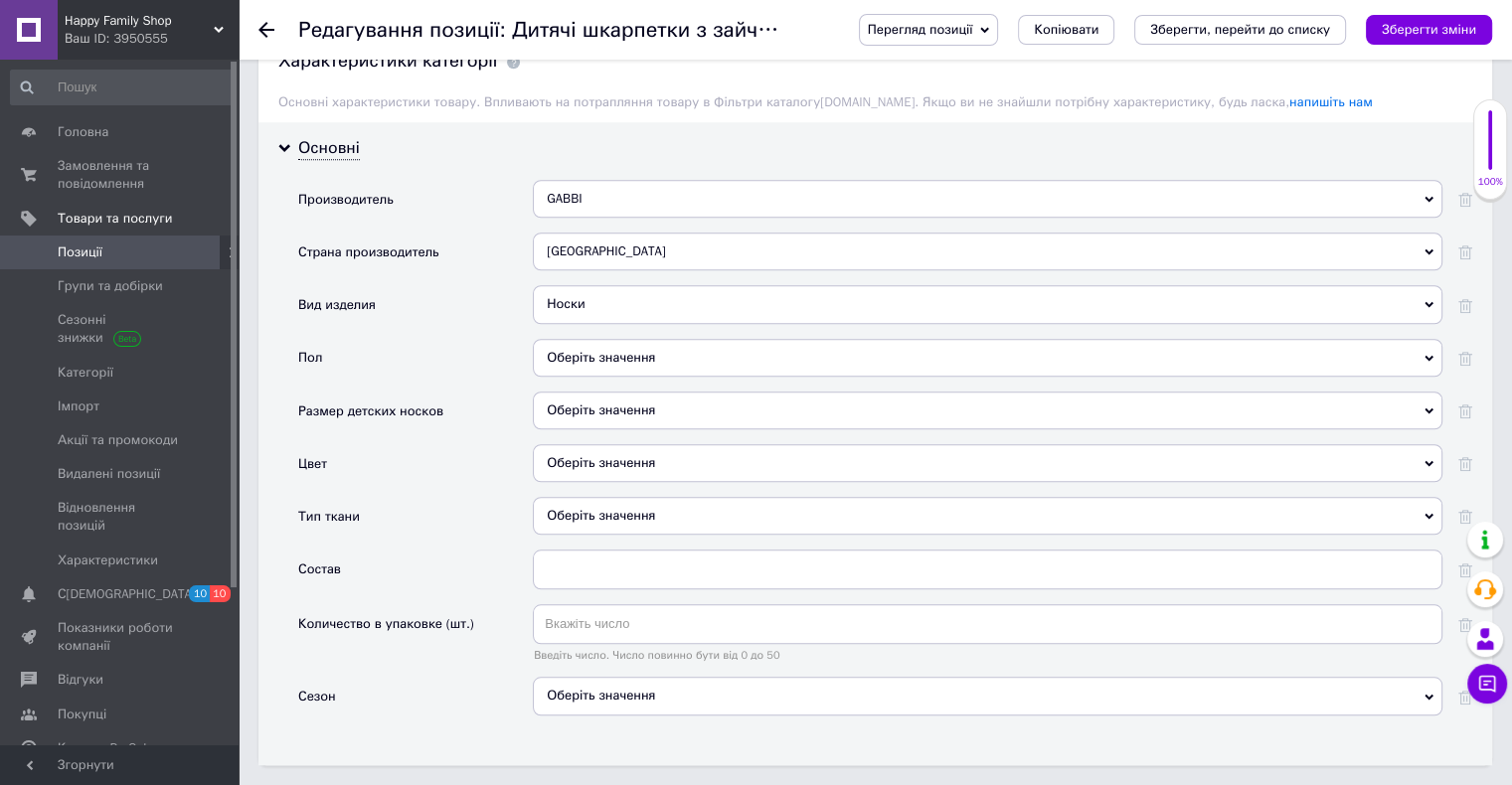 click on "Оберіть значення" at bounding box center (987, 358) 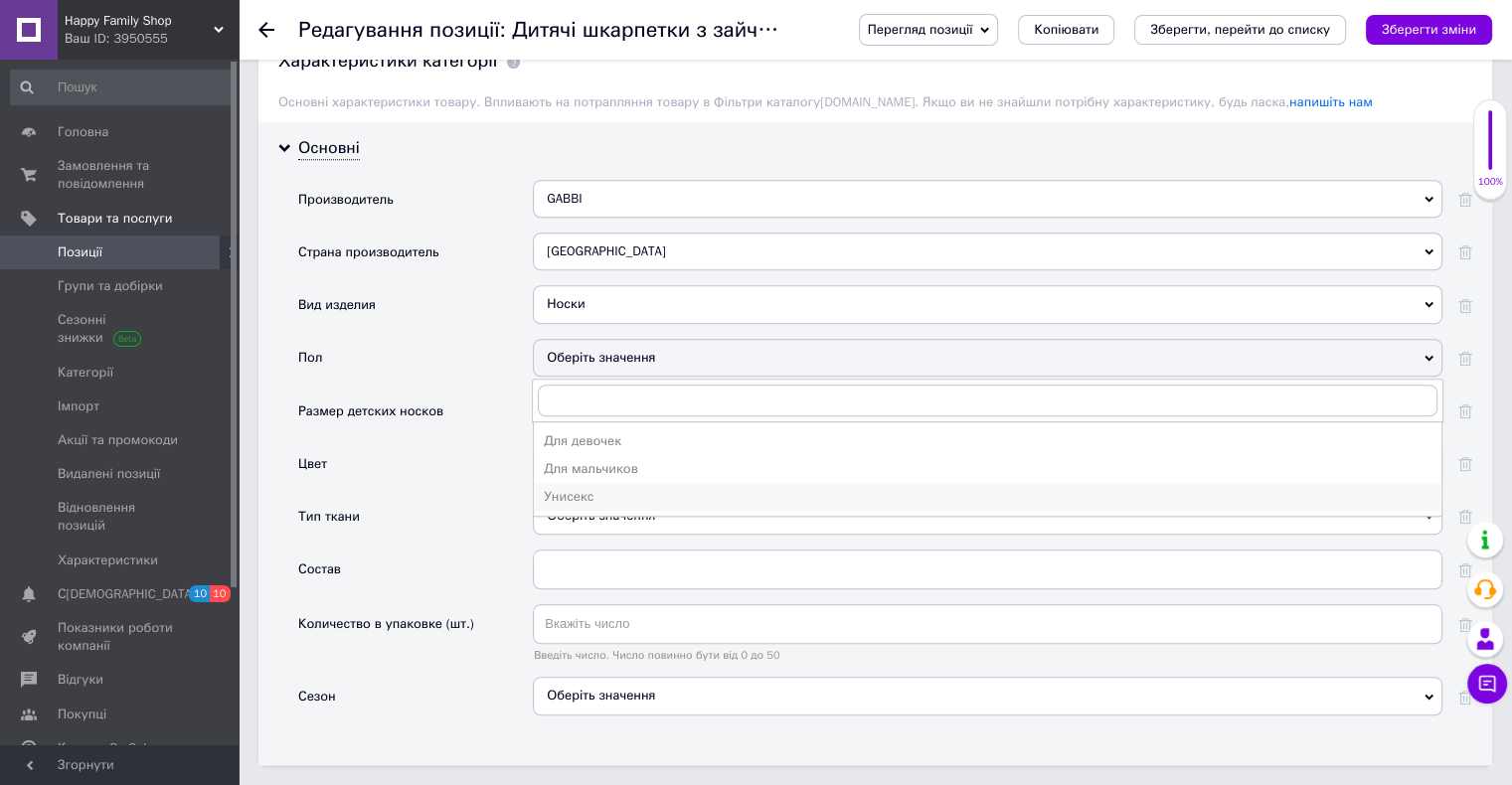 click on "Унисекс" at bounding box center [987, 497] 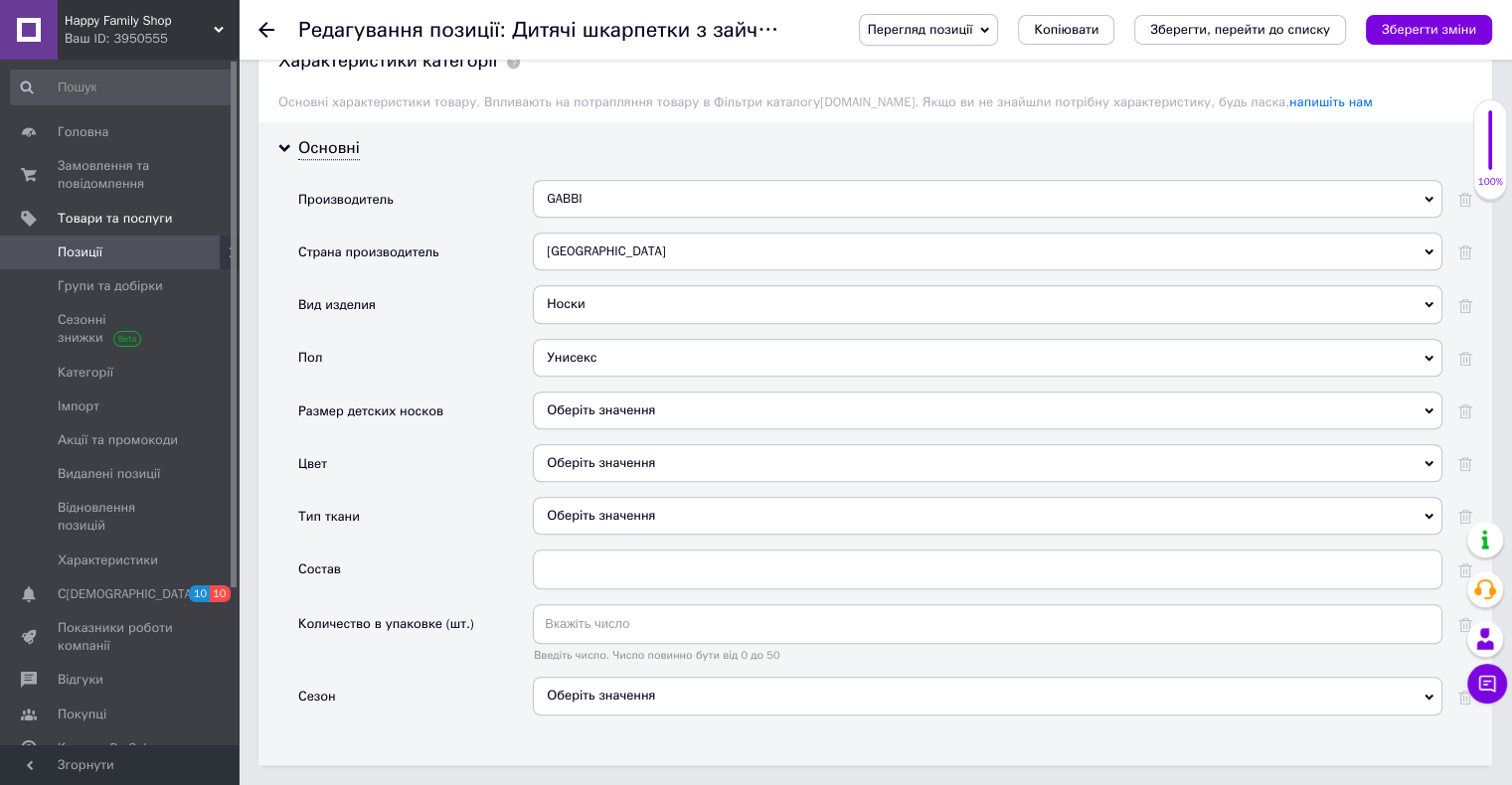 click on "Оберіть значення" at bounding box center [987, 410] 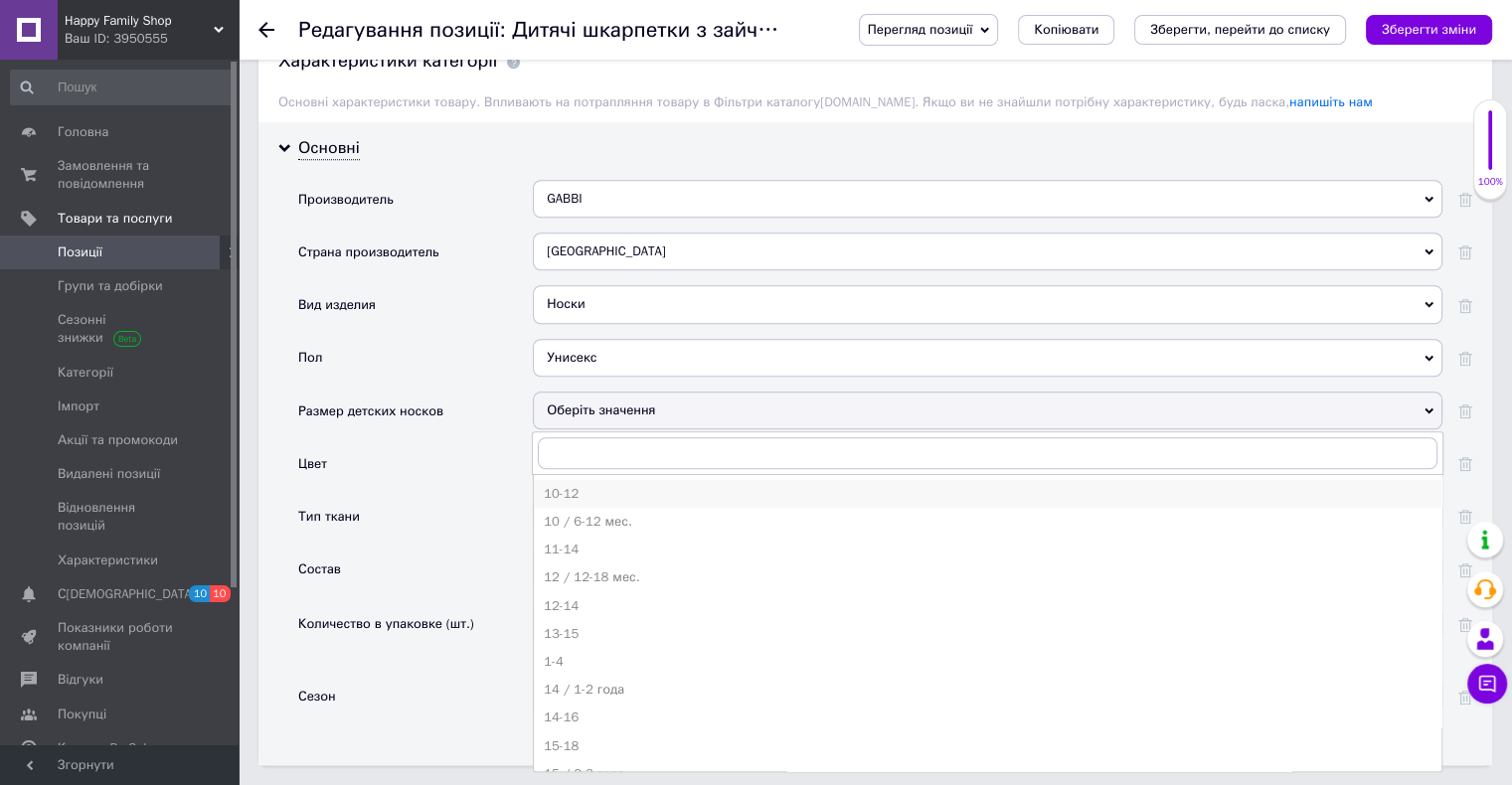 click on "10-12" at bounding box center (987, 494) 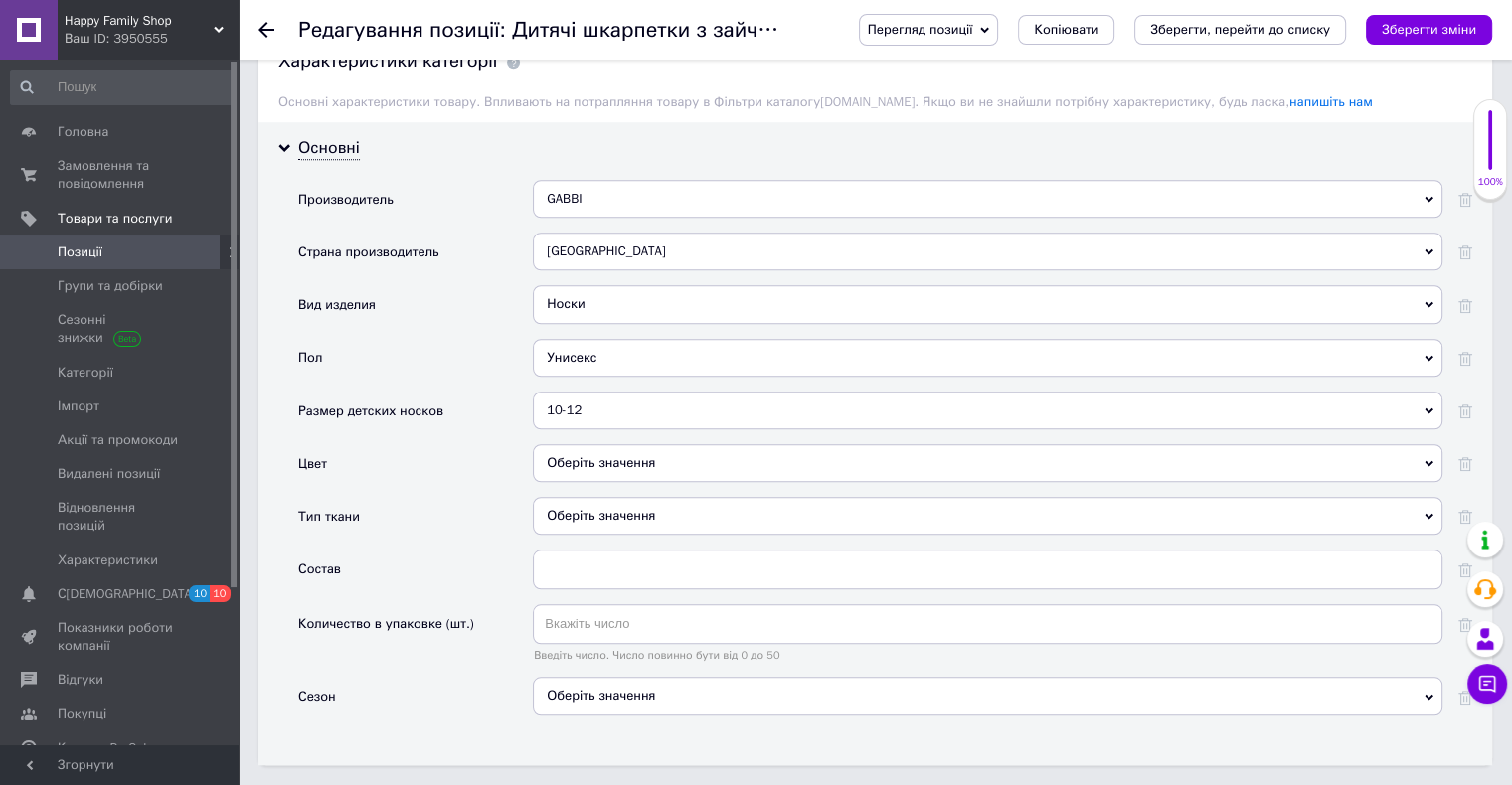 click on "Оберіть значення" at bounding box center (987, 463) 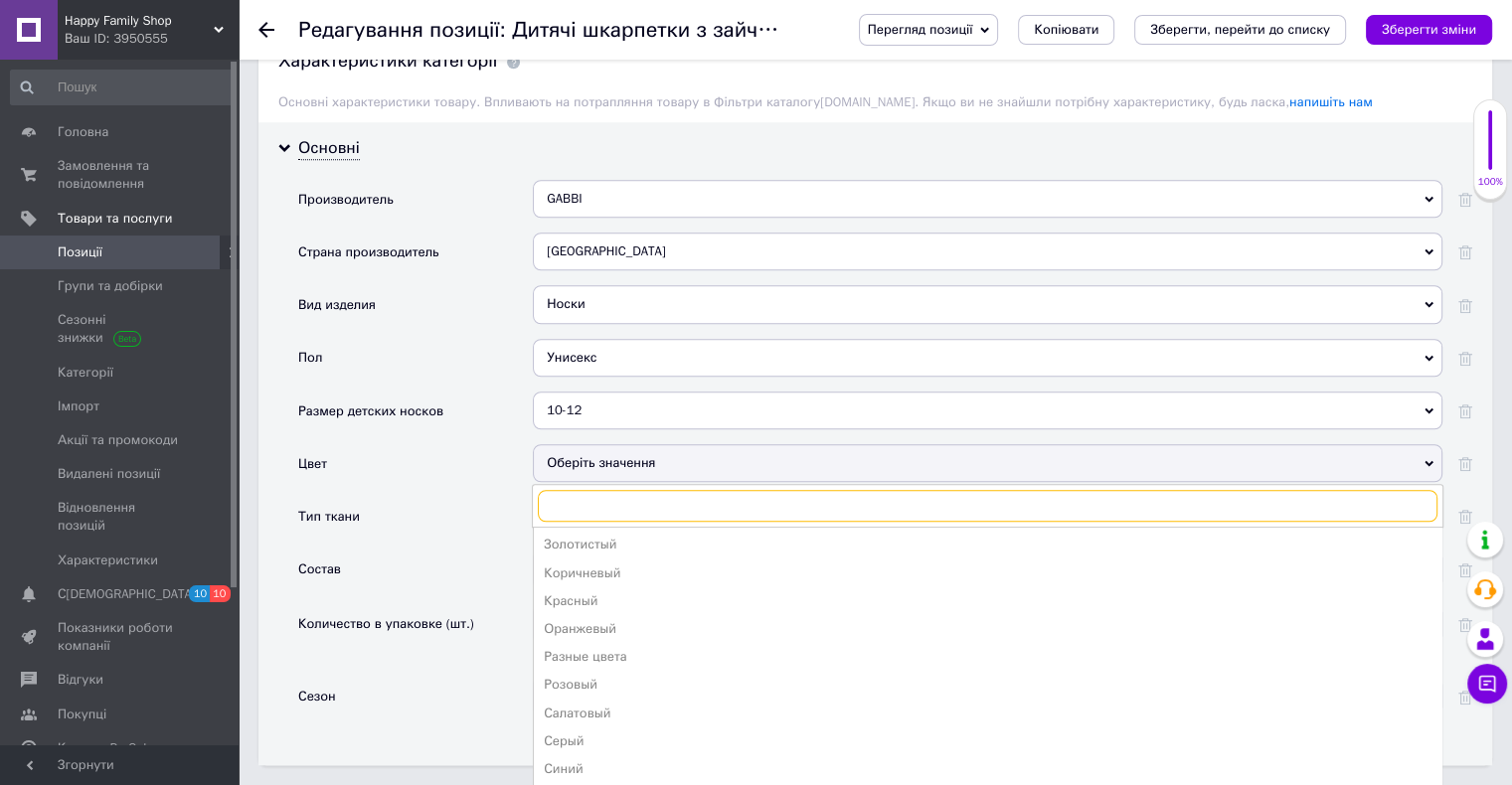 scroll, scrollTop: 199, scrollLeft: 0, axis: vertical 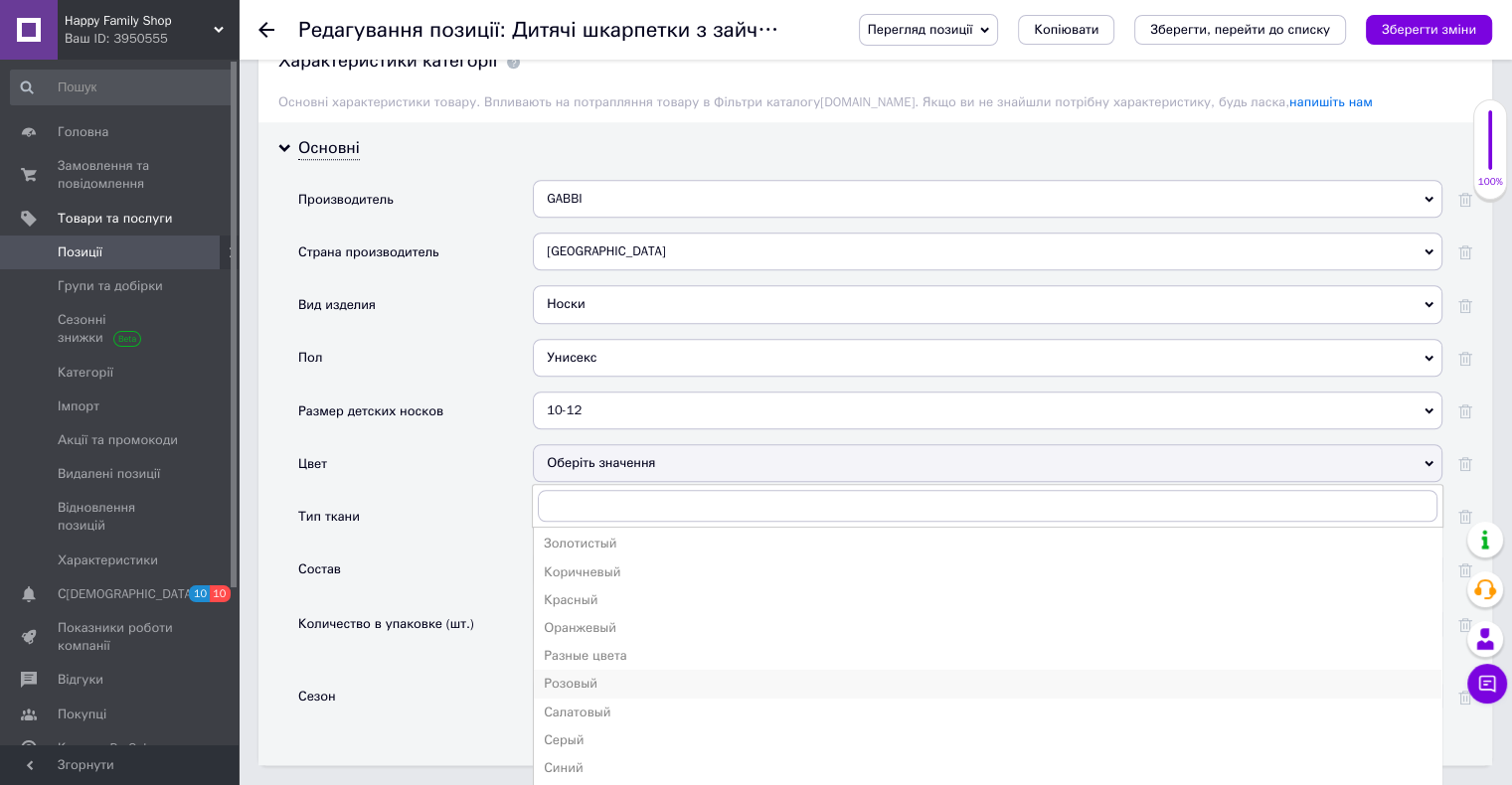 click on "Розовый" at bounding box center (987, 684) 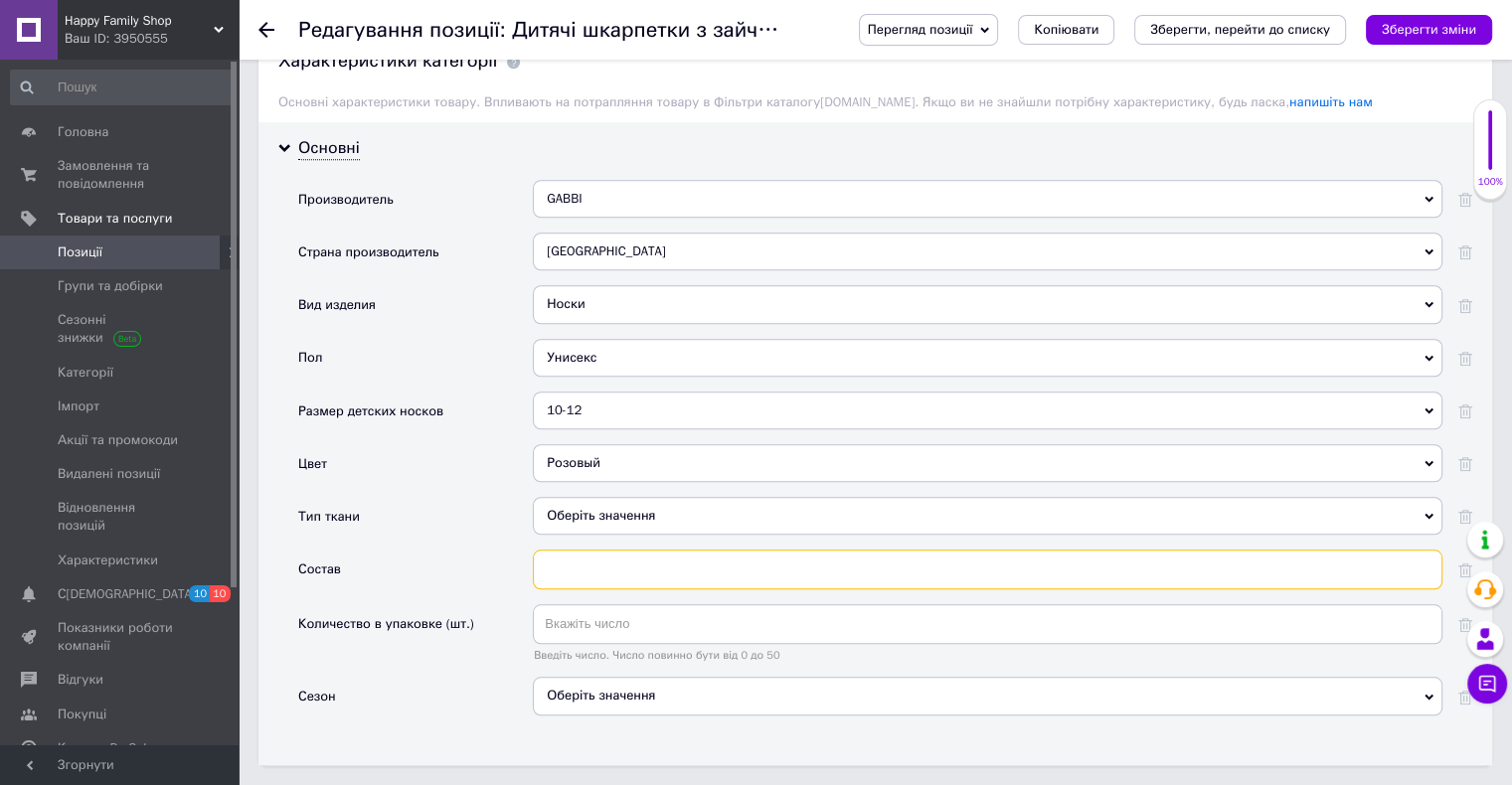 click at bounding box center [987, 569] 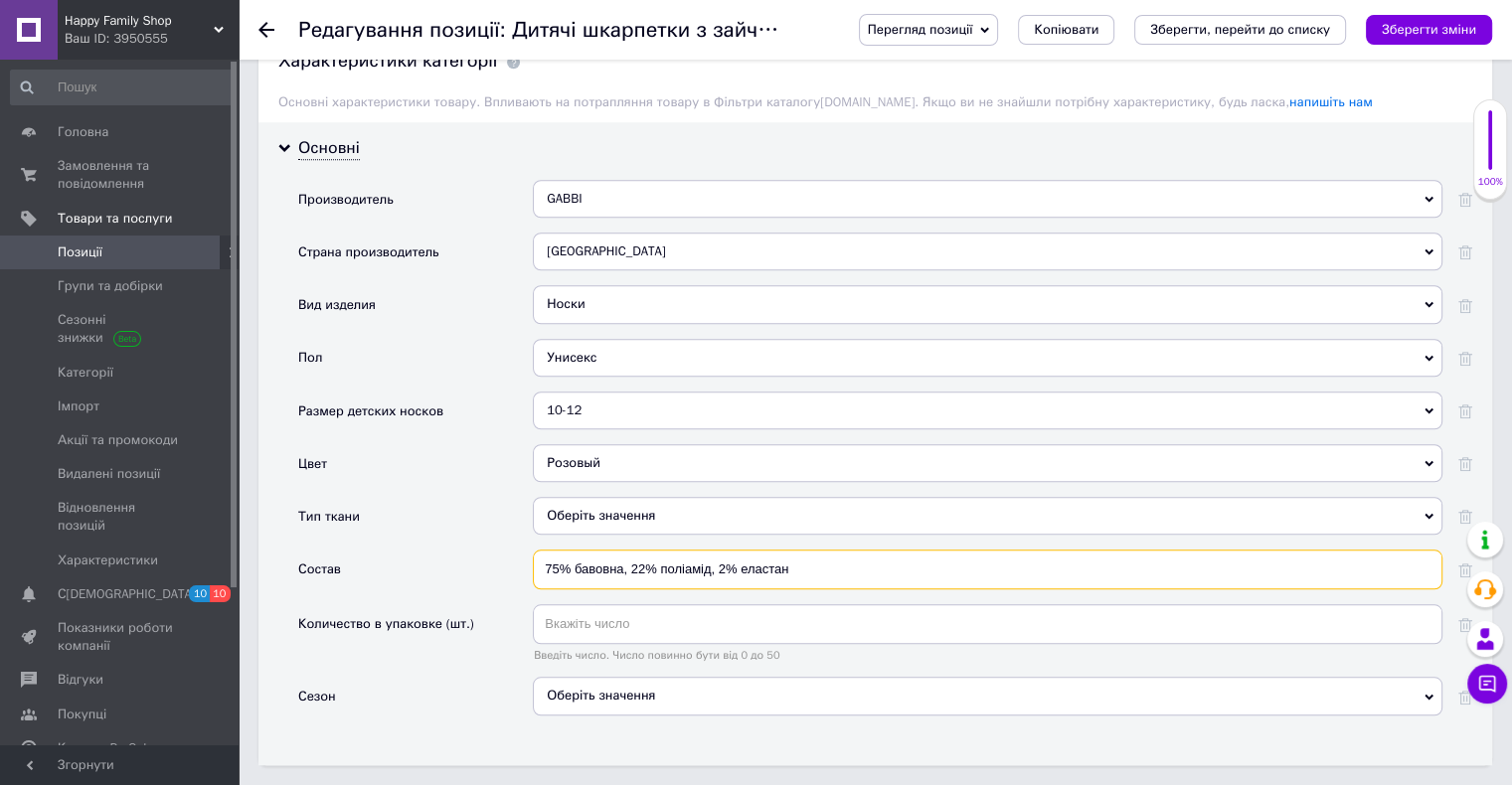 type on "75% бавовна, 22% поліамід, 2% еластан" 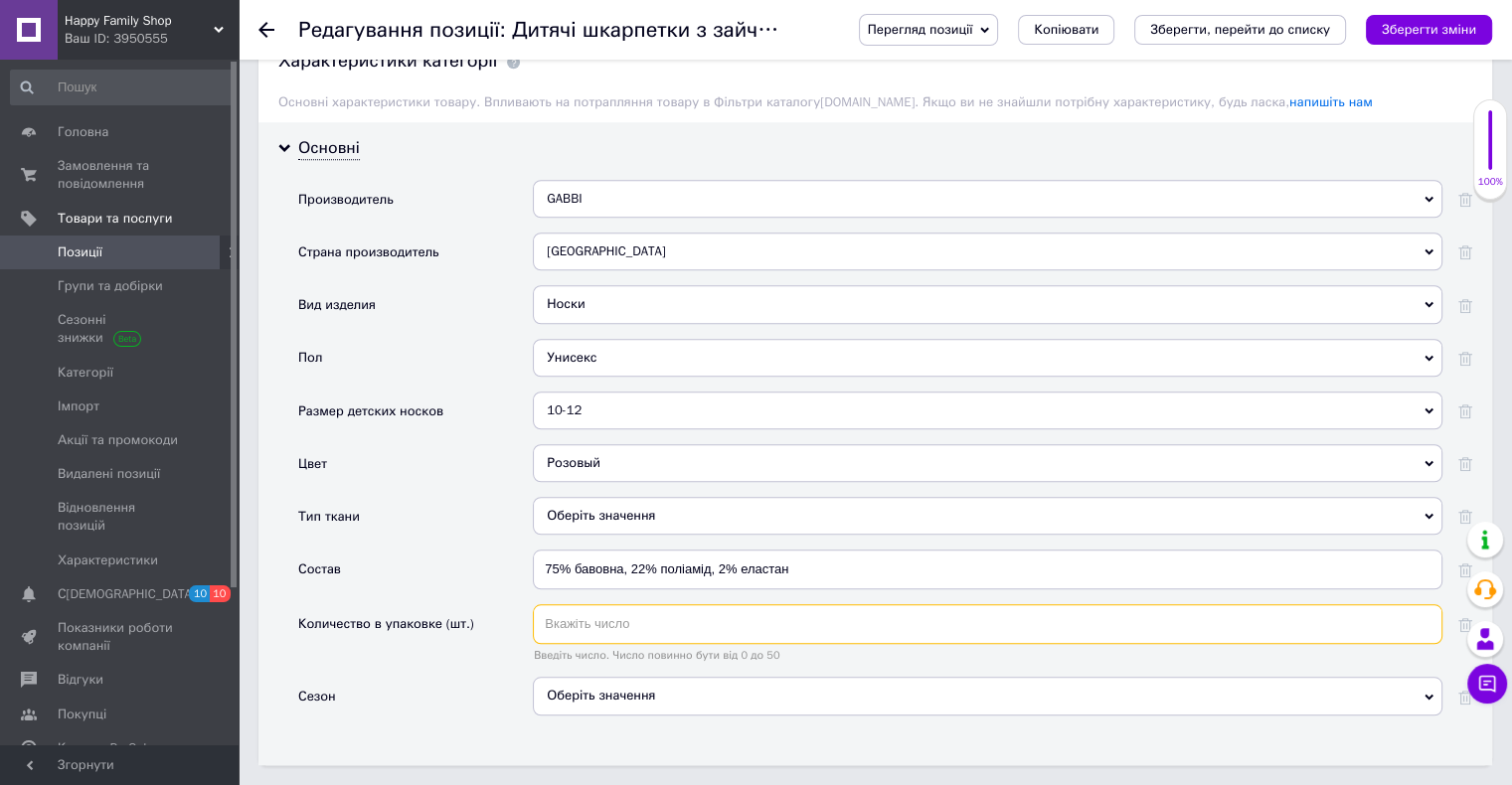click at bounding box center [987, 624] 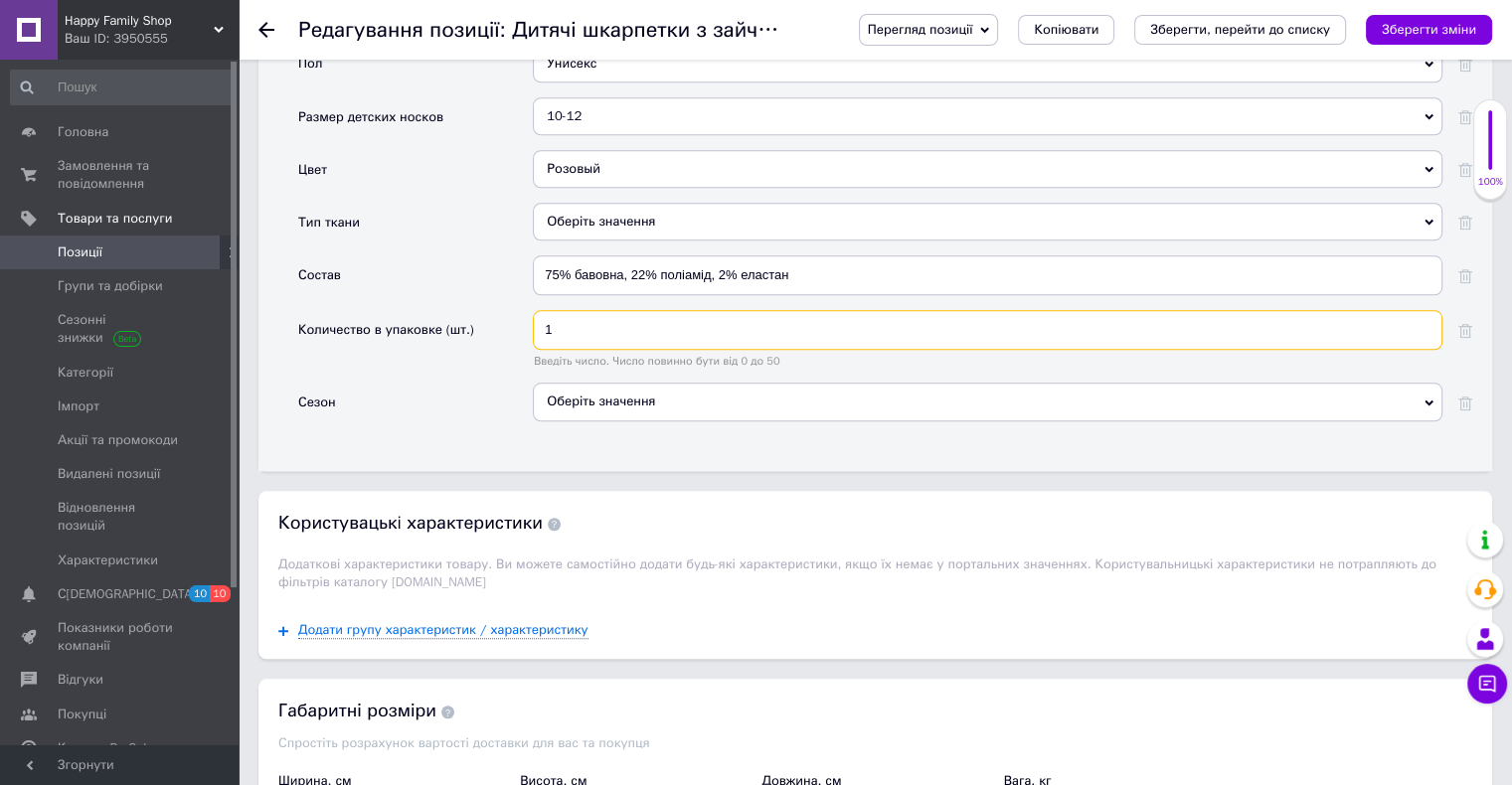 scroll, scrollTop: 1888, scrollLeft: 0, axis: vertical 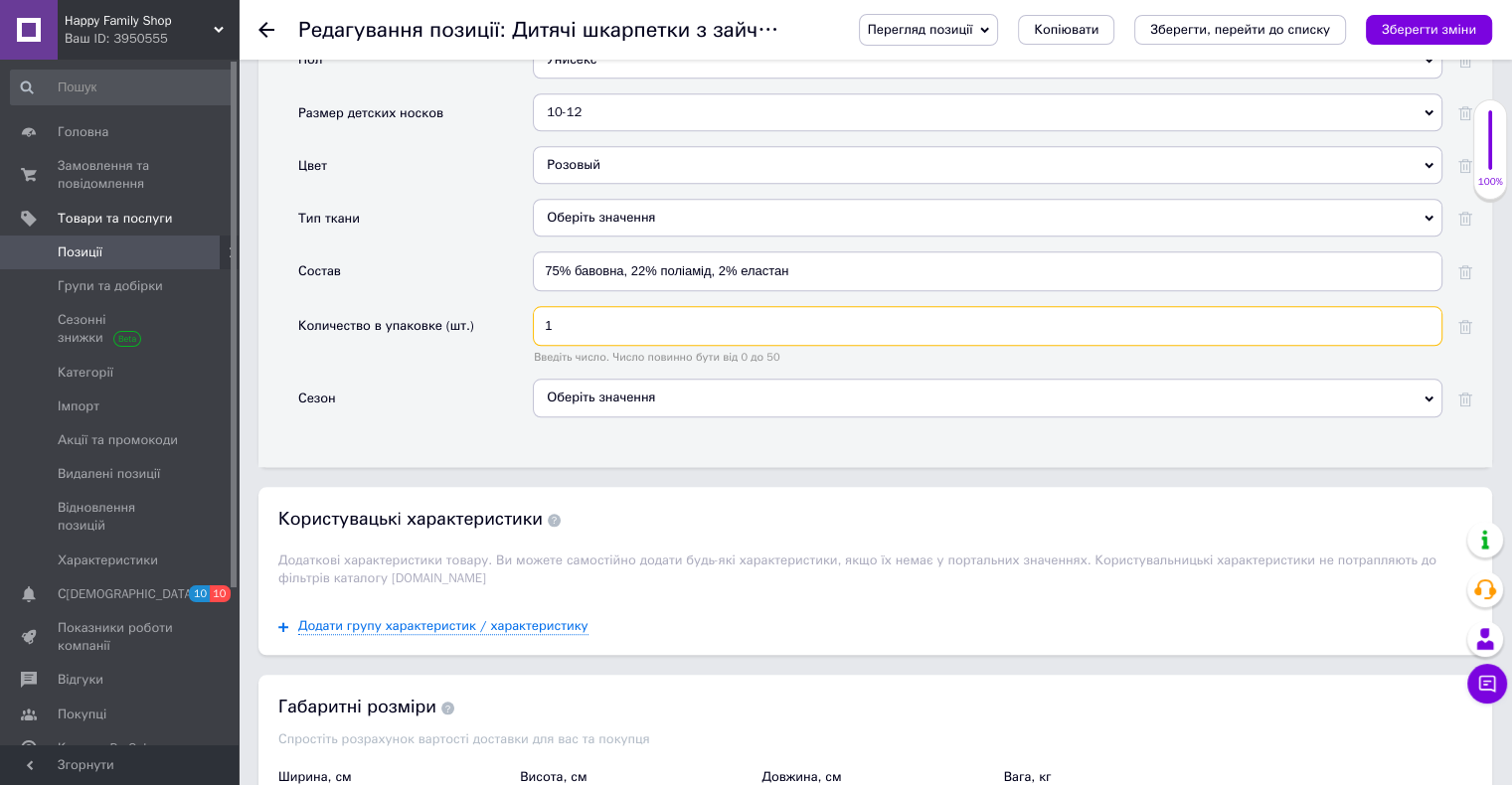 type on "1" 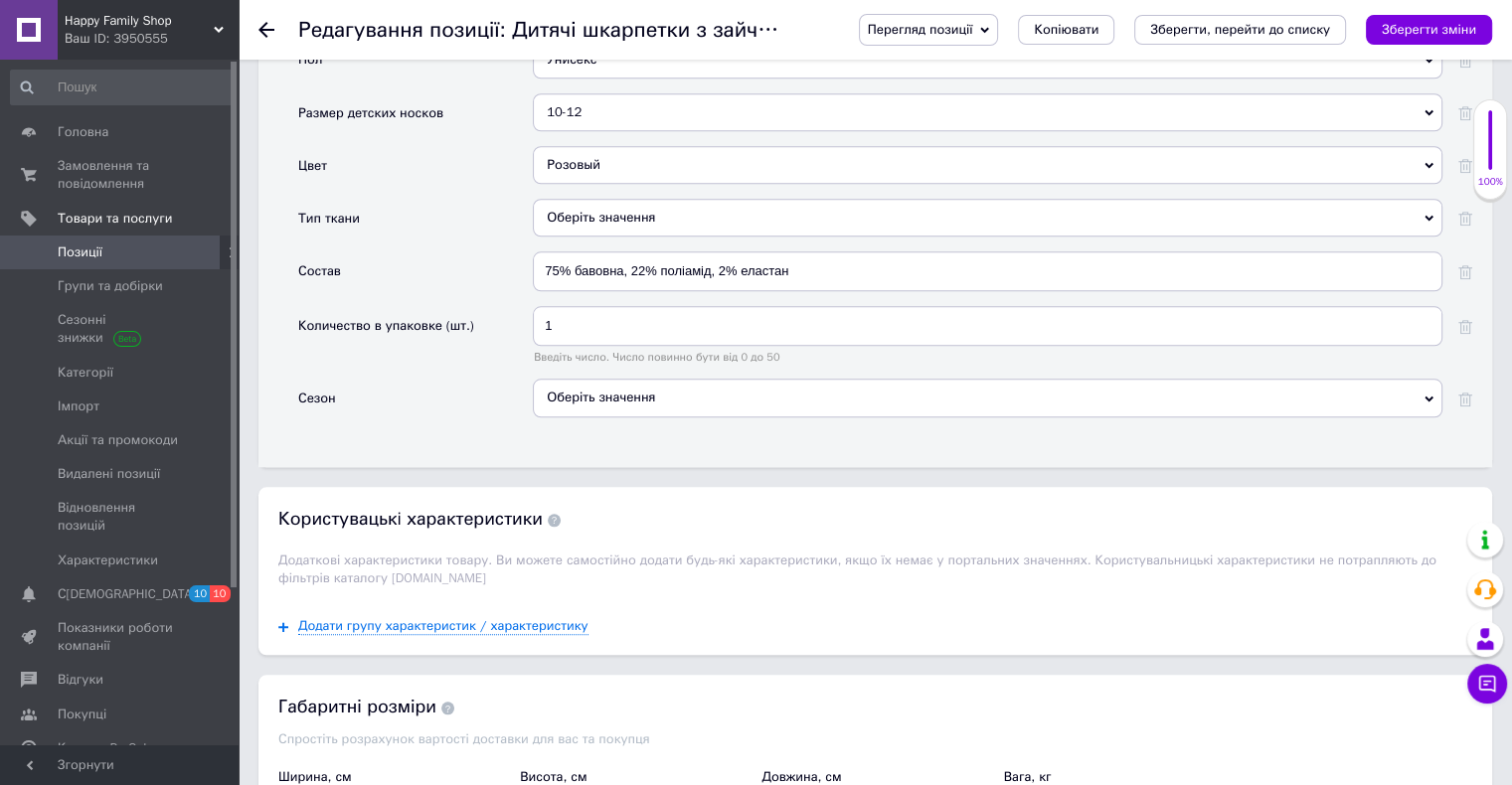 click on "Оберіть значення" at bounding box center (987, 397) 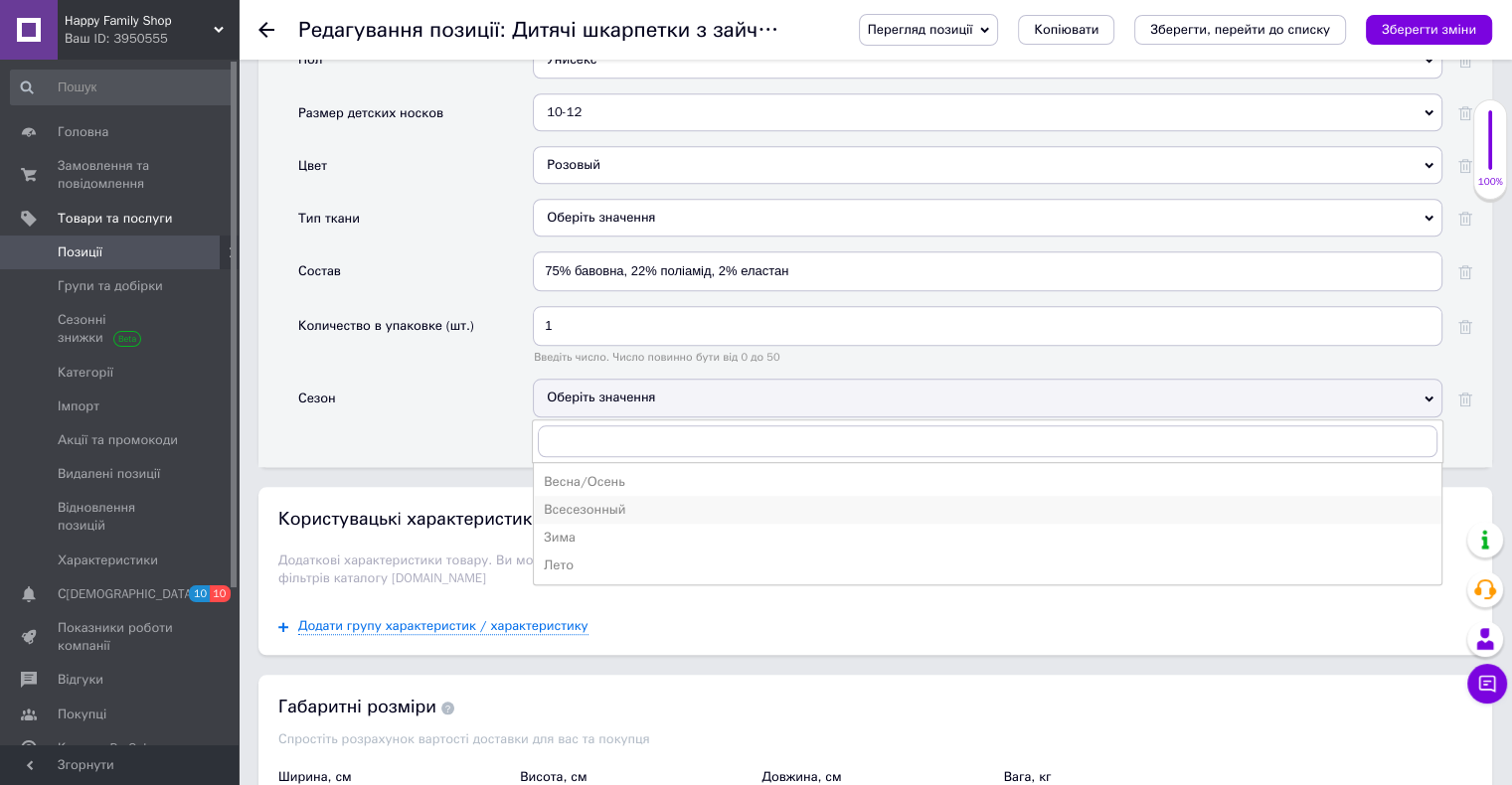 click on "Всесезонный" at bounding box center (987, 510) 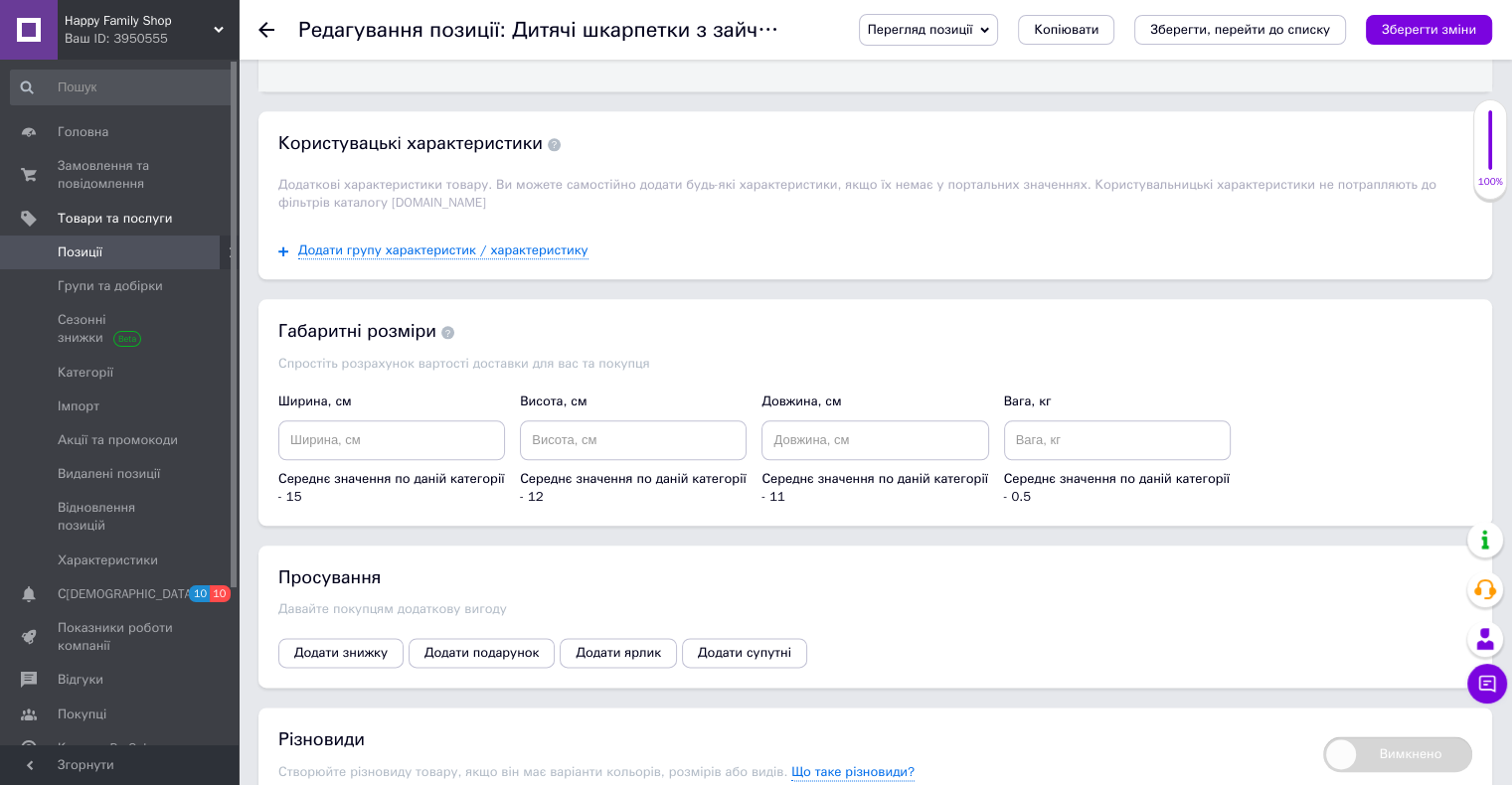 scroll, scrollTop: 2462, scrollLeft: 0, axis: vertical 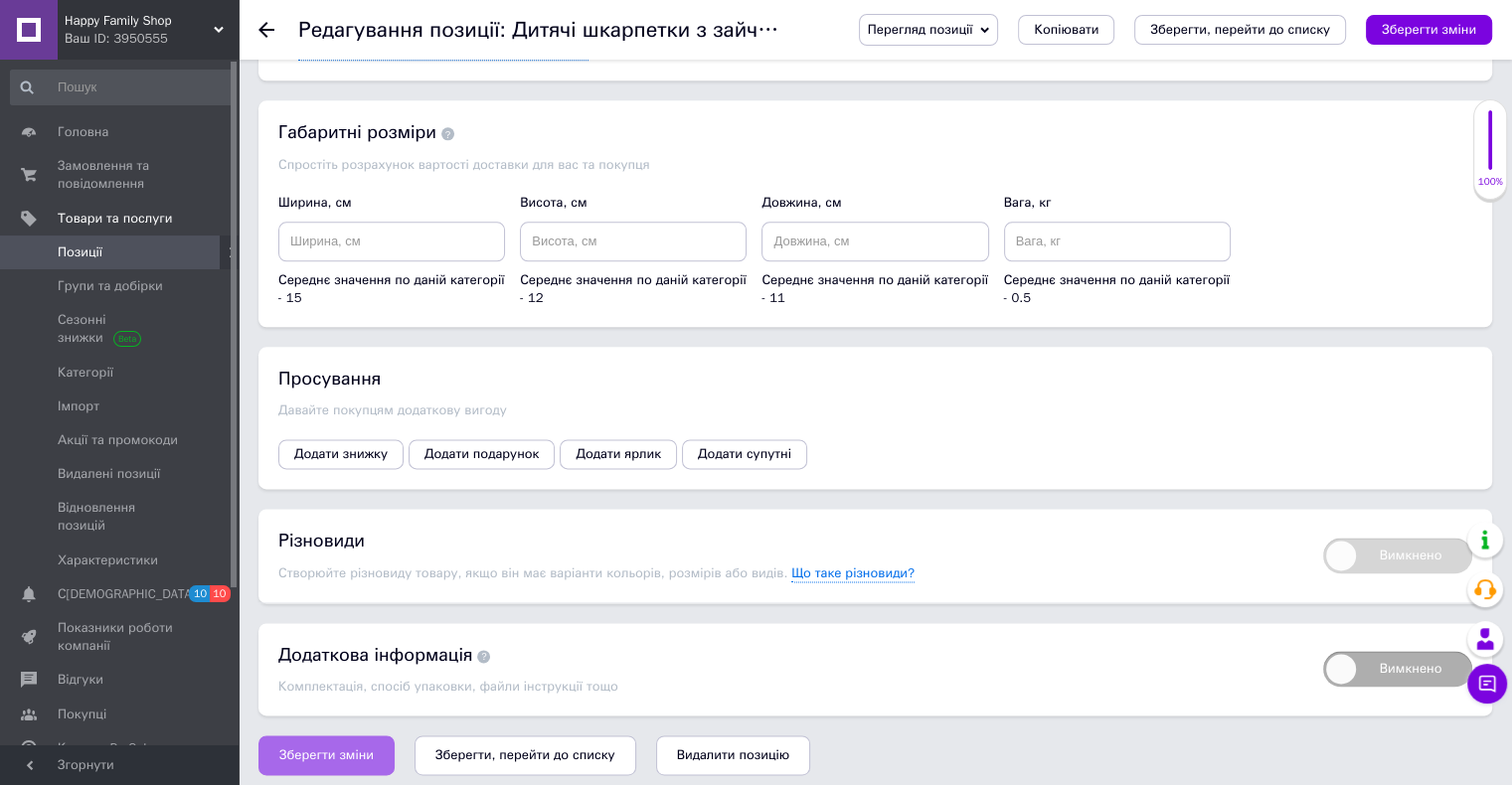click on "Зберегти зміни" at bounding box center (326, 755) 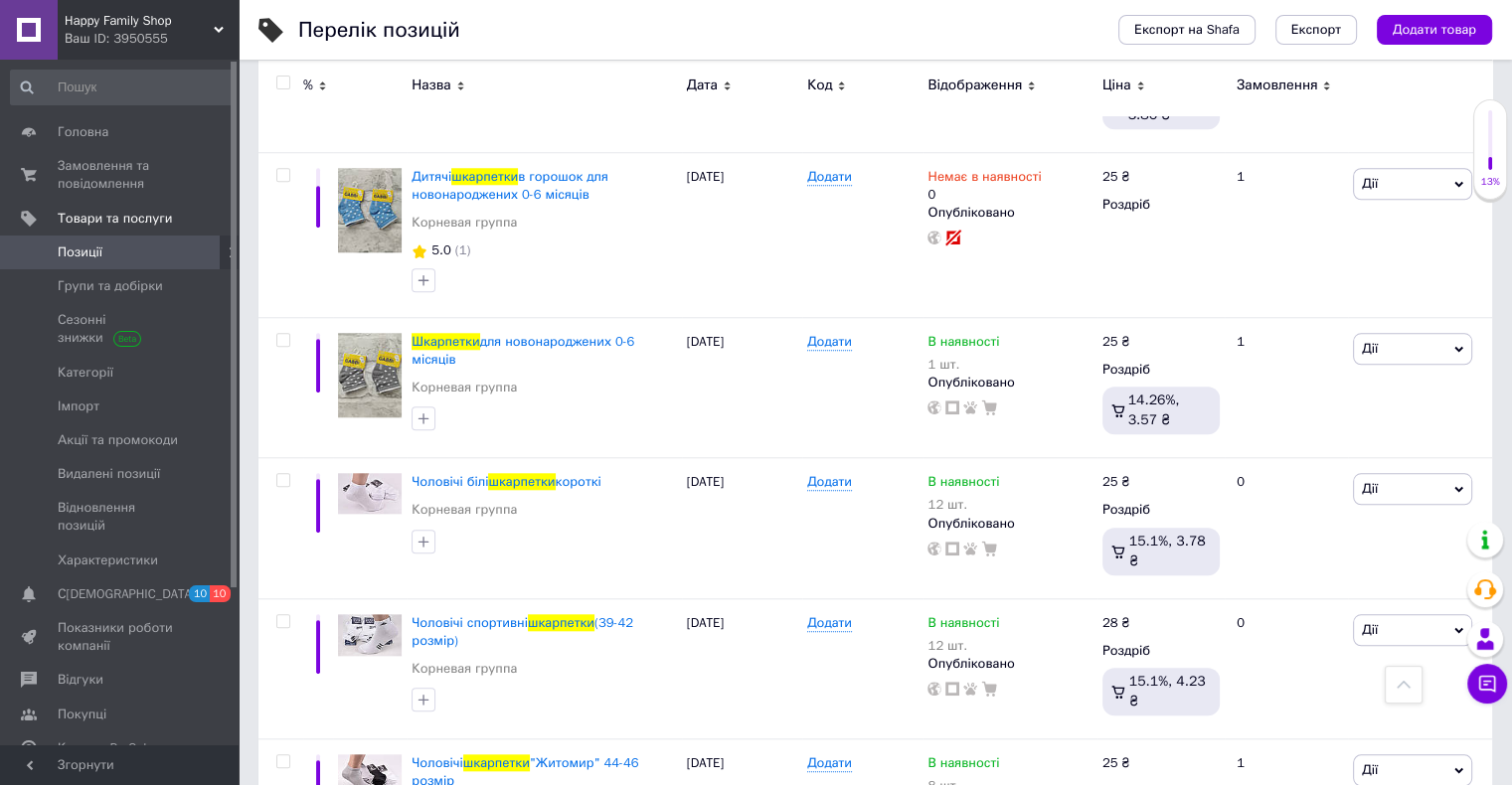 scroll, scrollTop: 1888, scrollLeft: 0, axis: vertical 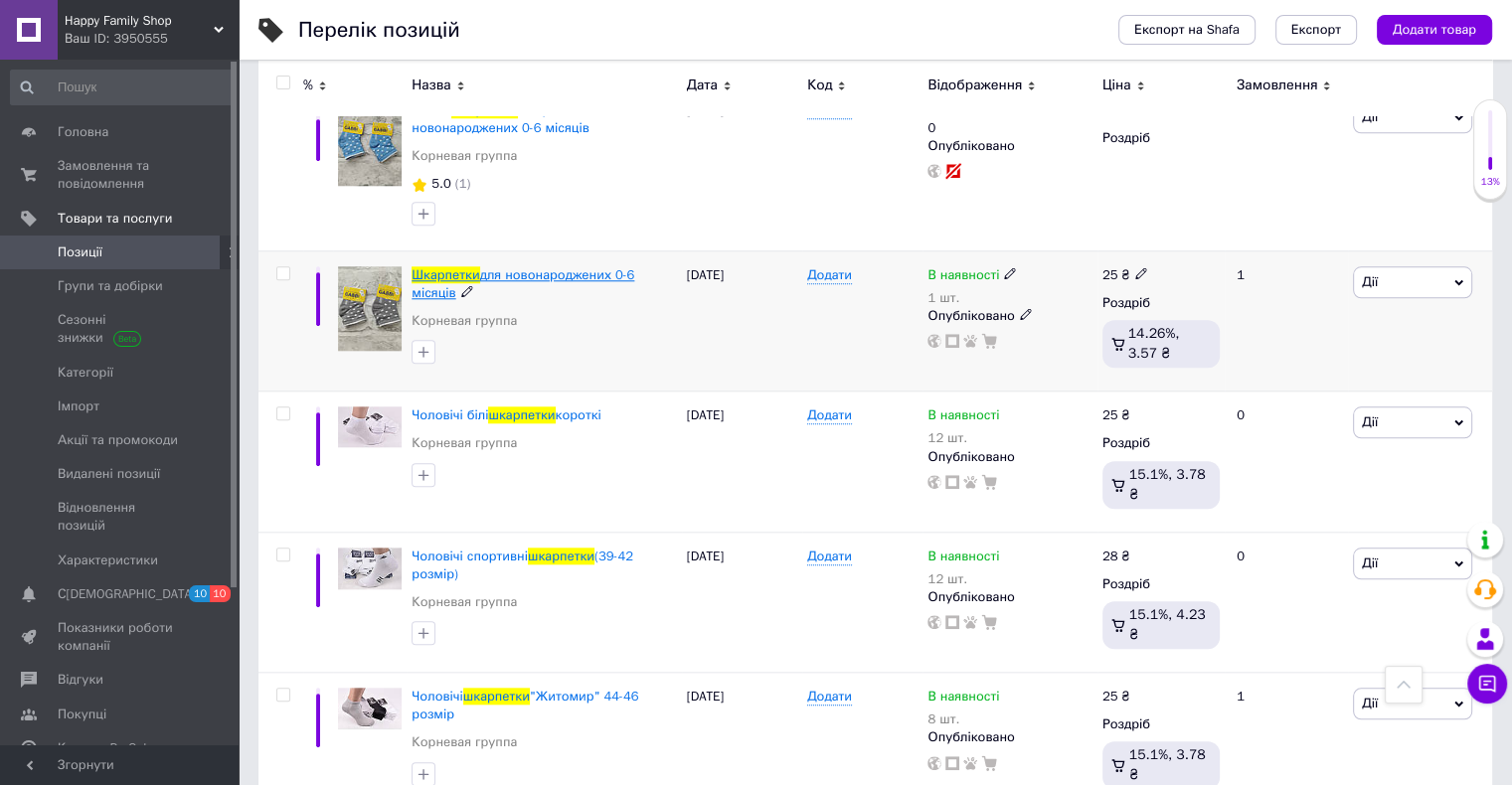 click on "для новонароджених 0-6 місяців" at bounding box center (523, 283) 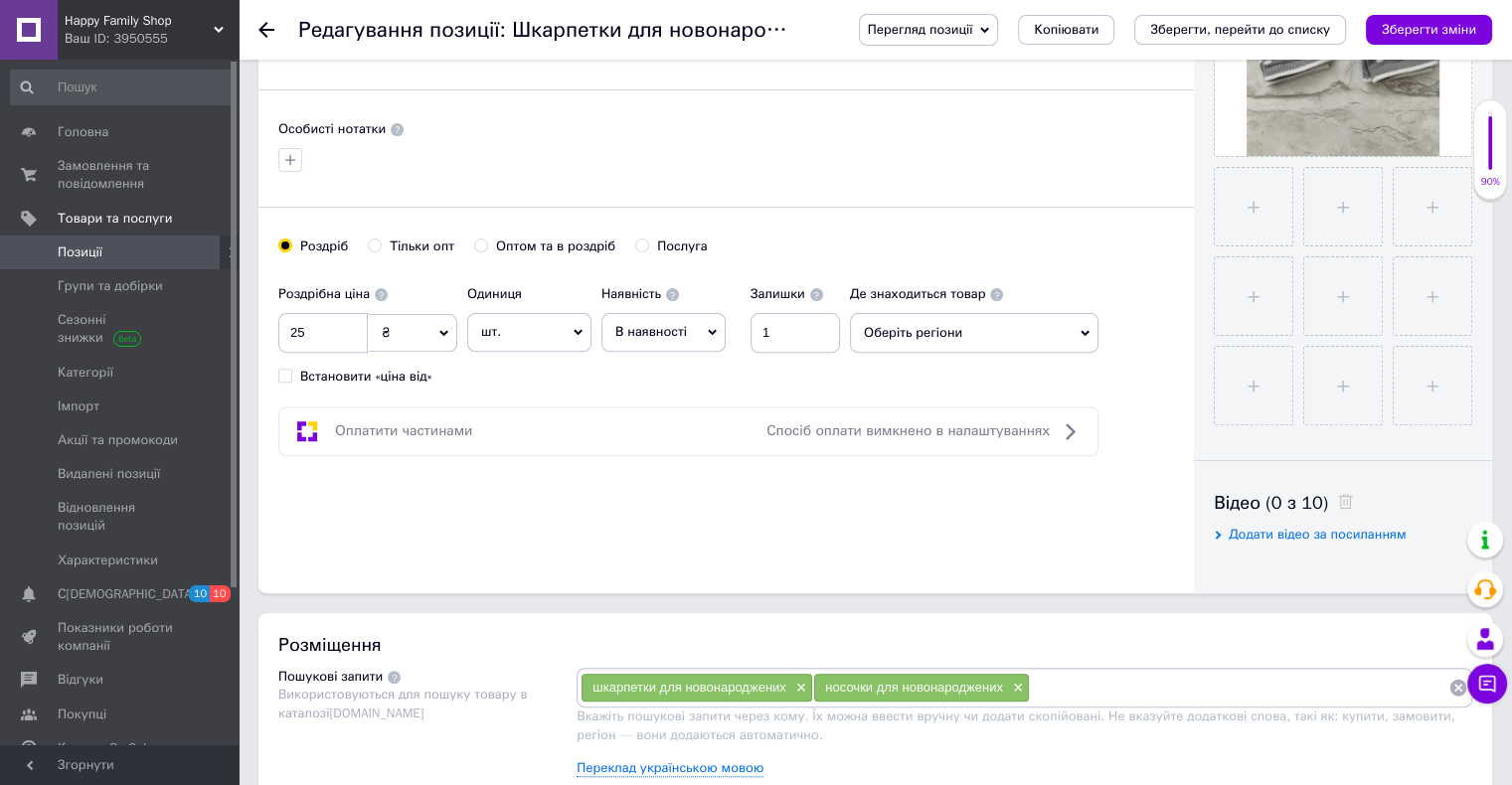 scroll, scrollTop: 596, scrollLeft: 0, axis: vertical 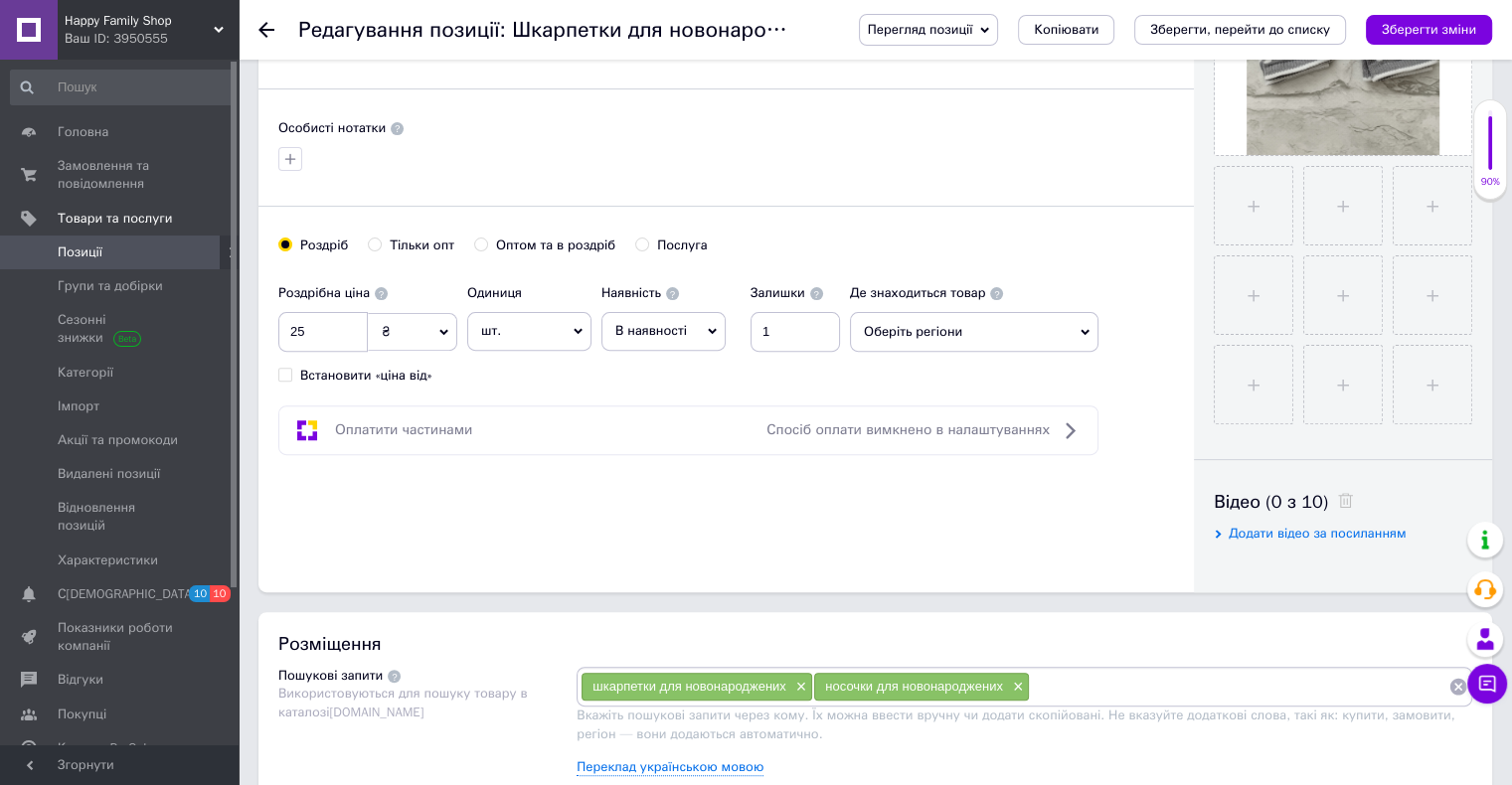 click 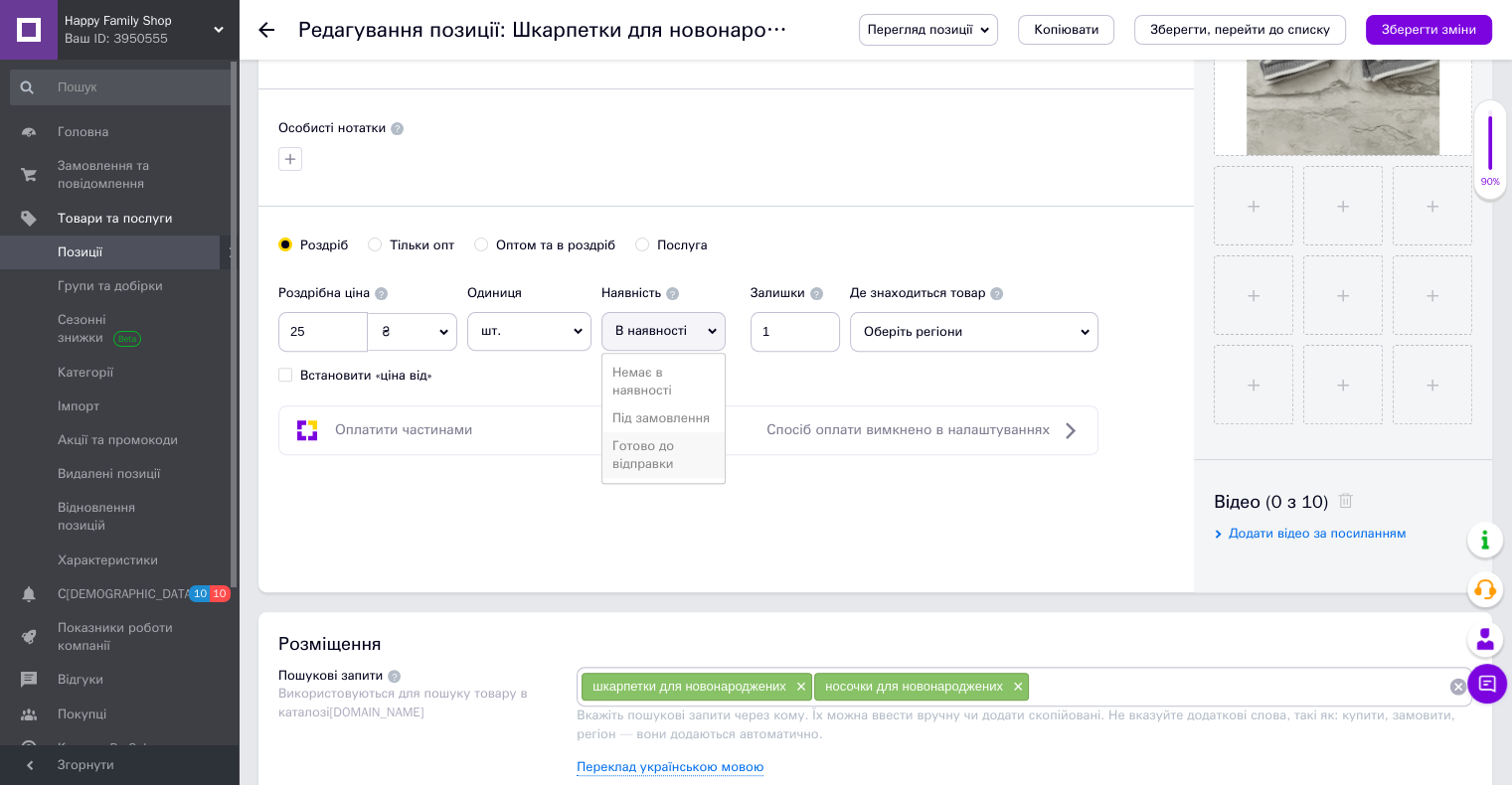 click on "Готово до відправки" at bounding box center [663, 455] 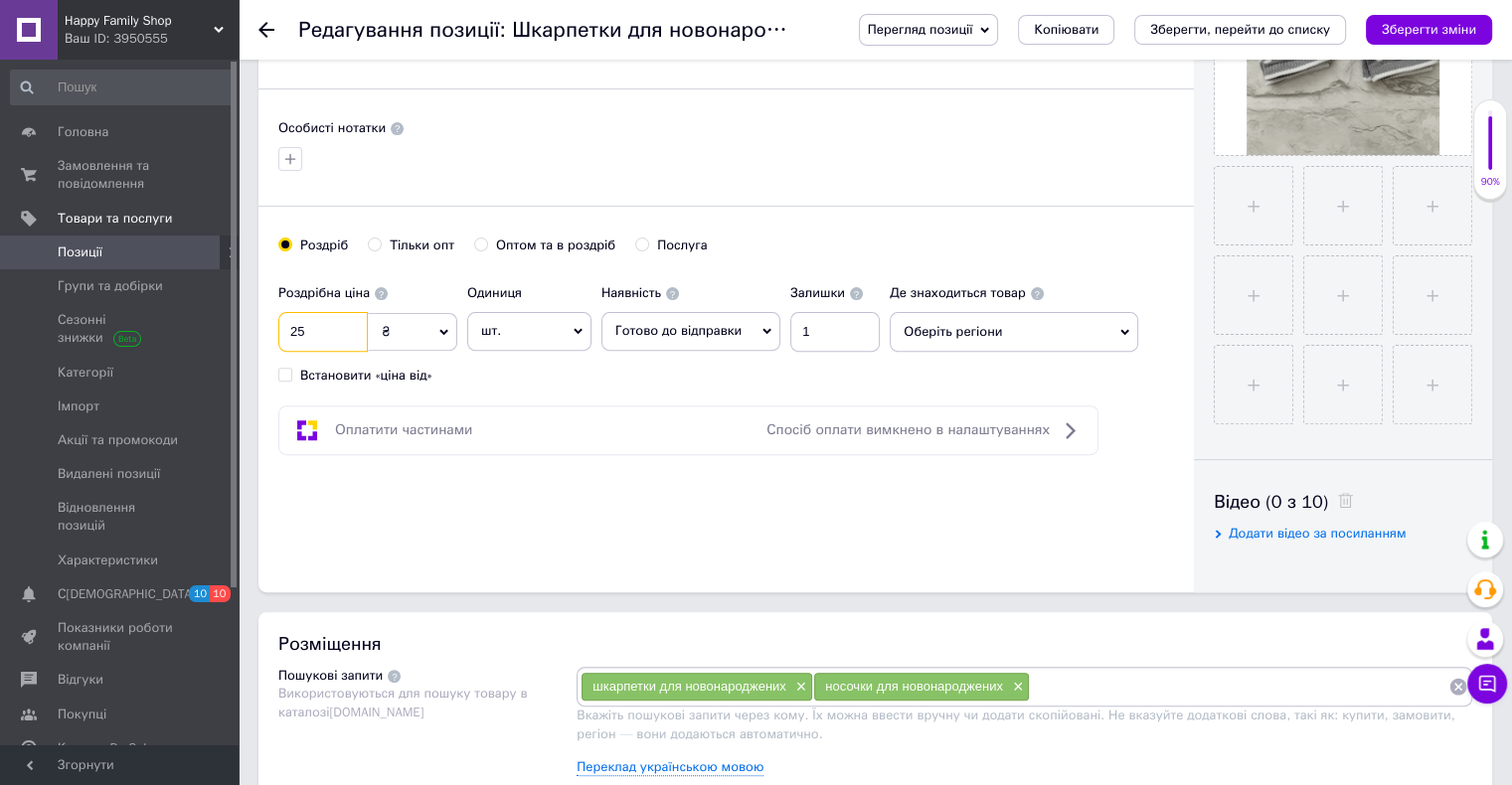 click on "25" at bounding box center [323, 332] 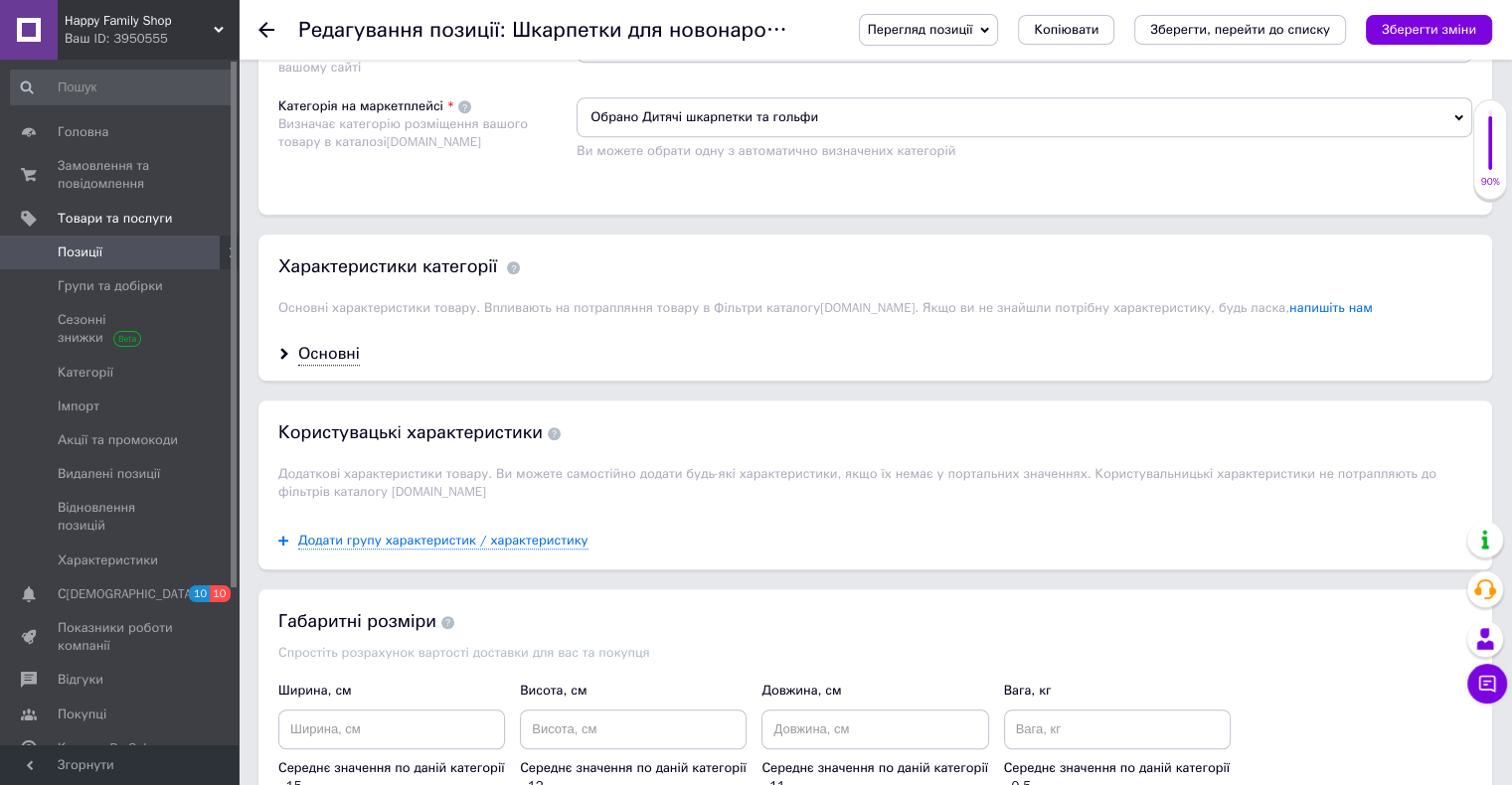 scroll, scrollTop: 1391, scrollLeft: 0, axis: vertical 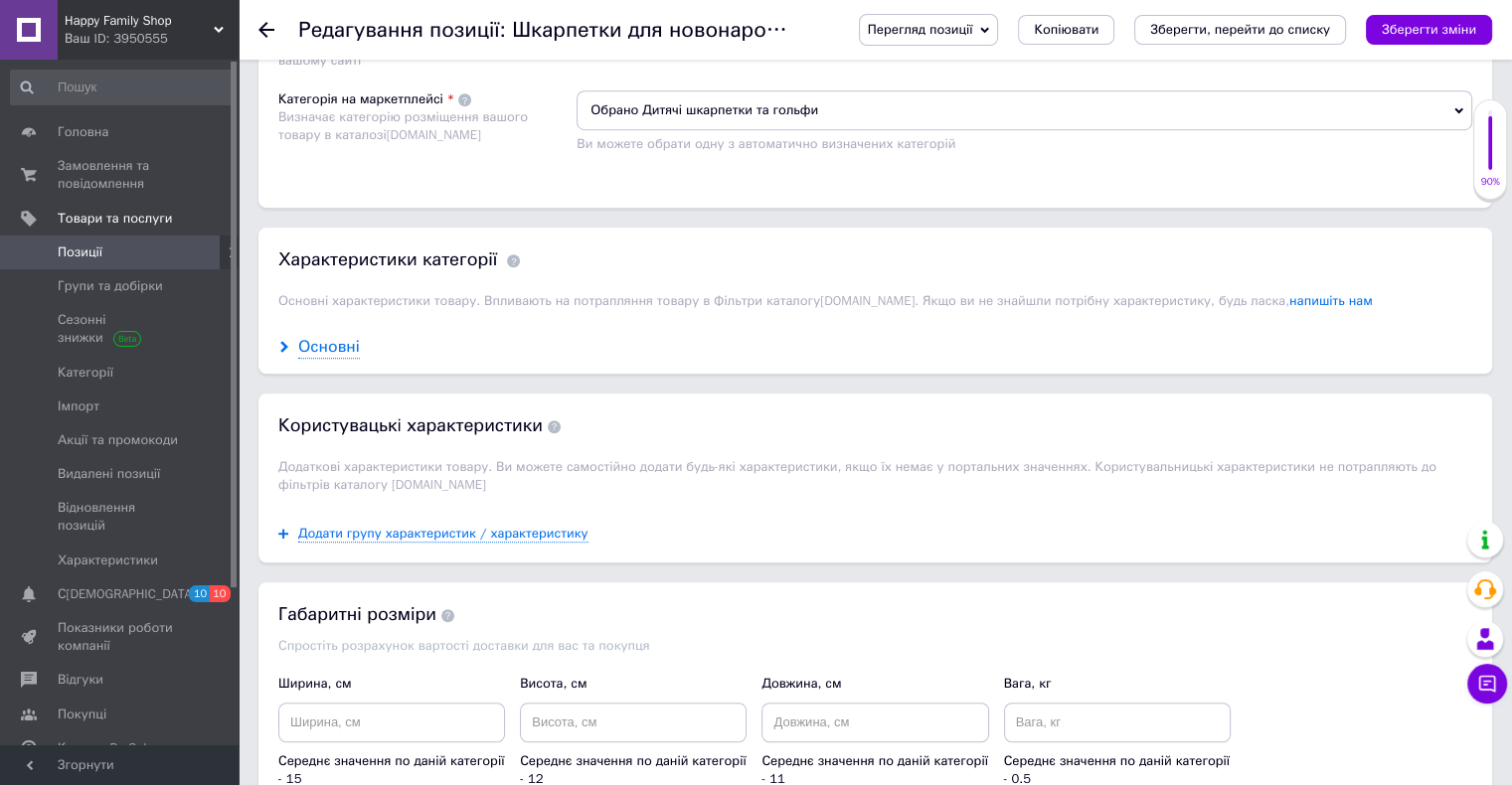 type on "30" 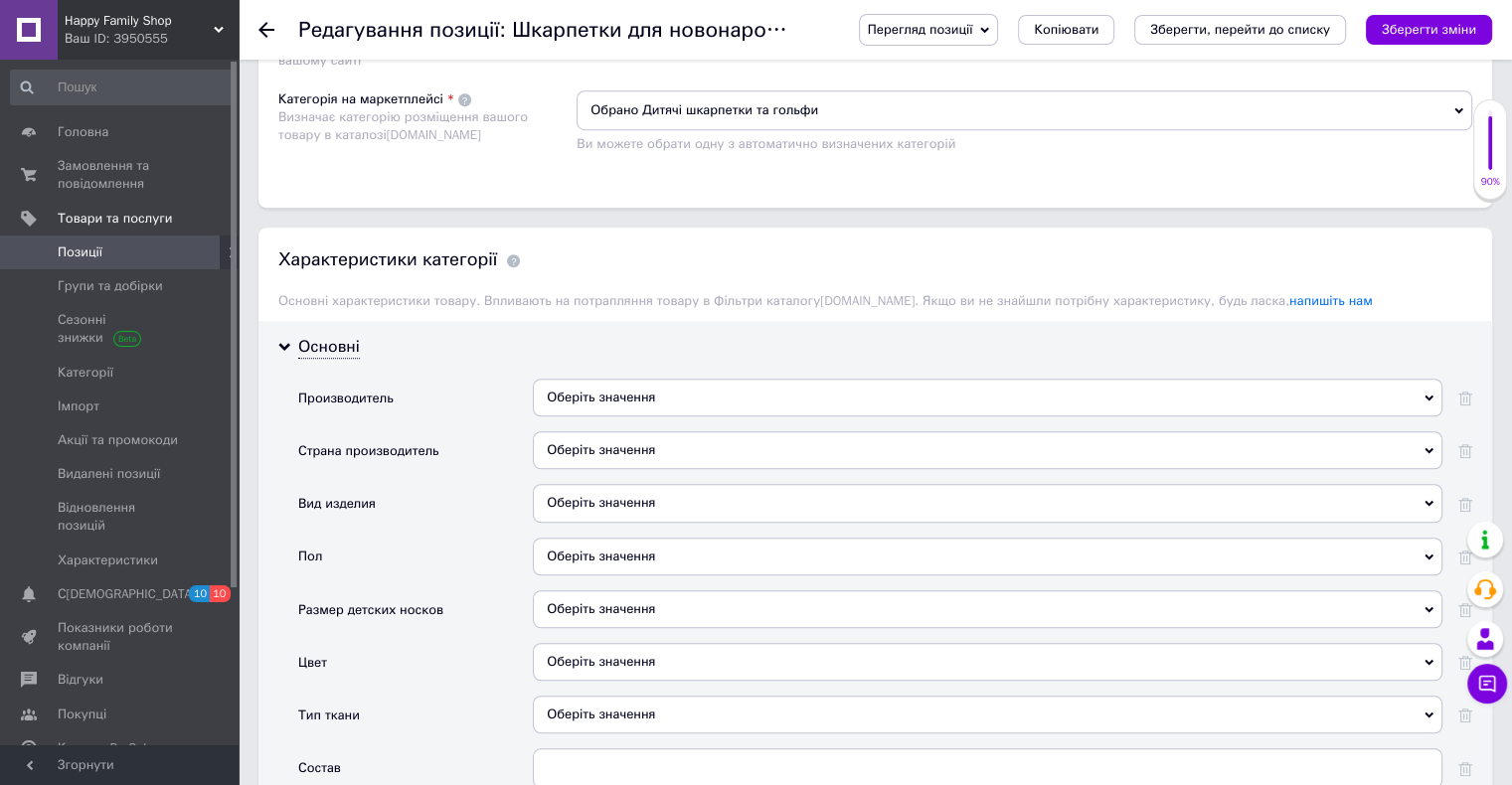 click on "Оберіть значення" at bounding box center (987, 397) 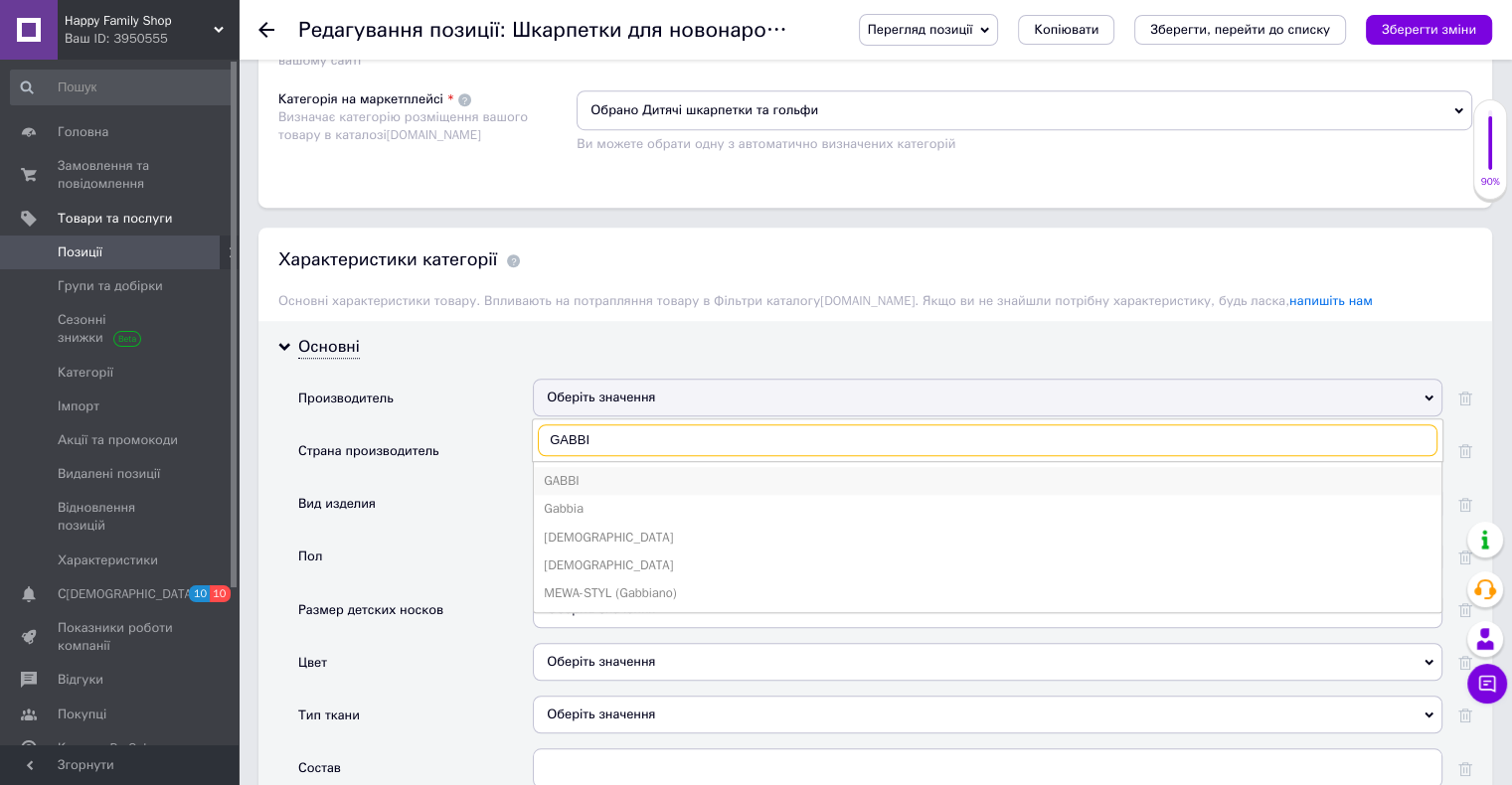 type on "GABBI" 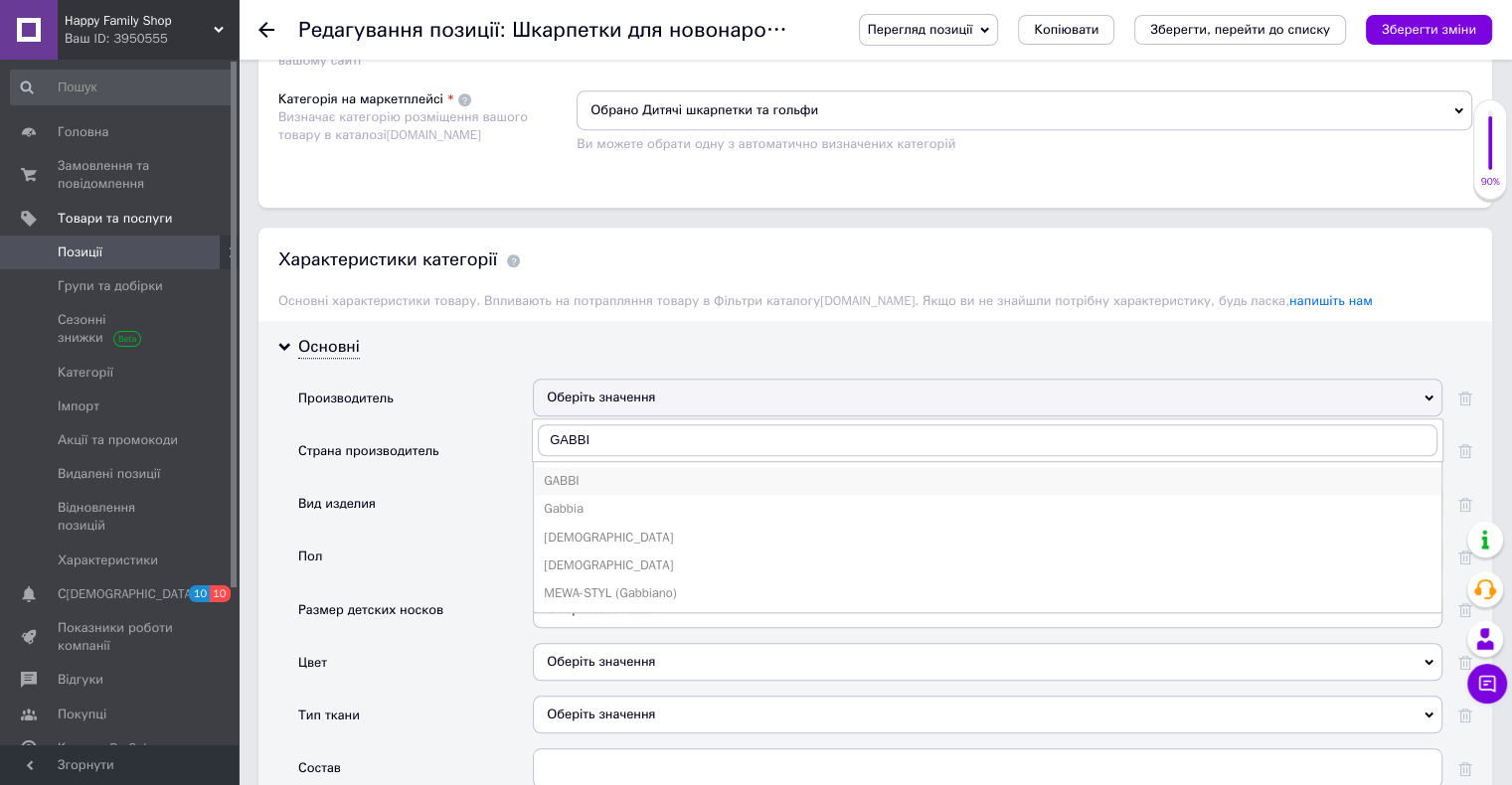 click on "GABBI" at bounding box center (987, 481) 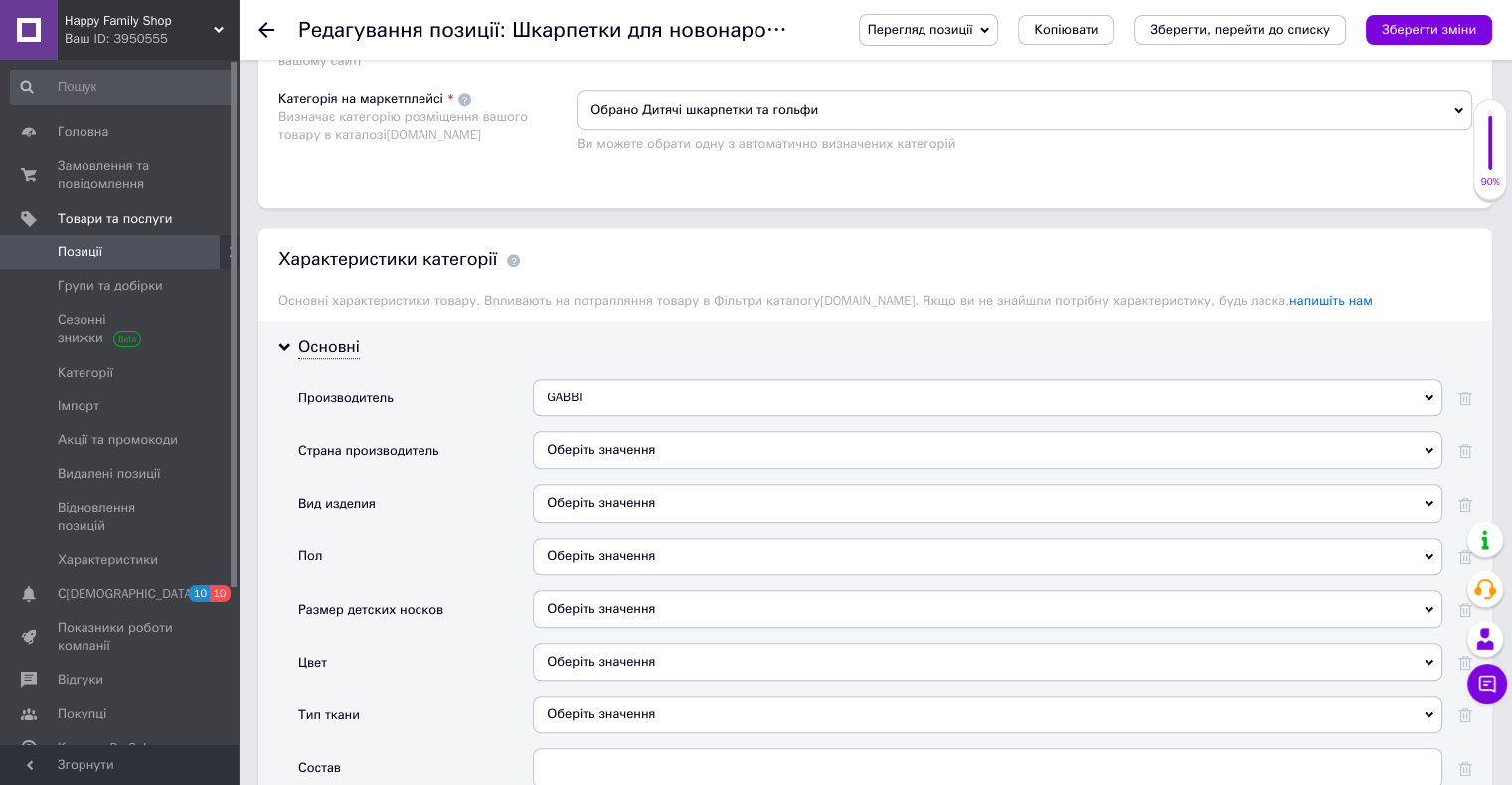 click on "Оберіть значення" at bounding box center (987, 450) 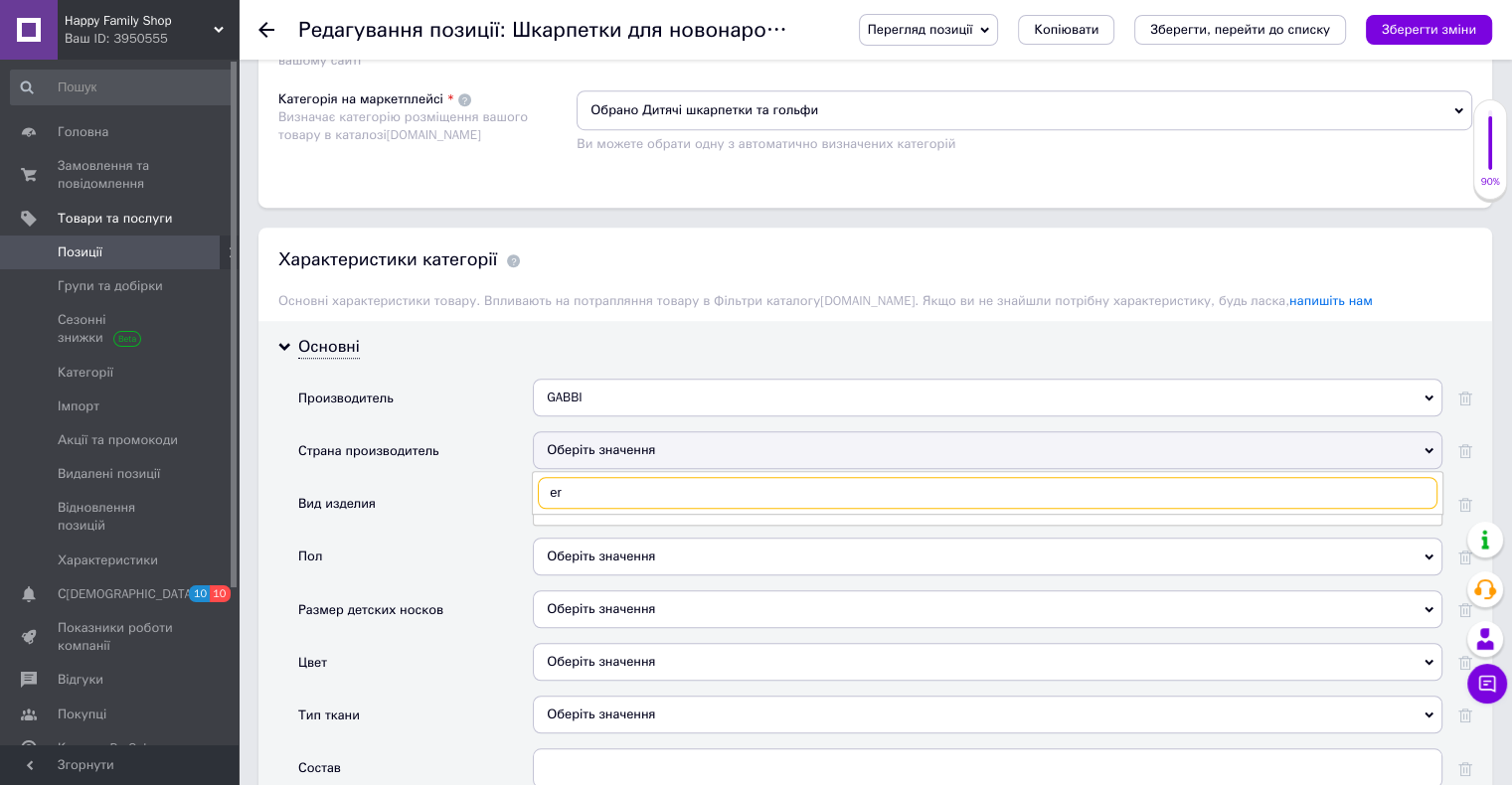 type on "e" 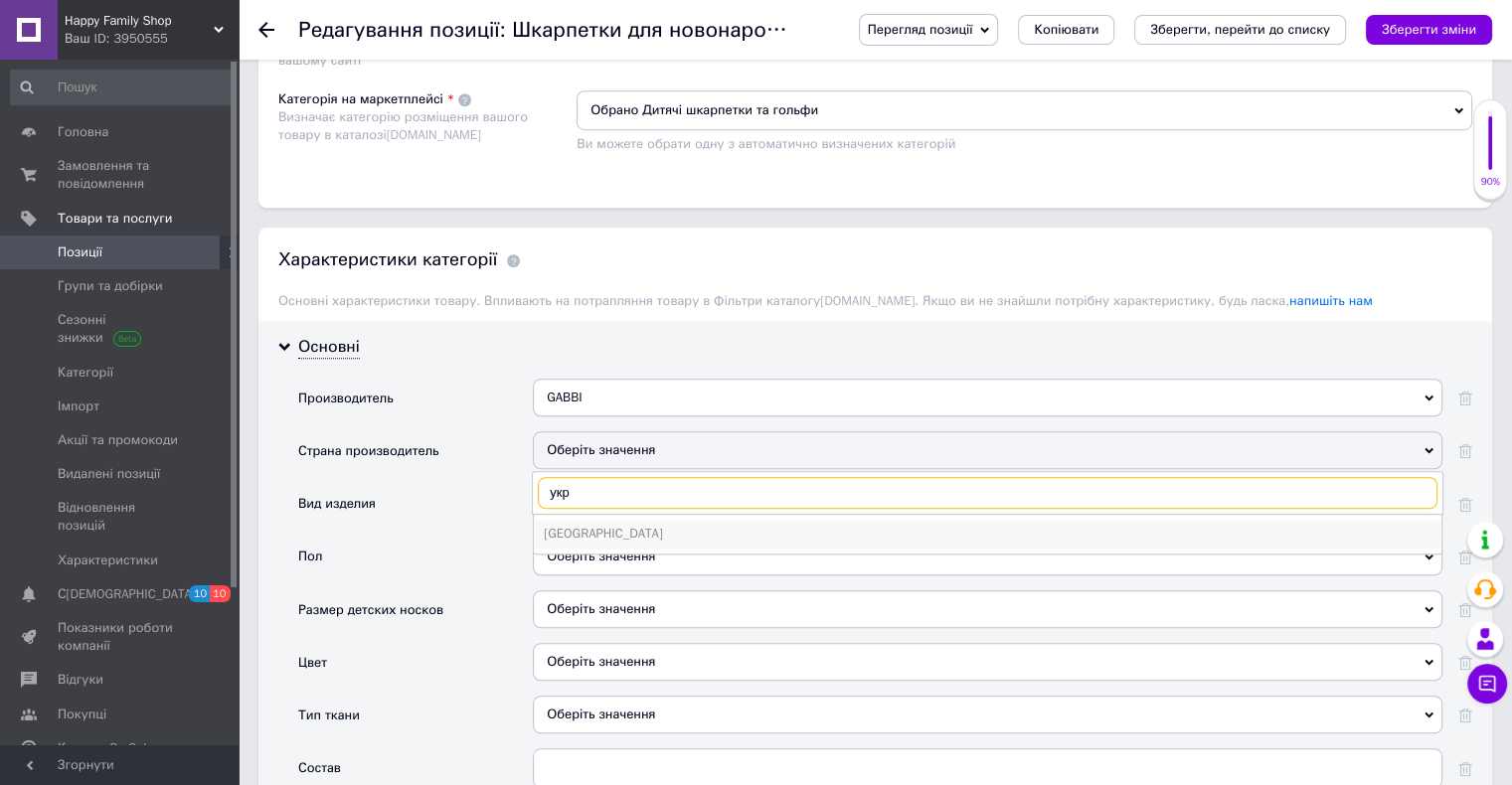 type on "укр" 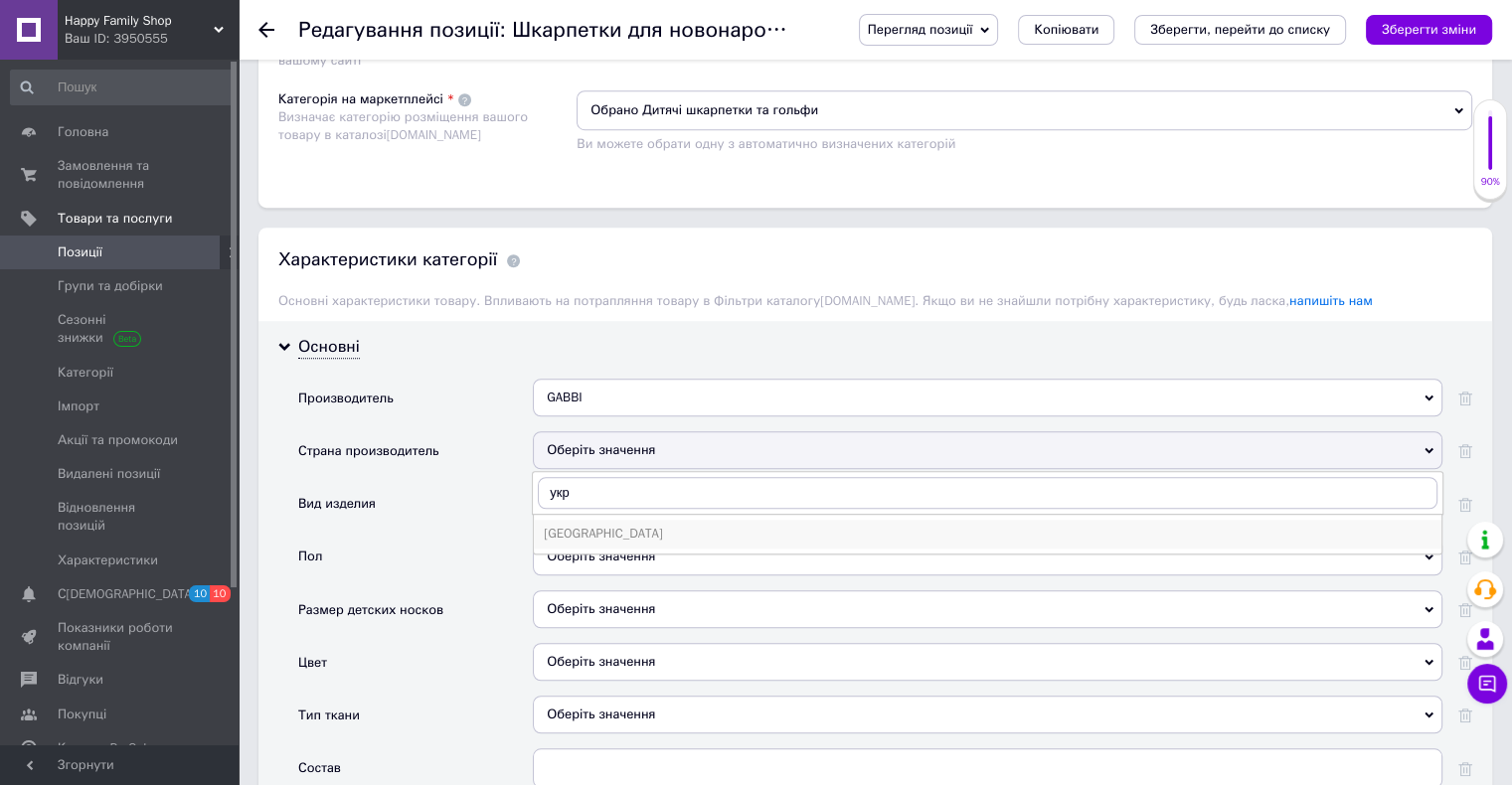 click on "[GEOGRAPHIC_DATA]" at bounding box center [987, 534] 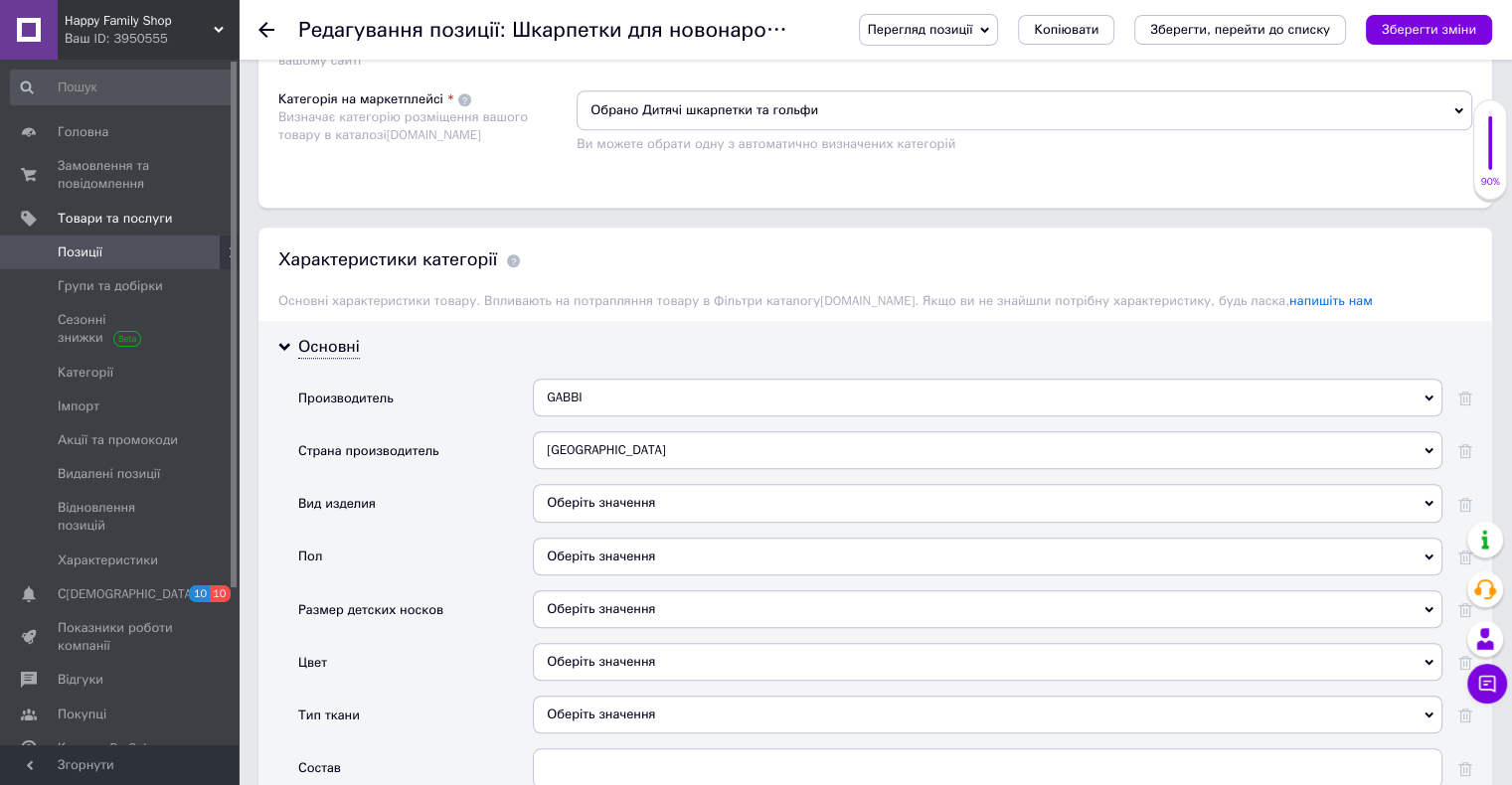 click on "Оберіть значення" at bounding box center [987, 503] 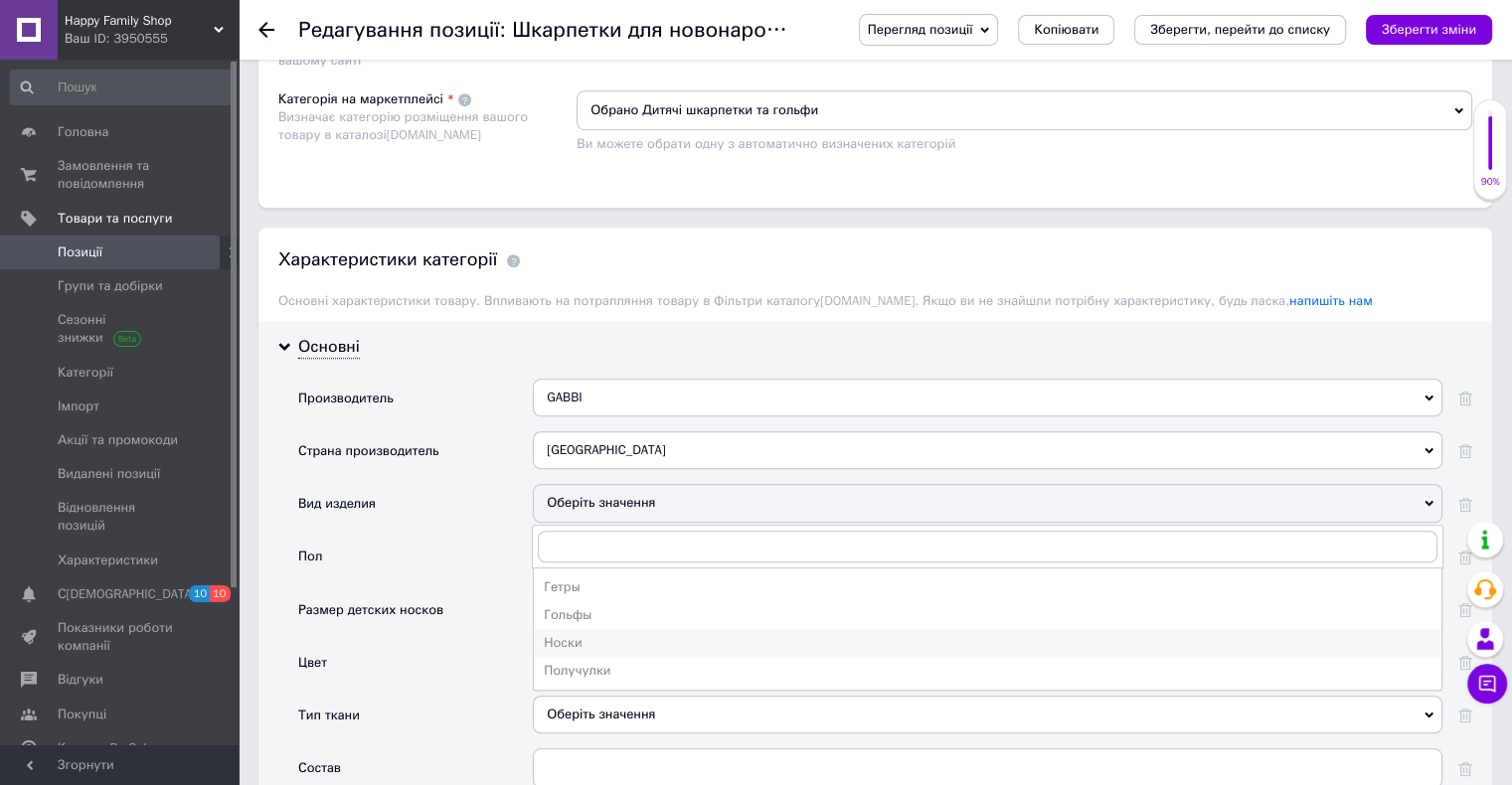 click on "Носки" at bounding box center (987, 643) 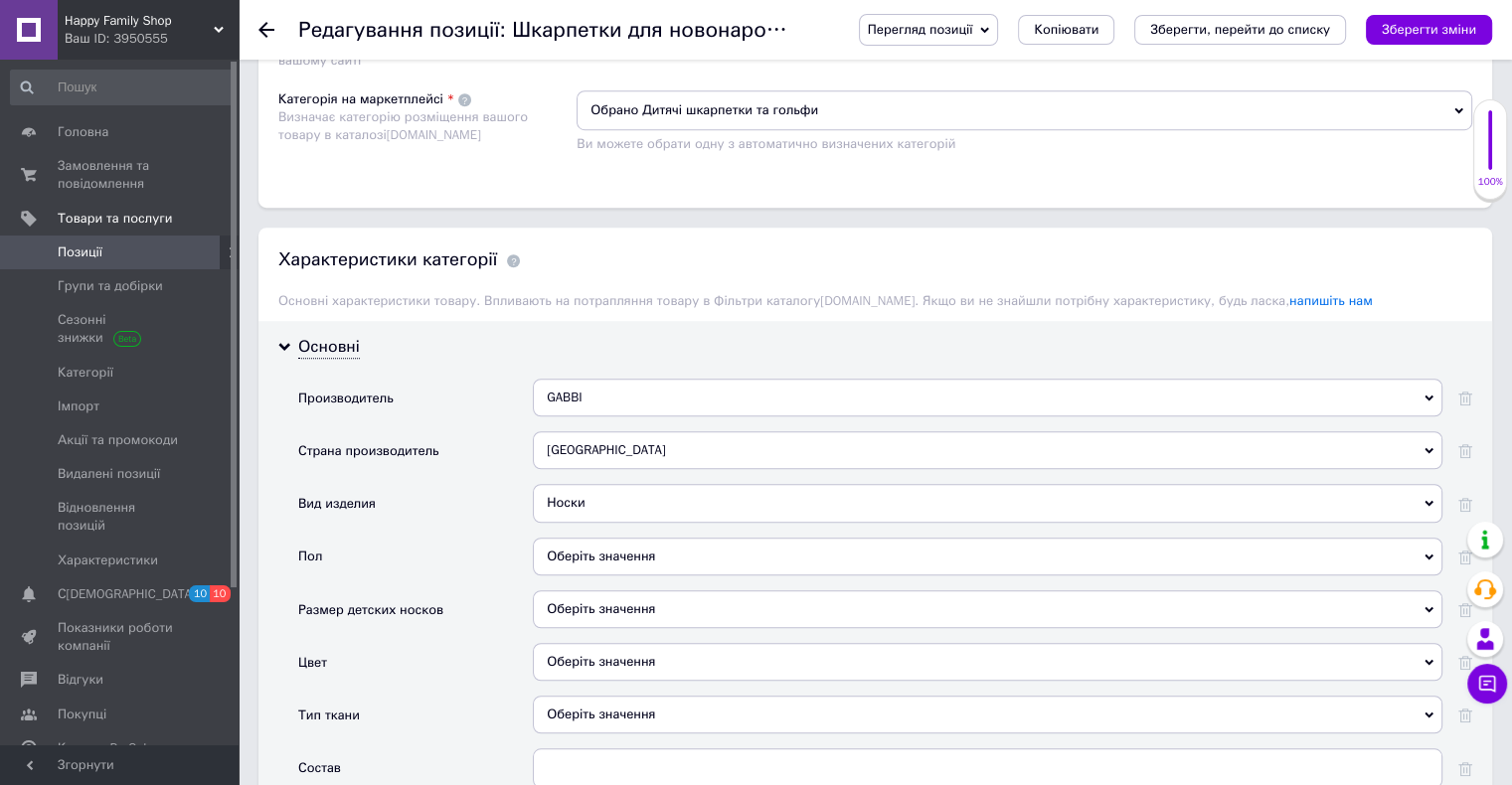 click on "Оберіть значення" at bounding box center (987, 556) 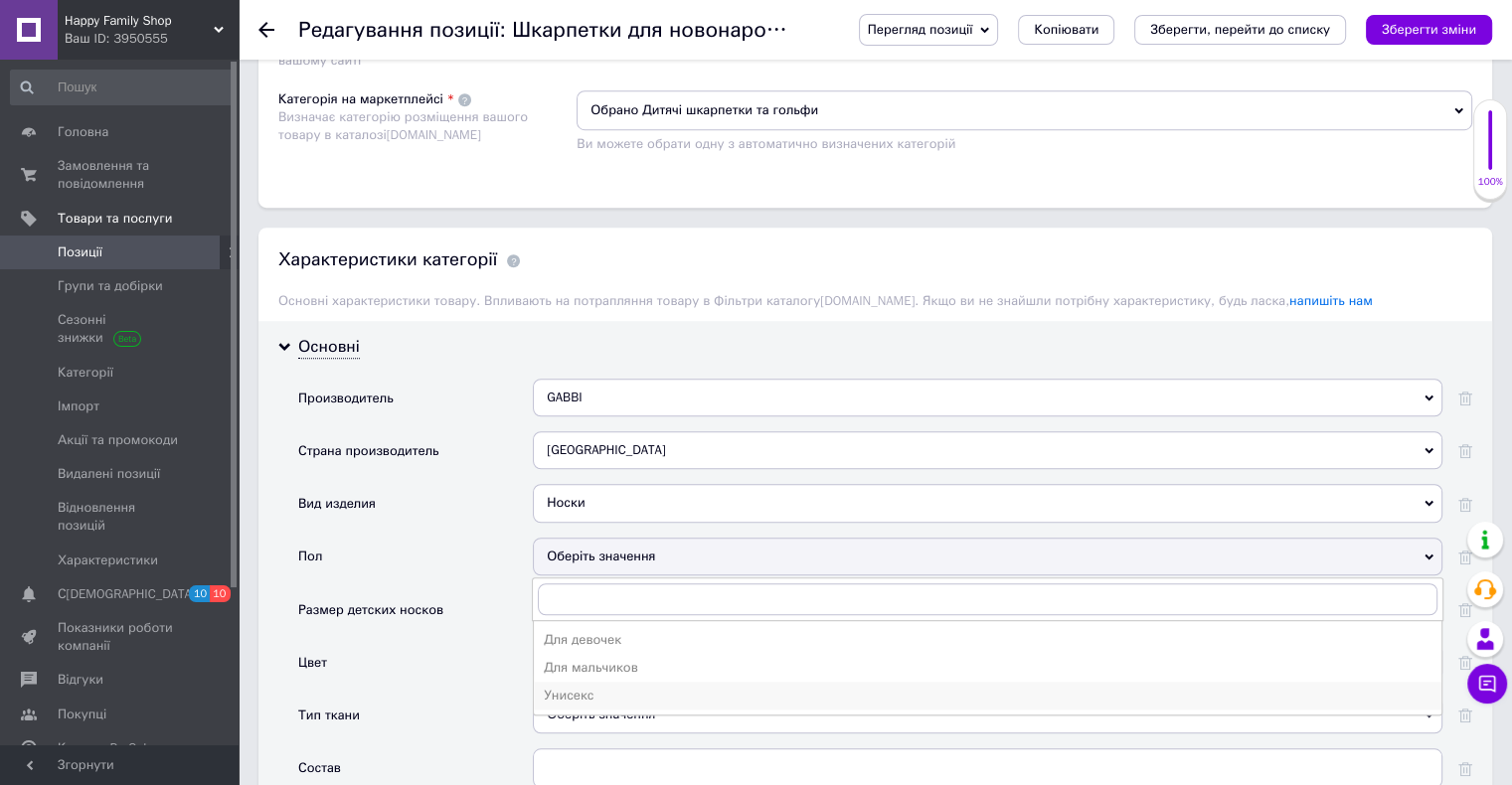 click on "Унисекс" at bounding box center [987, 696] 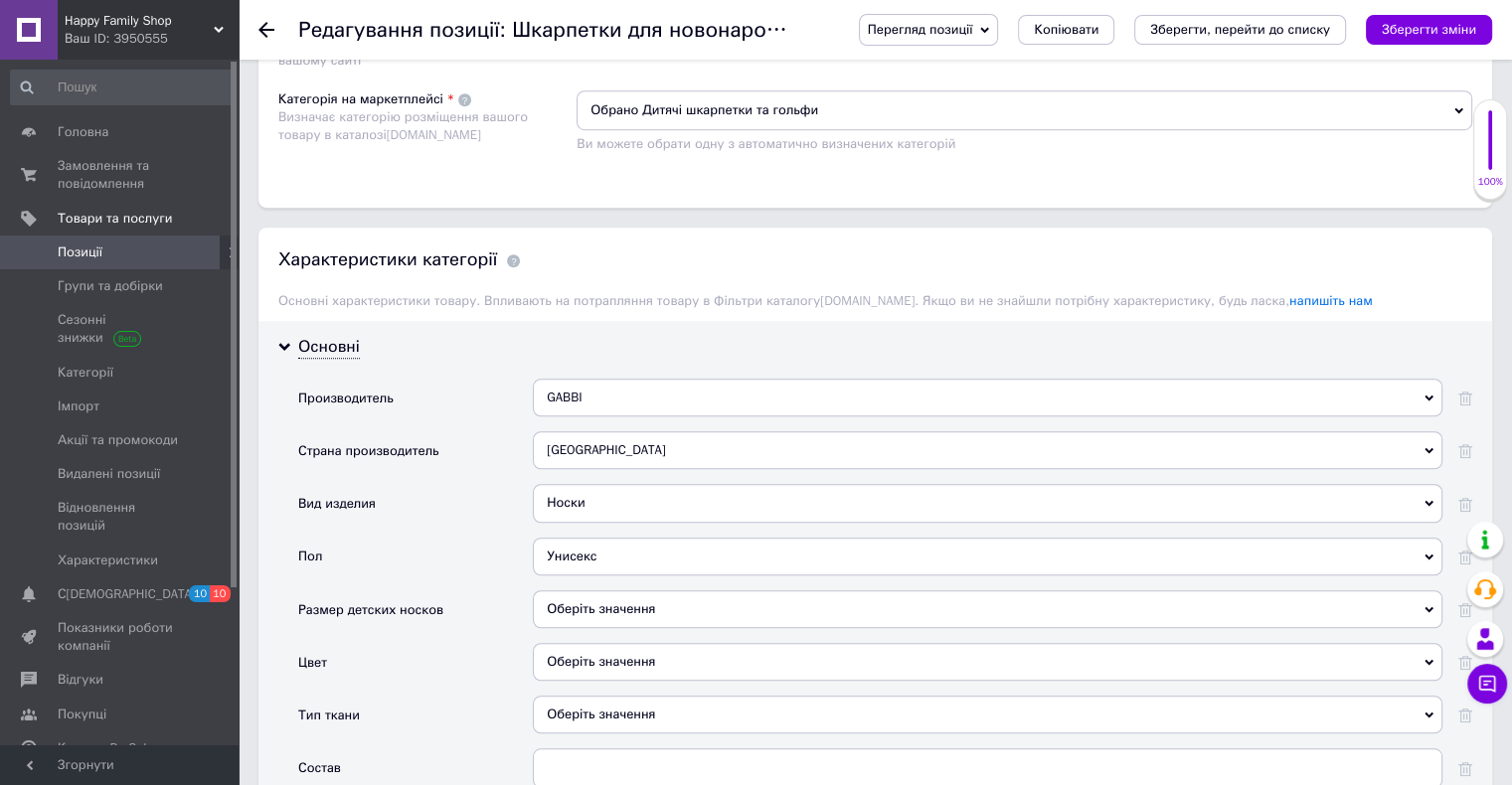 click on "Оберіть значення" at bounding box center (987, 609) 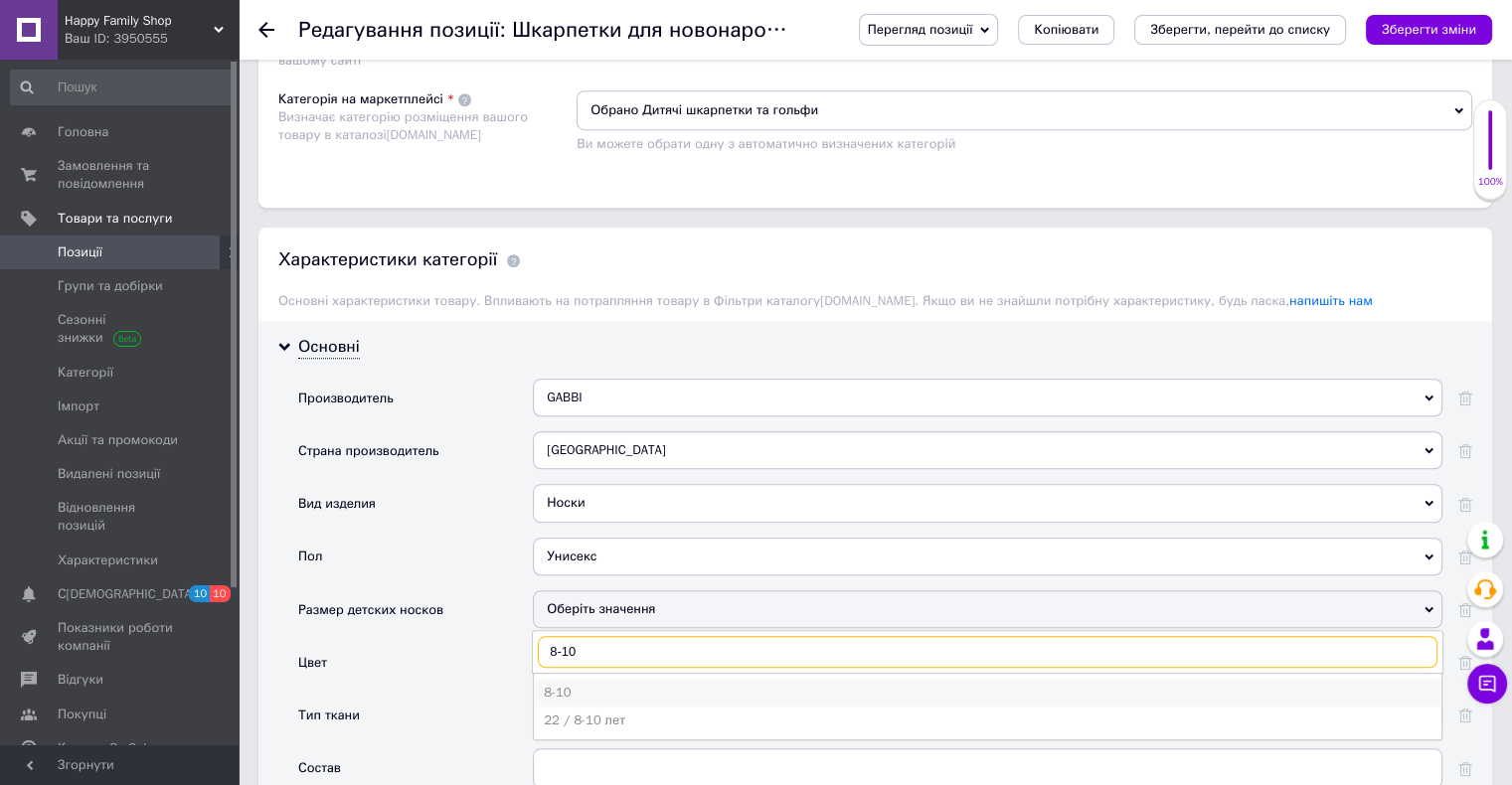 type on "8-10" 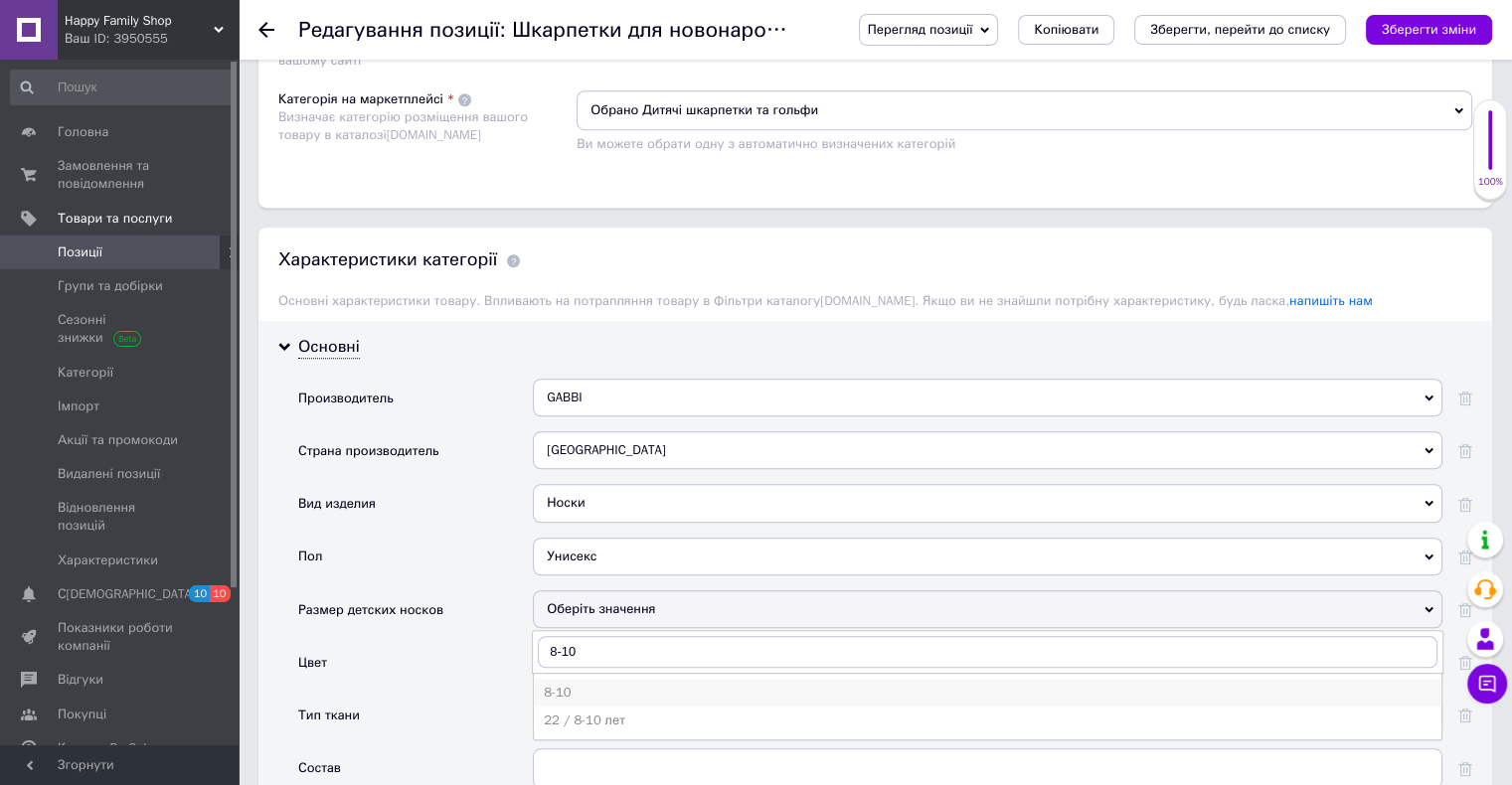 click on "8-10" at bounding box center [987, 693] 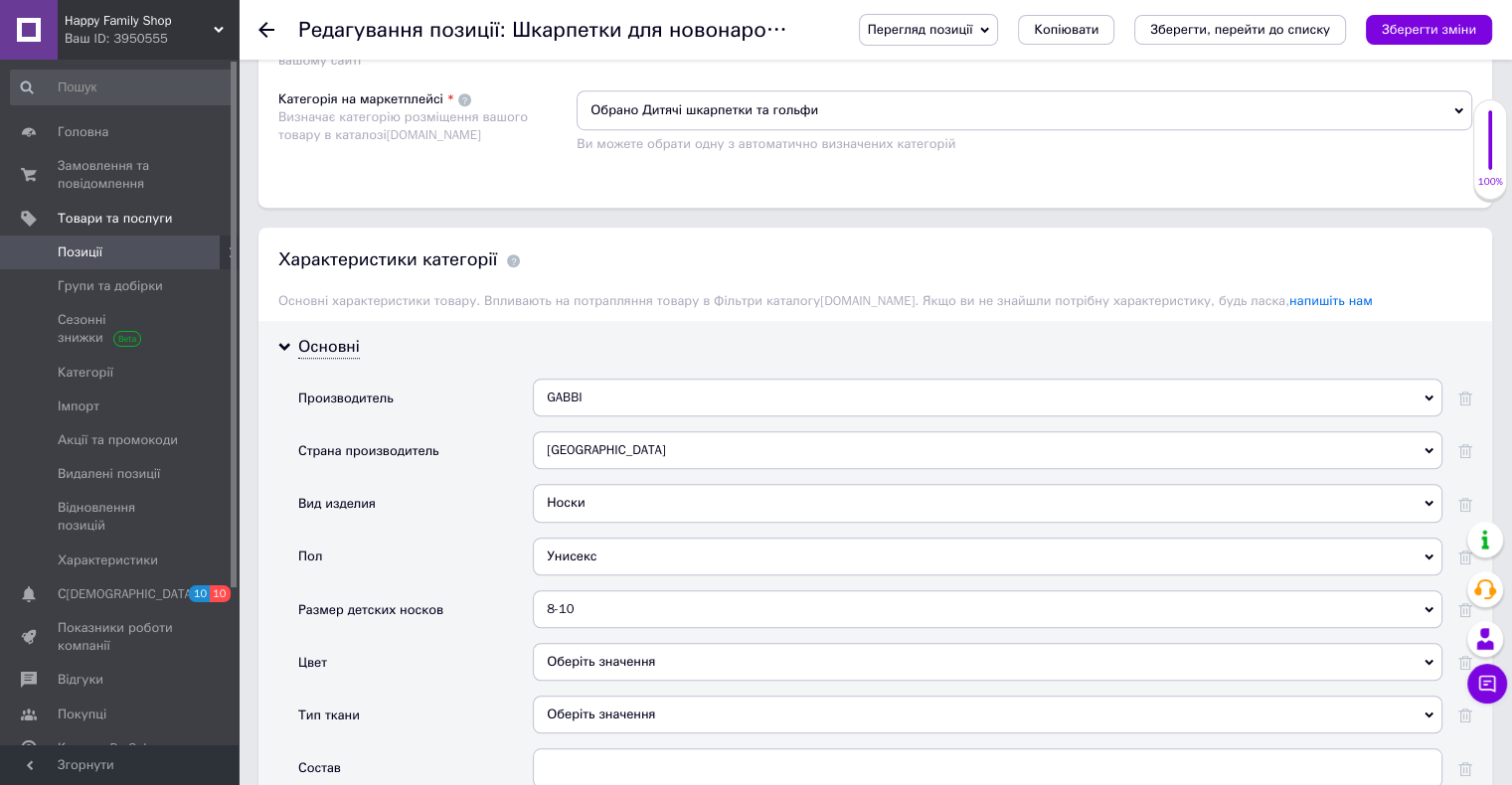click on "Оберіть значення" at bounding box center [987, 662] 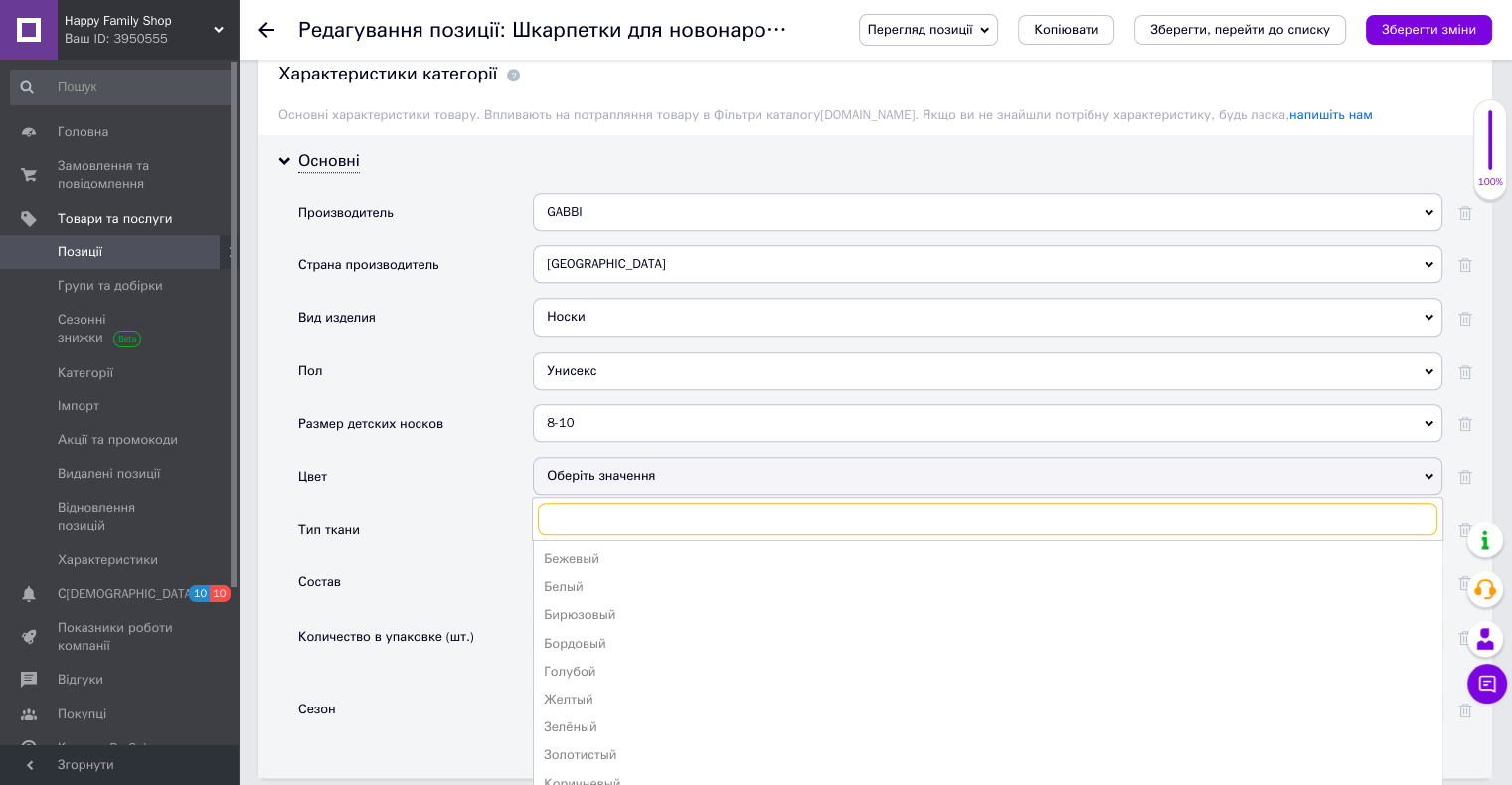 scroll, scrollTop: 1590, scrollLeft: 0, axis: vertical 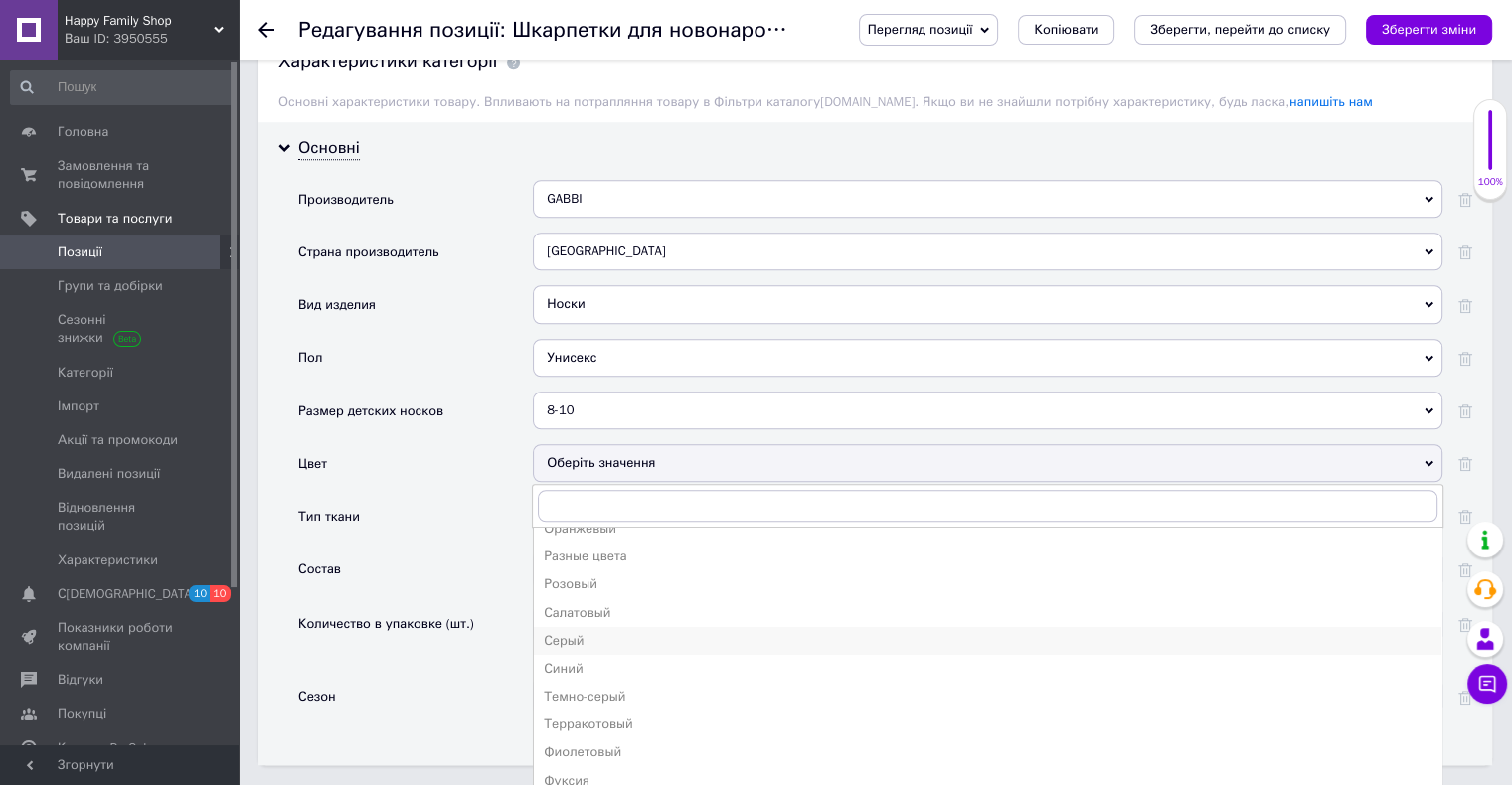 click on "Серый" at bounding box center [987, 641] 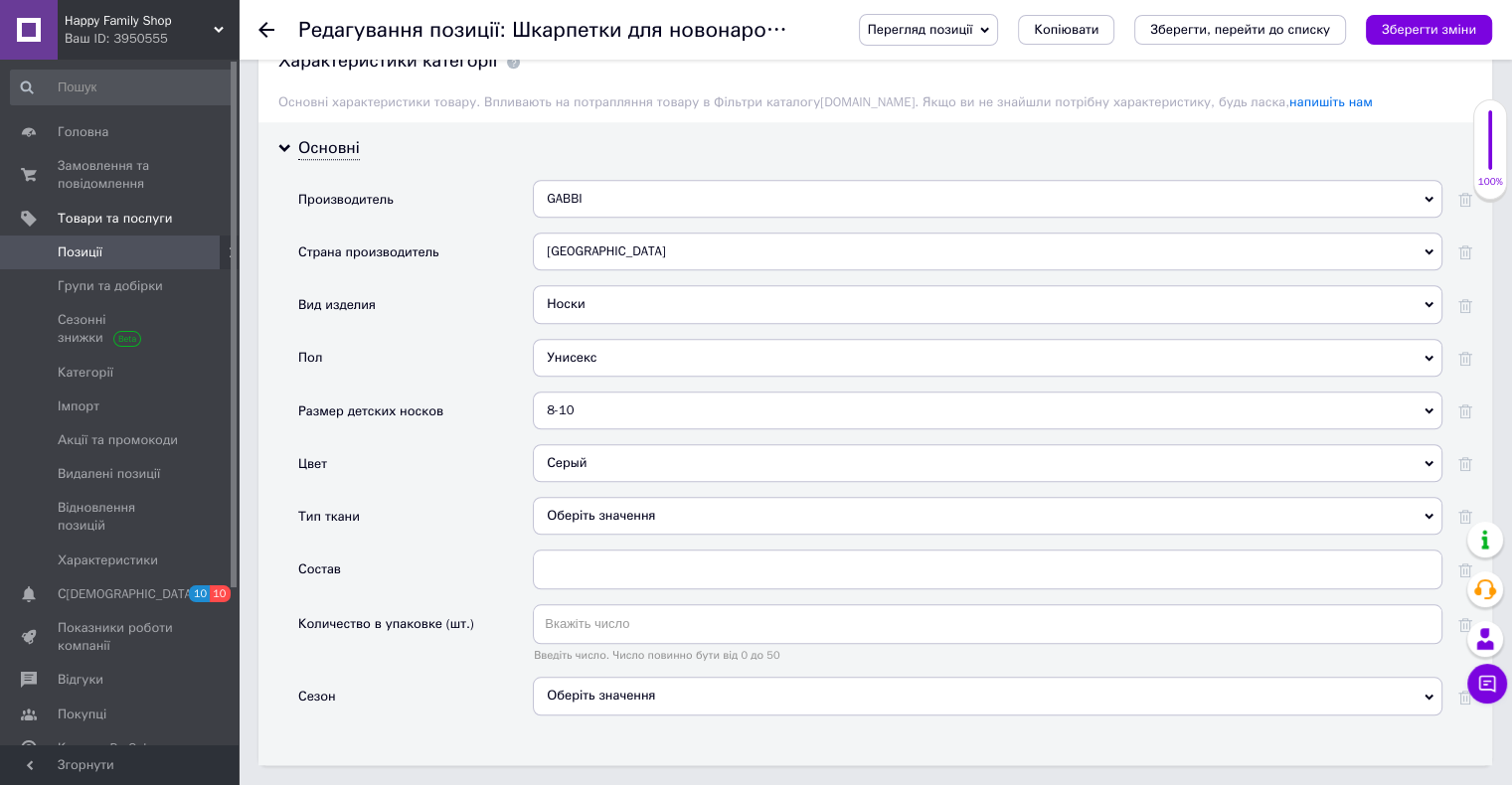 click on "Оберіть значення" at bounding box center [987, 516] 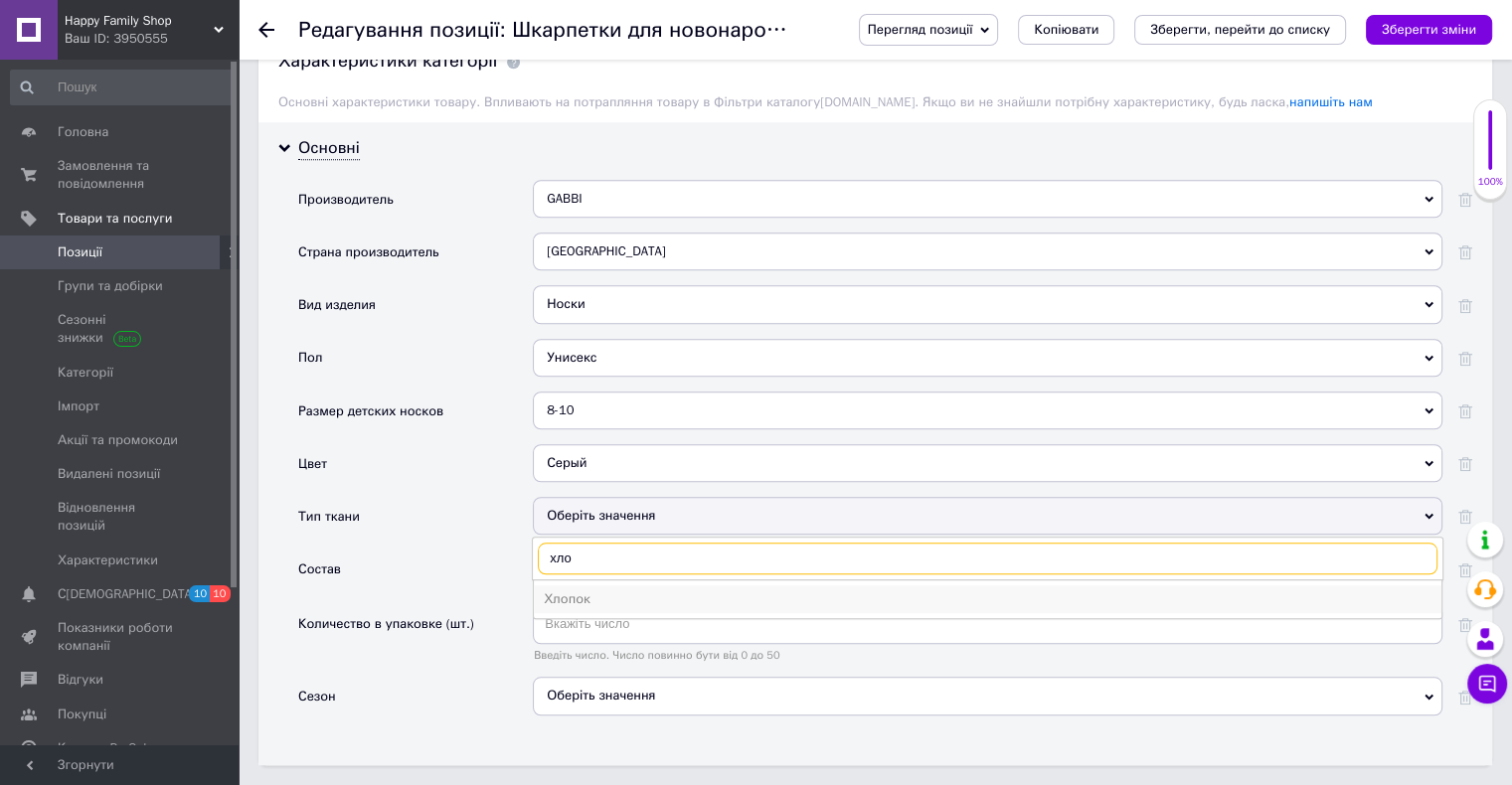 type on "хло" 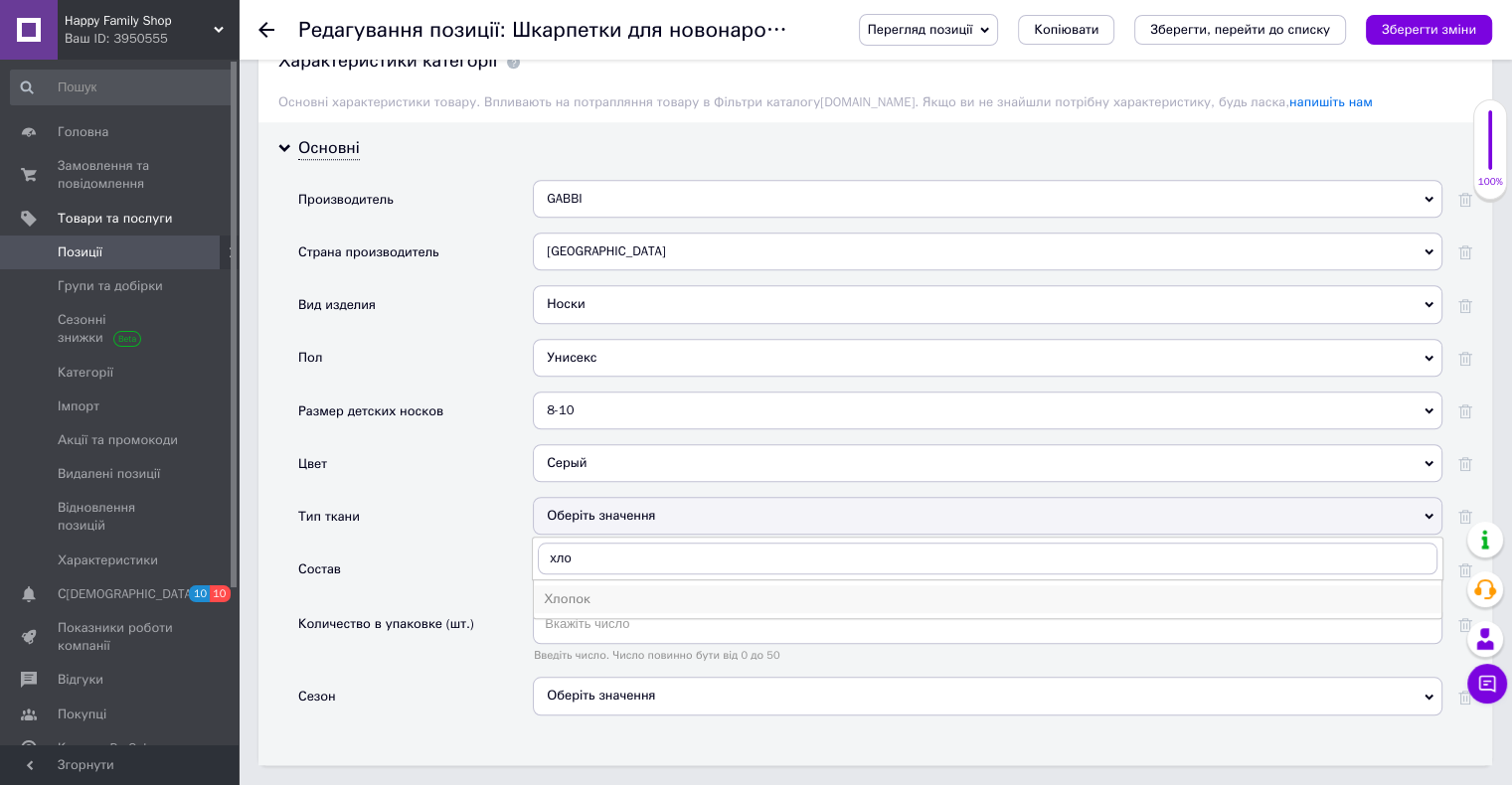 click on "Хлопок" at bounding box center [987, 599] 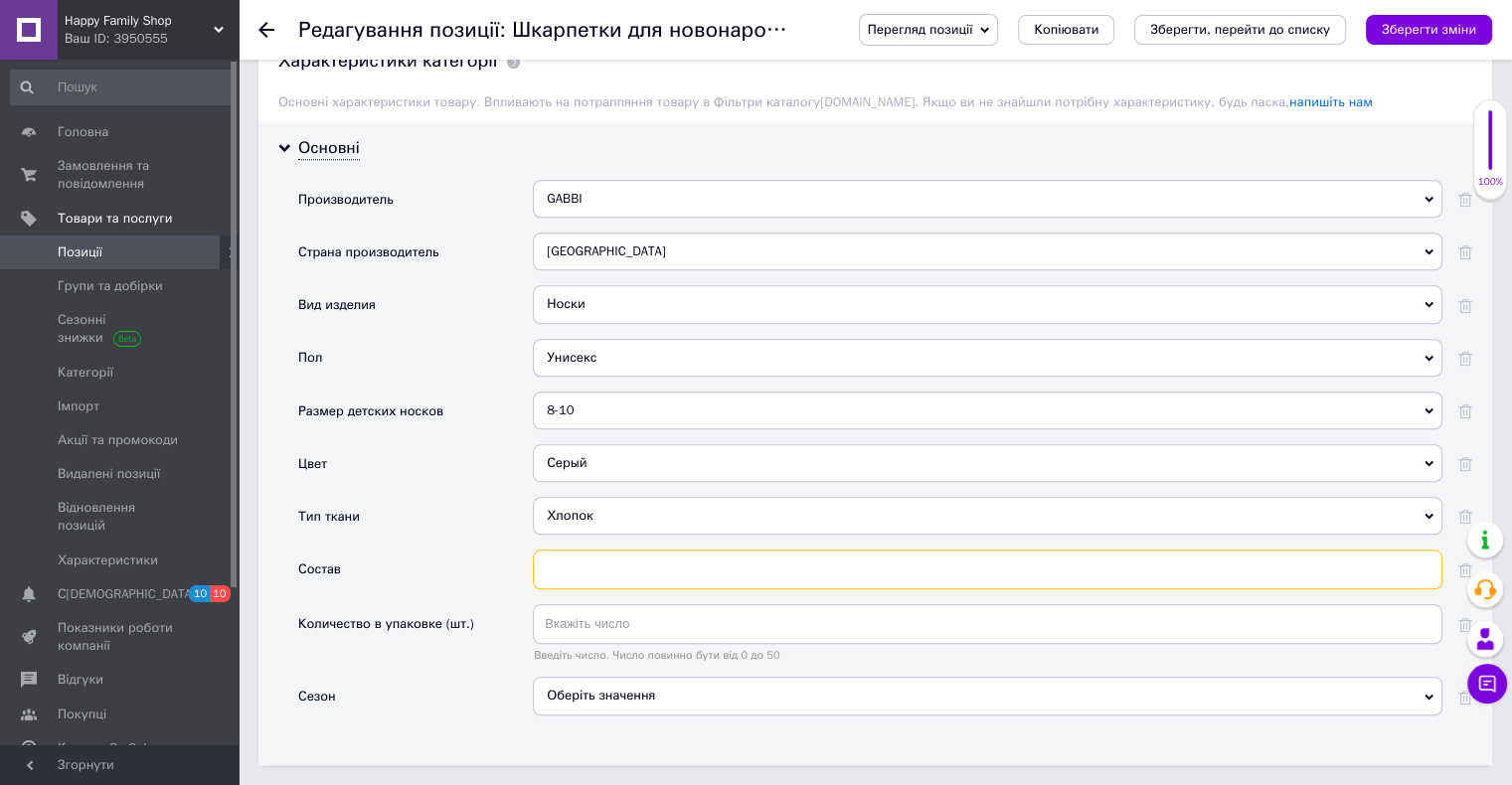 click at bounding box center [987, 569] 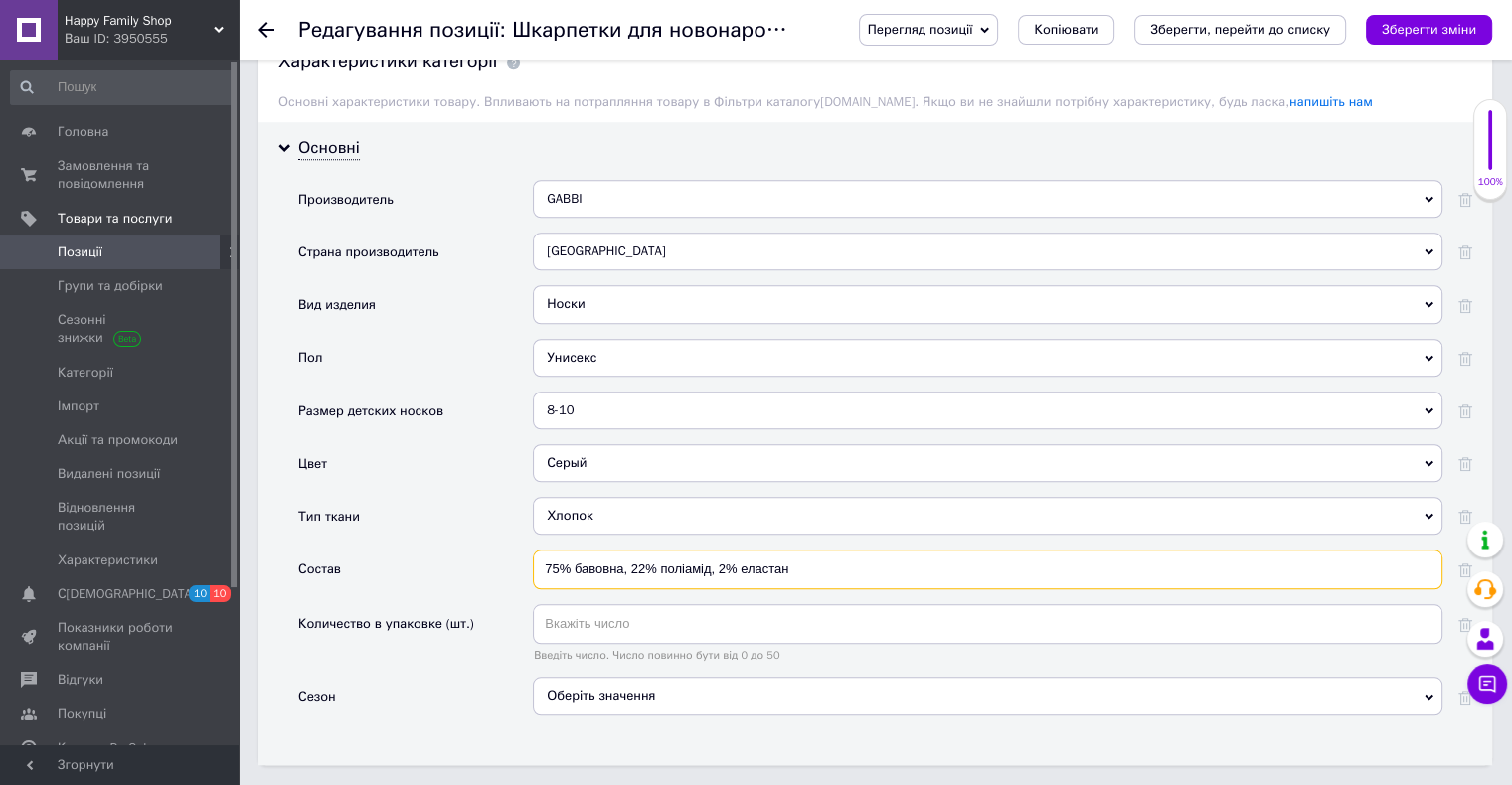 type on "75% бавовна, 22% поліамід, 2% еластан" 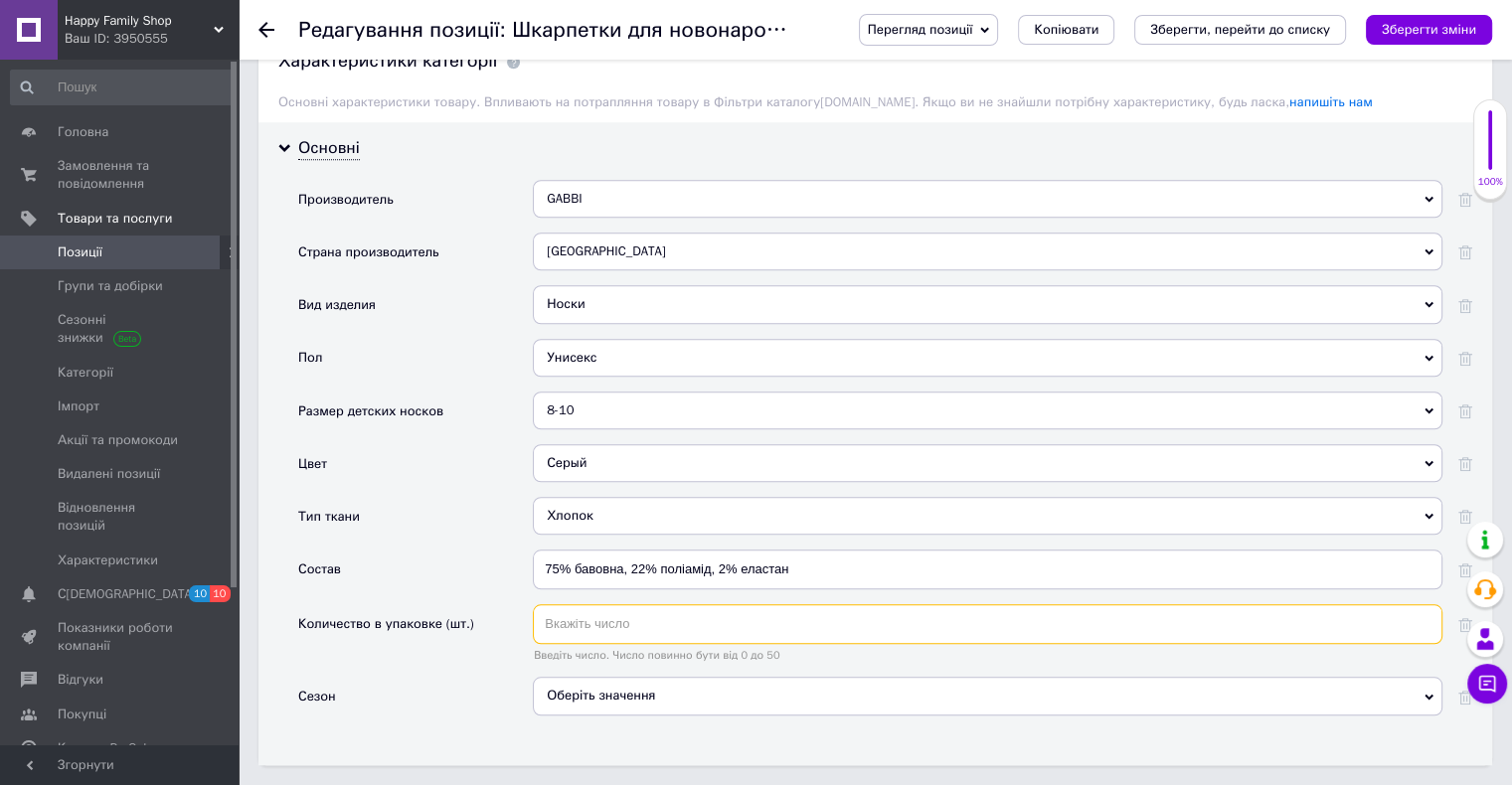 click at bounding box center (987, 624) 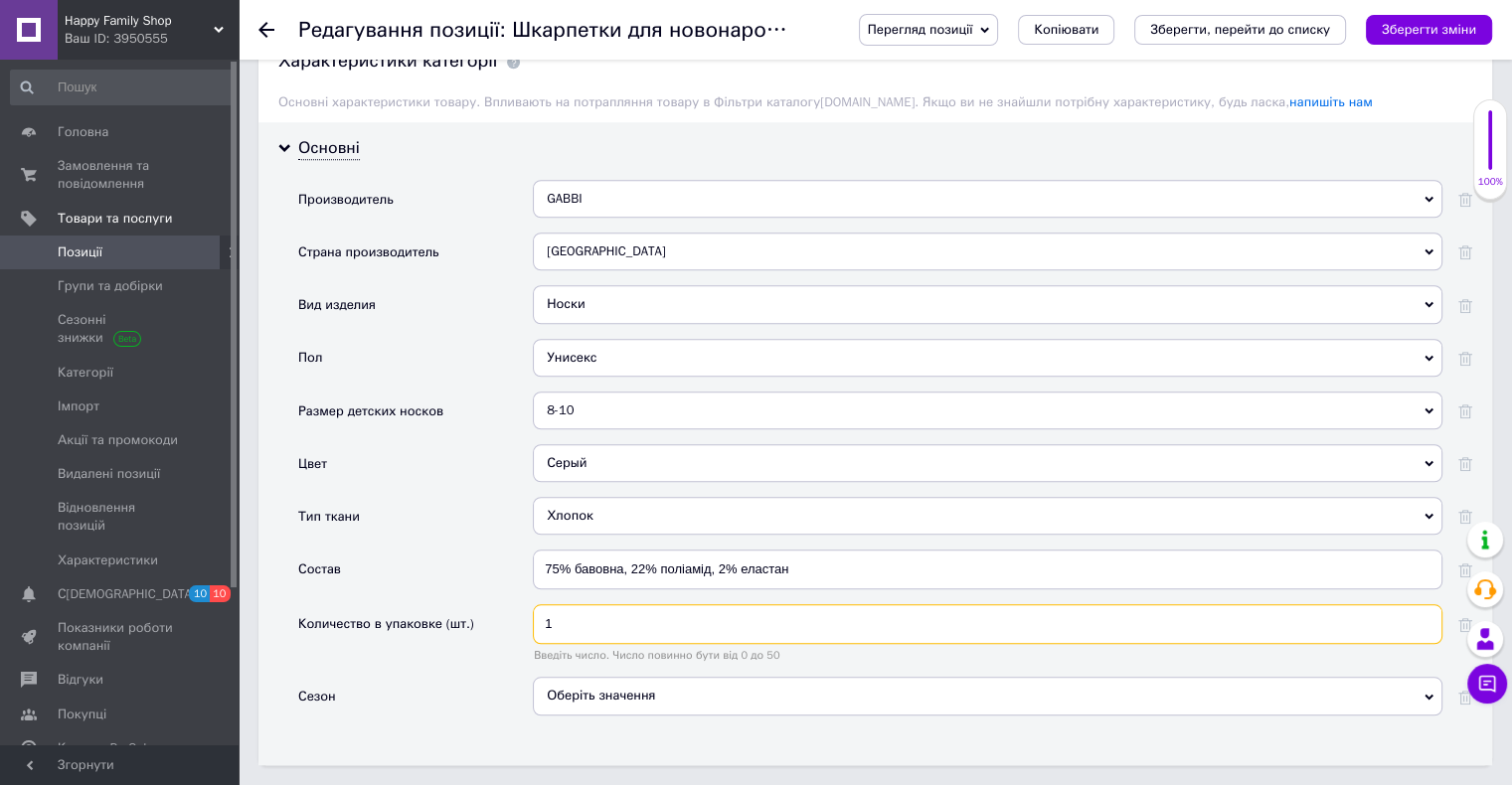 type on "1" 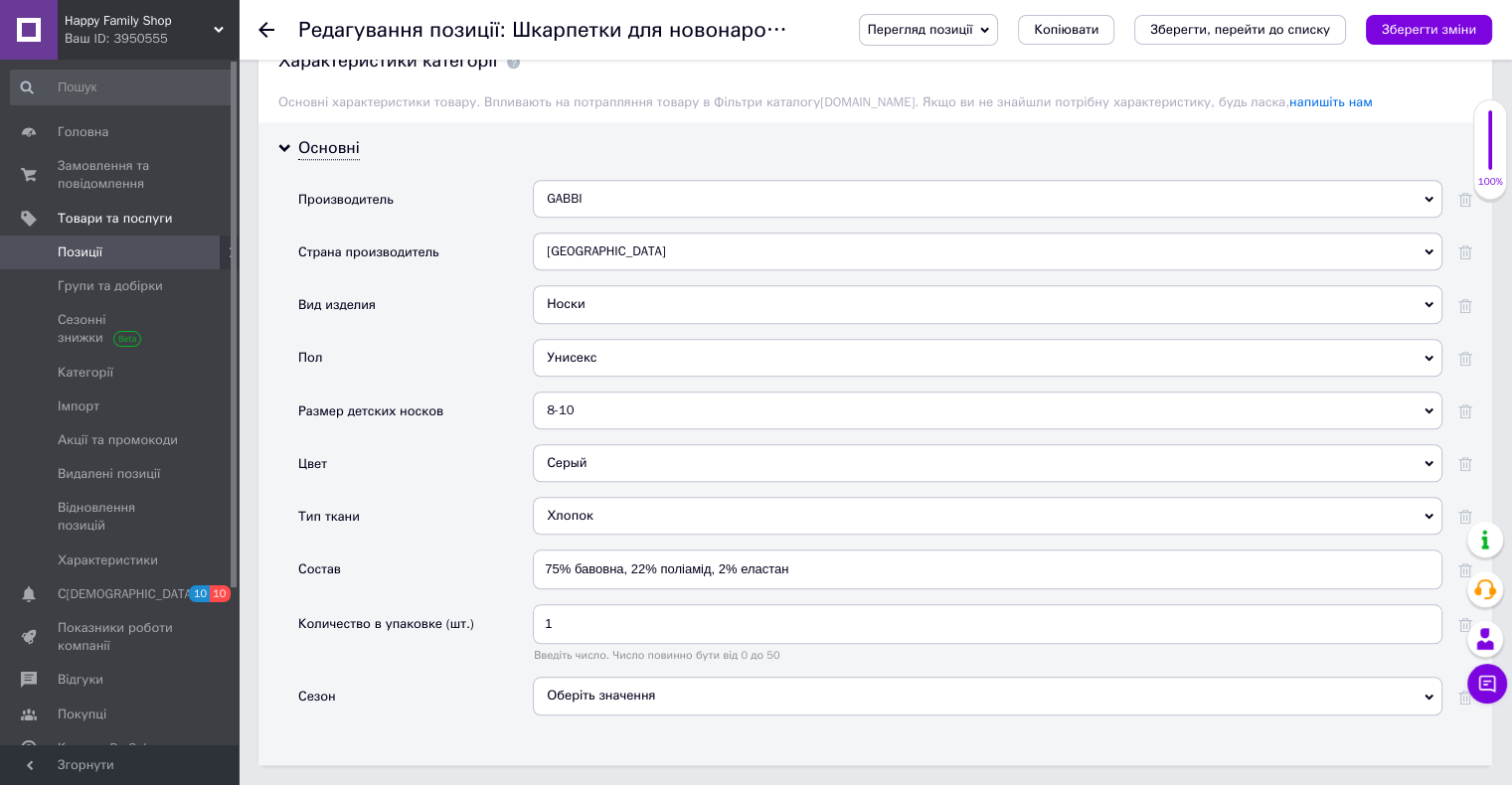 click on "Оберіть значення" at bounding box center (987, 696) 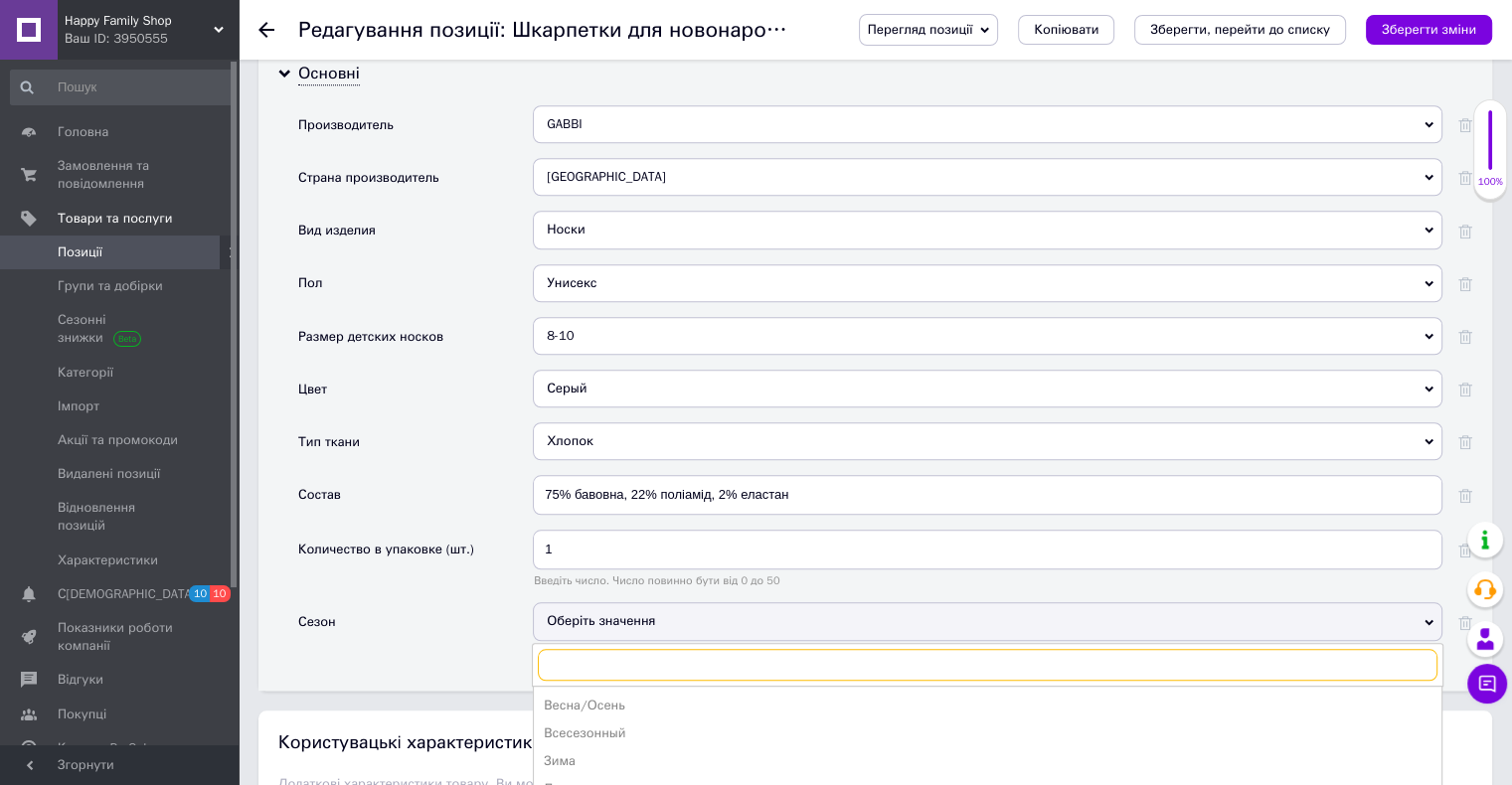 scroll, scrollTop: 1789, scrollLeft: 0, axis: vertical 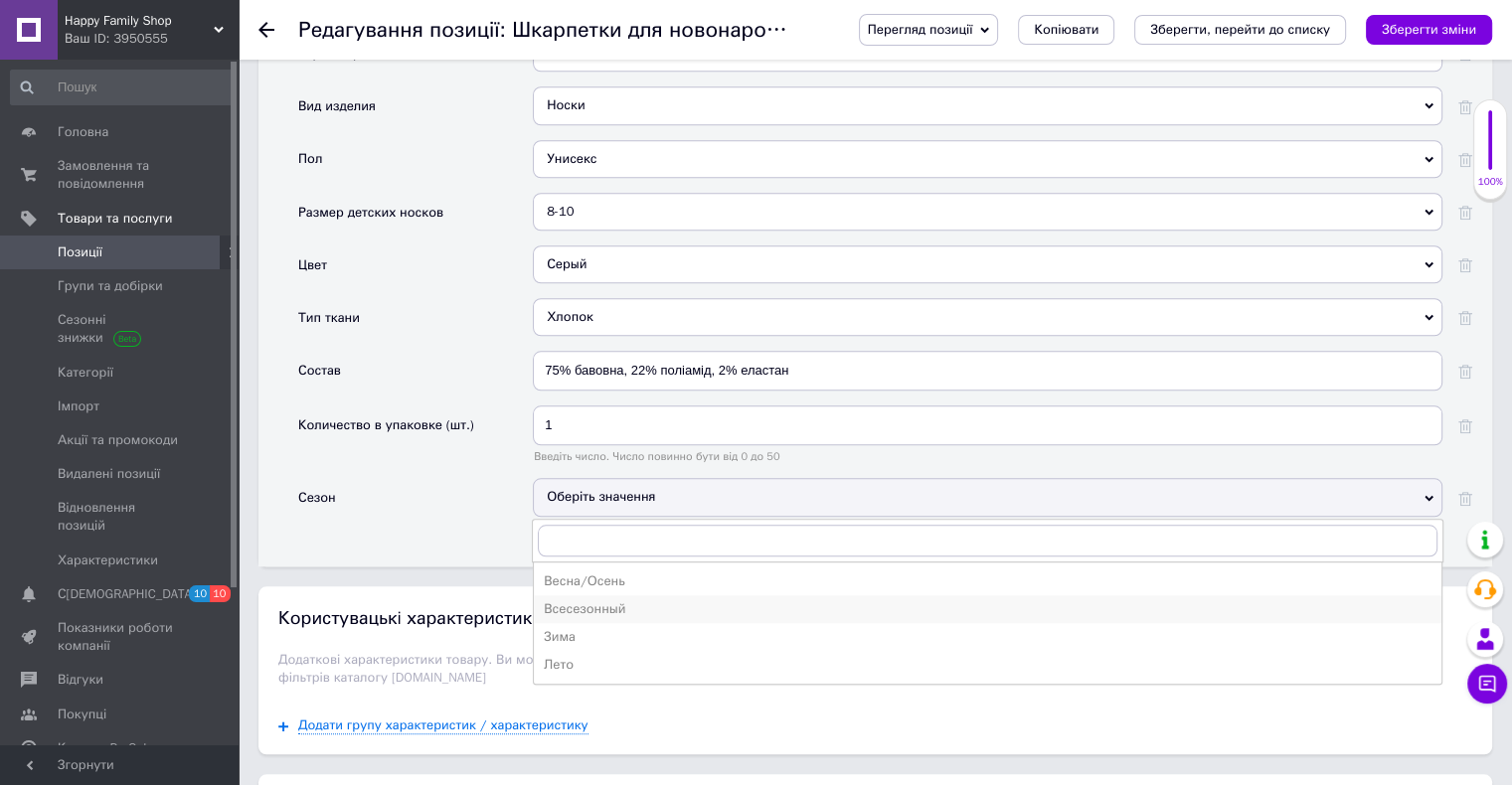 click on "Всесезонный" at bounding box center (987, 609) 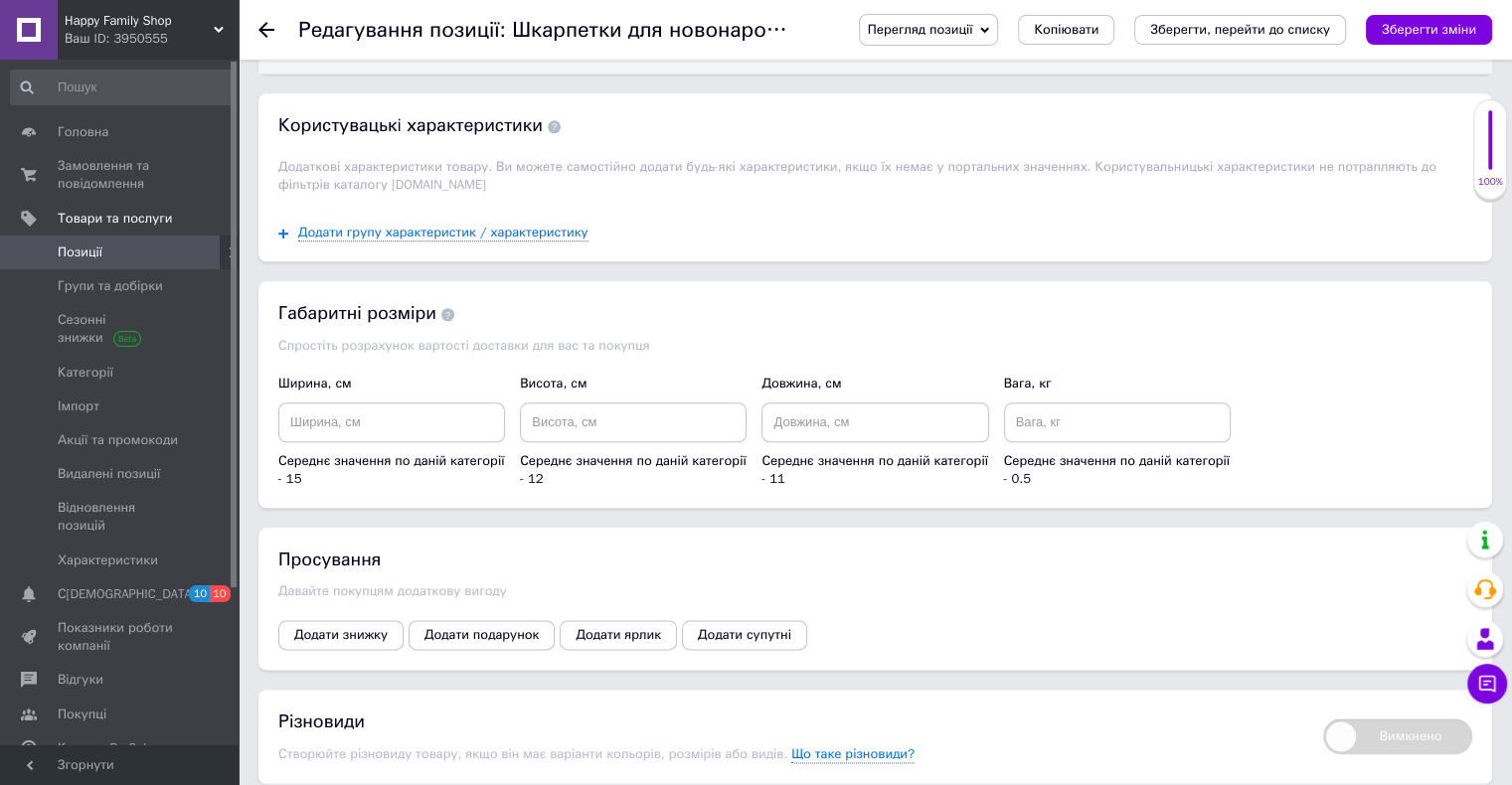 scroll, scrollTop: 2462, scrollLeft: 0, axis: vertical 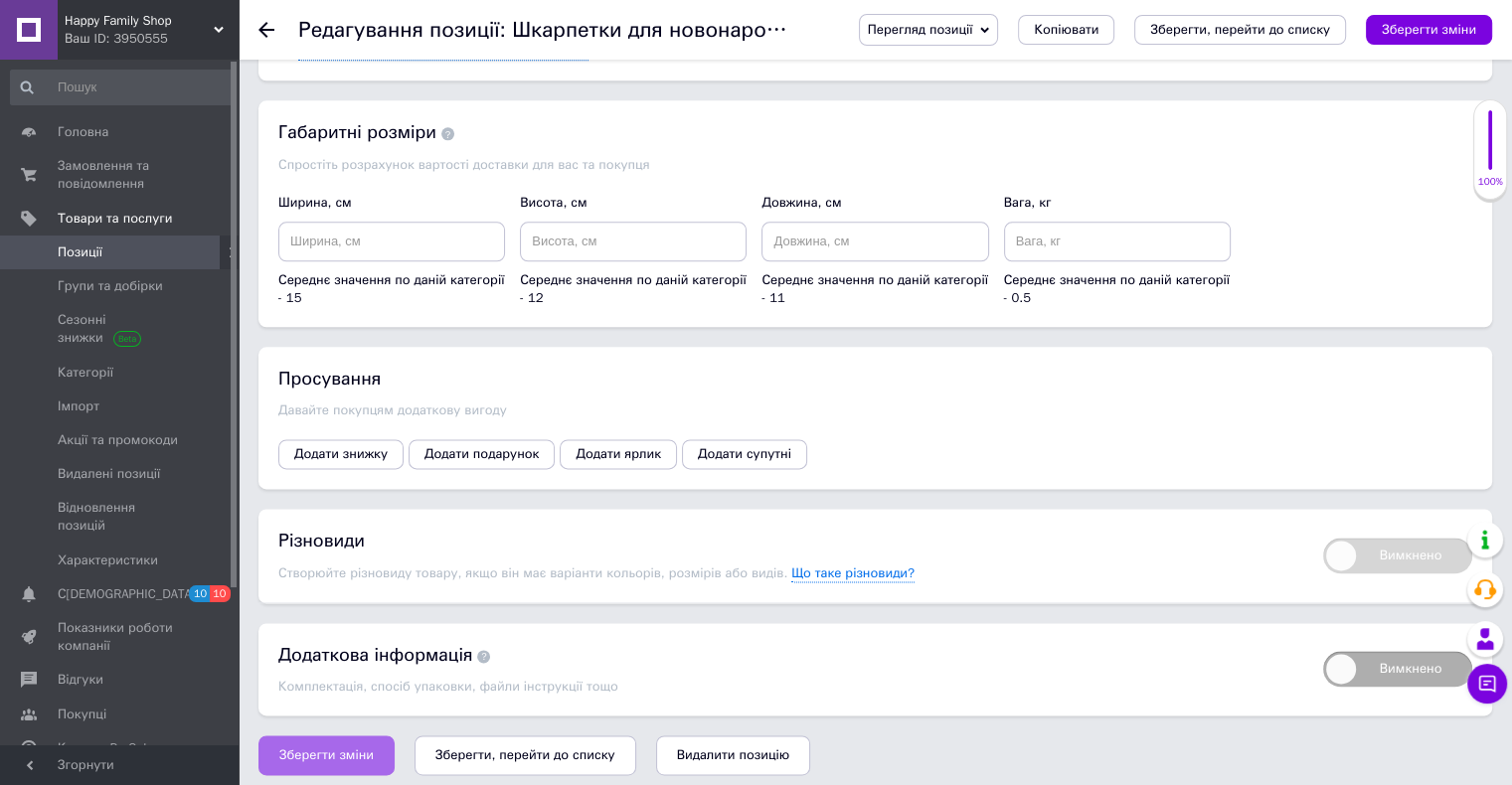click on "Зберегти зміни" at bounding box center (326, 755) 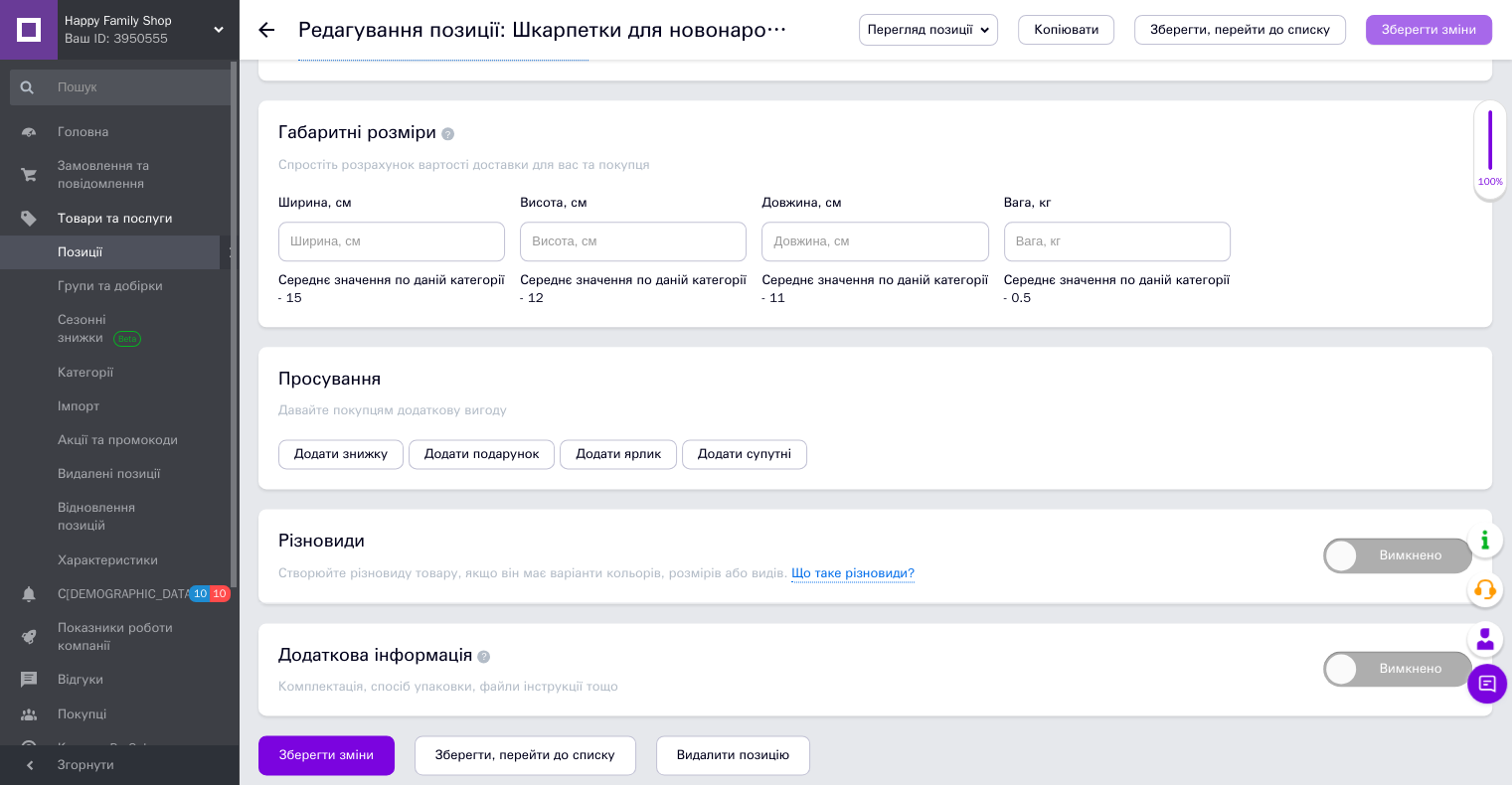 click on "Зберегти зміни" at bounding box center (1428, 29) 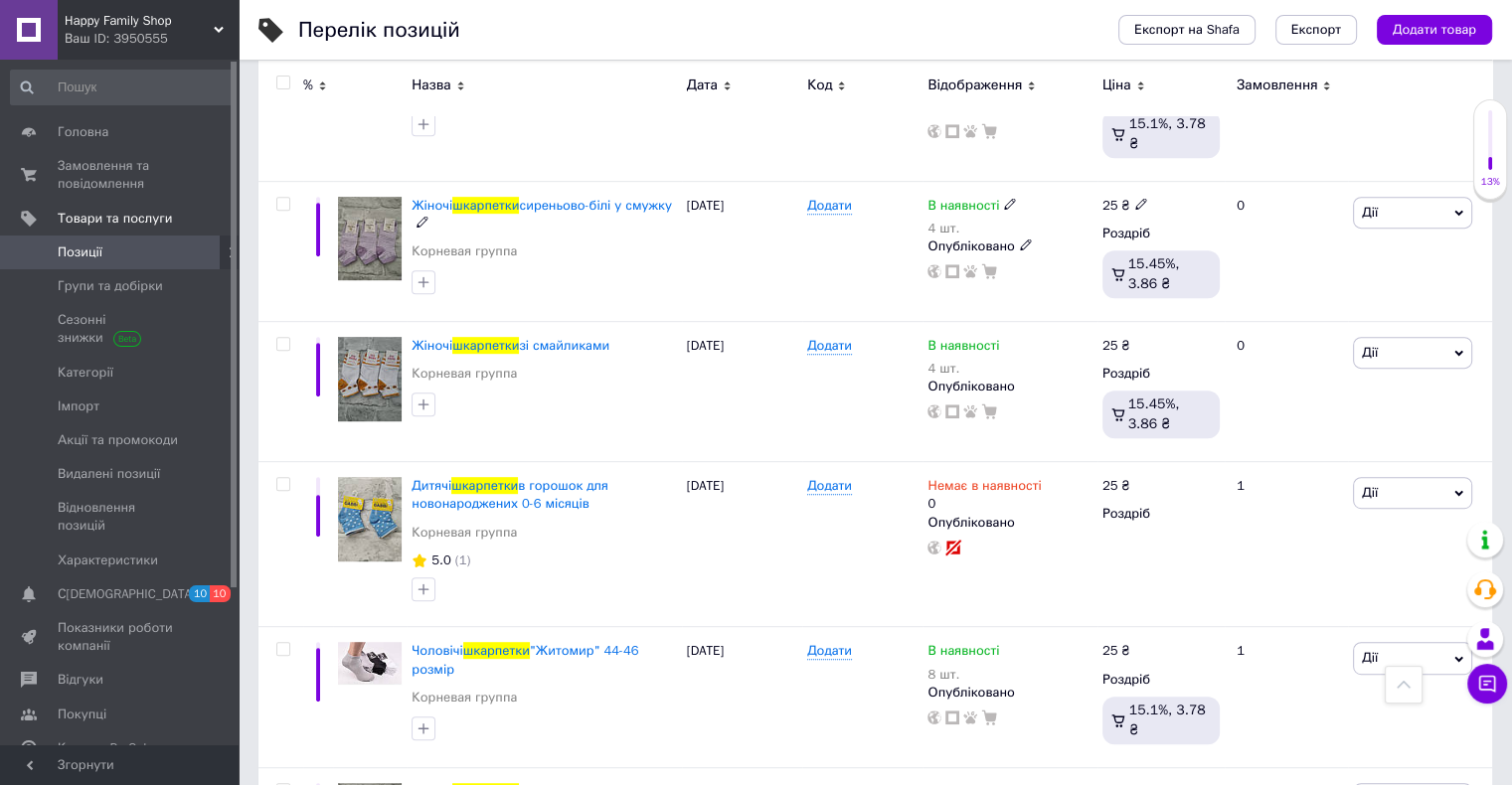 scroll, scrollTop: 994, scrollLeft: 0, axis: vertical 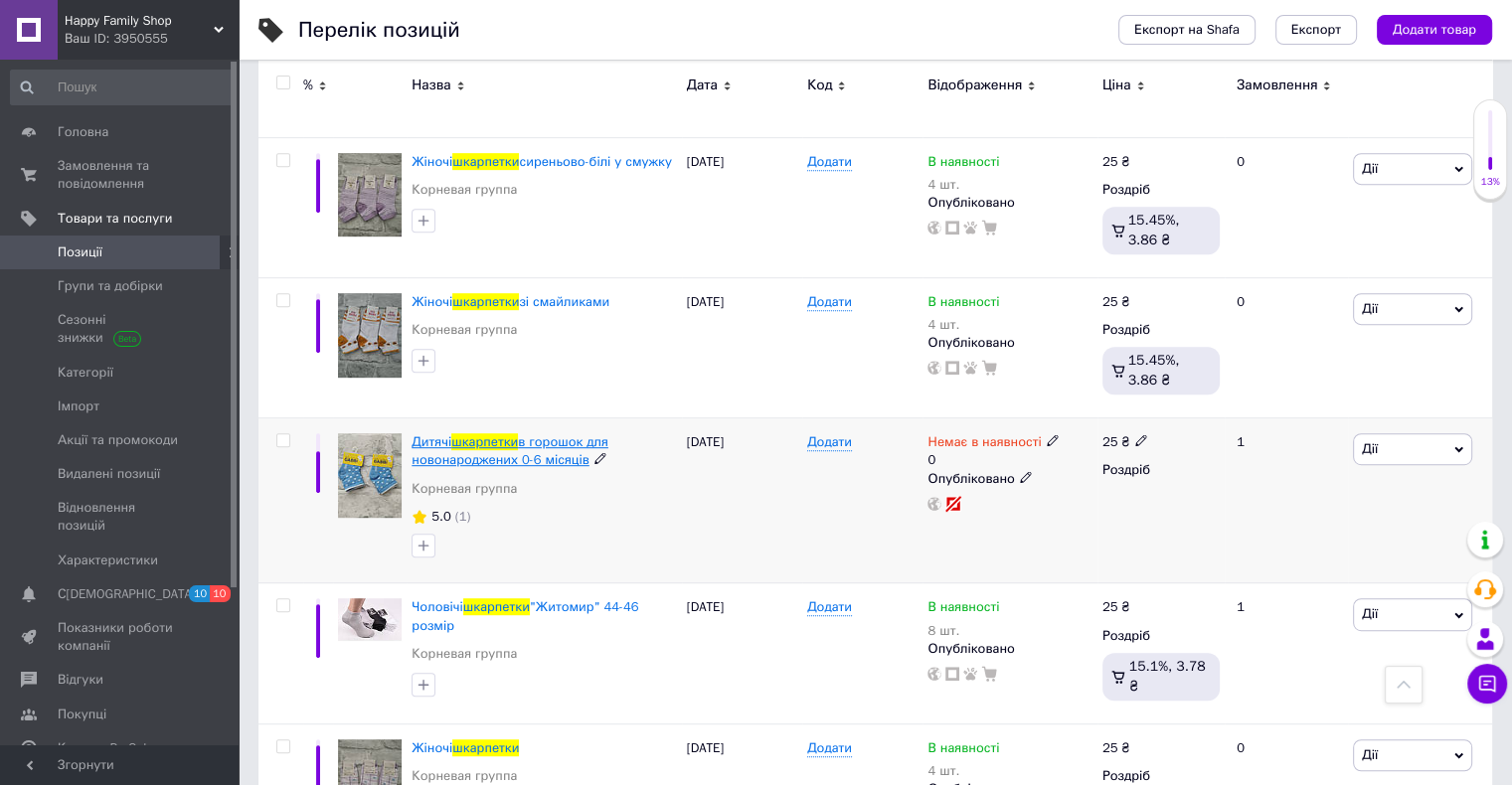 click on "в горошок для новонароджених 0-6 місяців" at bounding box center (510, 450) 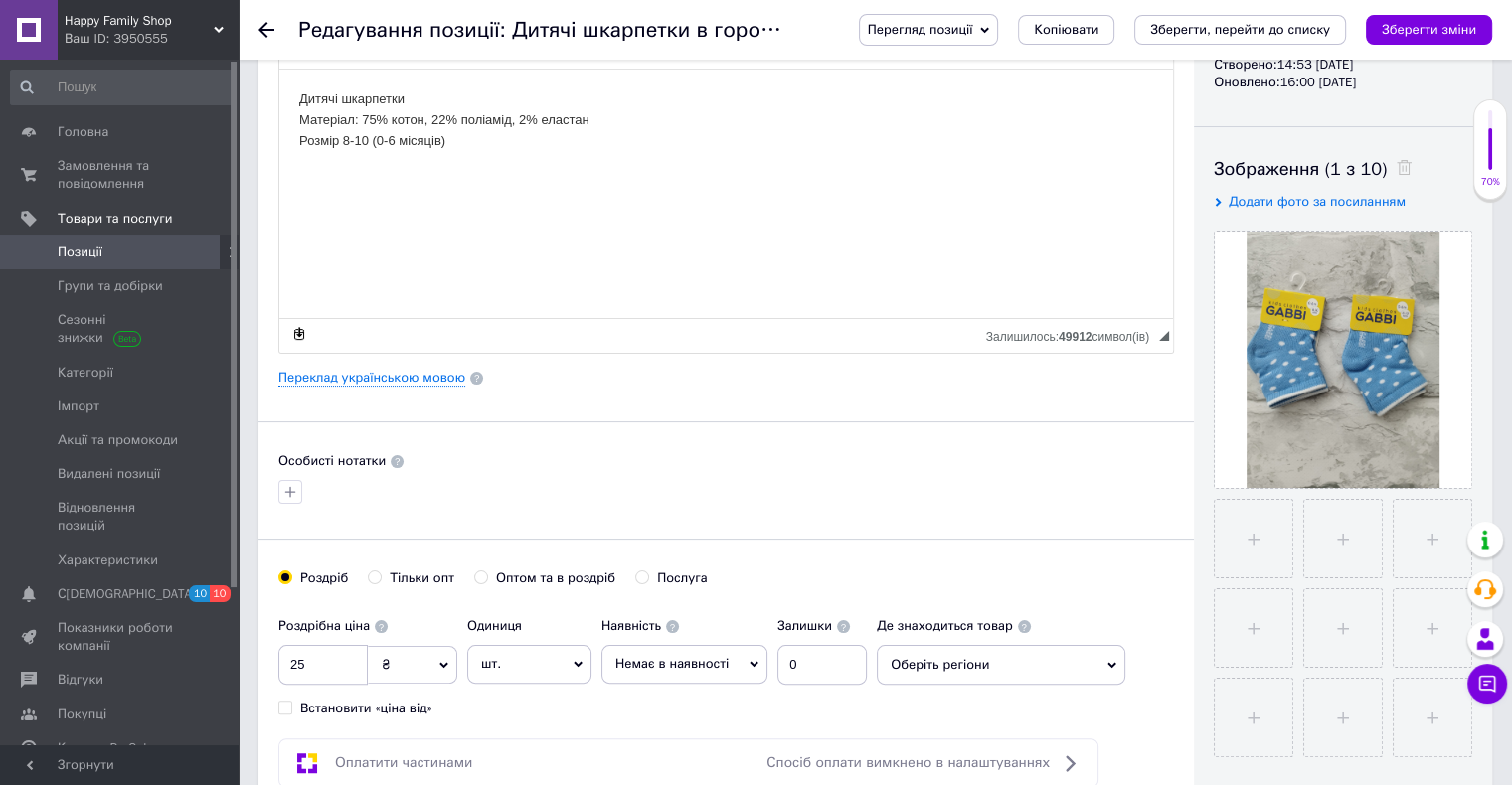 scroll, scrollTop: 298, scrollLeft: 0, axis: vertical 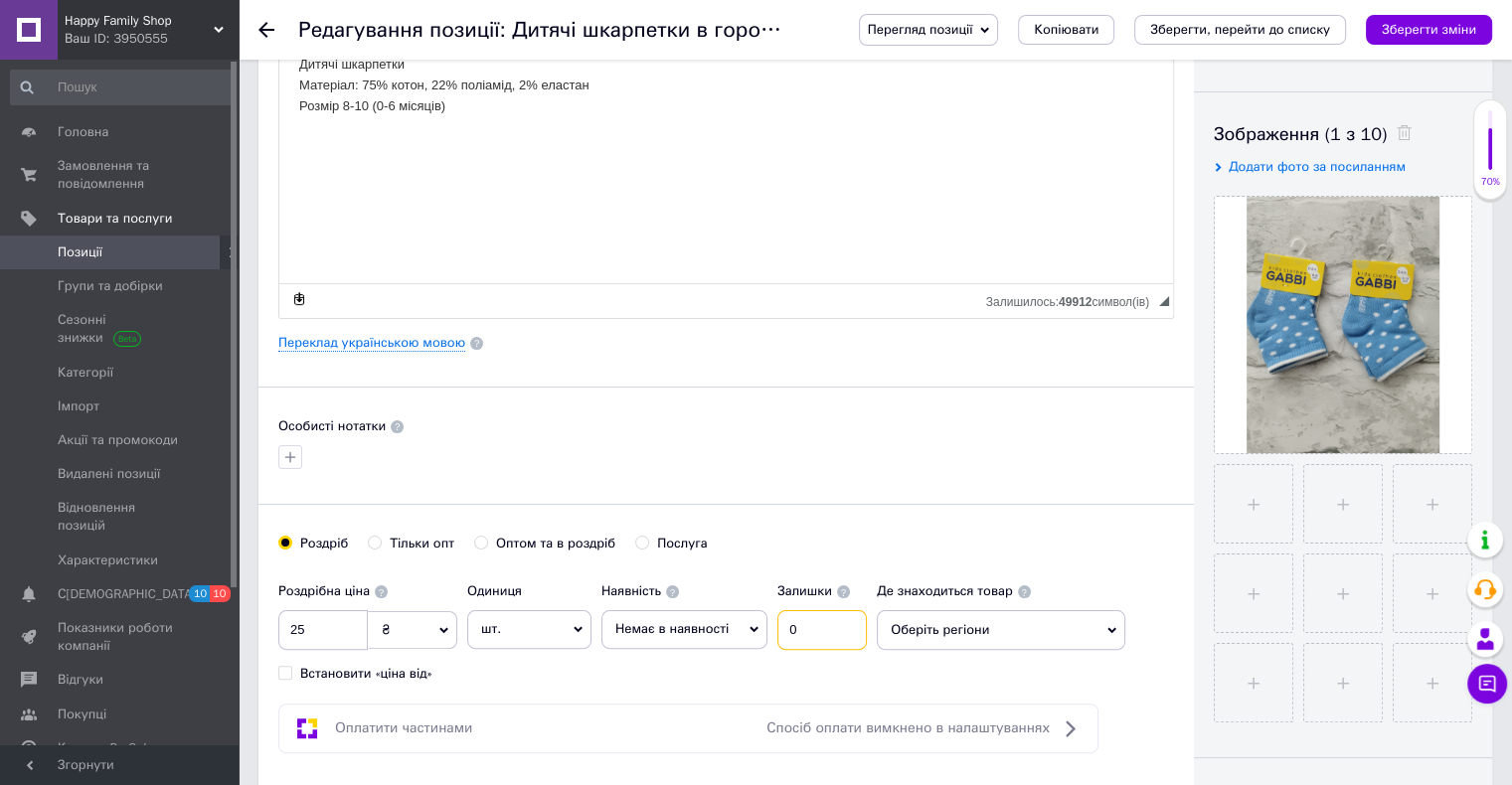 click on "0" at bounding box center (822, 630) 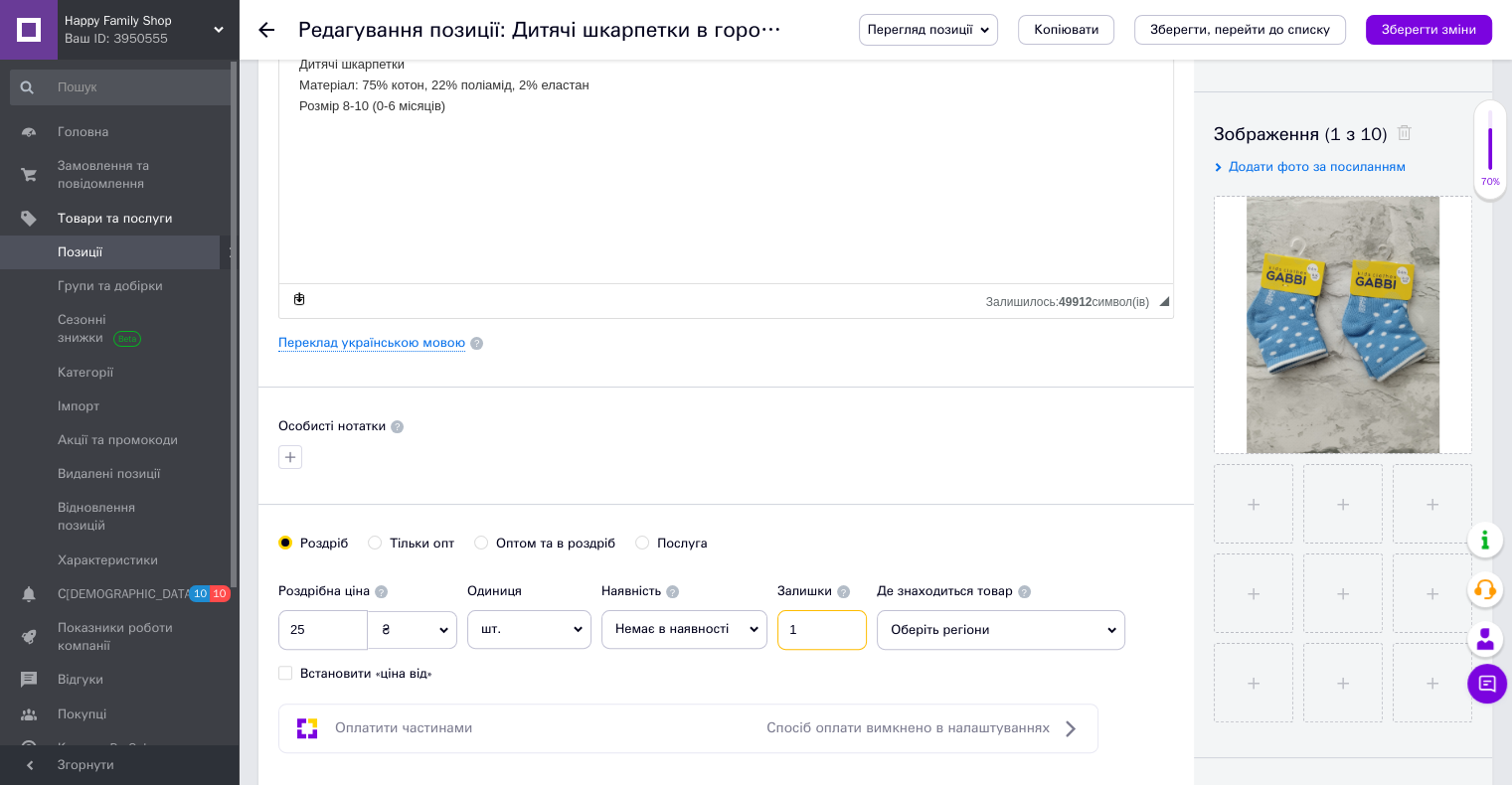 type on "1" 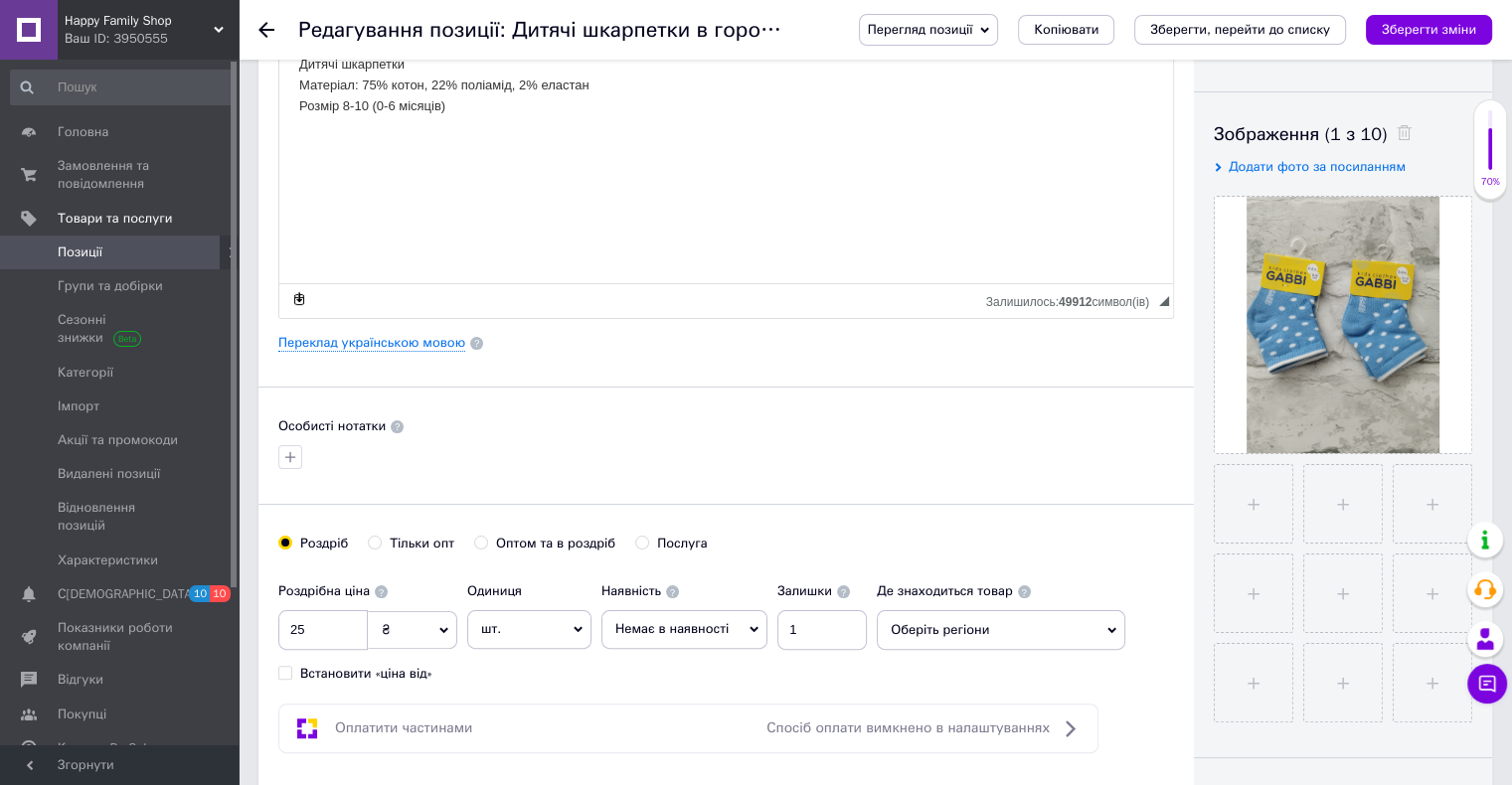 click on "Немає в наявності" at bounding box center [672, 628] 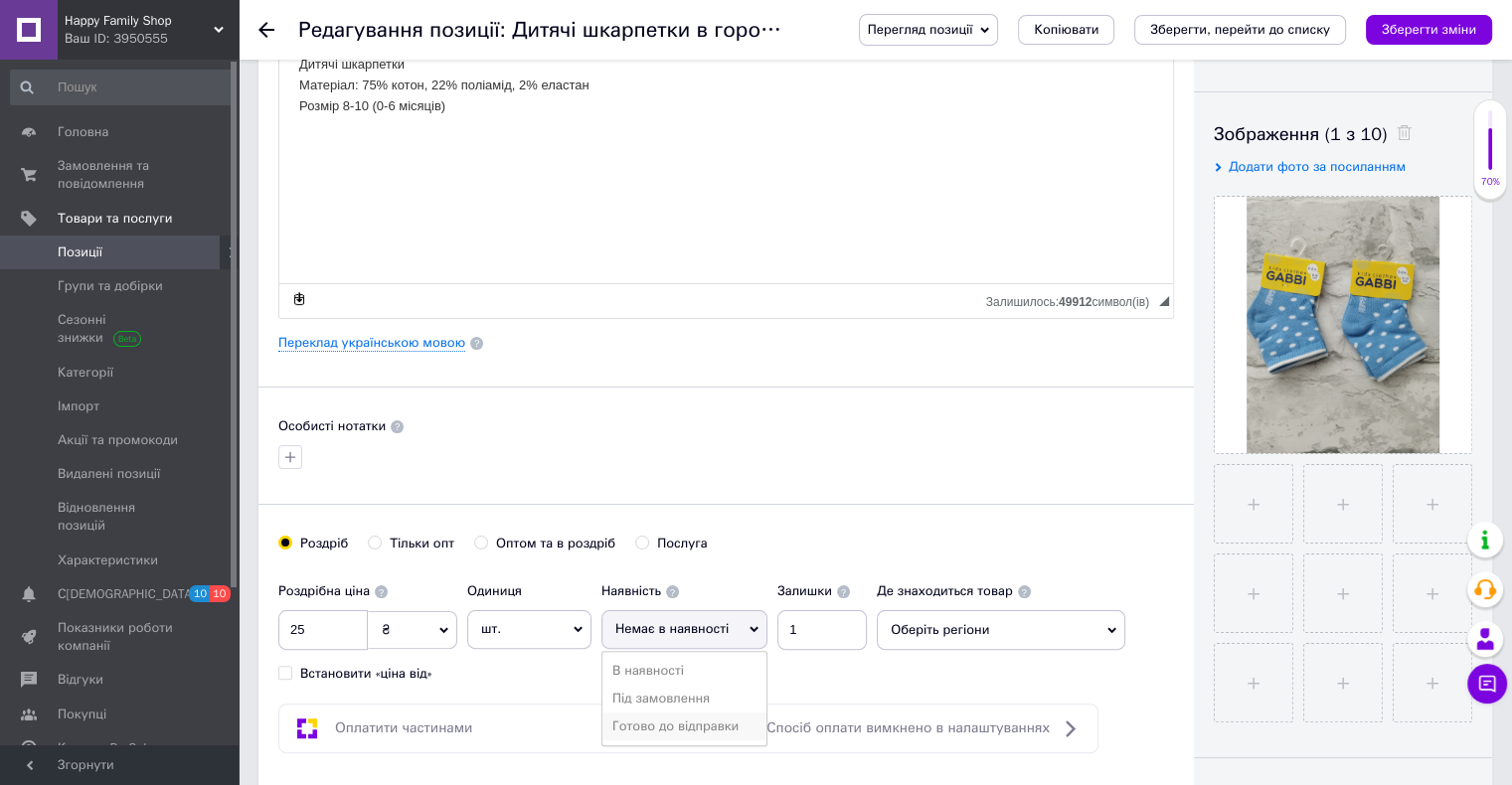click on "Готово до відправки" at bounding box center [684, 726] 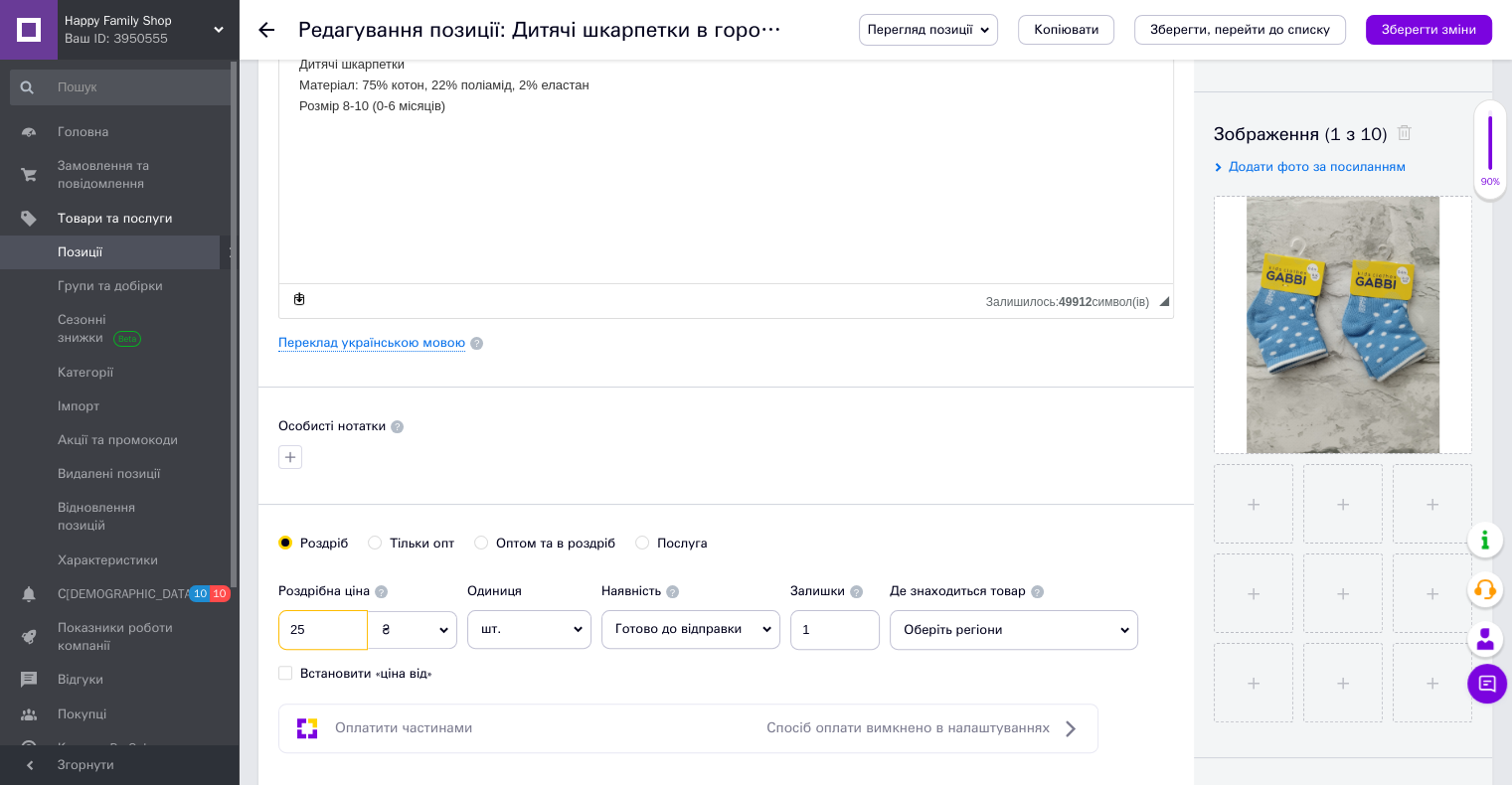 drag, startPoint x: 320, startPoint y: 627, endPoint x: 278, endPoint y: 629, distance: 42.047592 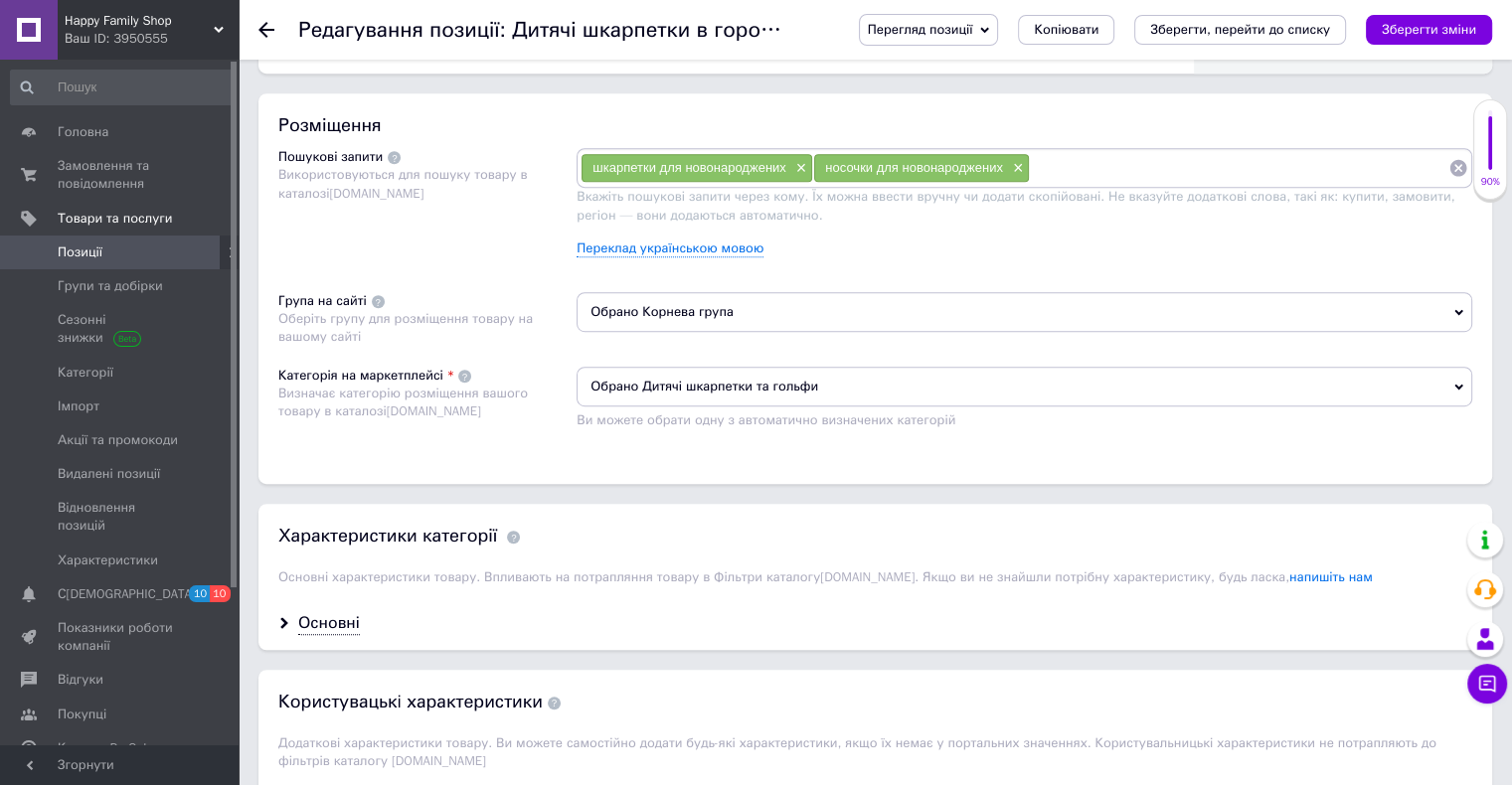 scroll, scrollTop: 1192, scrollLeft: 0, axis: vertical 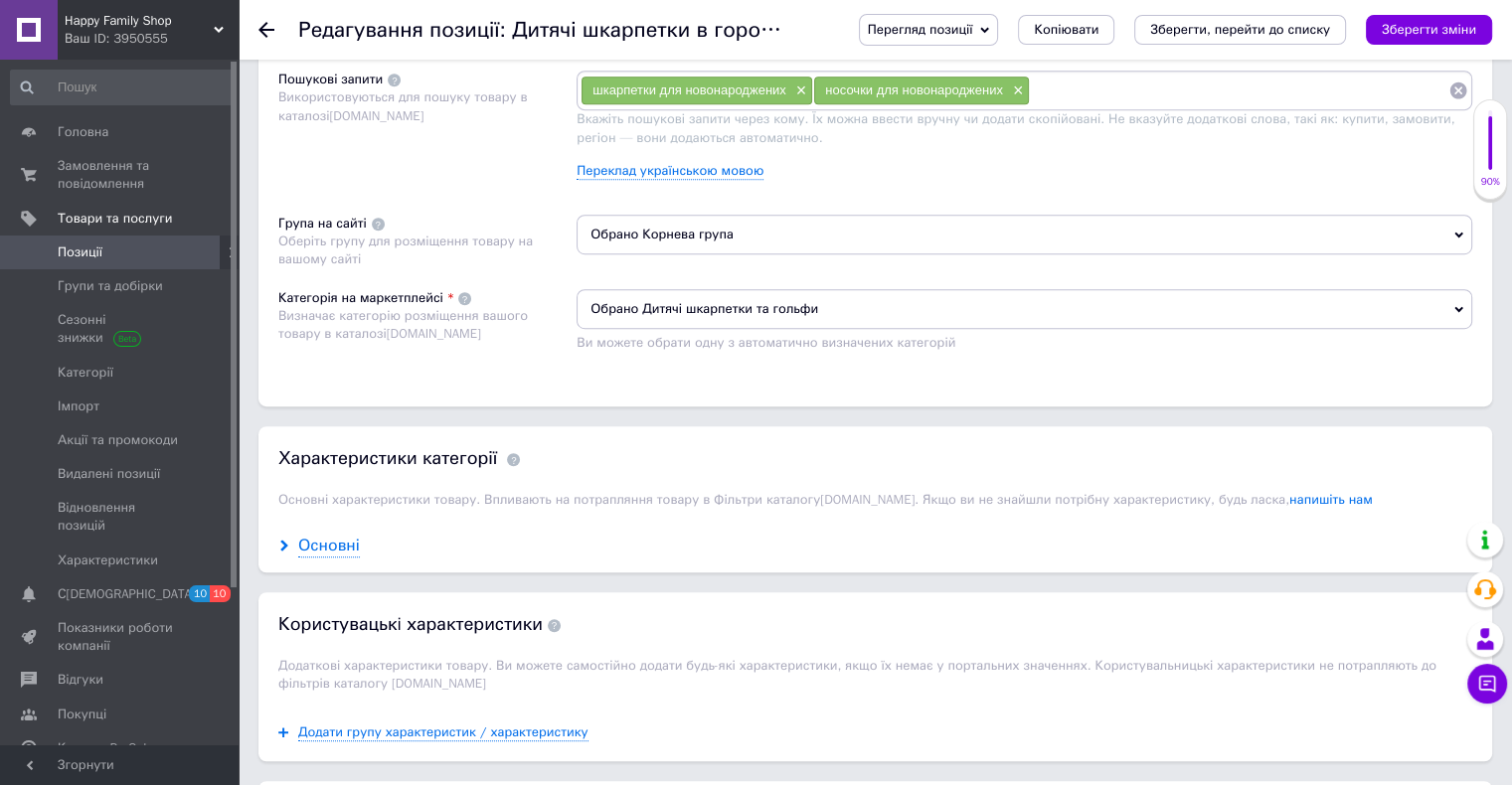 type on "30" 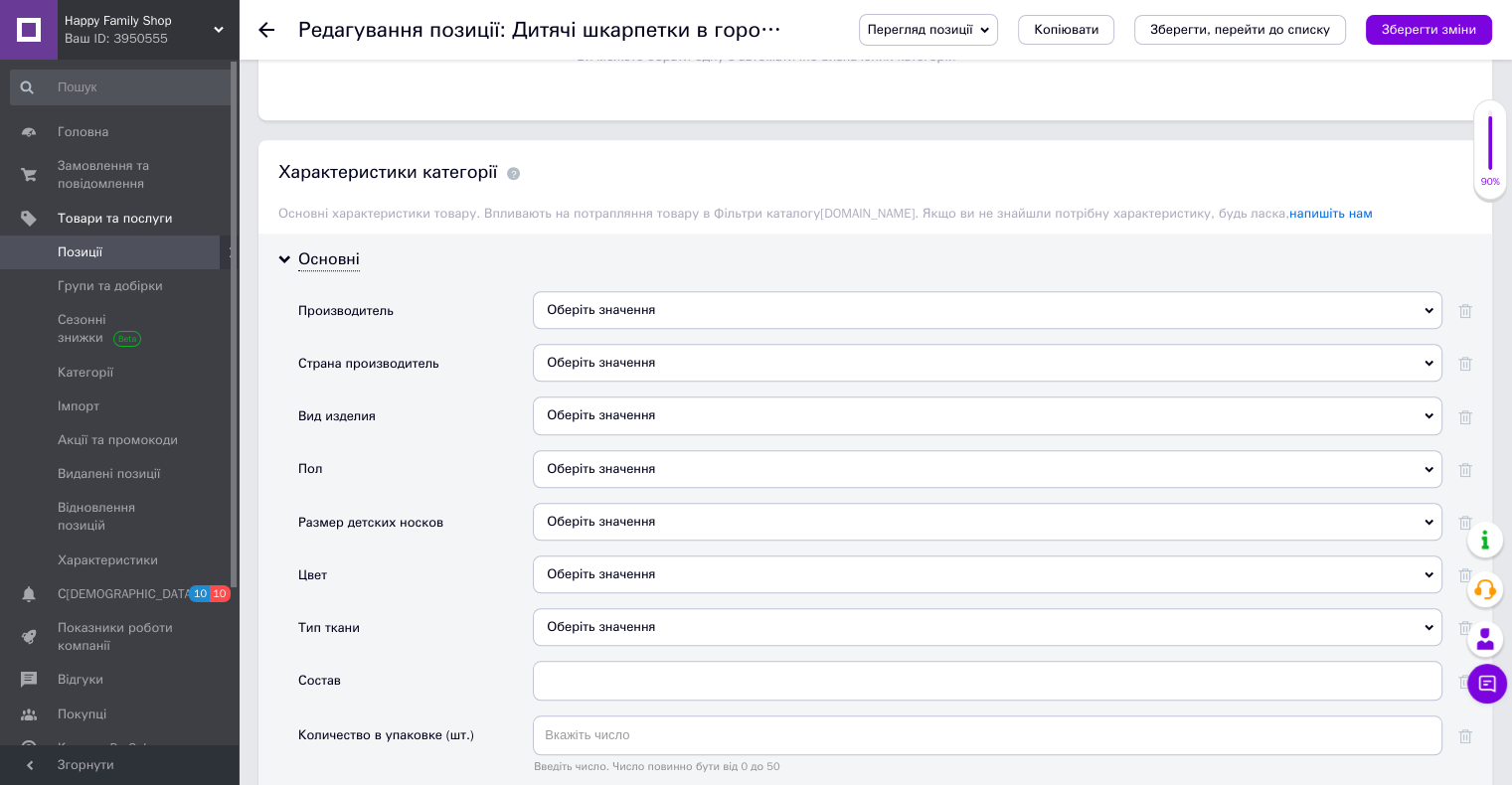 scroll, scrollTop: 1590, scrollLeft: 0, axis: vertical 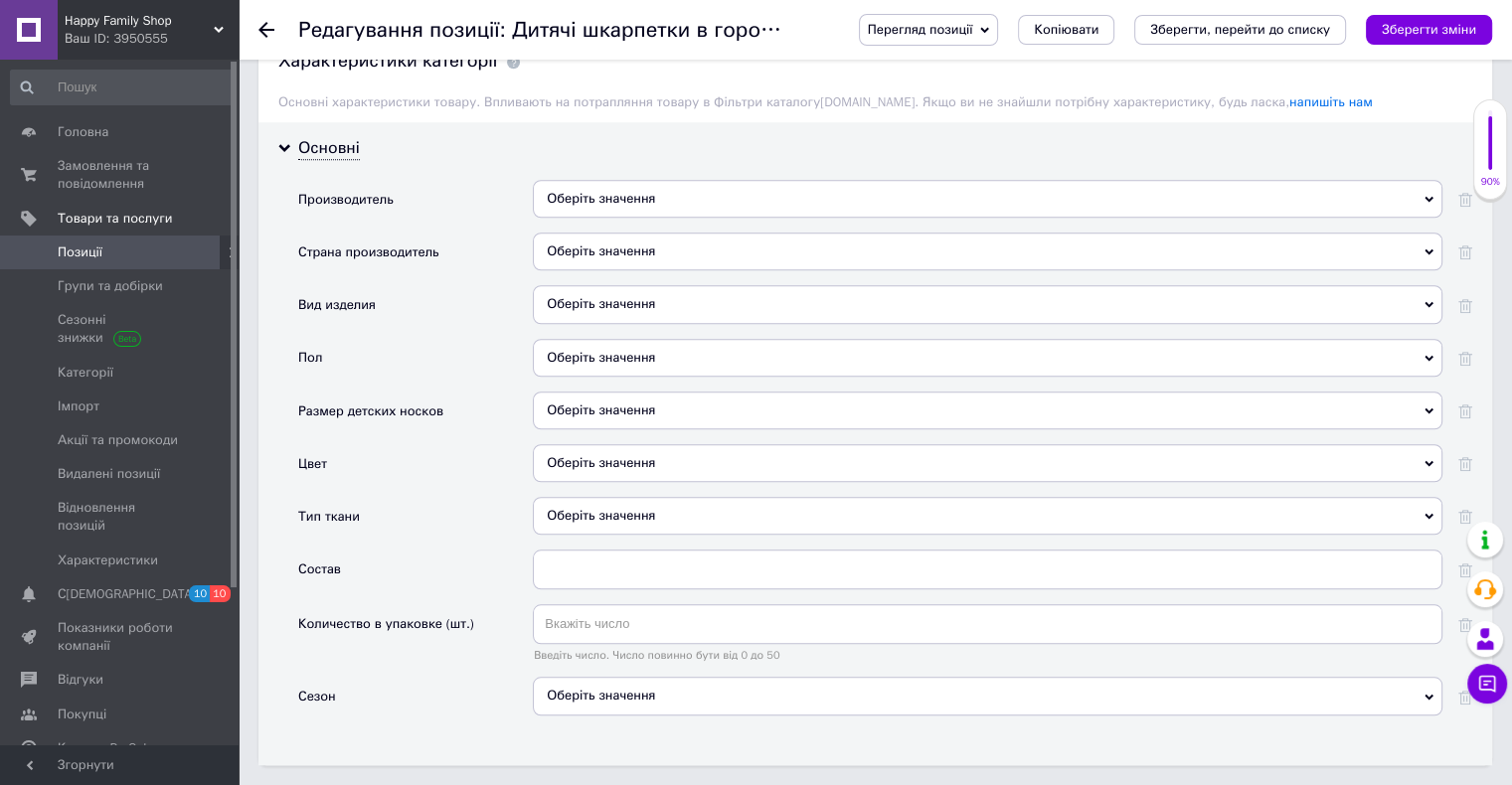 click on "Оберіть значення" at bounding box center (987, 199) 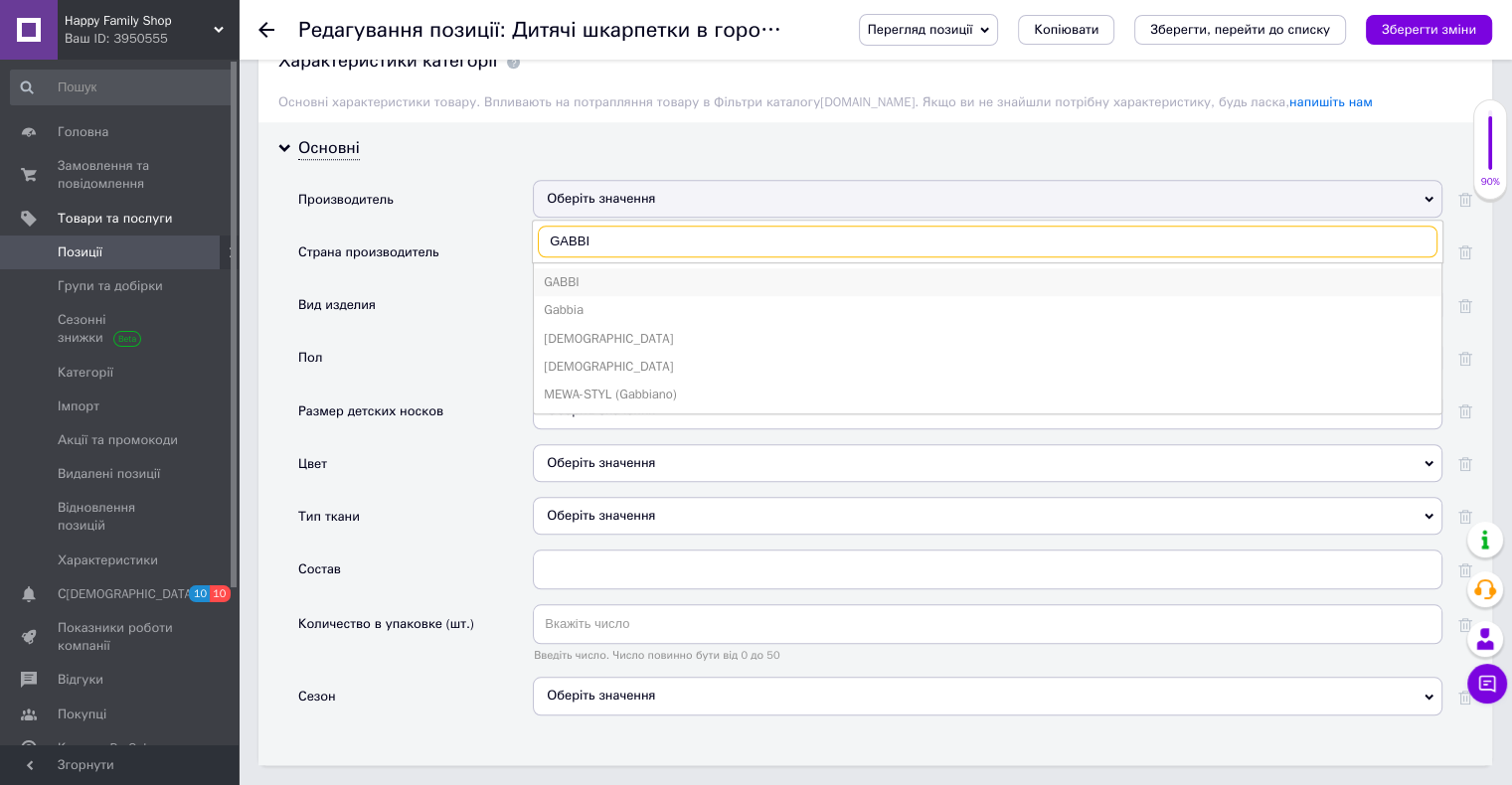 type on "GABBI" 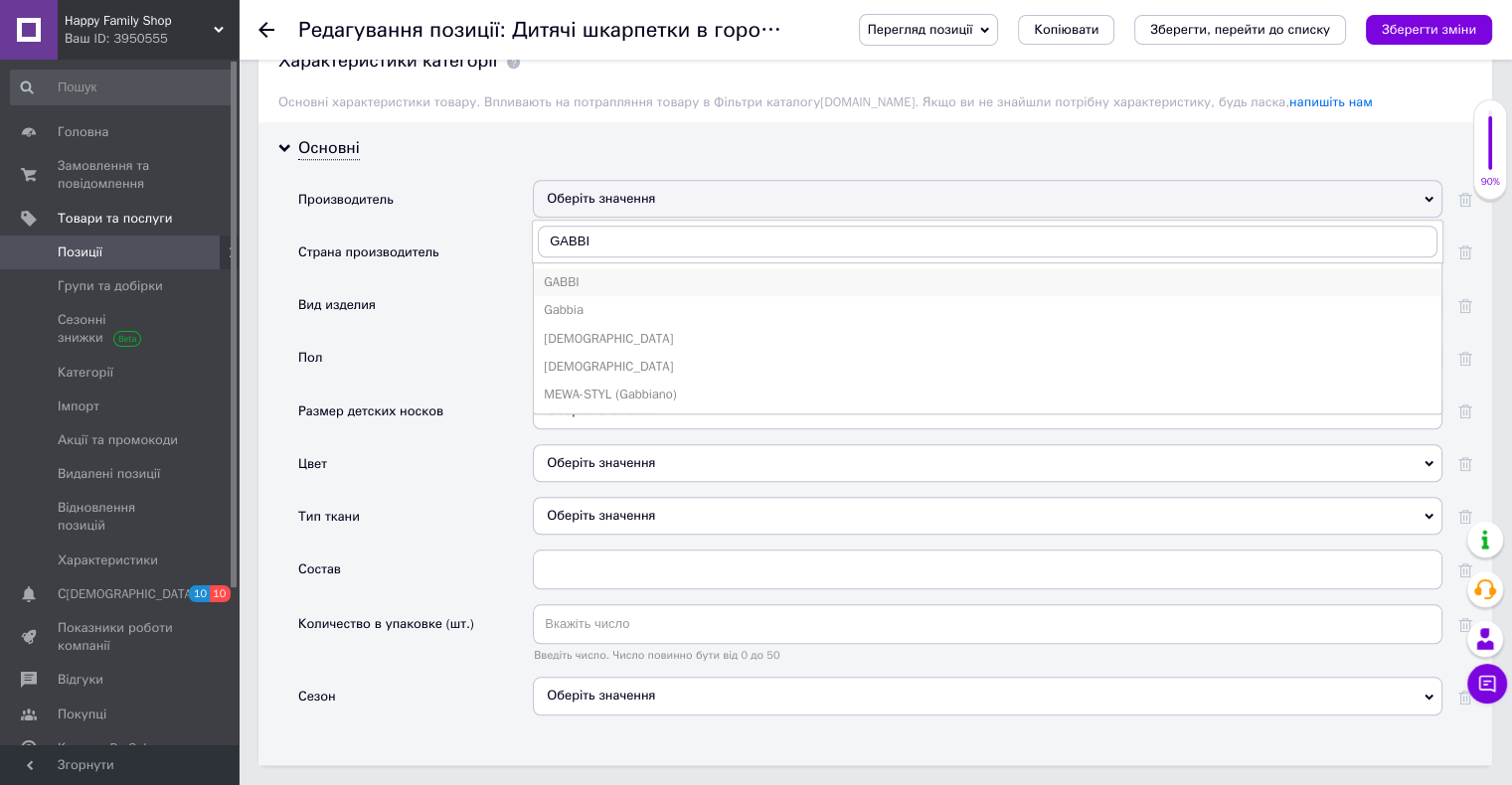 click on "GABBI" at bounding box center (987, 282) 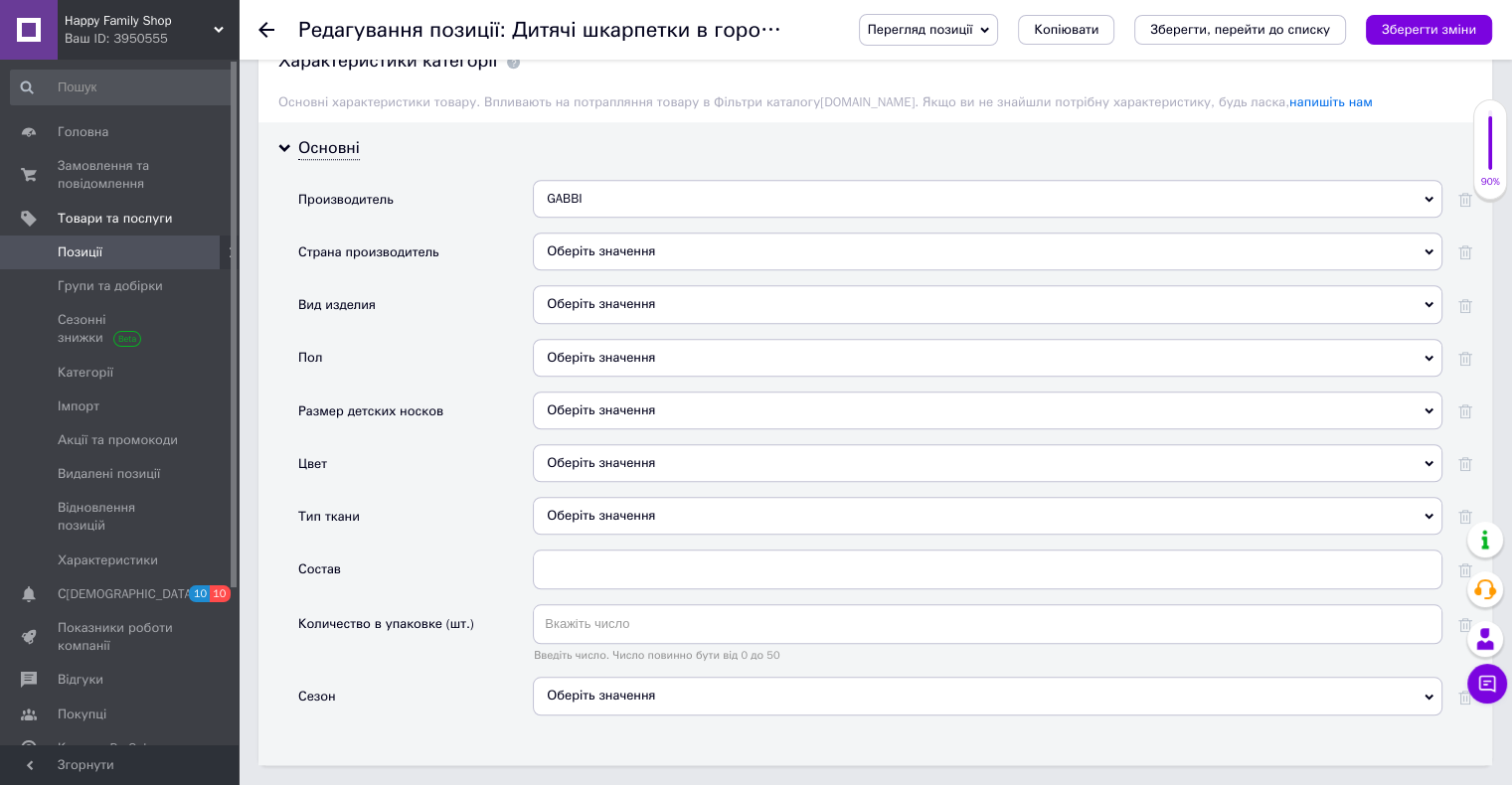 click on "Оберіть значення" at bounding box center [987, 251] 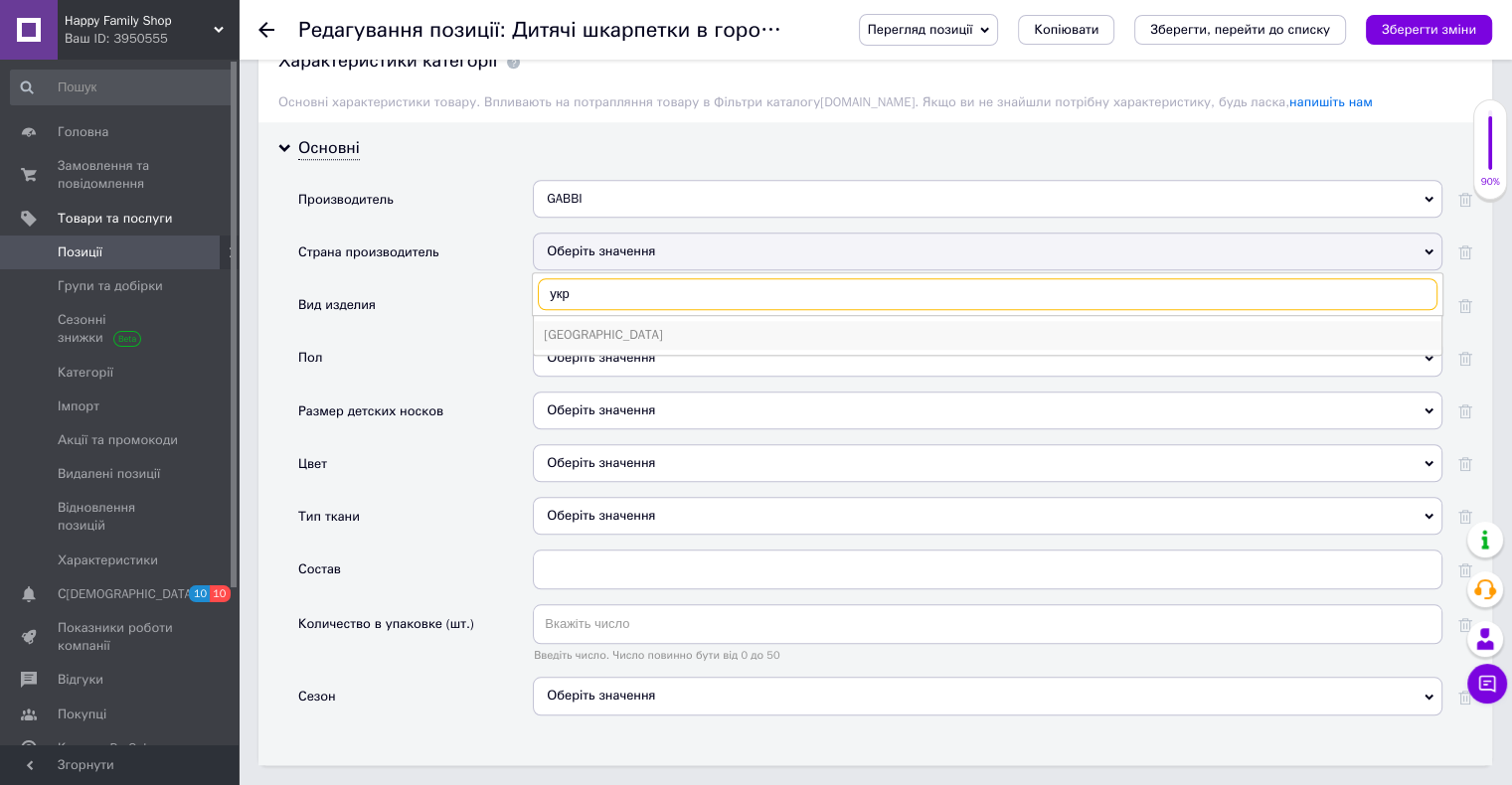 type on "укр" 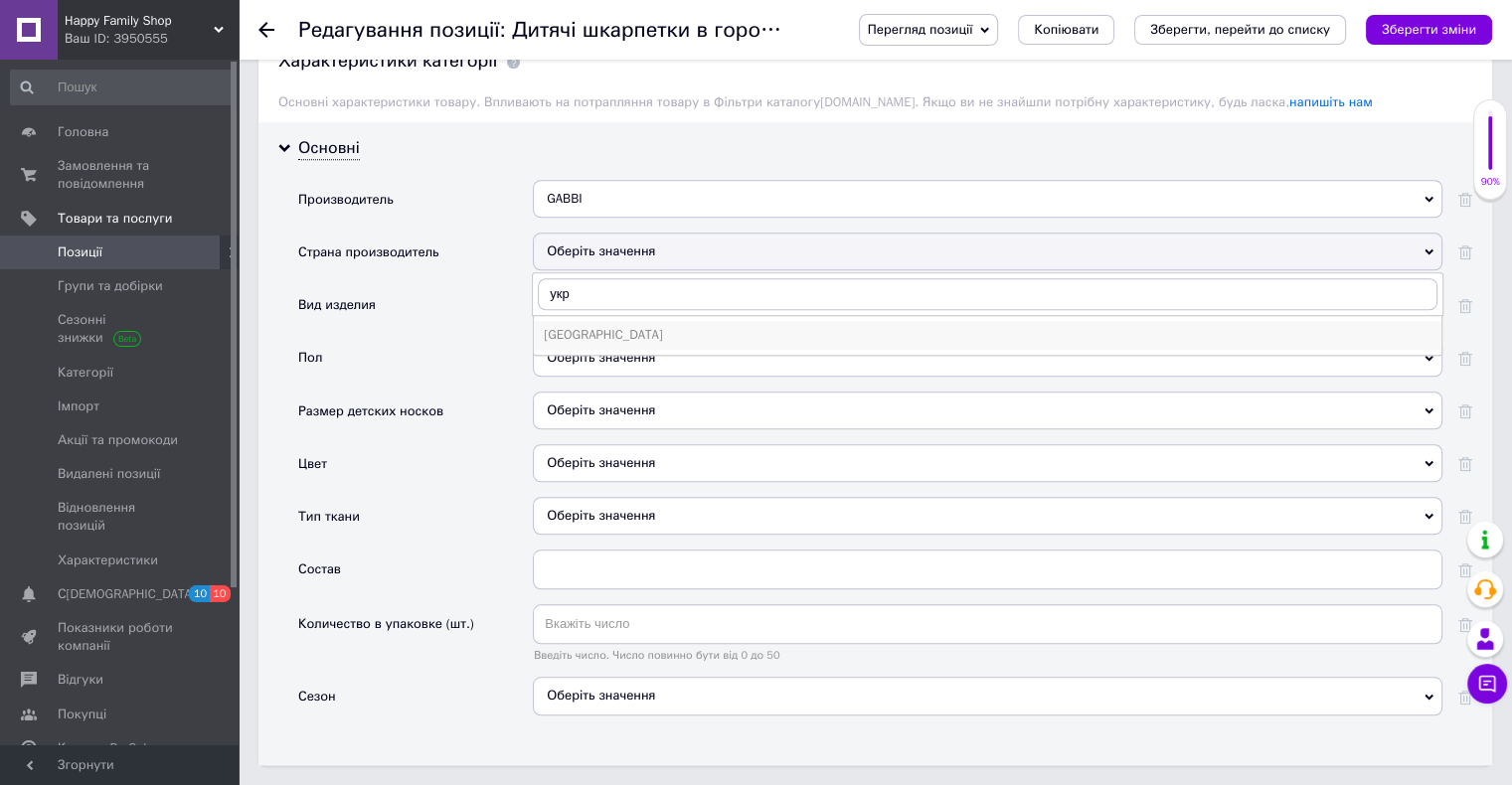 click on "[GEOGRAPHIC_DATA]" at bounding box center (987, 335) 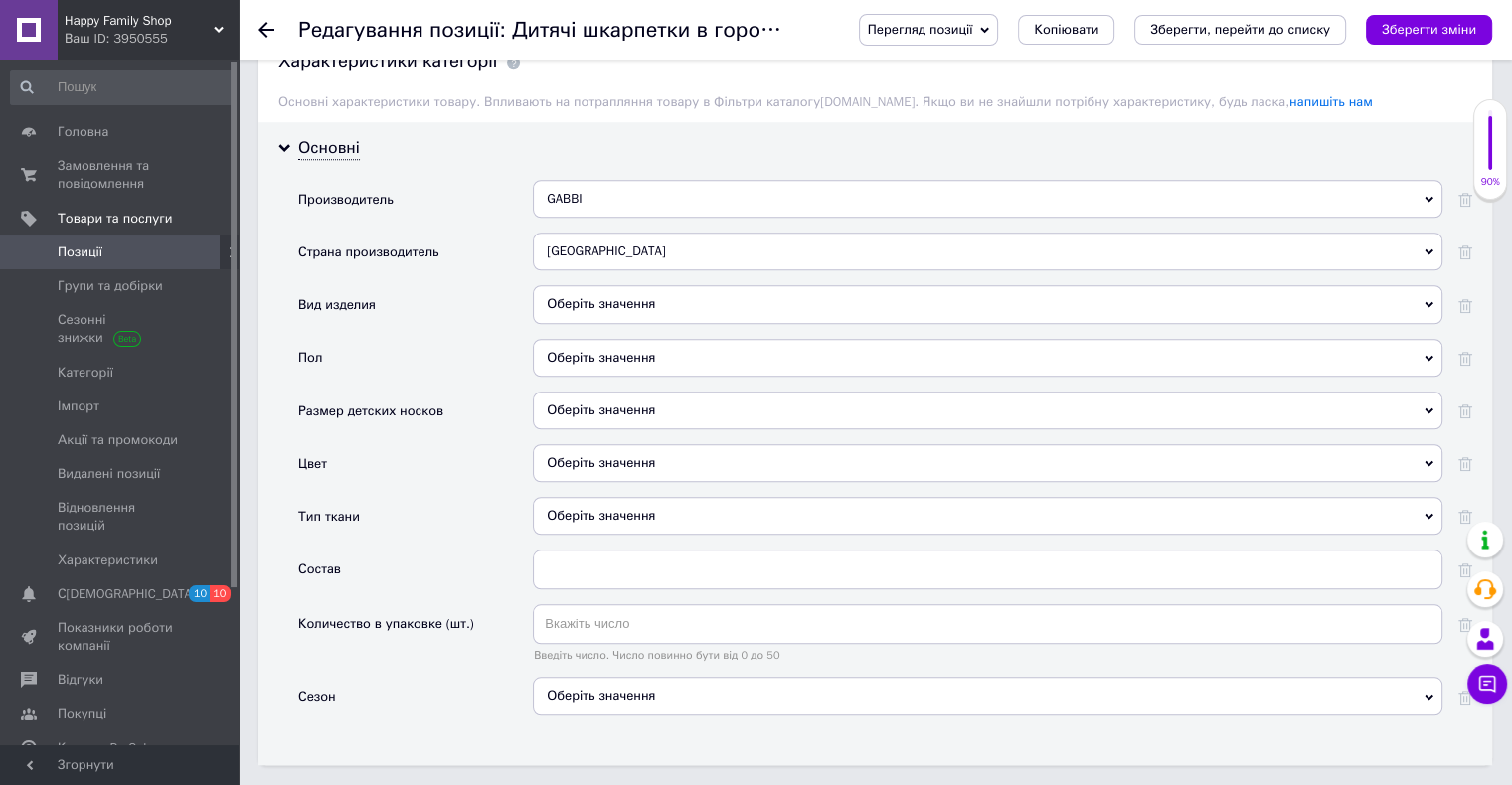 click on "Оберіть значення" at bounding box center [987, 304] 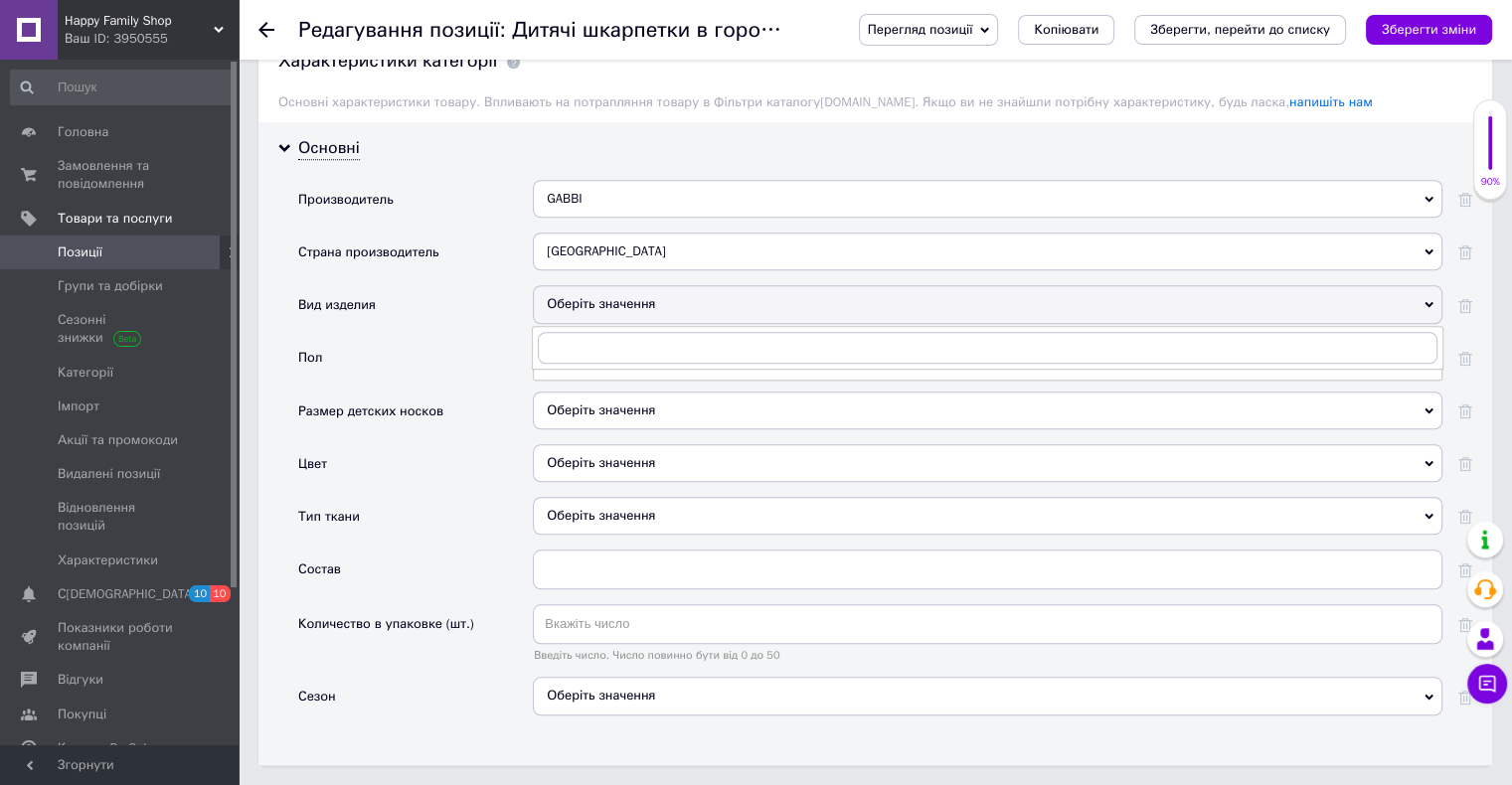 click on "Оберіть значення" at bounding box center (987, 304) 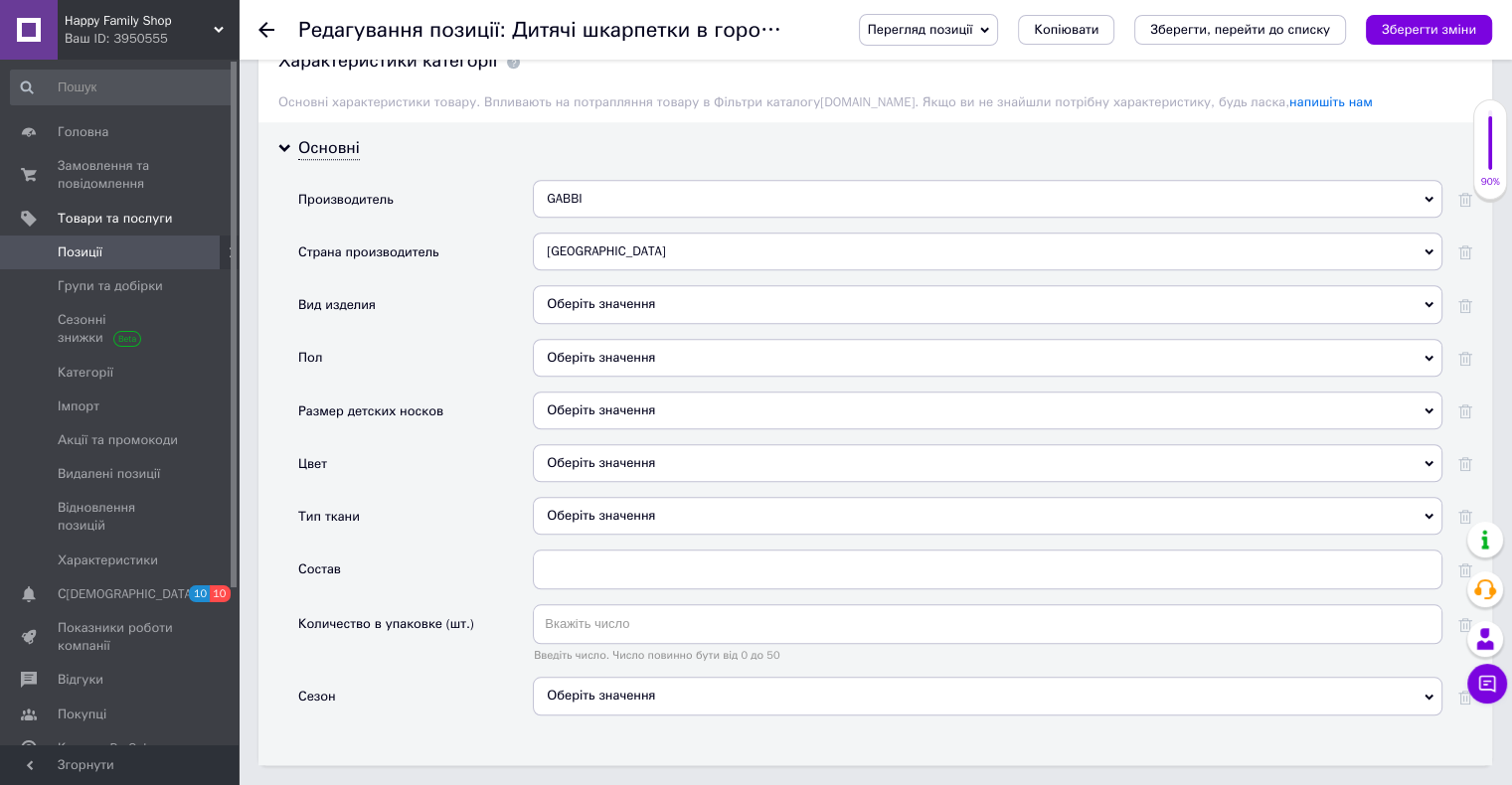 click on "Оберіть значення" at bounding box center [987, 304] 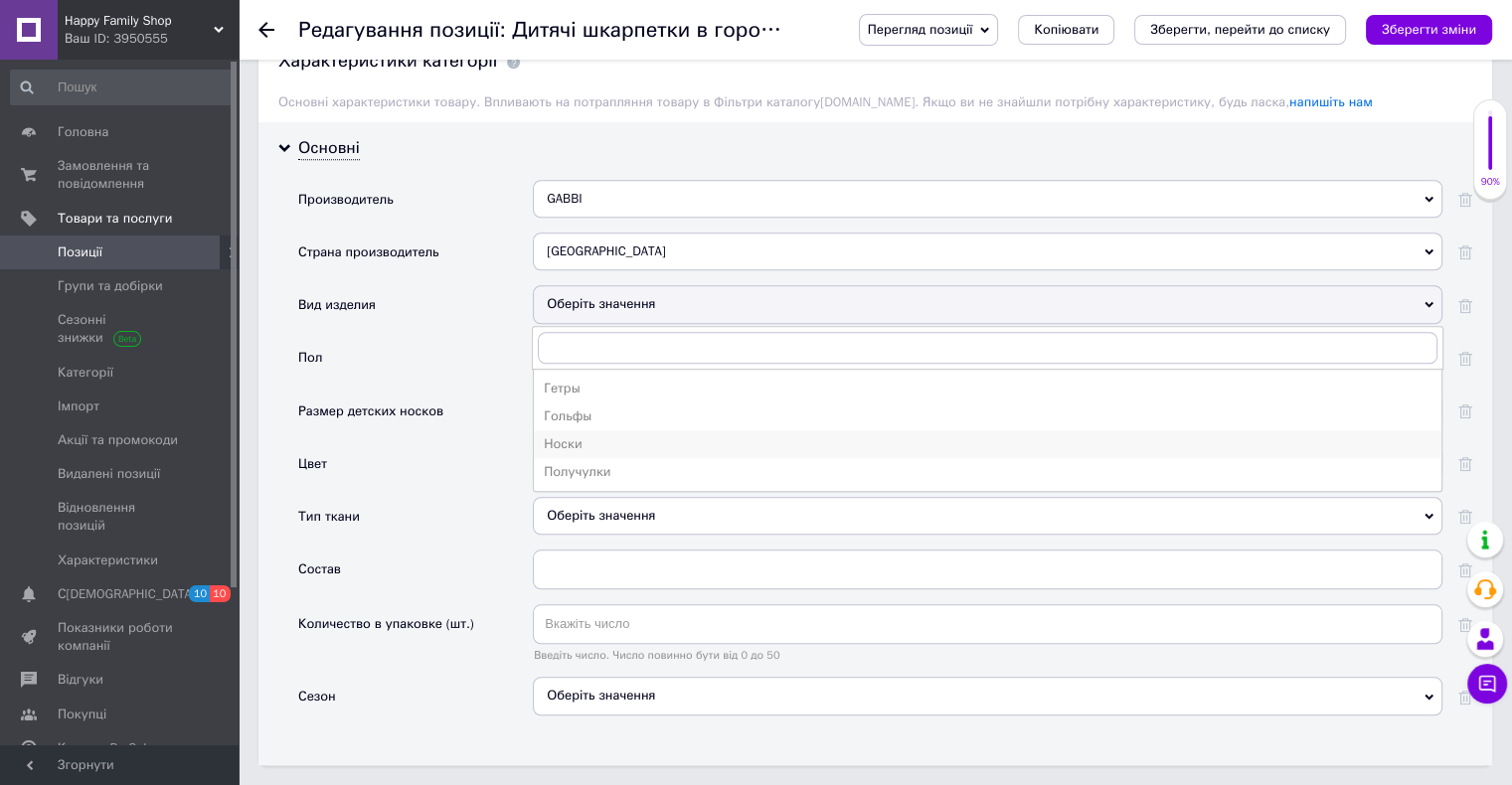 click on "Носки" at bounding box center [987, 444] 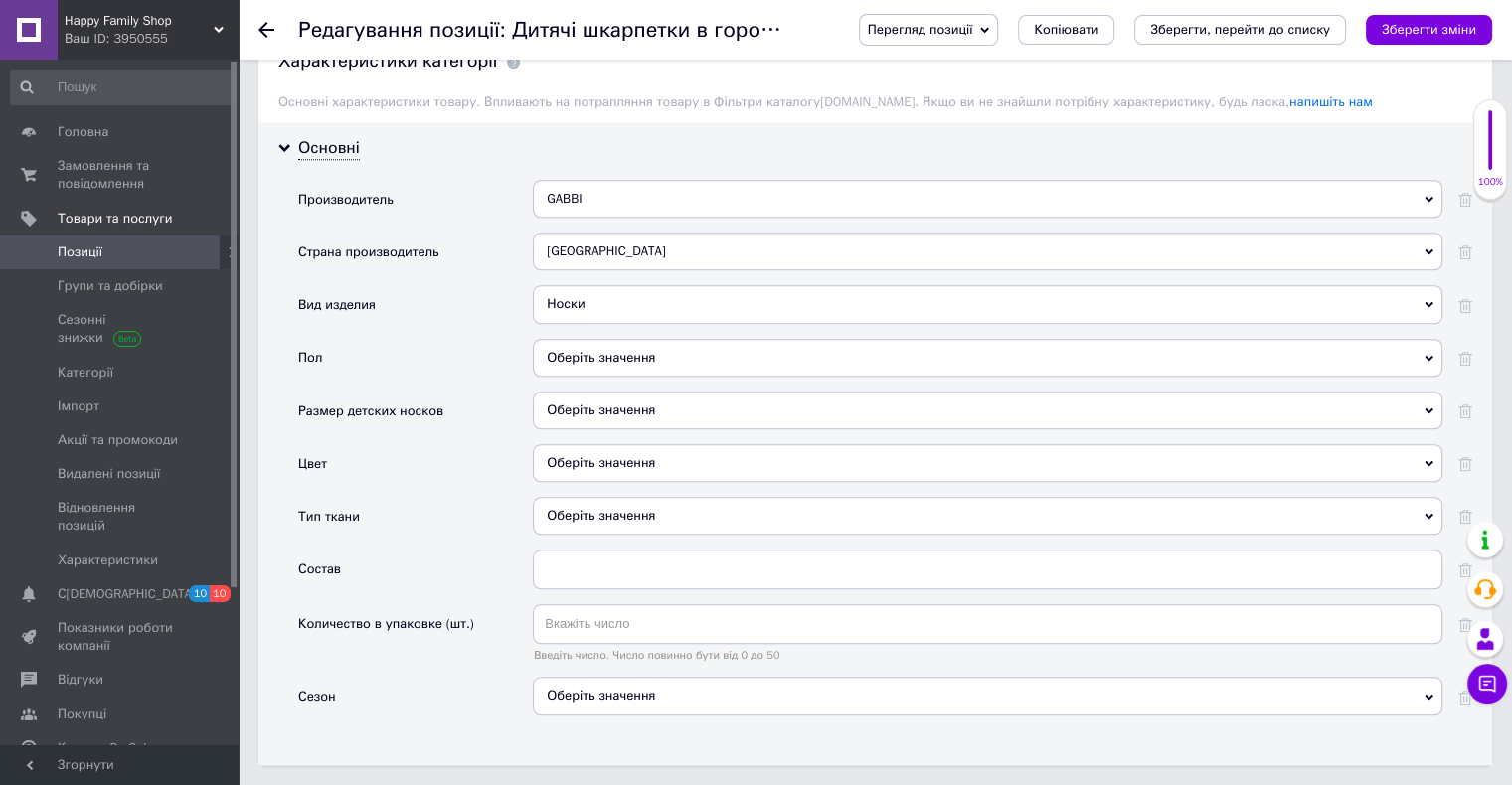 click on "Оберіть значення" at bounding box center [987, 358] 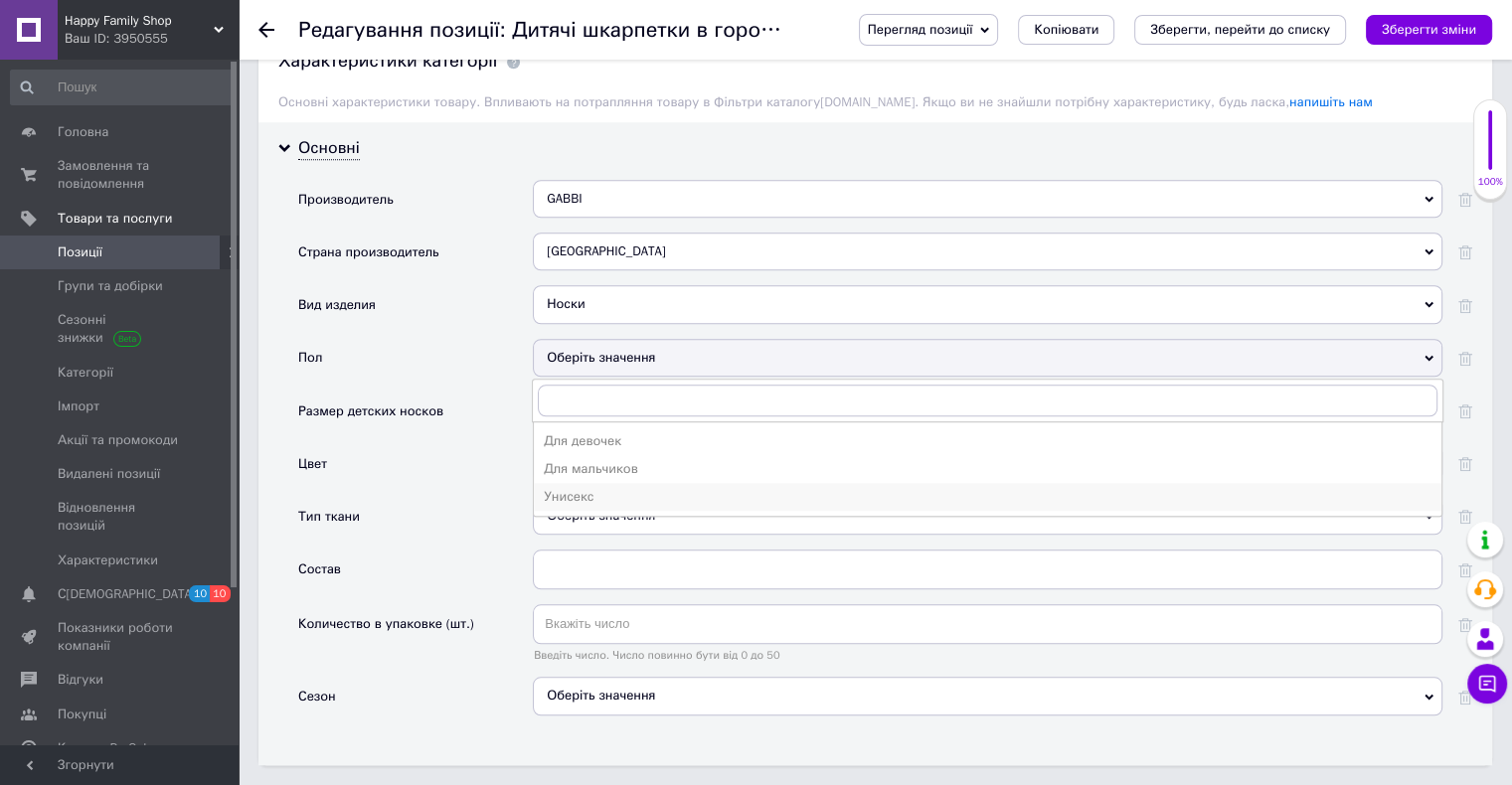 click on "Унисекс" at bounding box center [987, 497] 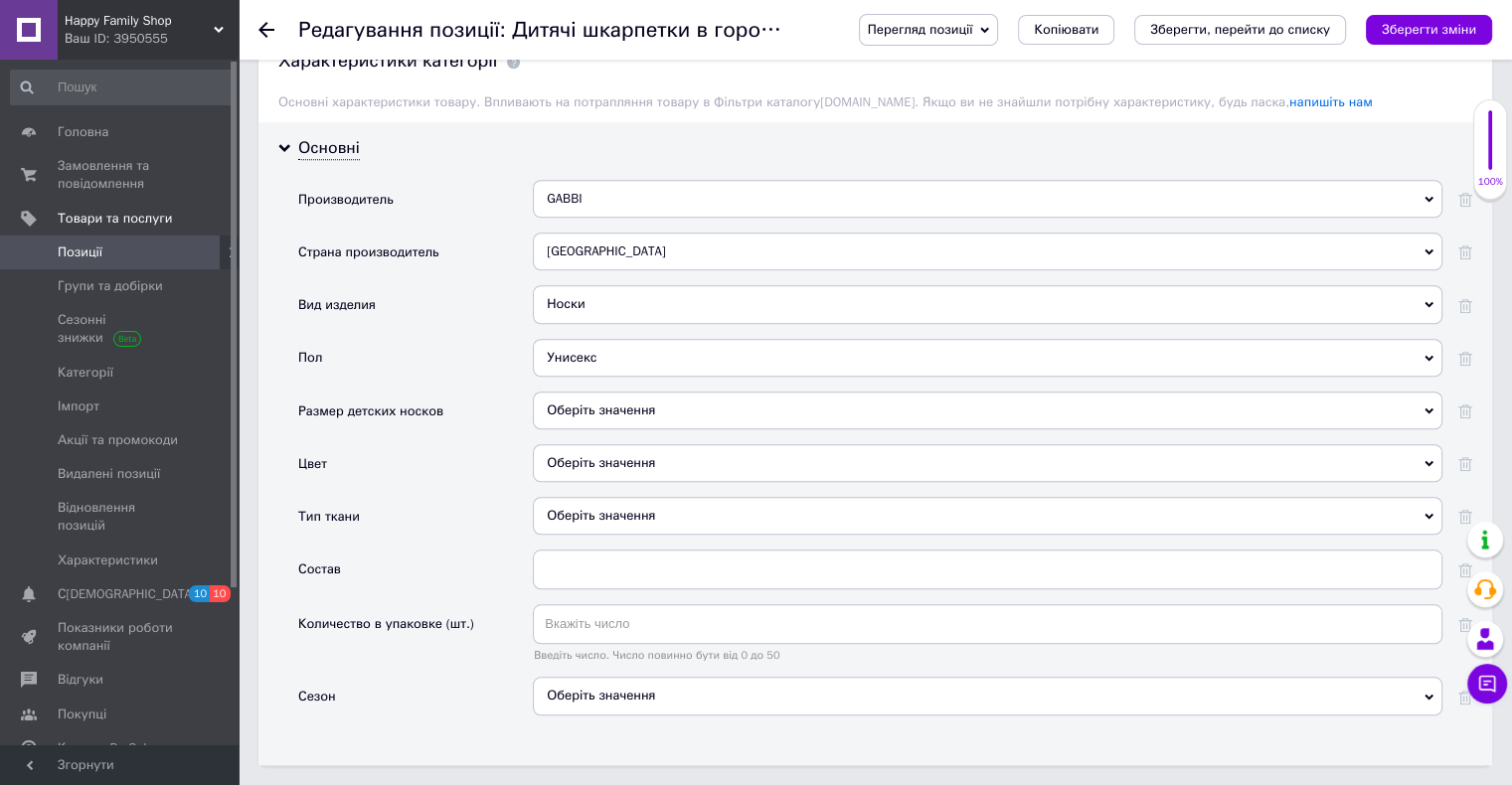 click on "Оберіть значення" at bounding box center [987, 410] 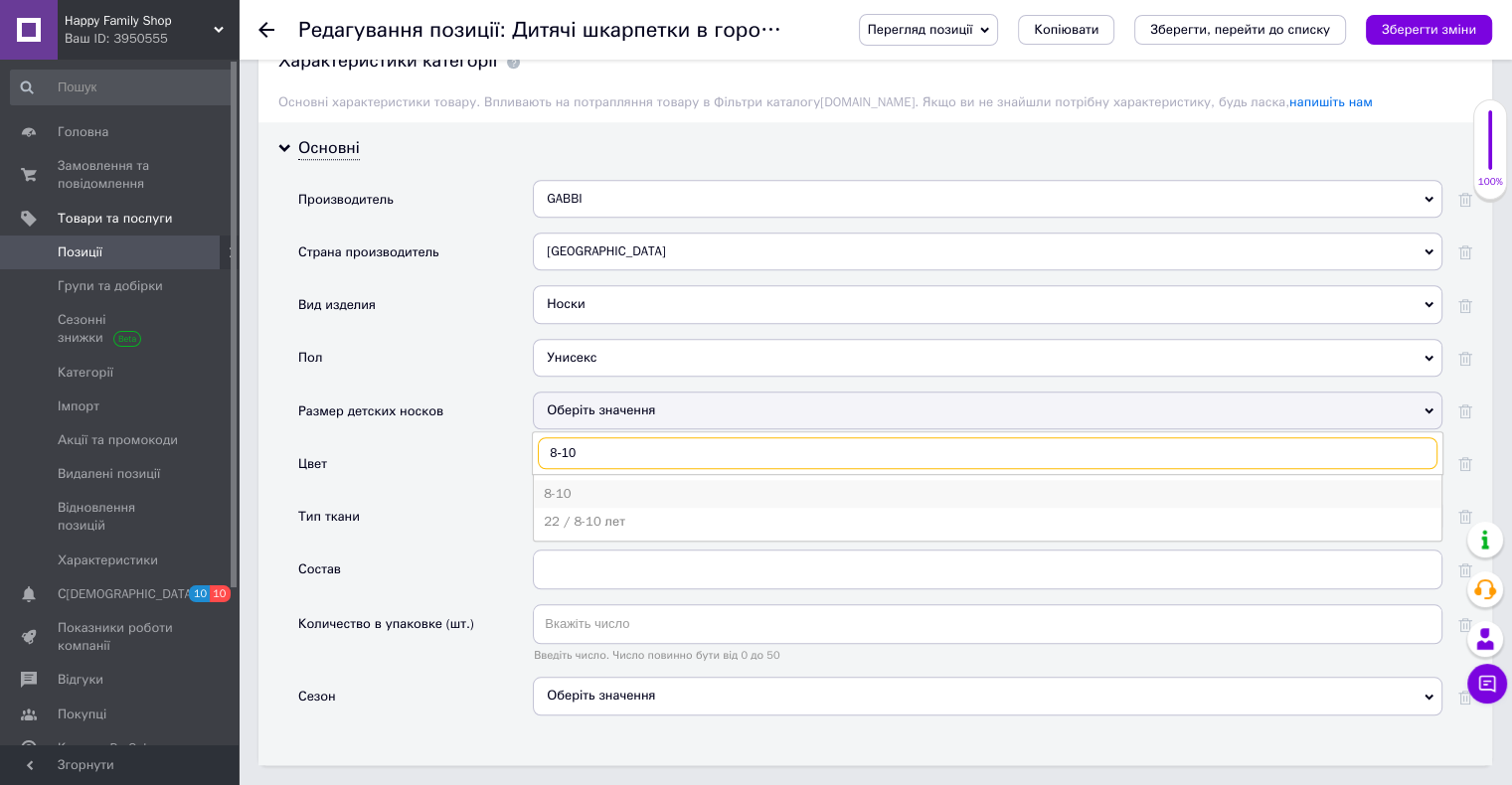 type on "8-10" 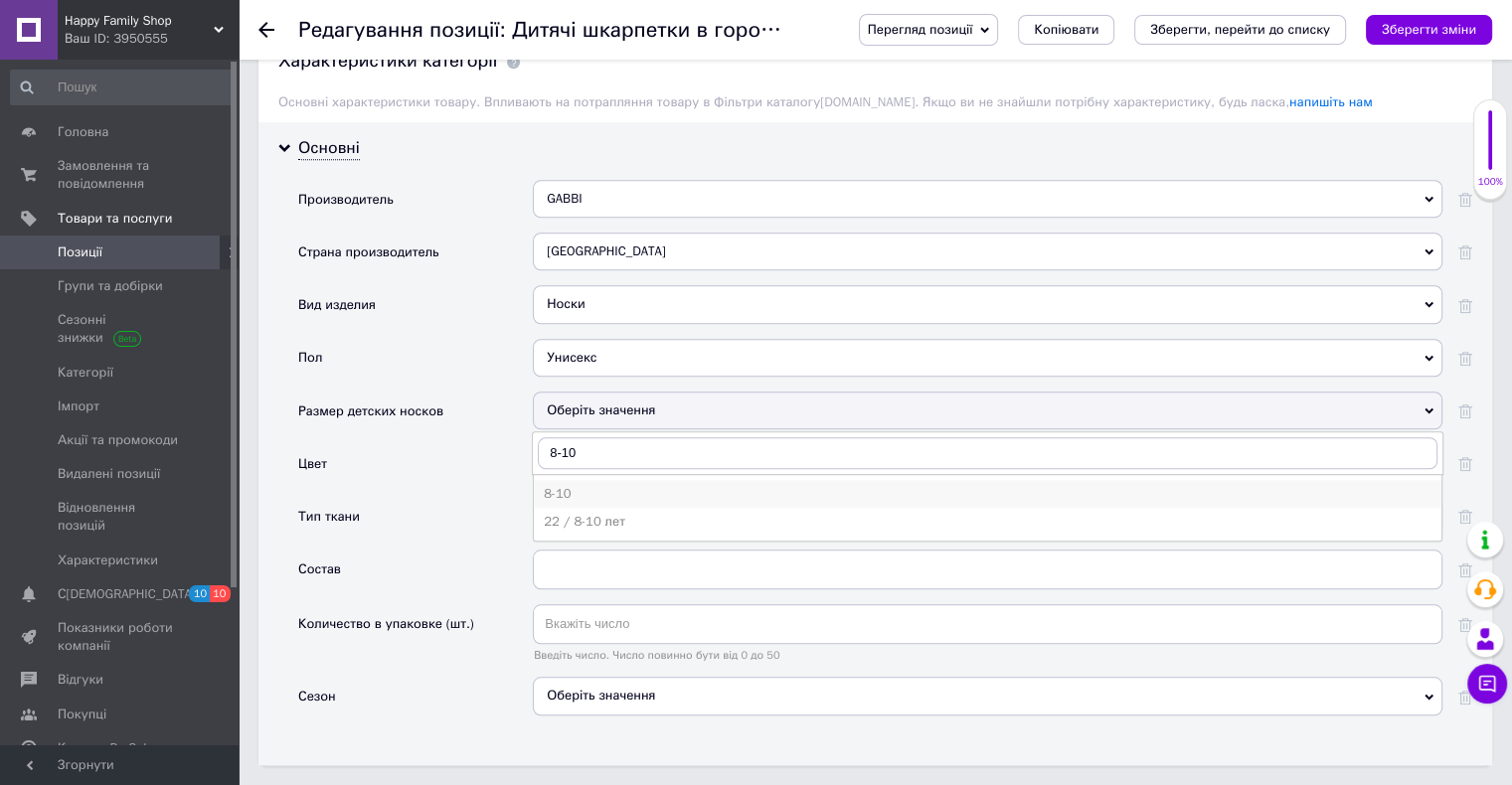 click on "8-10" at bounding box center (987, 494) 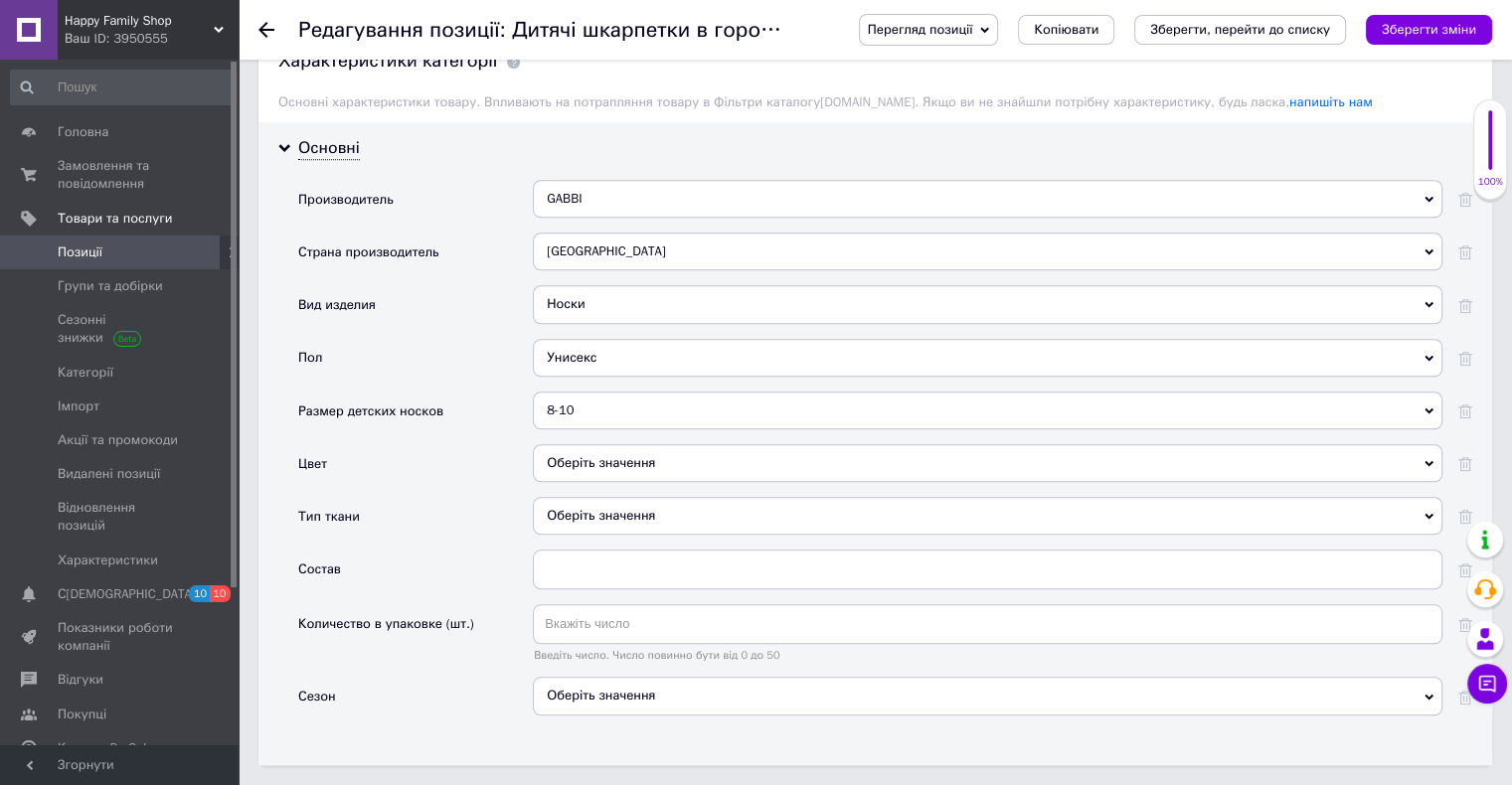 click on "Оберіть значення" at bounding box center [987, 463] 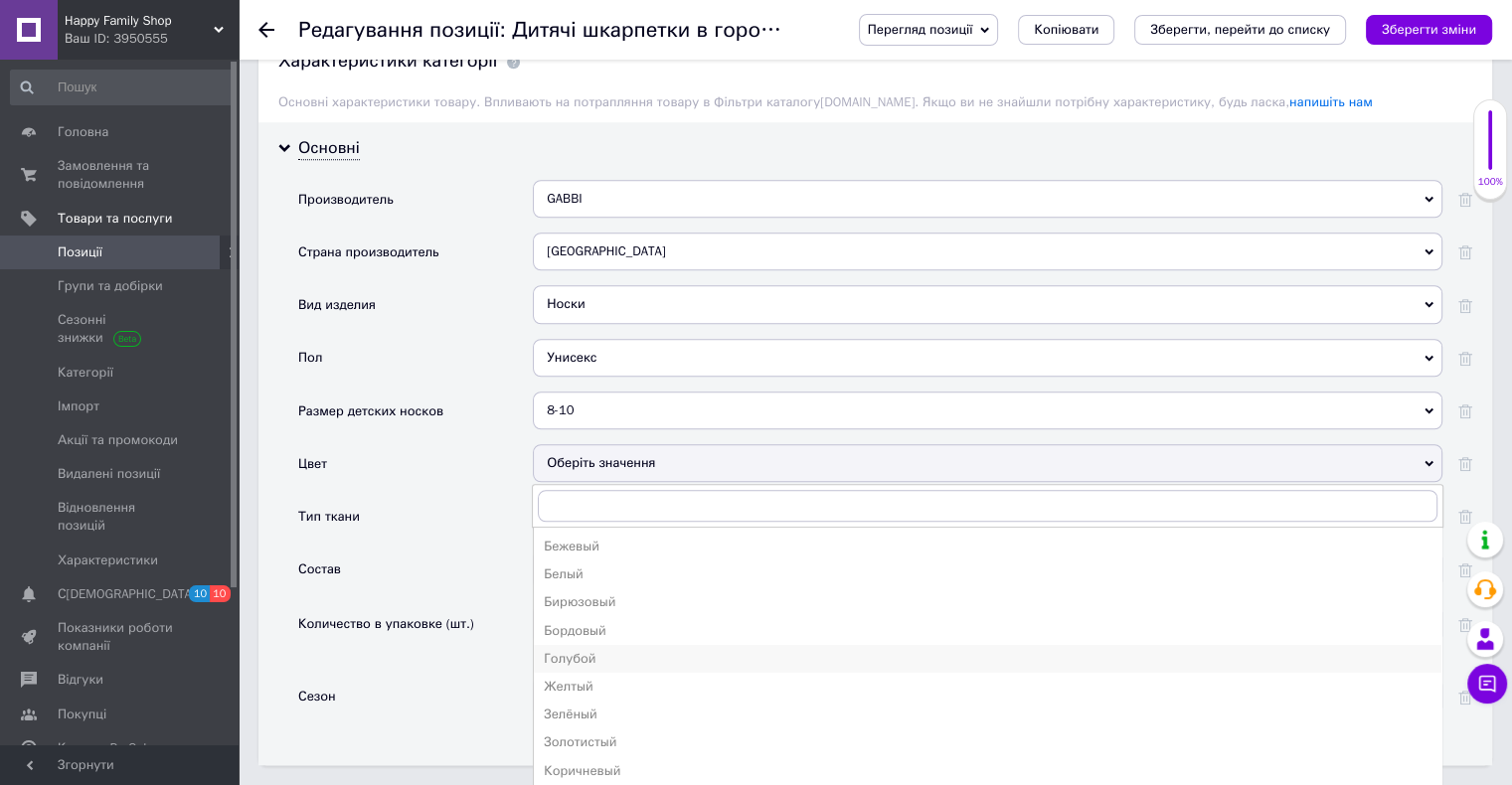 click on "Голубой" at bounding box center (987, 659) 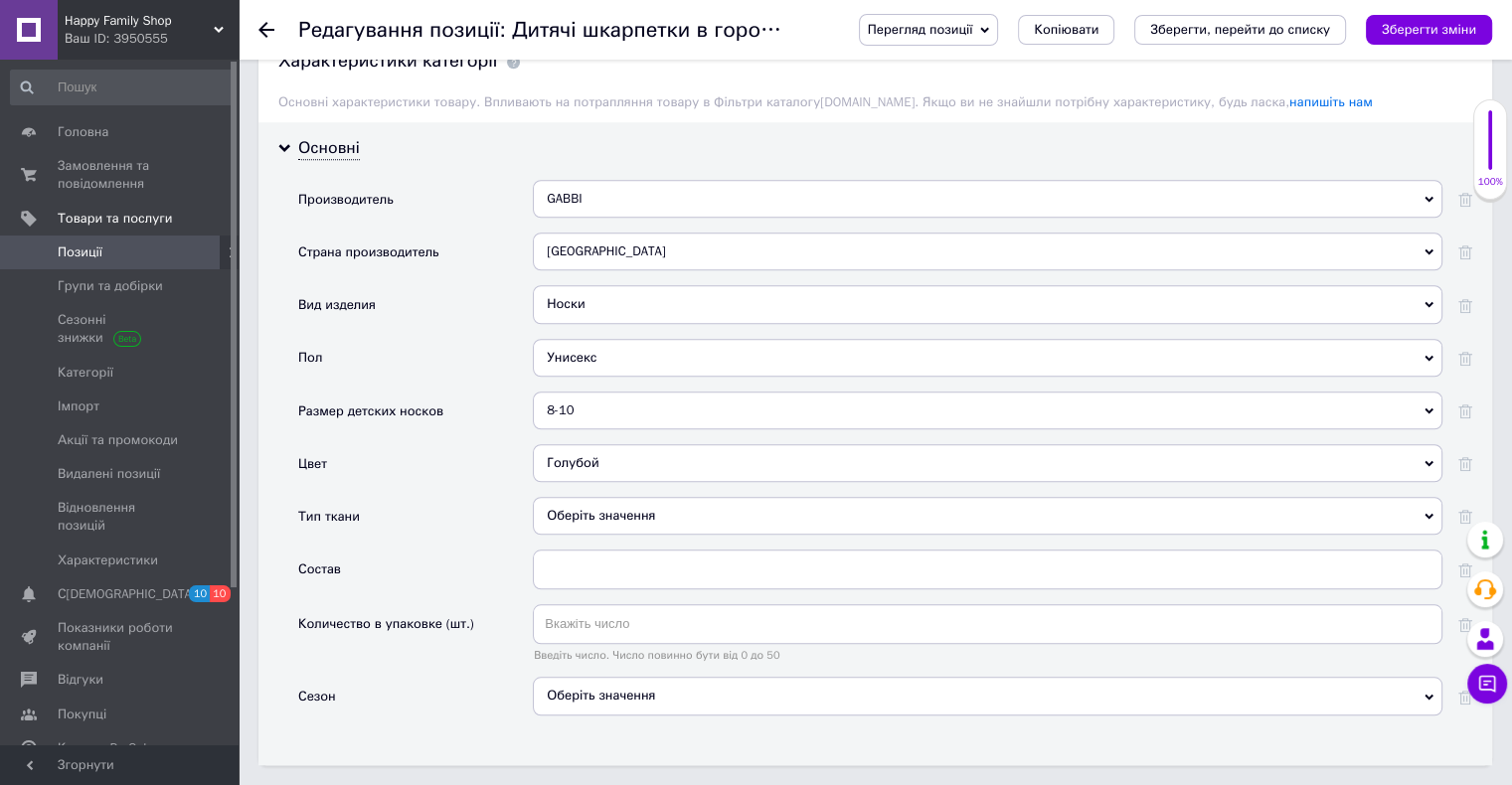 click on "Оберіть значення" at bounding box center [987, 516] 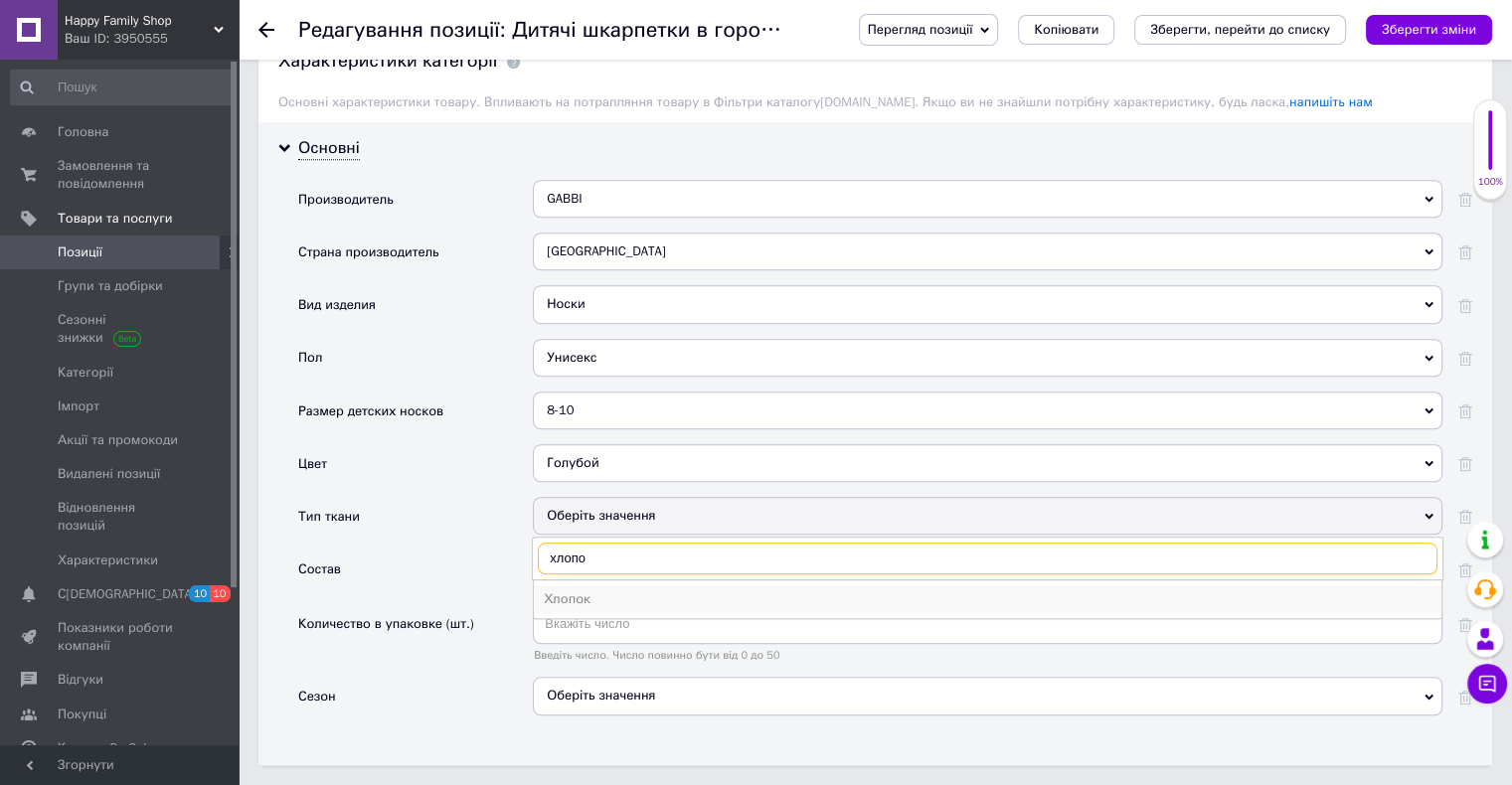 type on "хлопо" 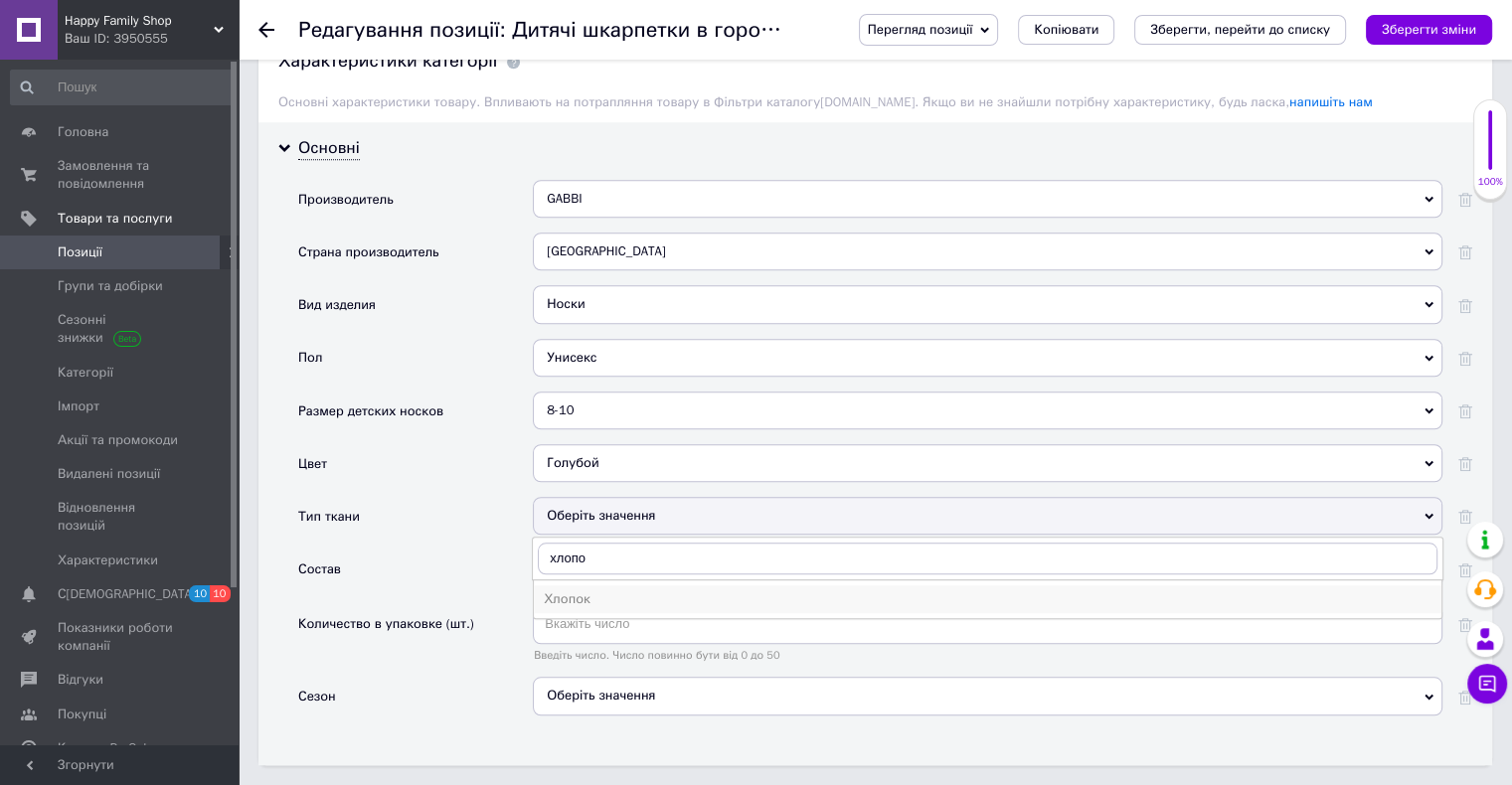 click on "Хлопок" at bounding box center [987, 599] 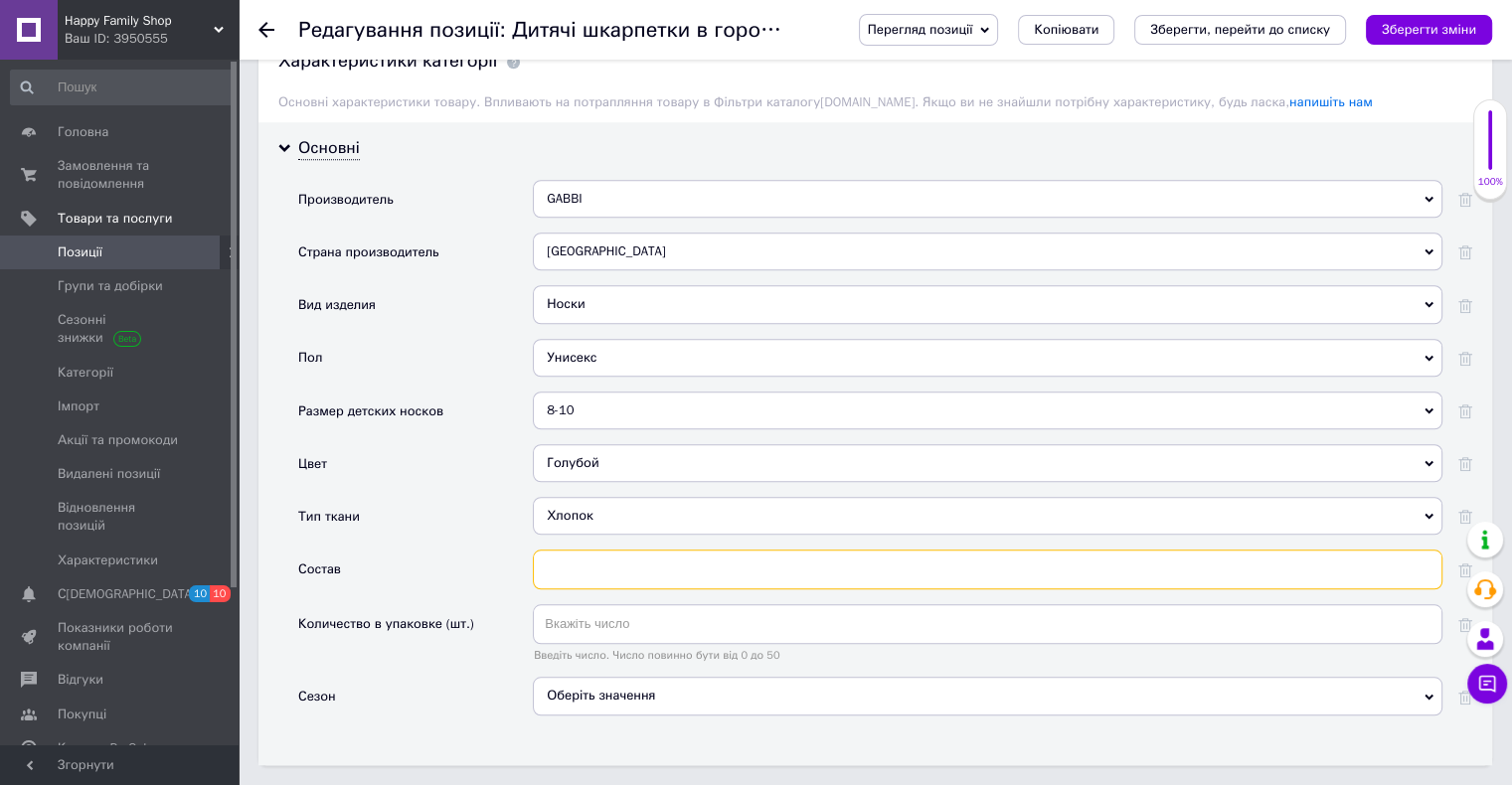 click at bounding box center [987, 569] 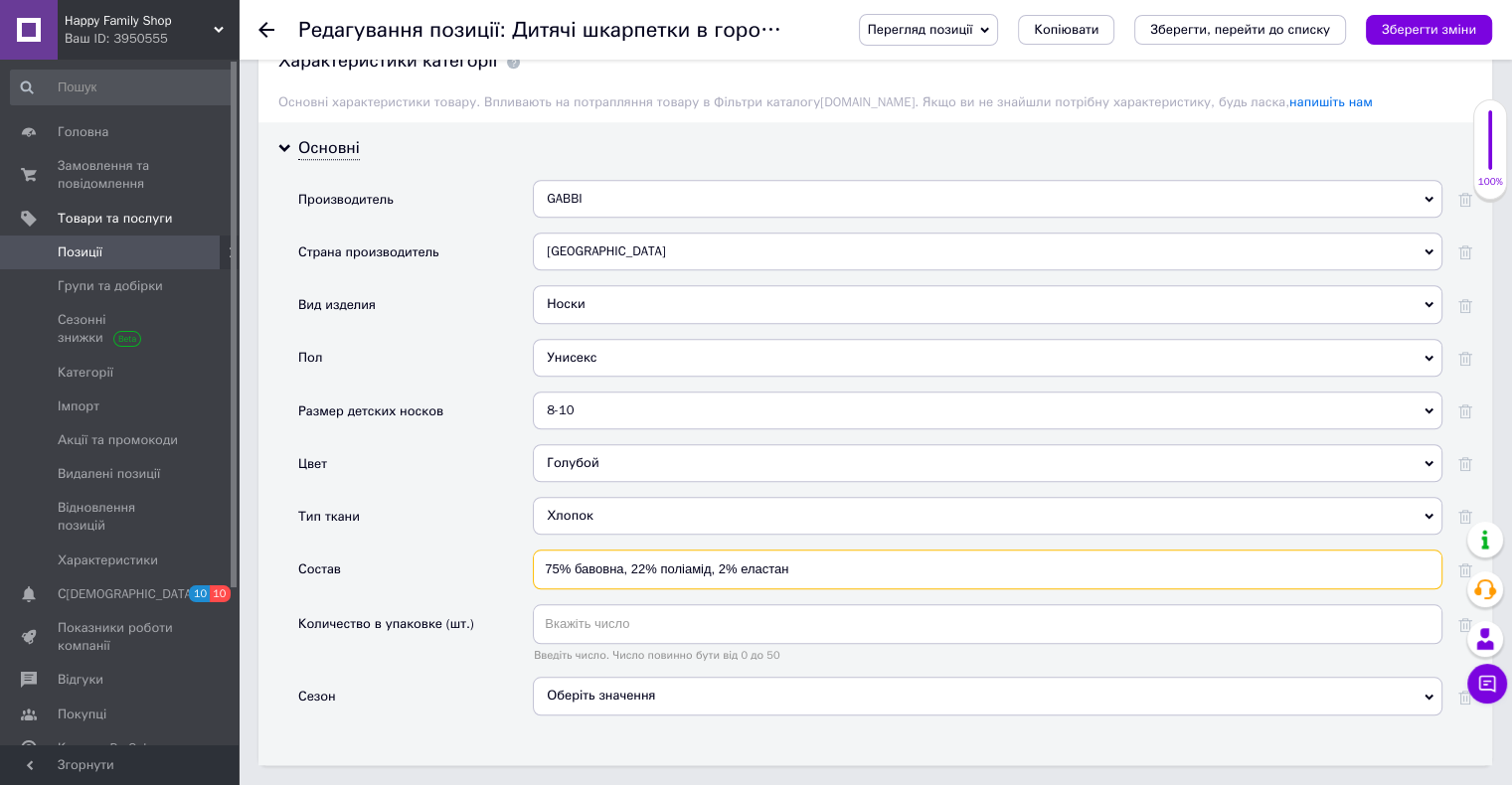 type on "75% бавовна, 22% поліамід, 2% еластан" 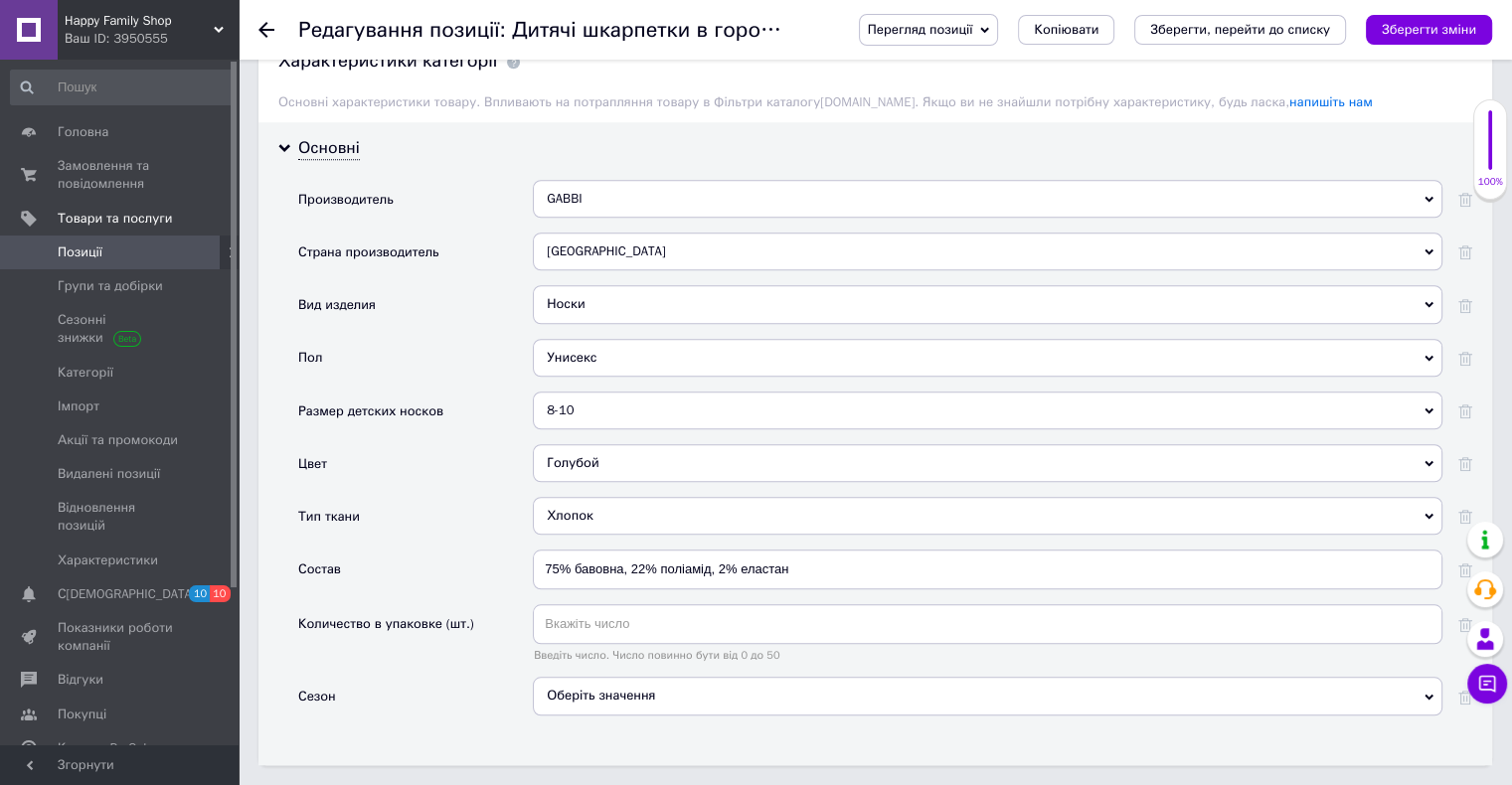 click on "Оберіть значення" at bounding box center [987, 696] 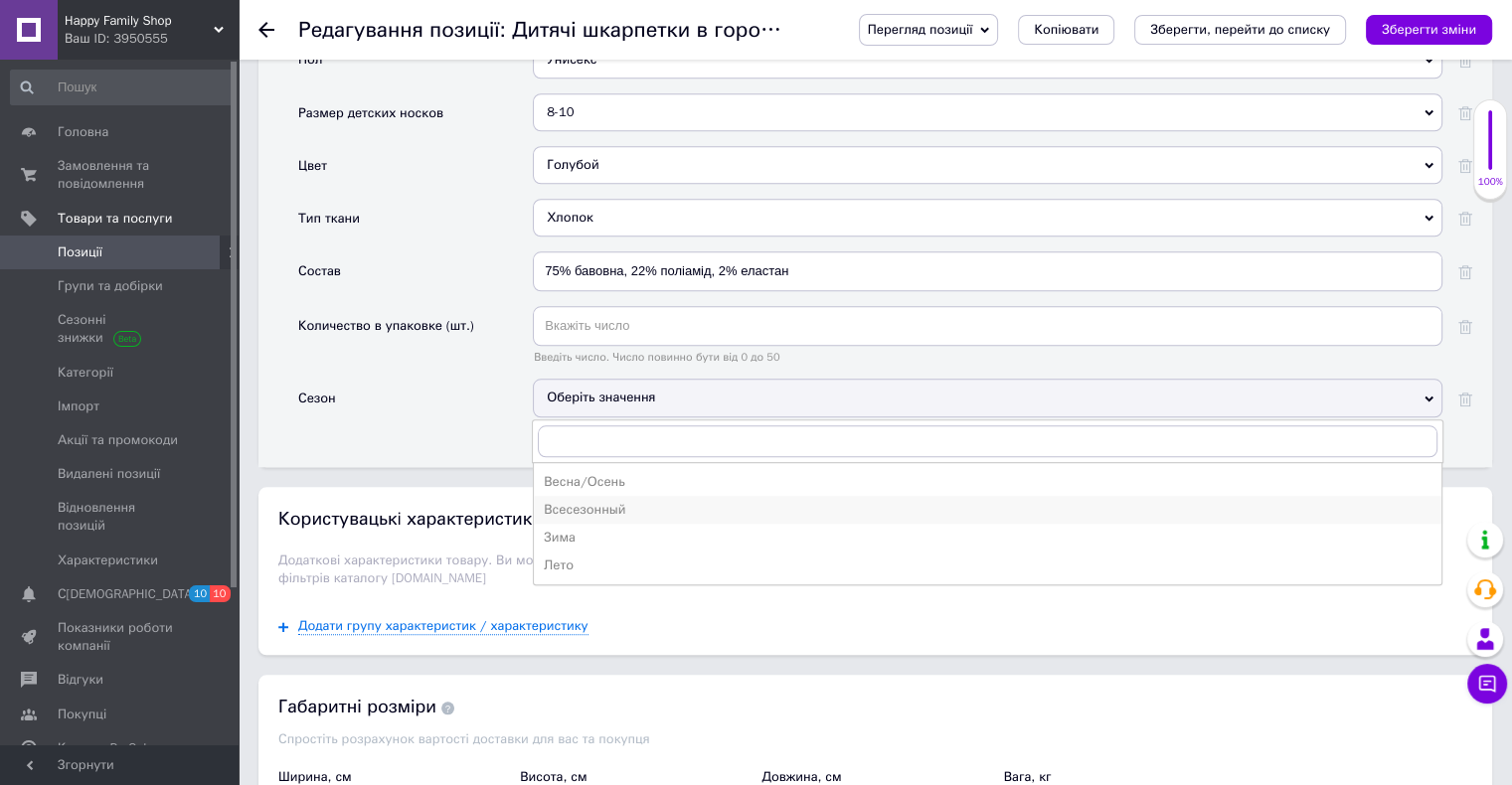 click on "Всесезонный" at bounding box center [987, 510] 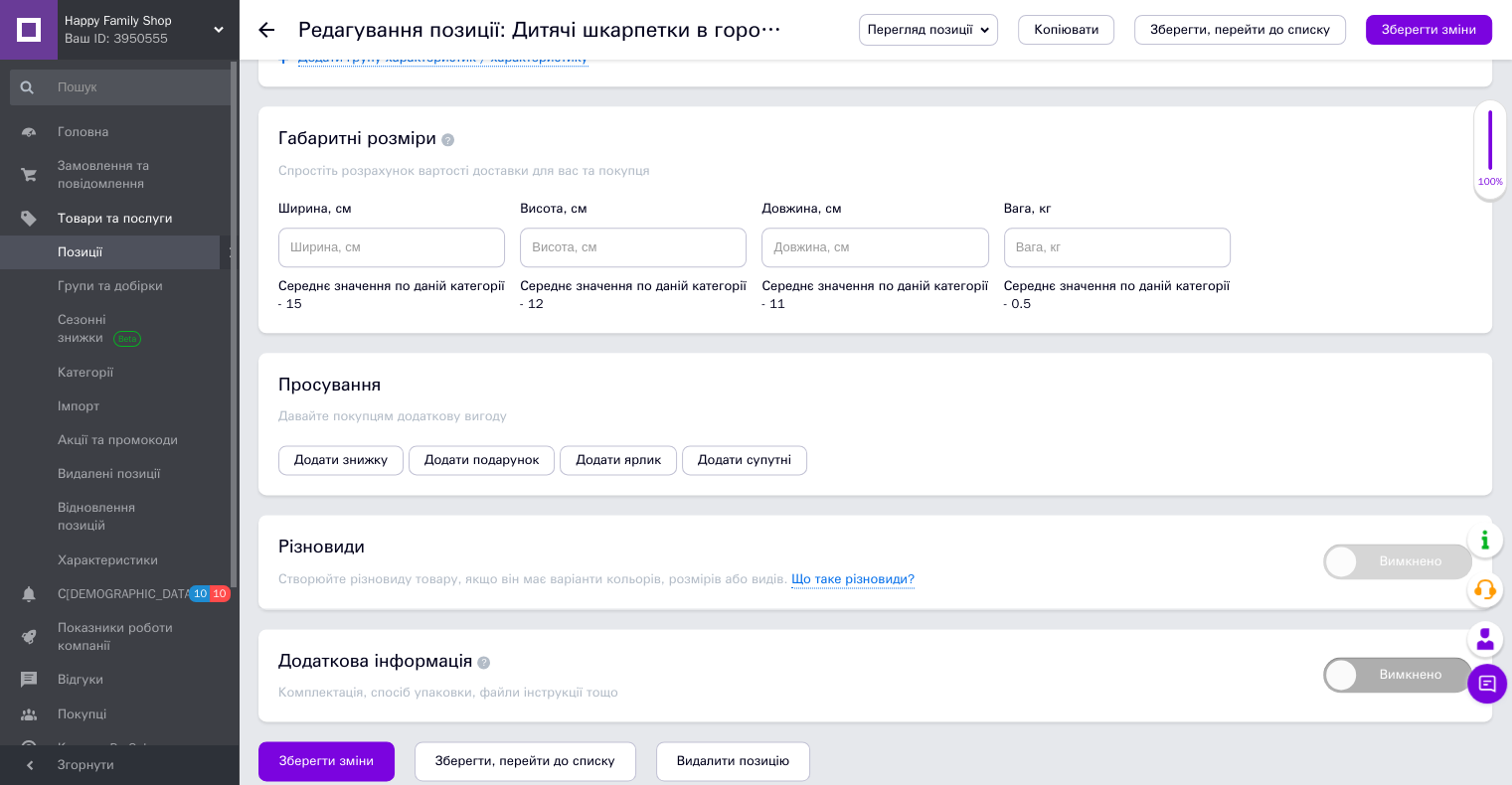 scroll, scrollTop: 2462, scrollLeft: 0, axis: vertical 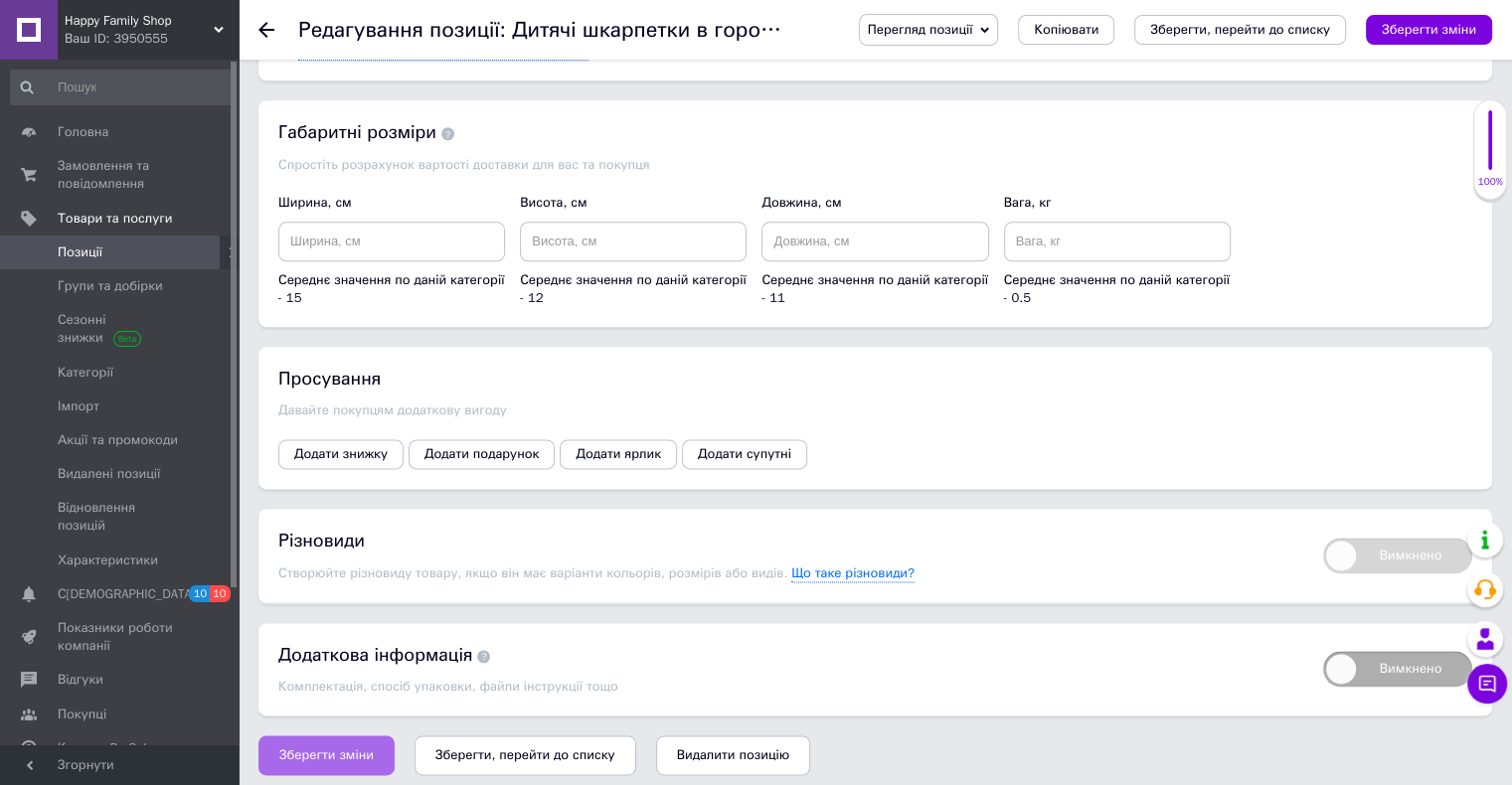 click on "Зберегти зміни" at bounding box center (326, 755) 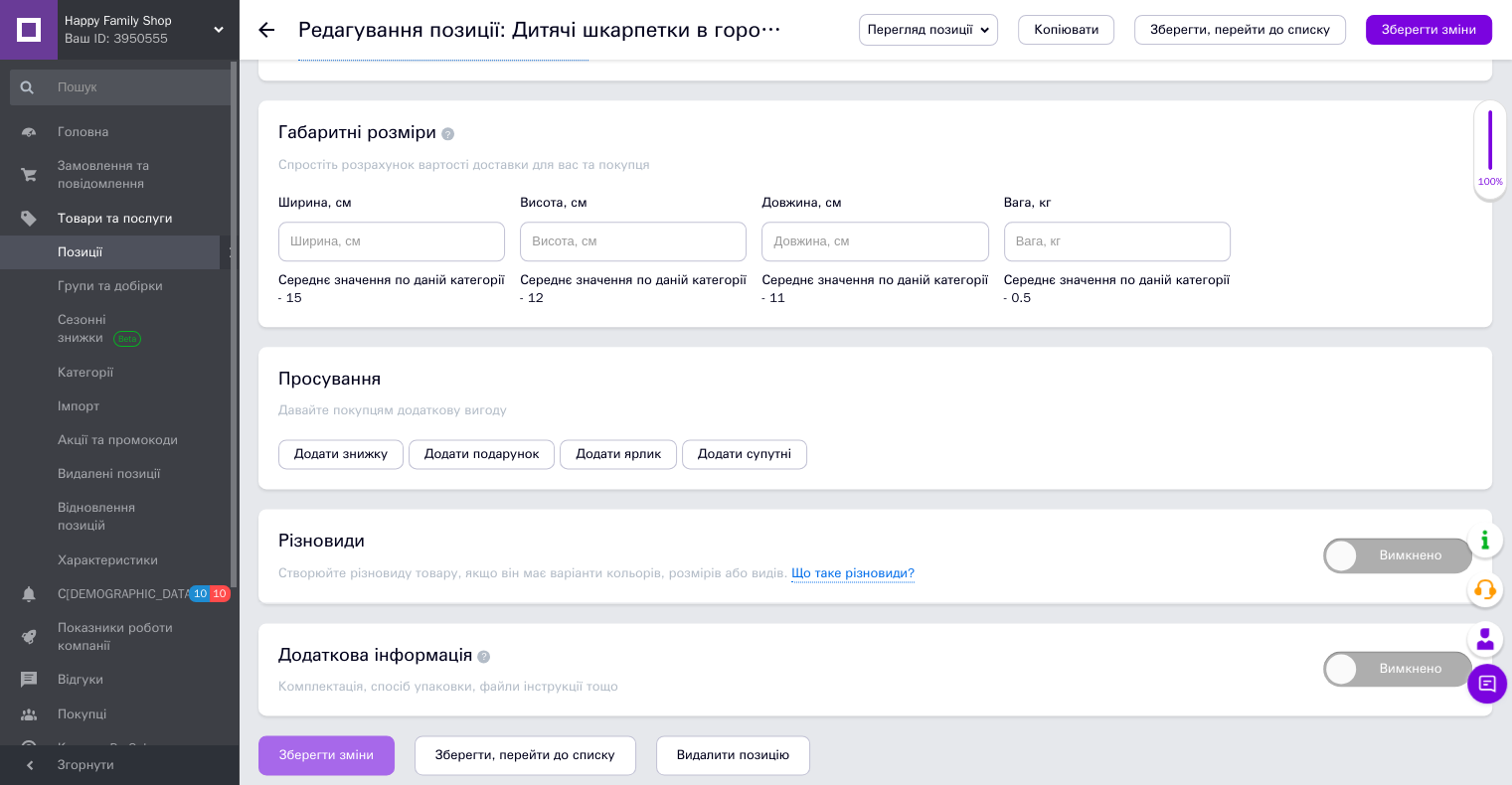 click on "Зберегти зміни" at bounding box center (326, 755) 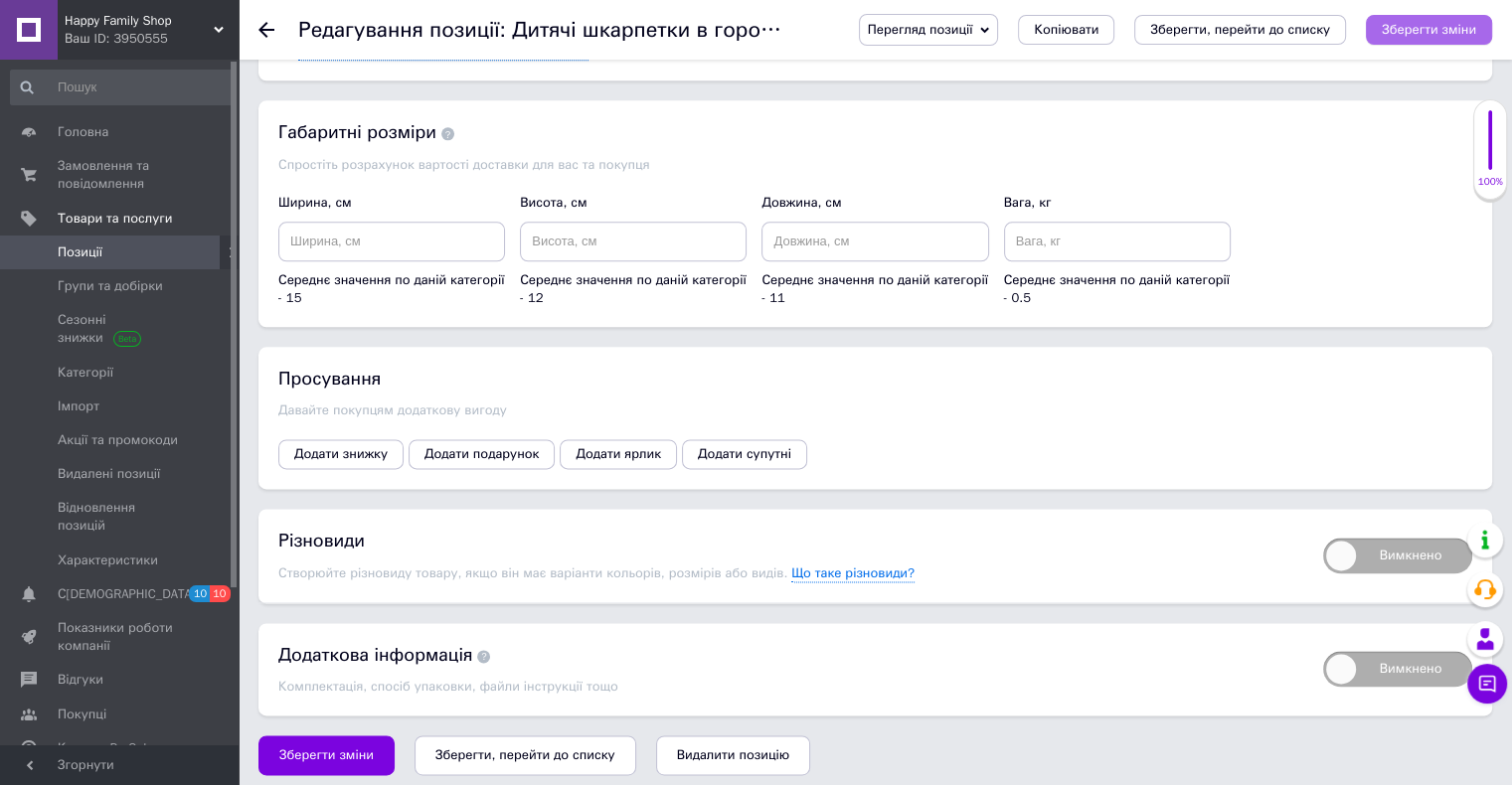 click on "Зберегти зміни" at bounding box center [1428, 29] 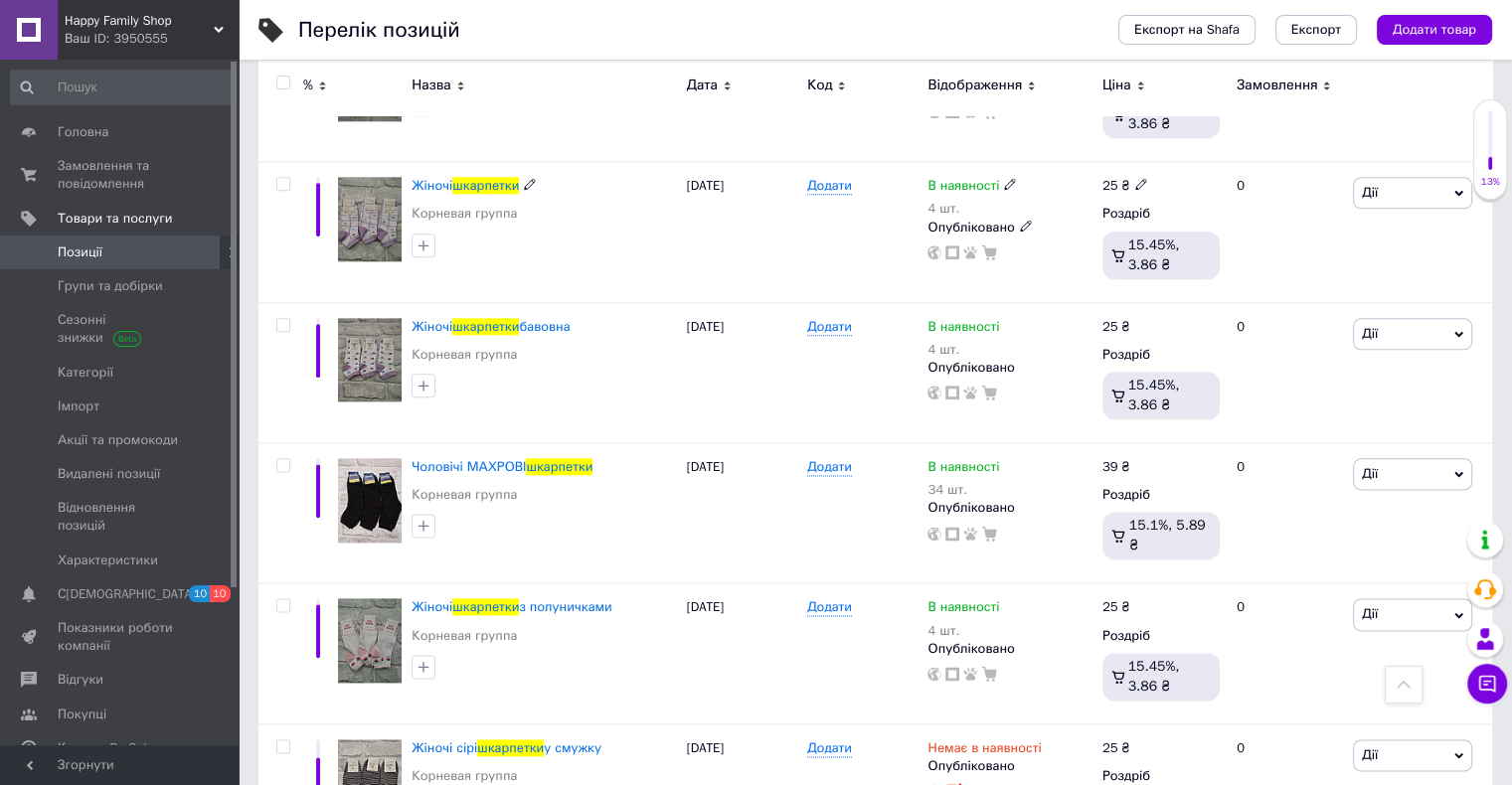 scroll, scrollTop: 2466, scrollLeft: 0, axis: vertical 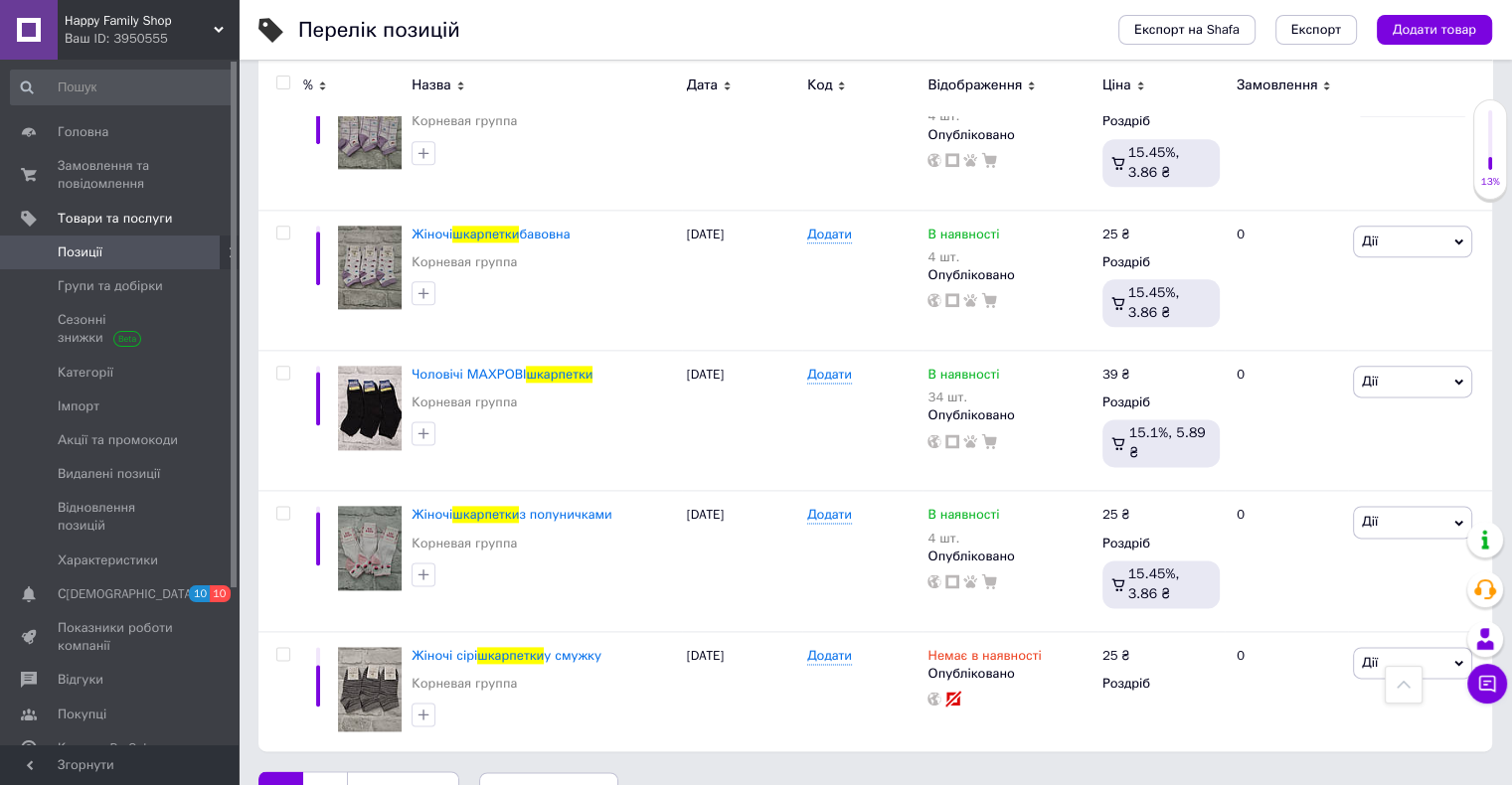 click on "2" at bounding box center (325, 792) 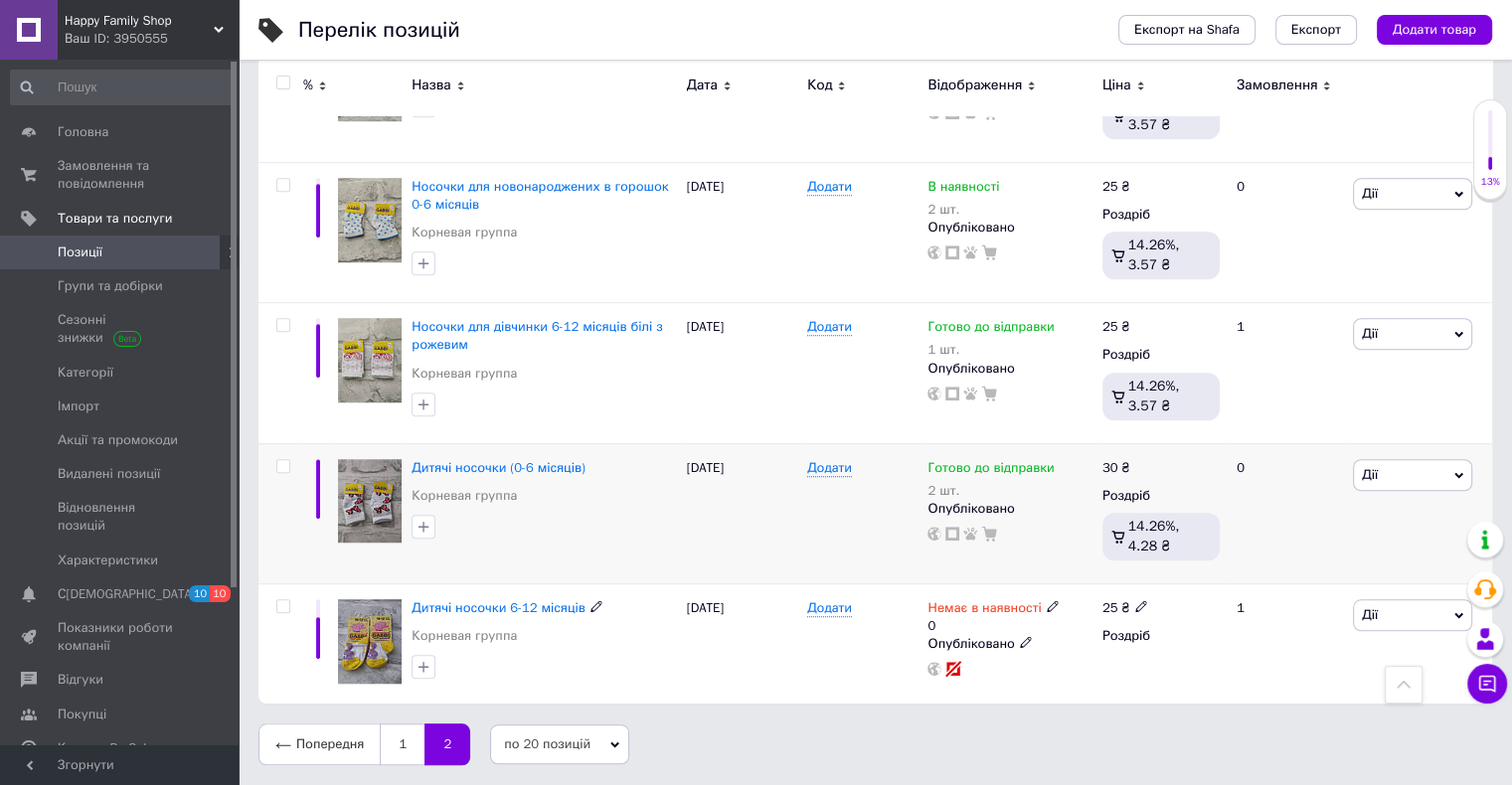 scroll, scrollTop: 1532, scrollLeft: 0, axis: vertical 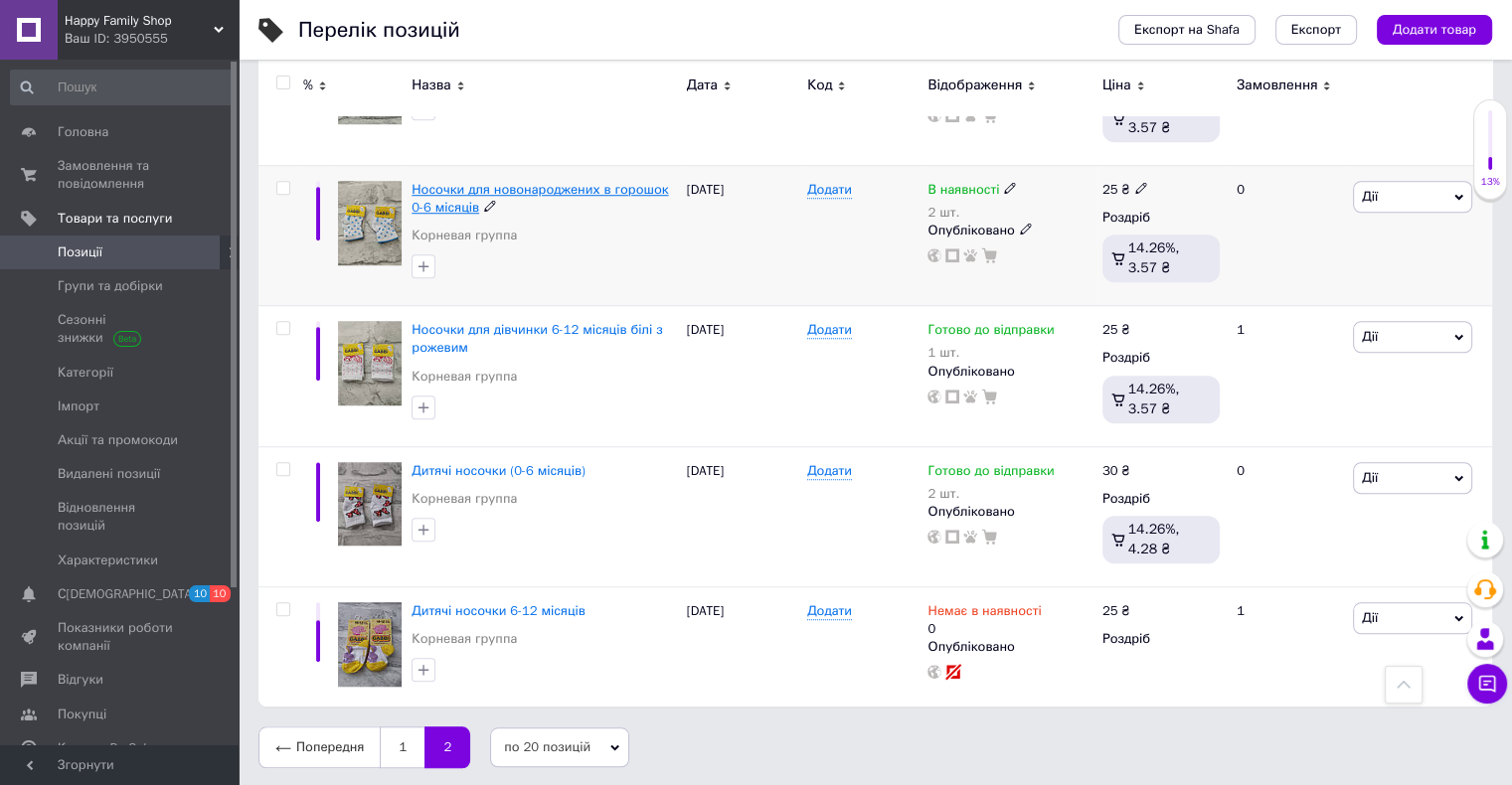 click on "Носочки для новонароджених в горошок 0-6 місяців" at bounding box center (540, 198) 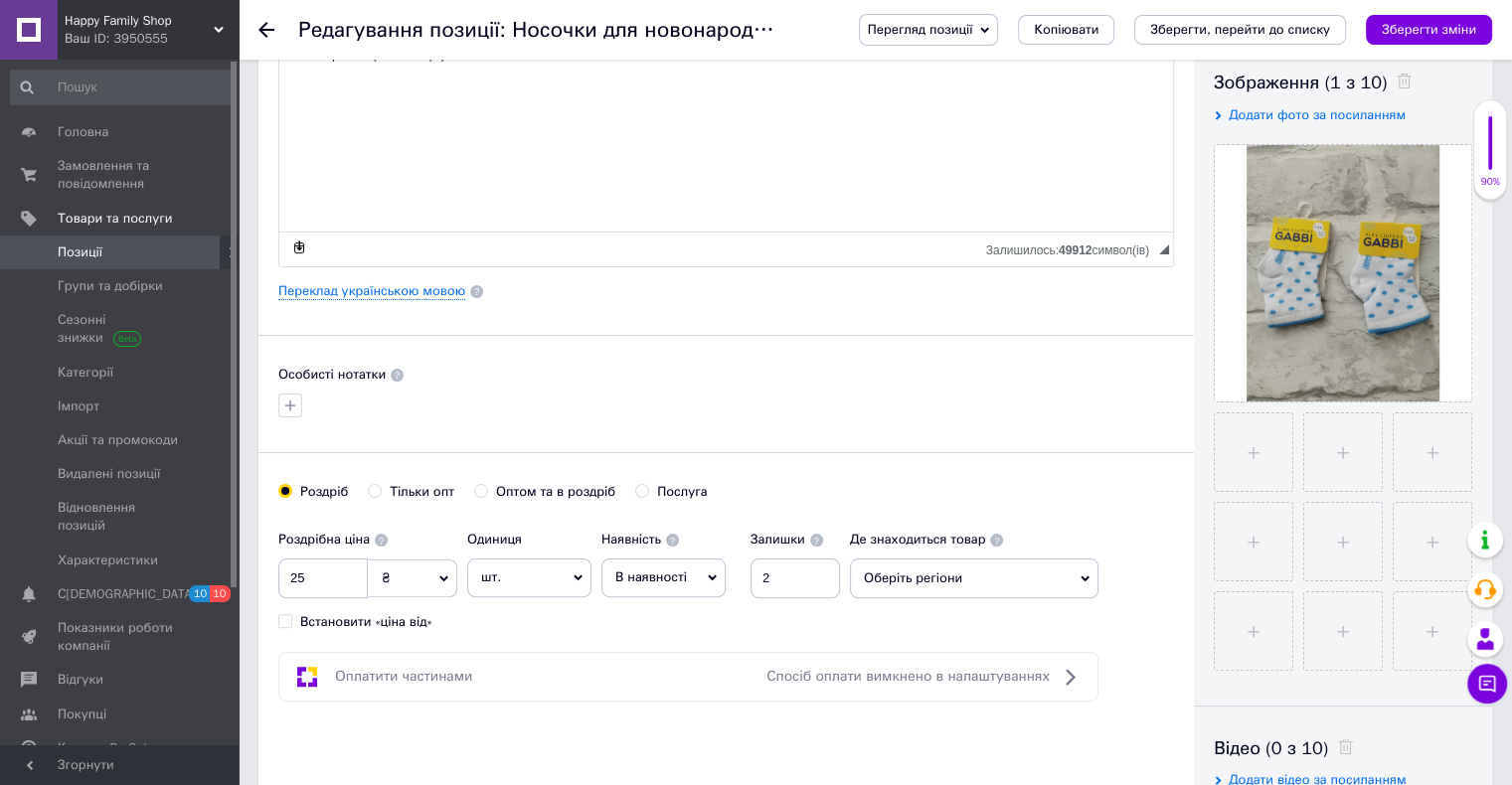 scroll, scrollTop: 397, scrollLeft: 0, axis: vertical 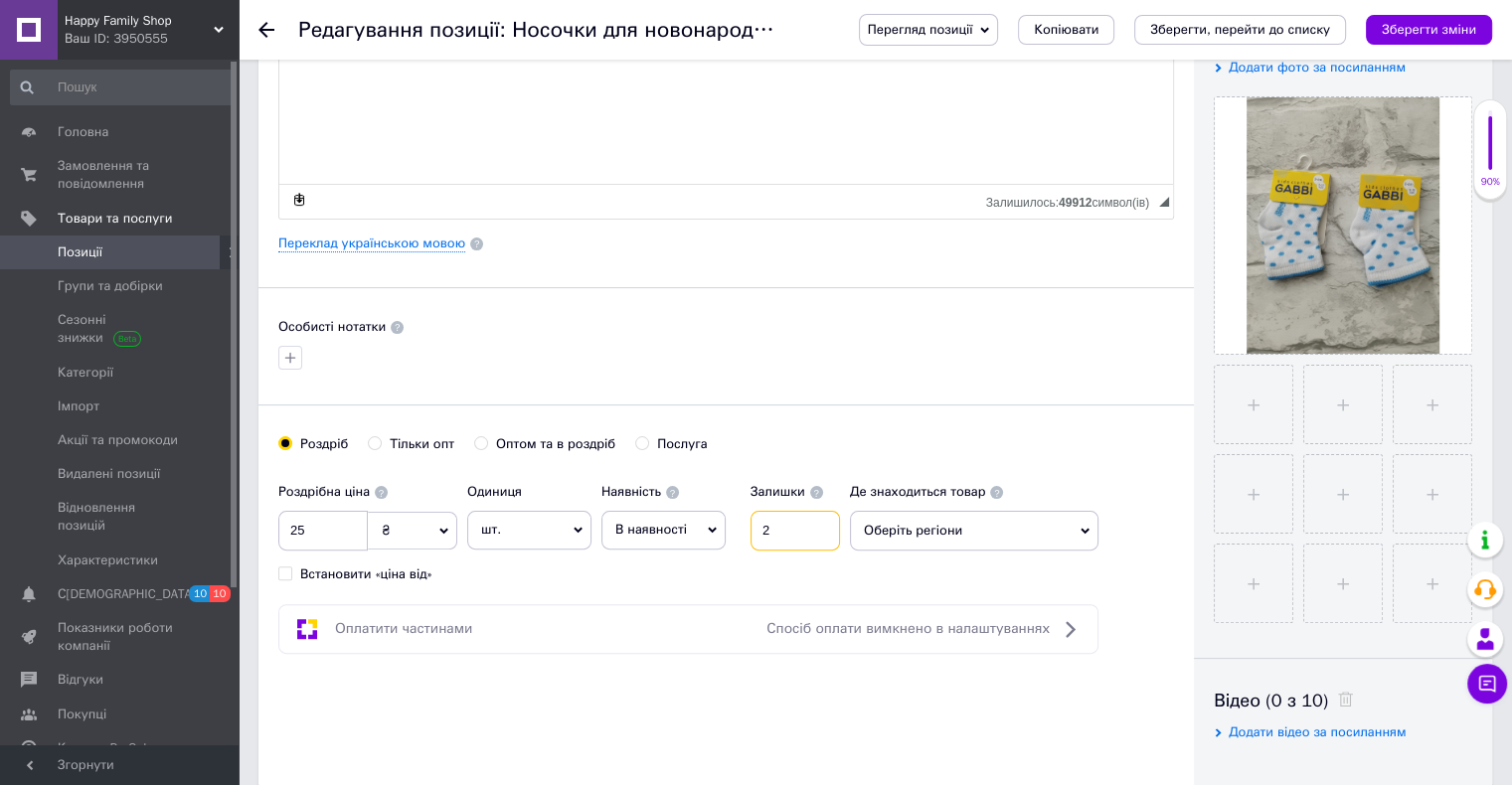 drag, startPoint x: 787, startPoint y: 531, endPoint x: 748, endPoint y: 531, distance: 39 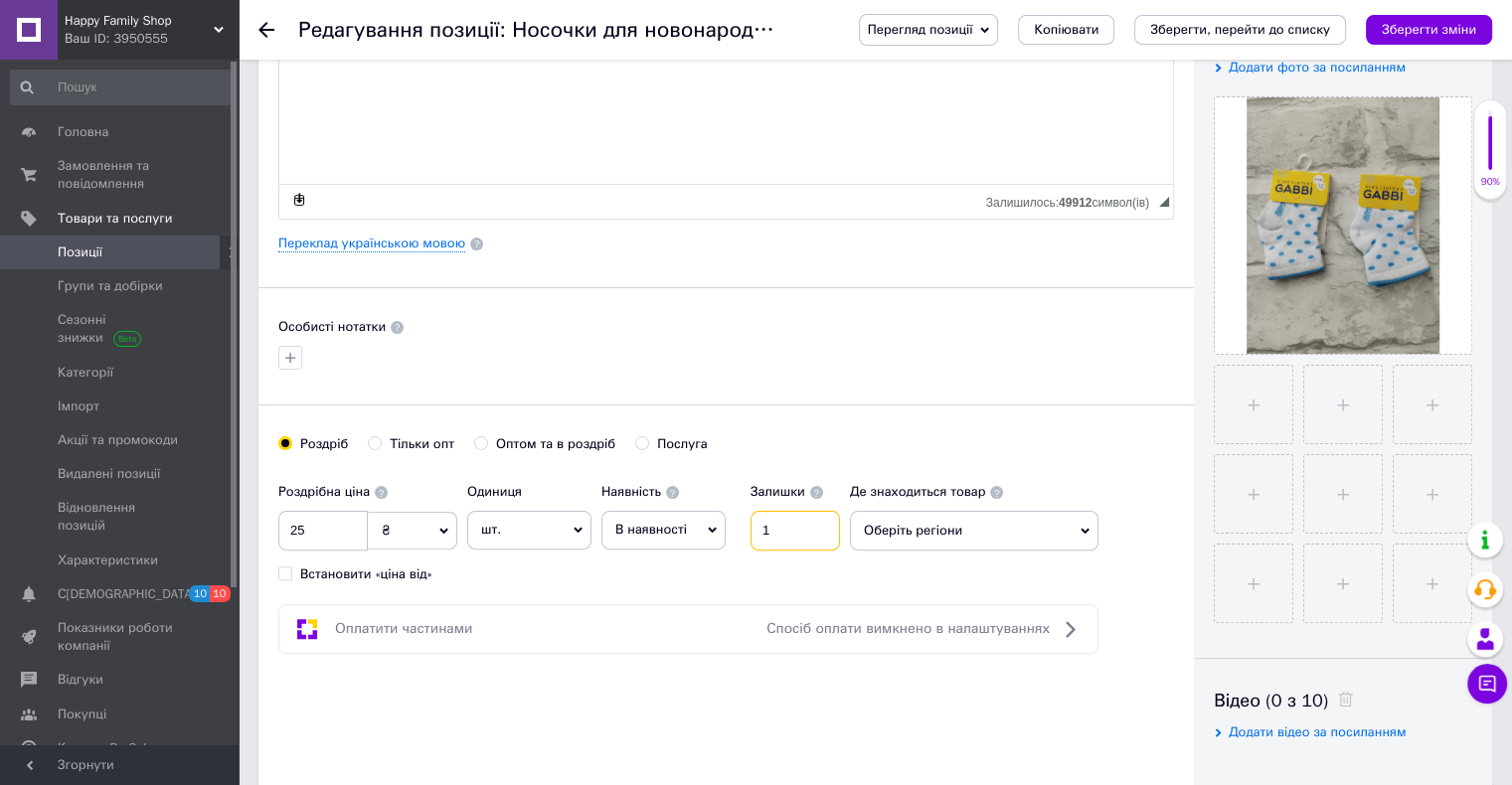 type on "1" 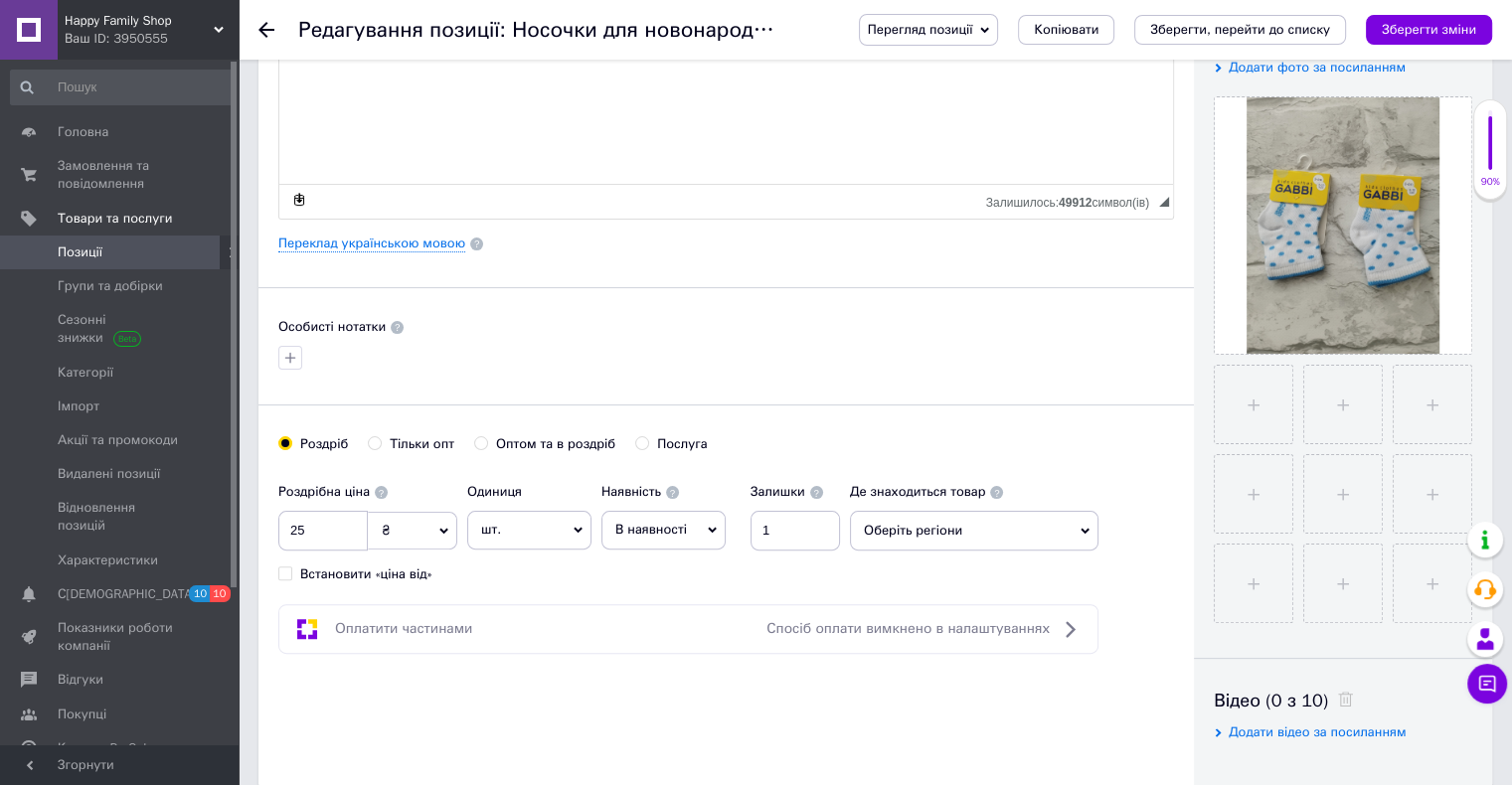 click on "В наявності" at bounding box center [663, 530] 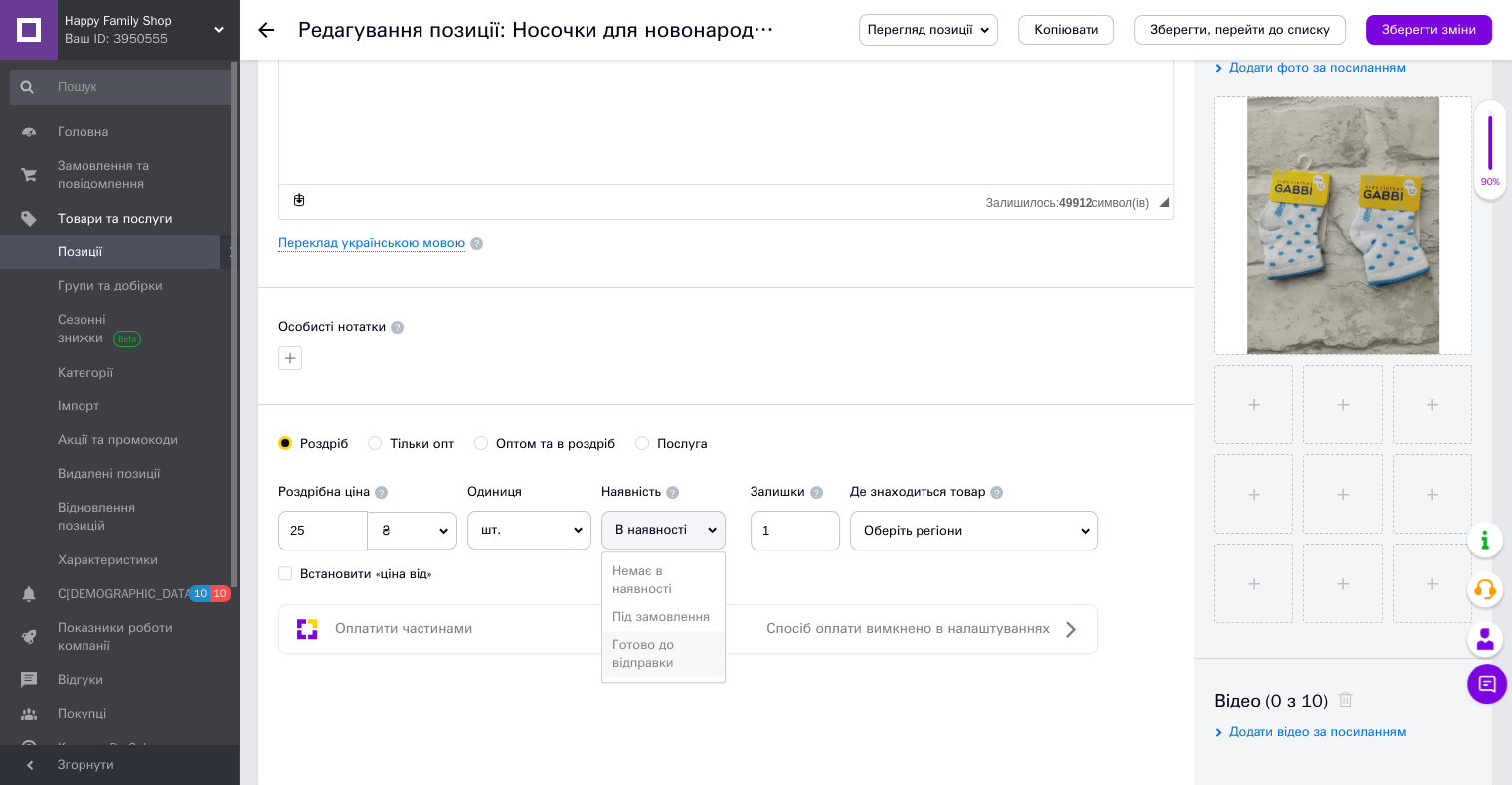 click on "Готово до відправки" at bounding box center (663, 654) 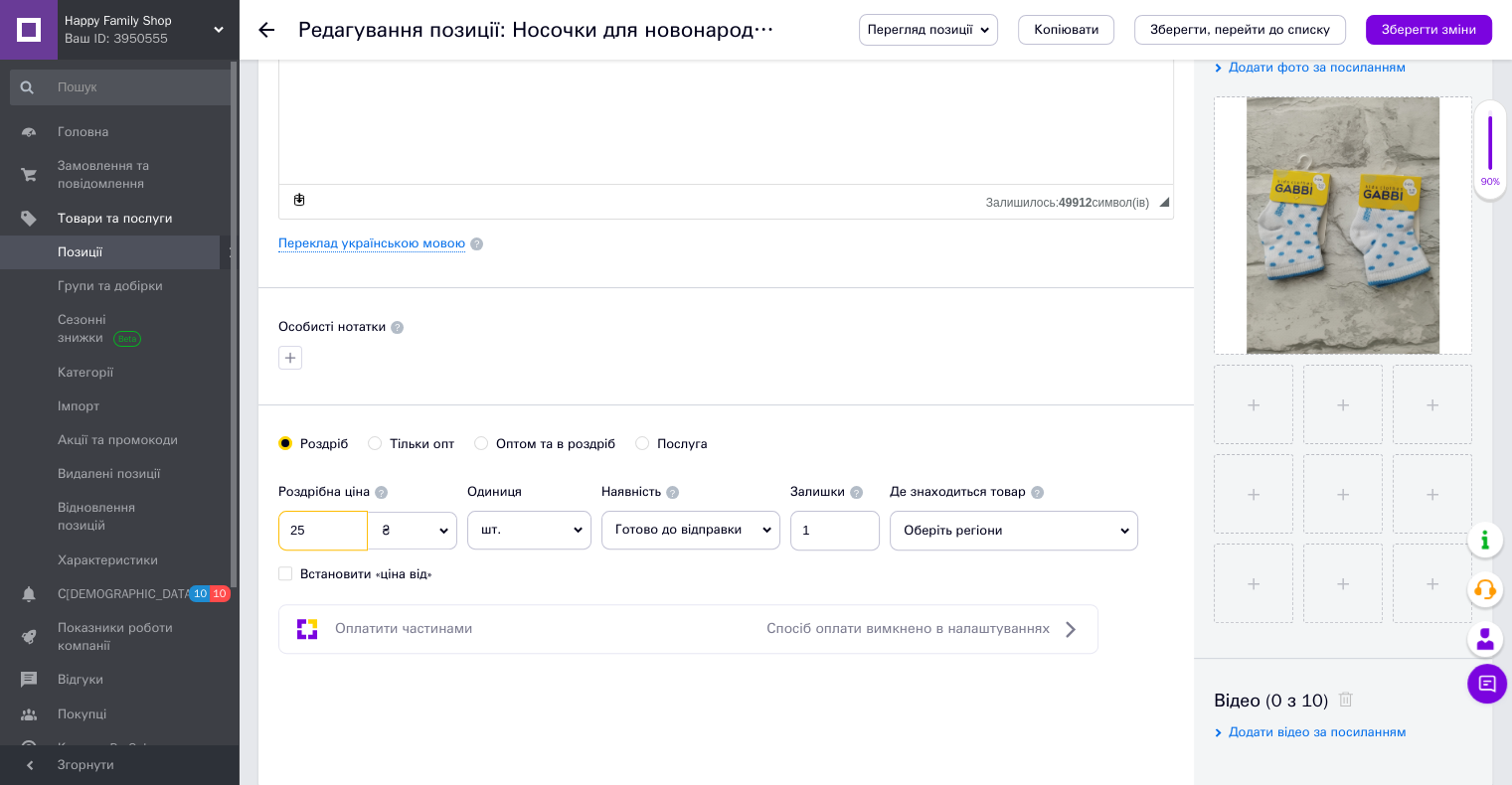 drag, startPoint x: 330, startPoint y: 522, endPoint x: 263, endPoint y: 527, distance: 67.18631 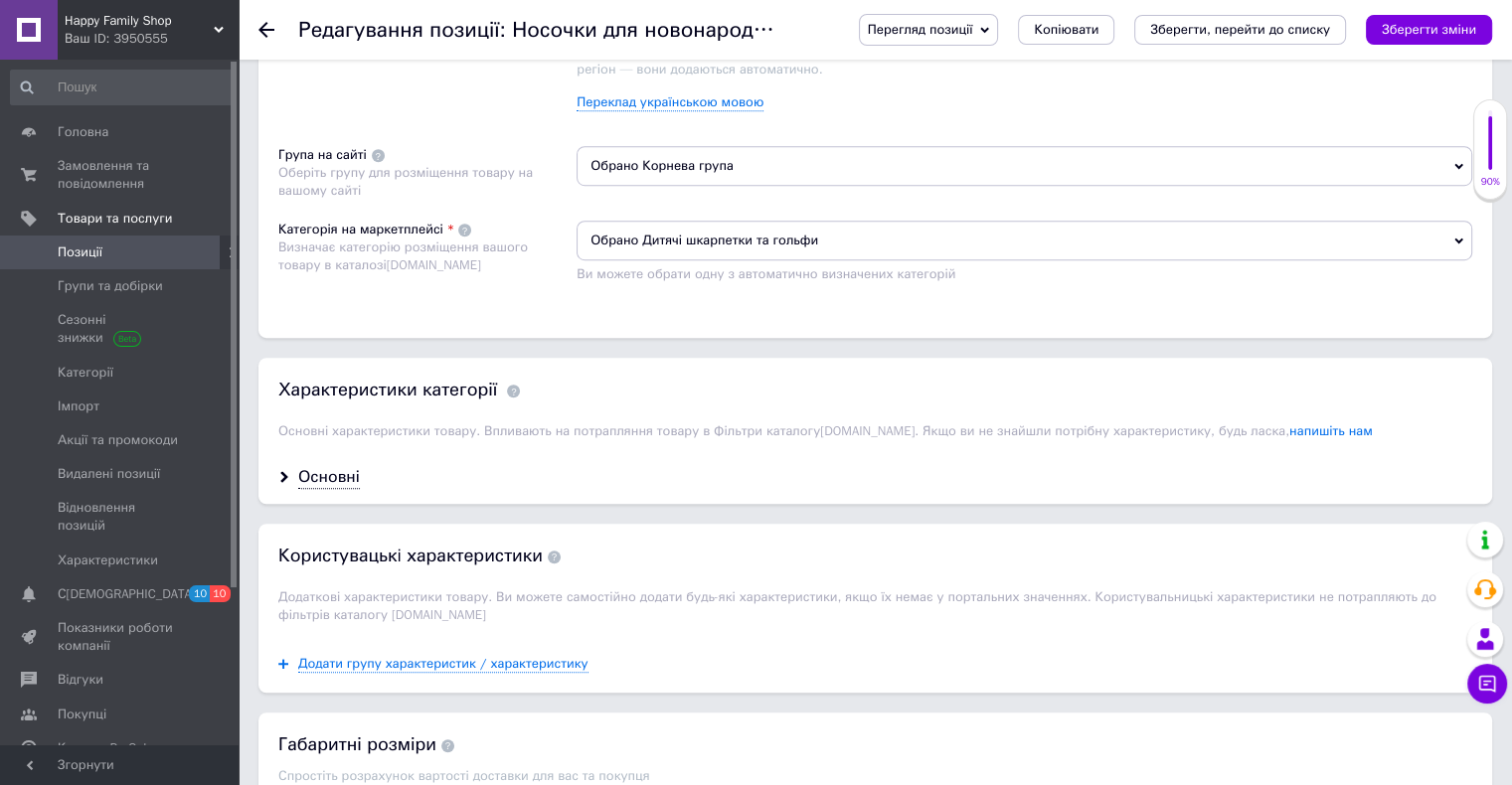 scroll, scrollTop: 1292, scrollLeft: 0, axis: vertical 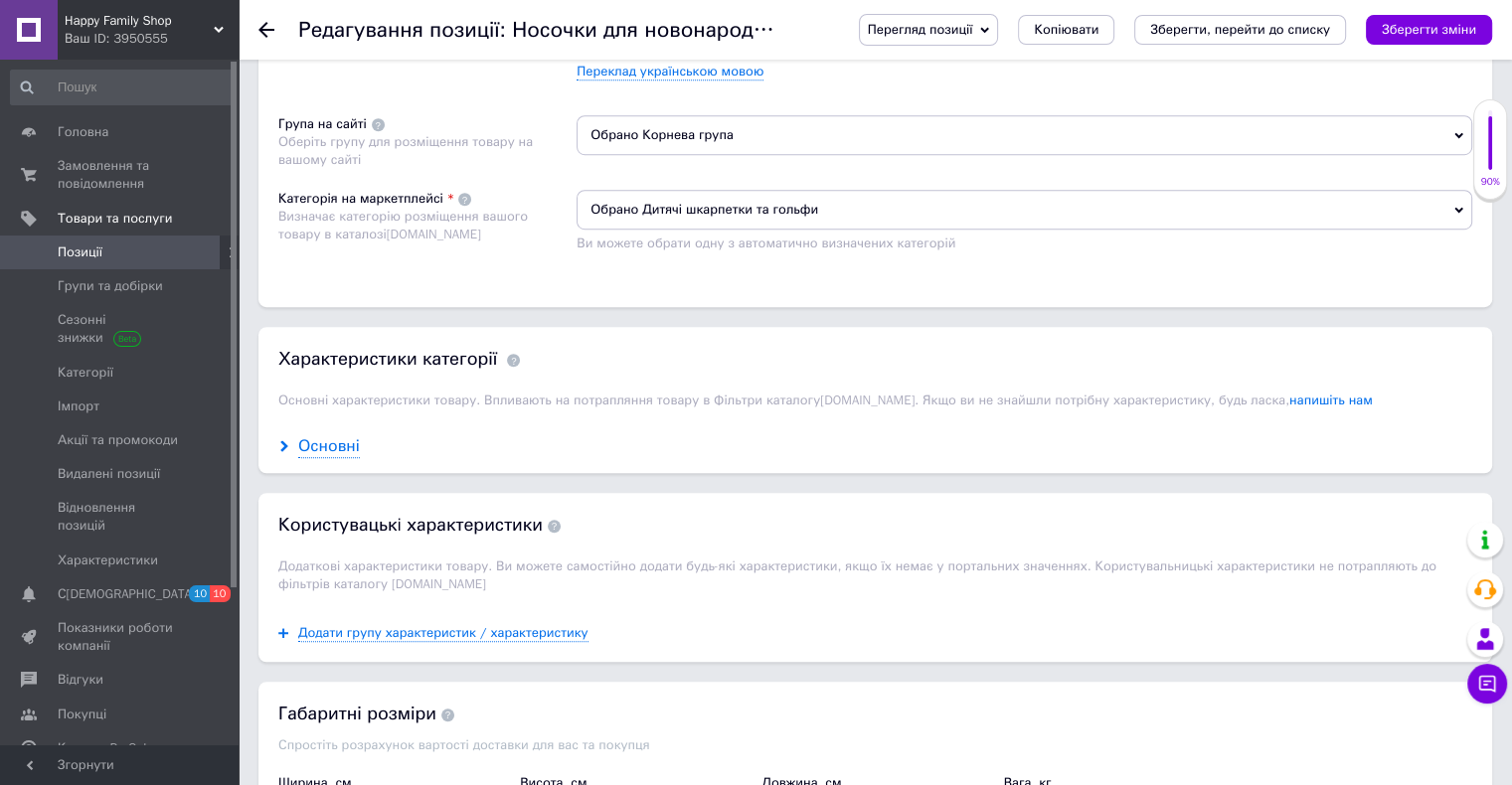 type on "30" 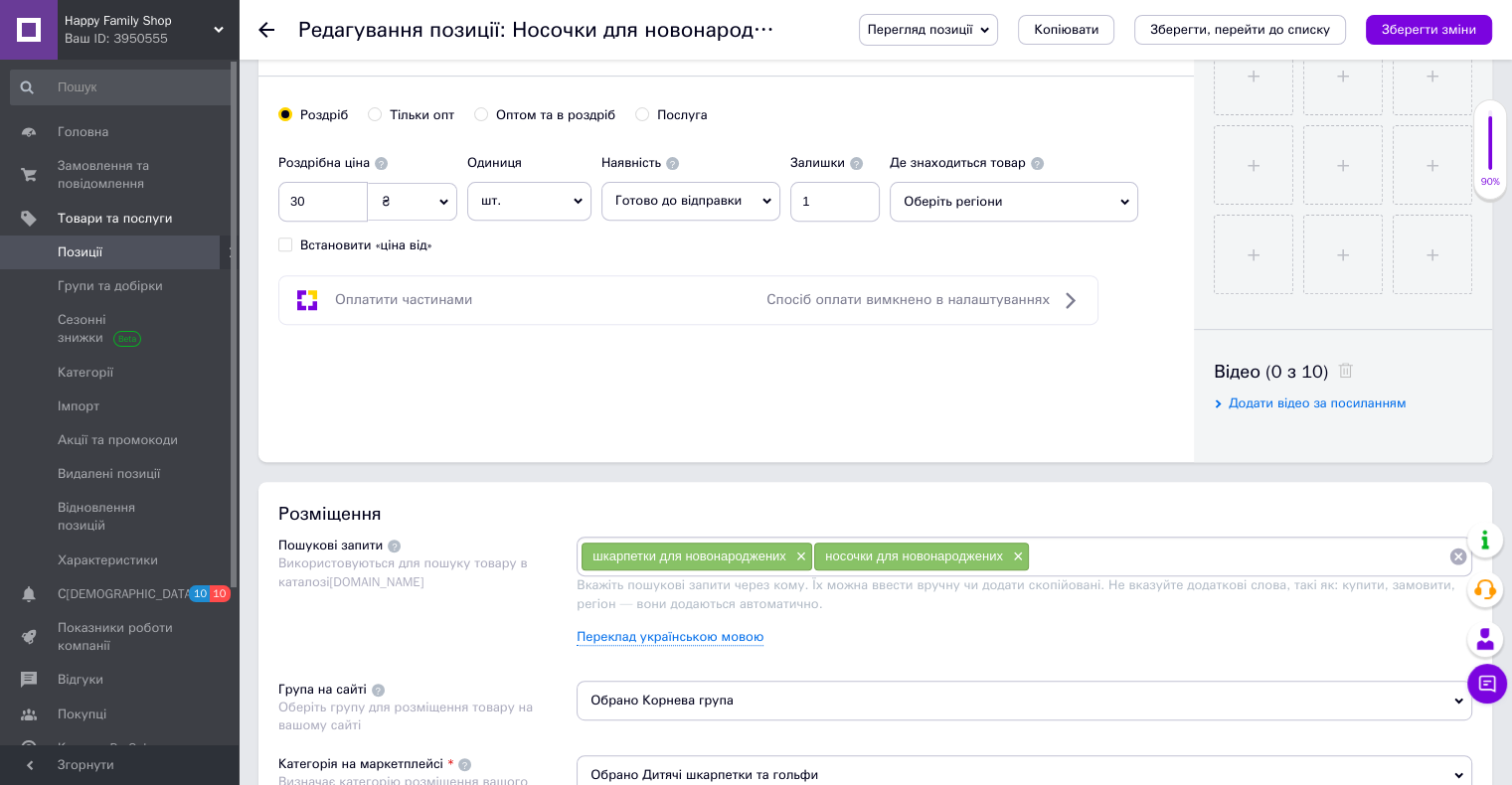 scroll, scrollTop: 696, scrollLeft: 0, axis: vertical 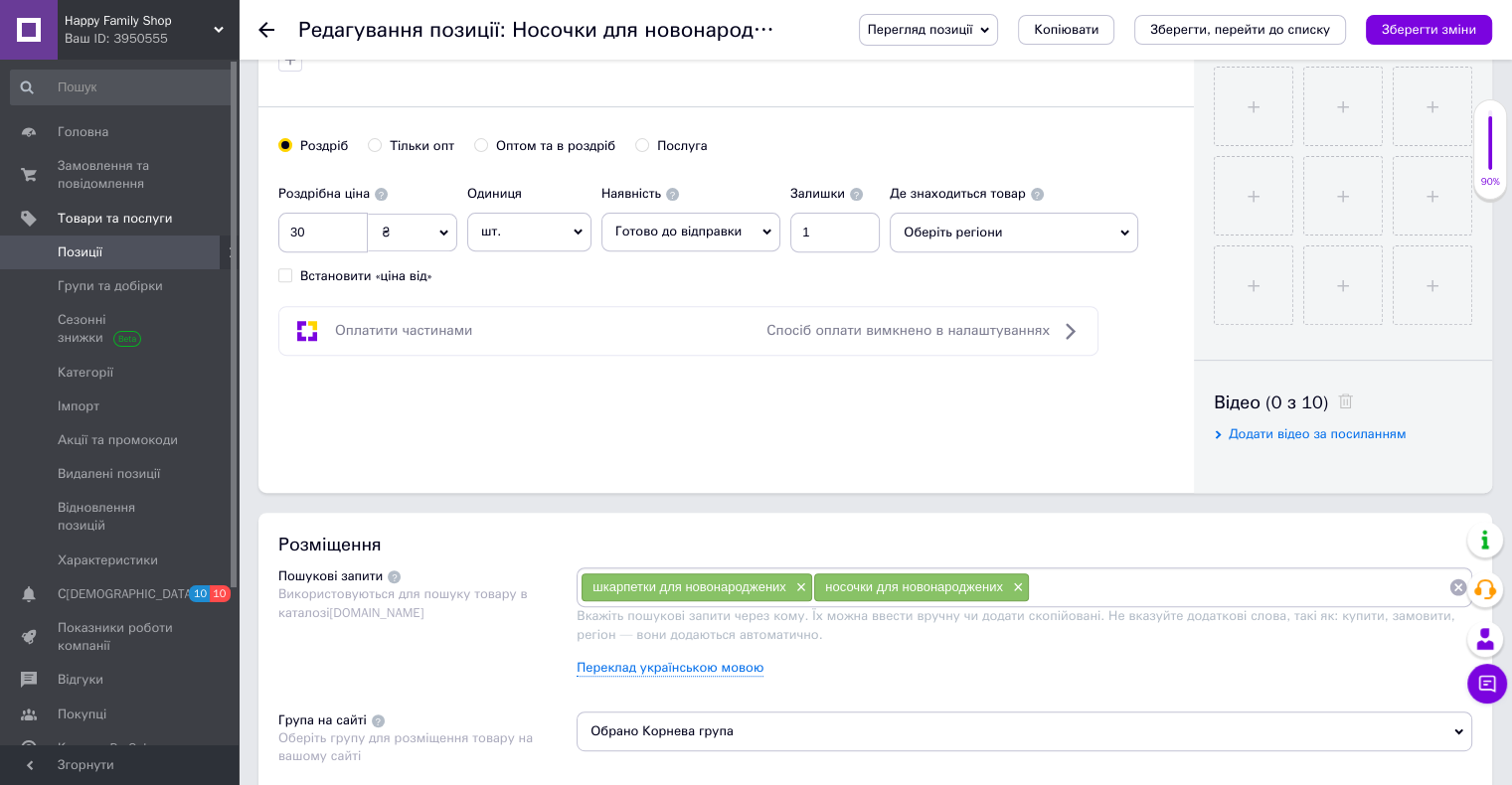 click on "Оберіть регіони" at bounding box center [1014, 233] 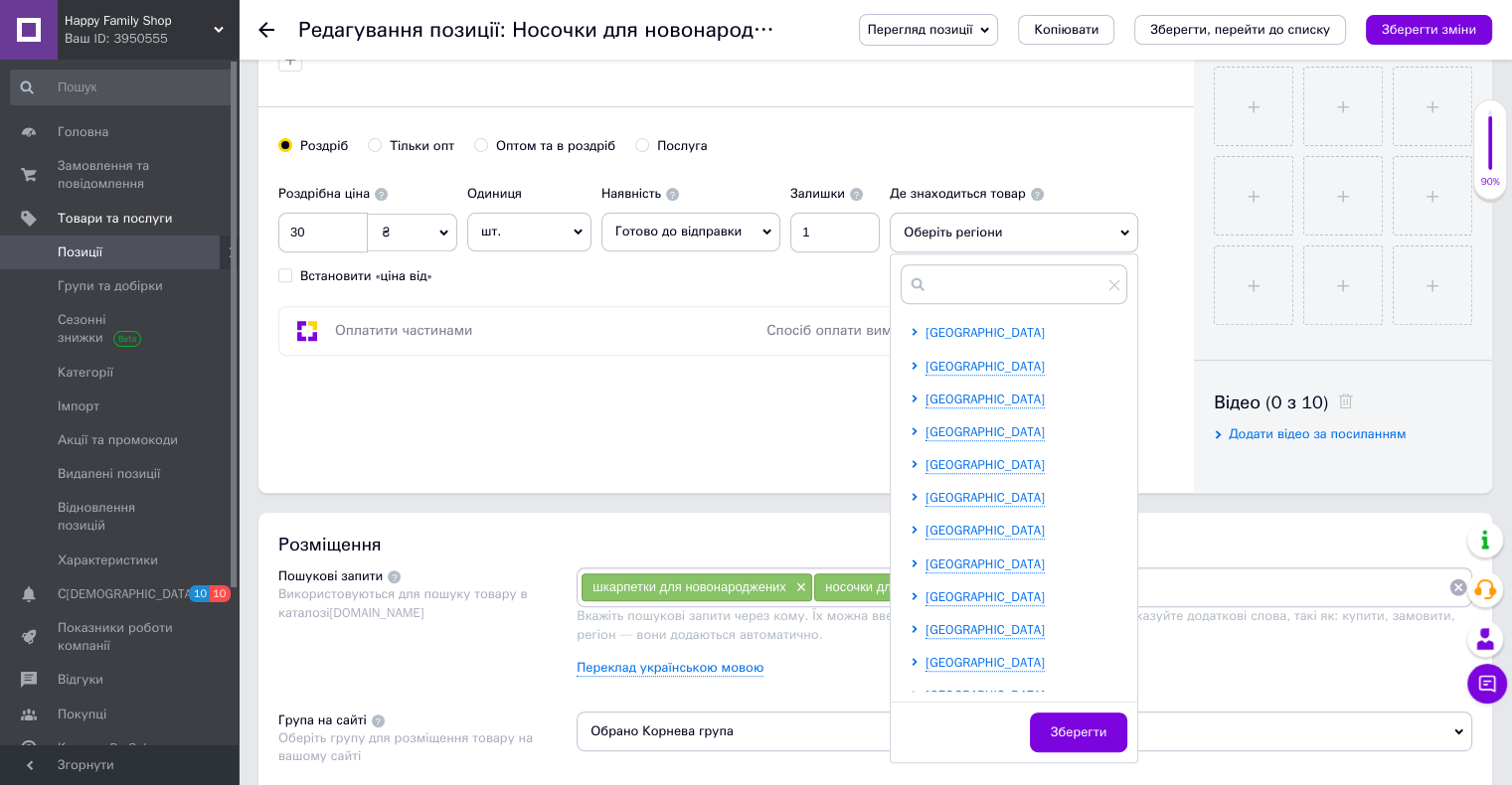 click on "[GEOGRAPHIC_DATA]" at bounding box center [985, 332] 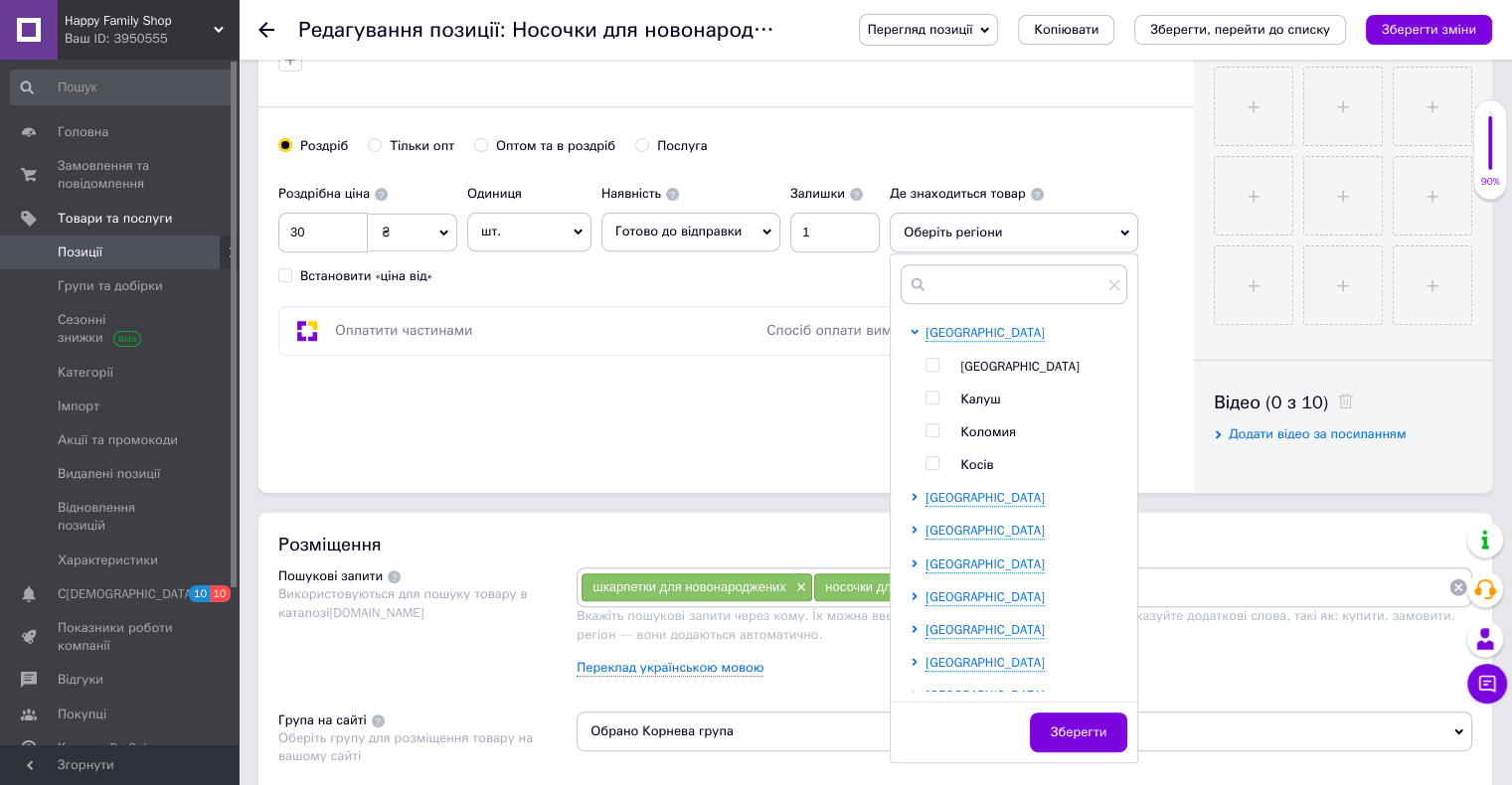 click on "[GEOGRAPHIC_DATA]" at bounding box center [1020, 366] 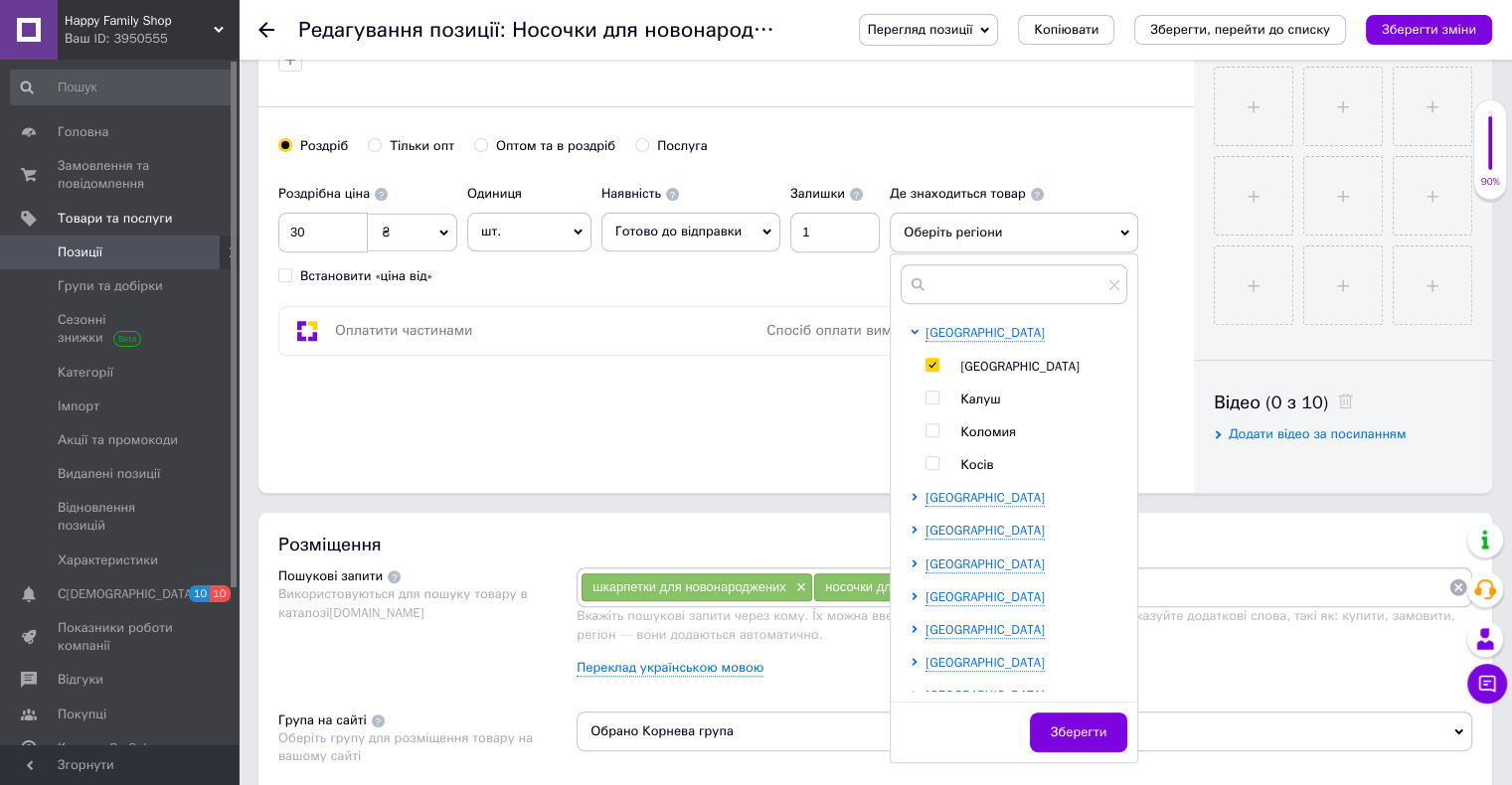 checkbox on "true" 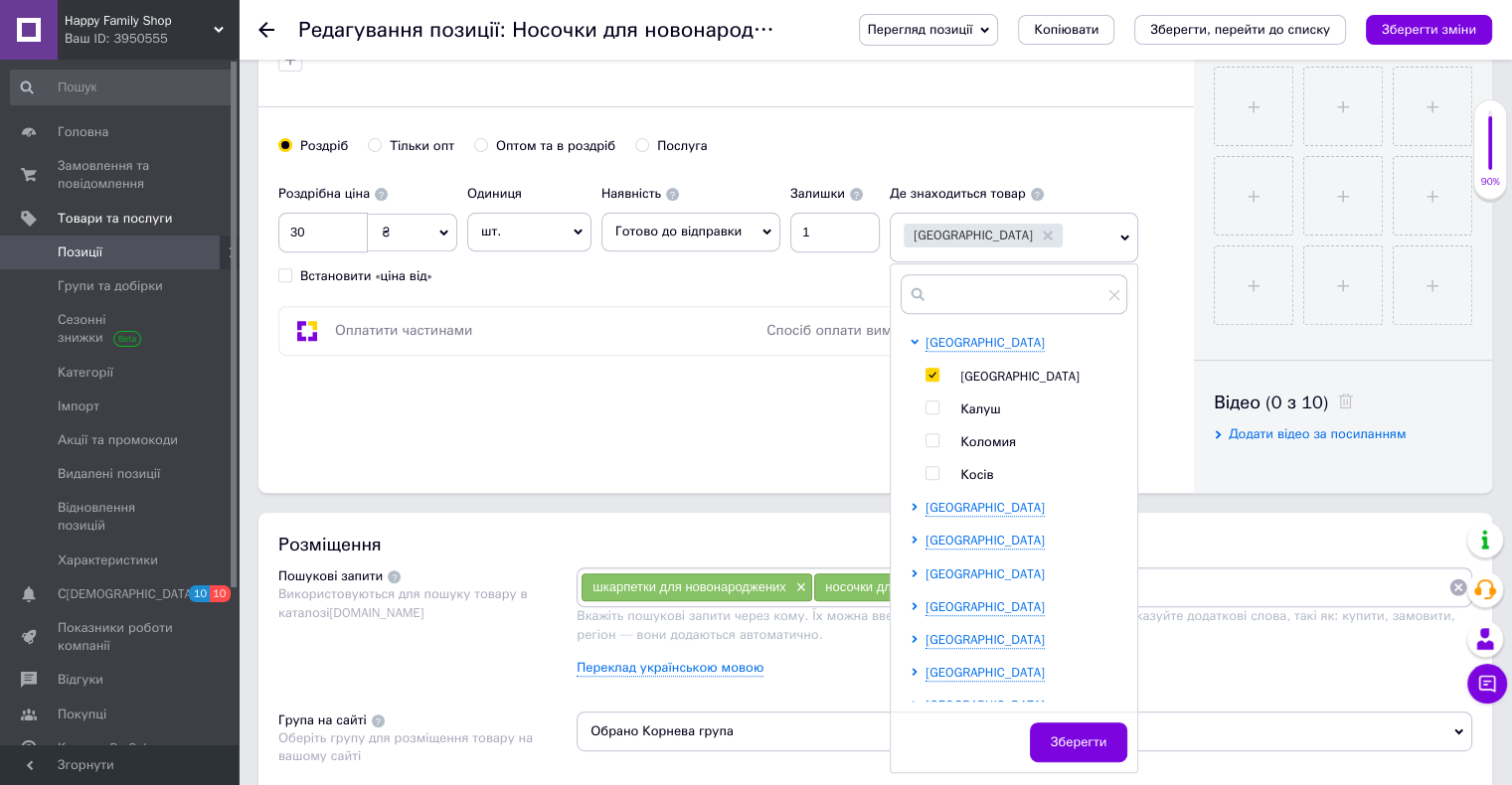 click on "[GEOGRAPHIC_DATA]" at bounding box center [985, 573] 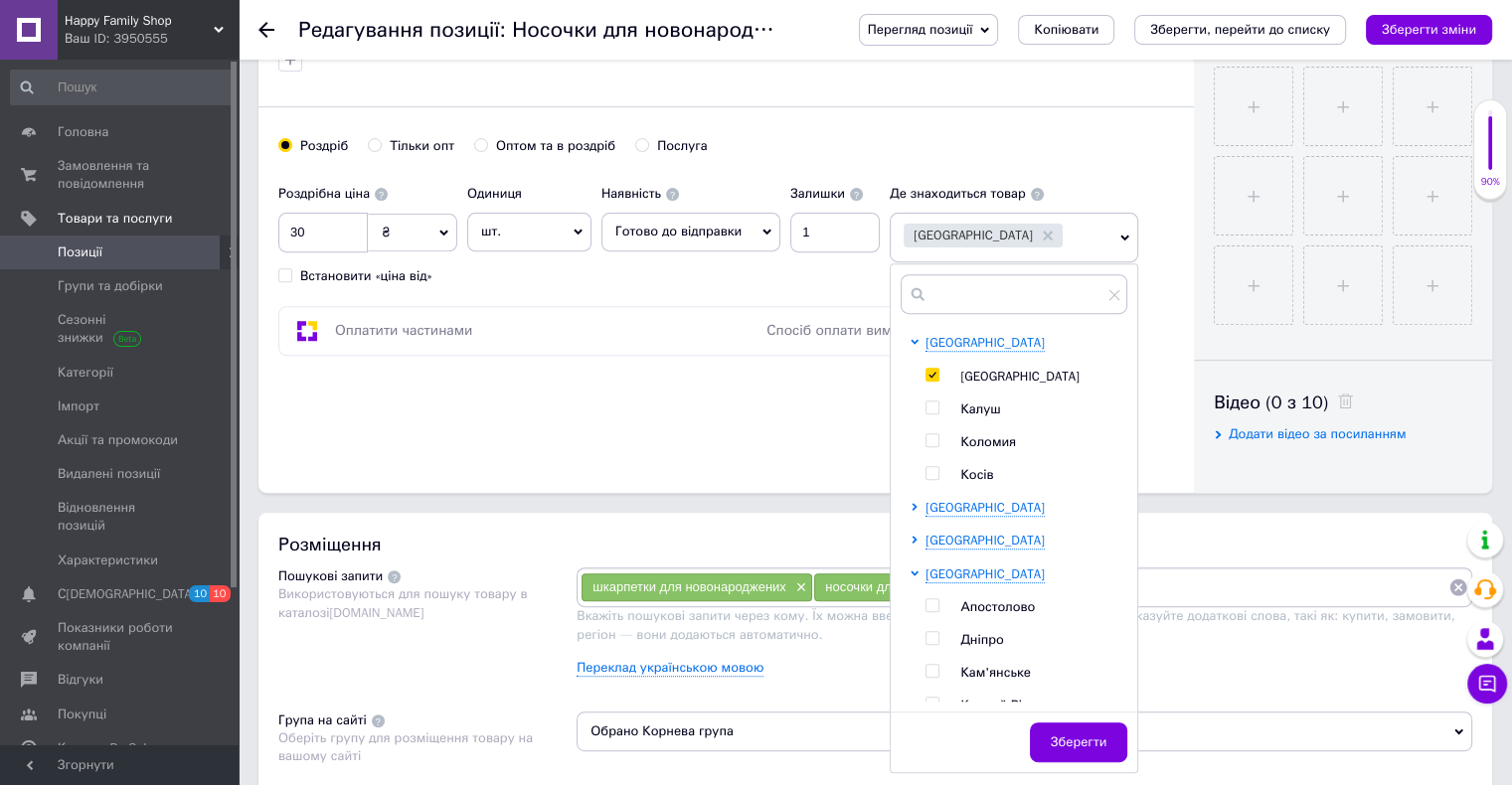click on "Дніпро" at bounding box center (981, 639) 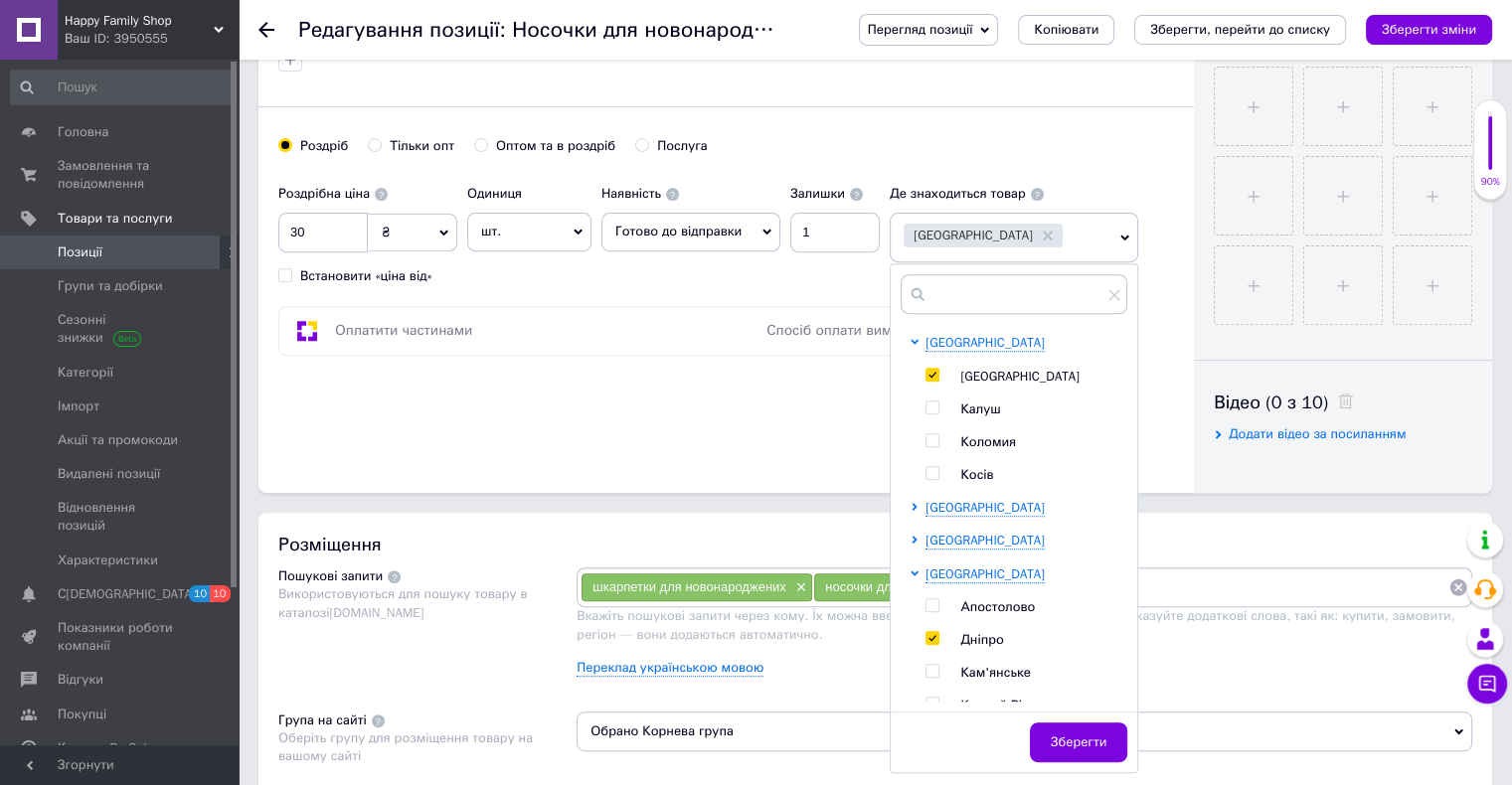 checkbox on "true" 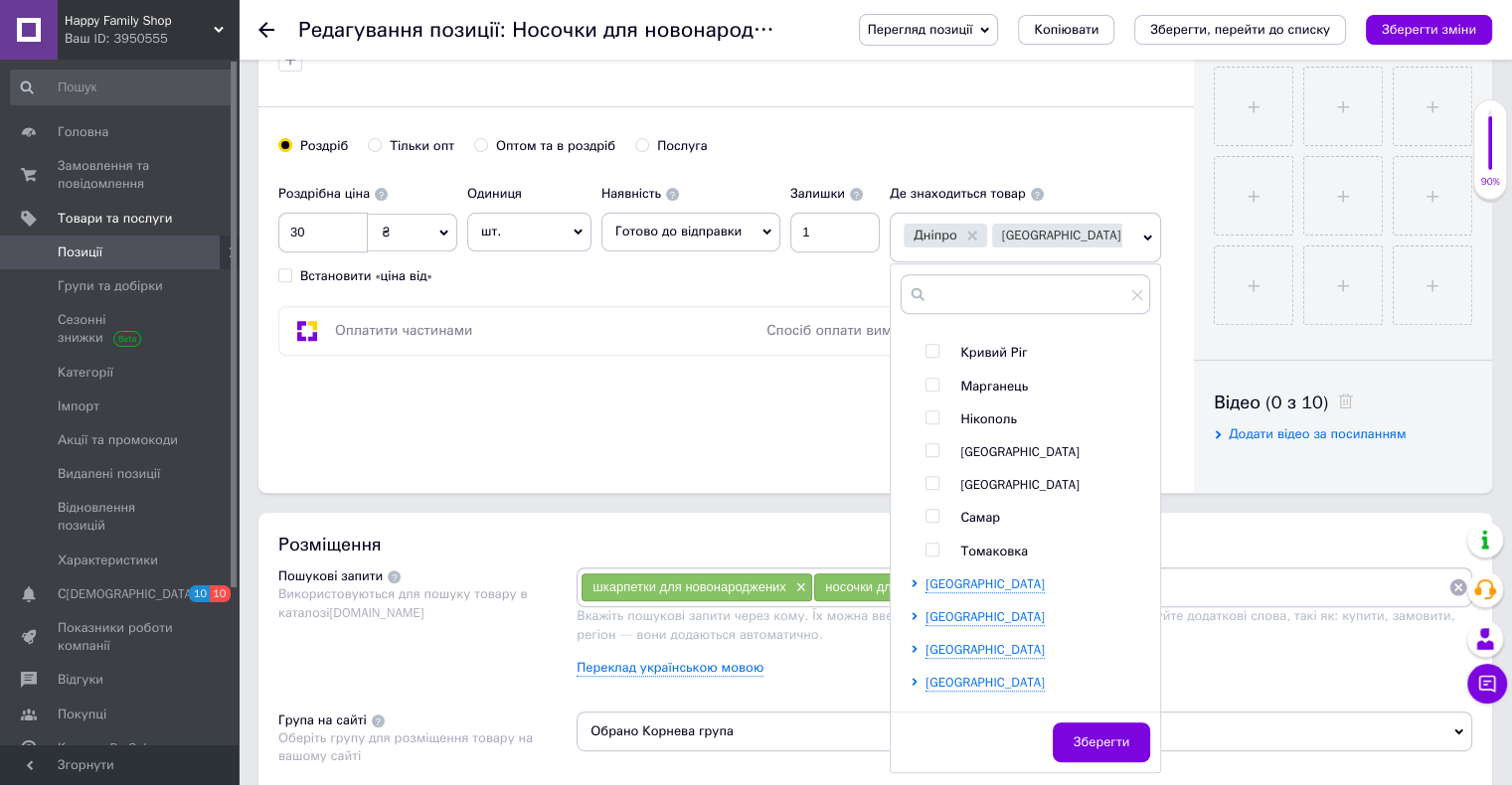 scroll, scrollTop: 397, scrollLeft: 0, axis: vertical 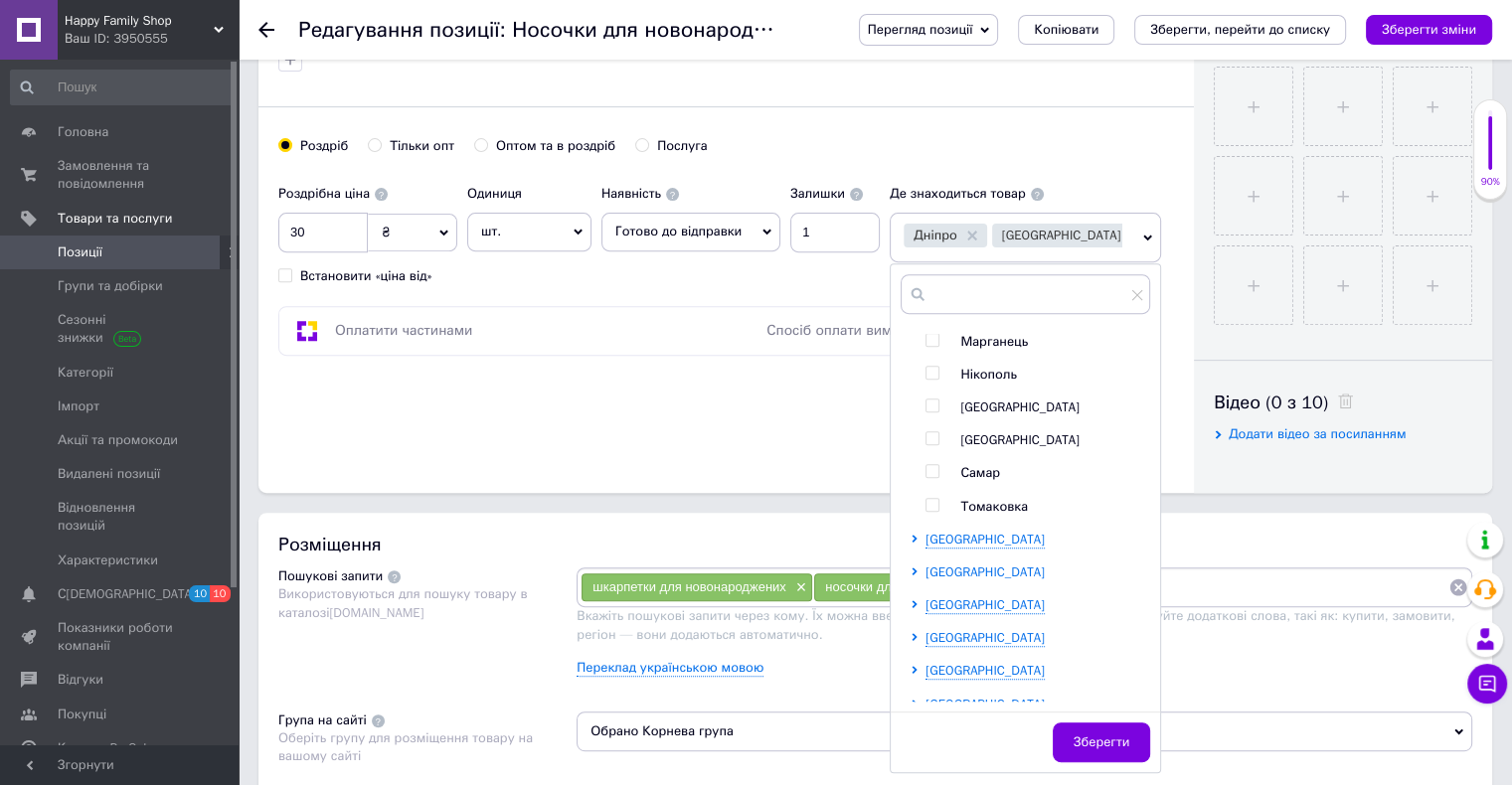 click on "[GEOGRAPHIC_DATA]" at bounding box center (985, 571) 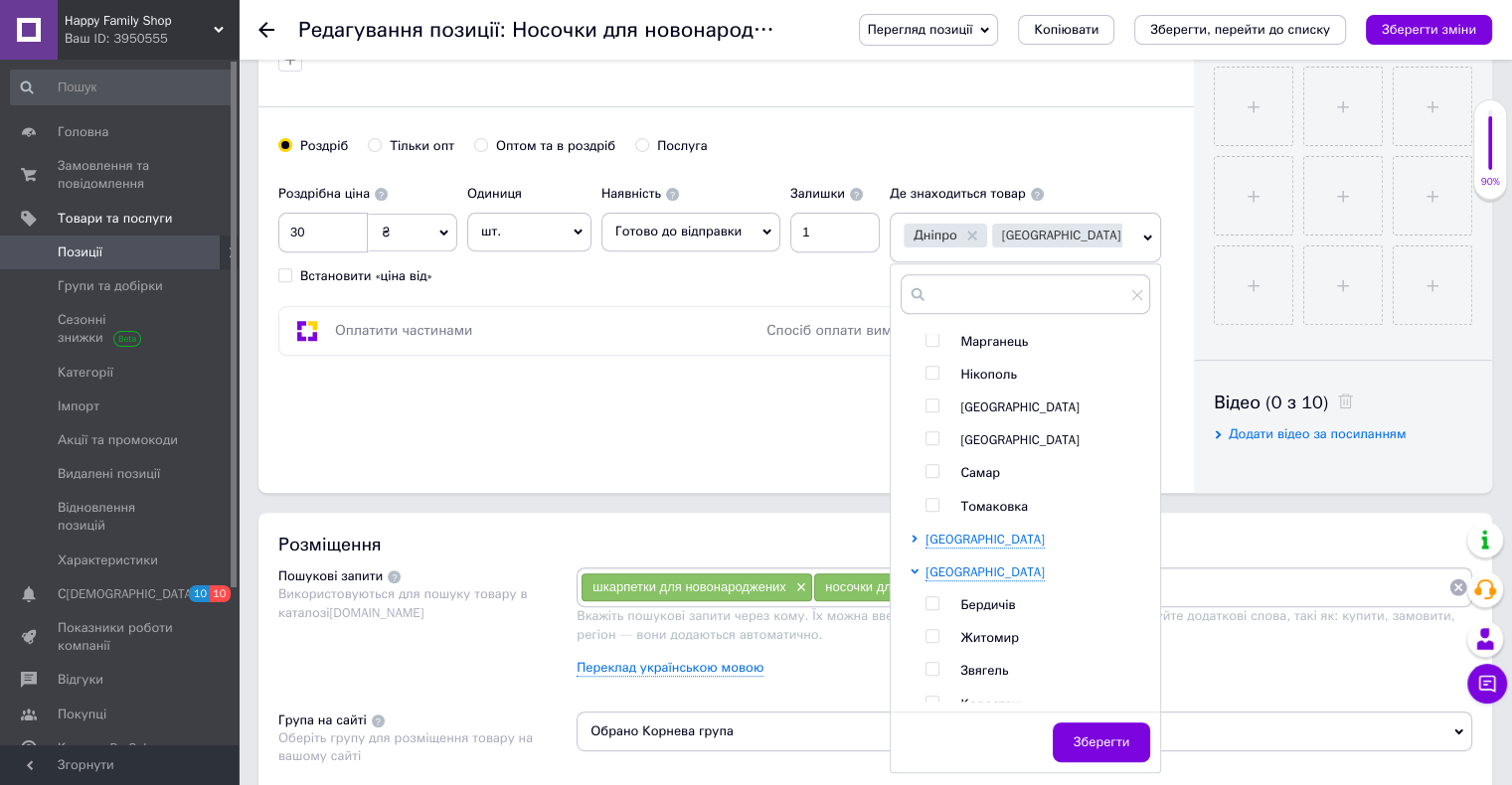 click on "Бердичів" at bounding box center [987, 604] 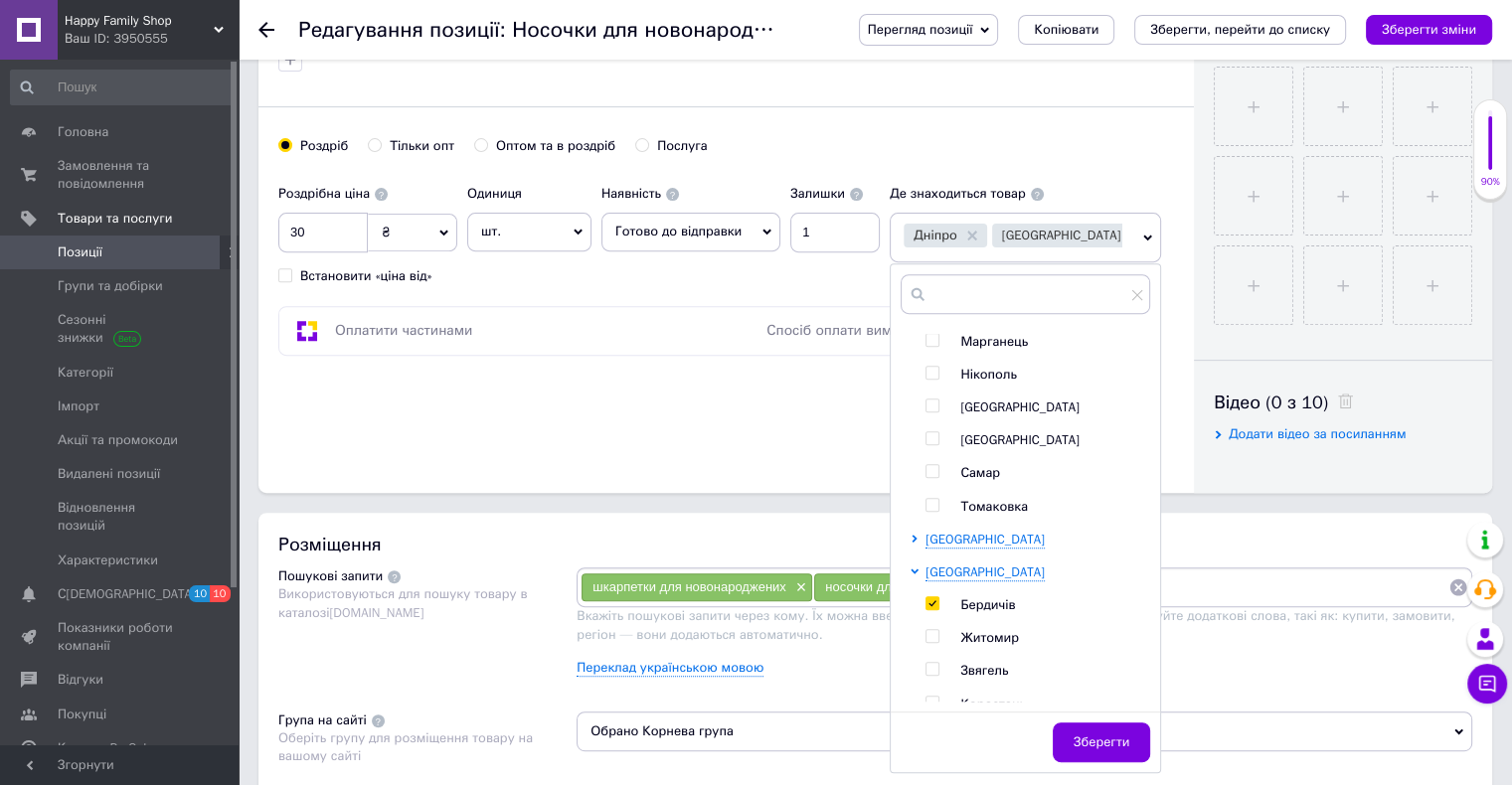 checkbox on "true" 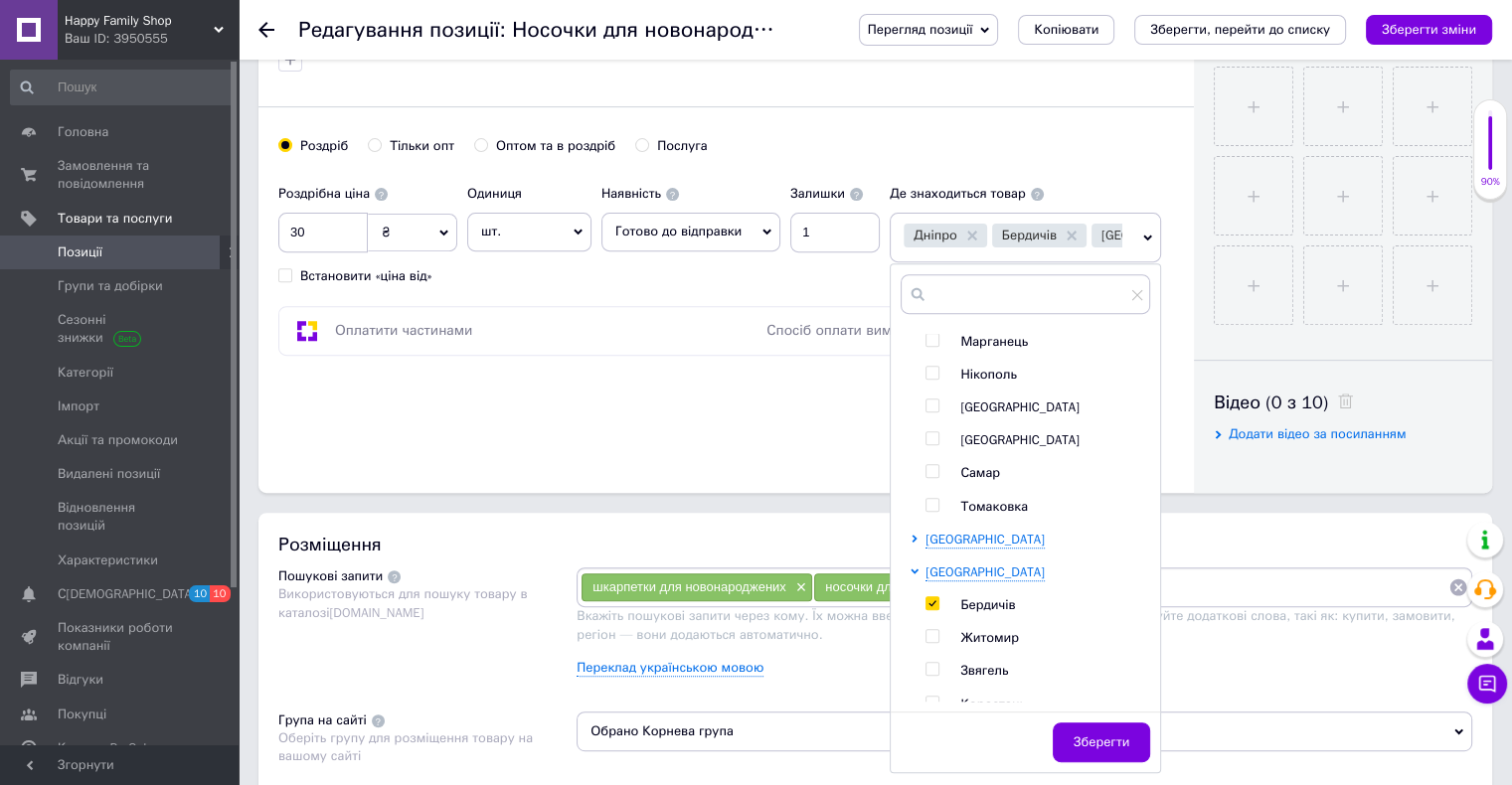click on "Зберегти" at bounding box center (1025, 747) 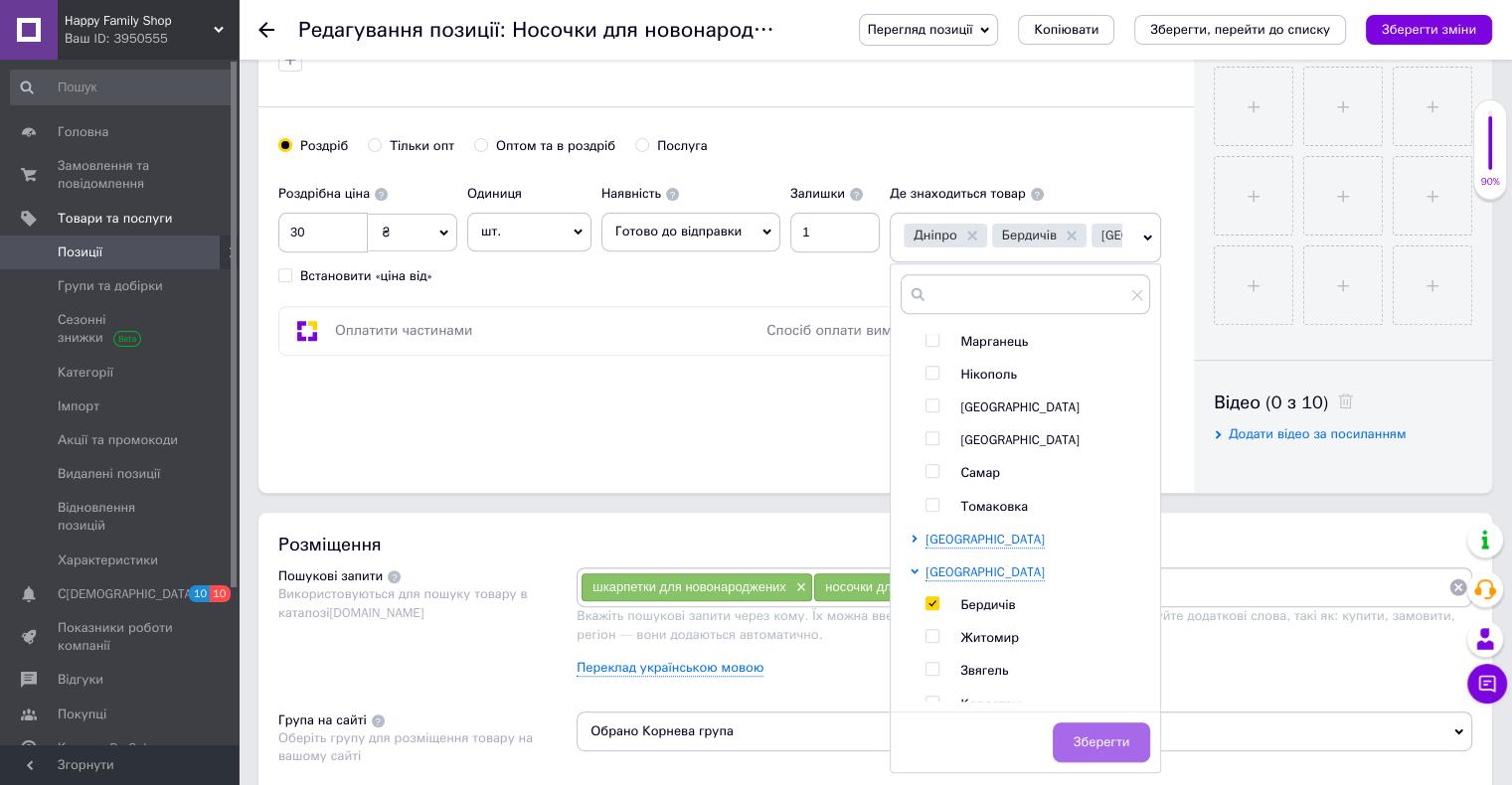 click on "Зберегти" at bounding box center [1101, 742] 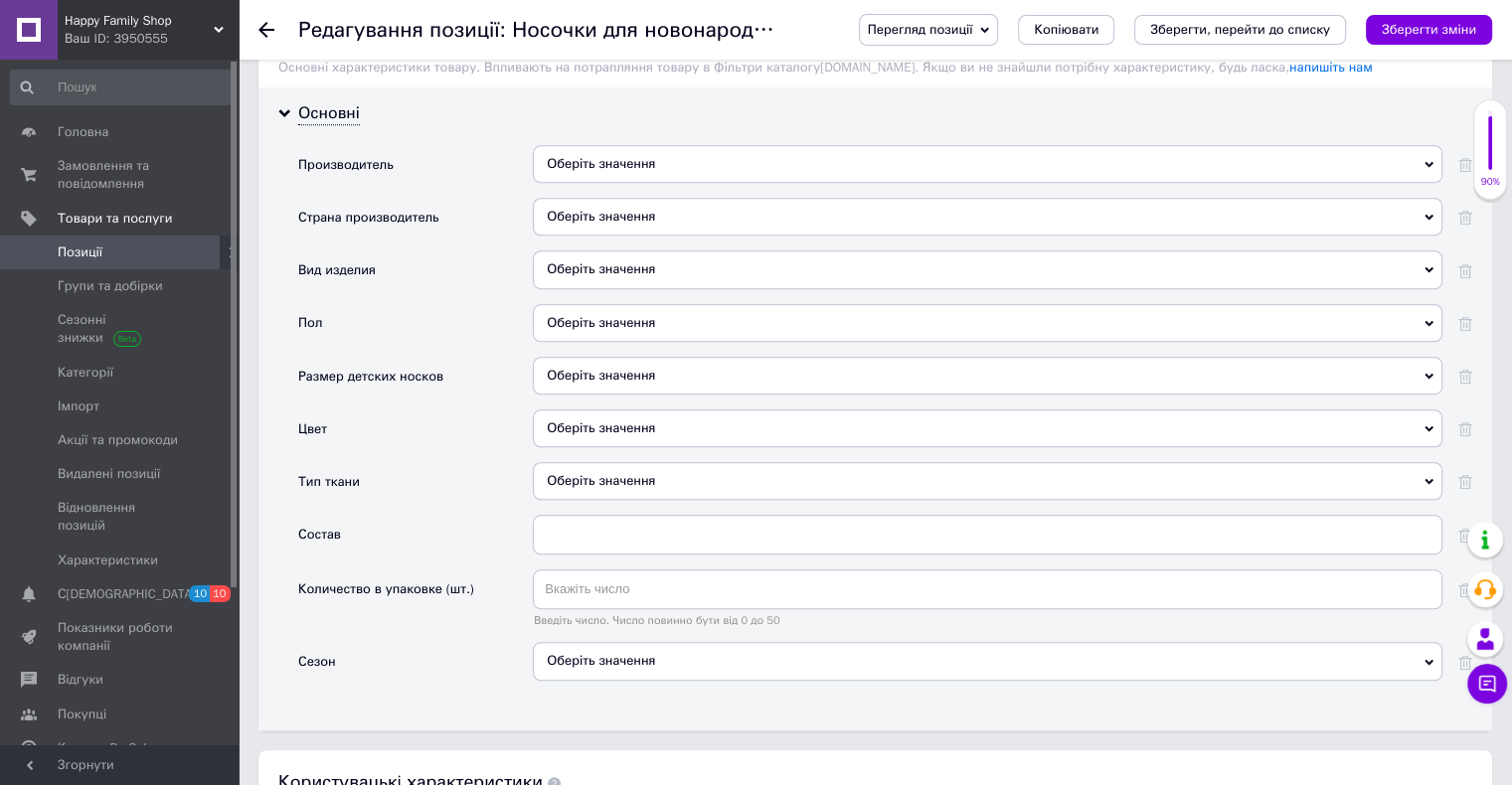 scroll, scrollTop: 1590, scrollLeft: 0, axis: vertical 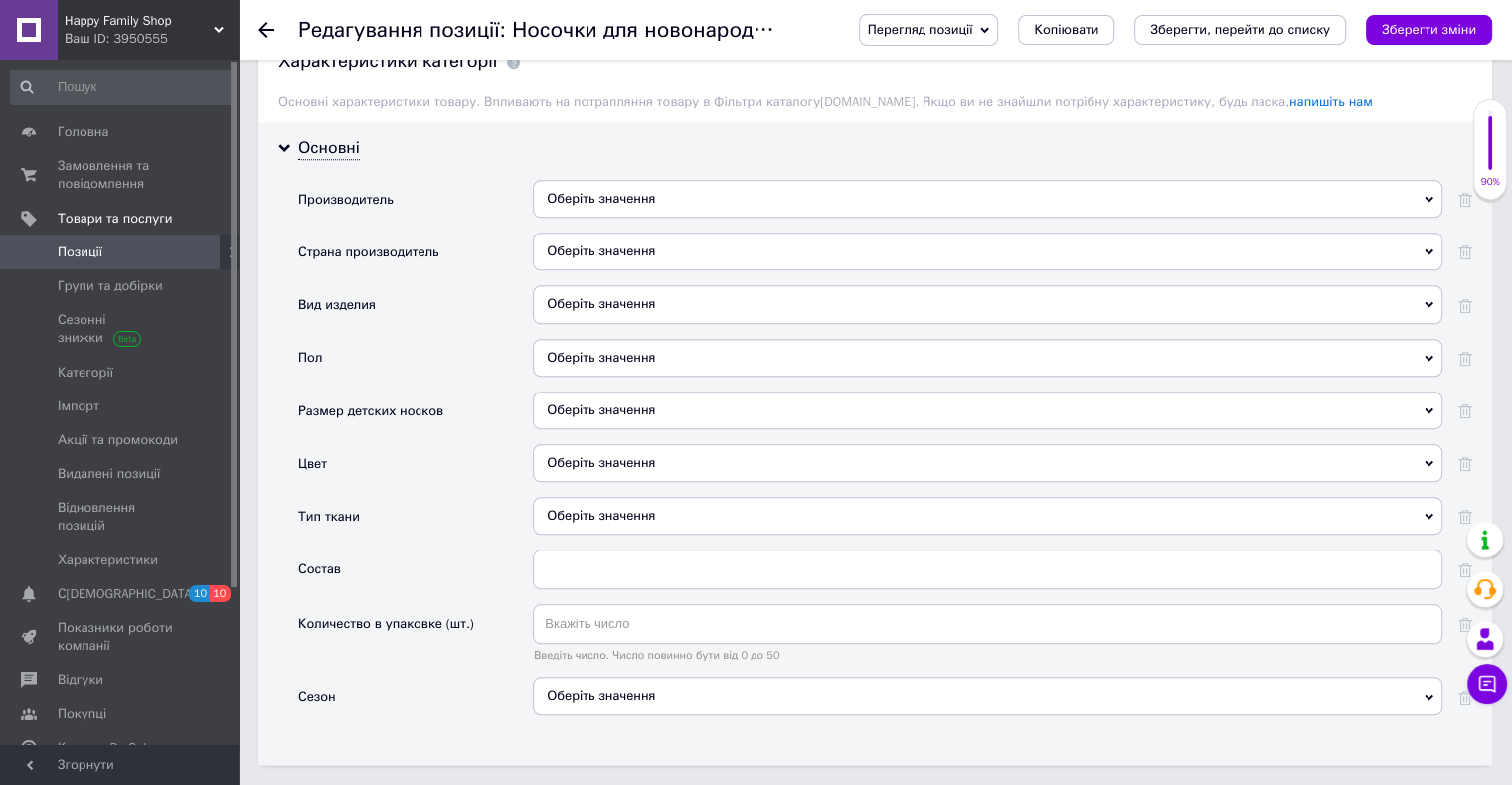 click on "Оберіть значення" at bounding box center (987, 199) 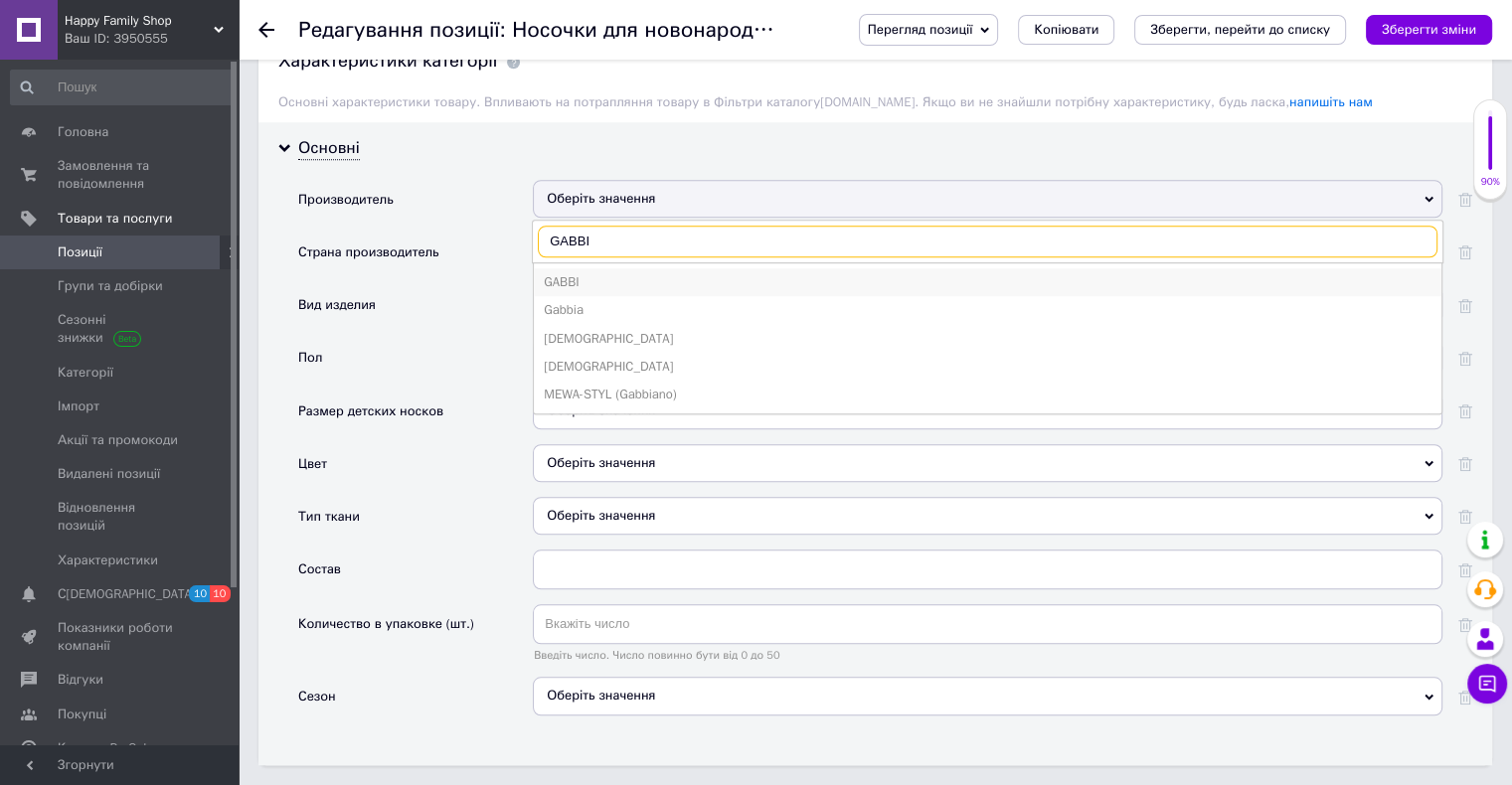 type on "GABBI" 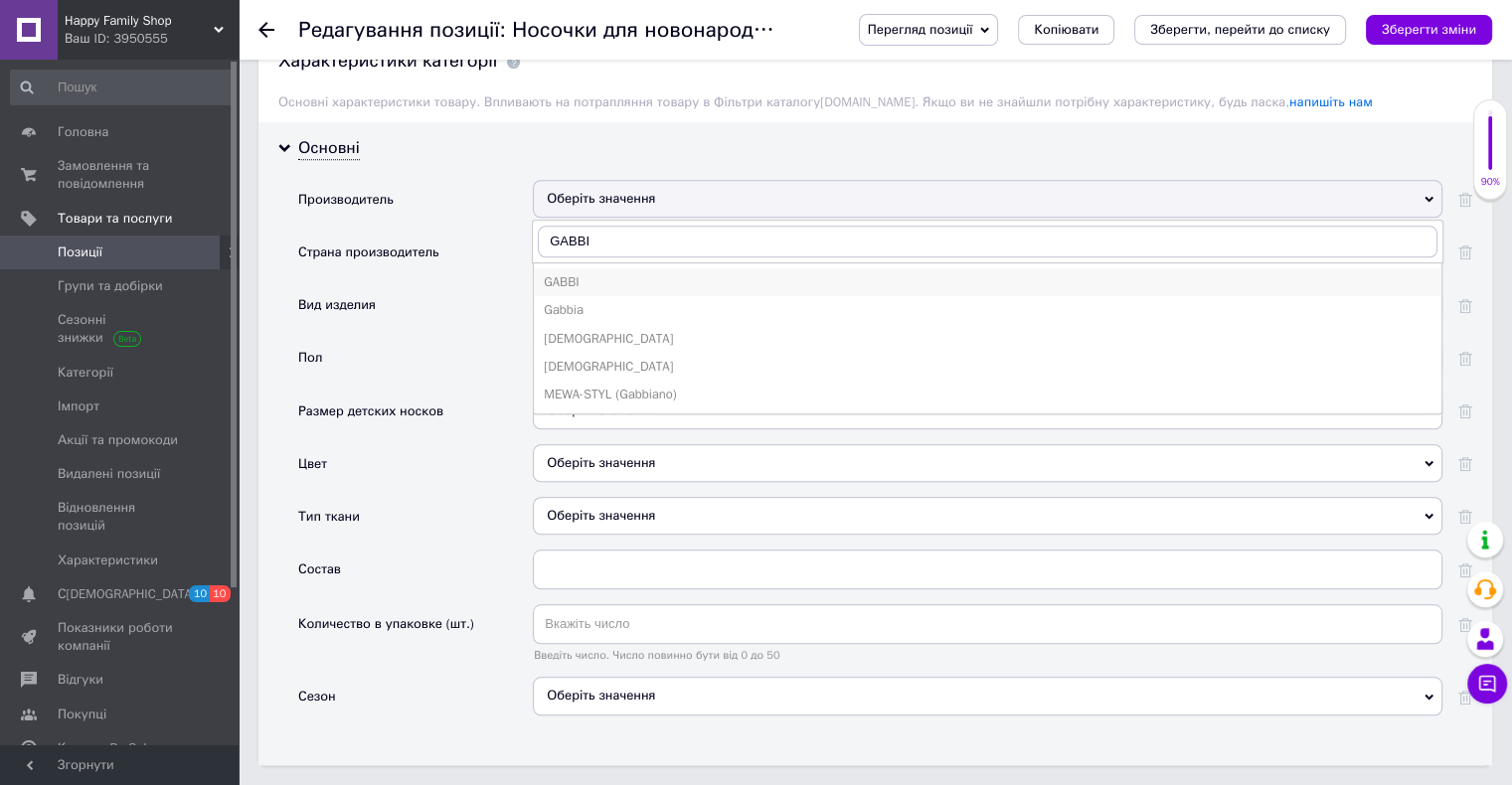 click on "GABBI" at bounding box center [987, 282] 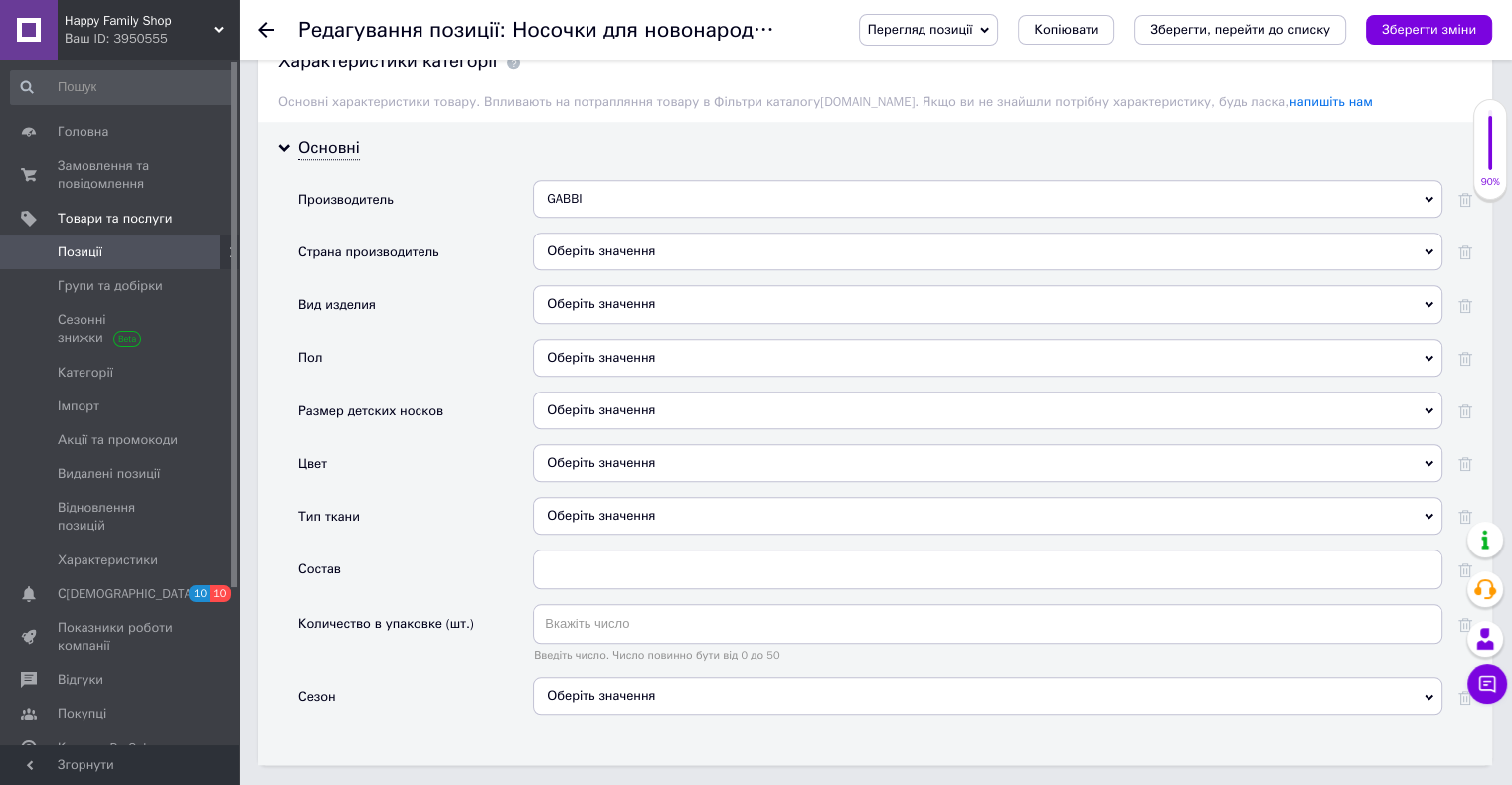 click on "Оберіть значення" at bounding box center (987, 251) 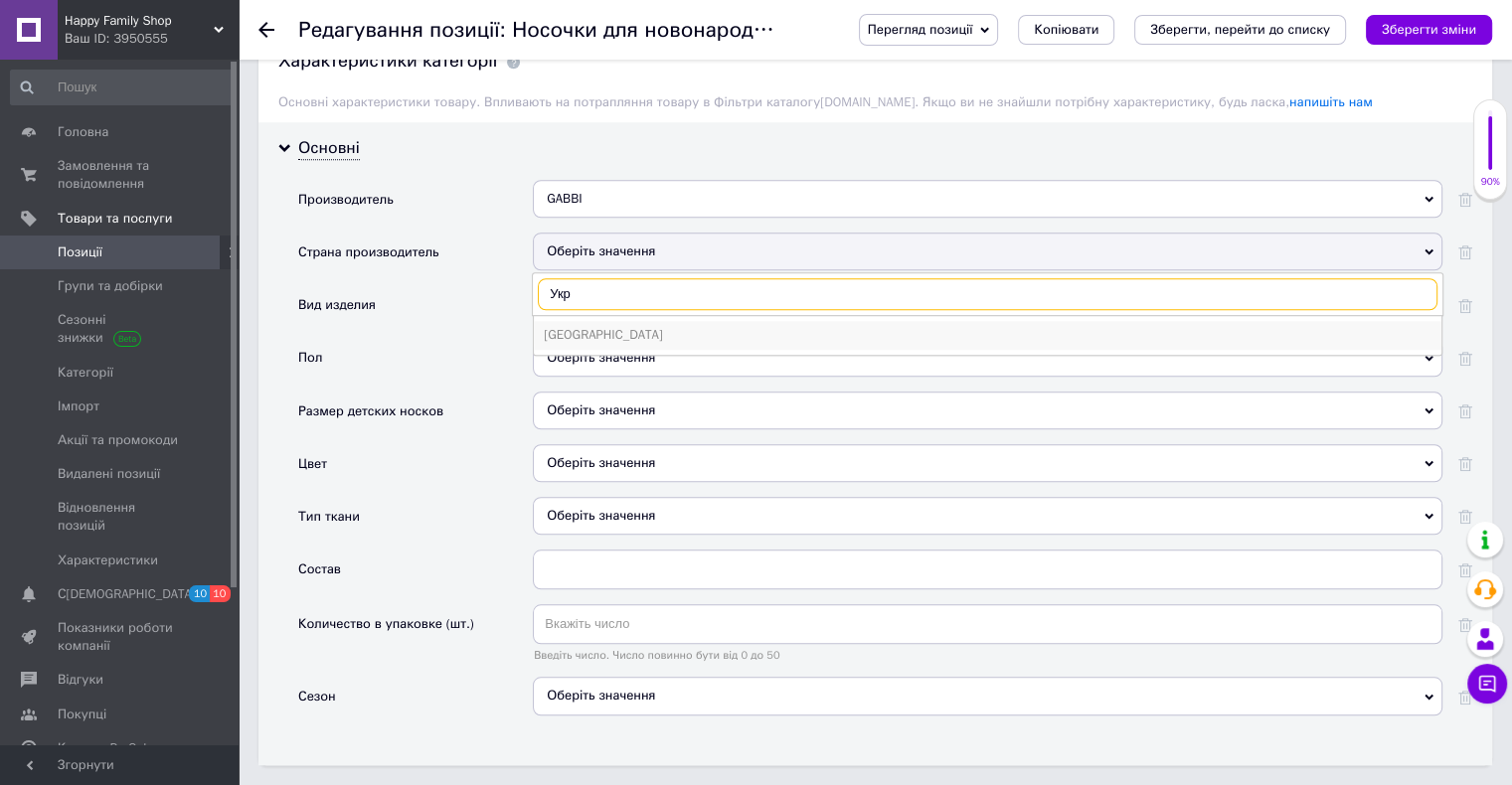 type on "Укр" 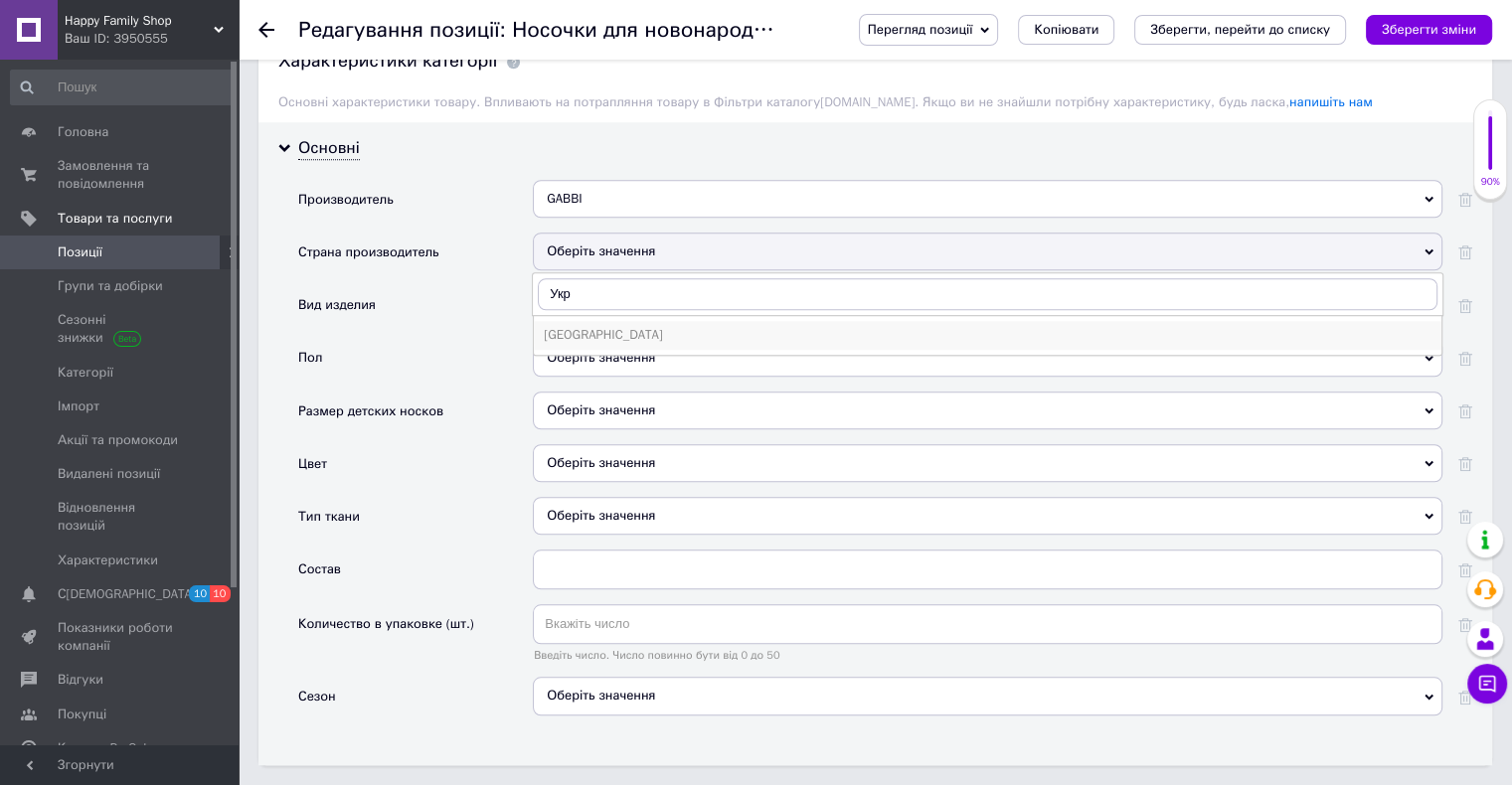 click on "[GEOGRAPHIC_DATA]" at bounding box center (987, 335) 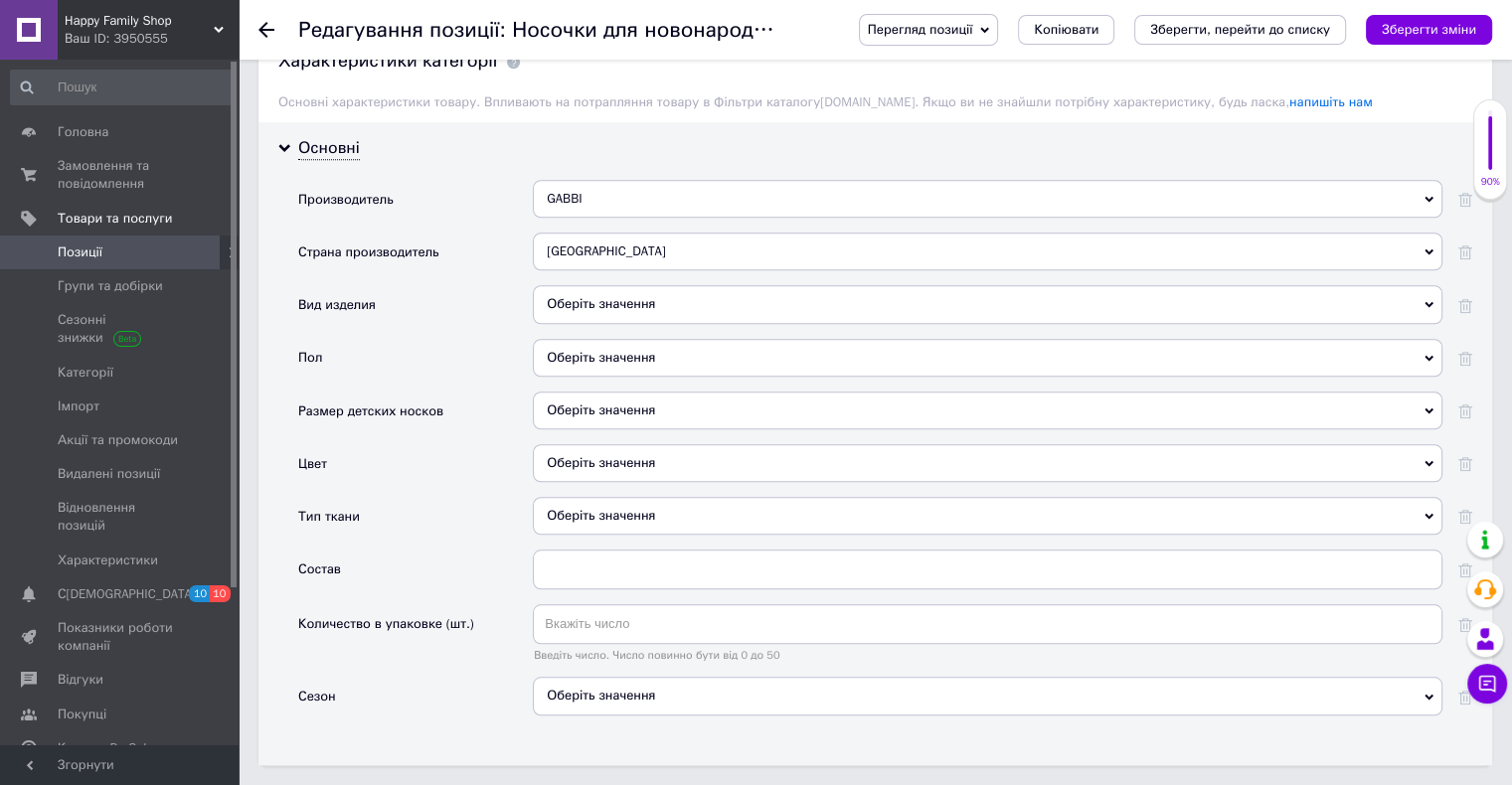 click on "Оберіть значення" at bounding box center [987, 304] 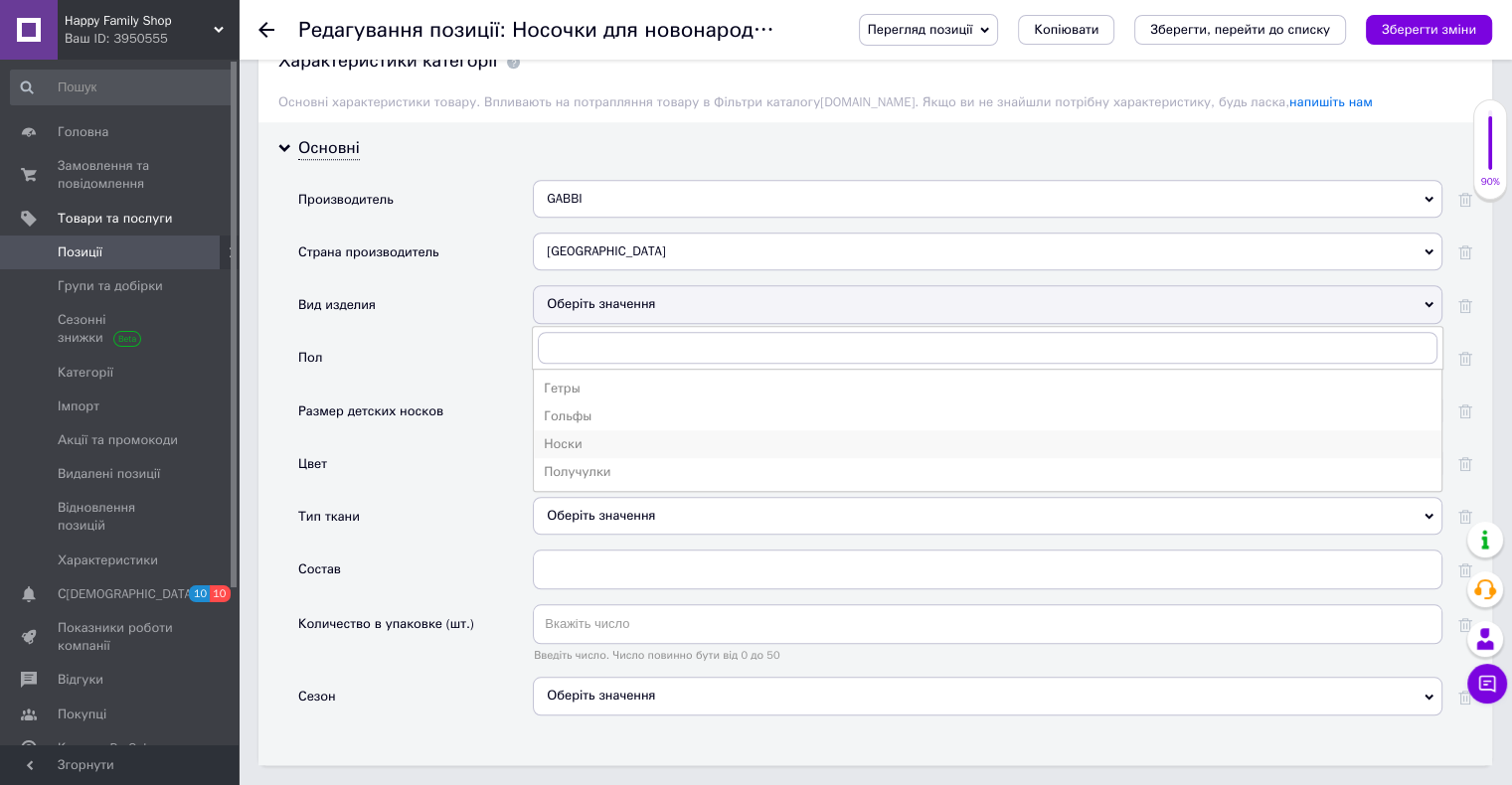 click on "Носки" at bounding box center (987, 444) 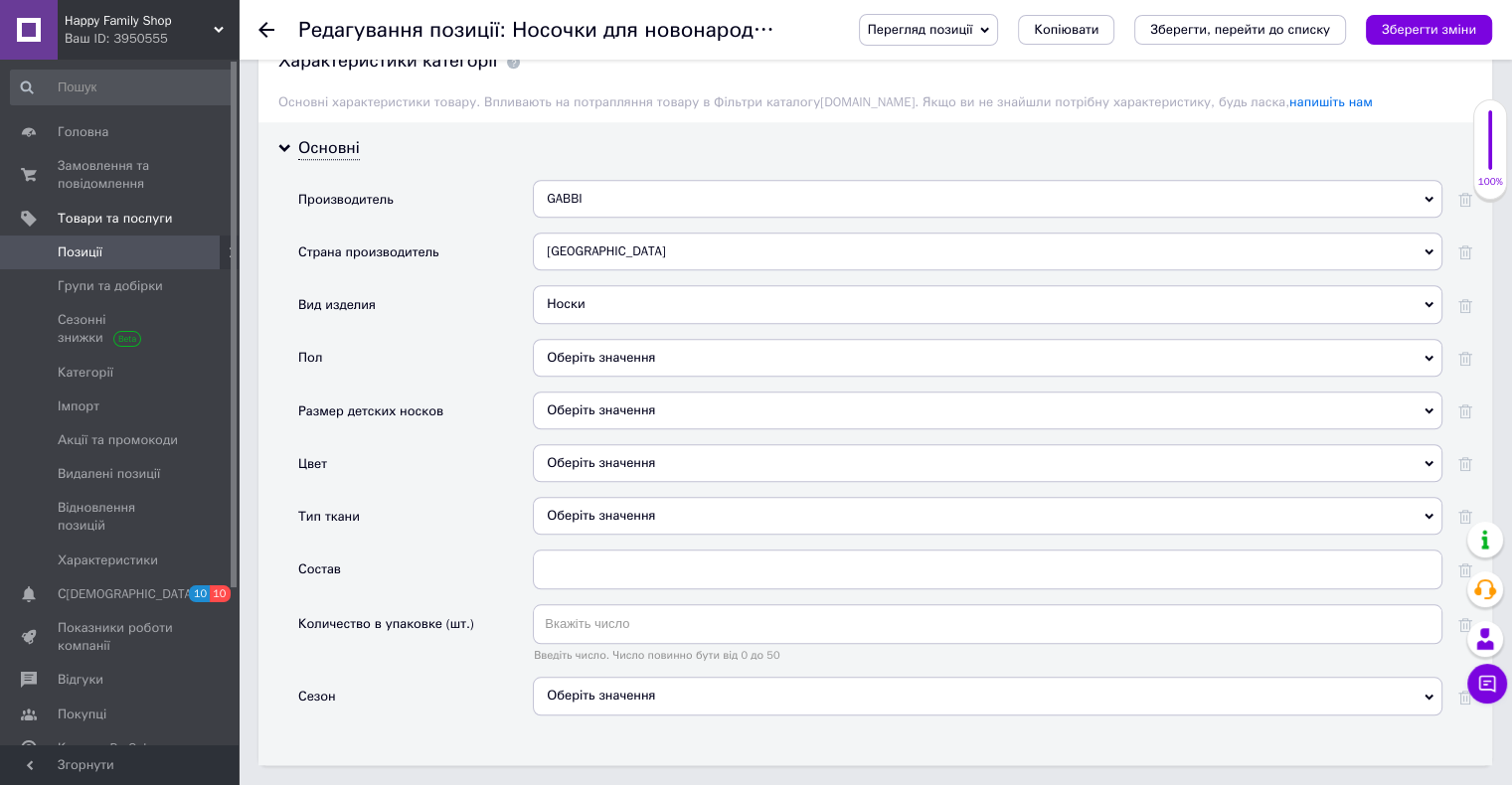 click on "Оберіть значення" at bounding box center [987, 358] 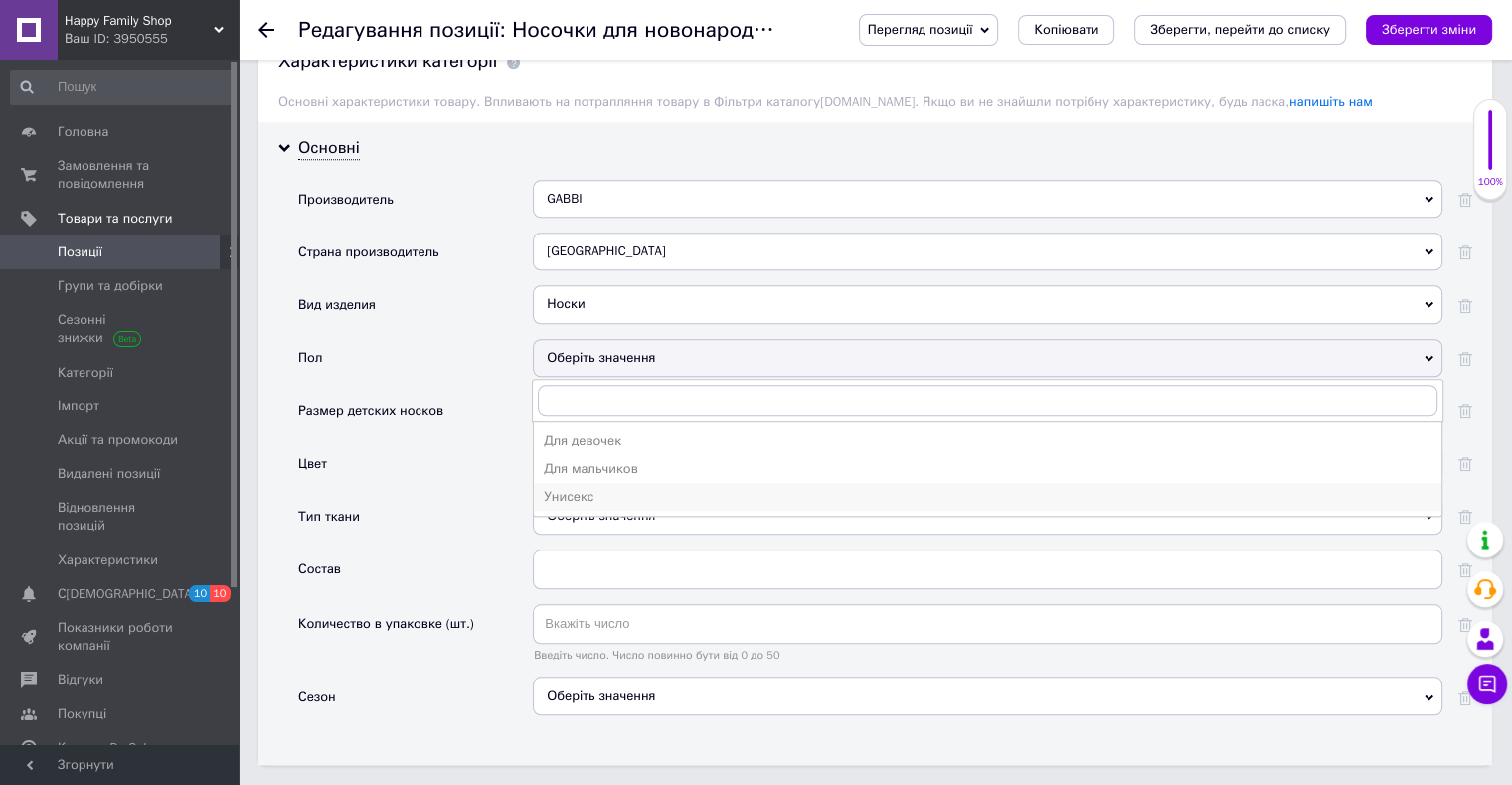 click on "Унисекс" at bounding box center [987, 497] 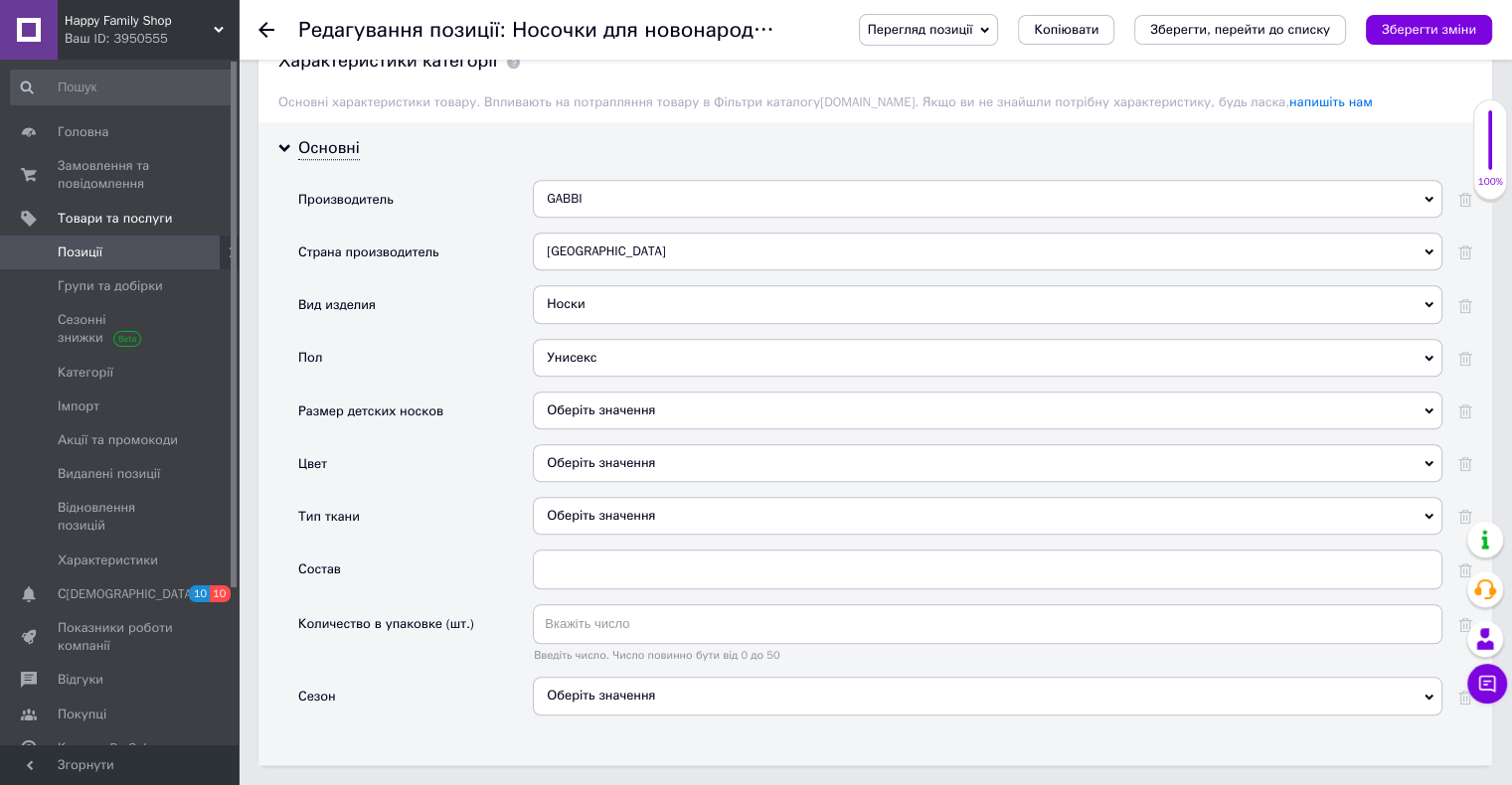 click on "Оберіть значення" at bounding box center [987, 410] 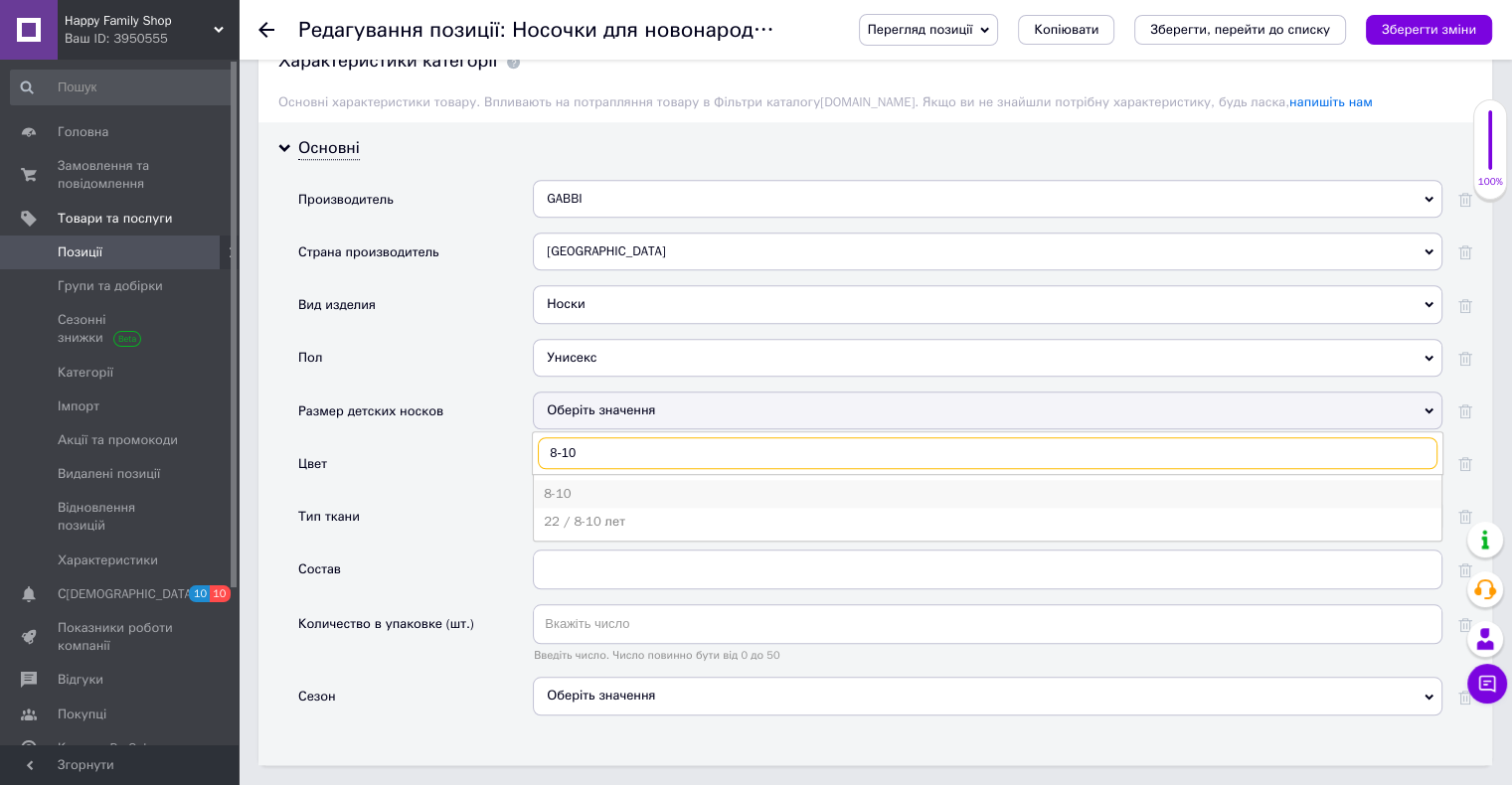 type on "8-10" 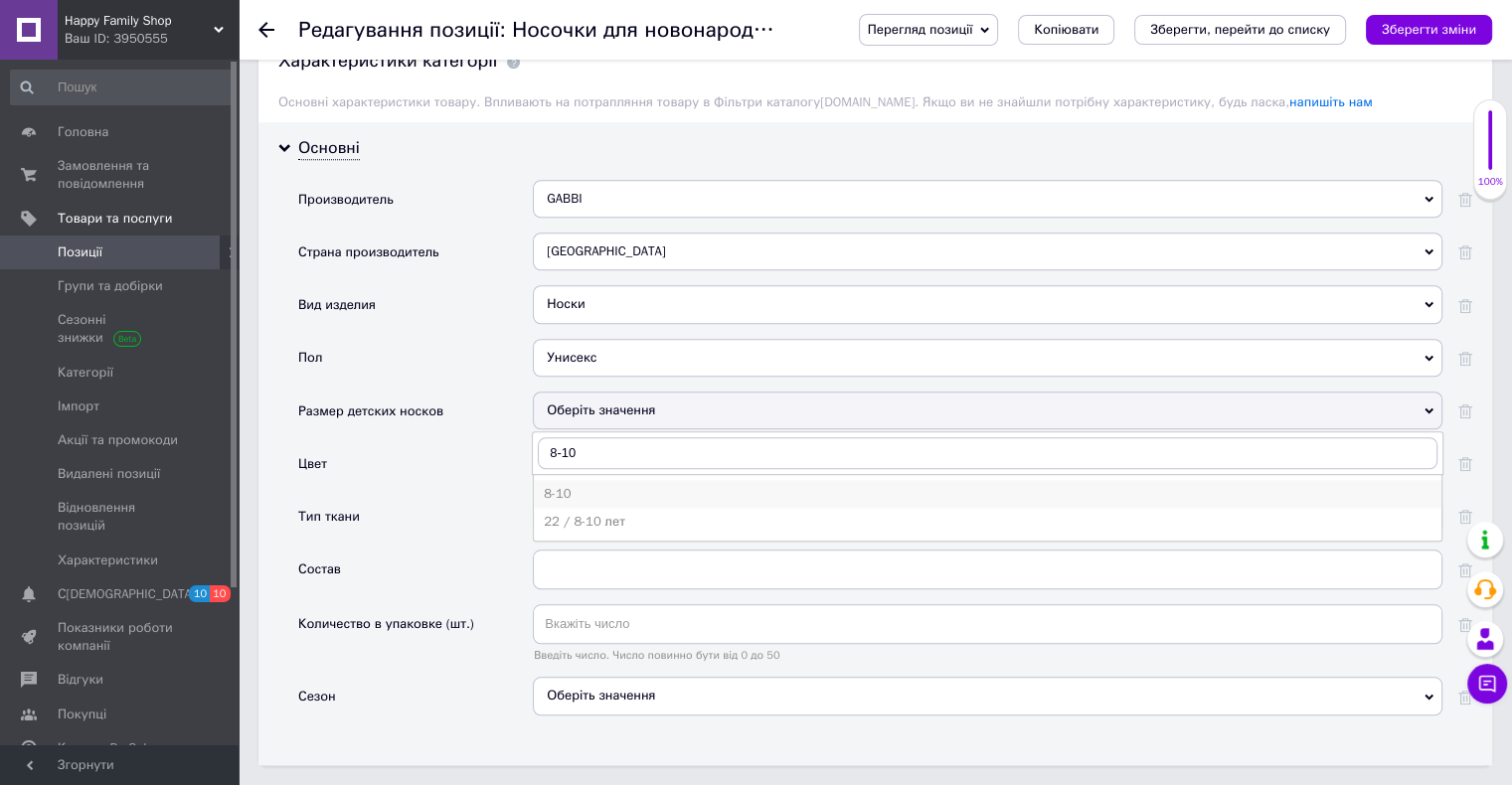 click on "8-10" at bounding box center [987, 494] 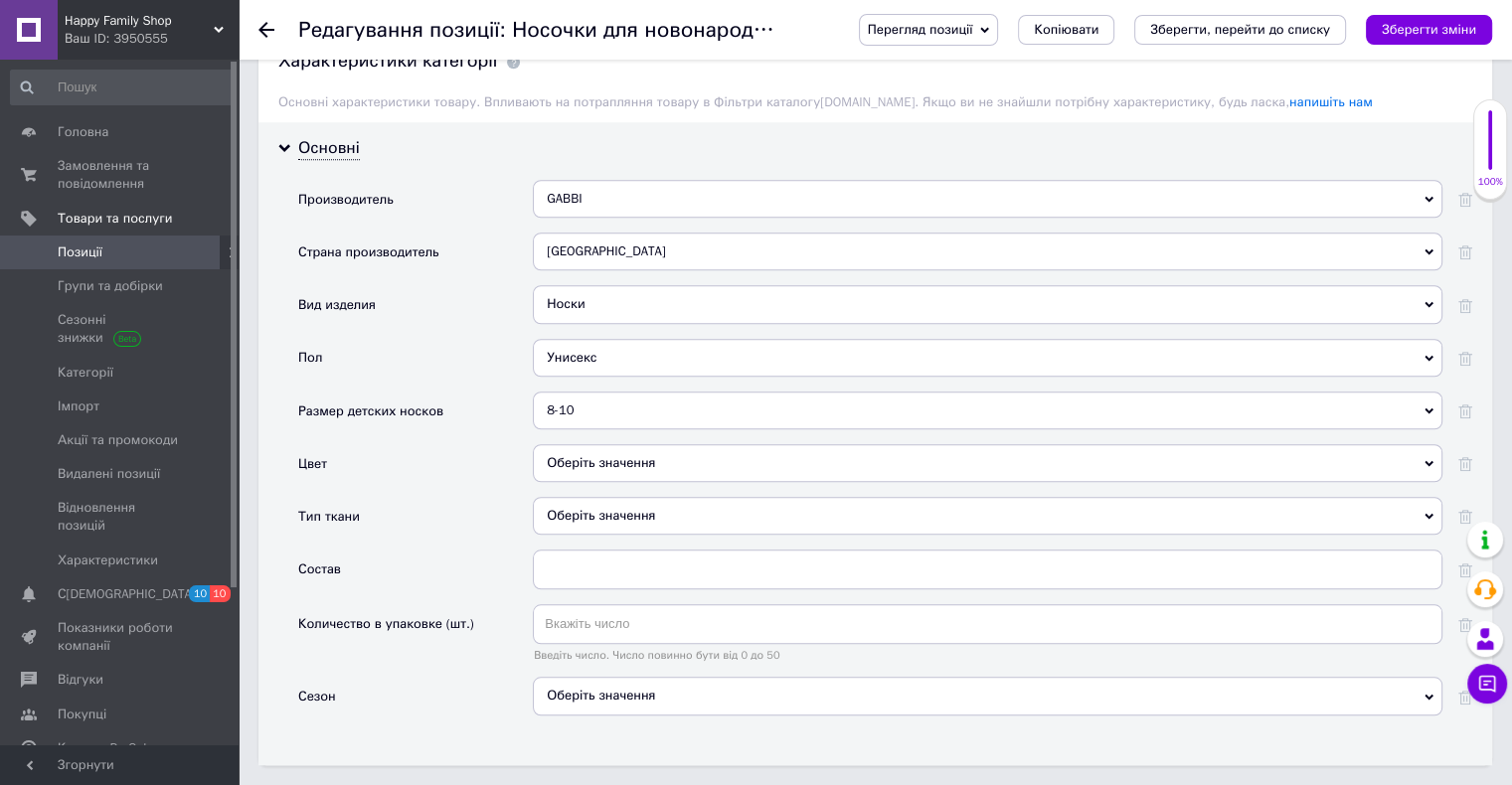 click on "Оберіть значення" at bounding box center [987, 463] 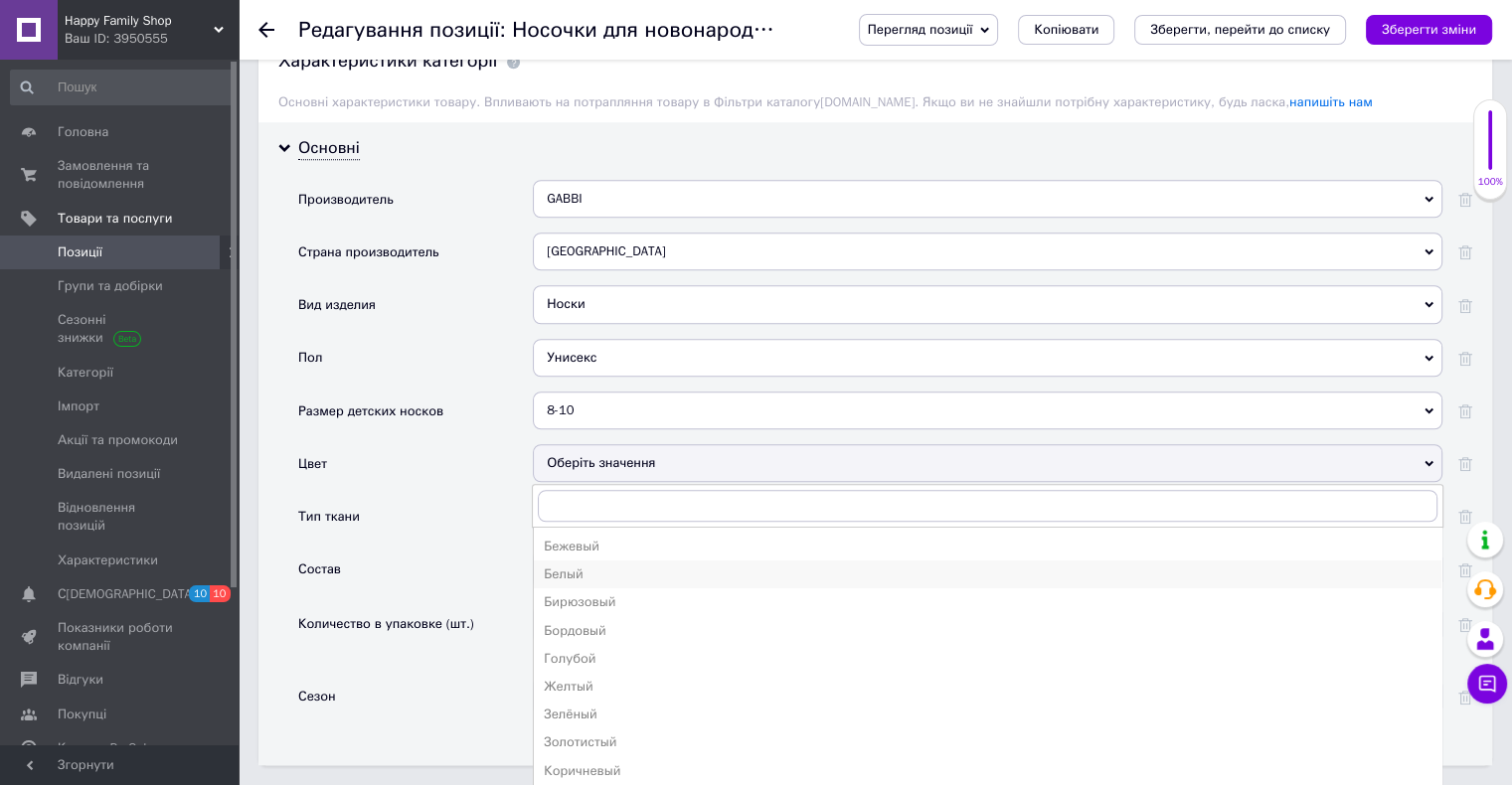 click on "Белый" at bounding box center (987, 574) 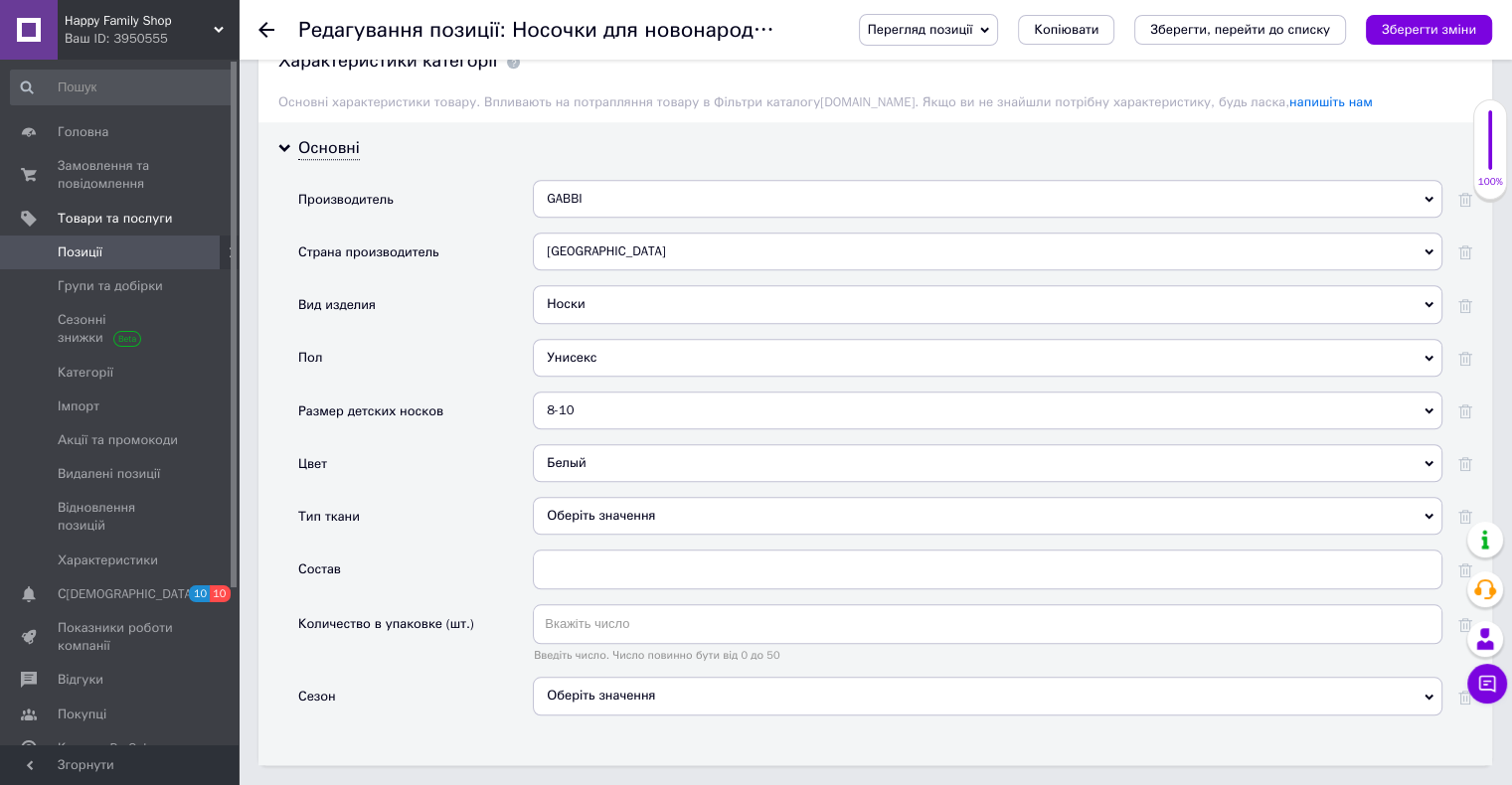 click on "Оберіть значення" at bounding box center (987, 516) 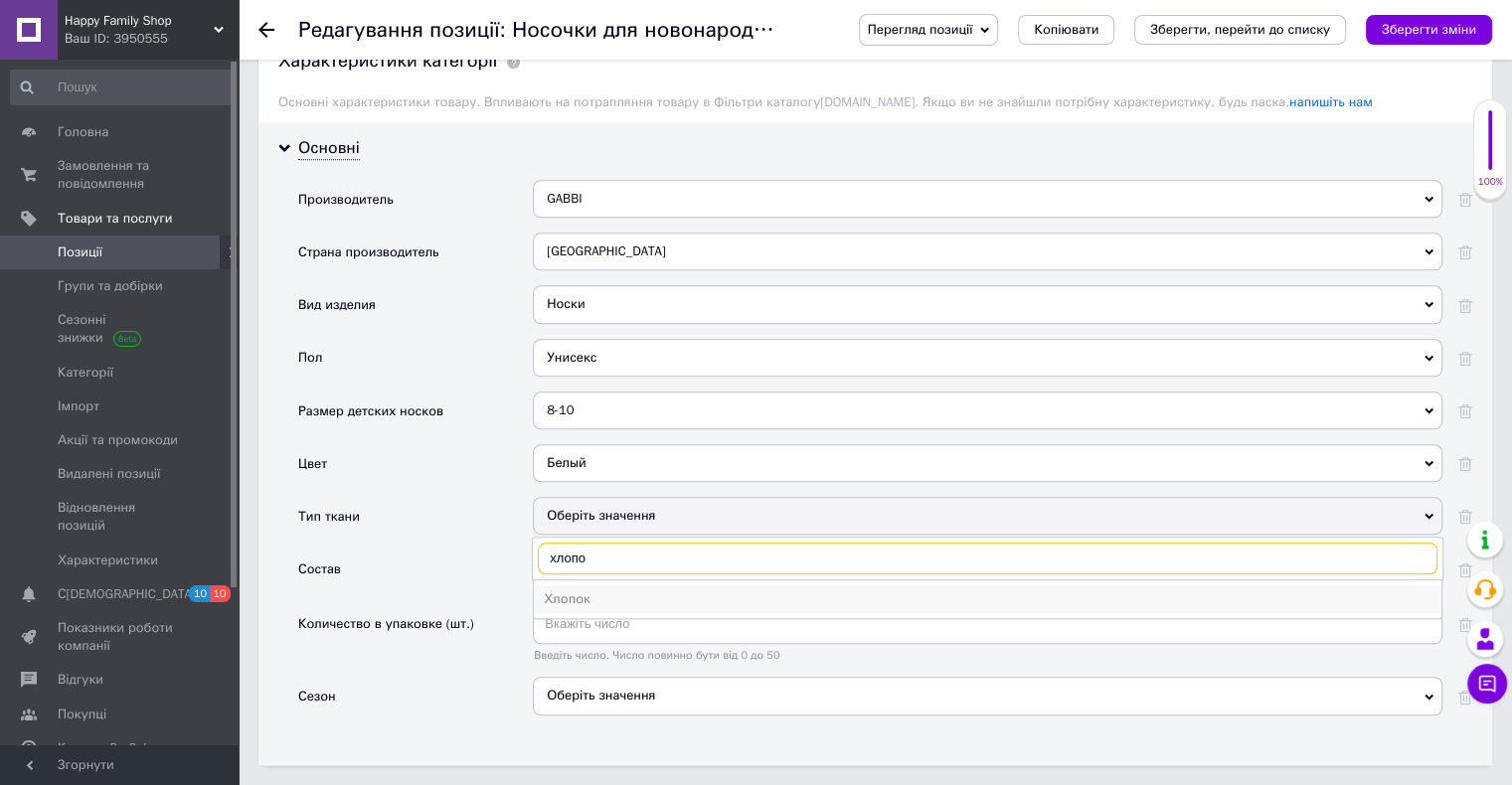 type on "хлопо" 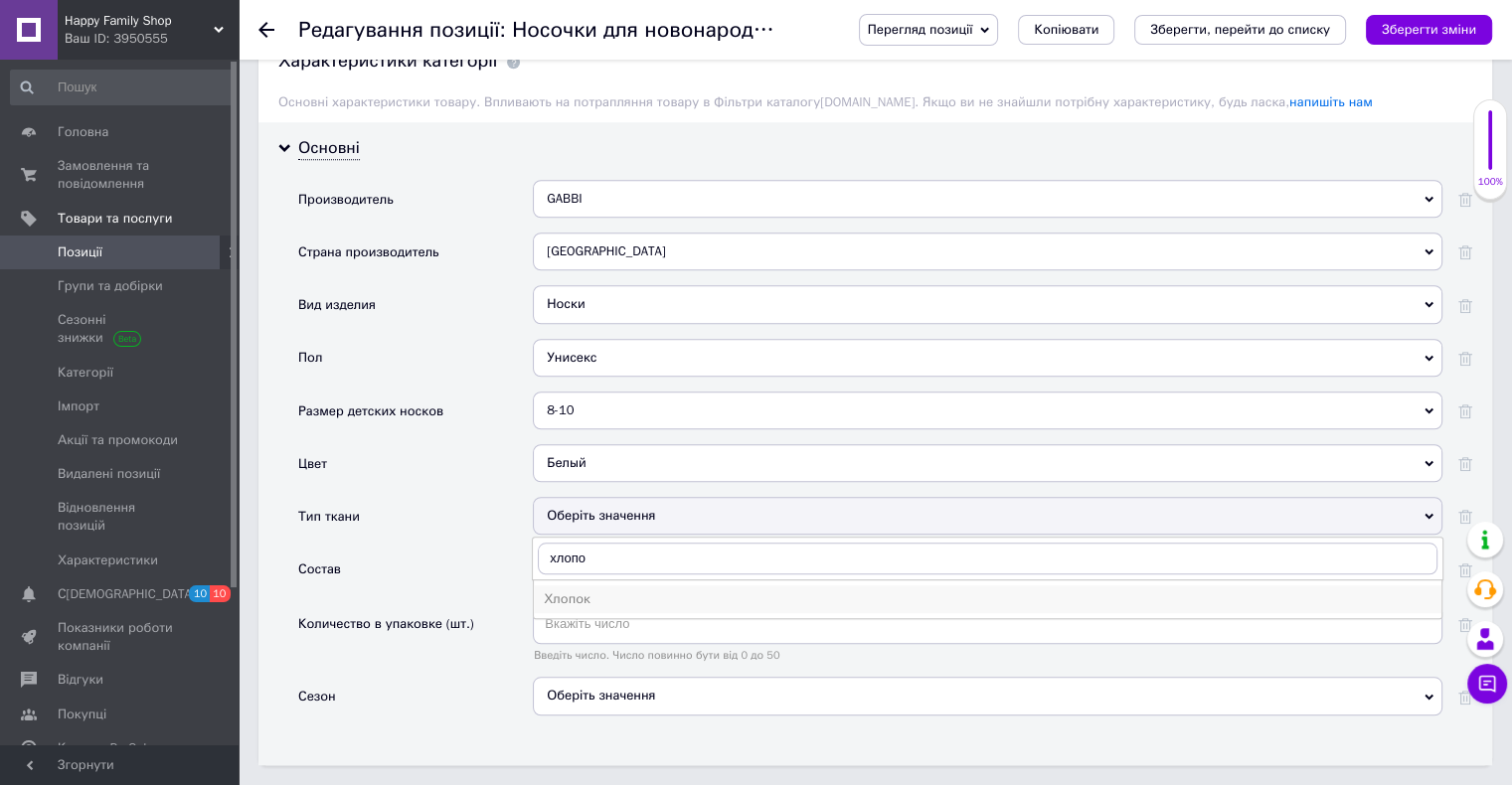 click on "Хлопок" at bounding box center [987, 599] 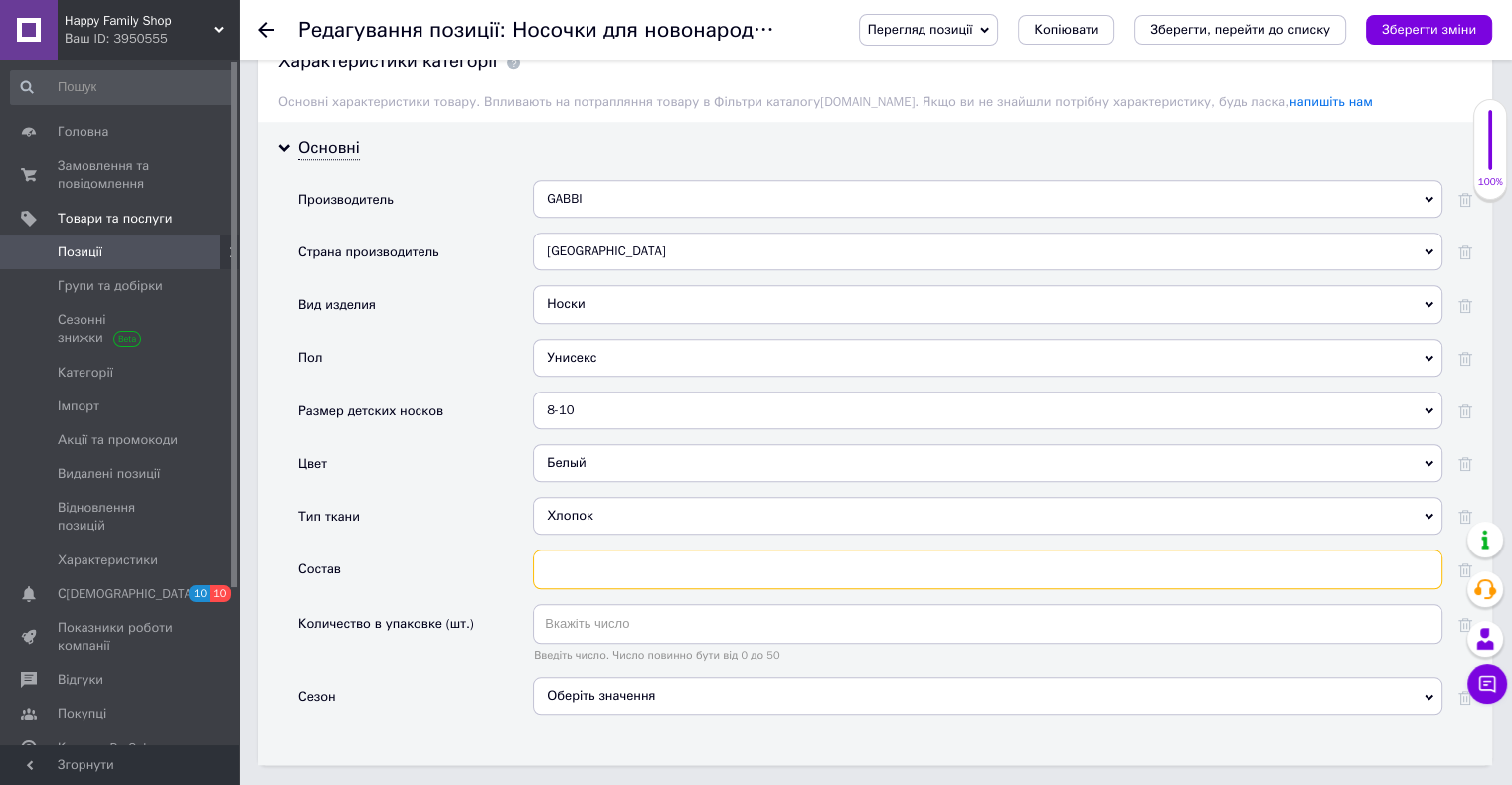 click at bounding box center [987, 569] 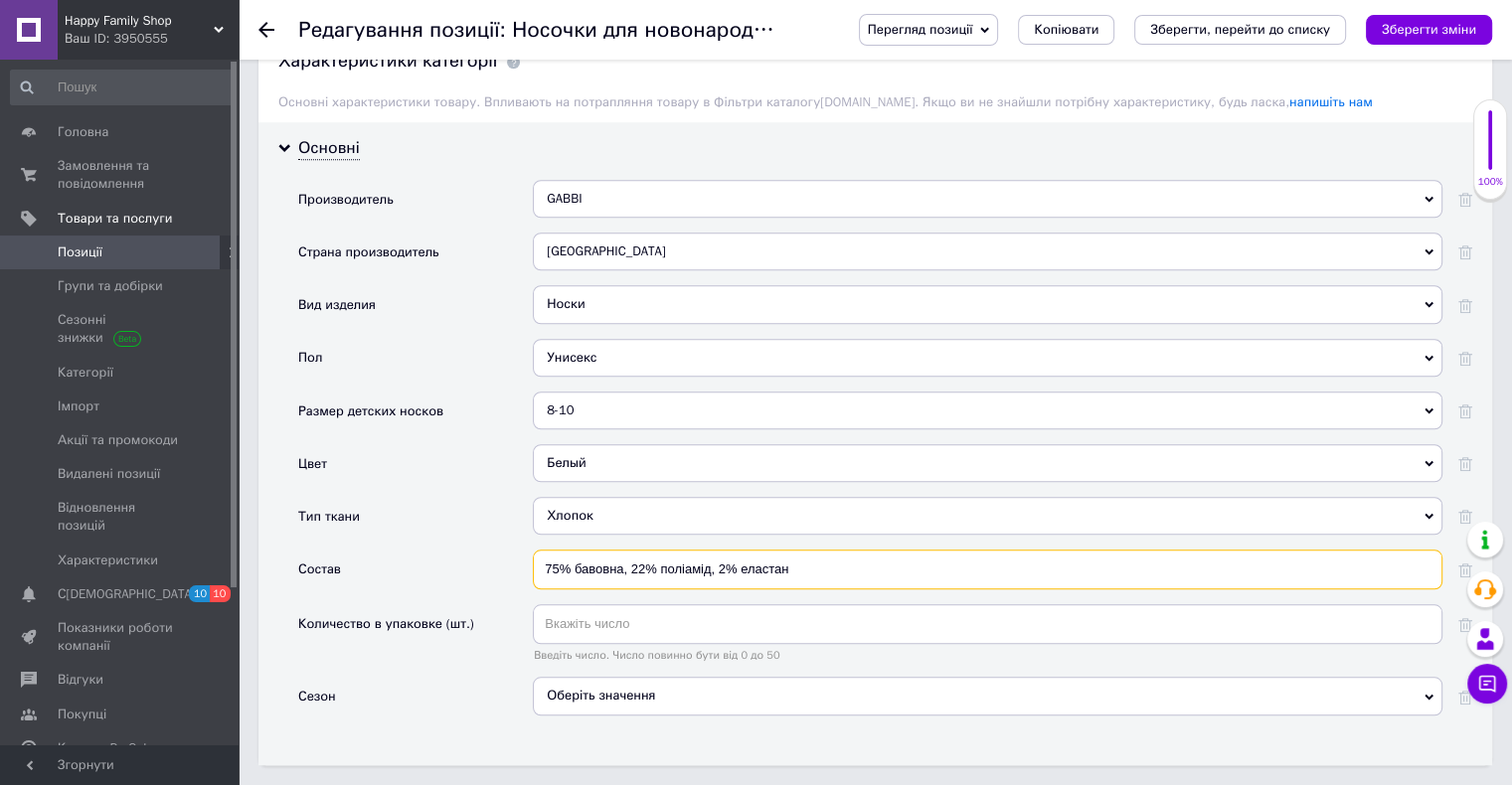 type on "75% бавовна, 22% поліамід, 2% еластан" 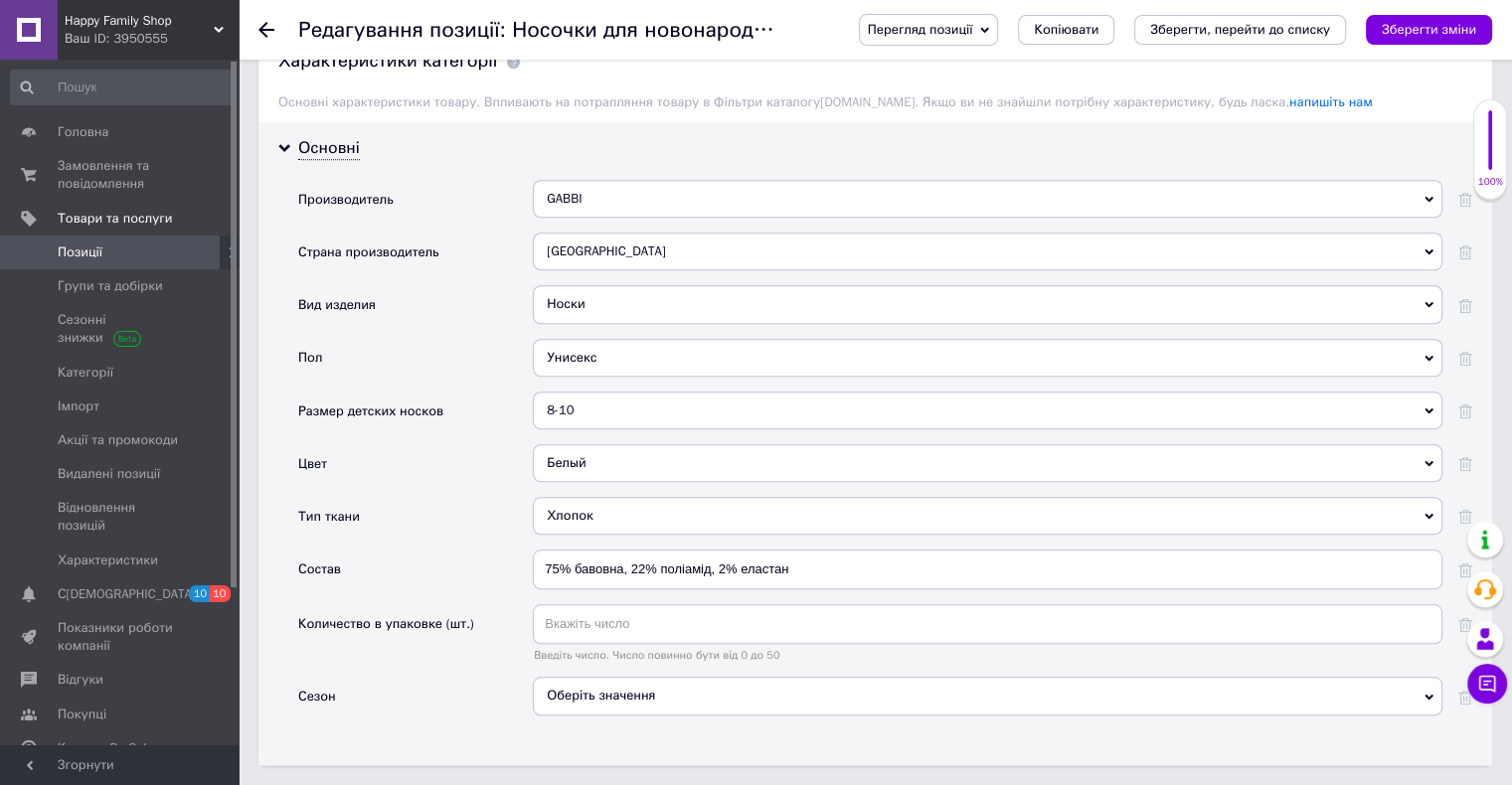 click on "Оберіть значення" at bounding box center [987, 696] 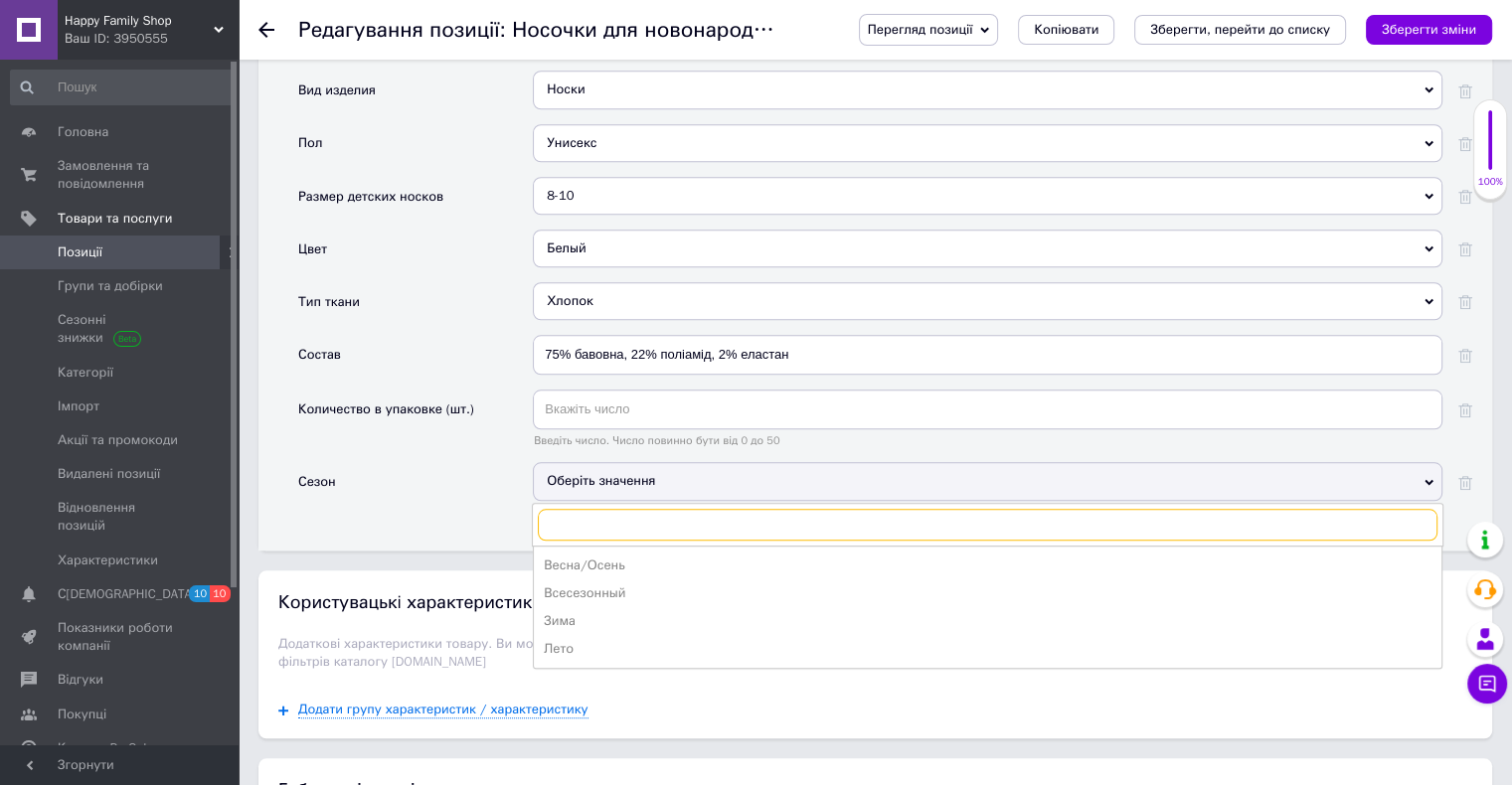 scroll, scrollTop: 1987, scrollLeft: 0, axis: vertical 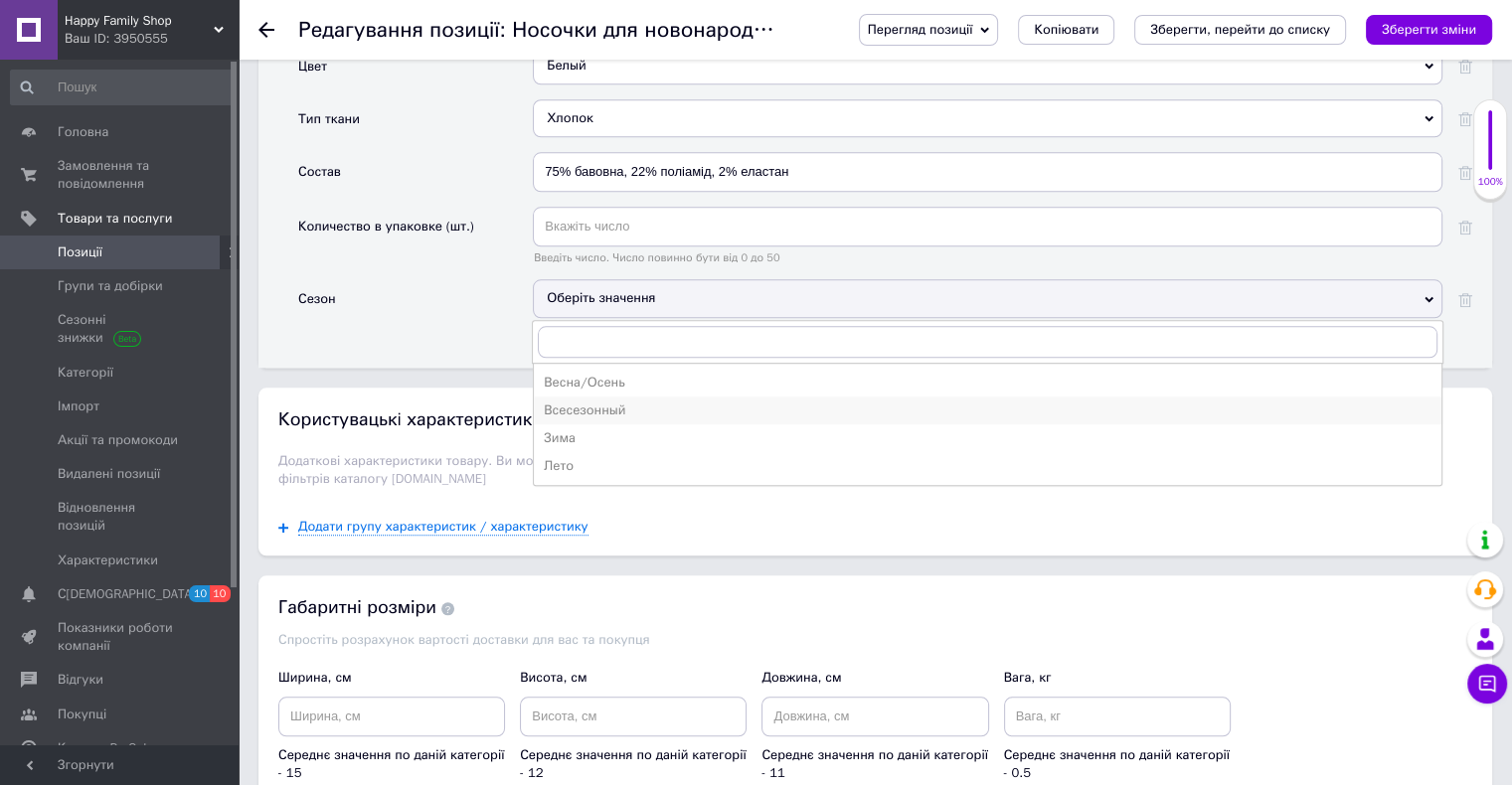 click on "Всесезонный" at bounding box center (987, 410) 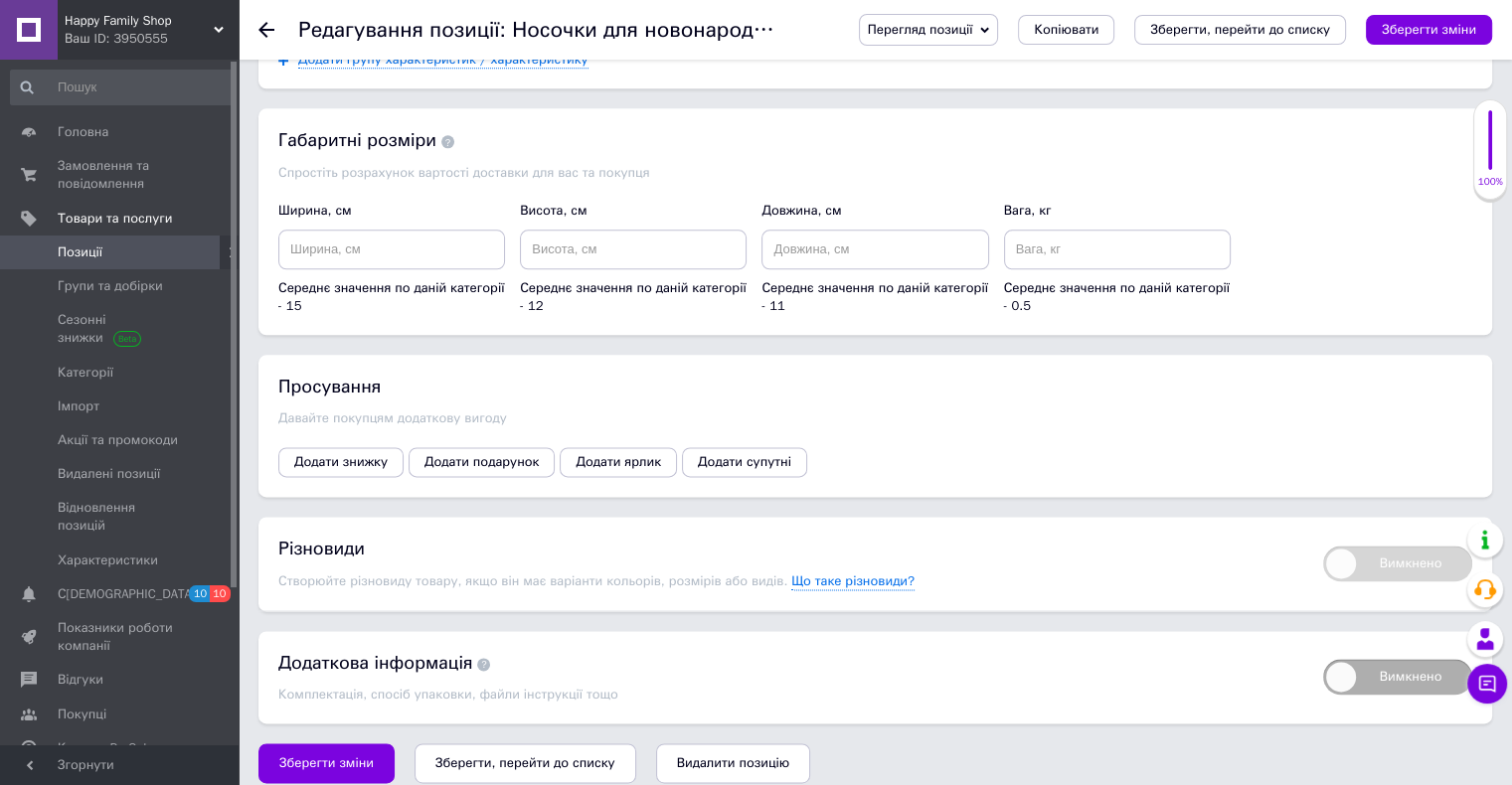 scroll, scrollTop: 2462, scrollLeft: 0, axis: vertical 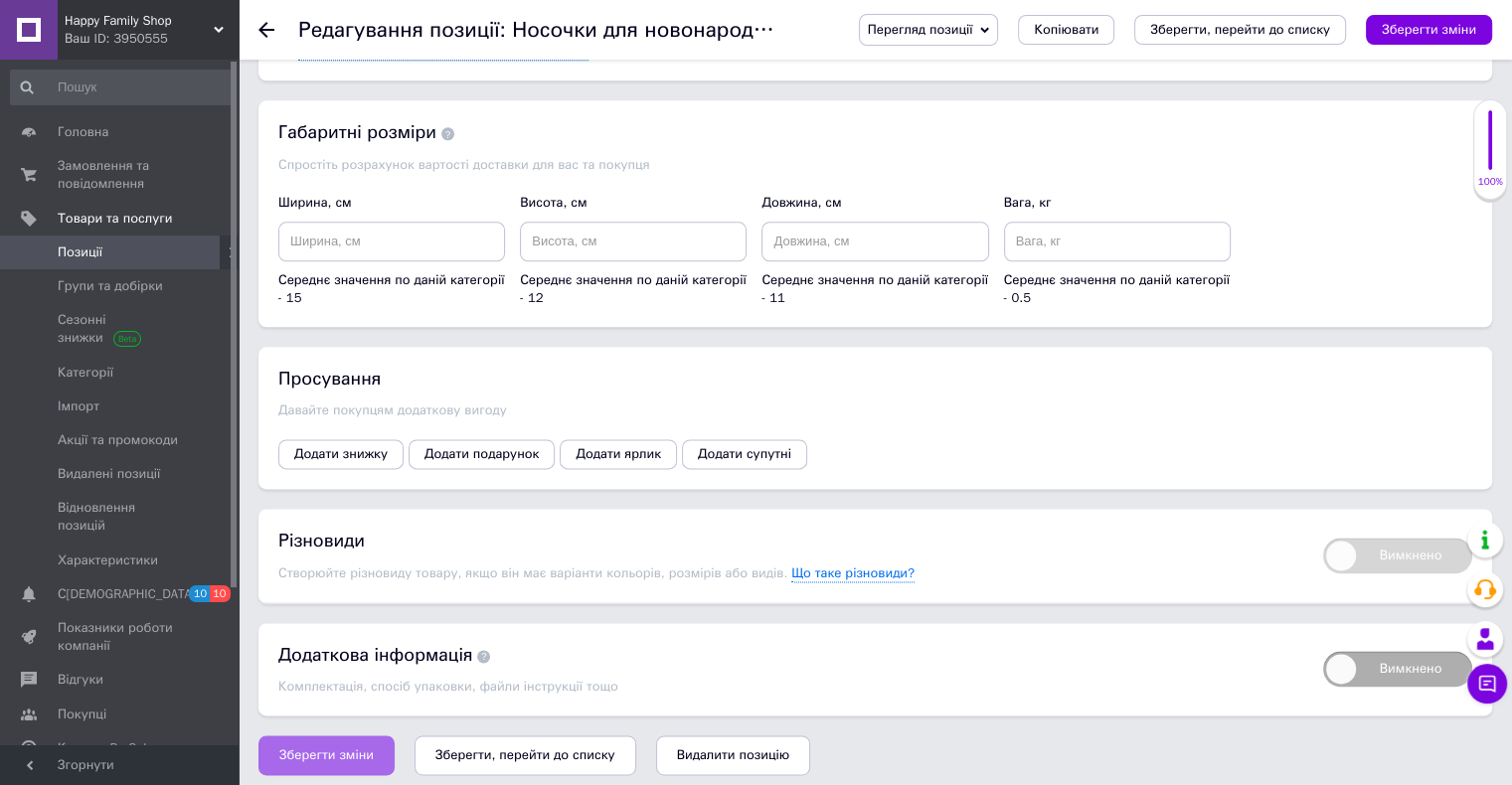 click on "Зберегти зміни" at bounding box center (326, 755) 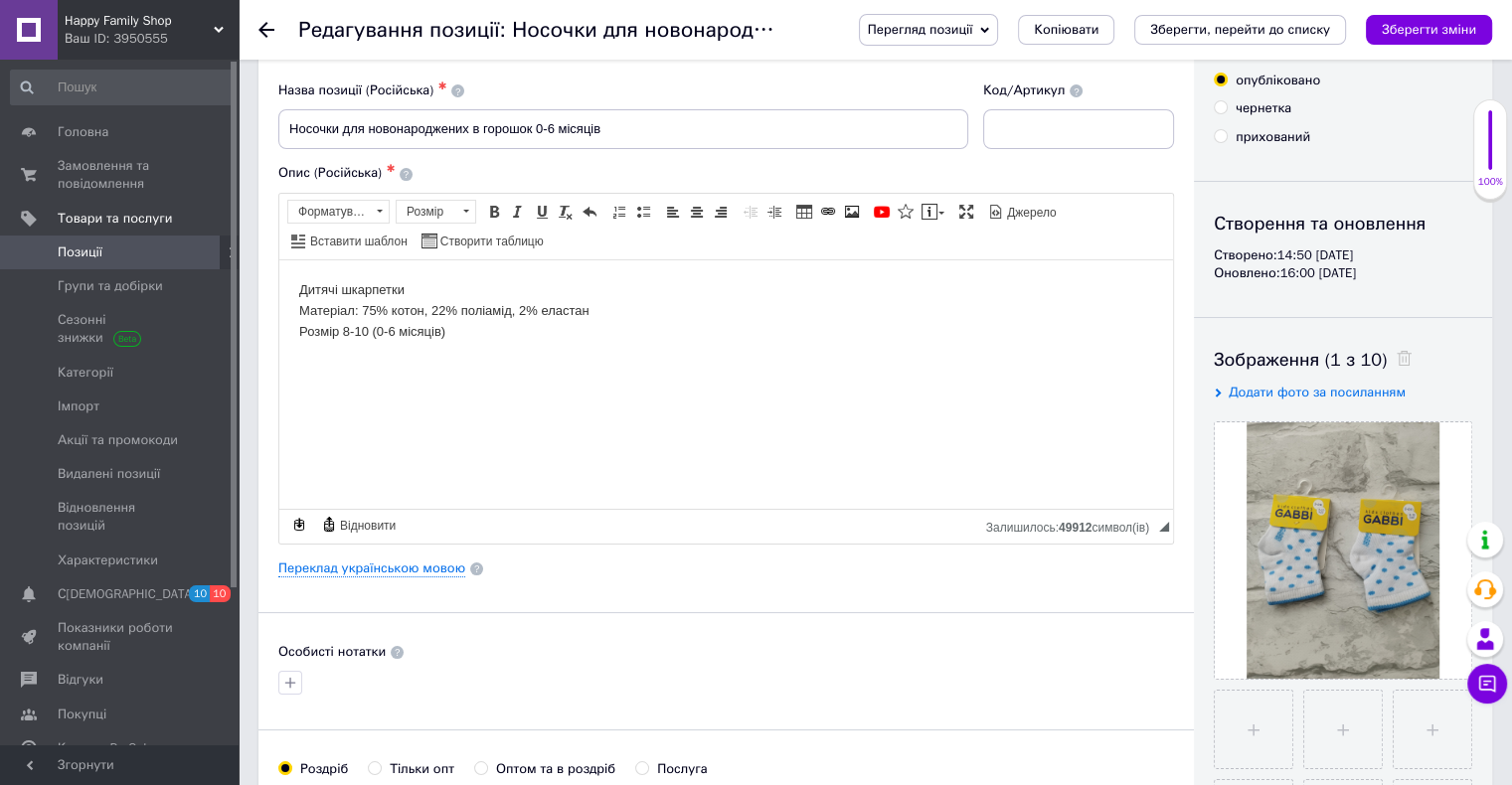 scroll, scrollTop: 0, scrollLeft: 0, axis: both 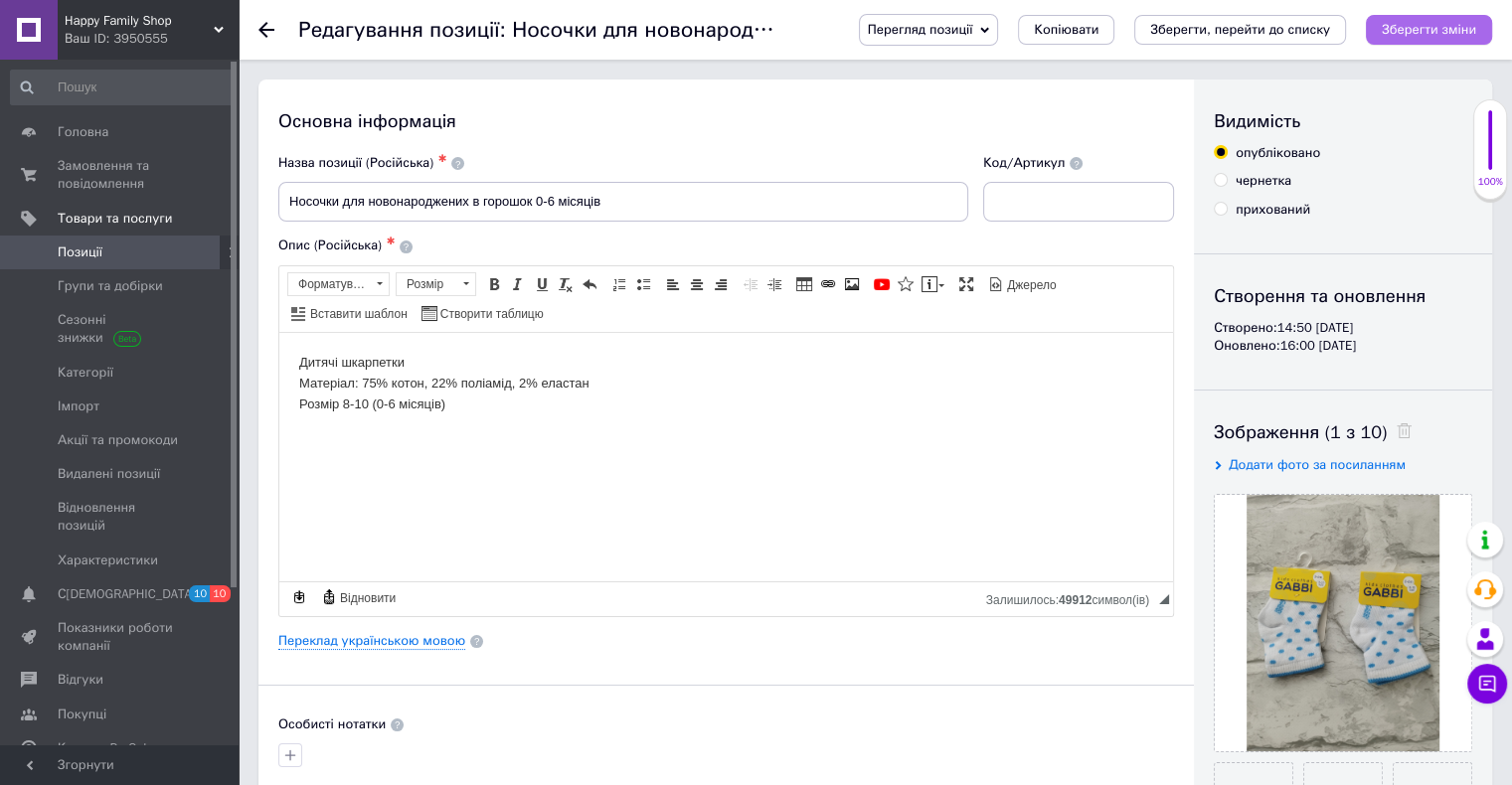 click on "Зберегти зміни" at bounding box center (1428, 29) 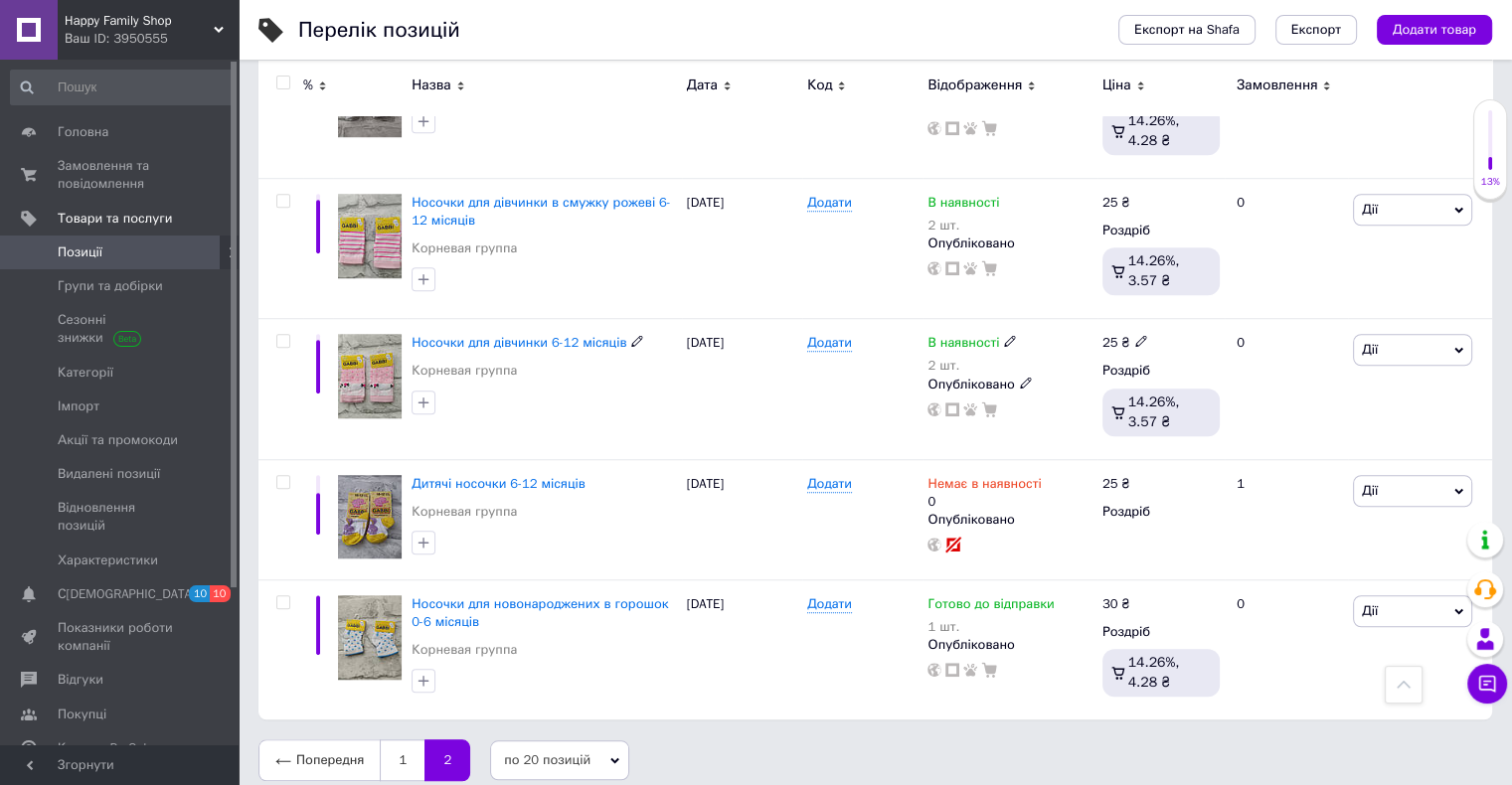 scroll, scrollTop: 1532, scrollLeft: 0, axis: vertical 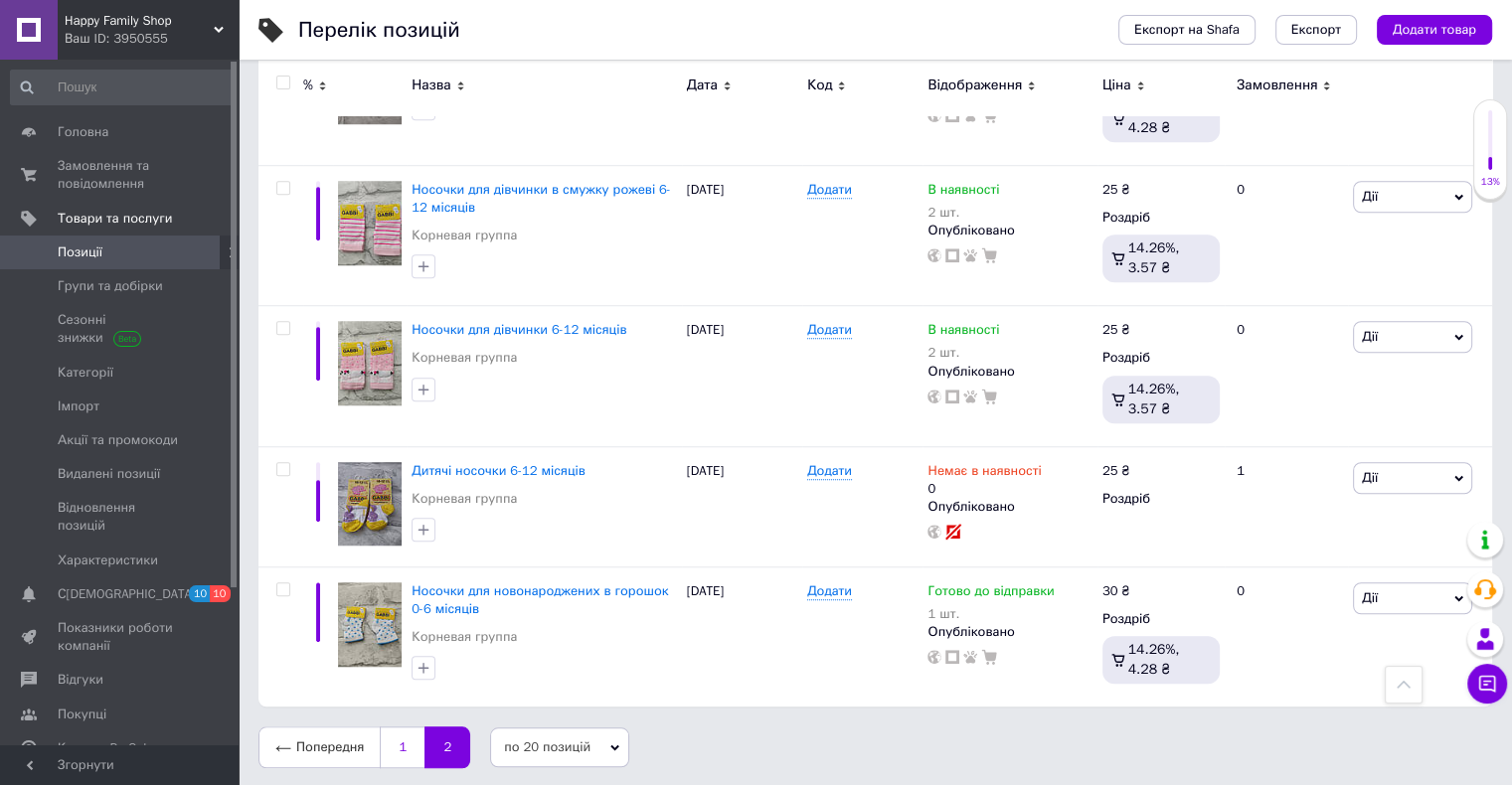 click on "1" at bounding box center [402, 747] 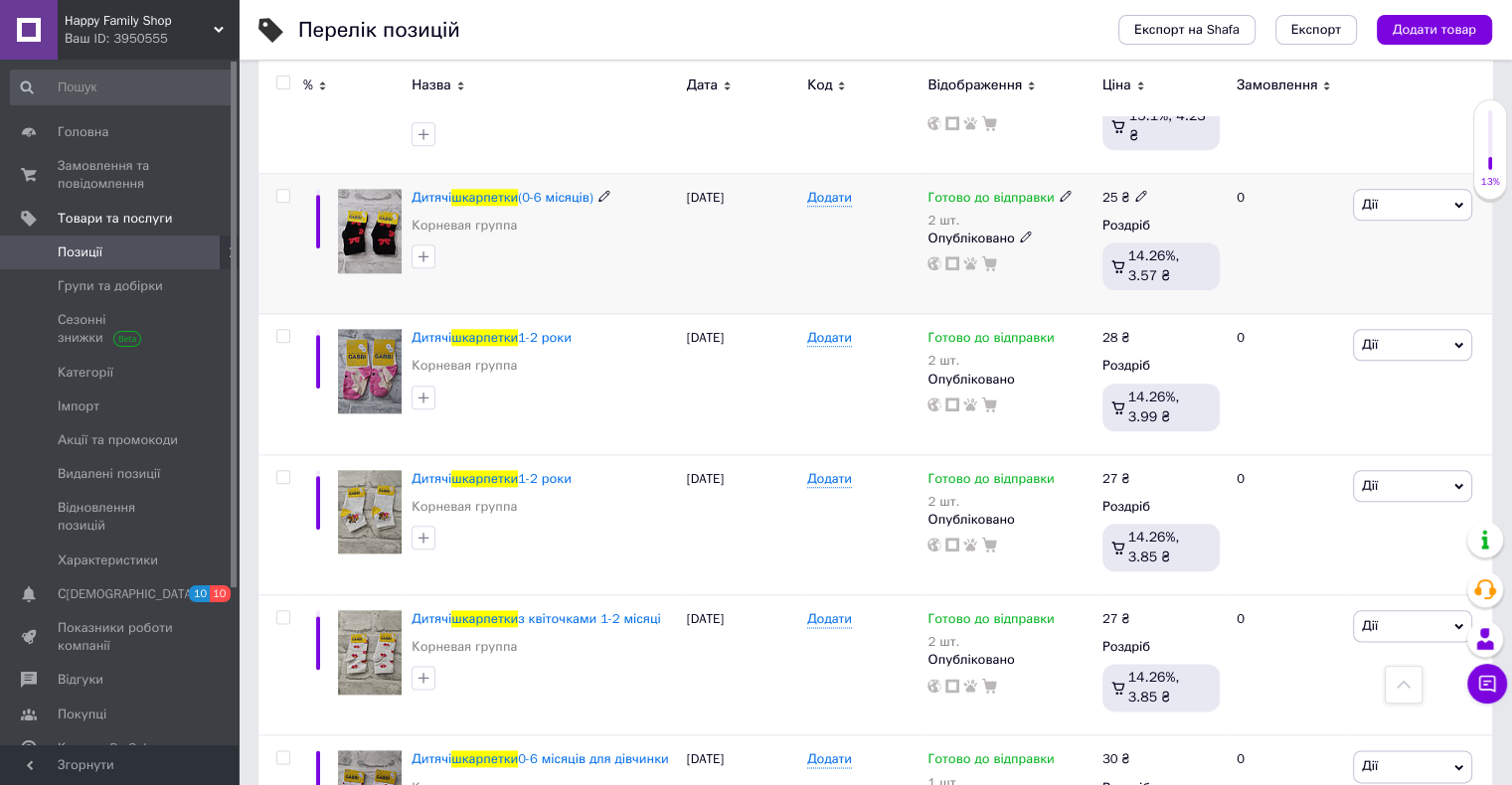 scroll, scrollTop: 2285, scrollLeft: 0, axis: vertical 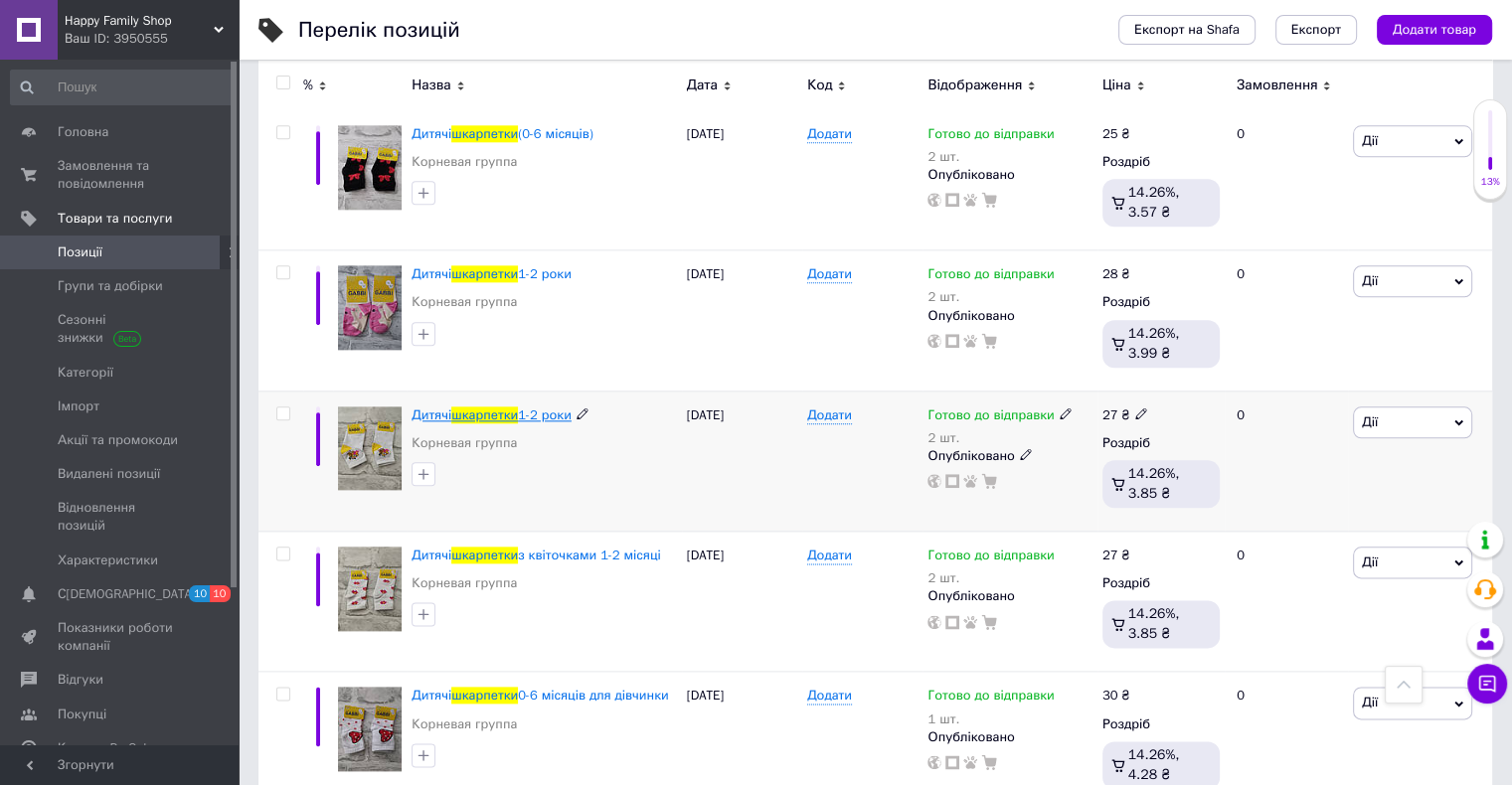 click on "шкарпетки" at bounding box center [484, 414] 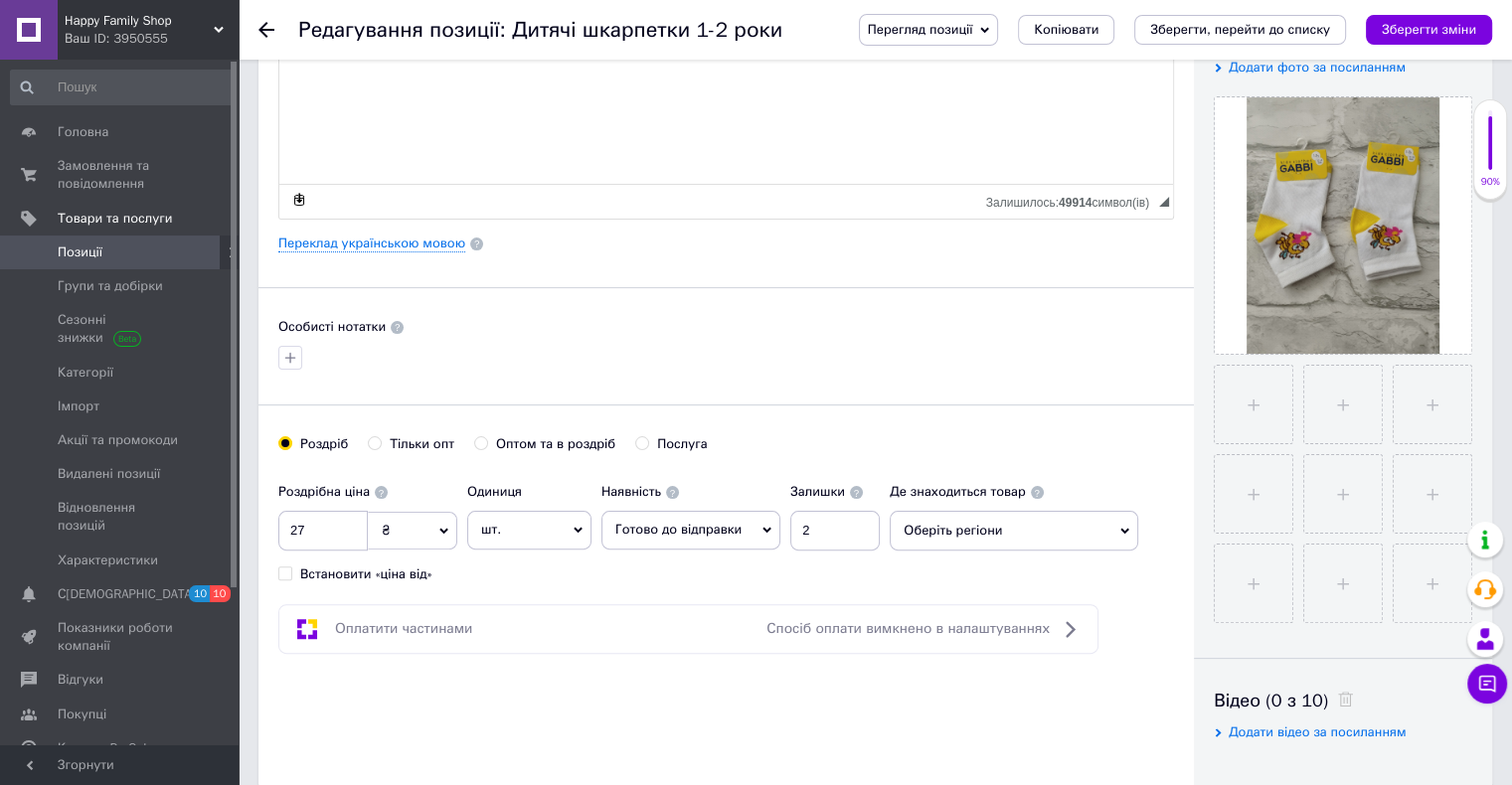 scroll, scrollTop: 497, scrollLeft: 0, axis: vertical 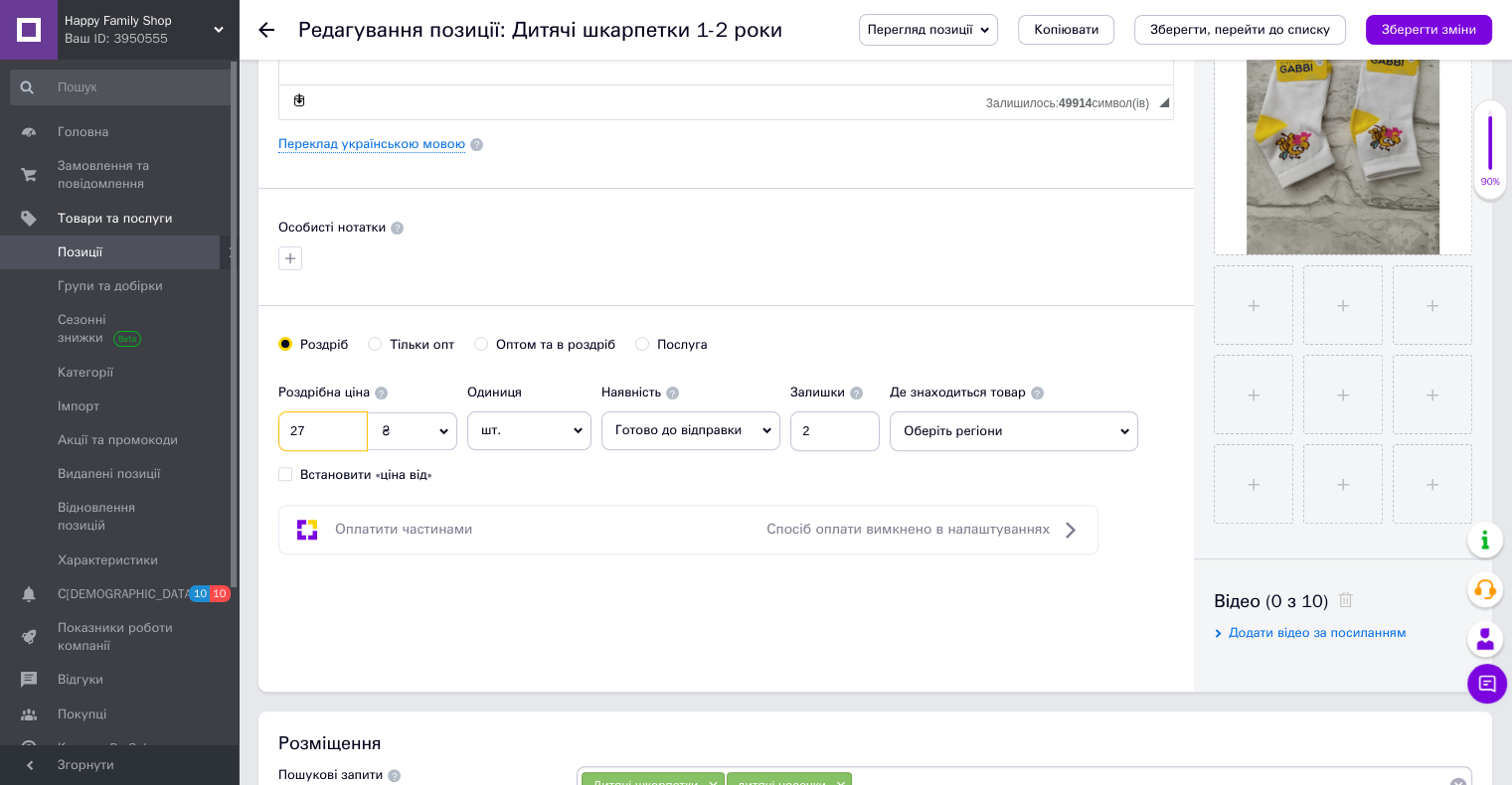 click on "27" at bounding box center (323, 431) 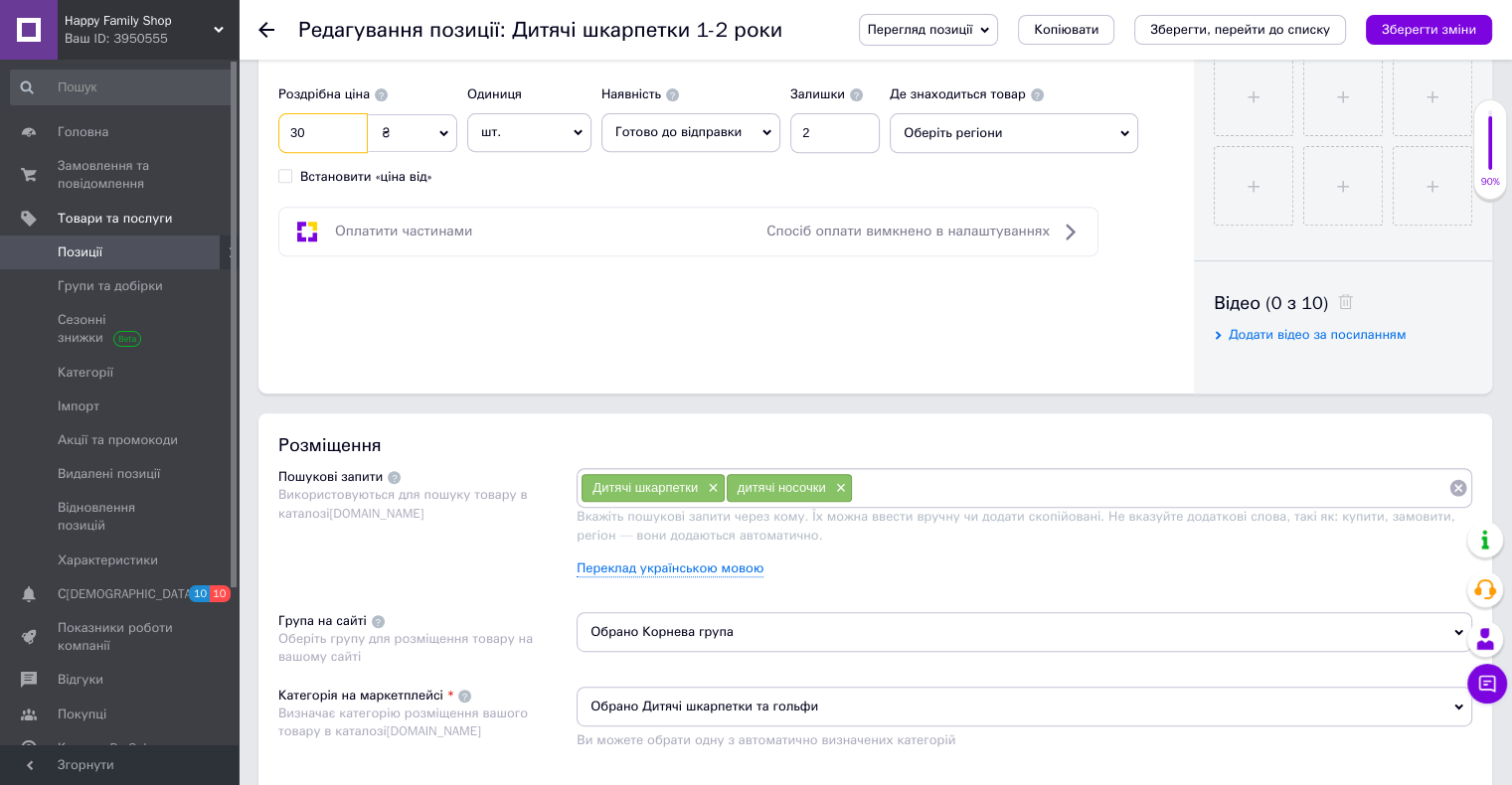 scroll, scrollTop: 696, scrollLeft: 0, axis: vertical 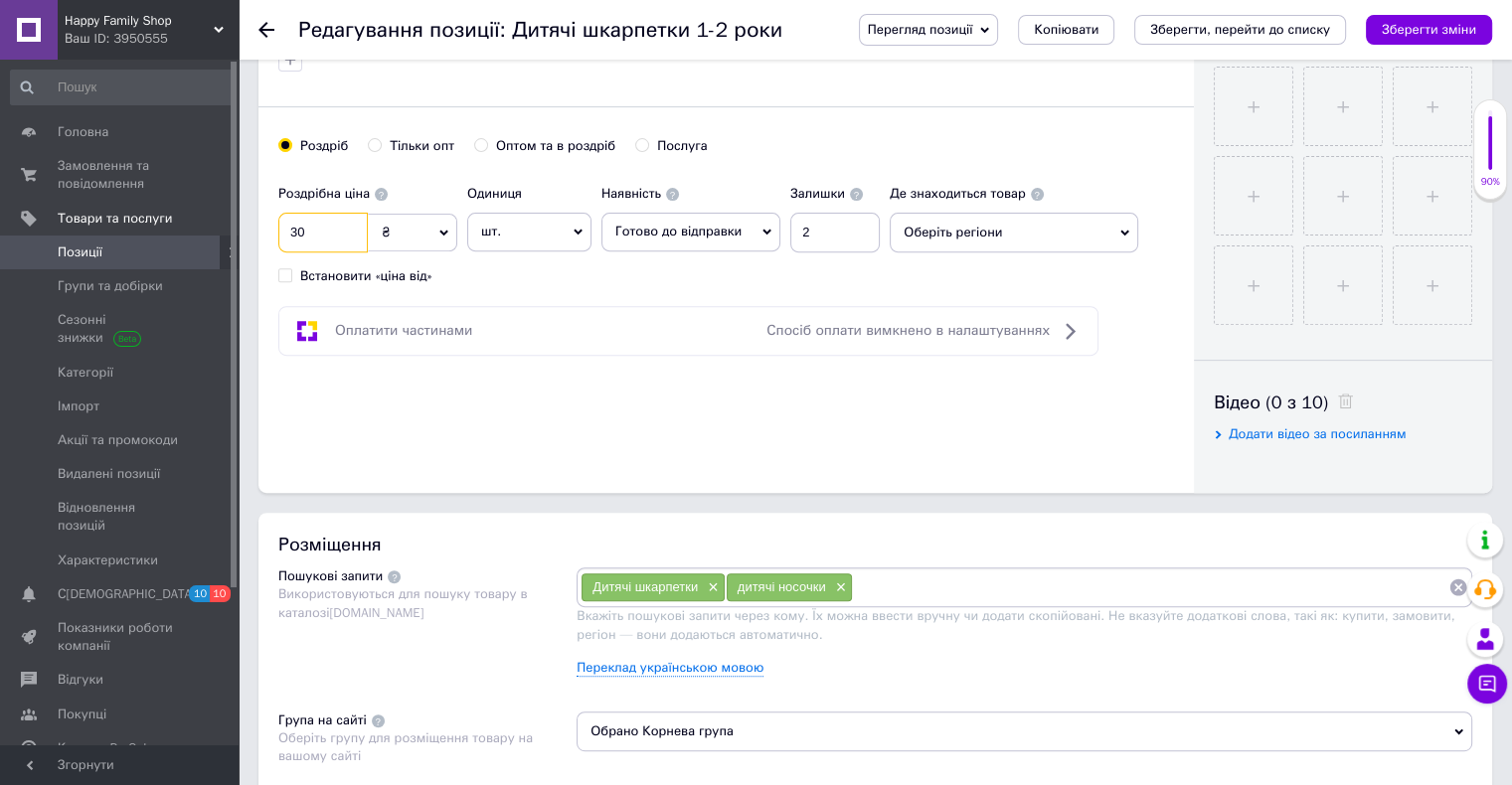 type on "30" 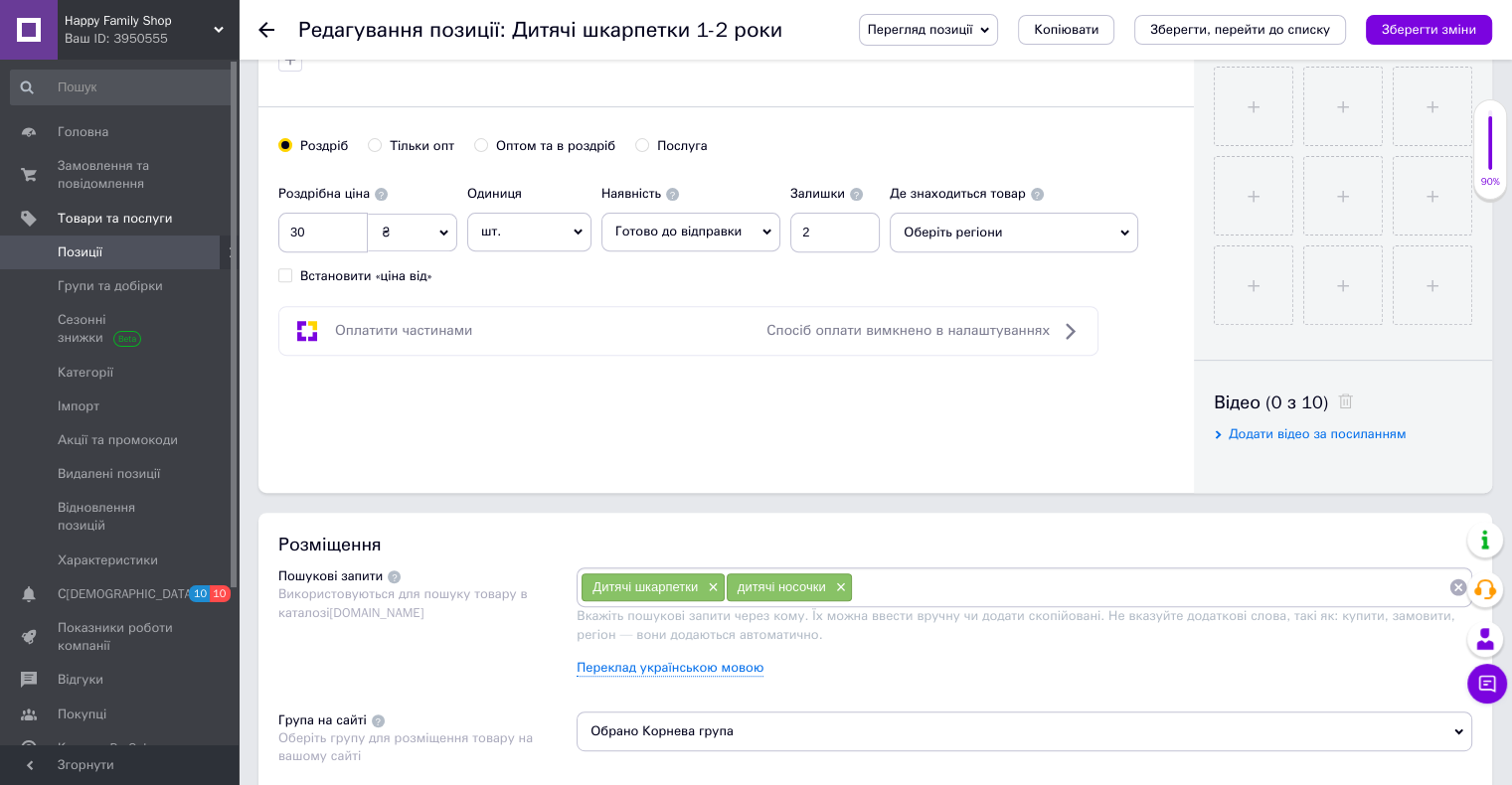 click on "Оберіть регіони" at bounding box center (1014, 233) 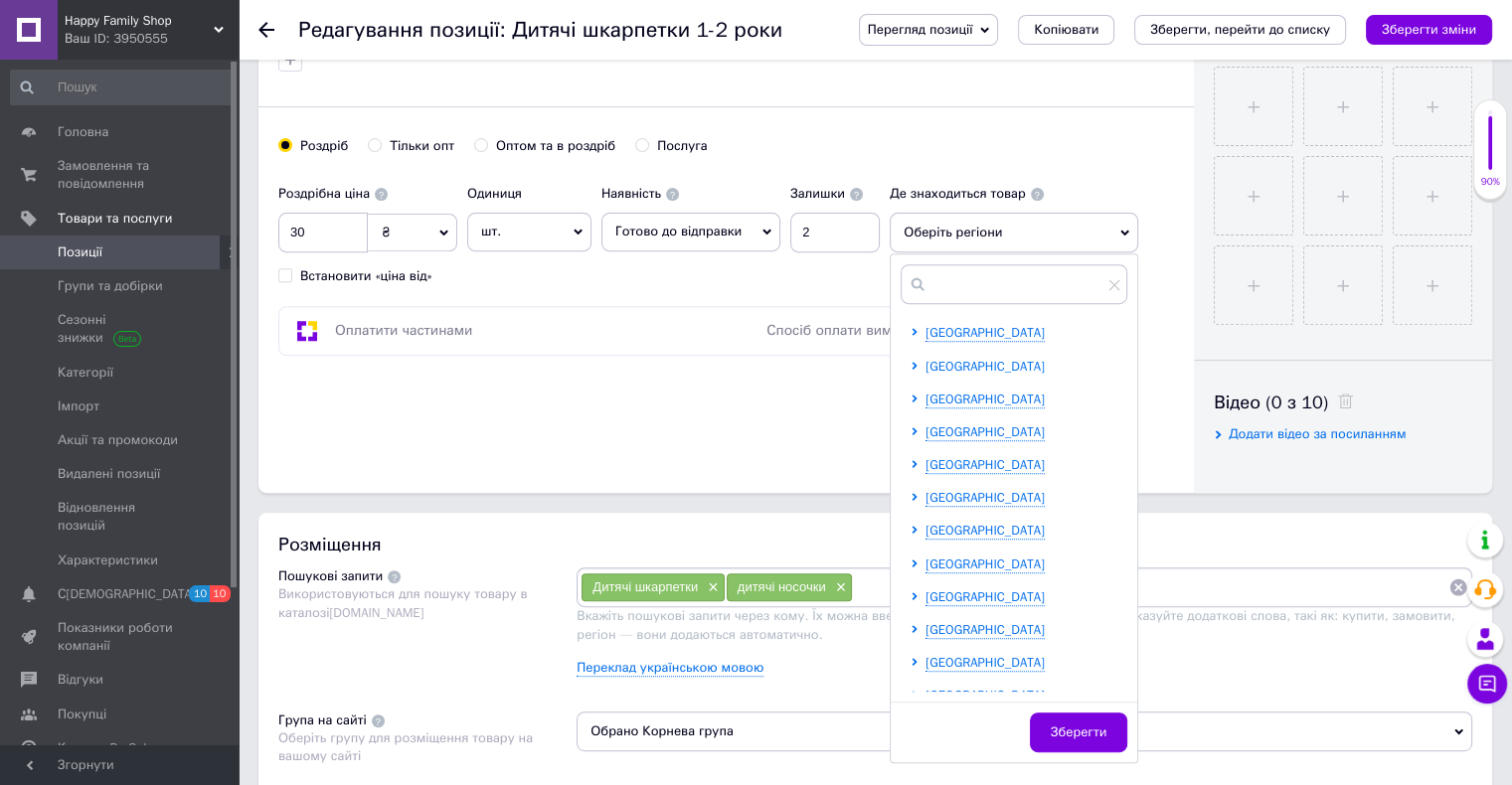 click on "[GEOGRAPHIC_DATA]" at bounding box center (985, 366) 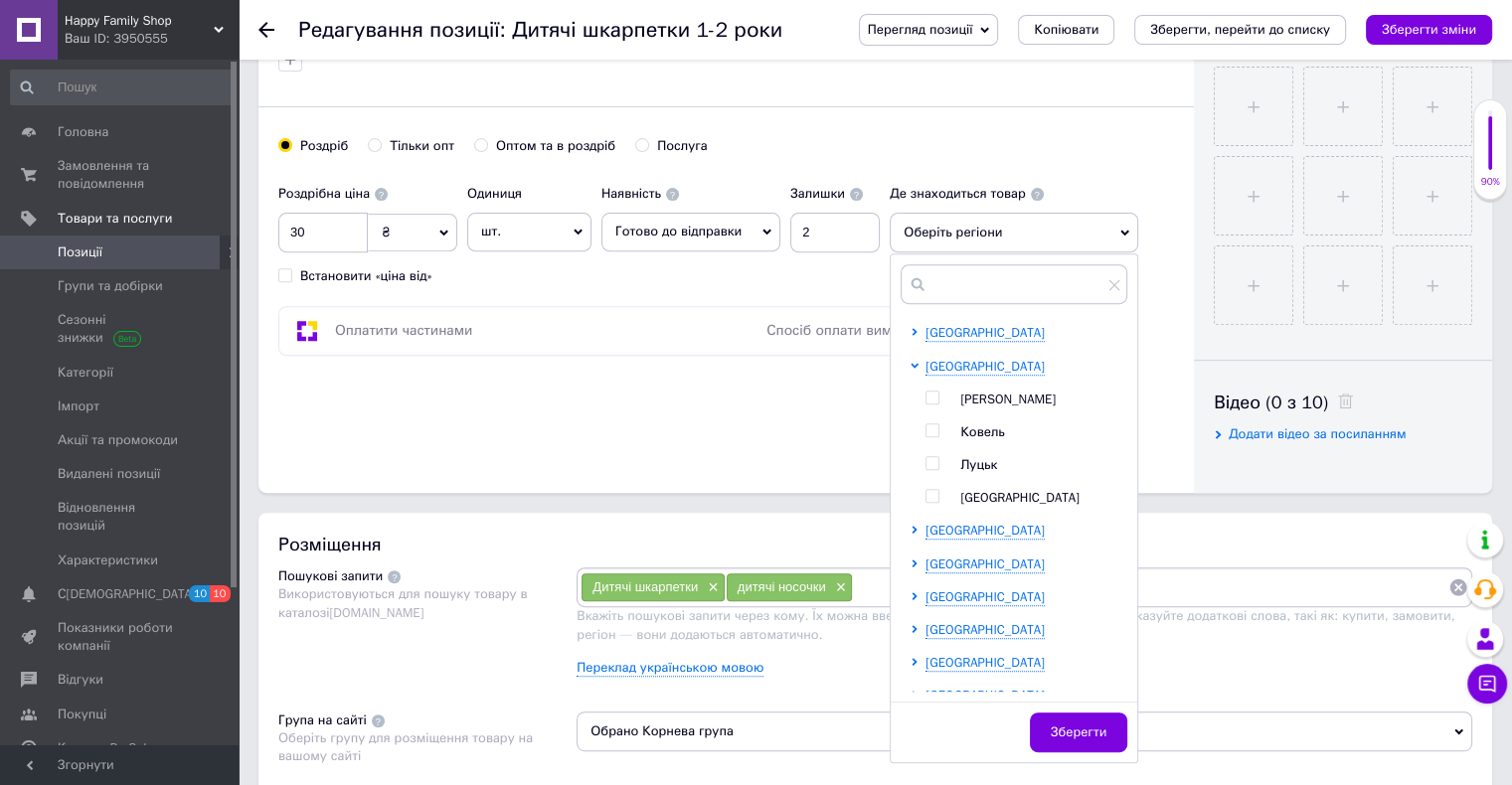click on "Луцьк" at bounding box center [978, 464] 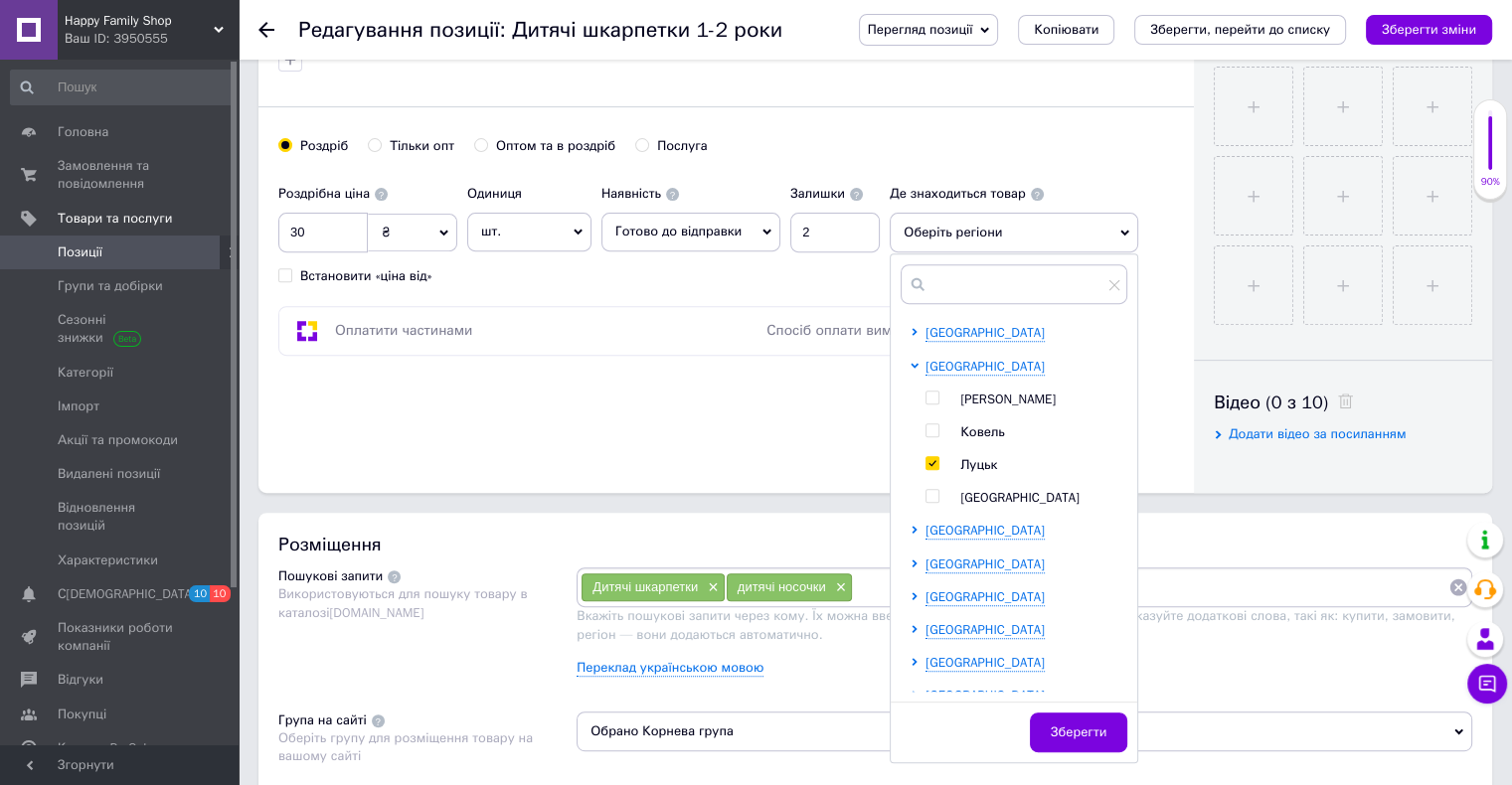 checkbox on "true" 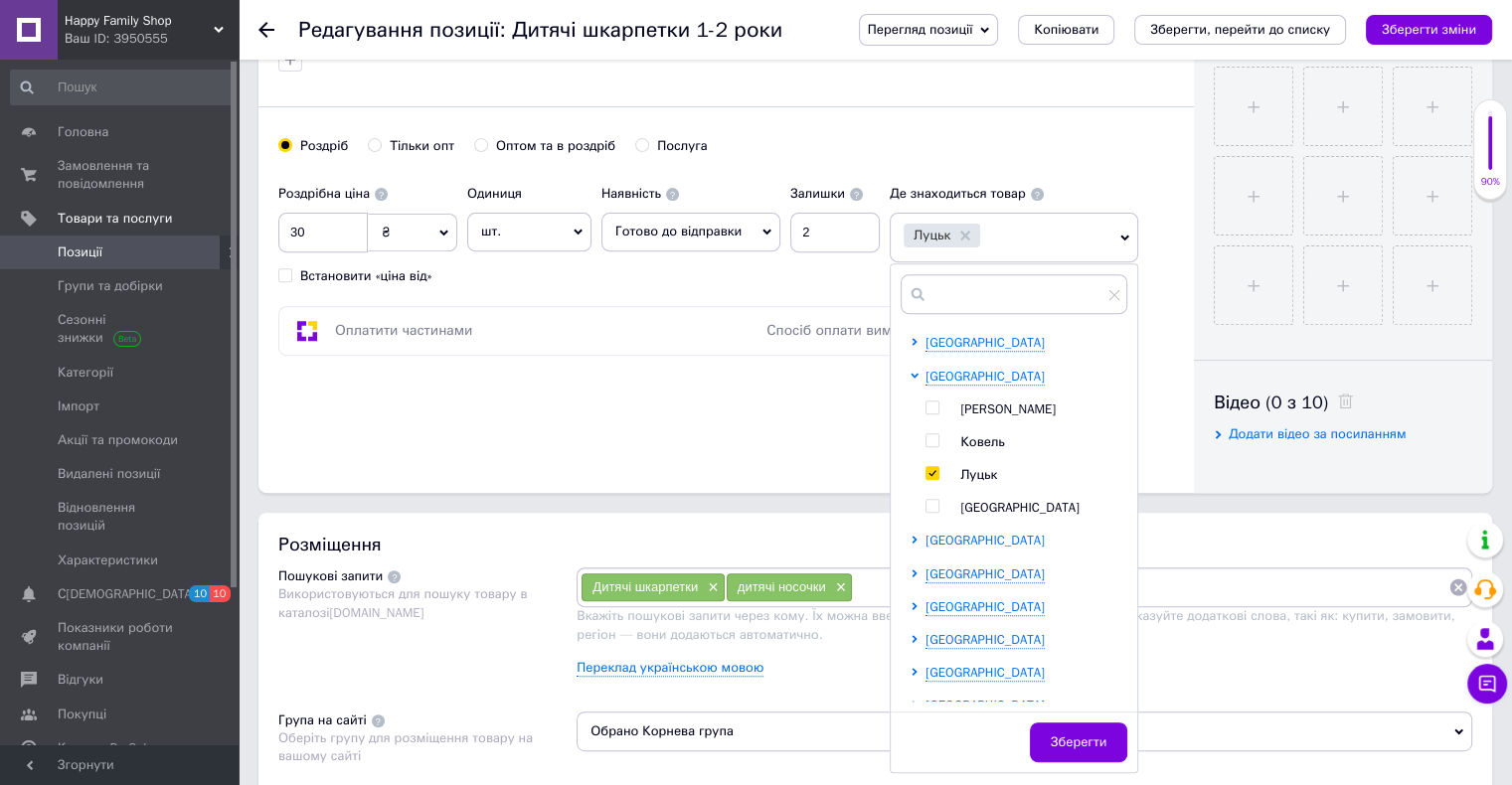 click on "[GEOGRAPHIC_DATA]" at bounding box center (985, 540) 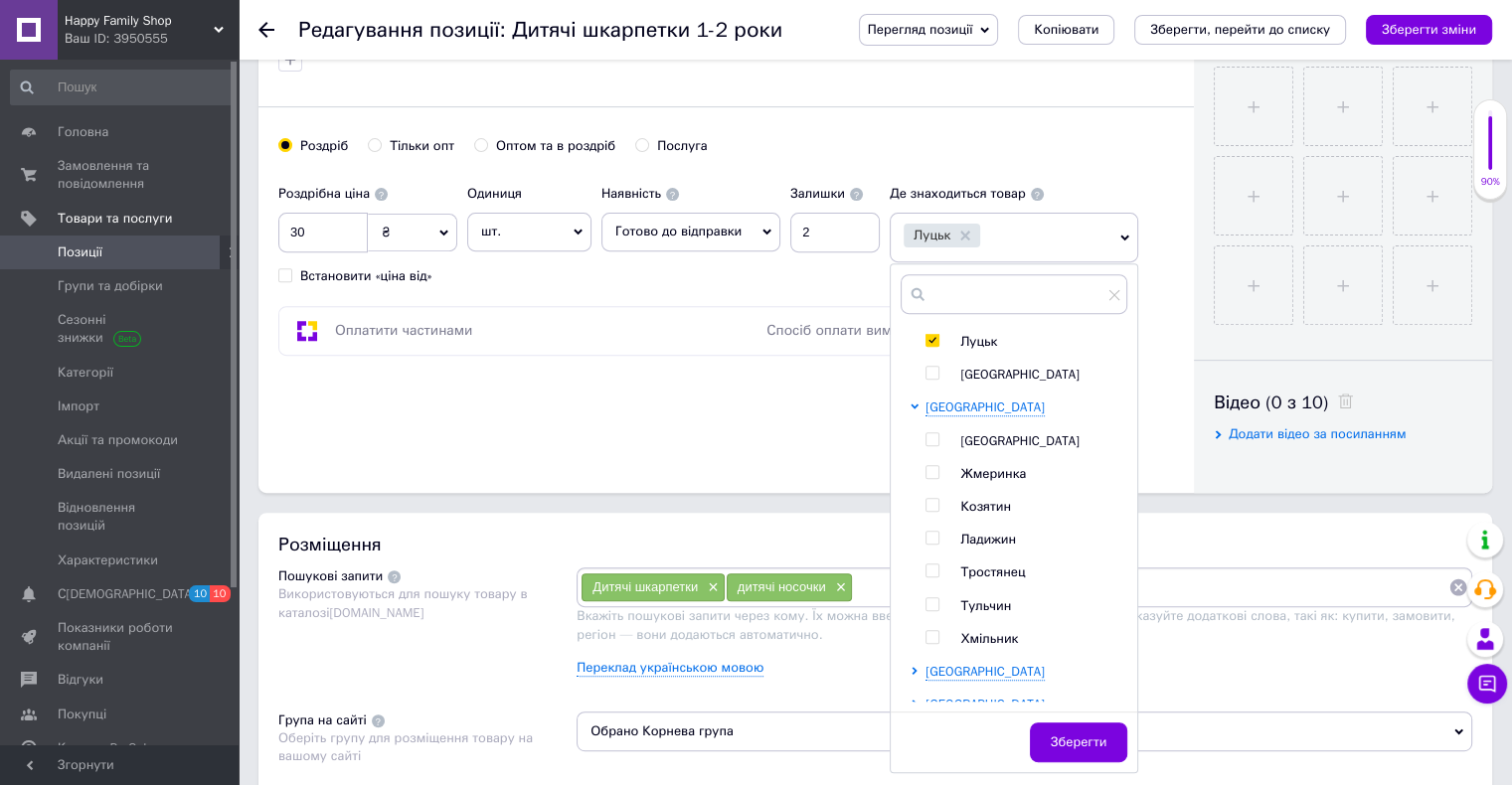 scroll, scrollTop: 99, scrollLeft: 0, axis: vertical 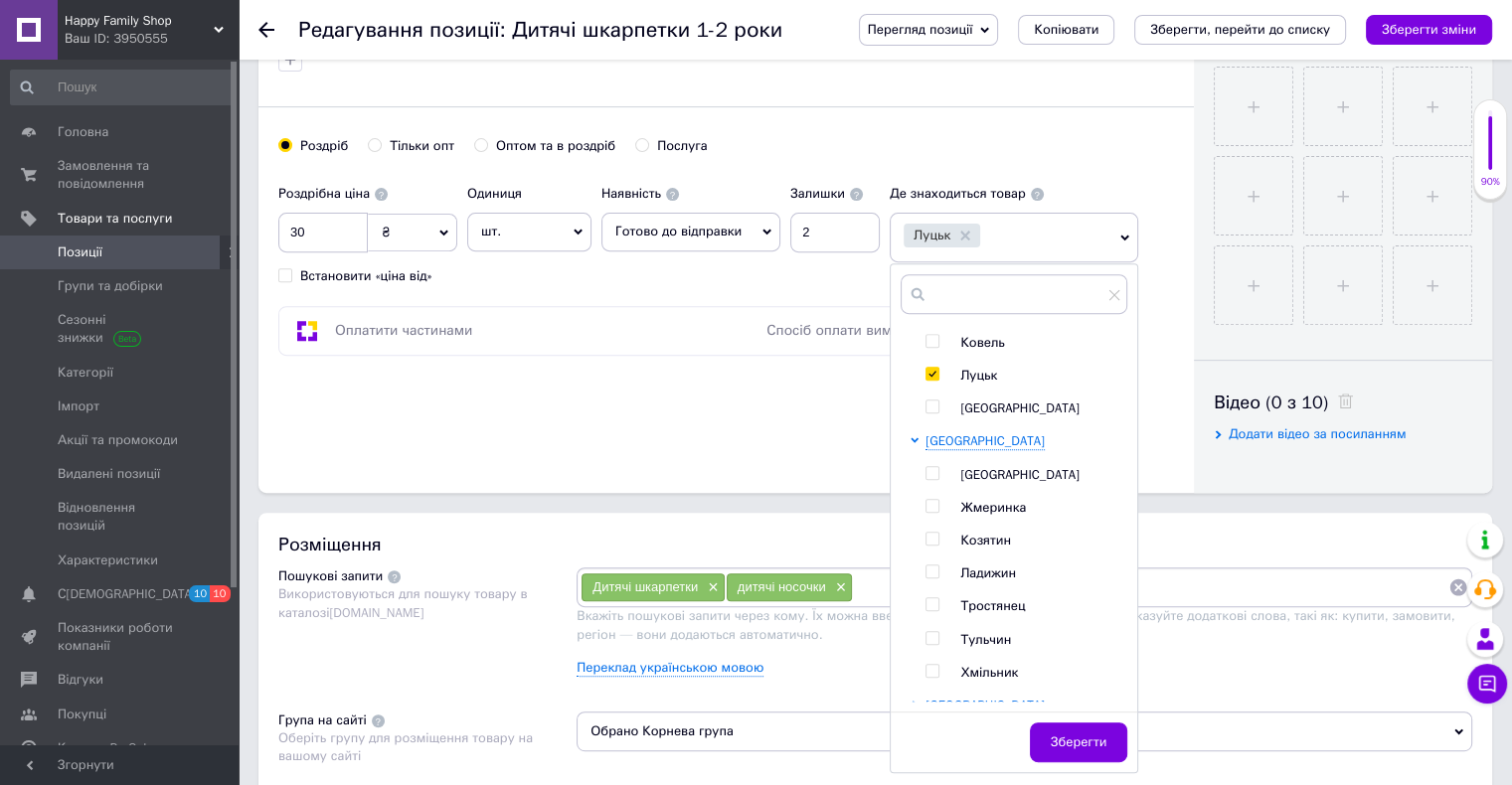 click on "Ладижин" at bounding box center [988, 572] 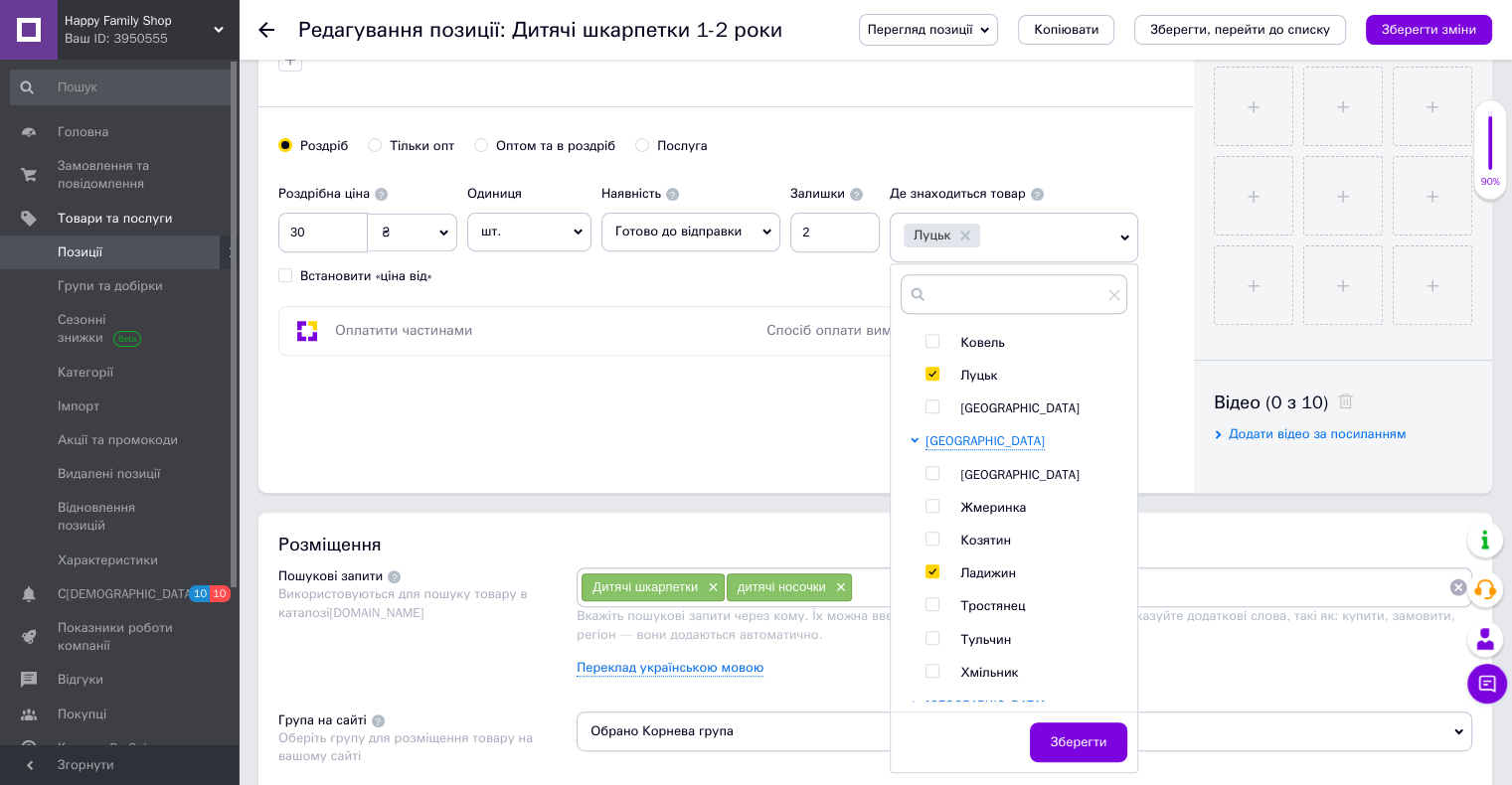 checkbox on "true" 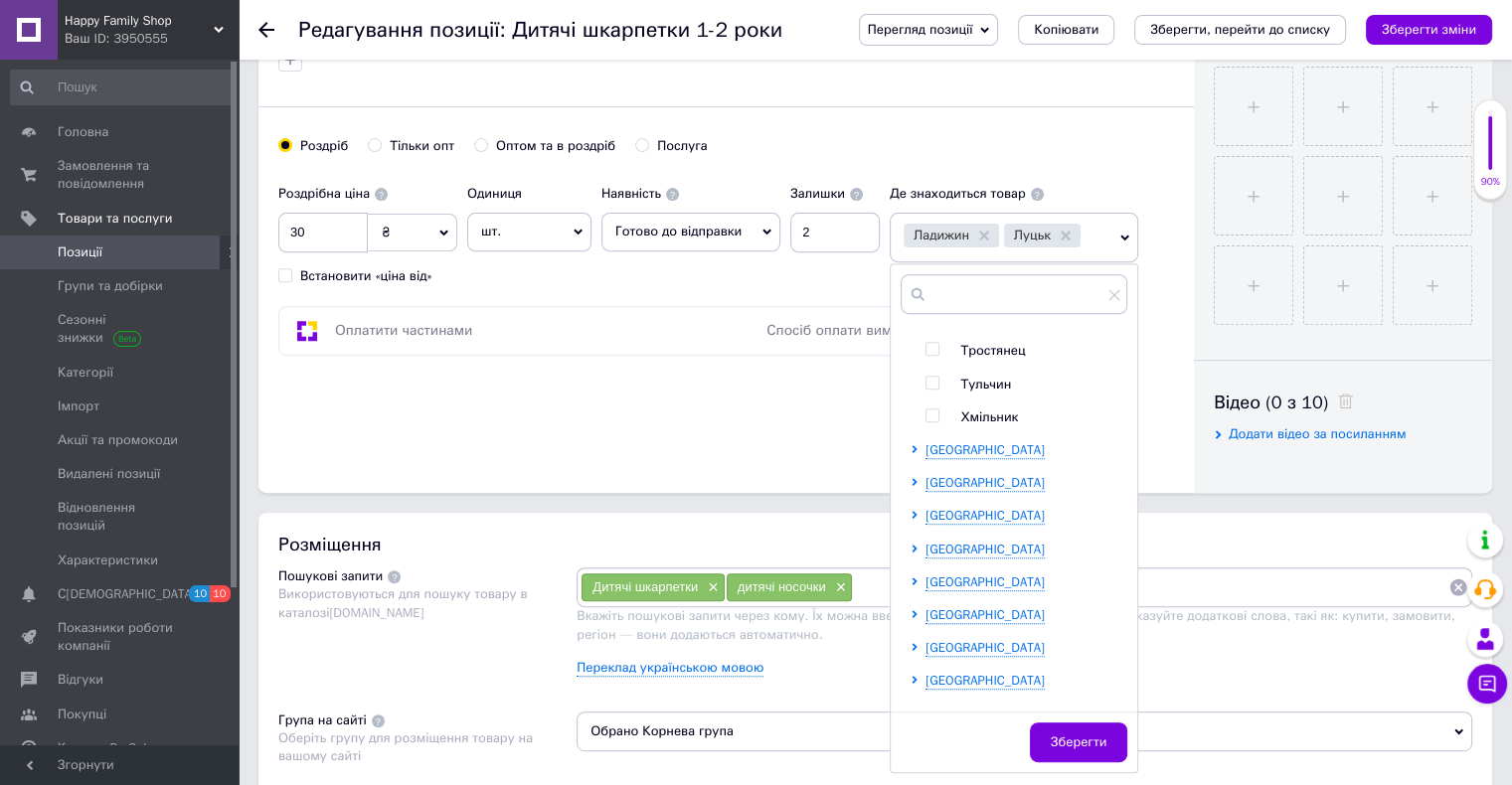 scroll, scrollTop: 397, scrollLeft: 0, axis: vertical 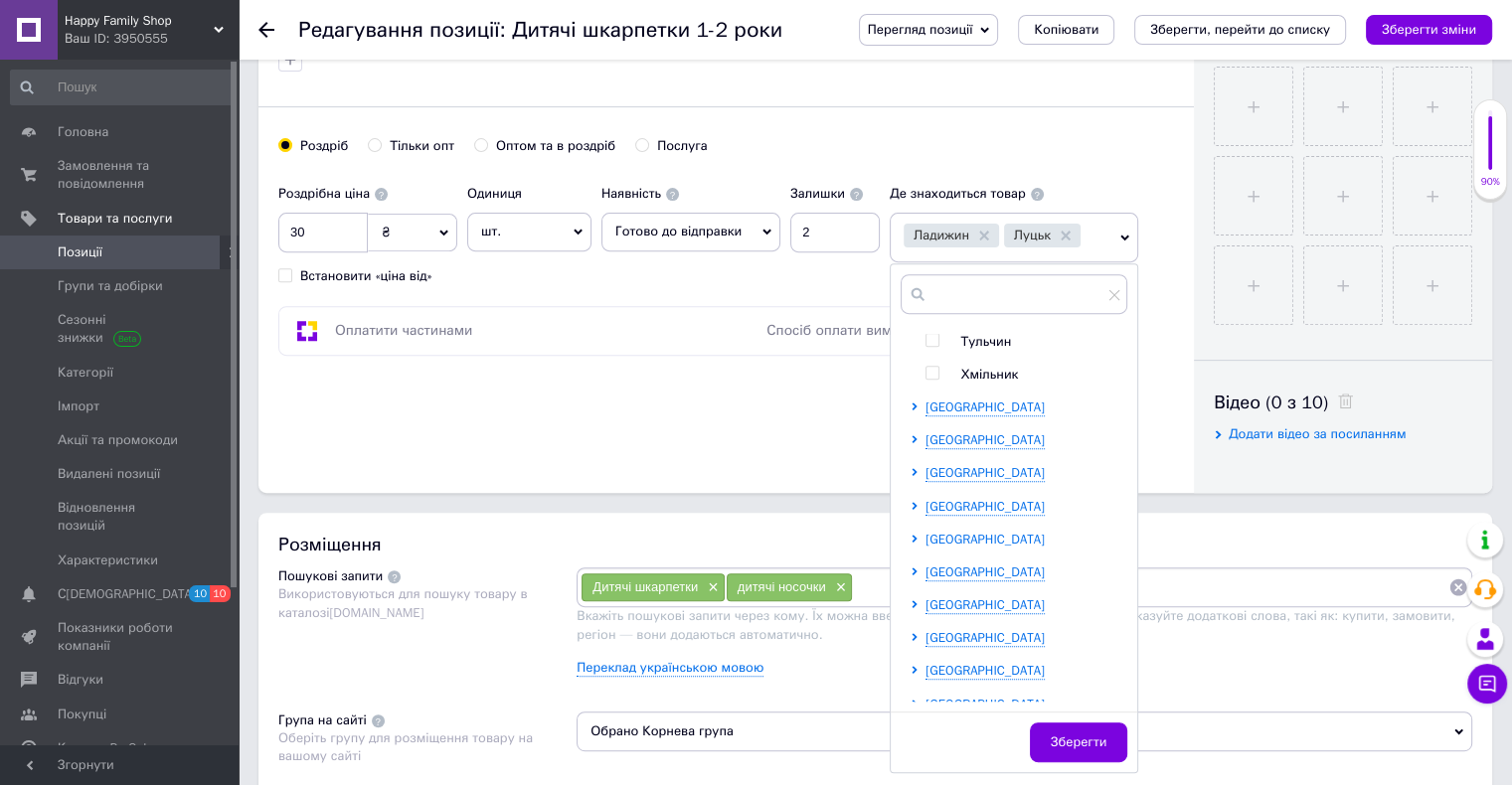 click on "[GEOGRAPHIC_DATA]" at bounding box center (985, 539) 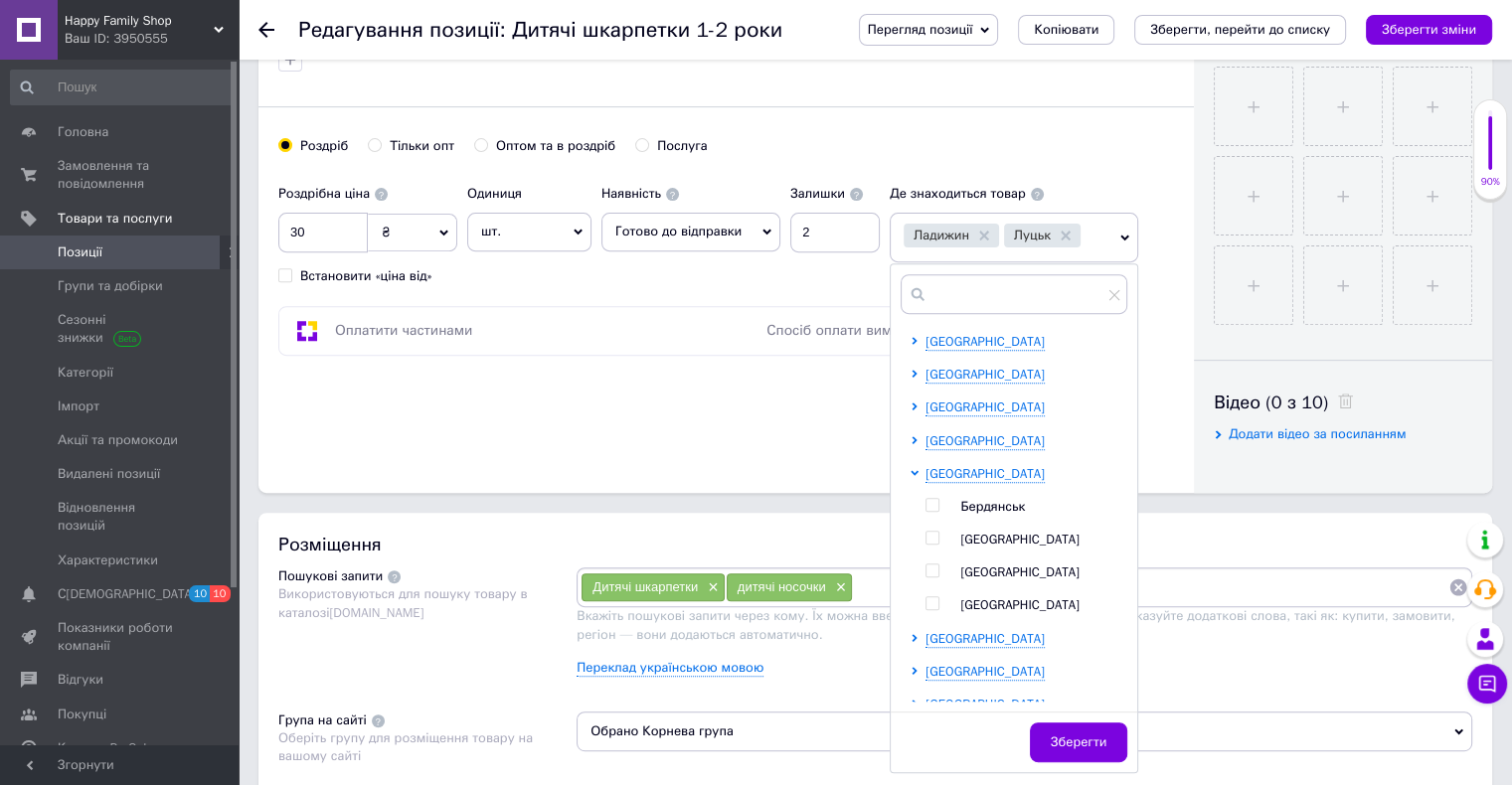 scroll, scrollTop: 497, scrollLeft: 0, axis: vertical 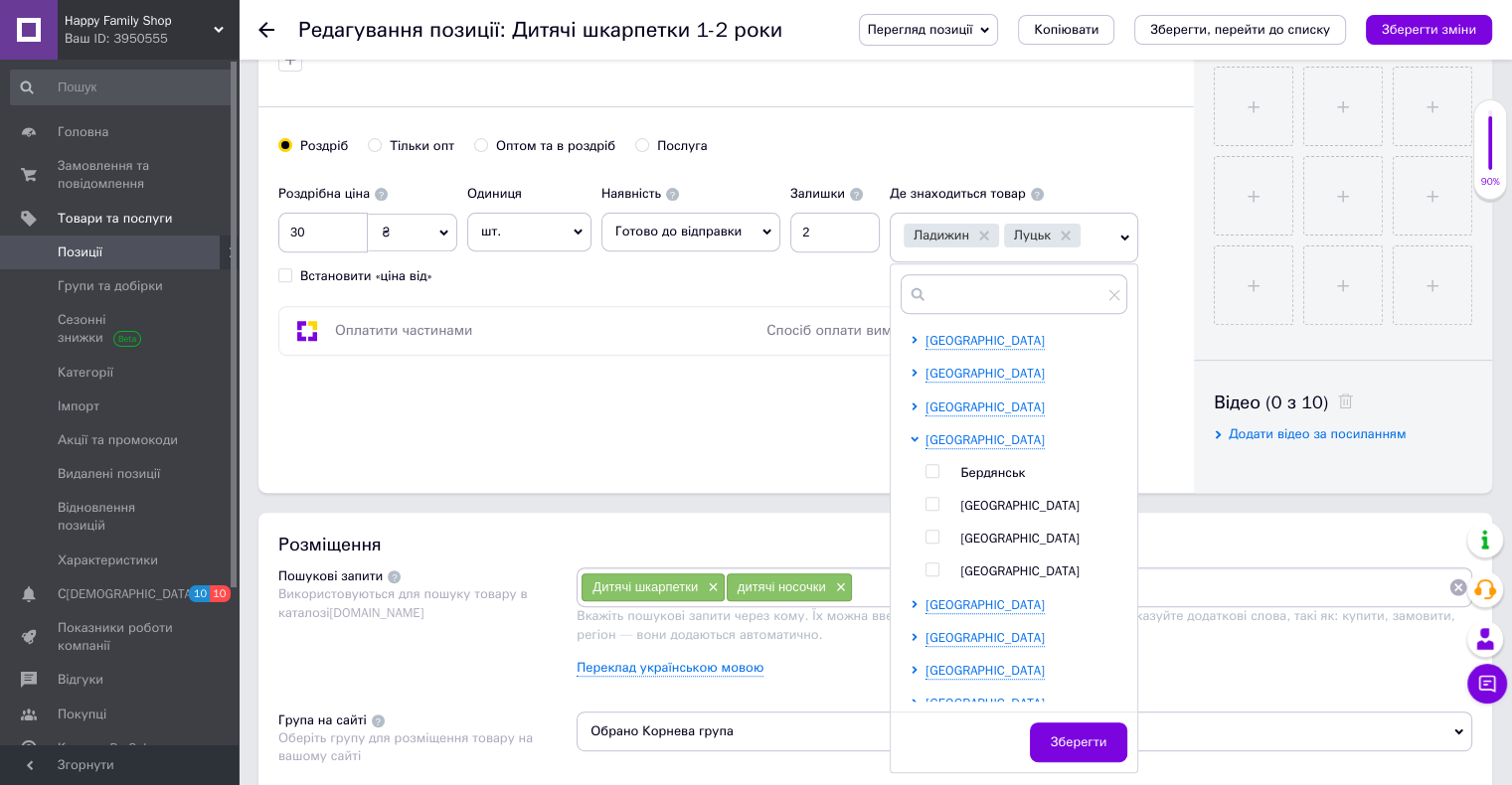 click on "[GEOGRAPHIC_DATA]" at bounding box center (1020, 538) 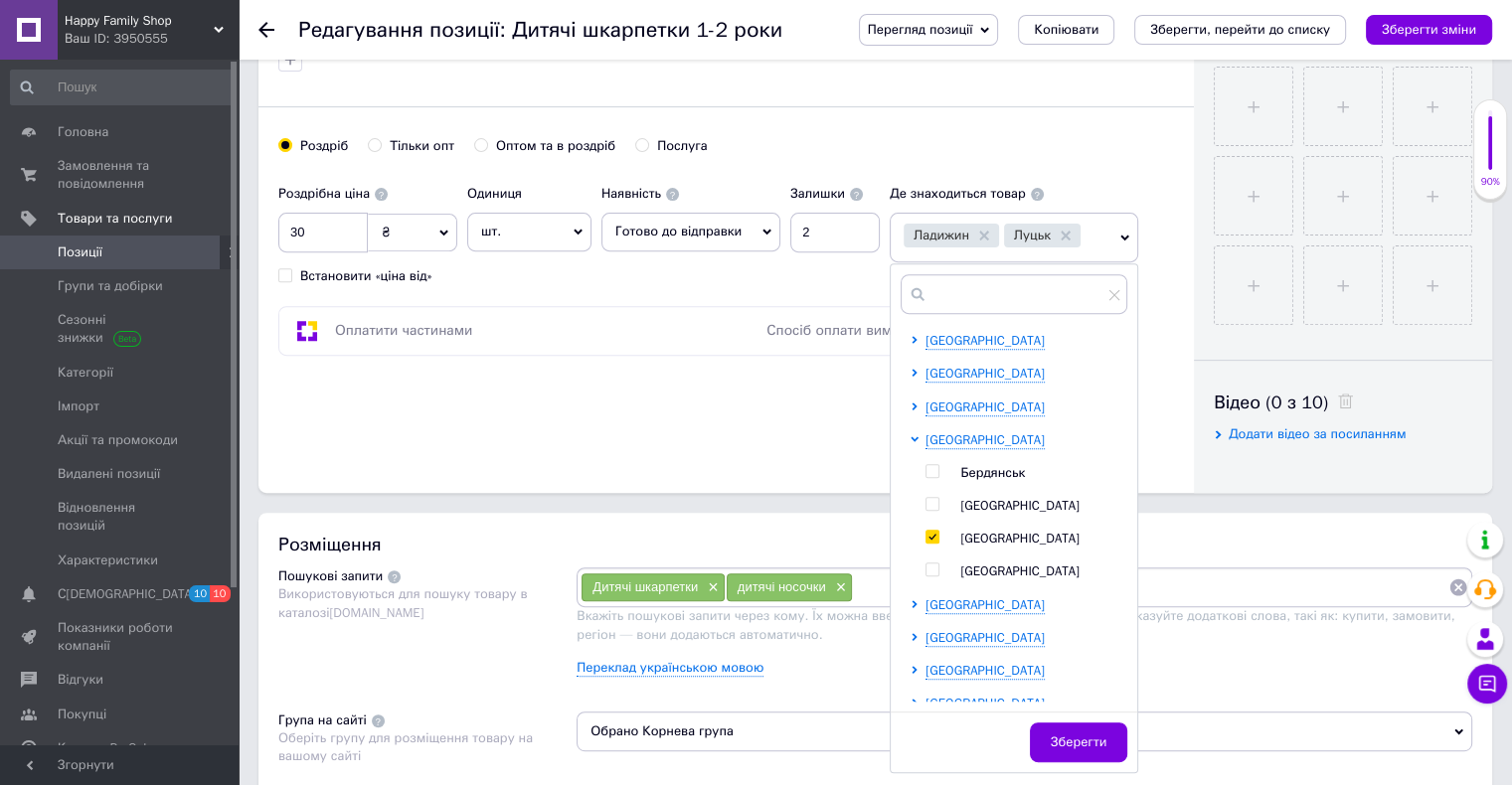 checkbox on "true" 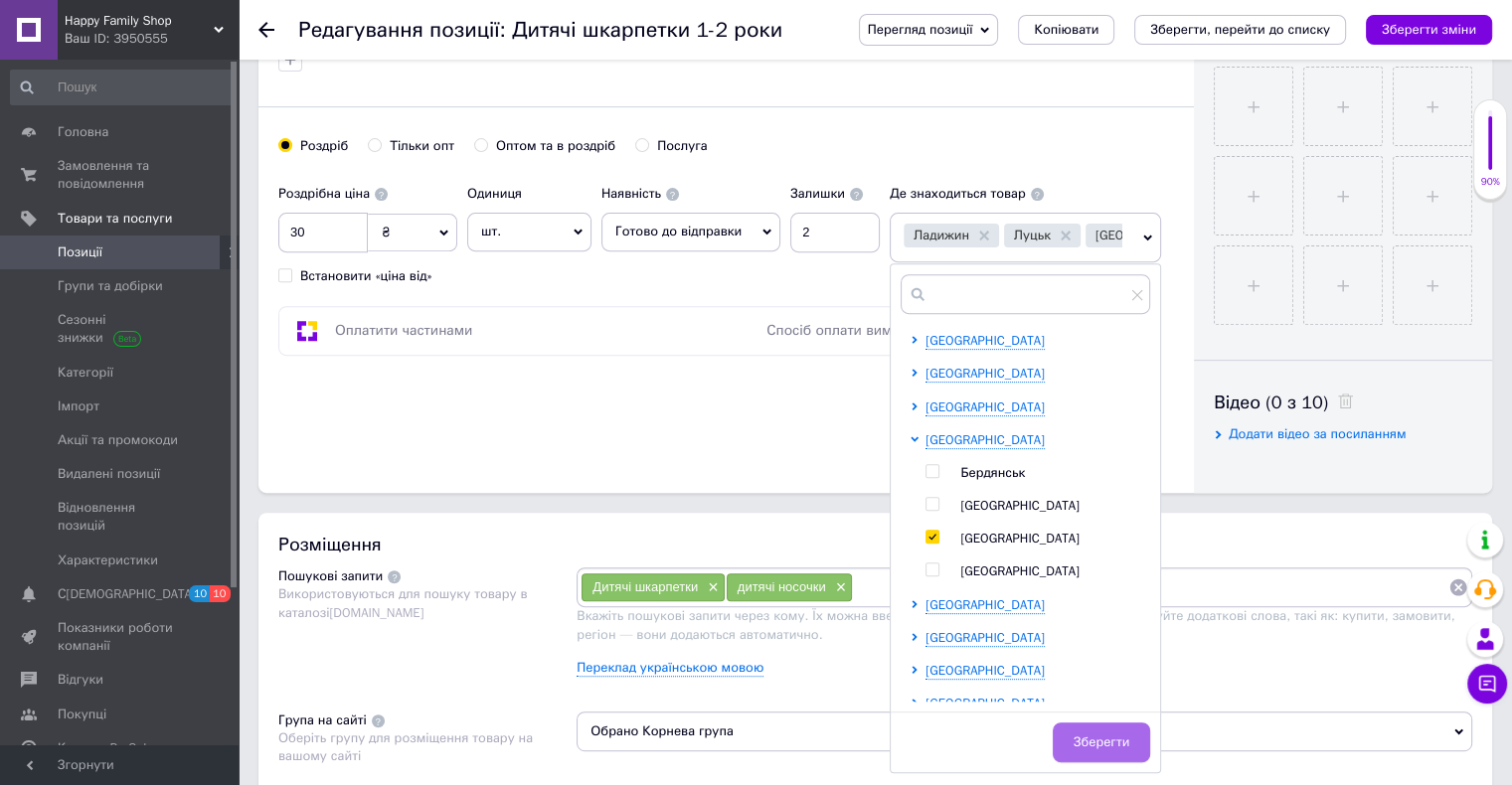 click on "Зберегти" at bounding box center (1101, 742) 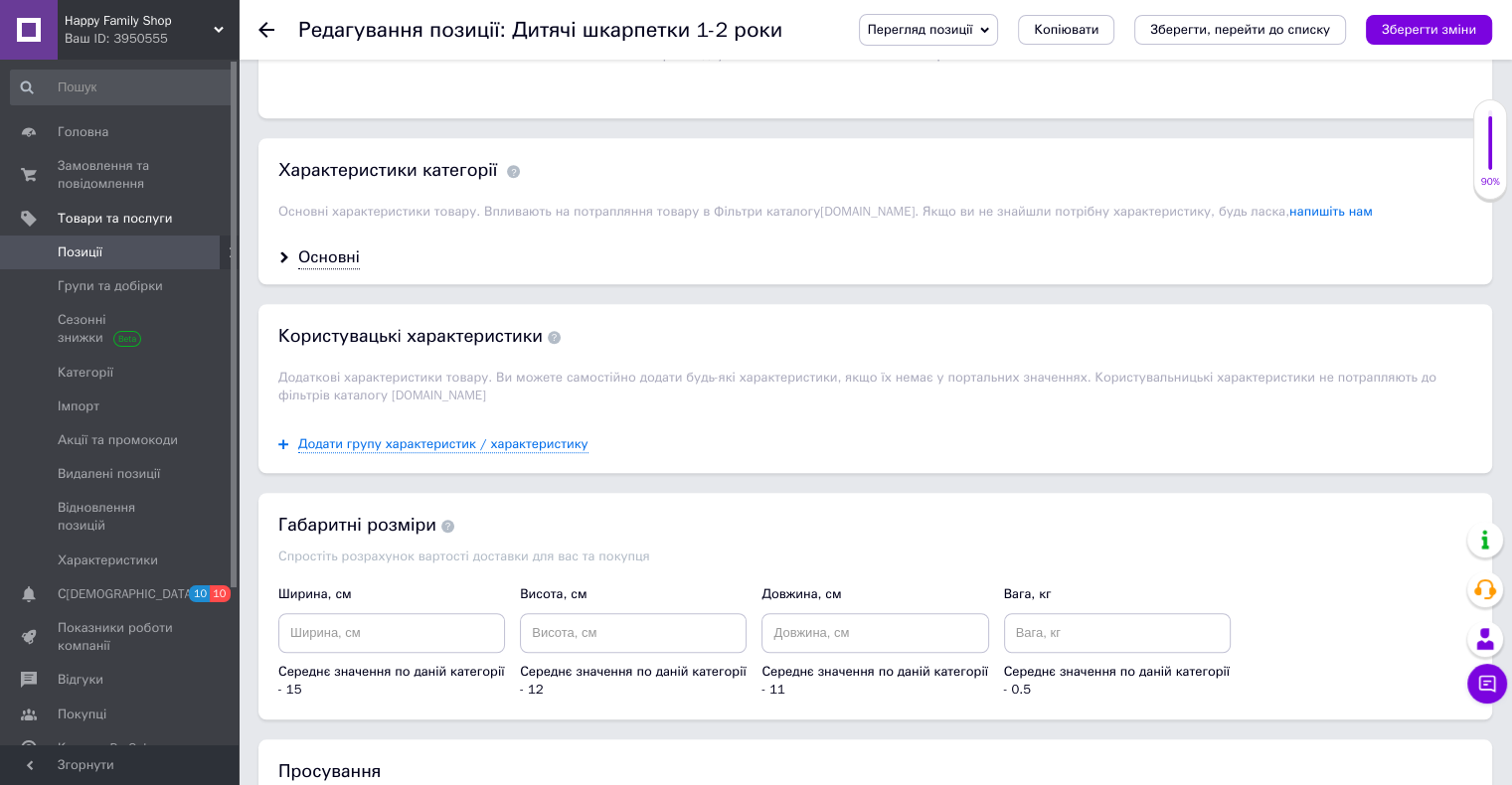 scroll, scrollTop: 1491, scrollLeft: 0, axis: vertical 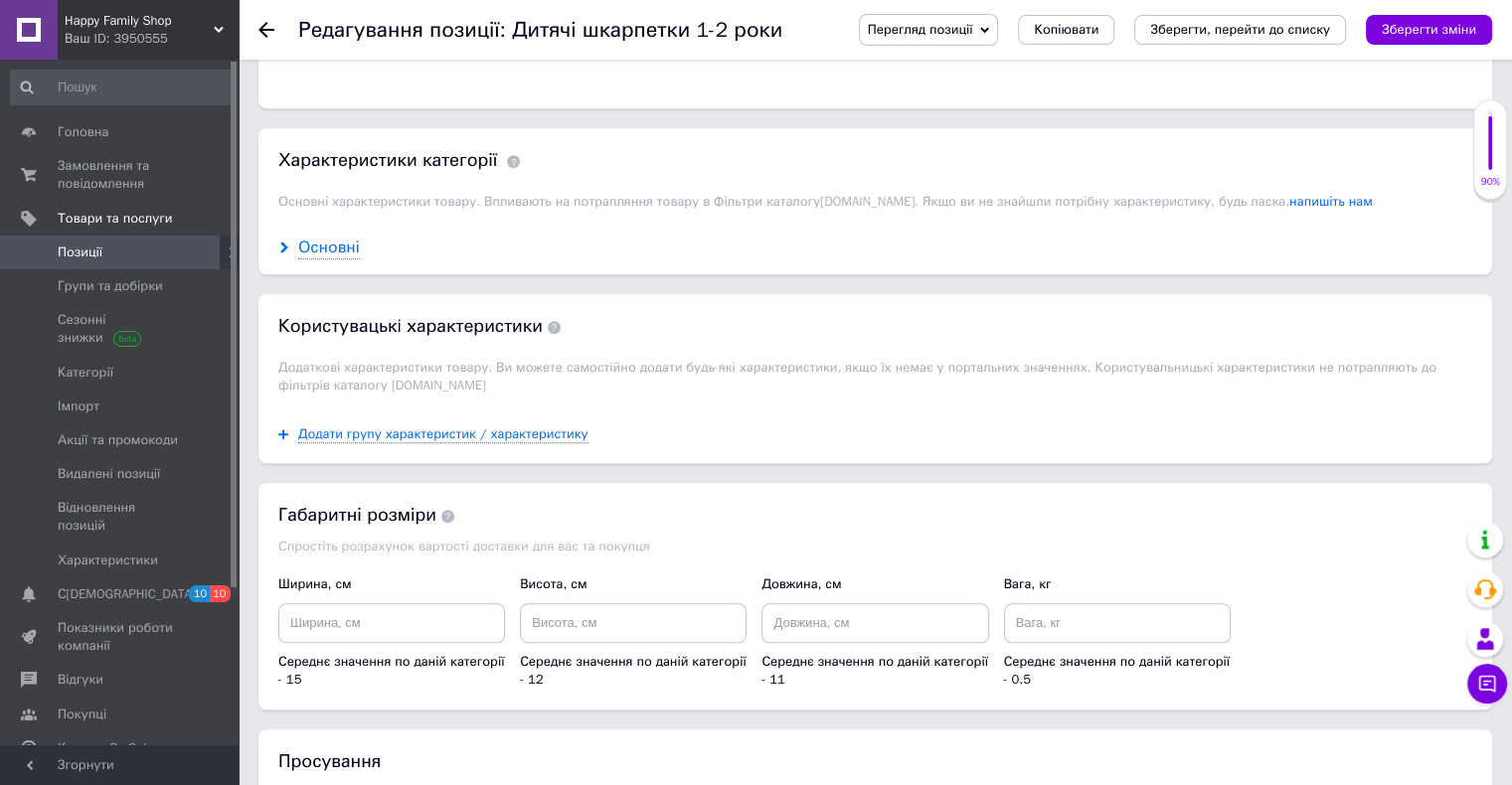 click on "Основні" at bounding box center (329, 247) 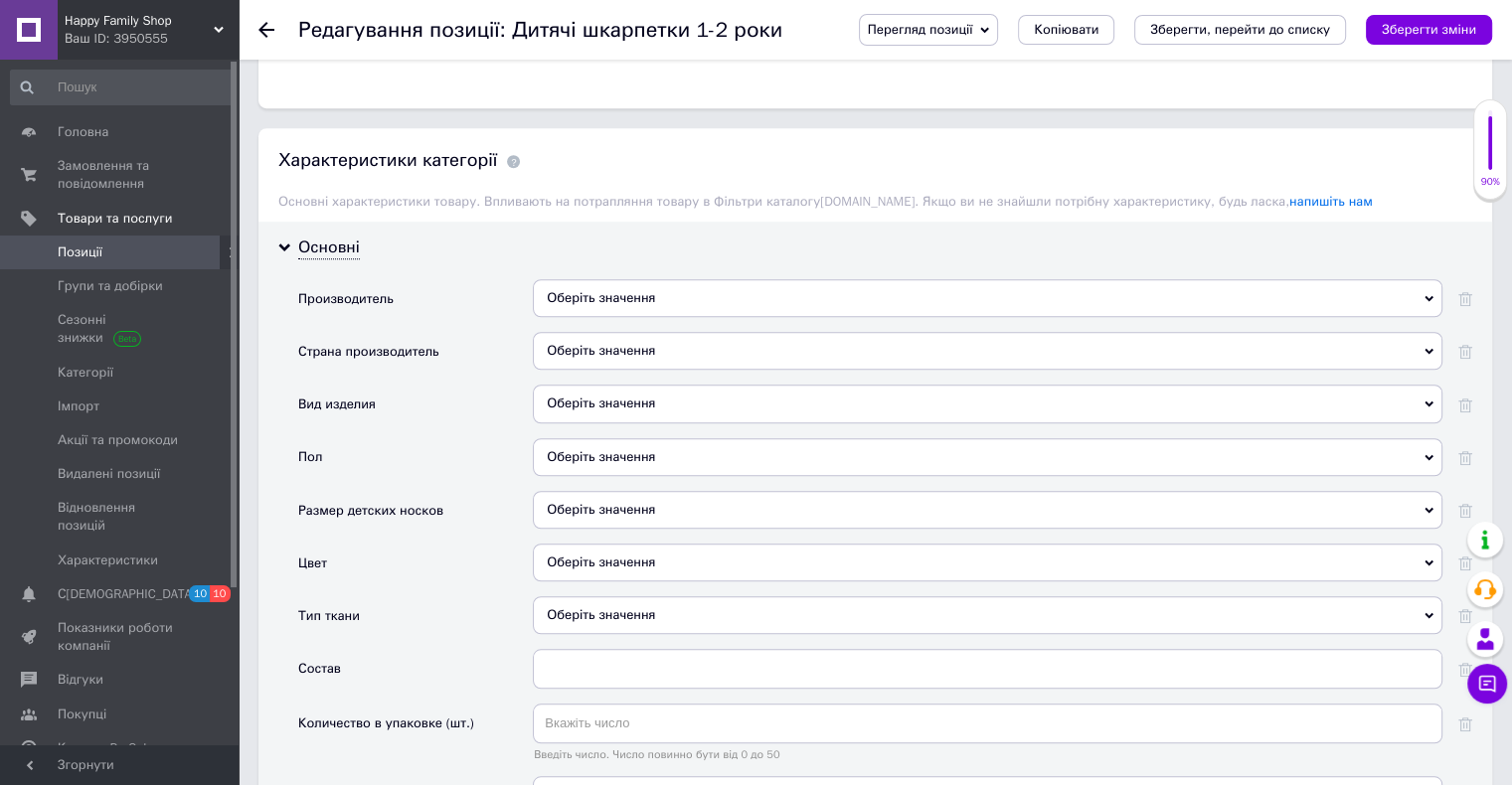 click on "Оберіть значення" at bounding box center [987, 298] 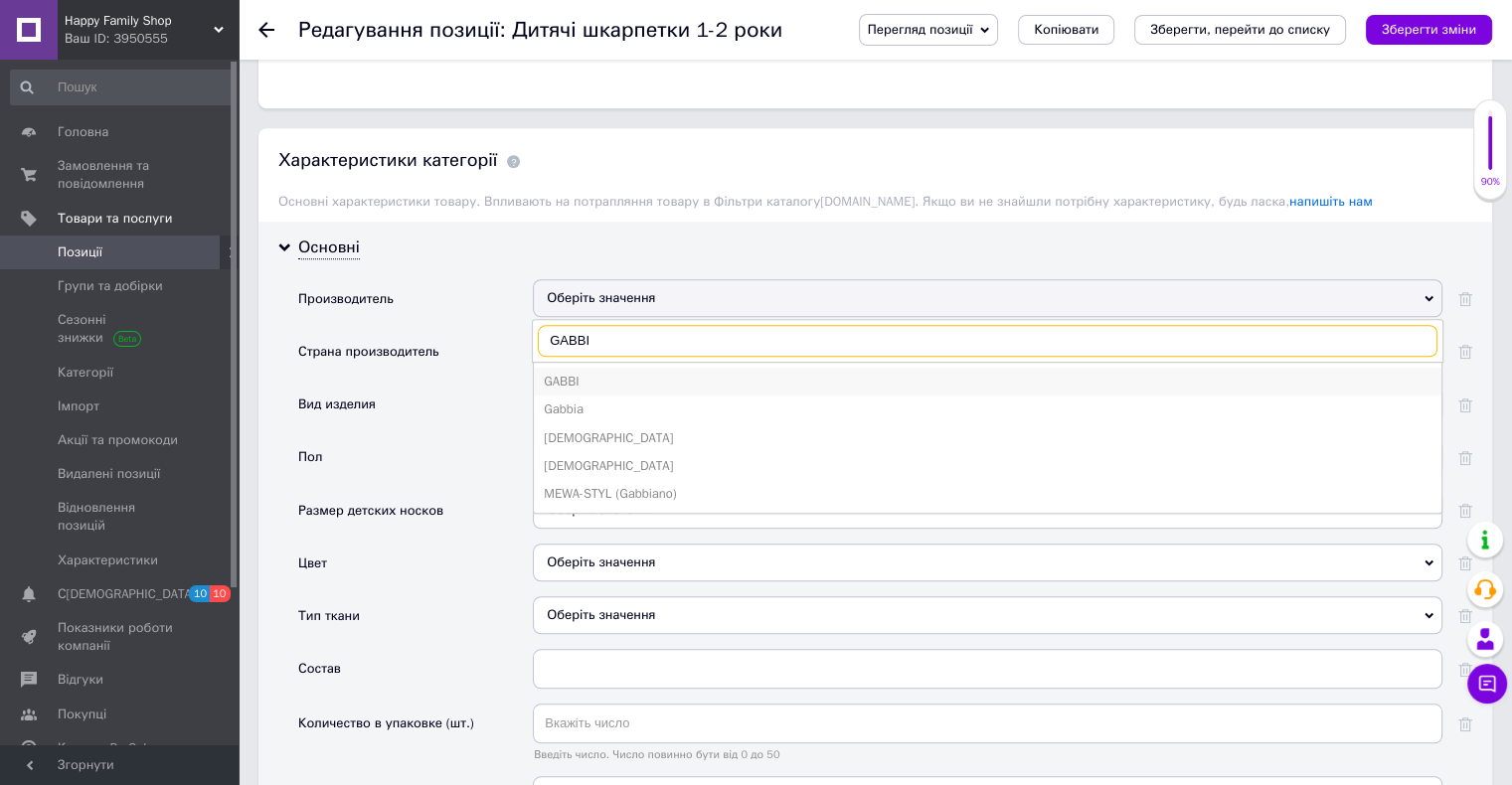type on "GABBI" 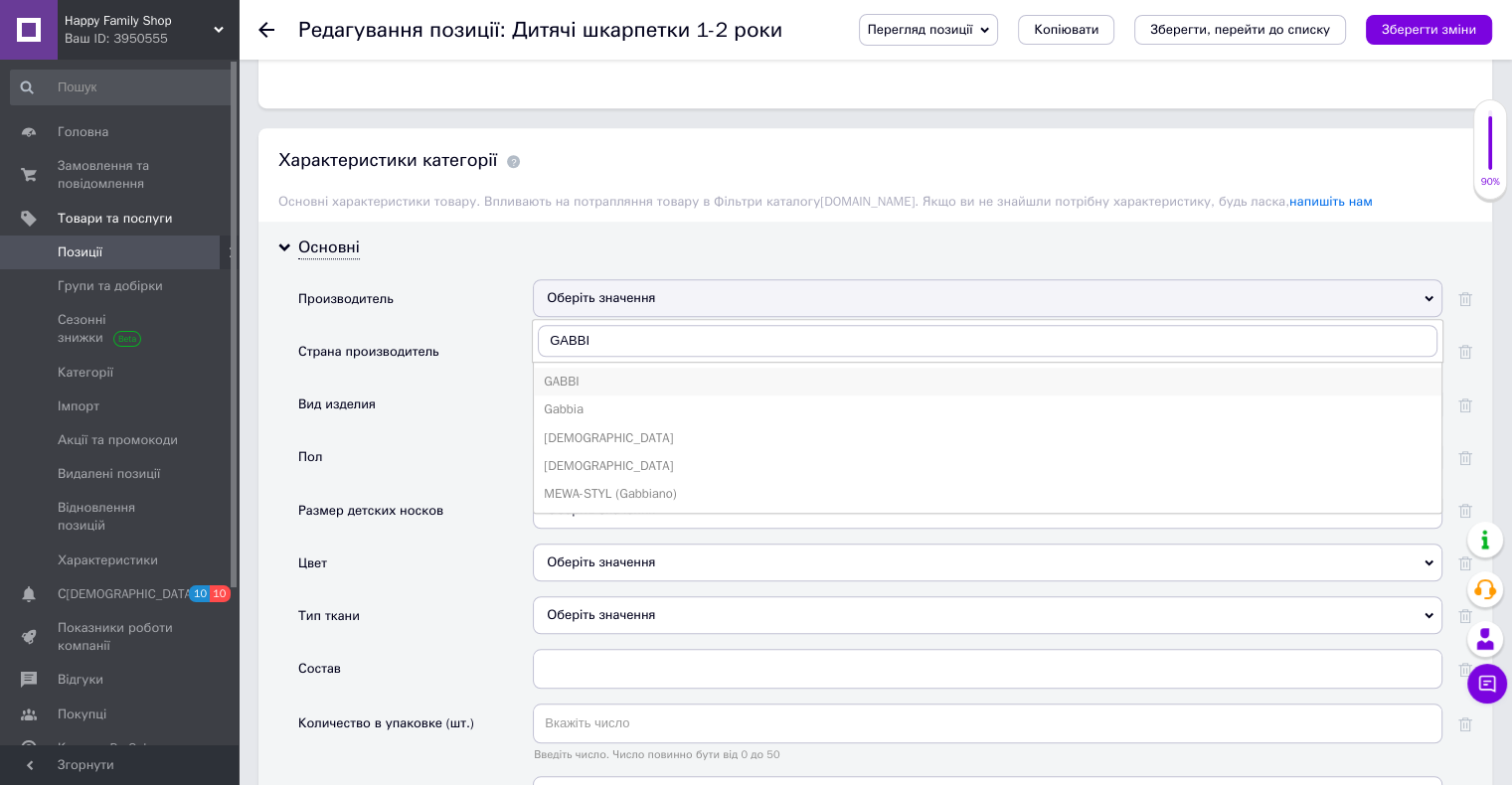 click on "GABBI" at bounding box center (987, 382) 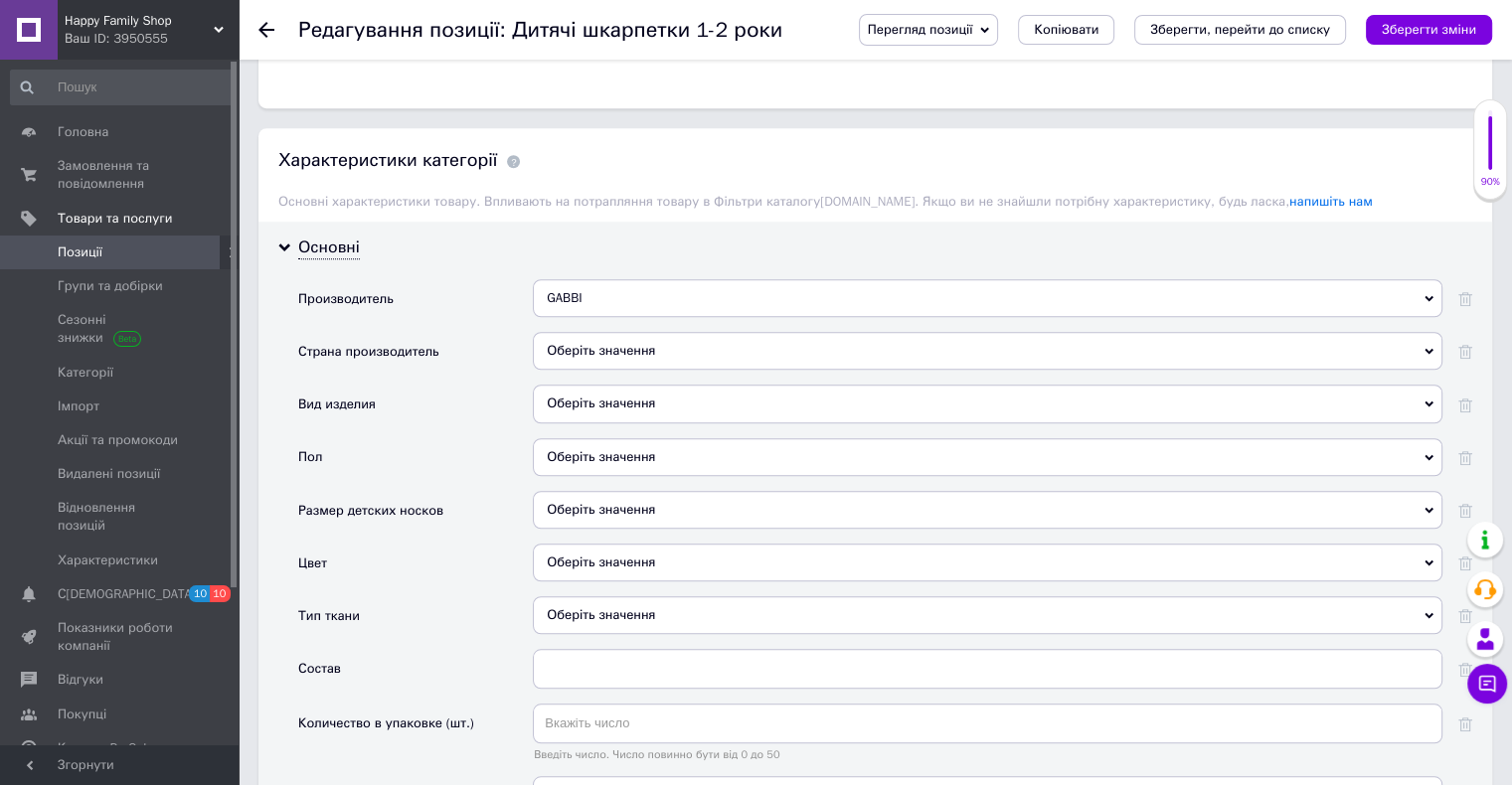 click on "Оберіть значення" at bounding box center (987, 351) 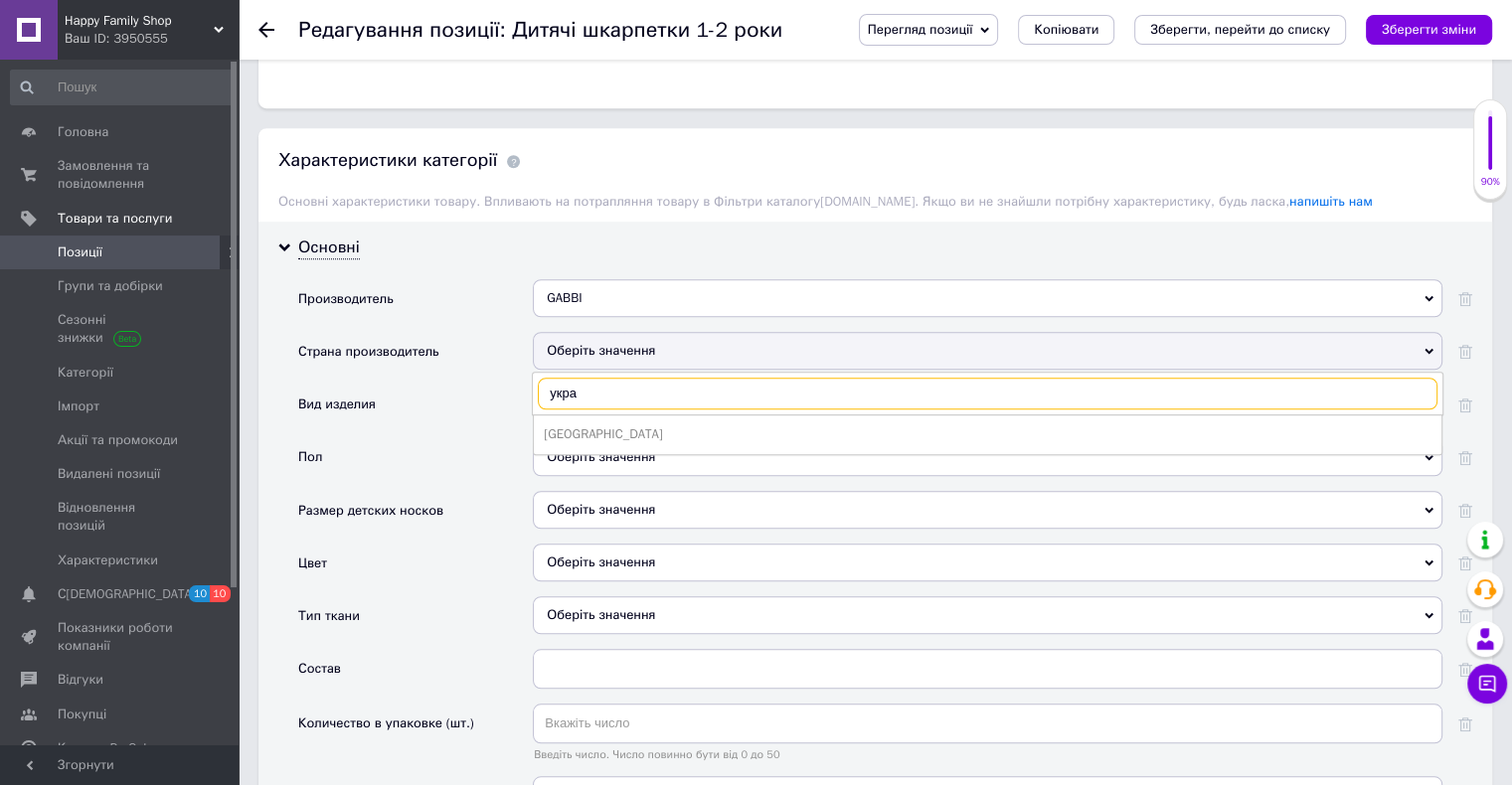 type on "укра" 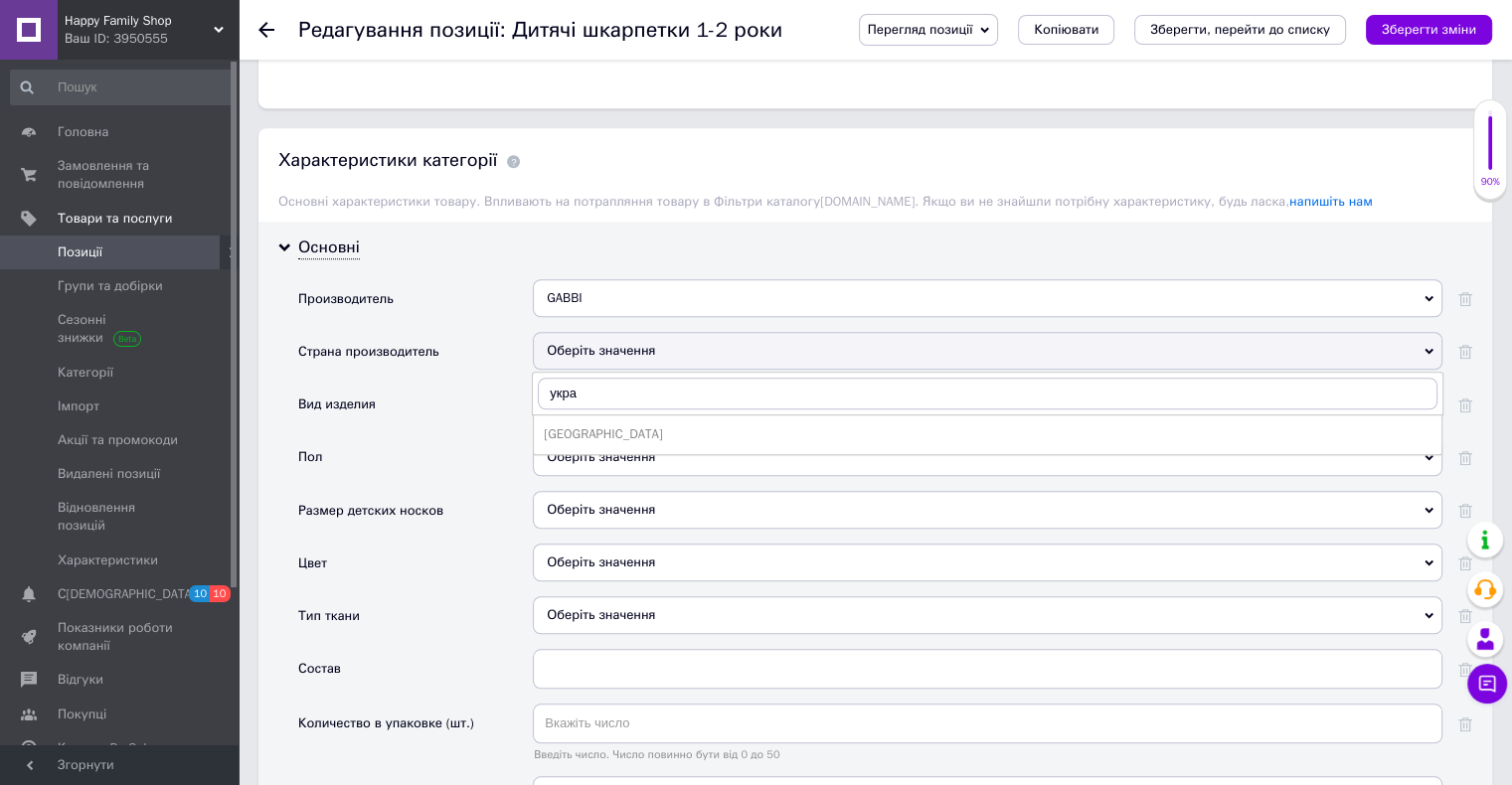 click on "[GEOGRAPHIC_DATA]" at bounding box center (987, 434) 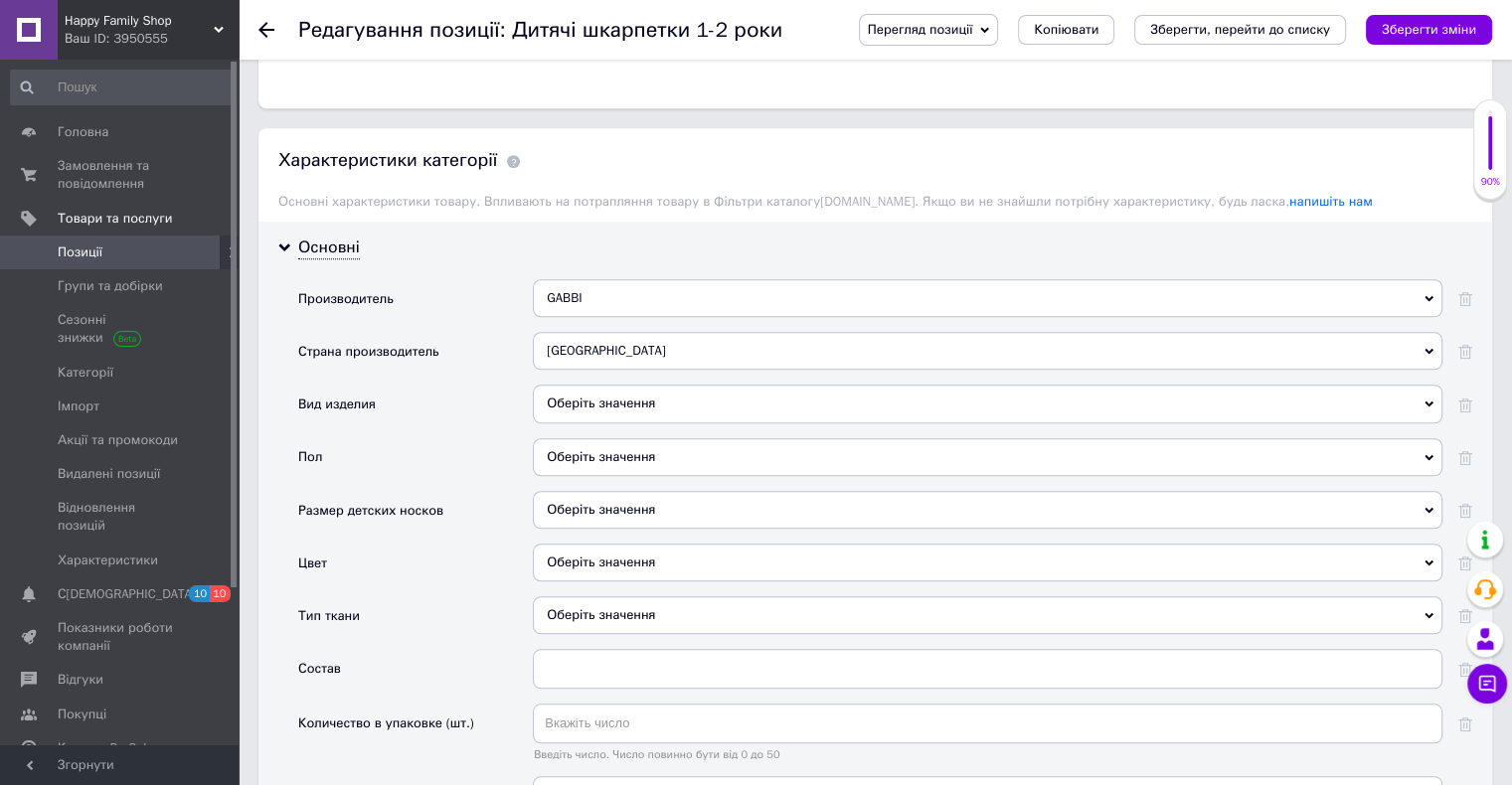 click on "Оберіть значення" at bounding box center [987, 403] 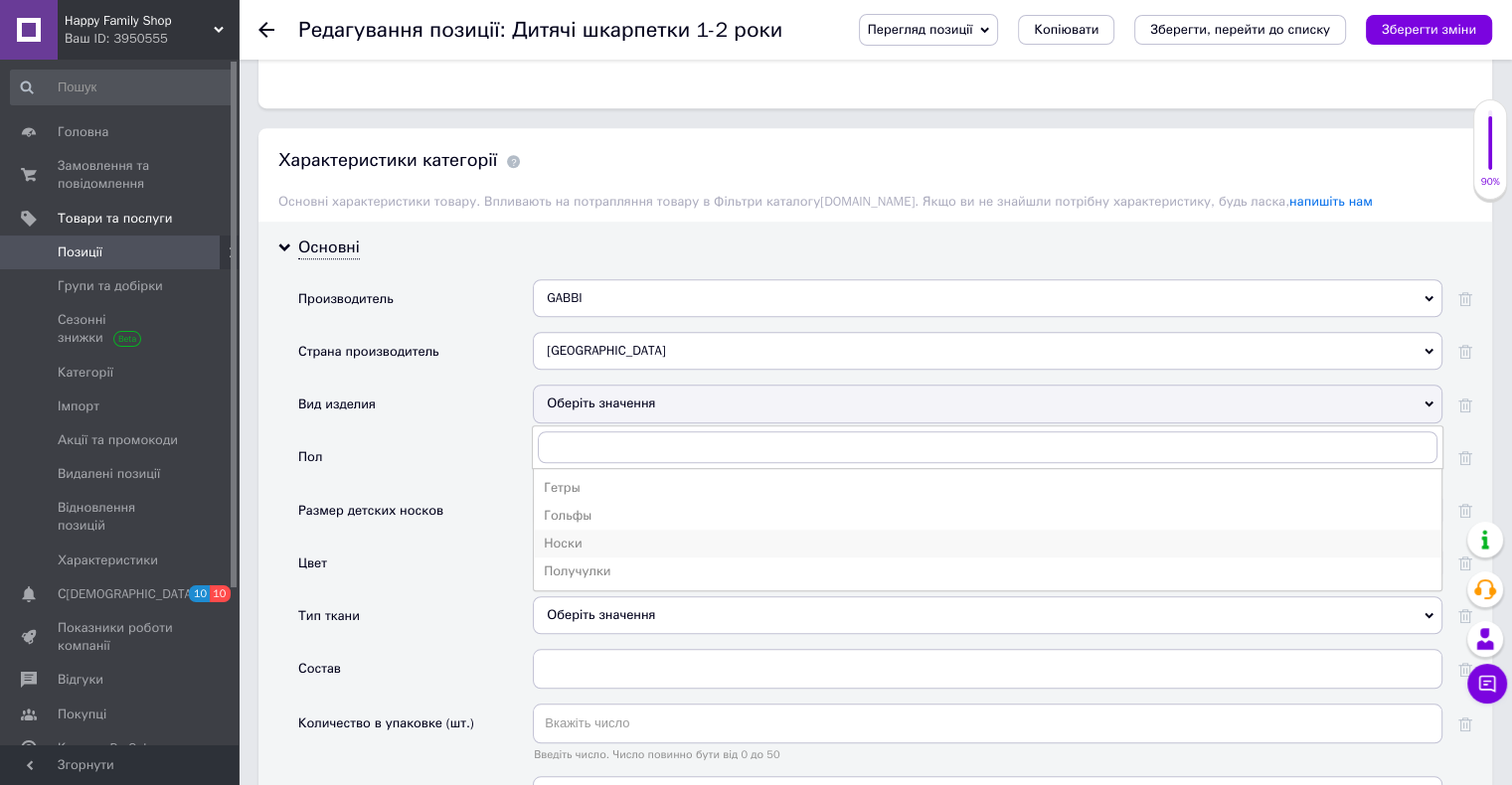 click on "Носки" at bounding box center [987, 544] 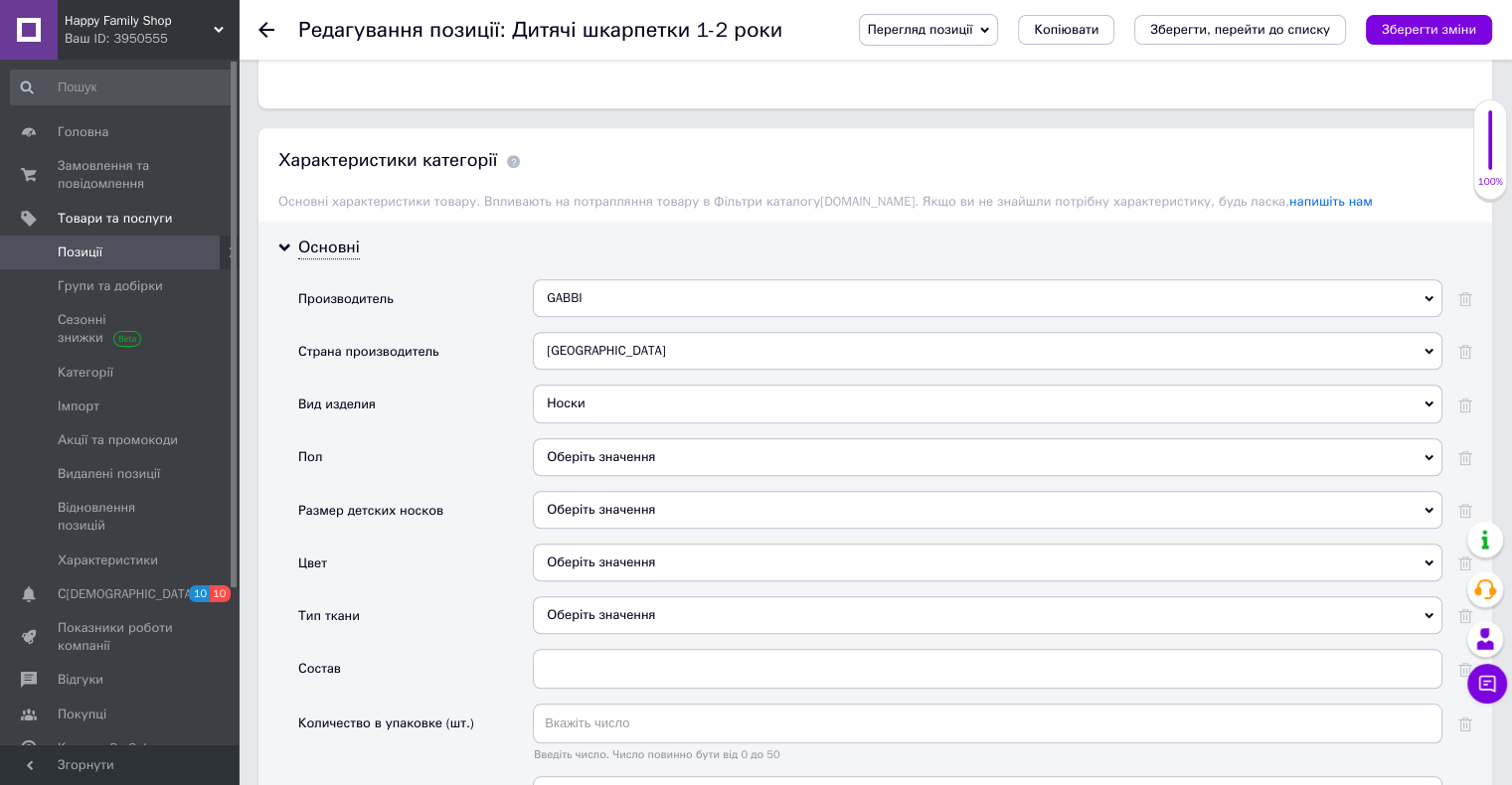 click on "Оберіть значення" at bounding box center (987, 457) 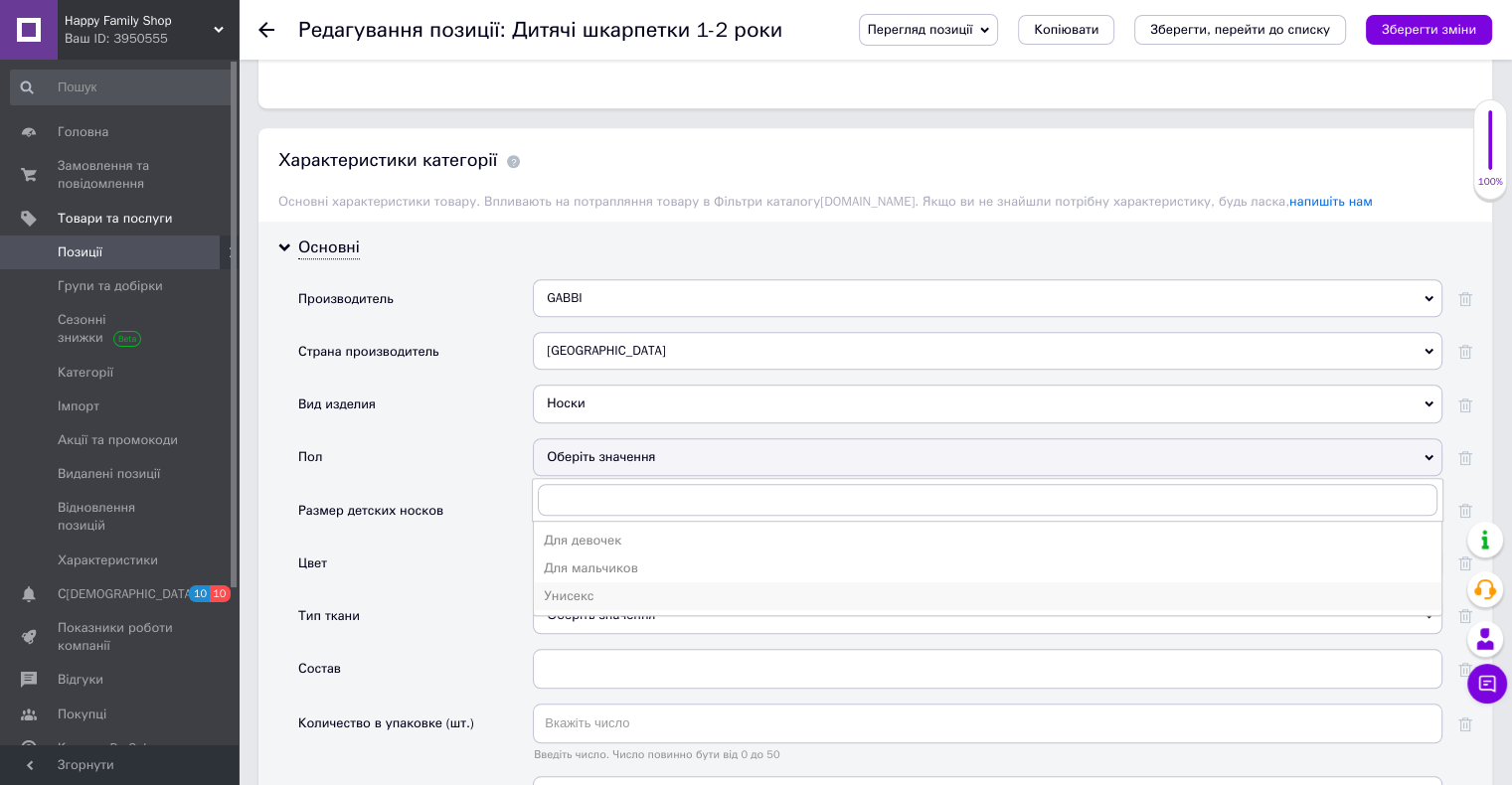 click on "Унисекс" at bounding box center [987, 596] 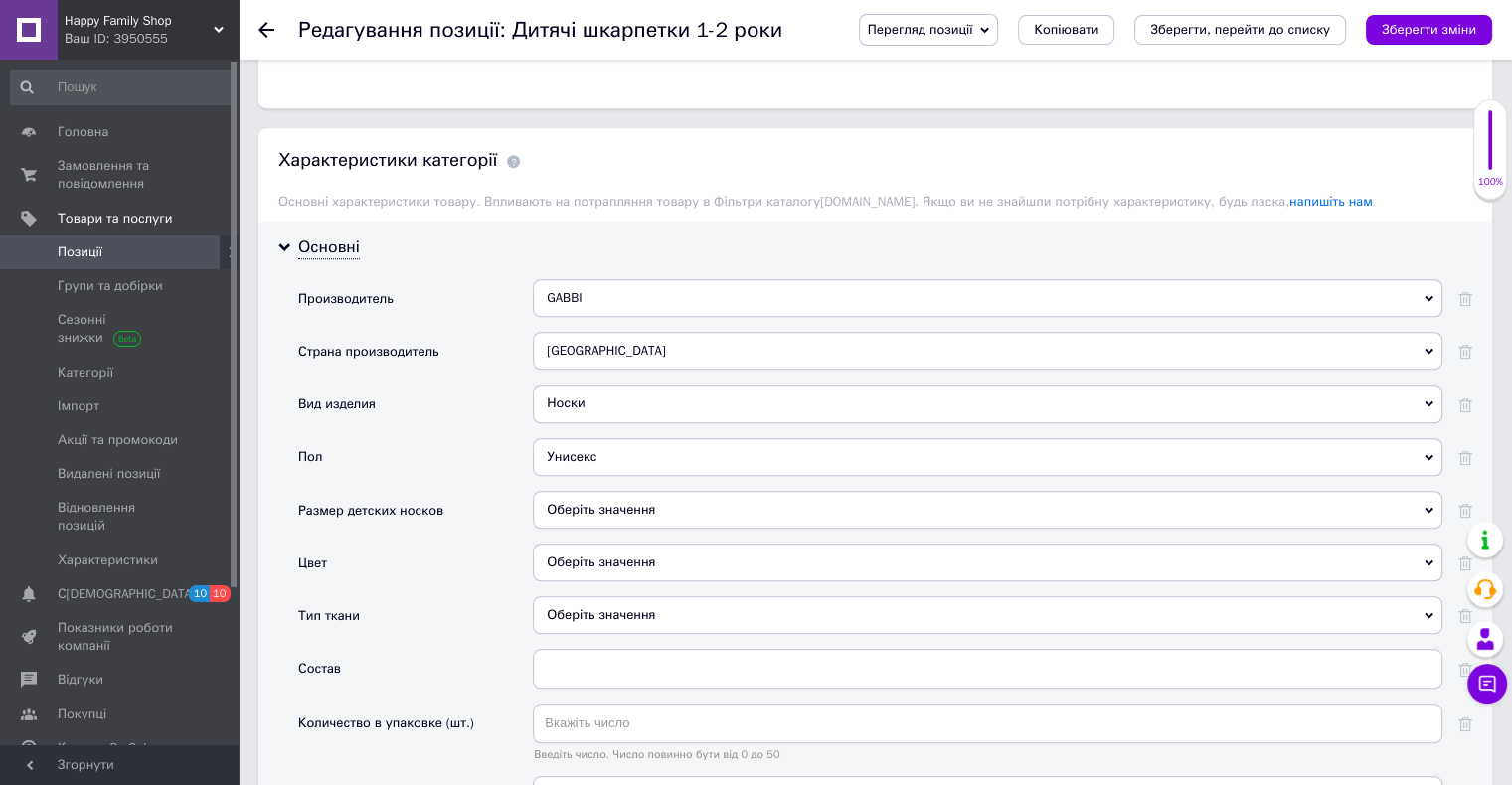 click on "Оберіть значення" at bounding box center (987, 510) 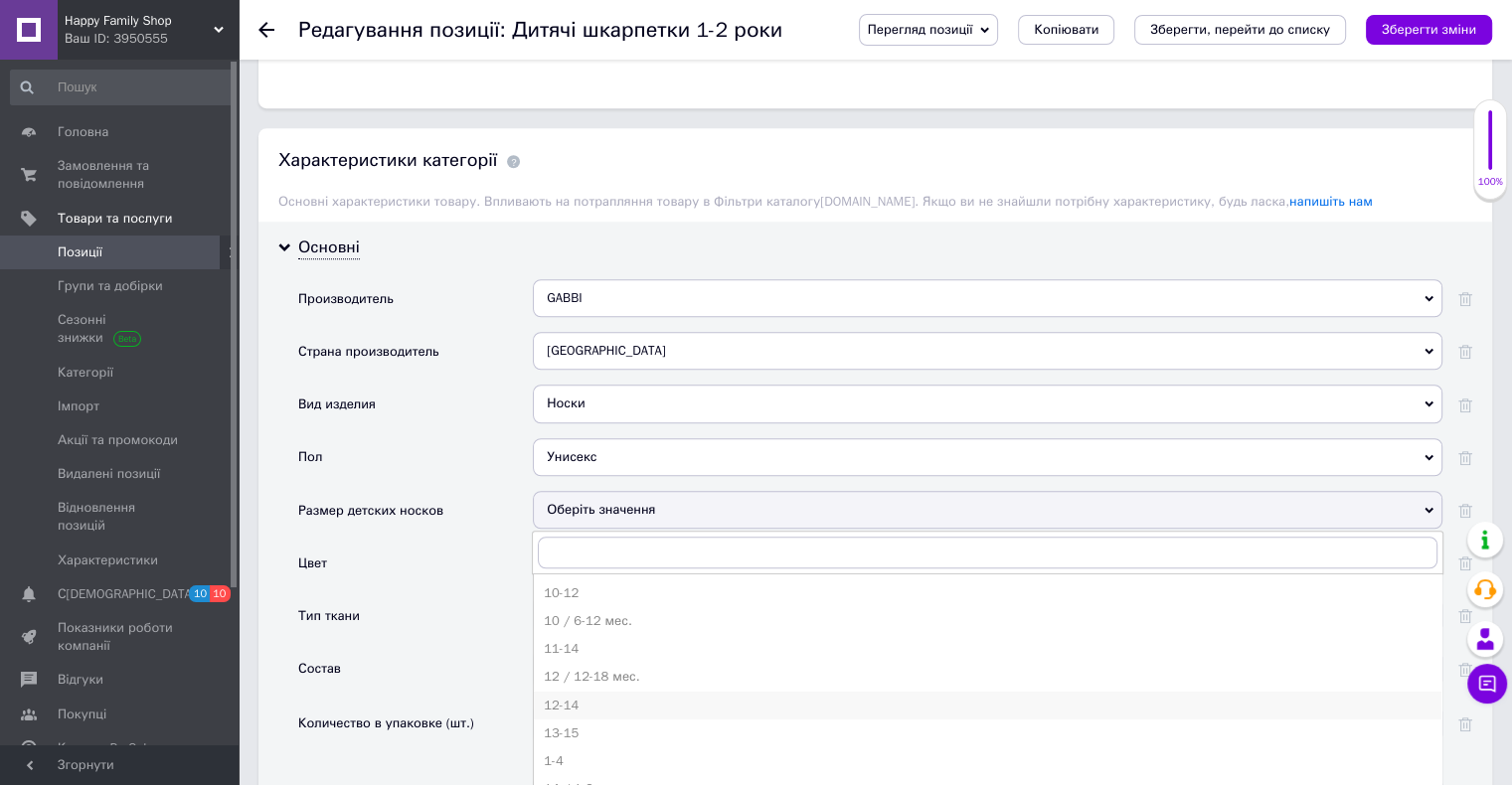 click on "12-14" at bounding box center (987, 706) 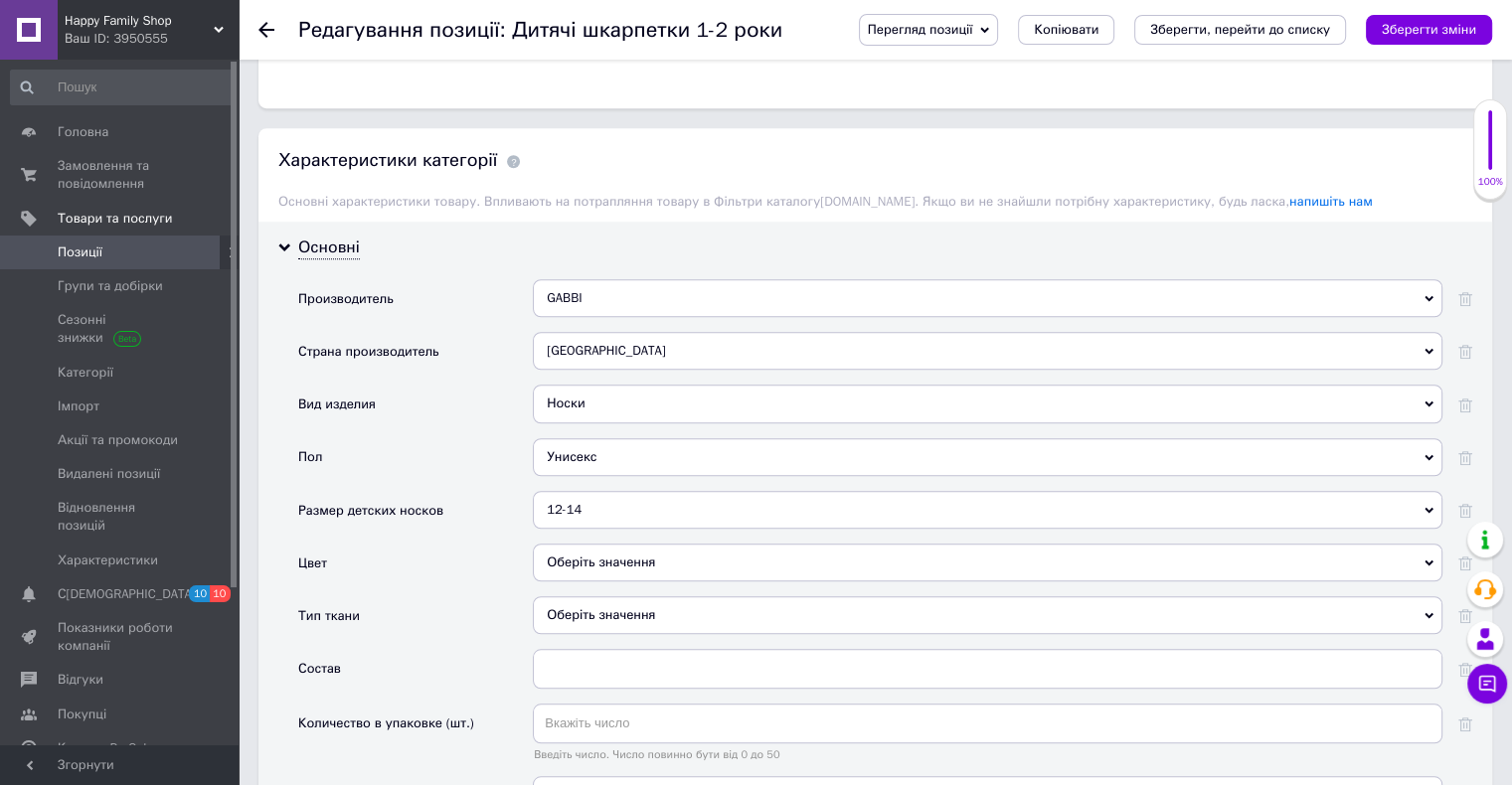 click on "Оберіть значення" at bounding box center (987, 562) 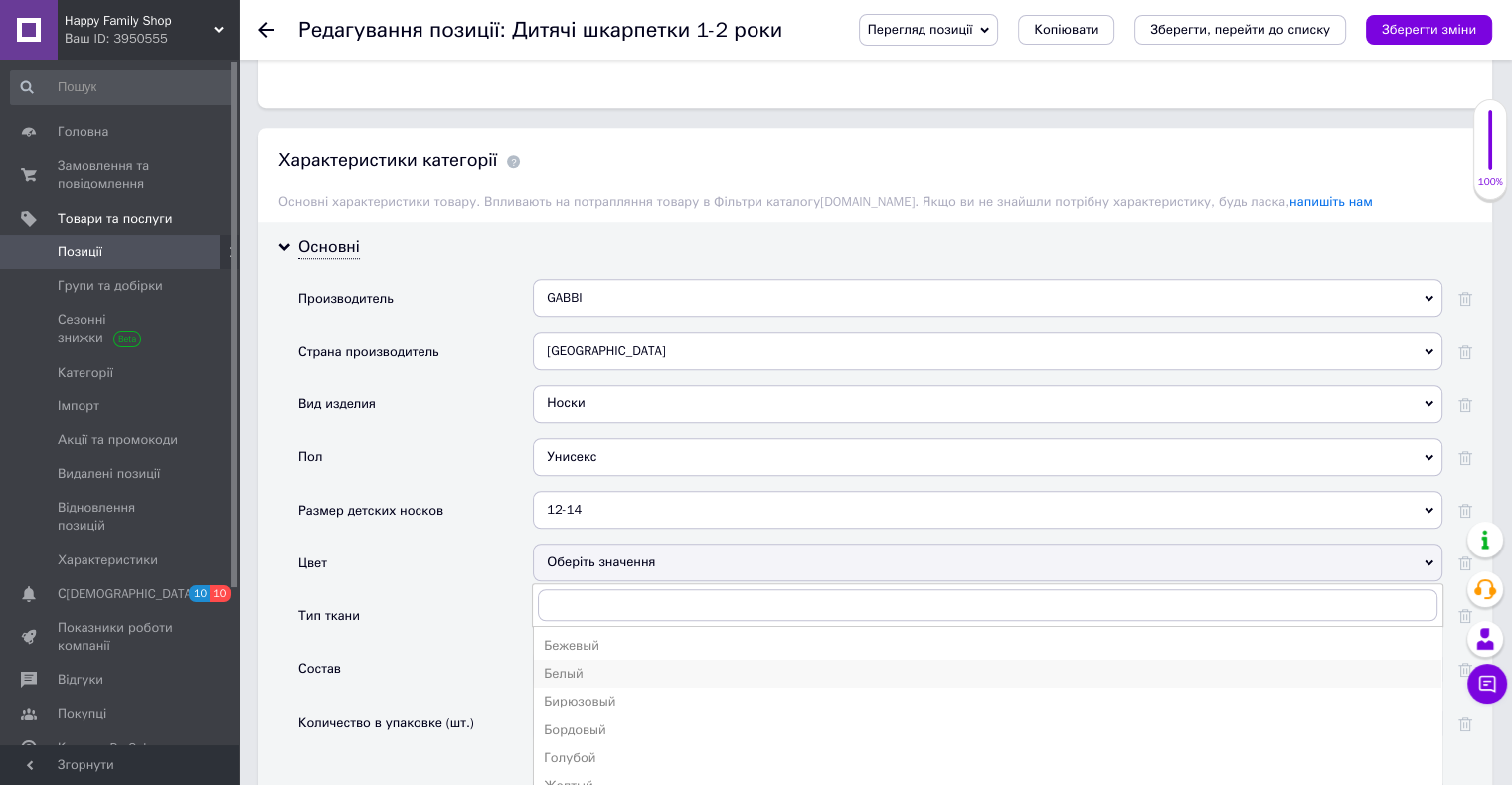 click on "Белый" at bounding box center (987, 674) 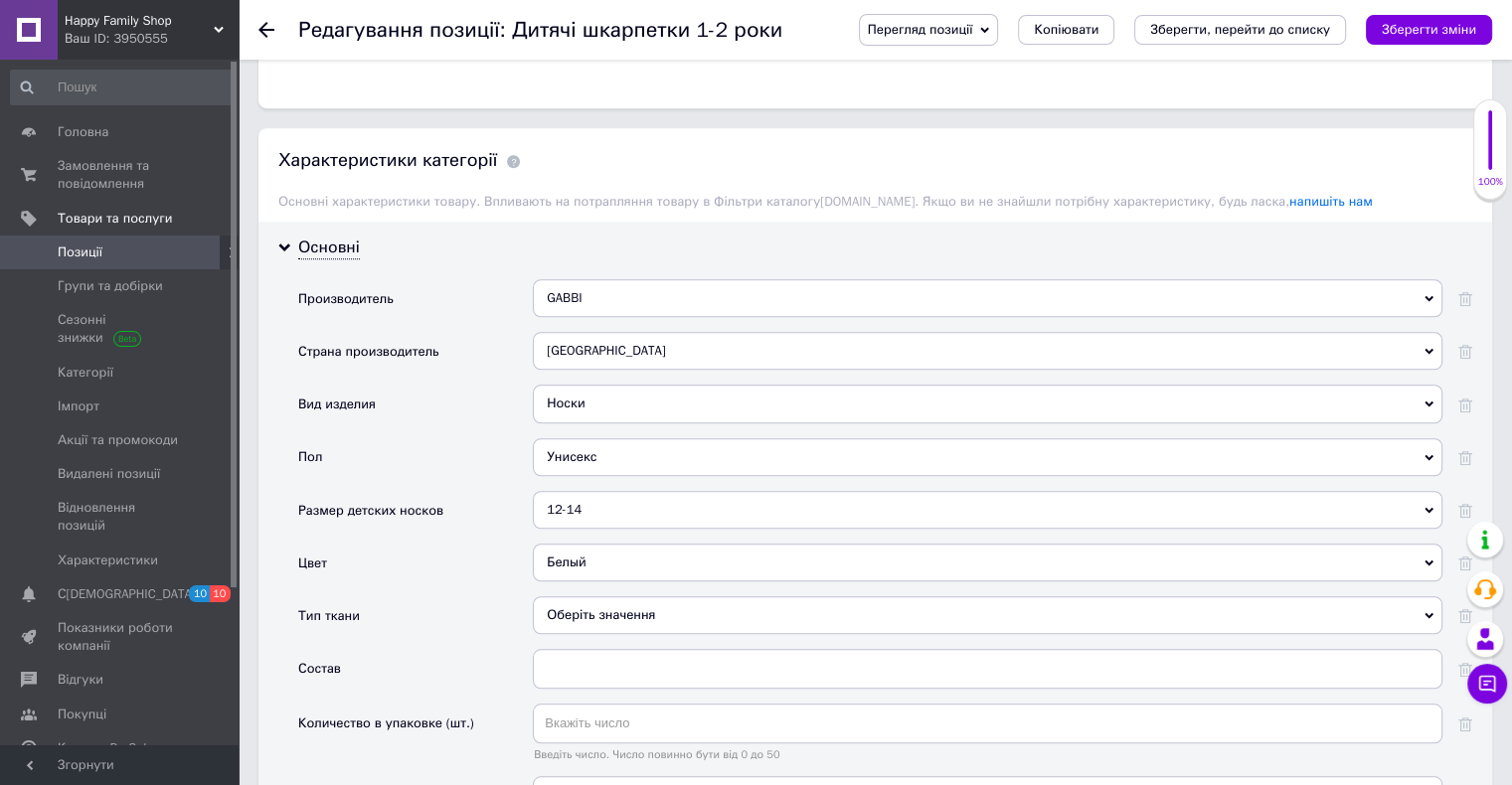 click on "Оберіть значення" at bounding box center [987, 615] 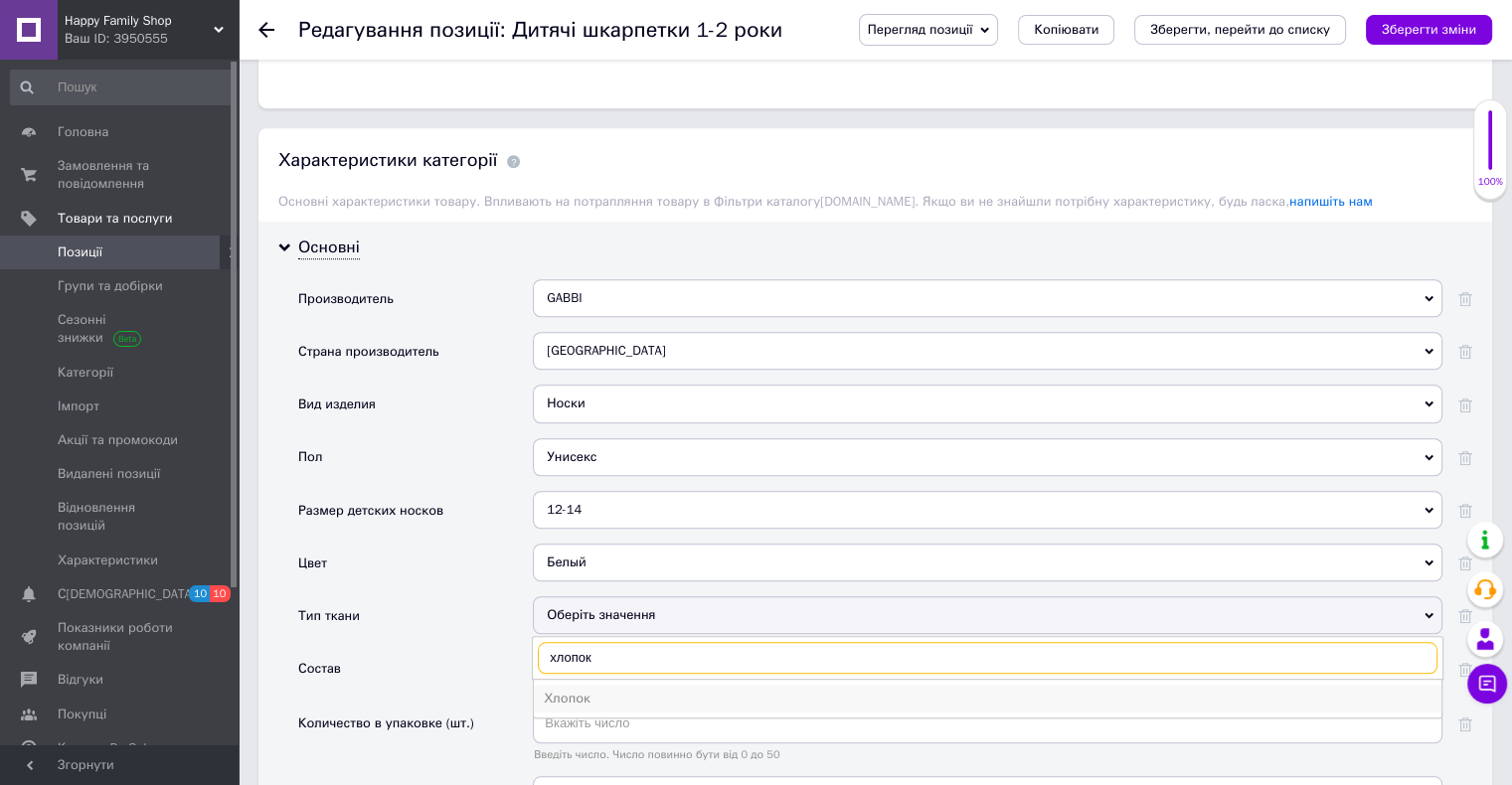 type on "хлопок" 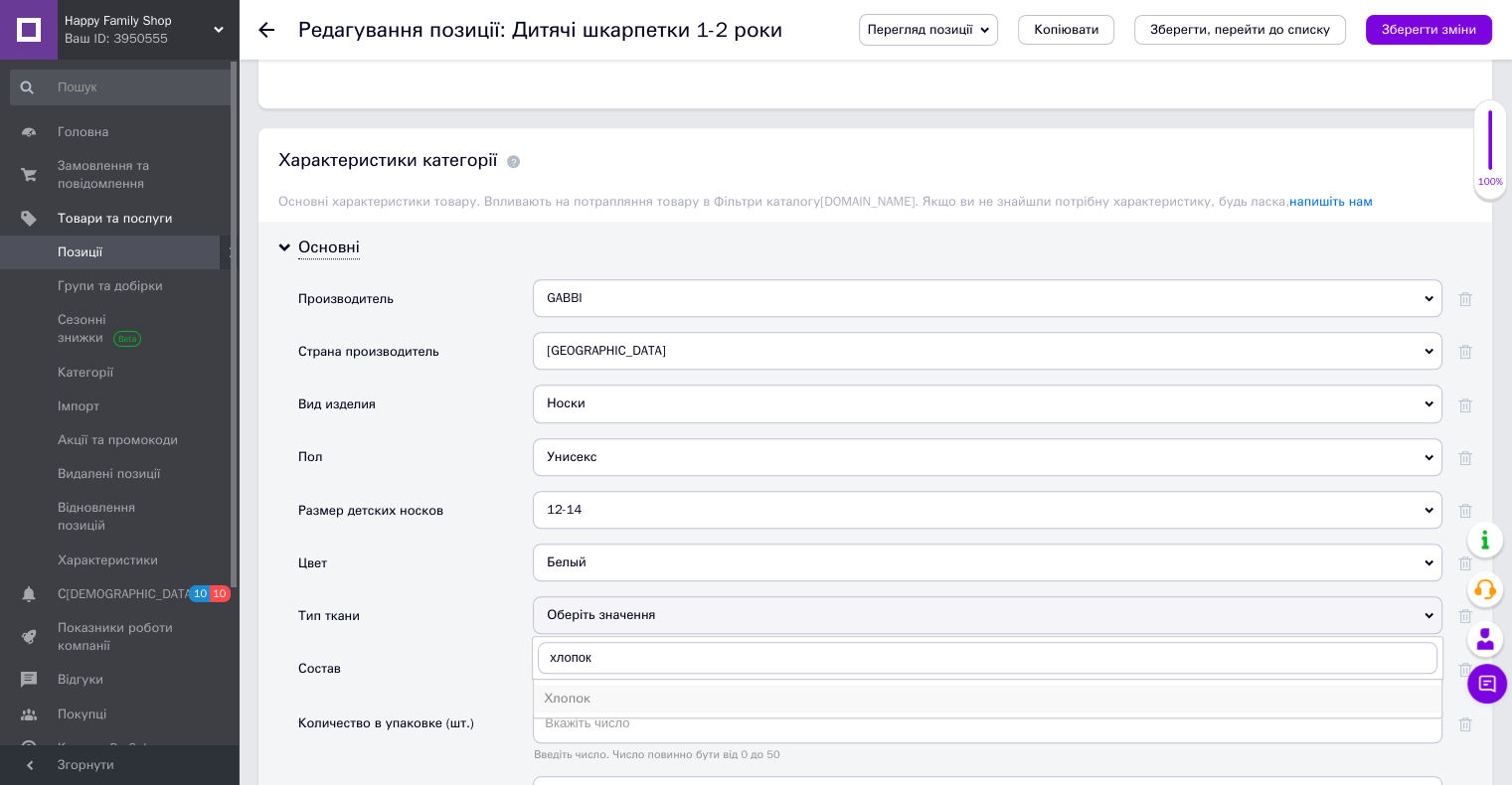 click on "Хлопок" at bounding box center [987, 699] 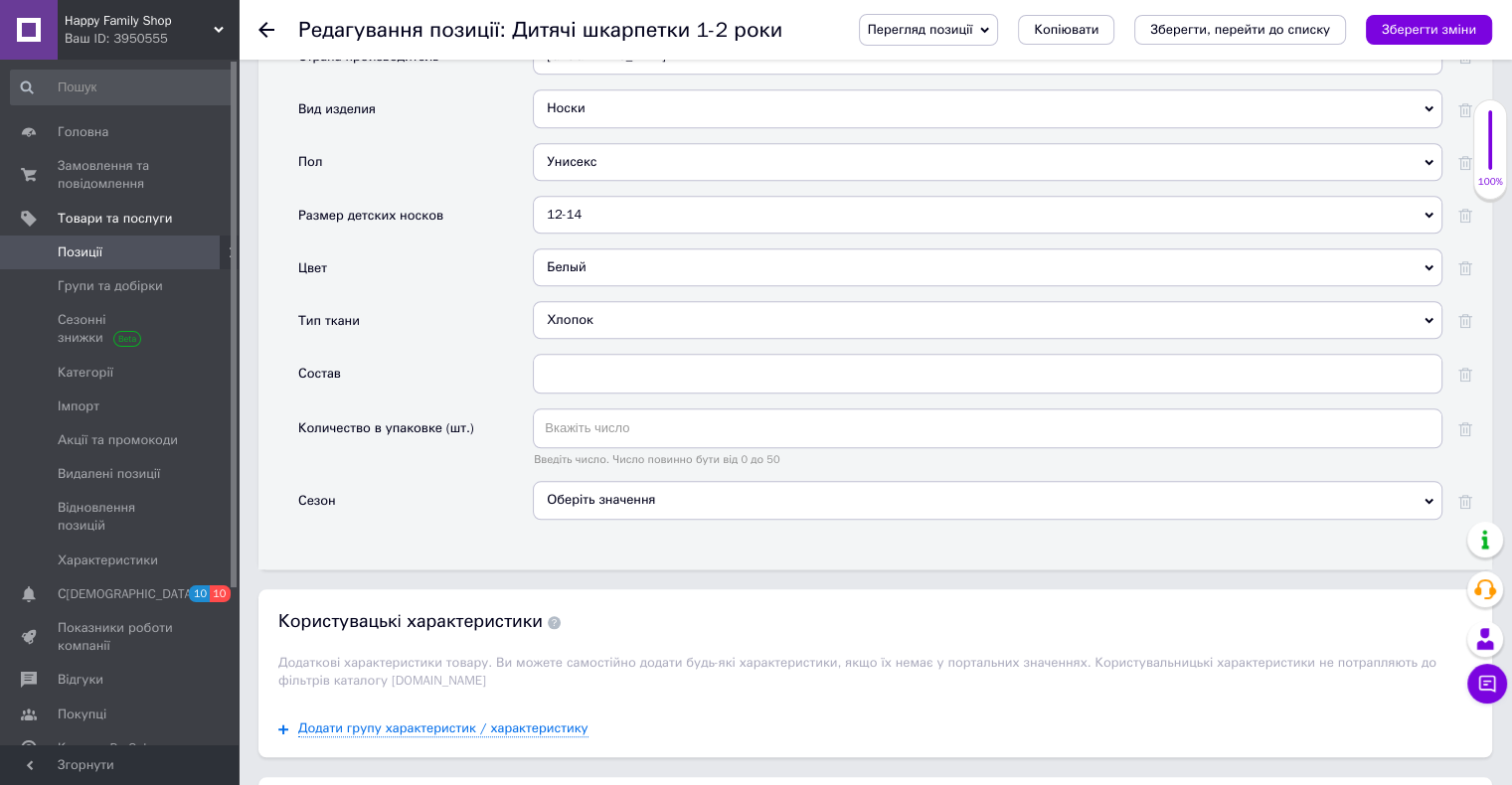 scroll, scrollTop: 1789, scrollLeft: 0, axis: vertical 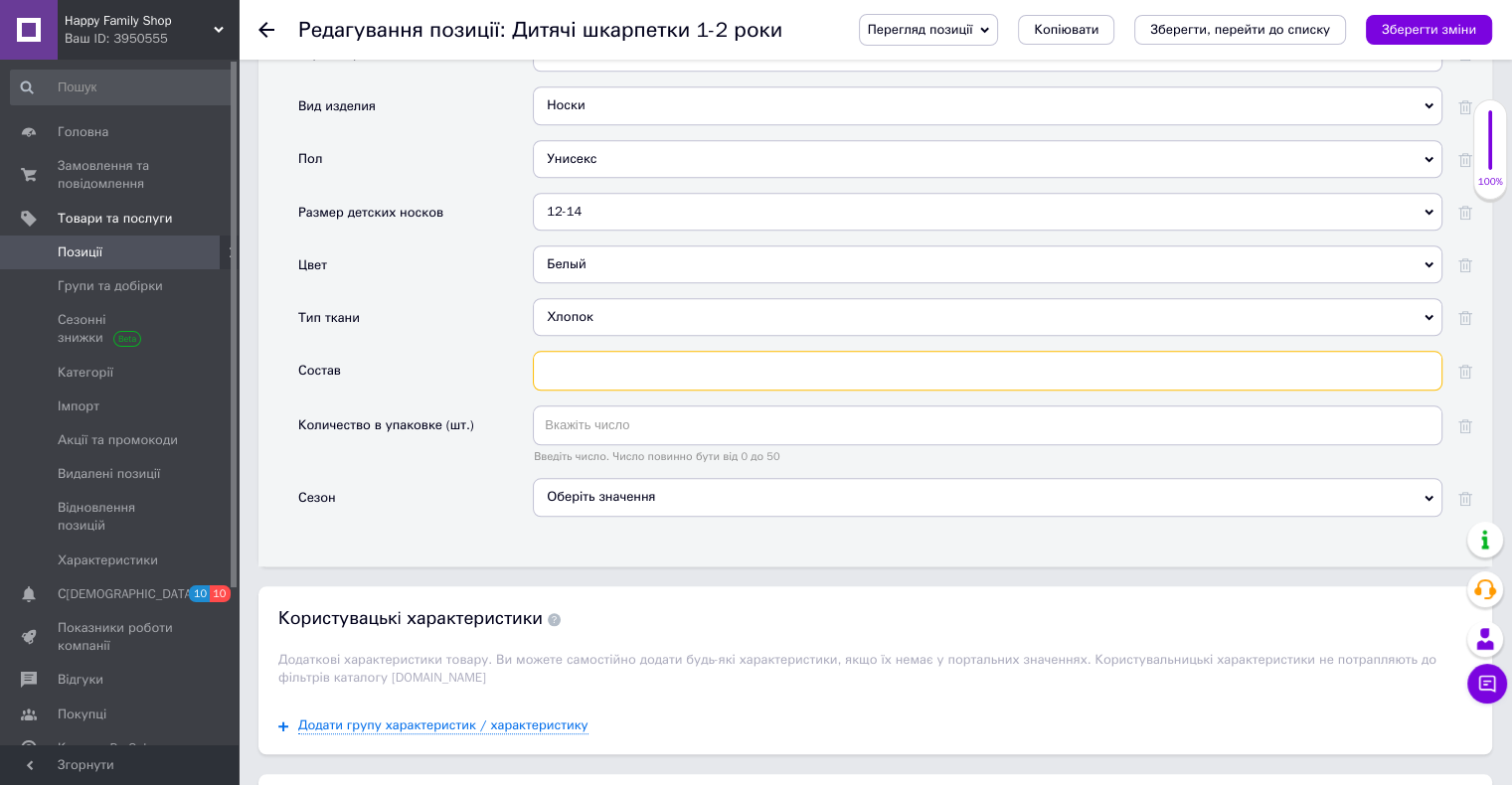 click at bounding box center [987, 371] 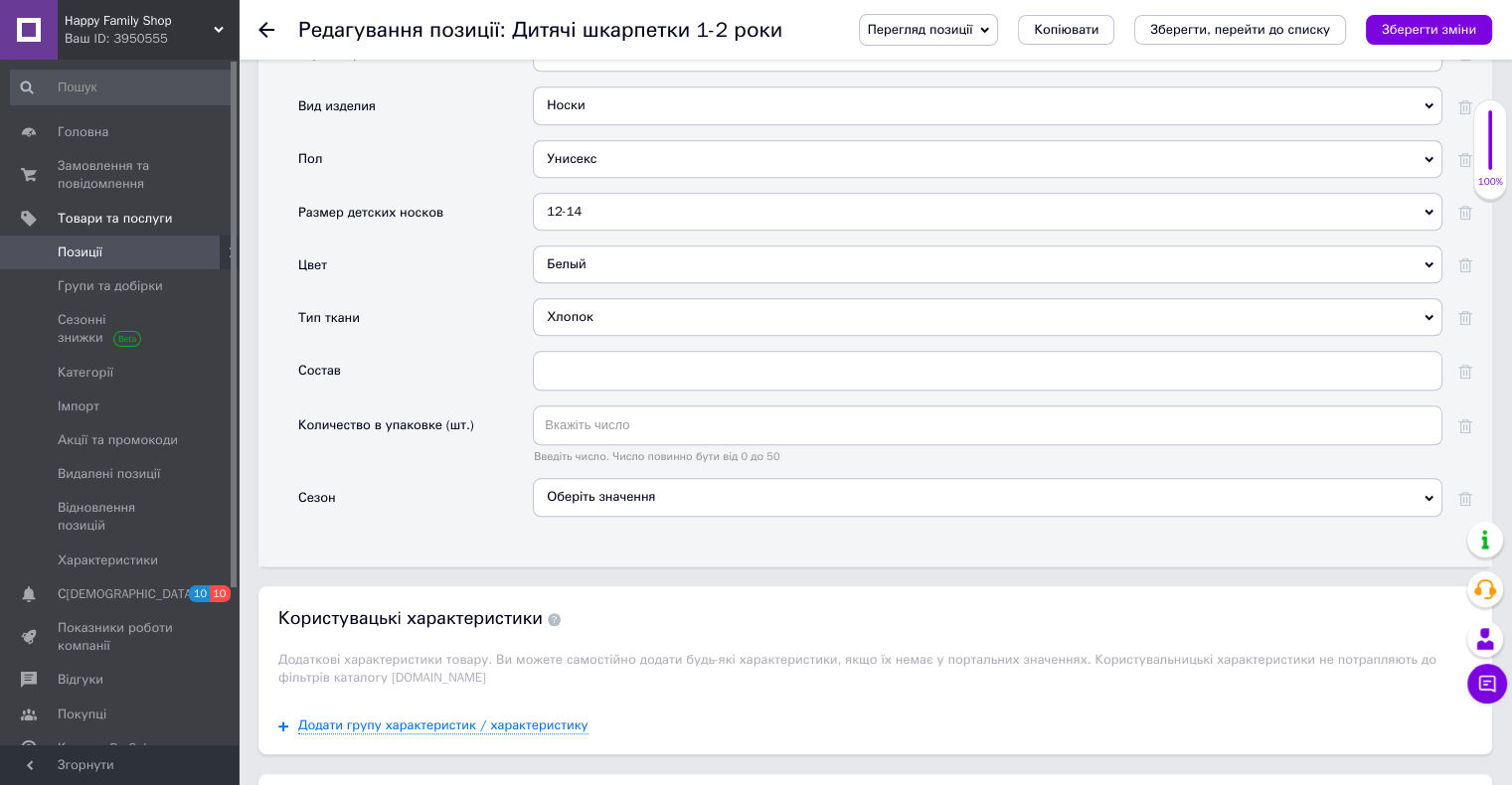 click on "Оберіть значення" at bounding box center [987, 497] 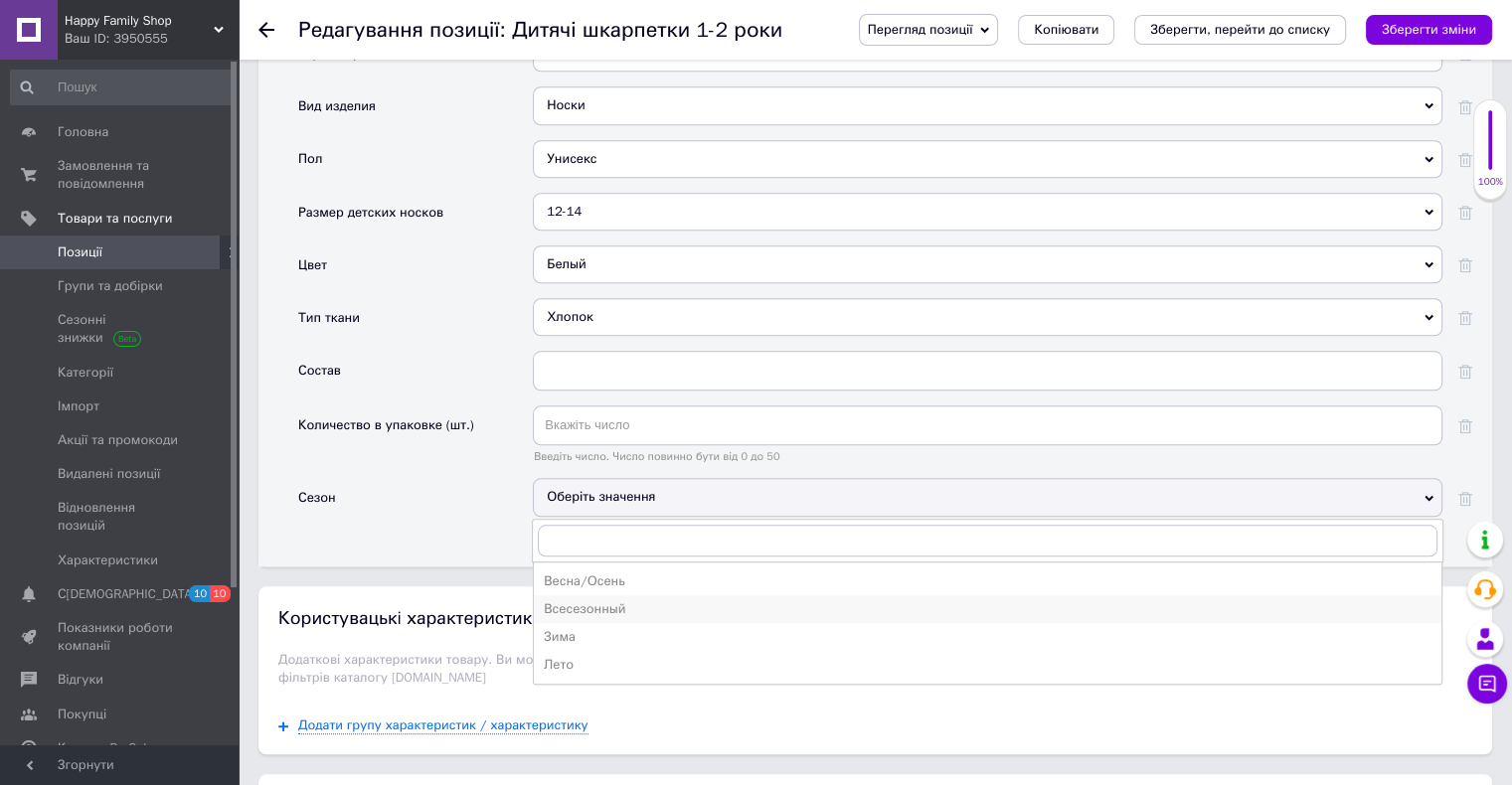 click on "Всесезонный" at bounding box center (987, 609) 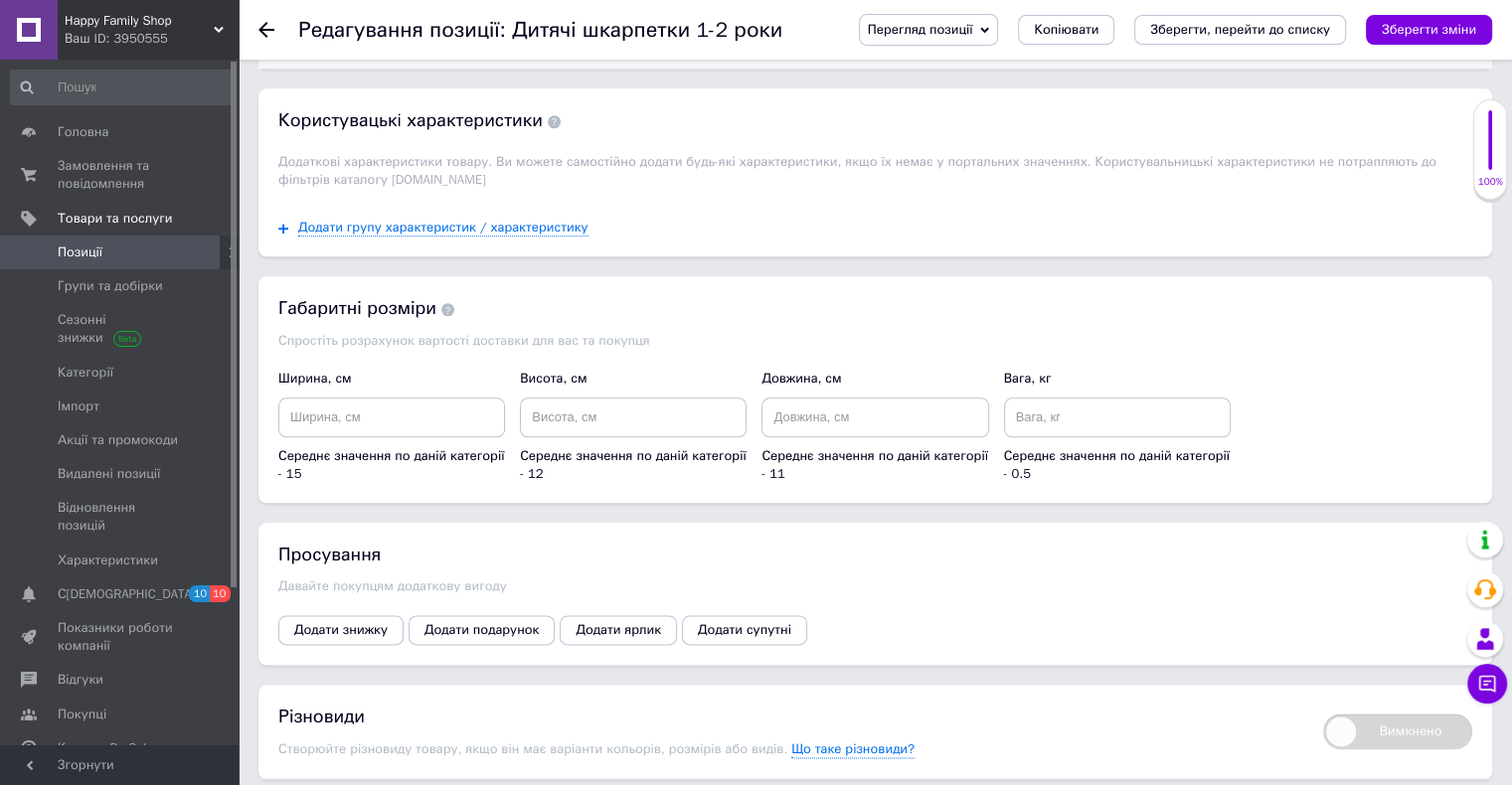scroll, scrollTop: 2462, scrollLeft: 0, axis: vertical 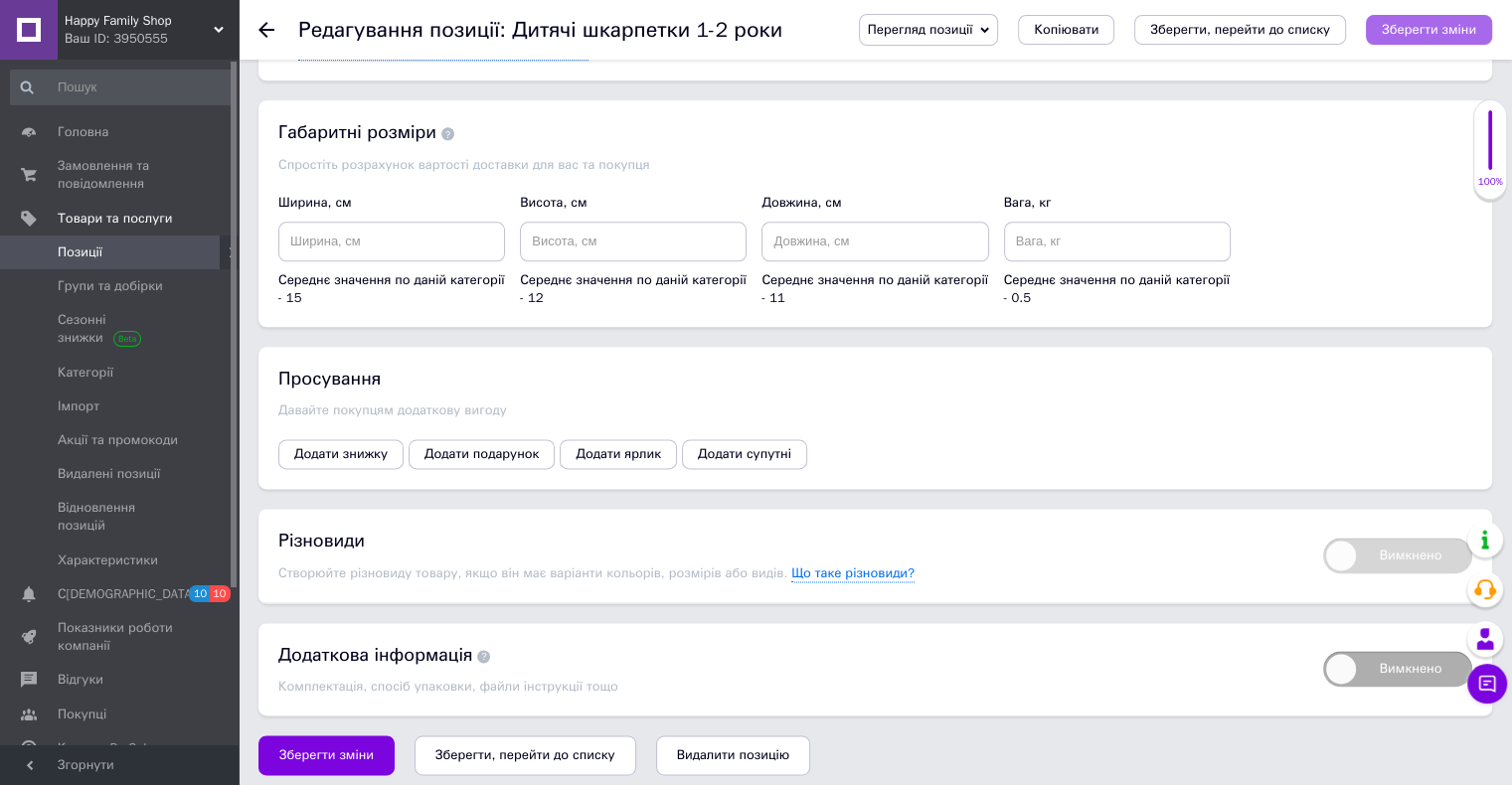 click on "Зберегти зміни" at bounding box center [1428, 30] 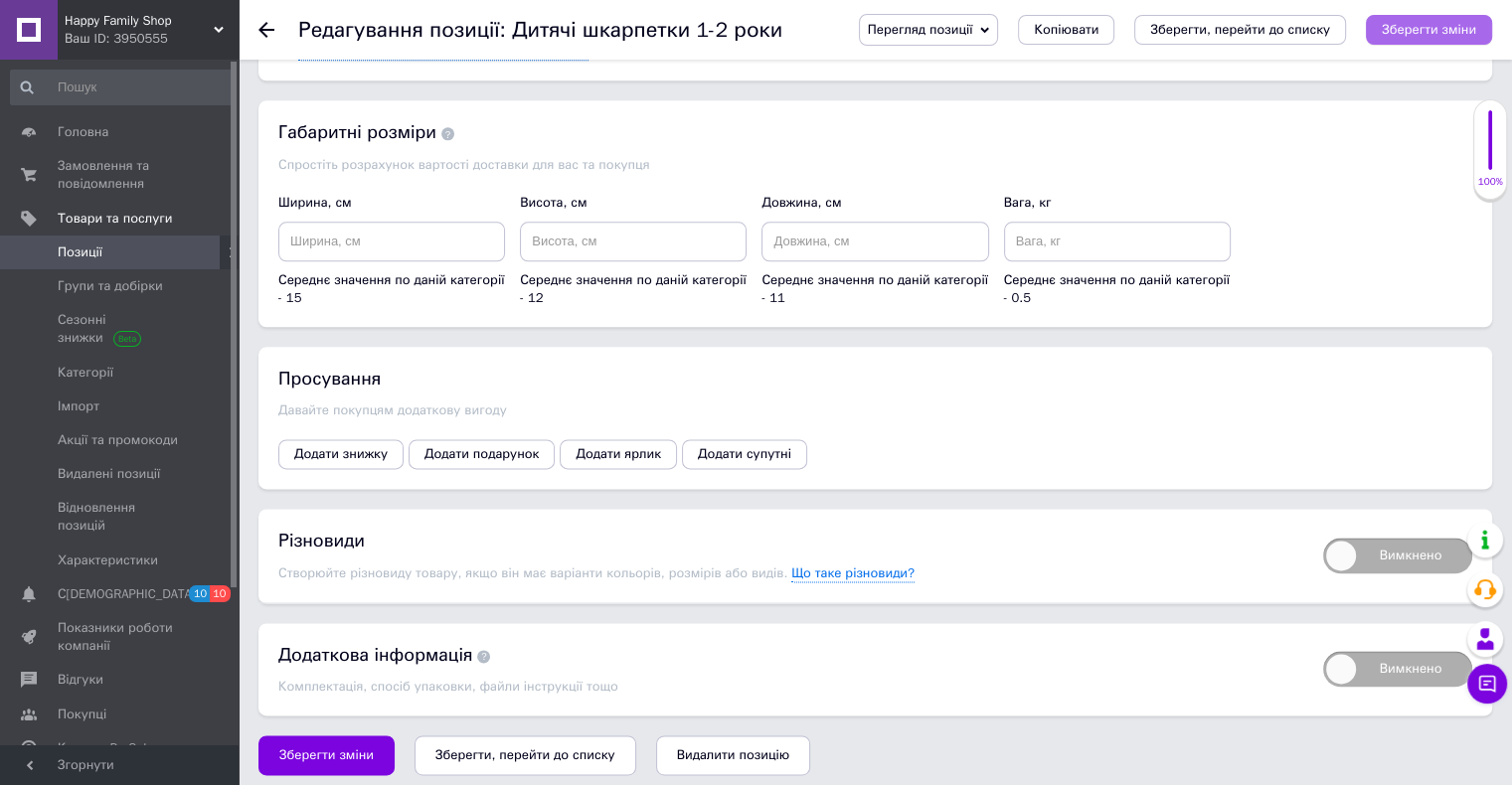 click on "Зберегти зміни" at bounding box center (1428, 29) 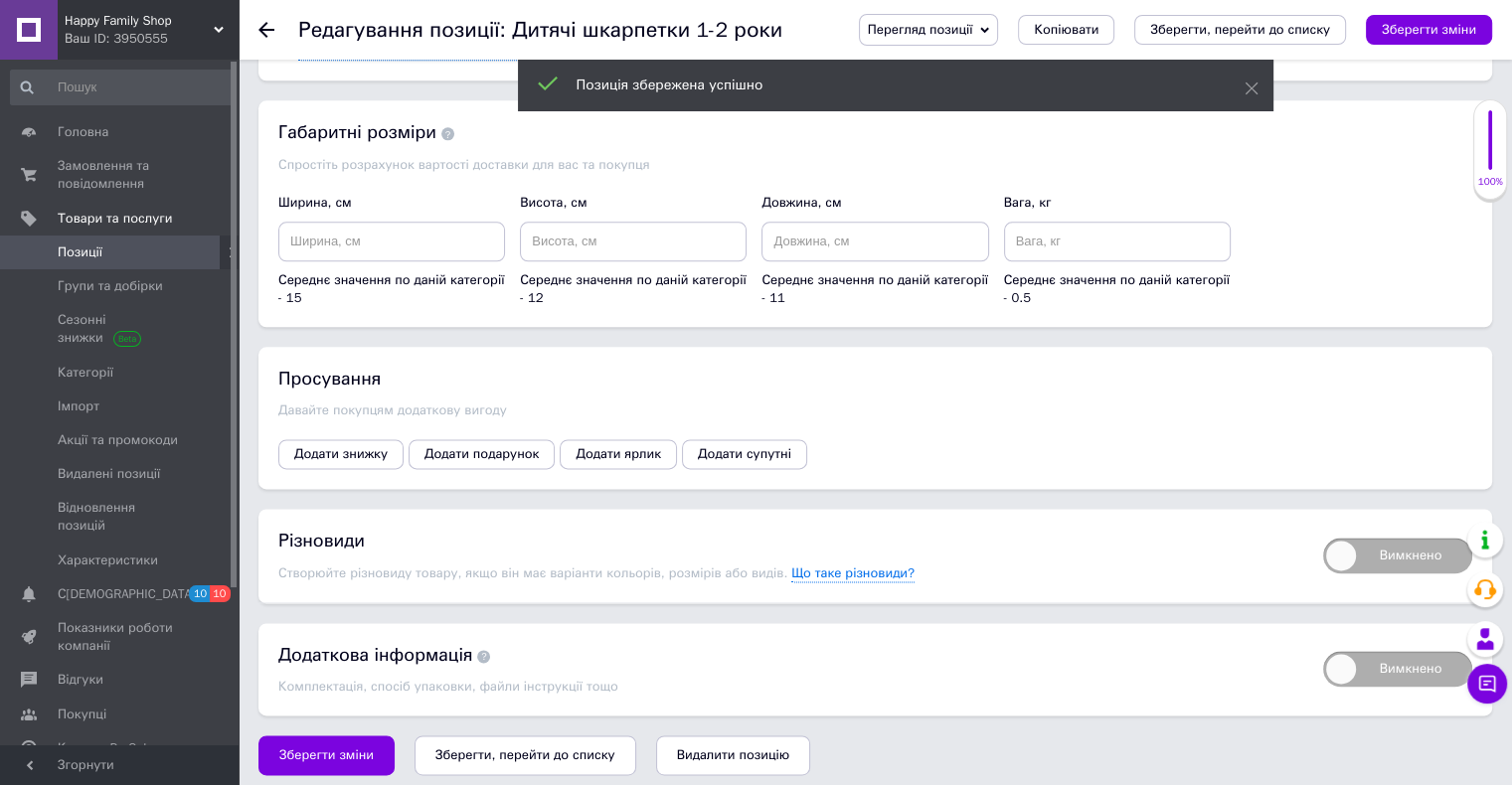 scroll, scrollTop: 0, scrollLeft: 0, axis: both 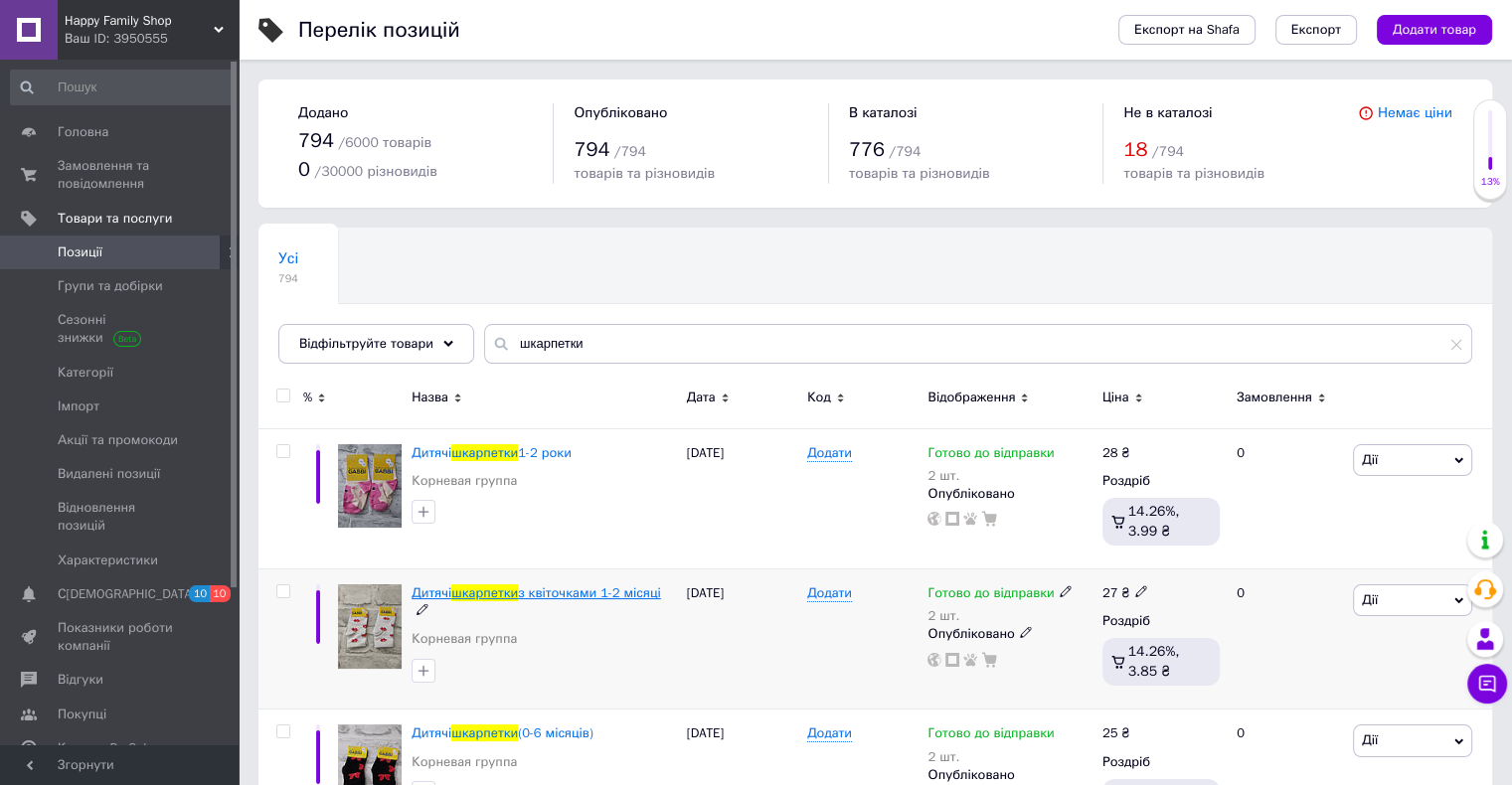 click on "з квіточками 1-2 місяці" at bounding box center (589, 592) 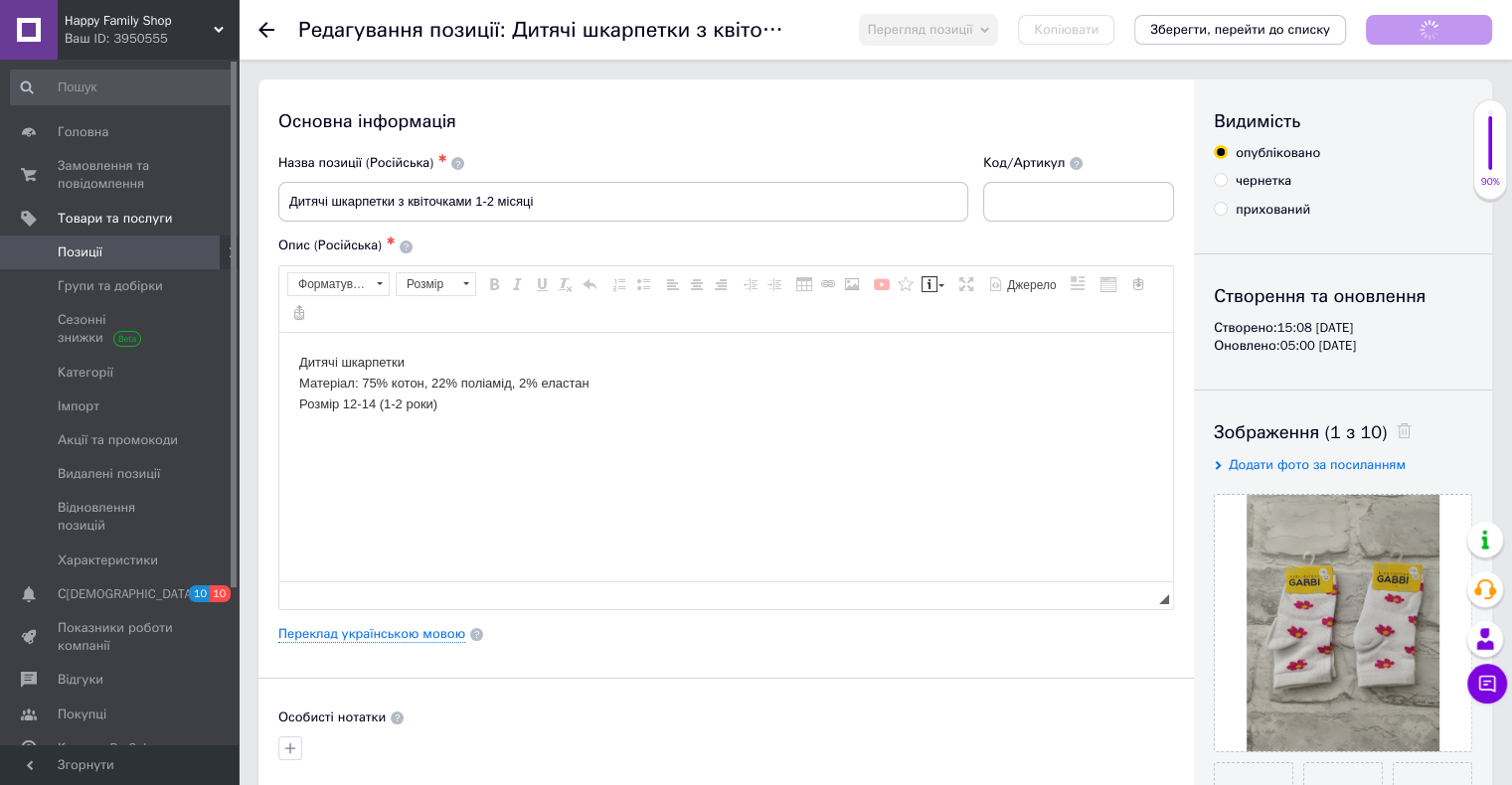 scroll, scrollTop: 0, scrollLeft: 0, axis: both 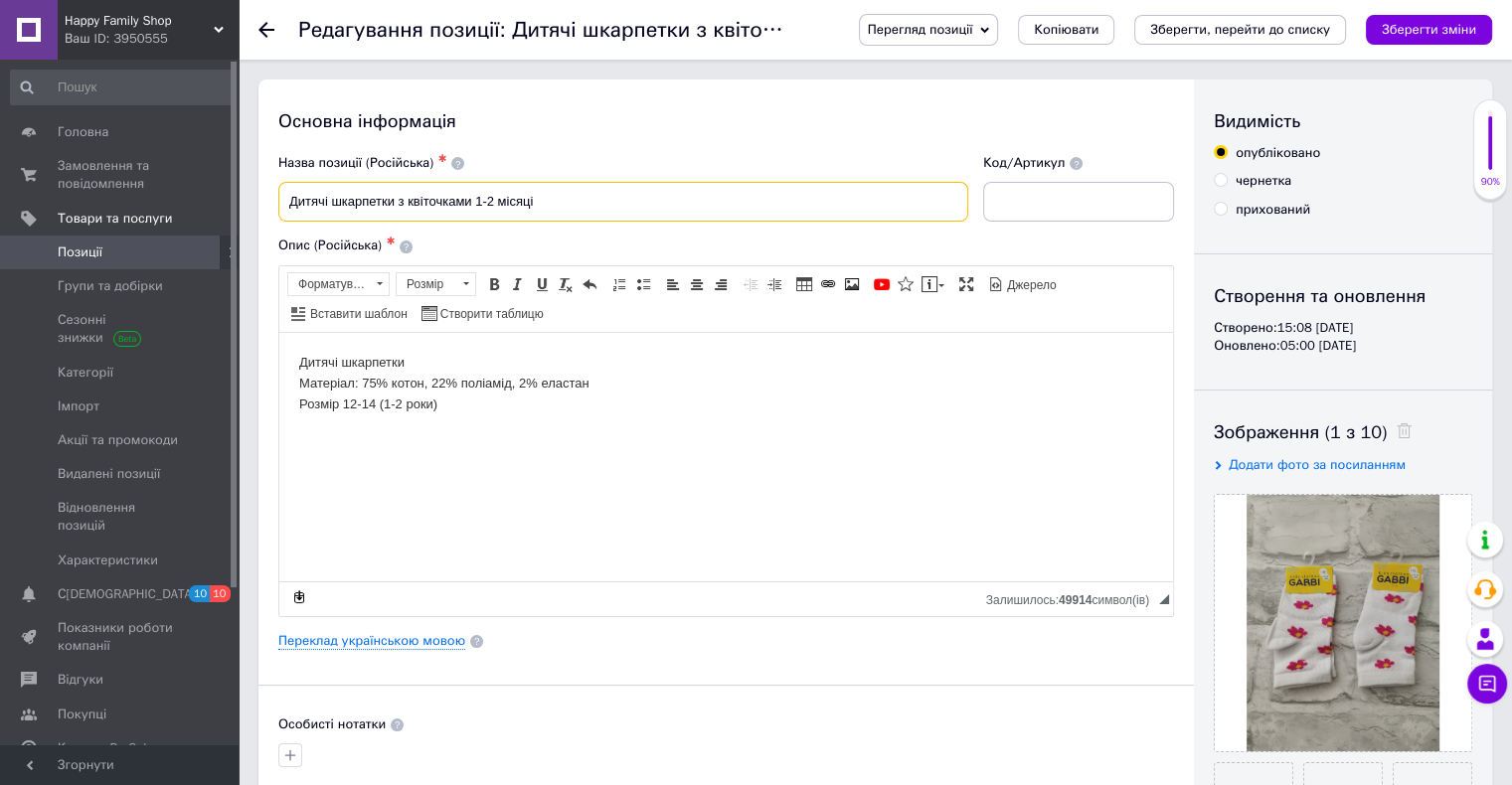 drag, startPoint x: 560, startPoint y: 193, endPoint x: 493, endPoint y: 206, distance: 68.24954 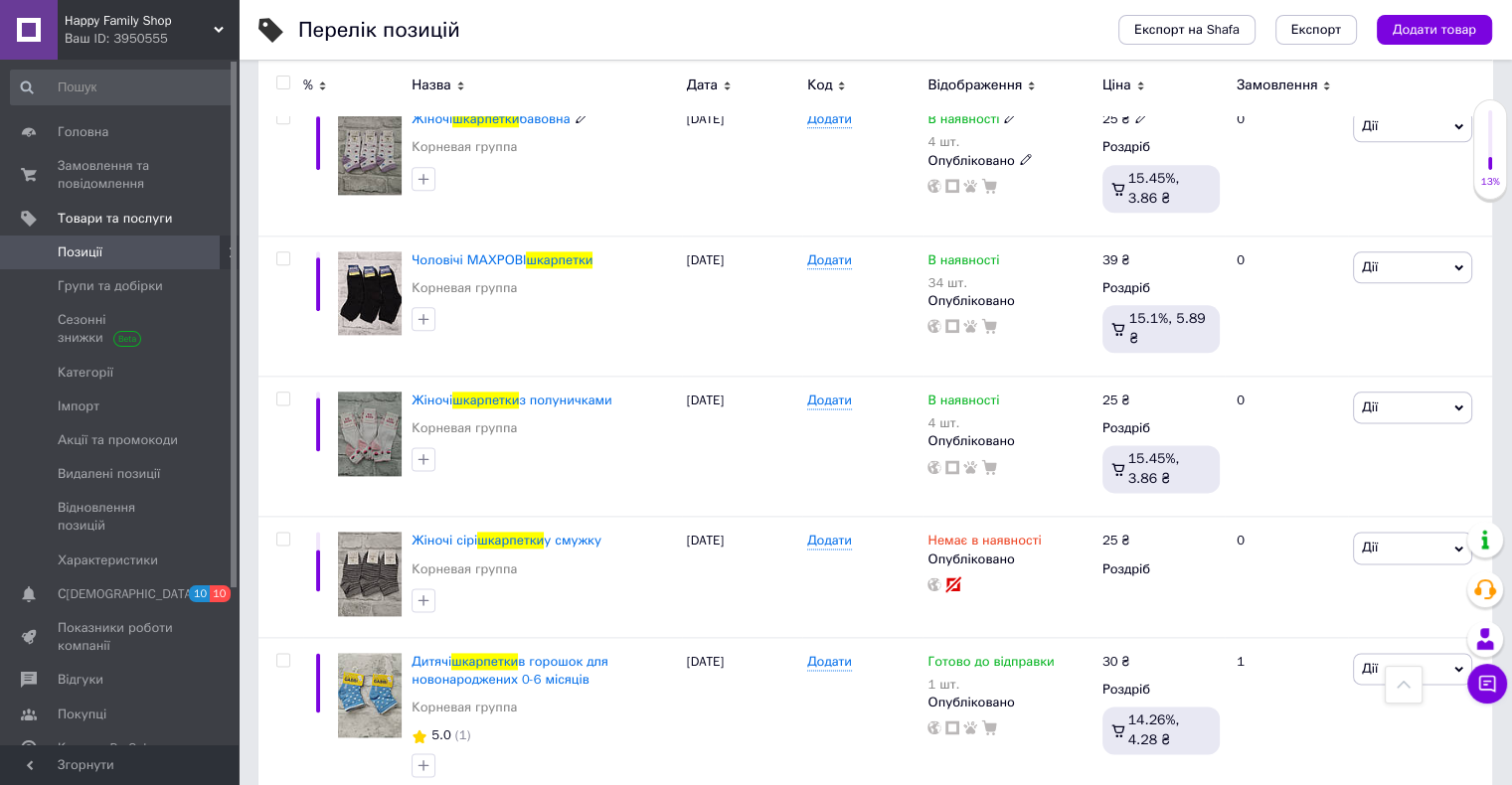 scroll, scrollTop: 2484, scrollLeft: 0, axis: vertical 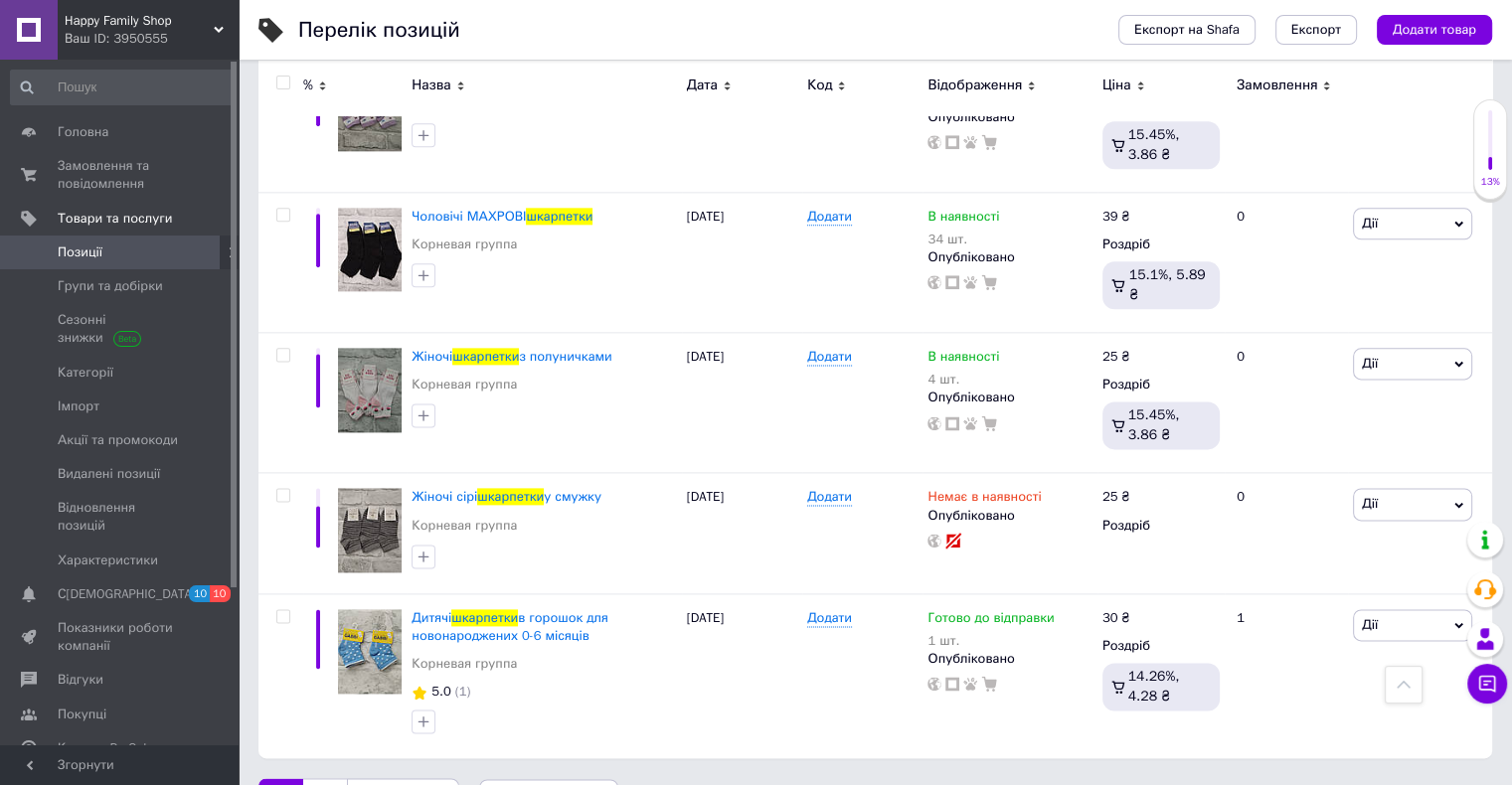 click on "2" at bounding box center (325, 799) 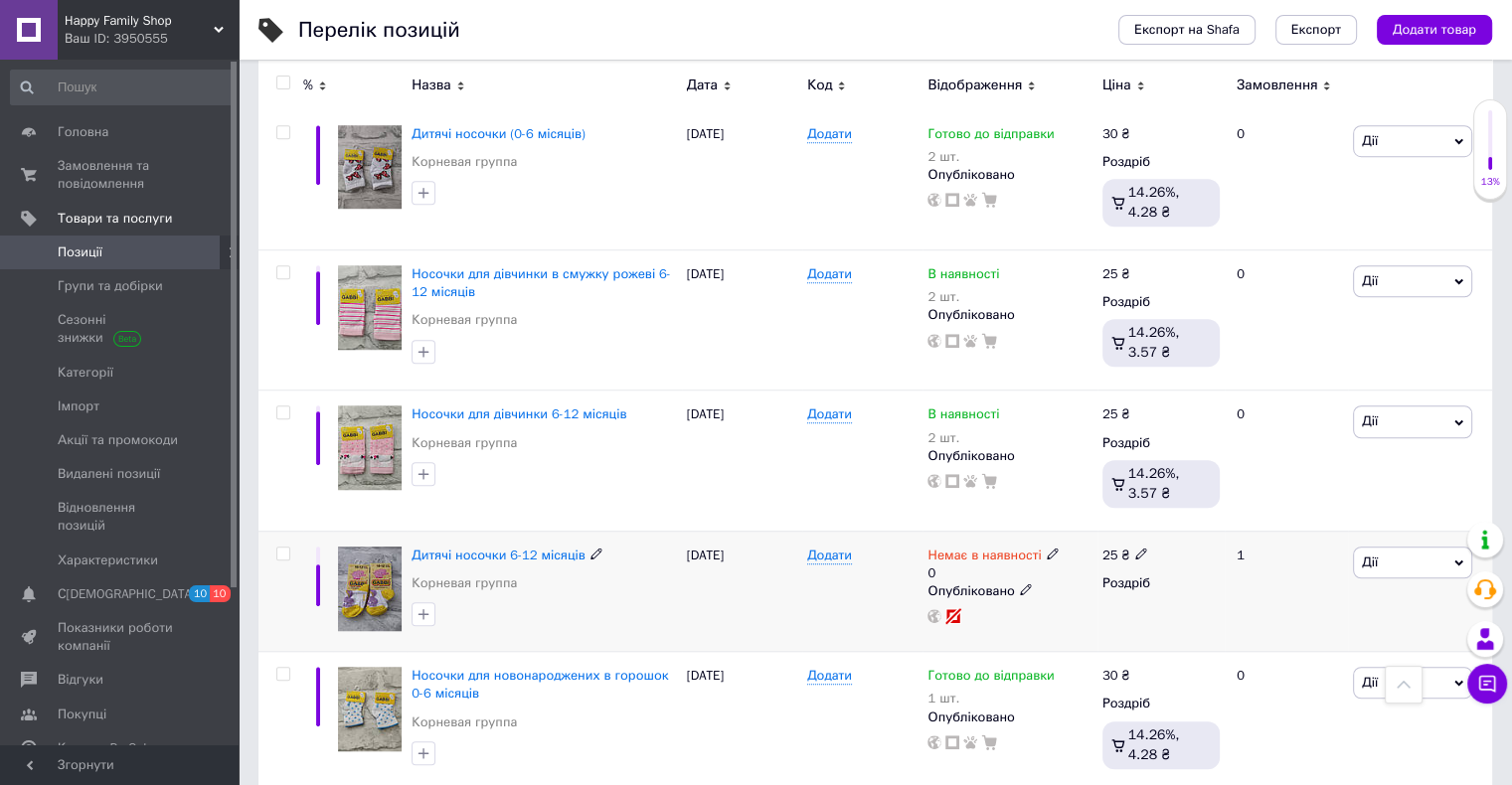scroll, scrollTop: 1507, scrollLeft: 0, axis: vertical 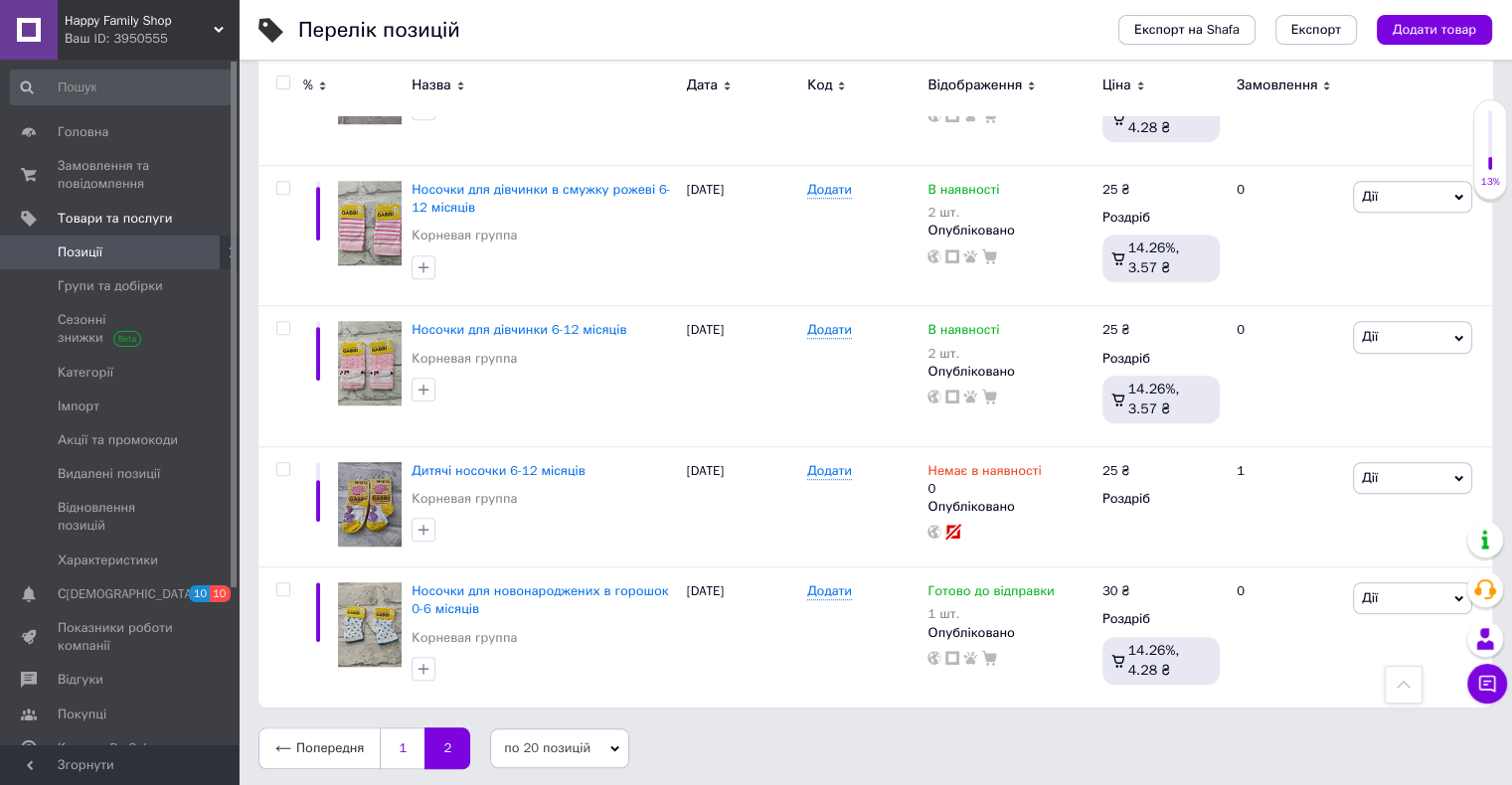 click on "1" at bounding box center [402, 748] 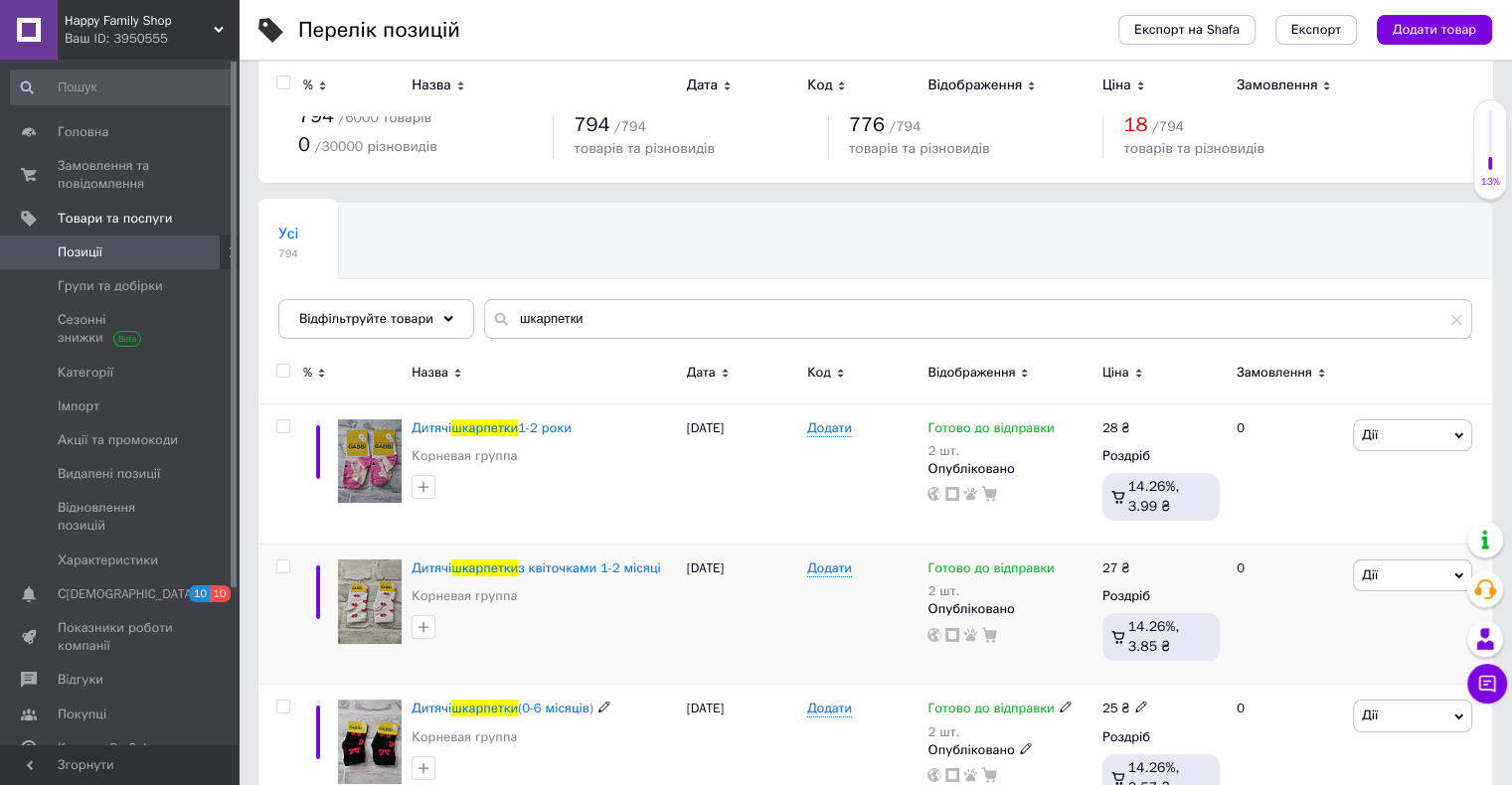 scroll, scrollTop: 0, scrollLeft: 0, axis: both 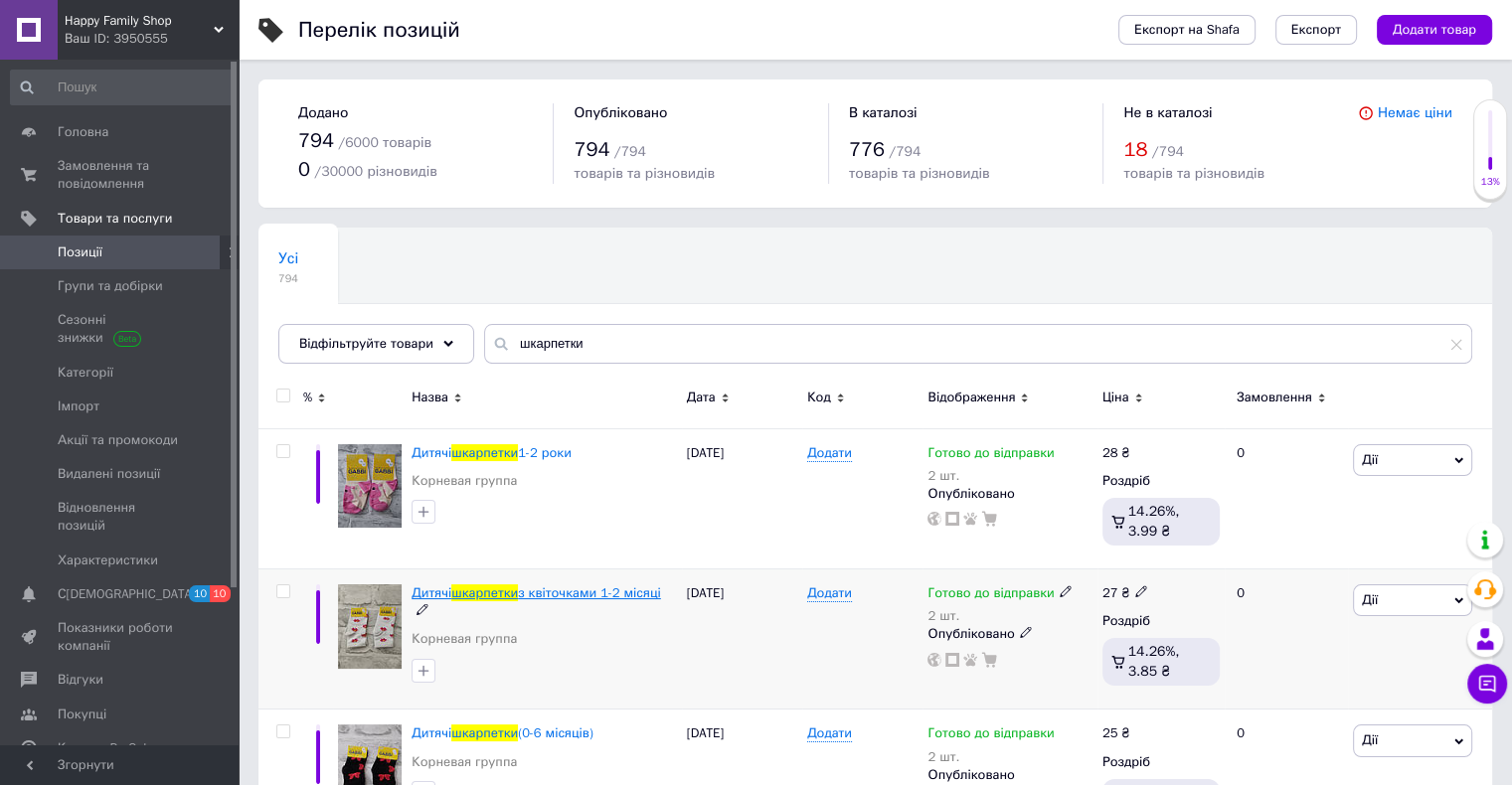 click on "з квіточками 1-2 місяці" at bounding box center [589, 592] 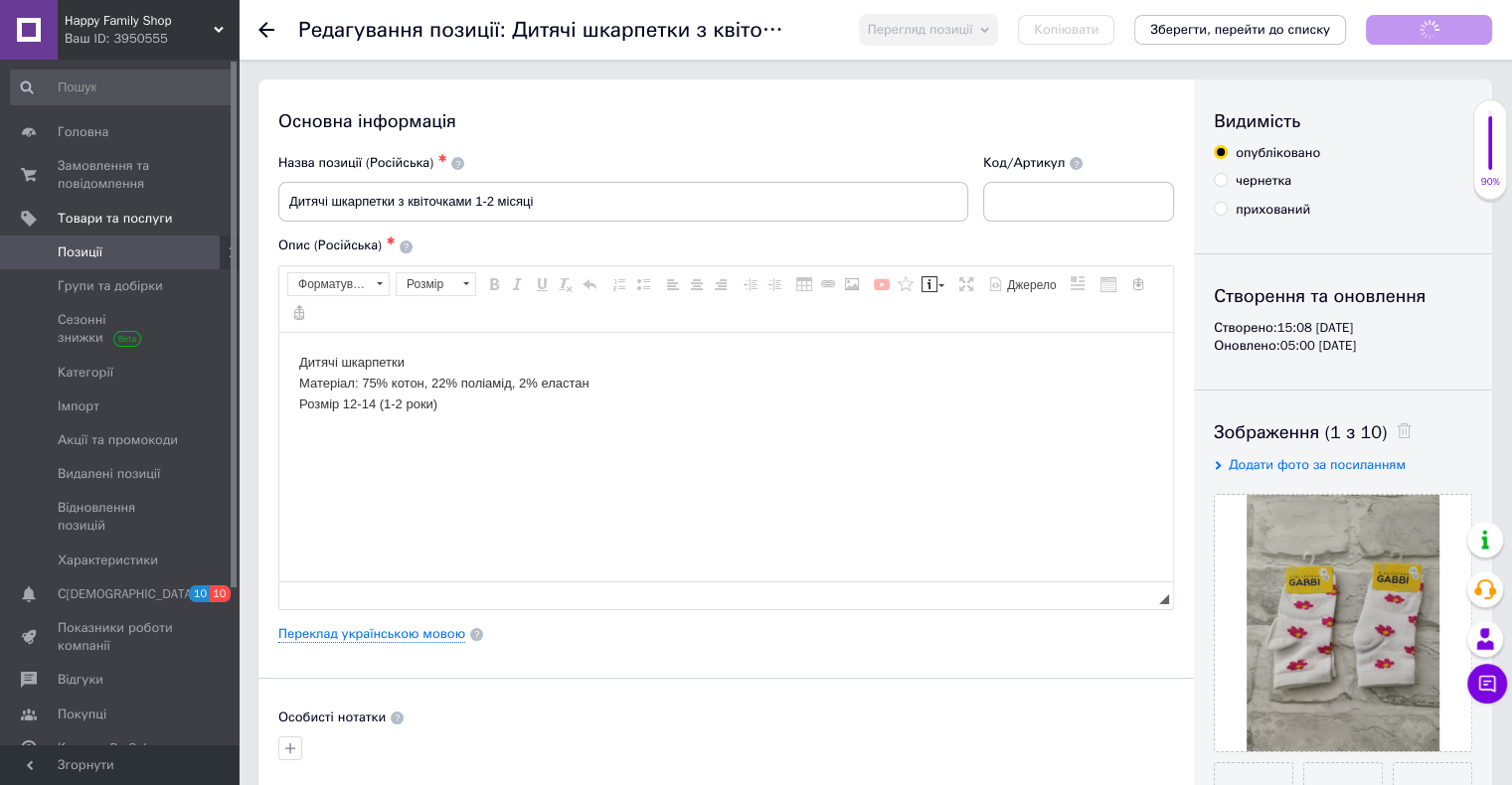 scroll, scrollTop: 0, scrollLeft: 0, axis: both 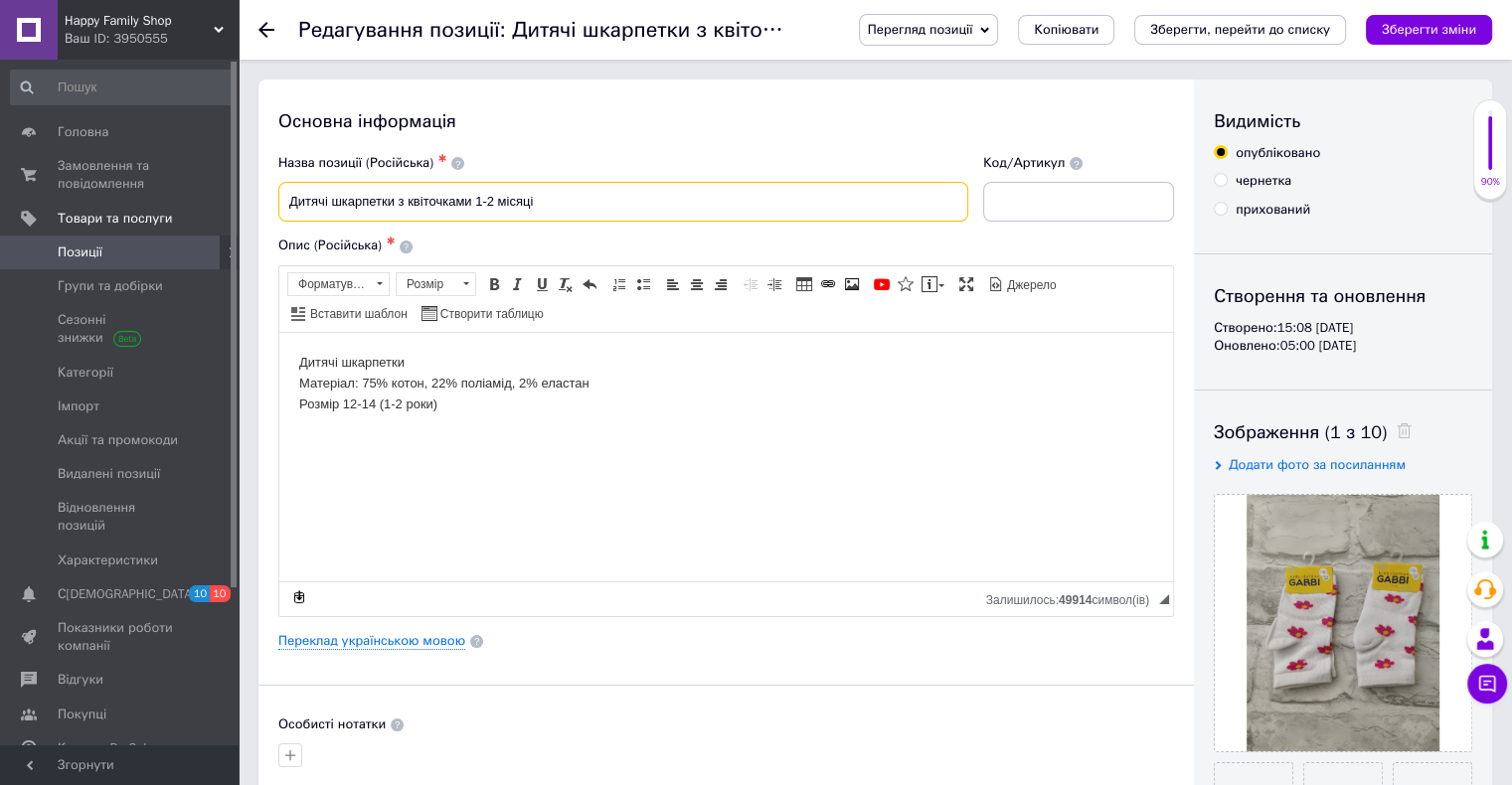drag, startPoint x: 664, startPoint y: 211, endPoint x: 509, endPoint y: 213, distance: 155.0129 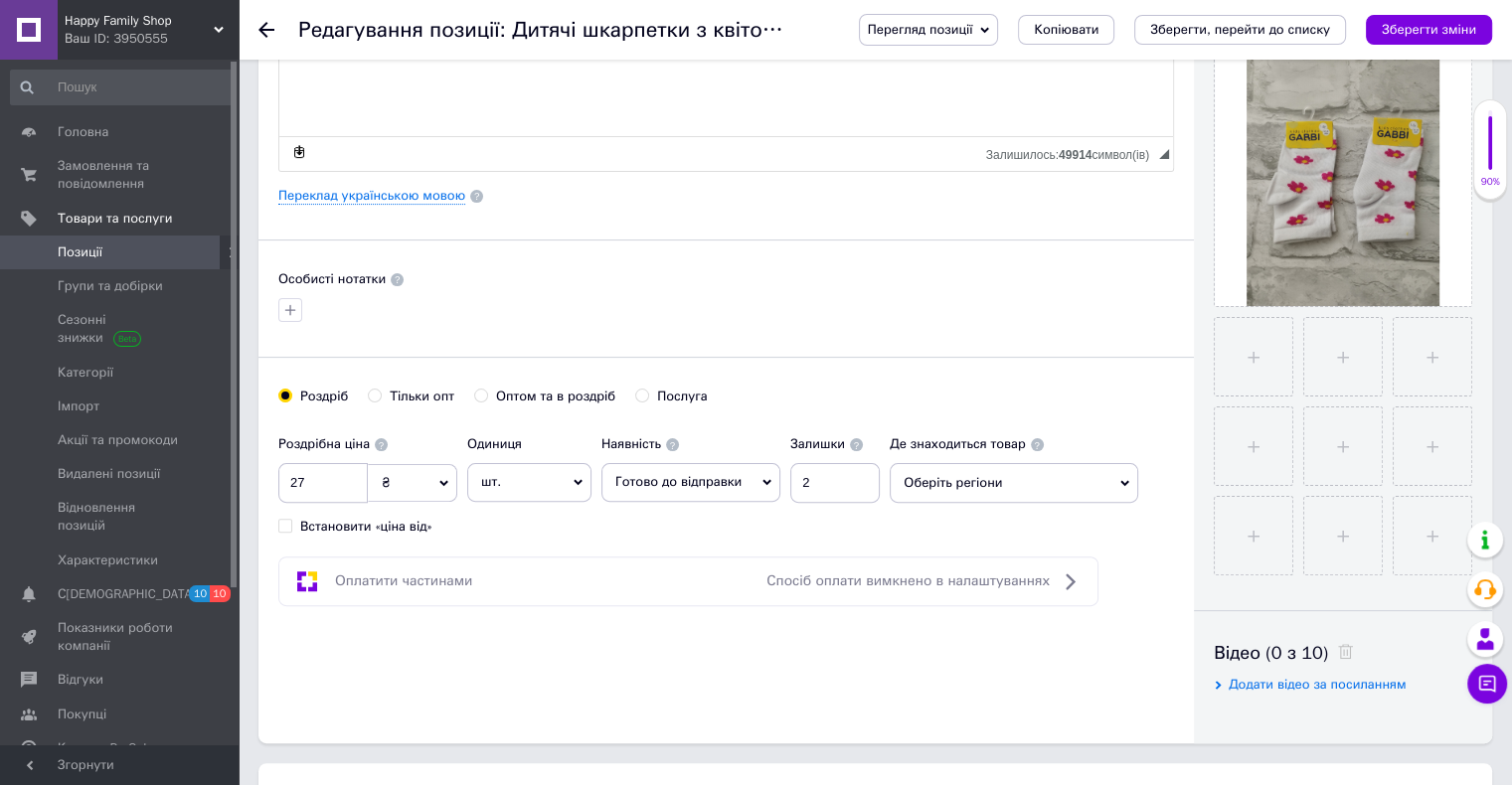scroll, scrollTop: 497, scrollLeft: 0, axis: vertical 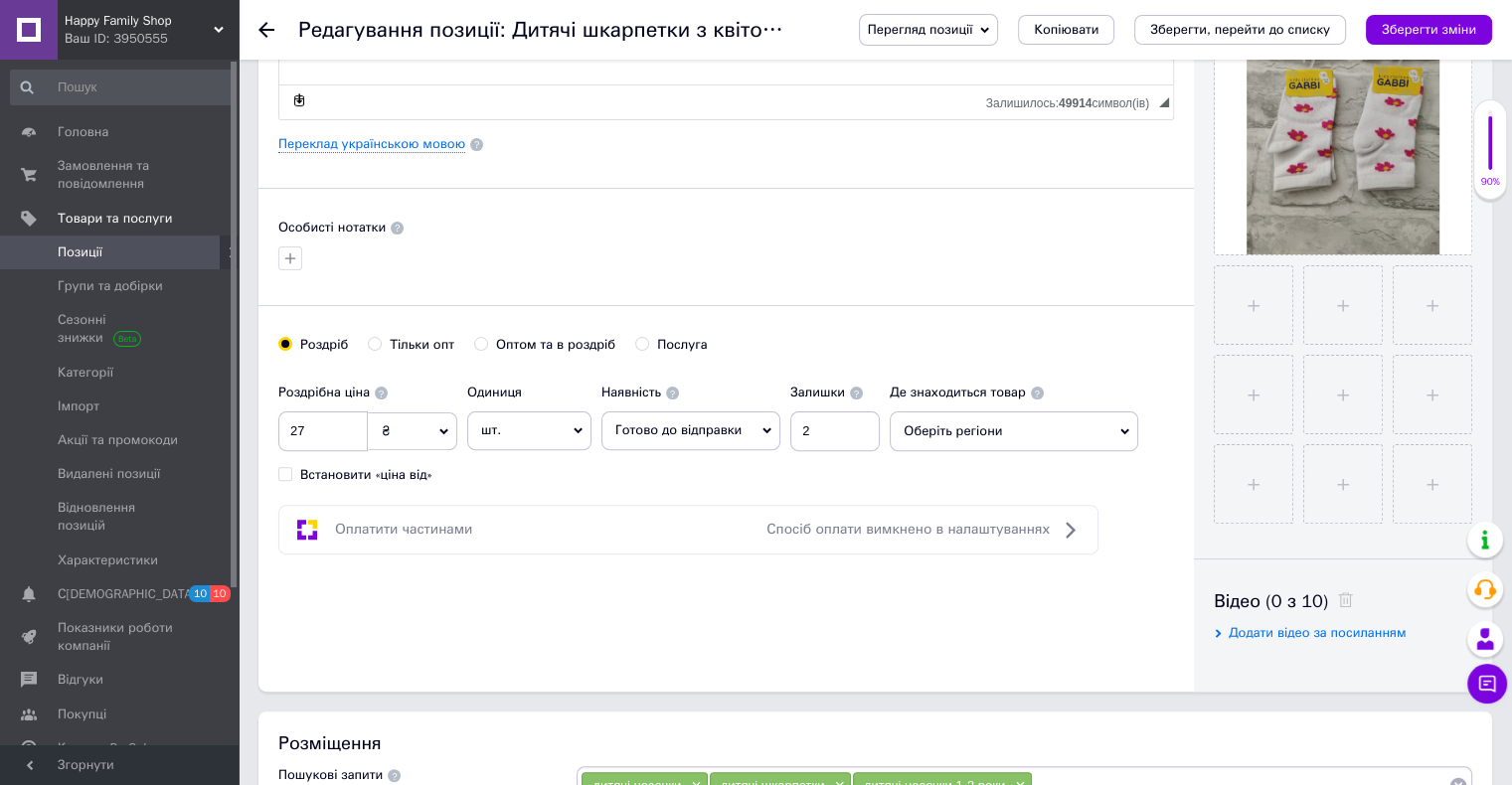 type on "Дитячі шкарпетки з квіточками 1-2 роки" 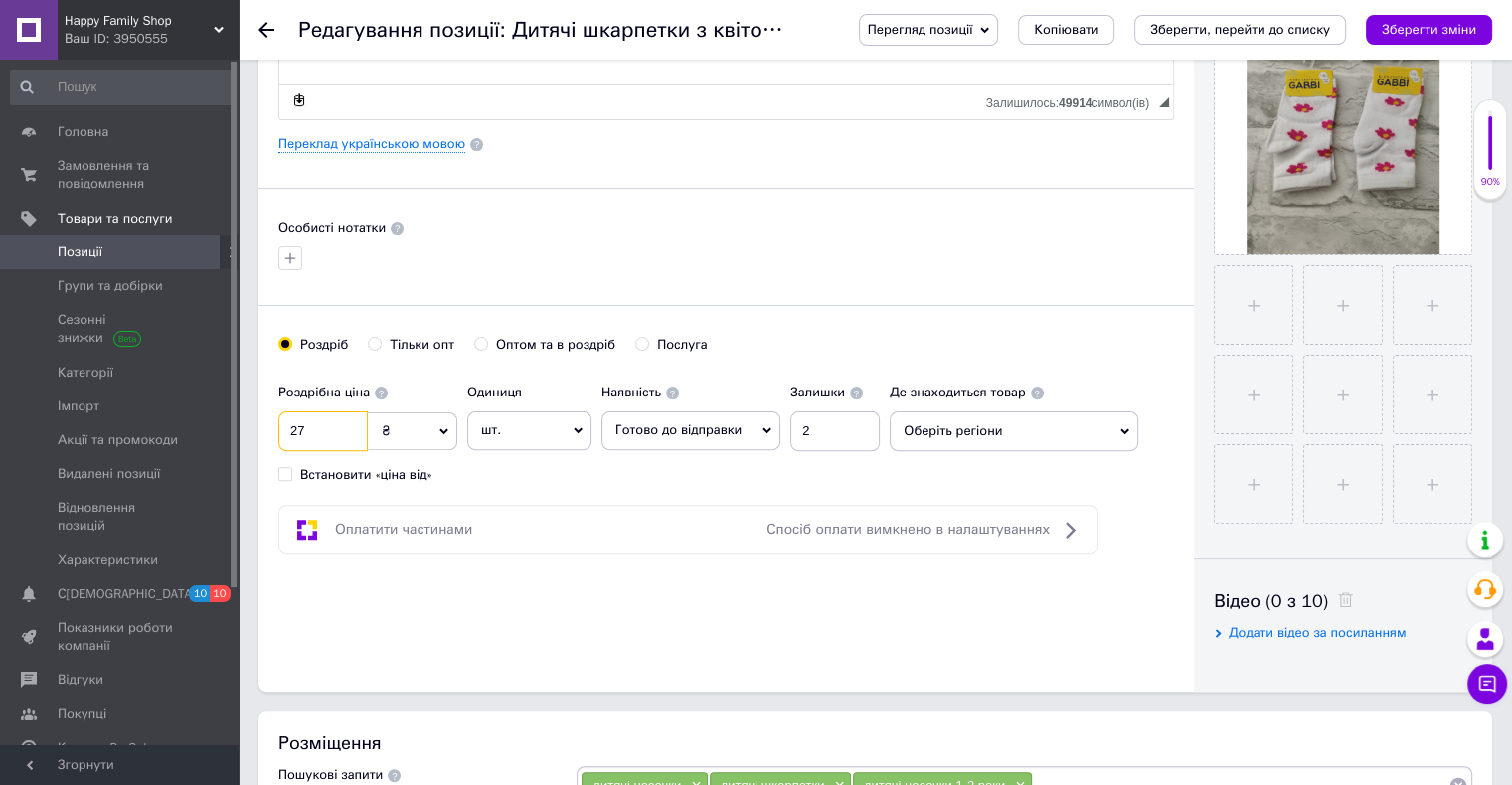 drag, startPoint x: 351, startPoint y: 427, endPoint x: 274, endPoint y: 421, distance: 77.23341 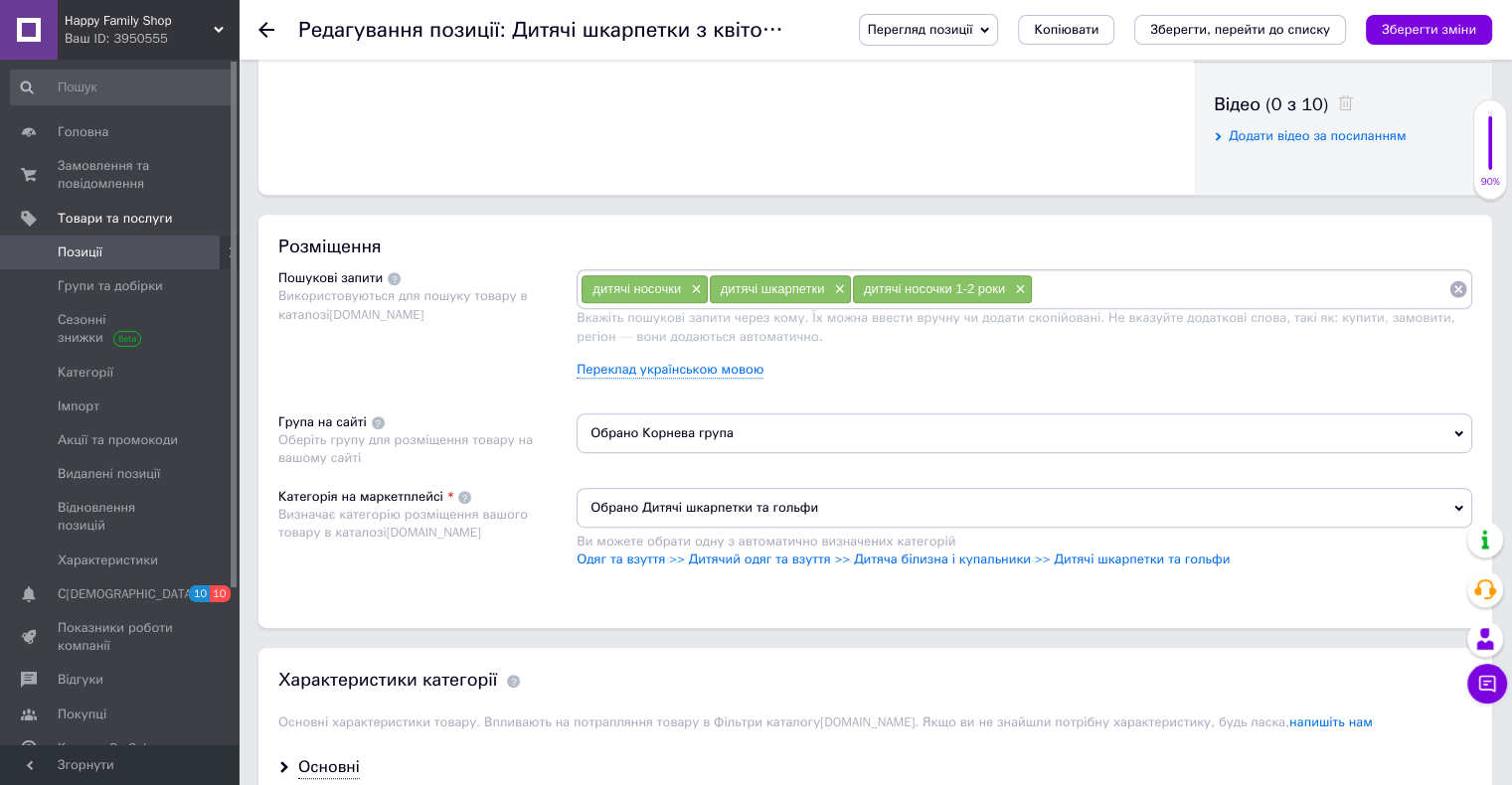 scroll, scrollTop: 696, scrollLeft: 0, axis: vertical 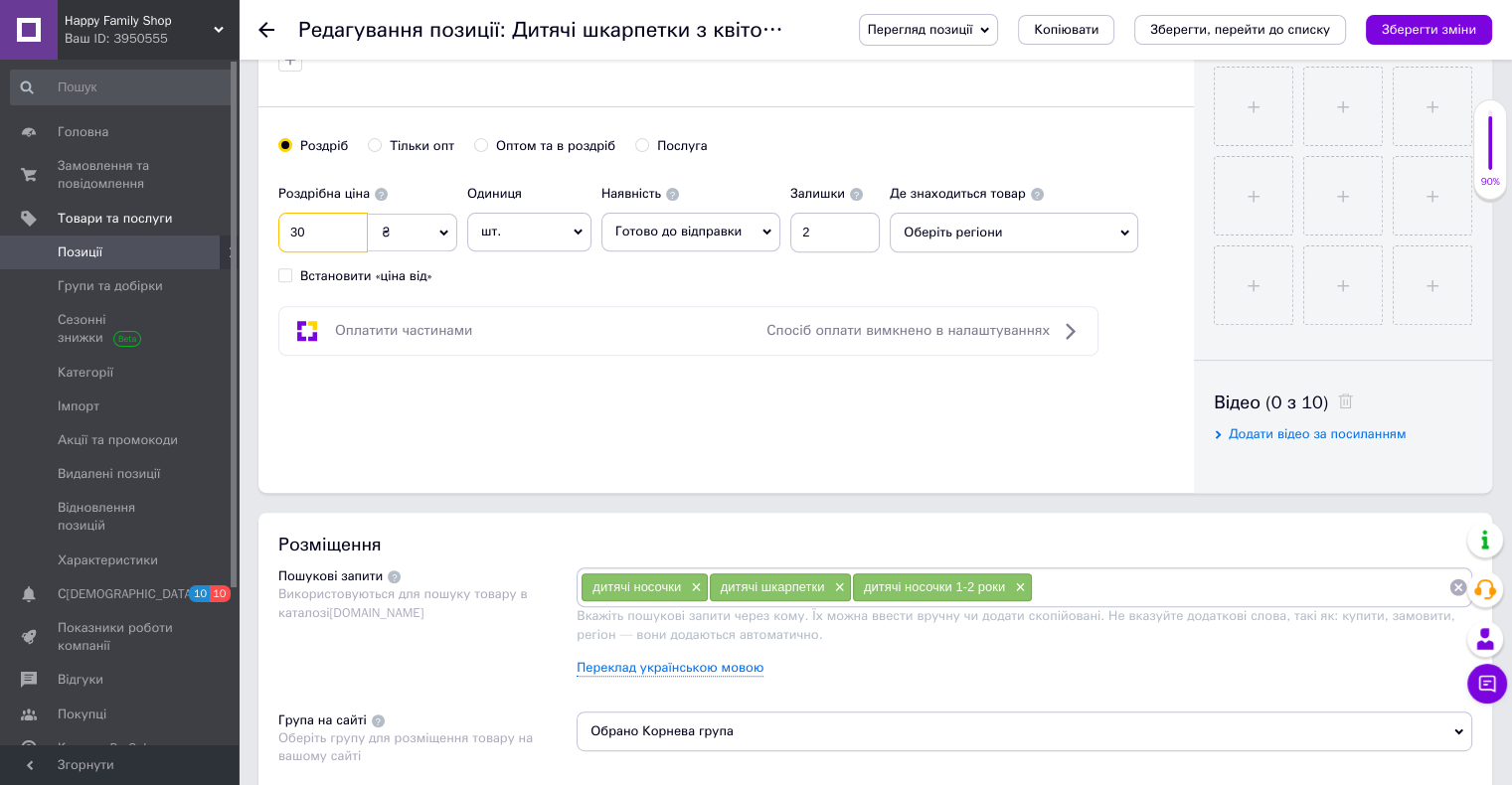 type on "30" 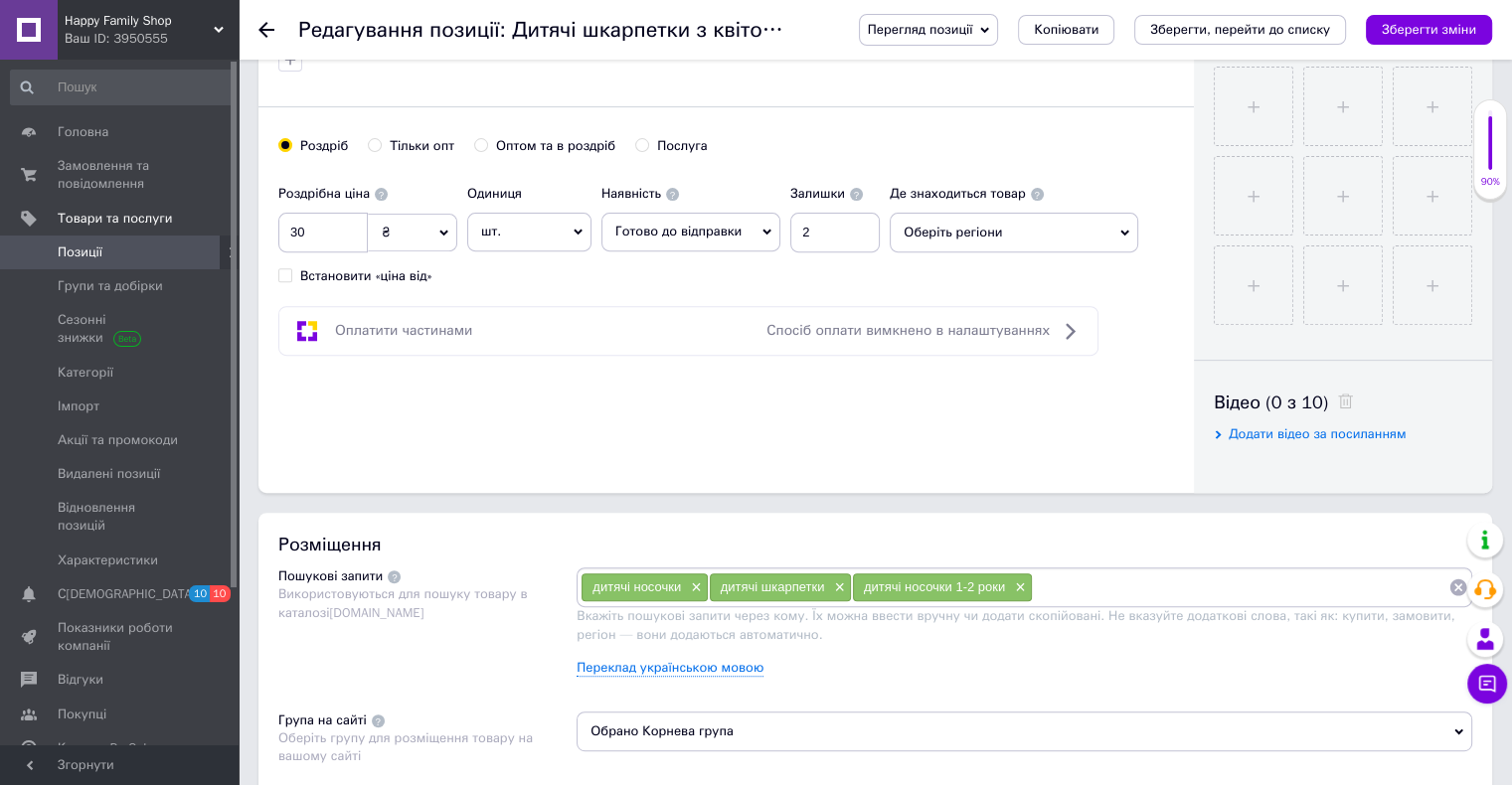 click on "Оберіть регіони" at bounding box center [1014, 233] 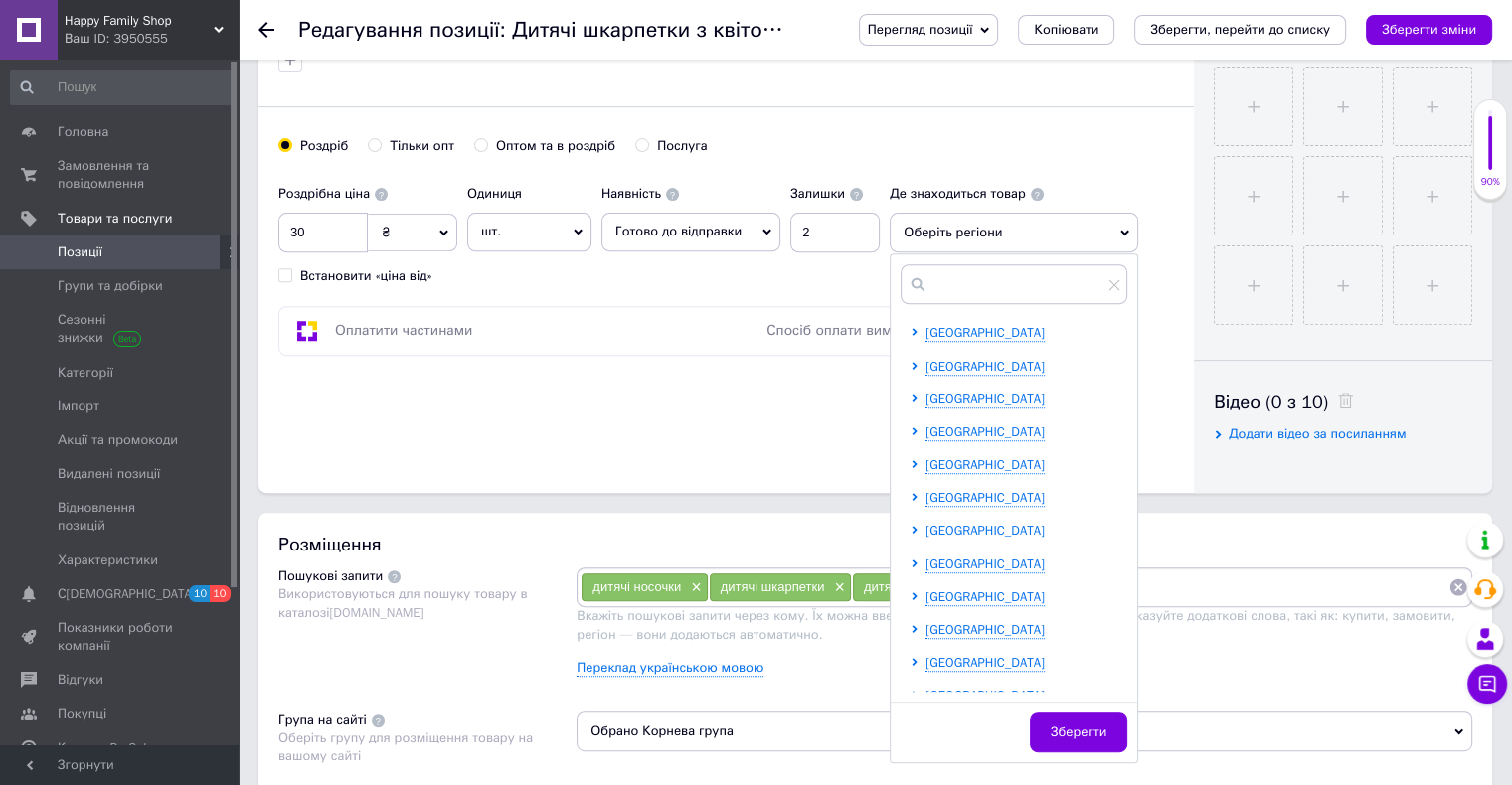 click on "[GEOGRAPHIC_DATA]" at bounding box center [985, 530] 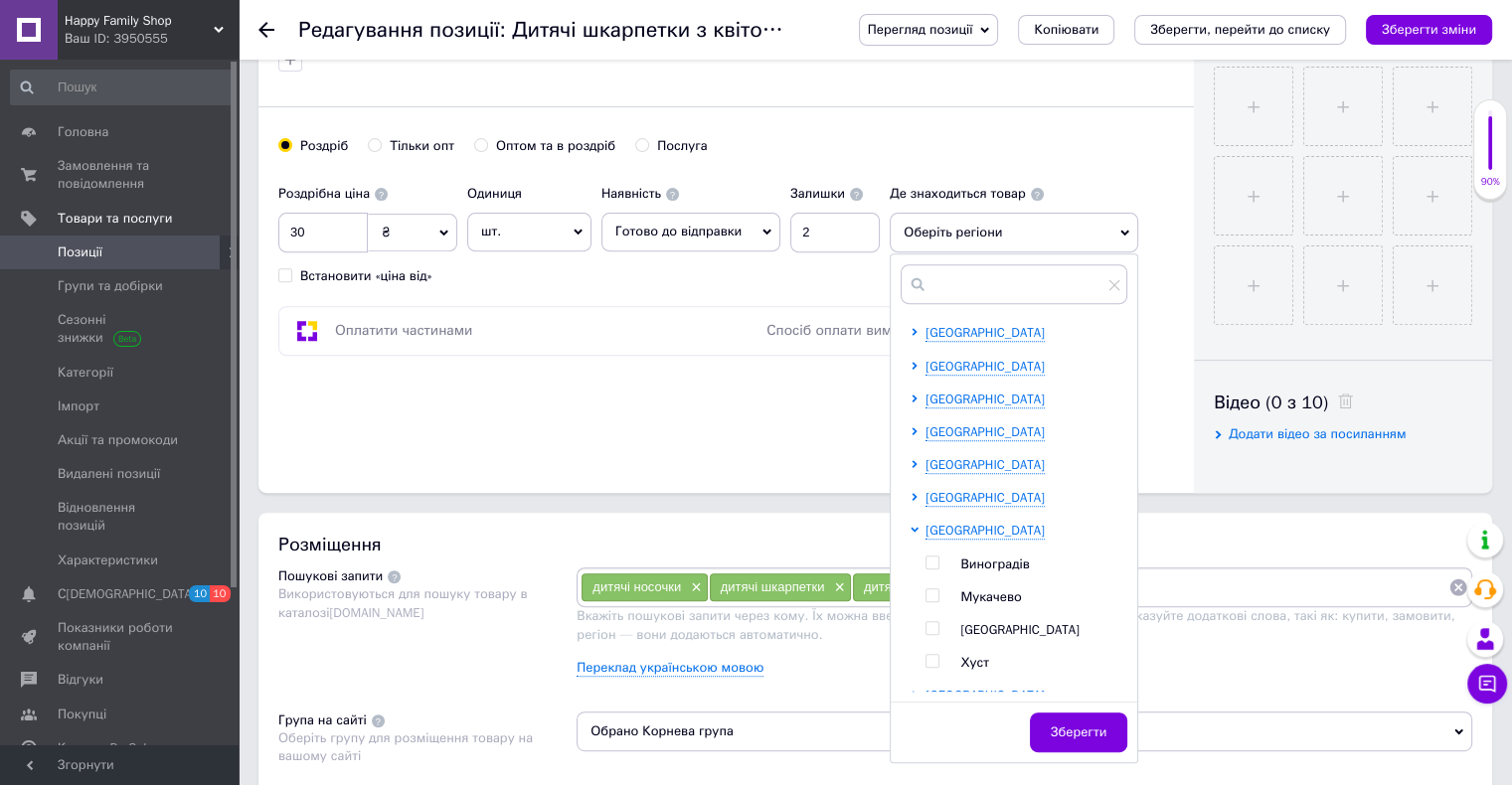 click on "Мукачево" at bounding box center (990, 596) 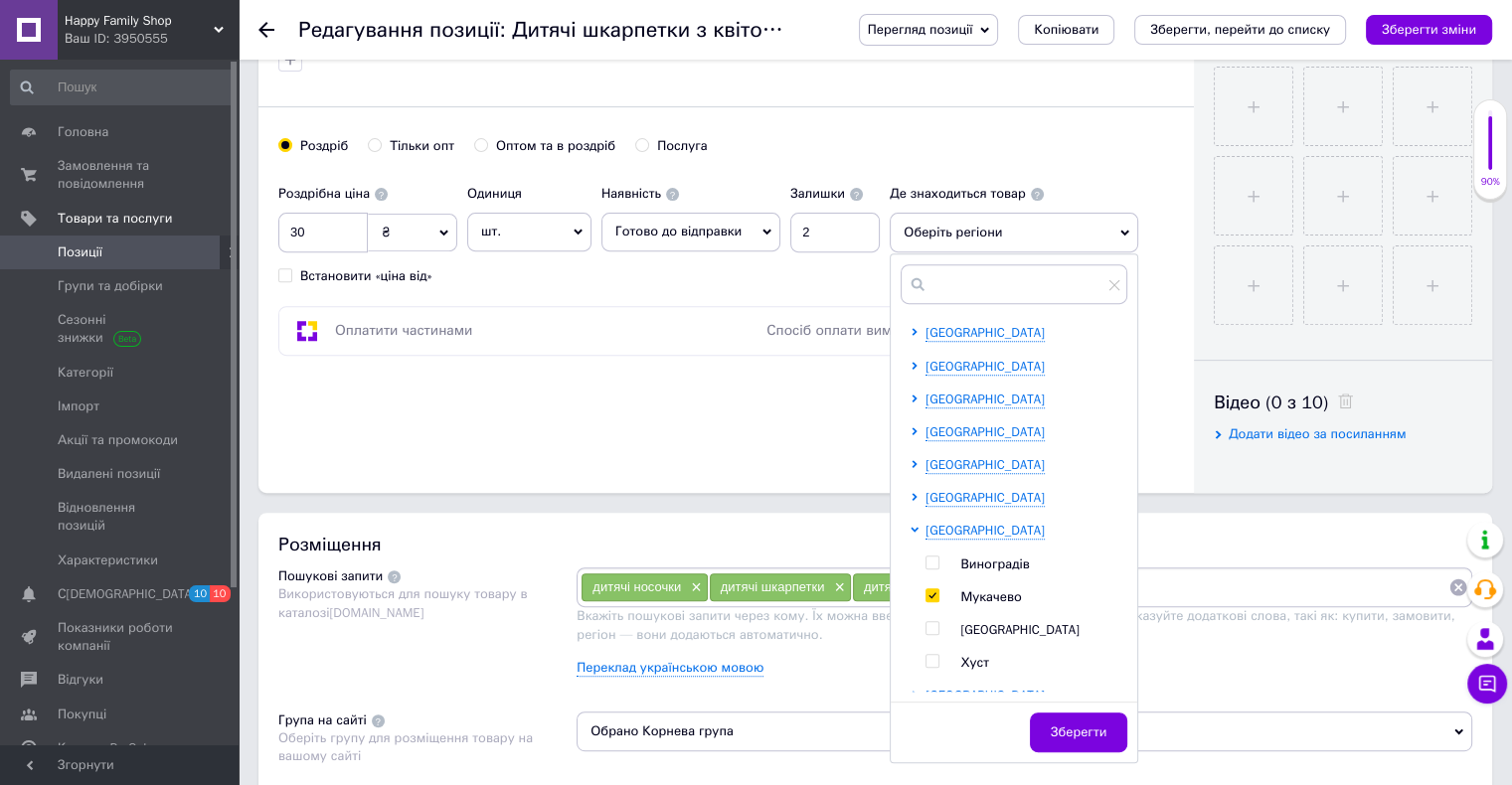 checkbox on "true" 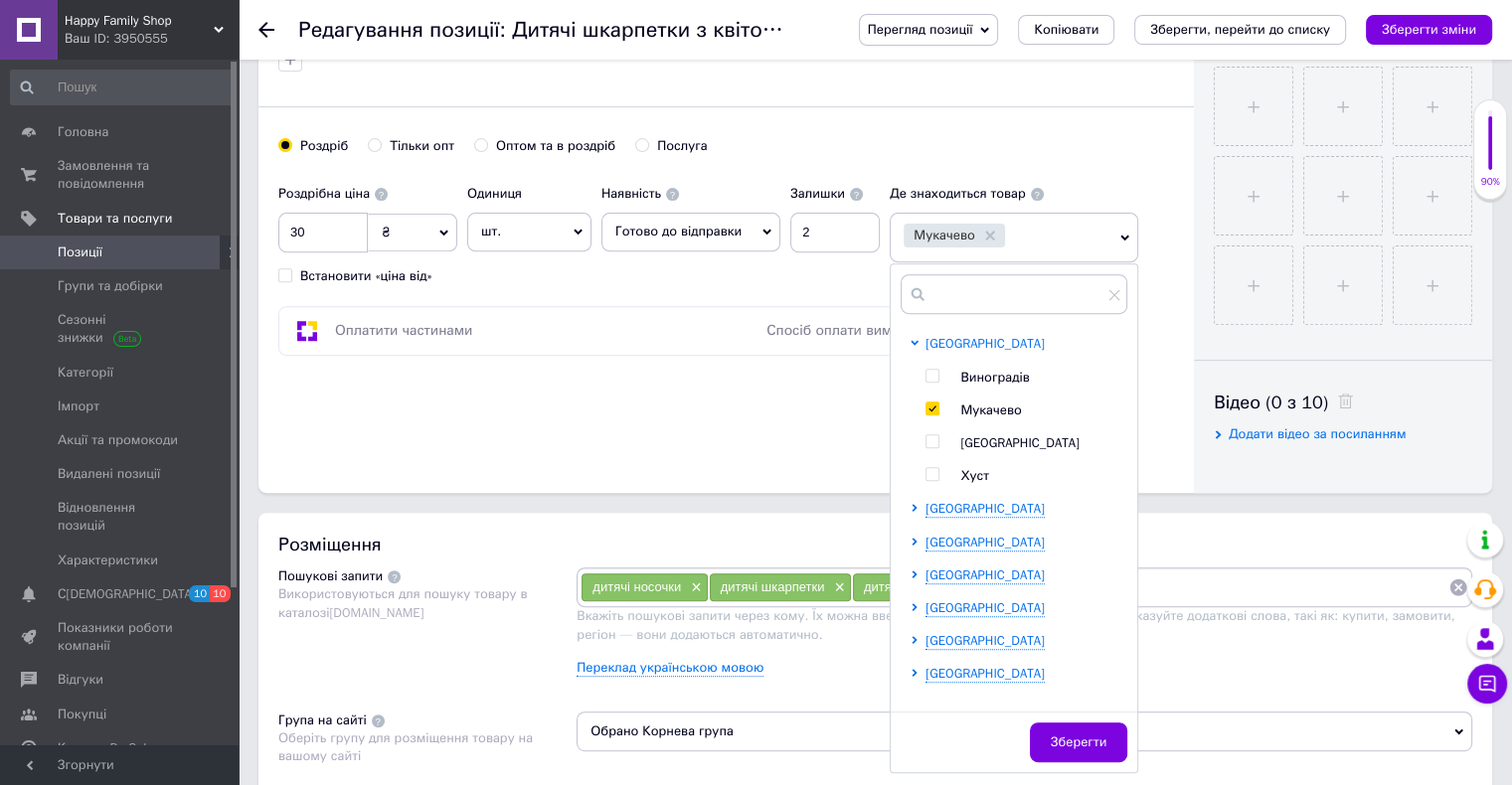 scroll, scrollTop: 199, scrollLeft: 0, axis: vertical 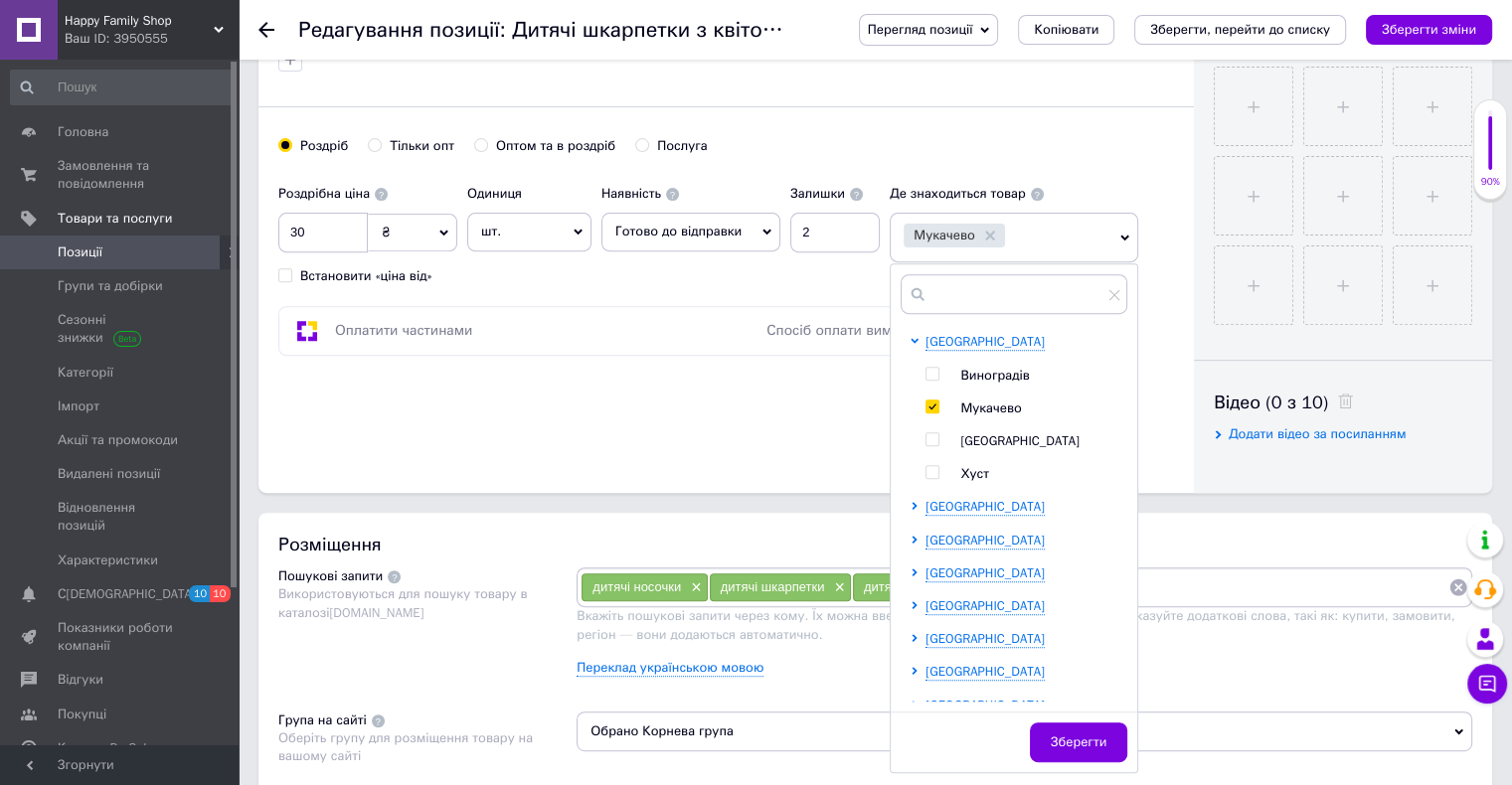 click at bounding box center (931, 439) 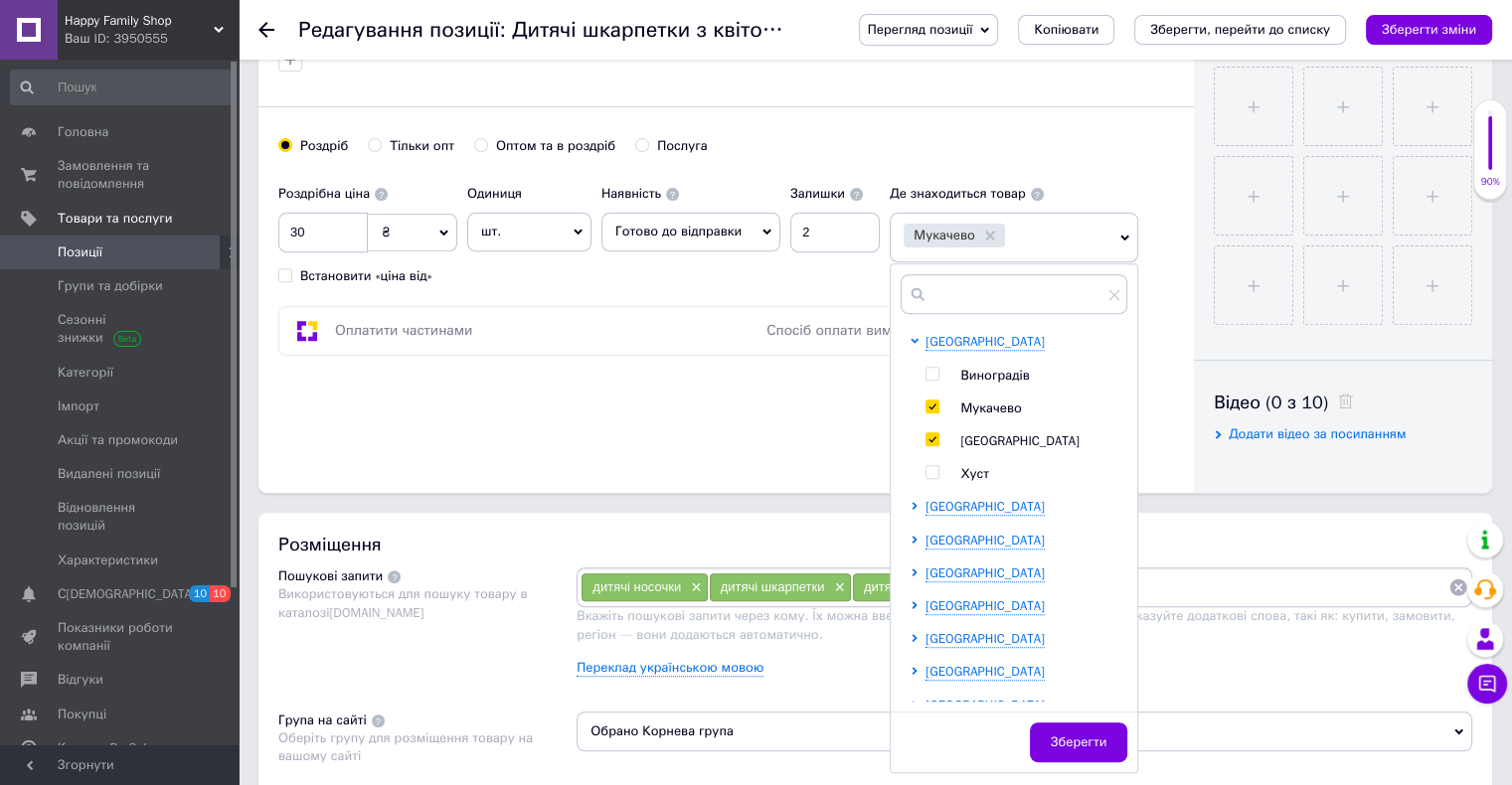 checkbox on "true" 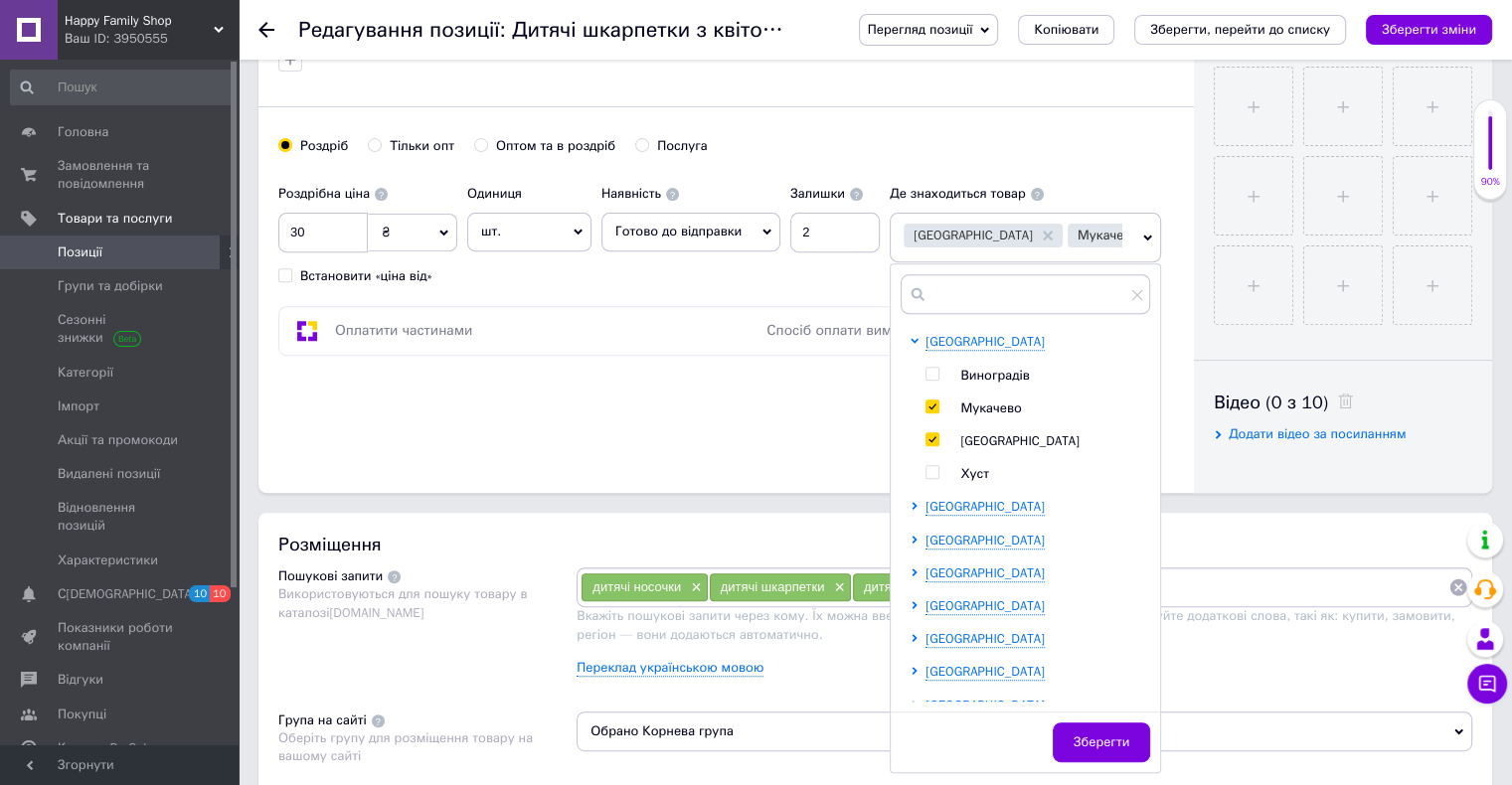 click at bounding box center [931, 472] 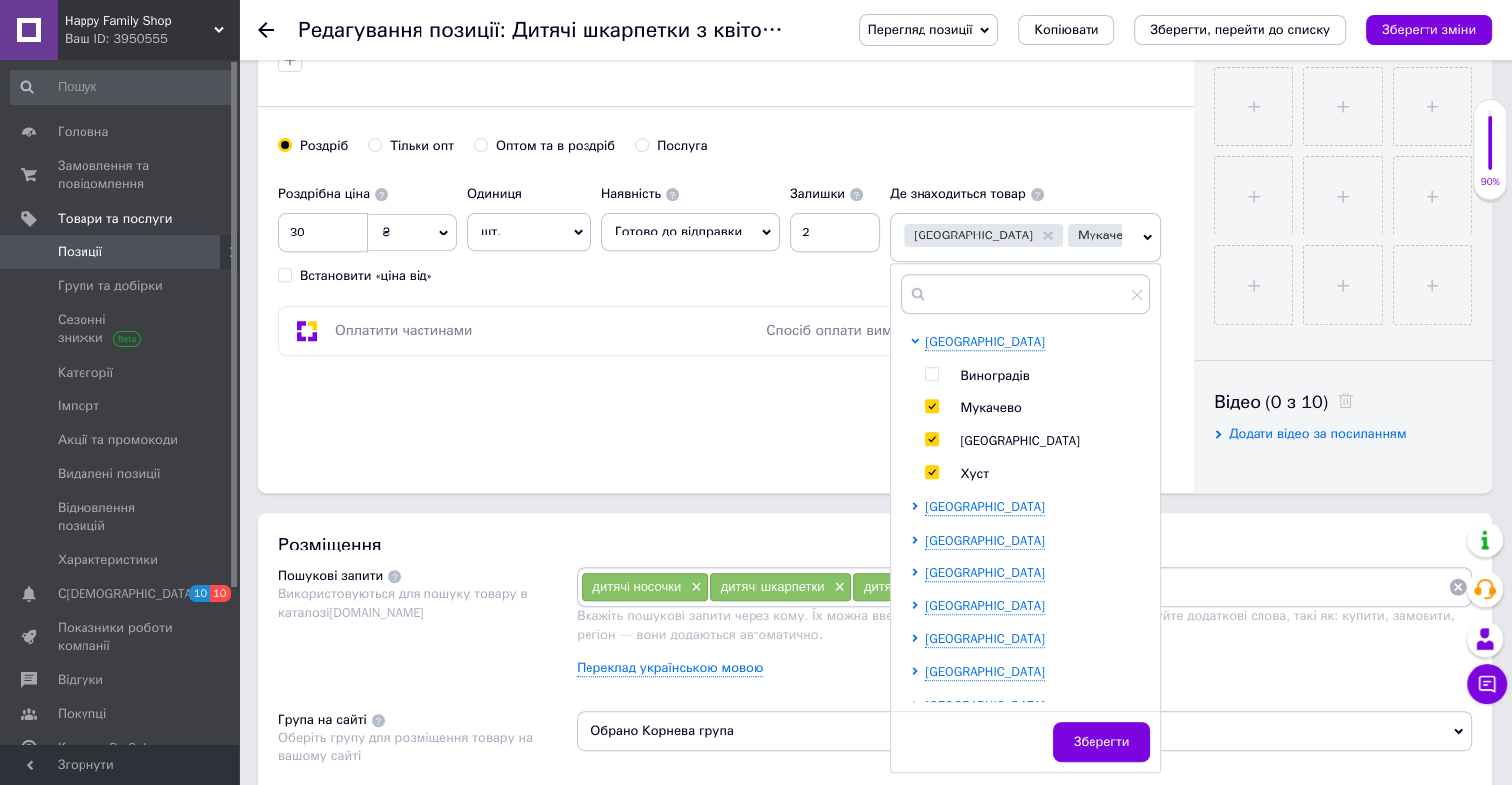checkbox on "true" 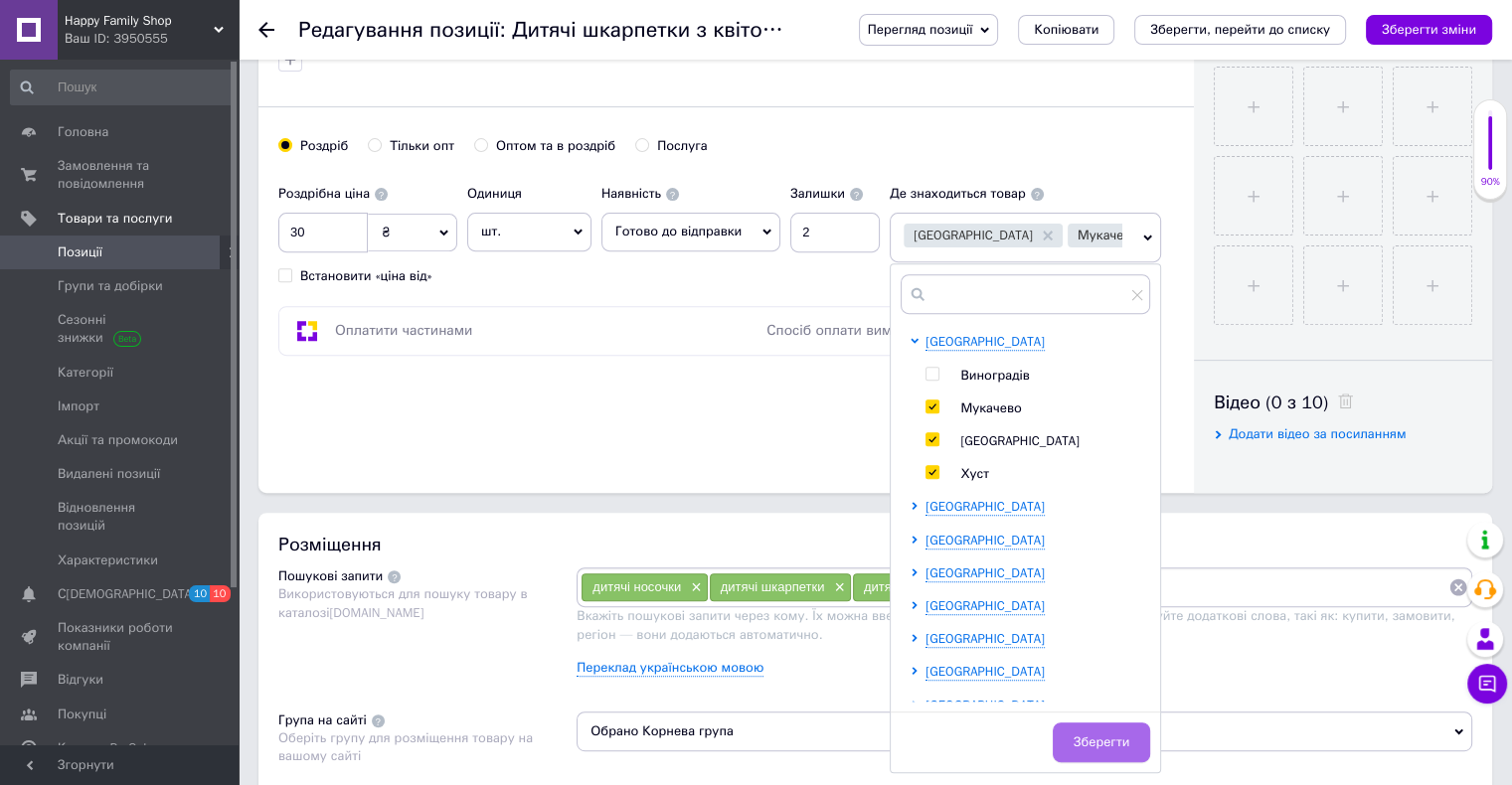 click on "Зберегти" at bounding box center (1101, 742) 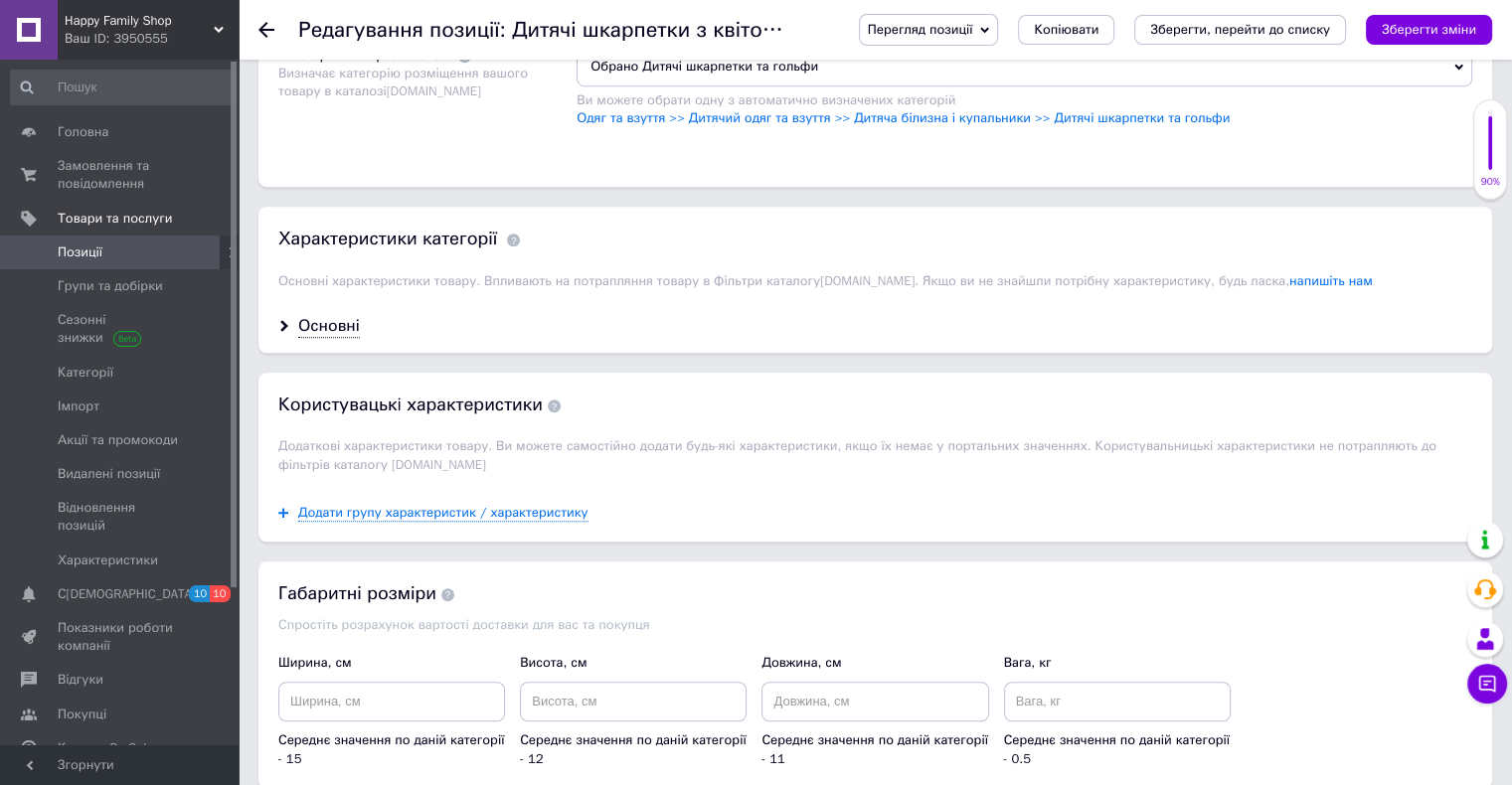 scroll, scrollTop: 1491, scrollLeft: 0, axis: vertical 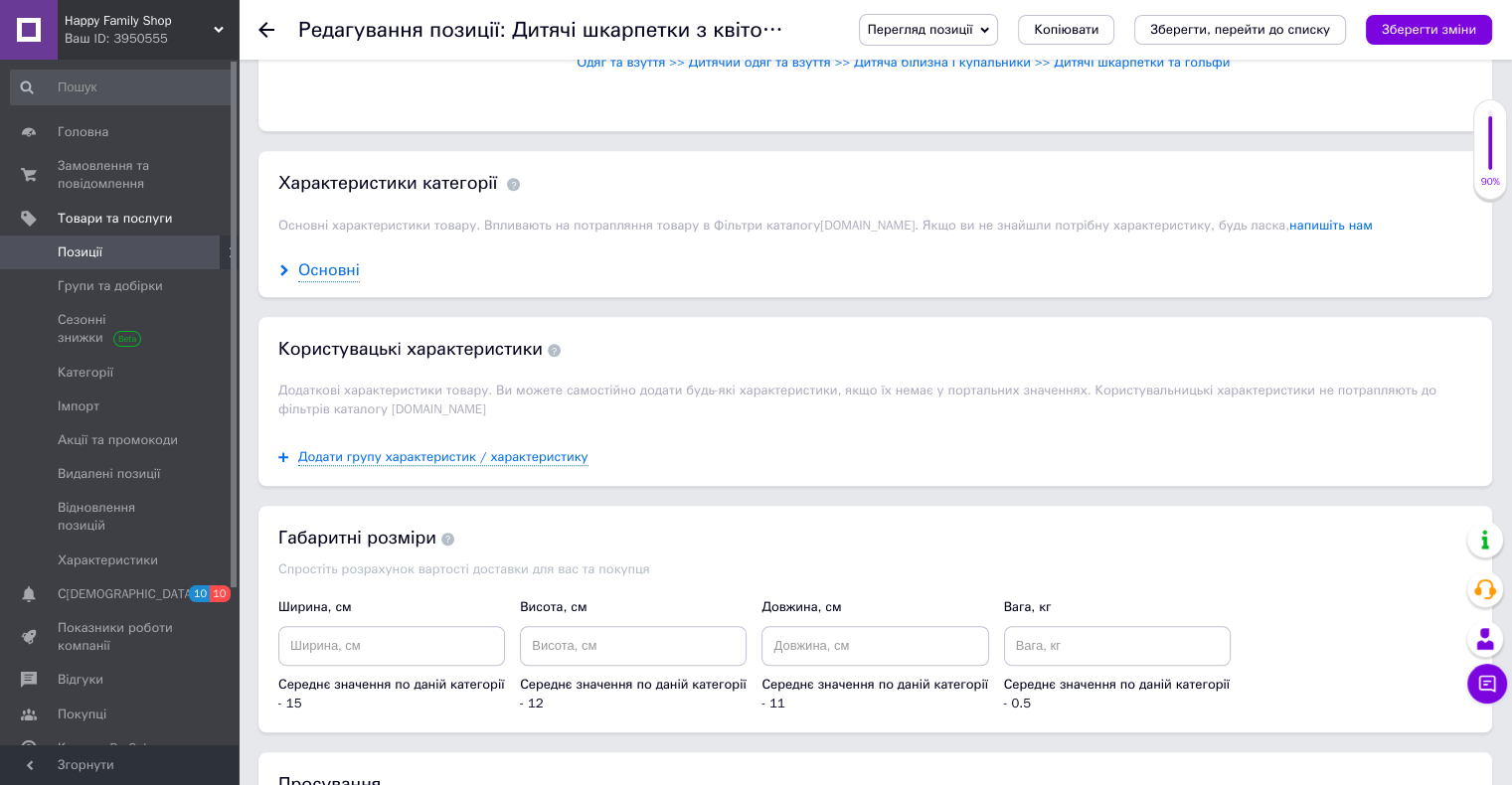 click on "Основні" at bounding box center (329, 270) 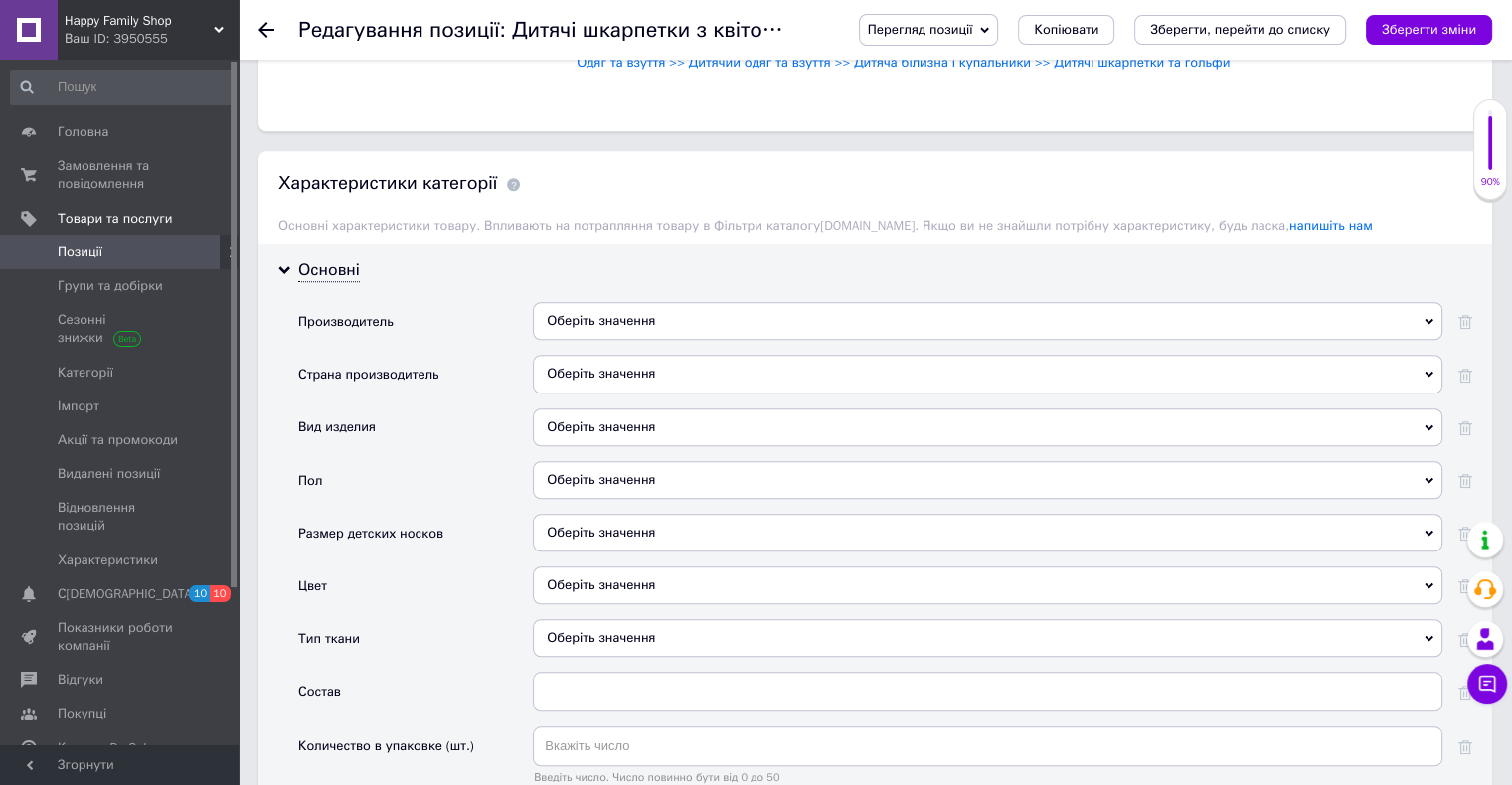 click on "Оберіть значення" at bounding box center [987, 321] 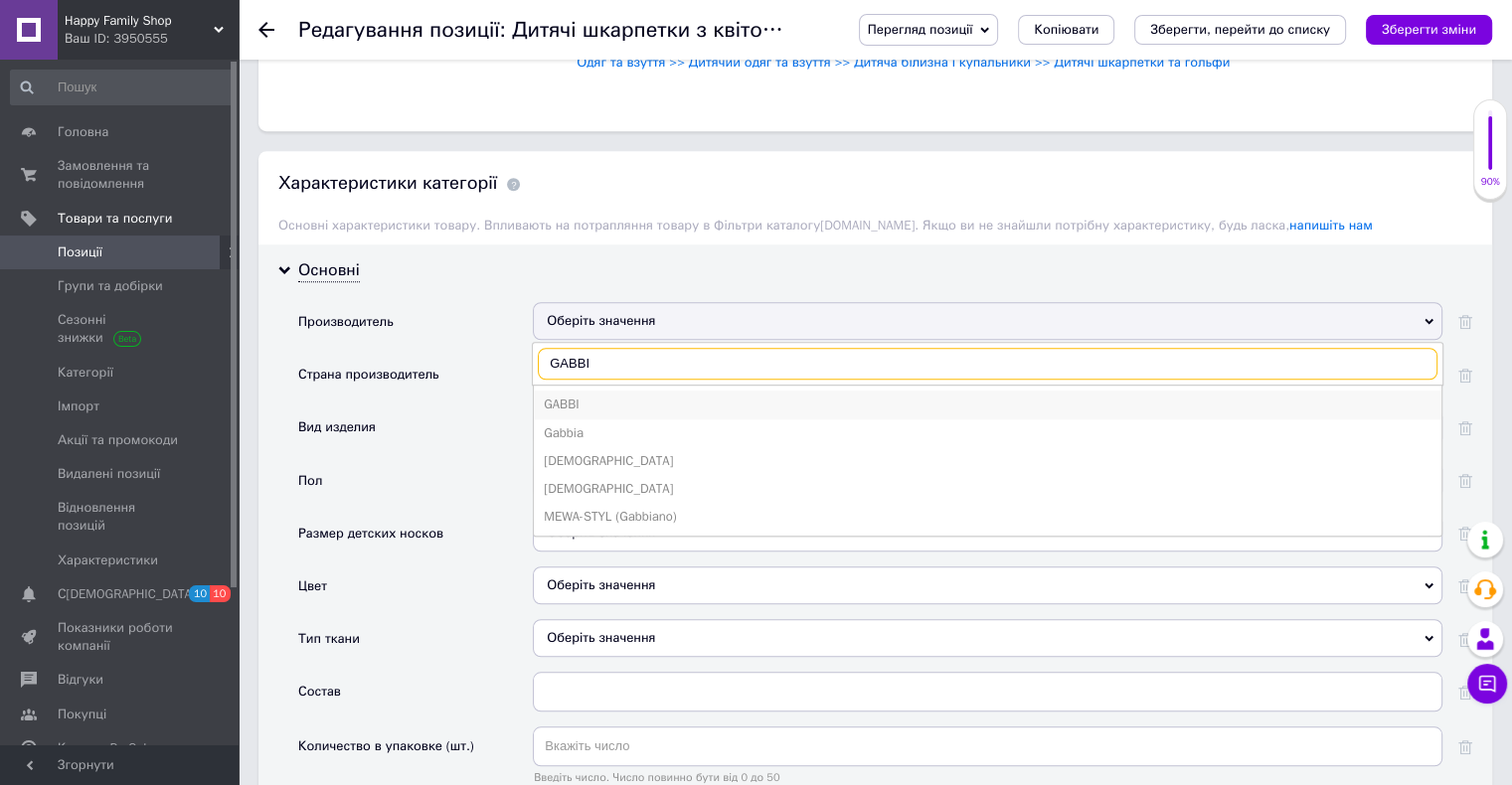 type on "GABBI" 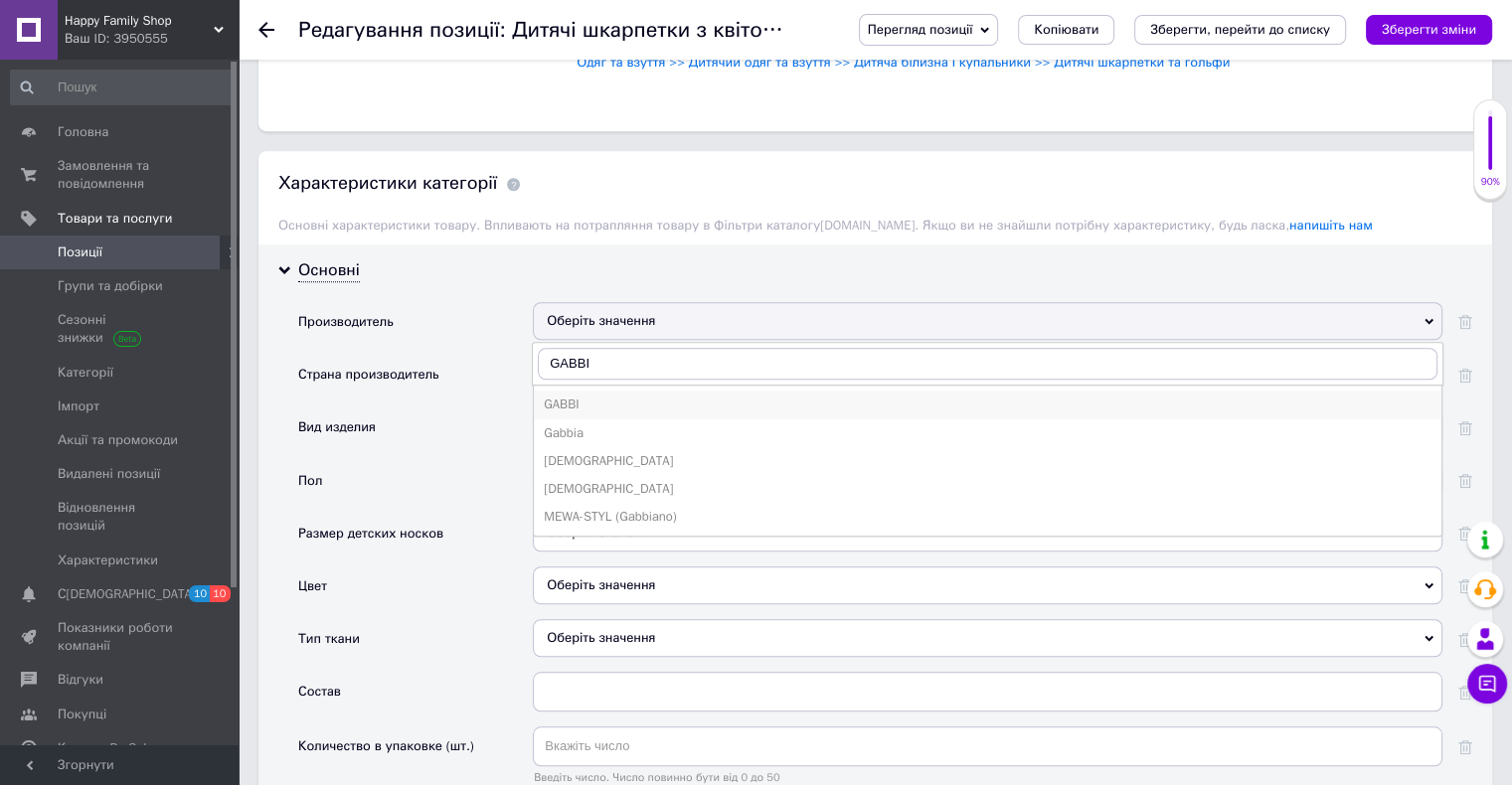 click on "GABBI" at bounding box center (987, 404) 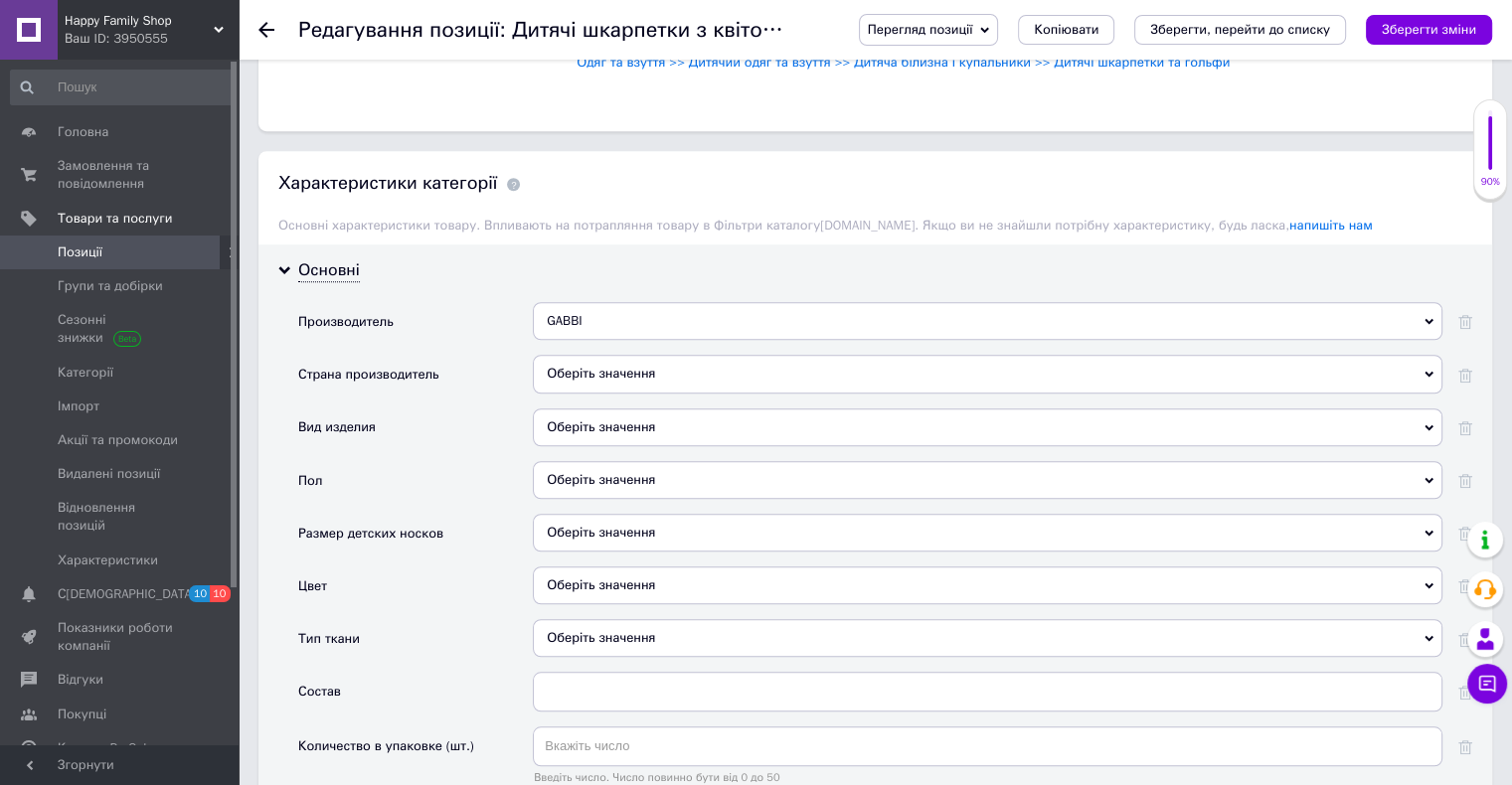 click on "Оберіть значення" at bounding box center (987, 374) 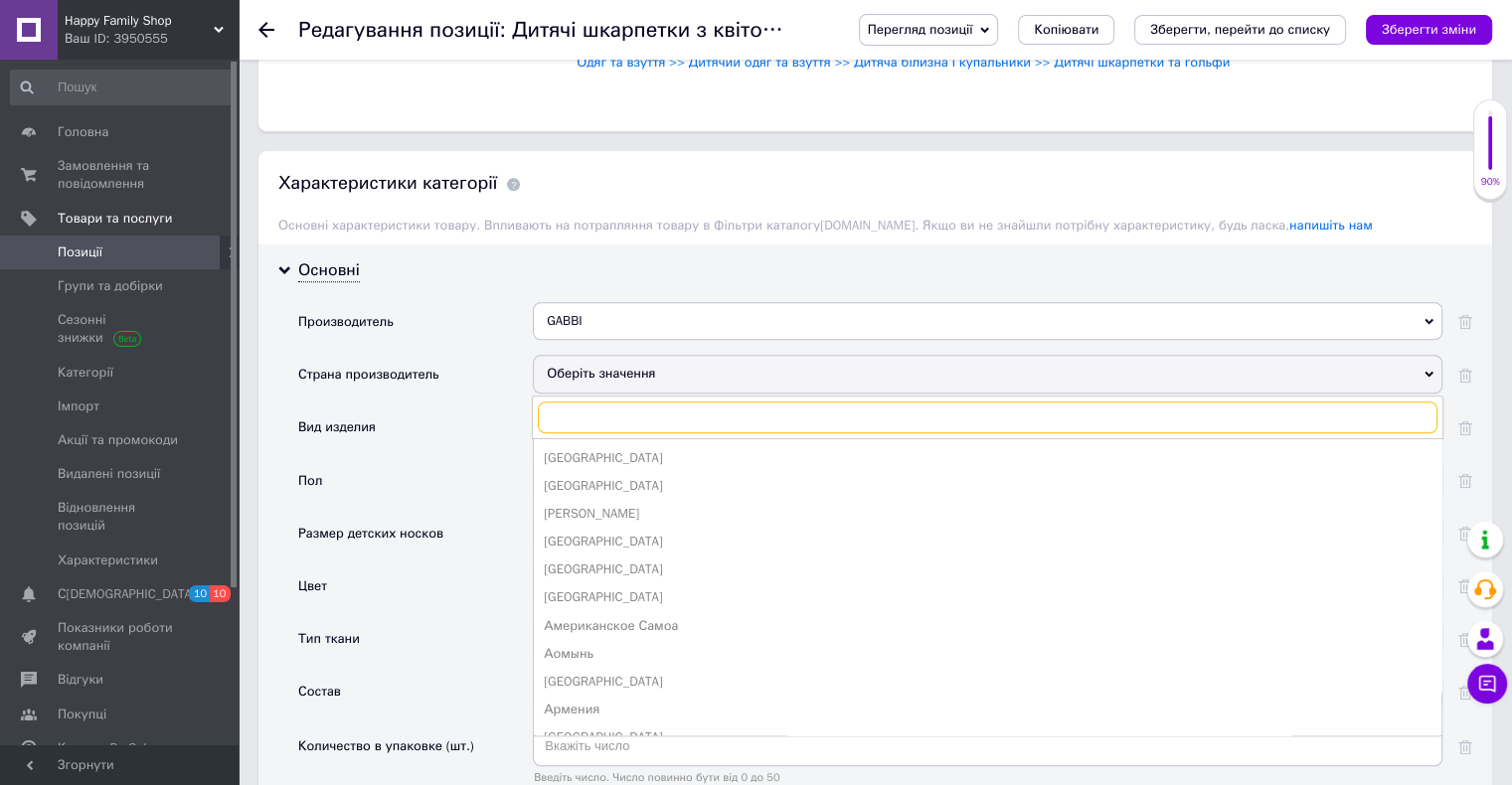 type on "e" 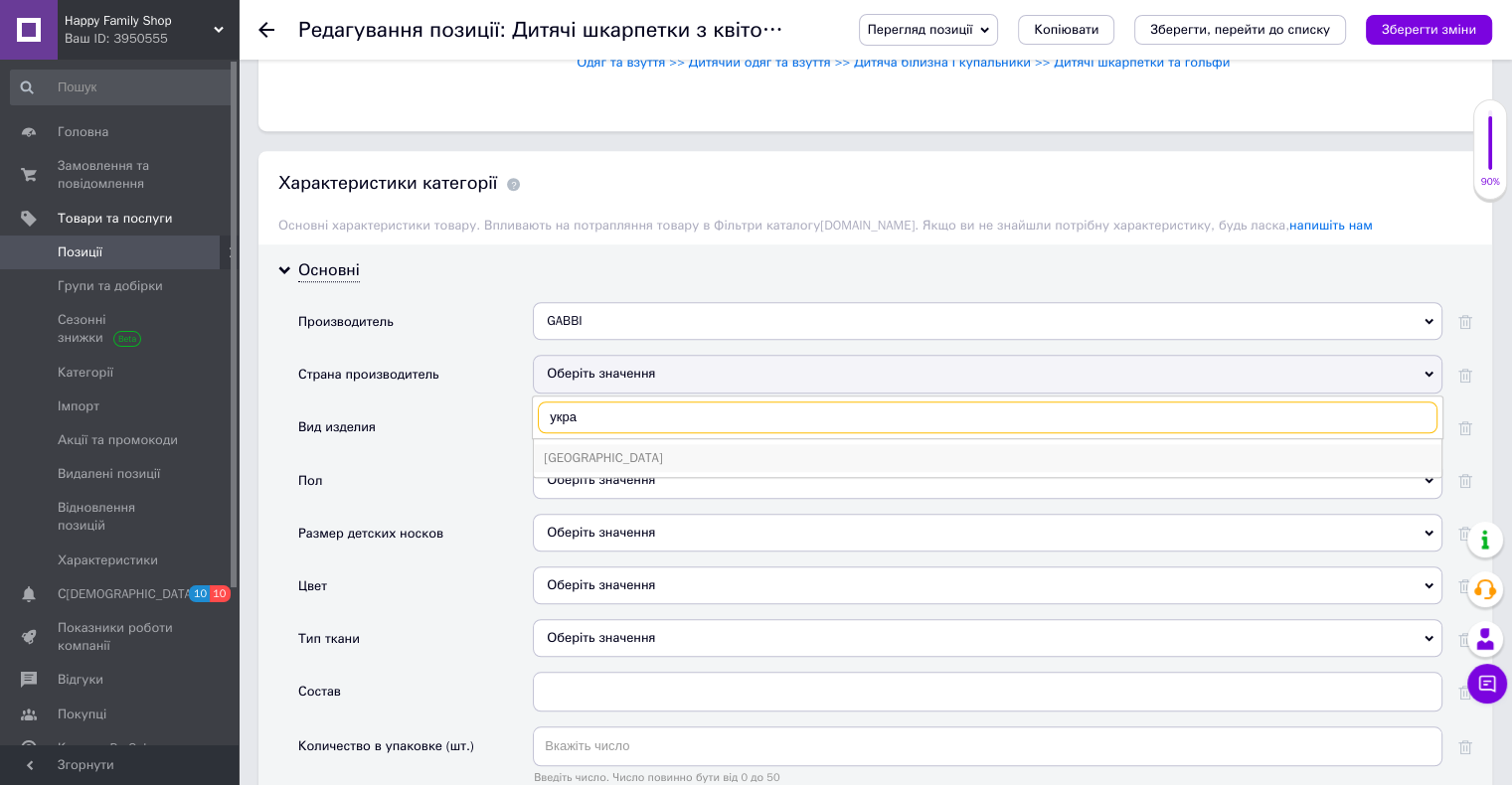 type on "укра" 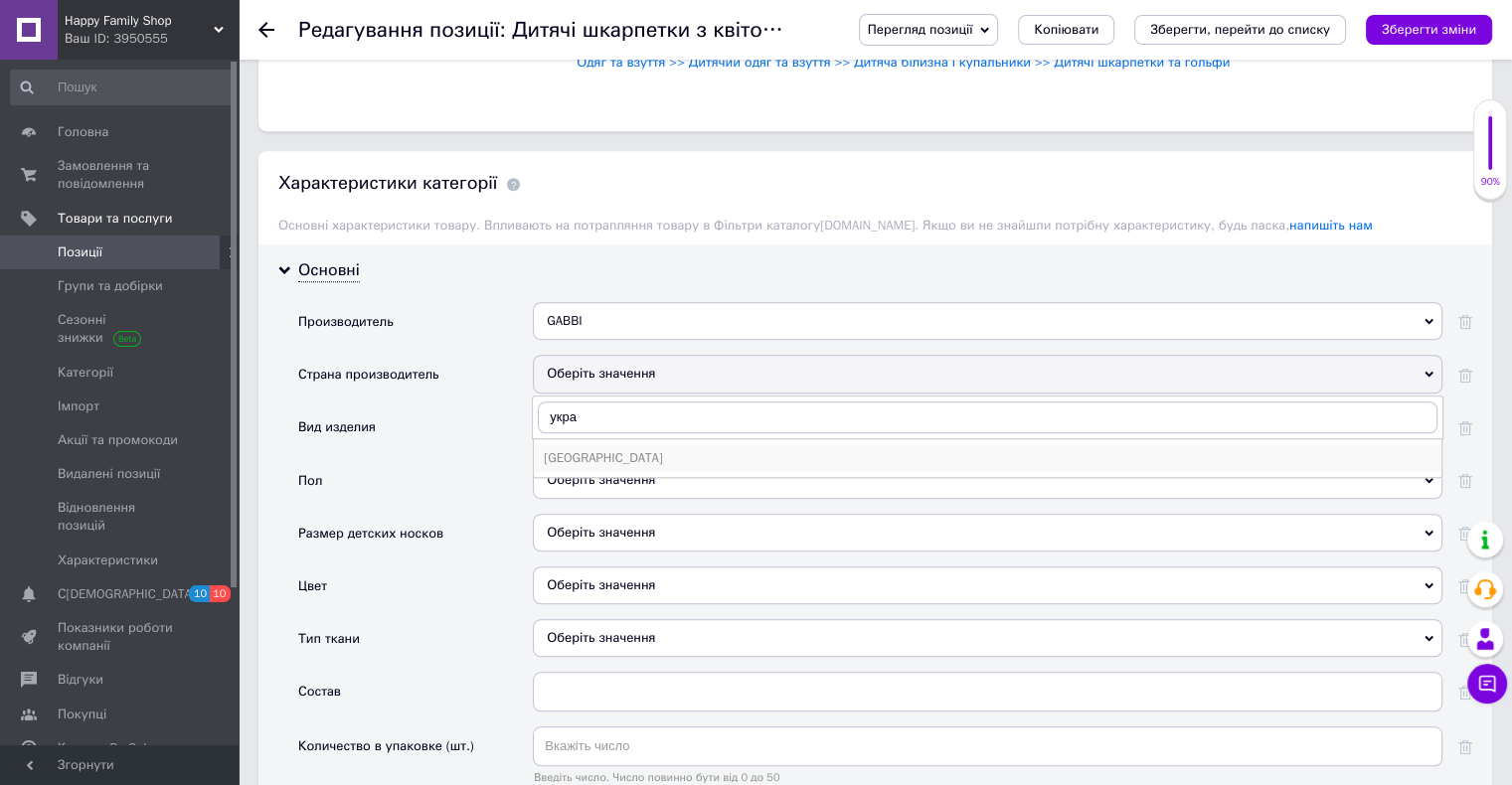 click on "[GEOGRAPHIC_DATA]" at bounding box center [987, 458] 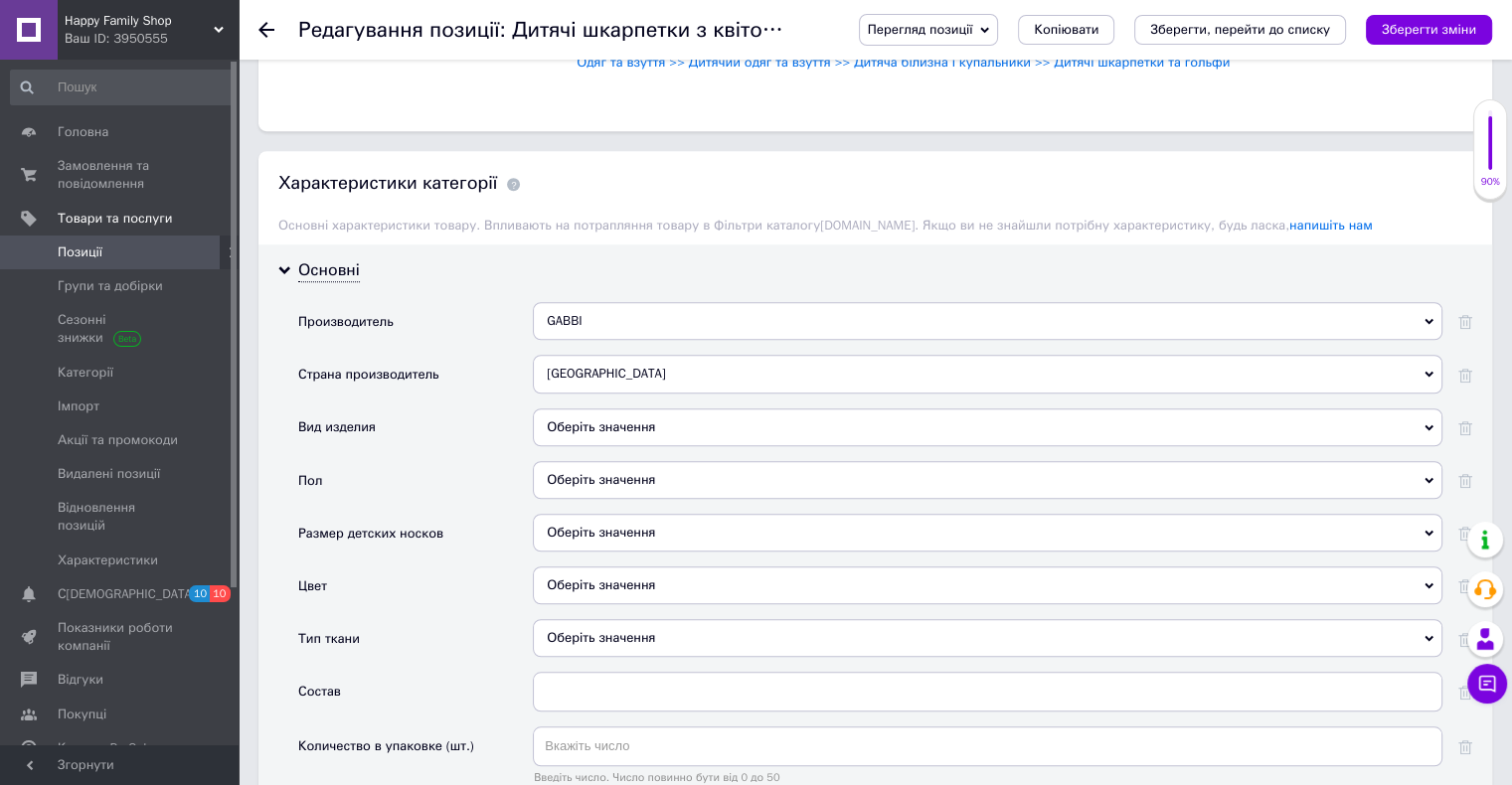 click on "Оберіть значення" at bounding box center [987, 427] 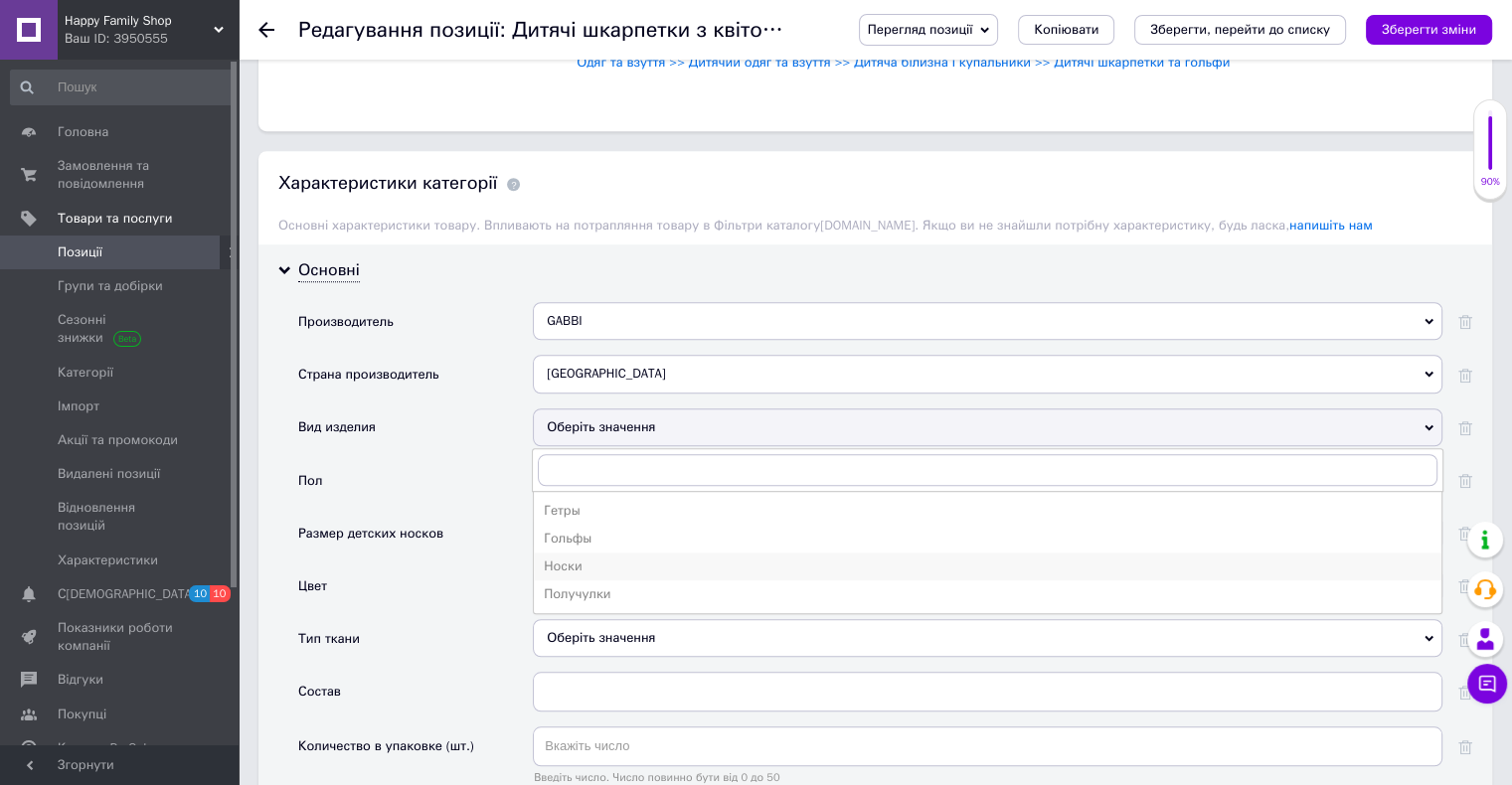 click on "Носки" at bounding box center [987, 566] 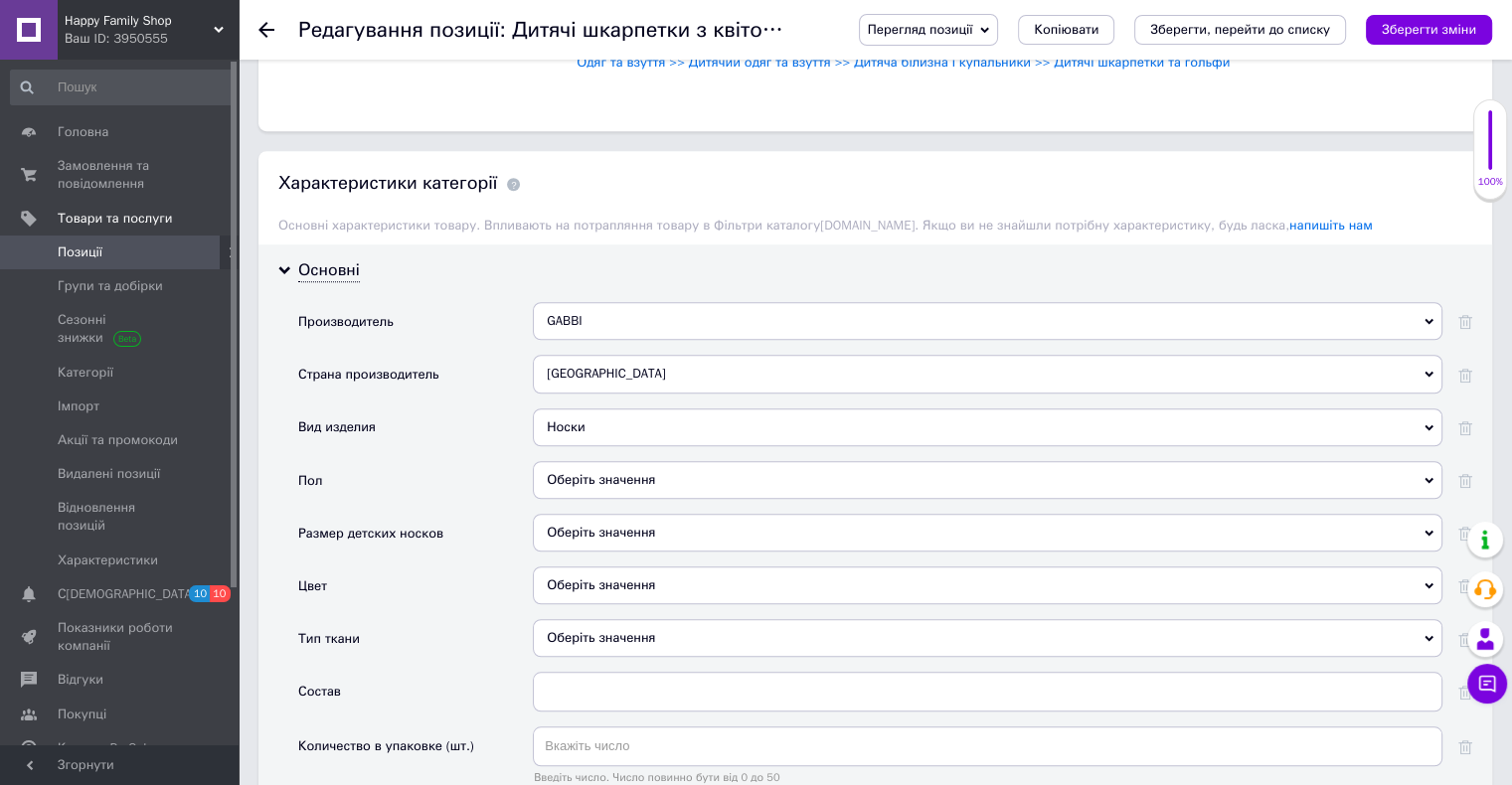 click on "Оберіть значення" at bounding box center (987, 480) 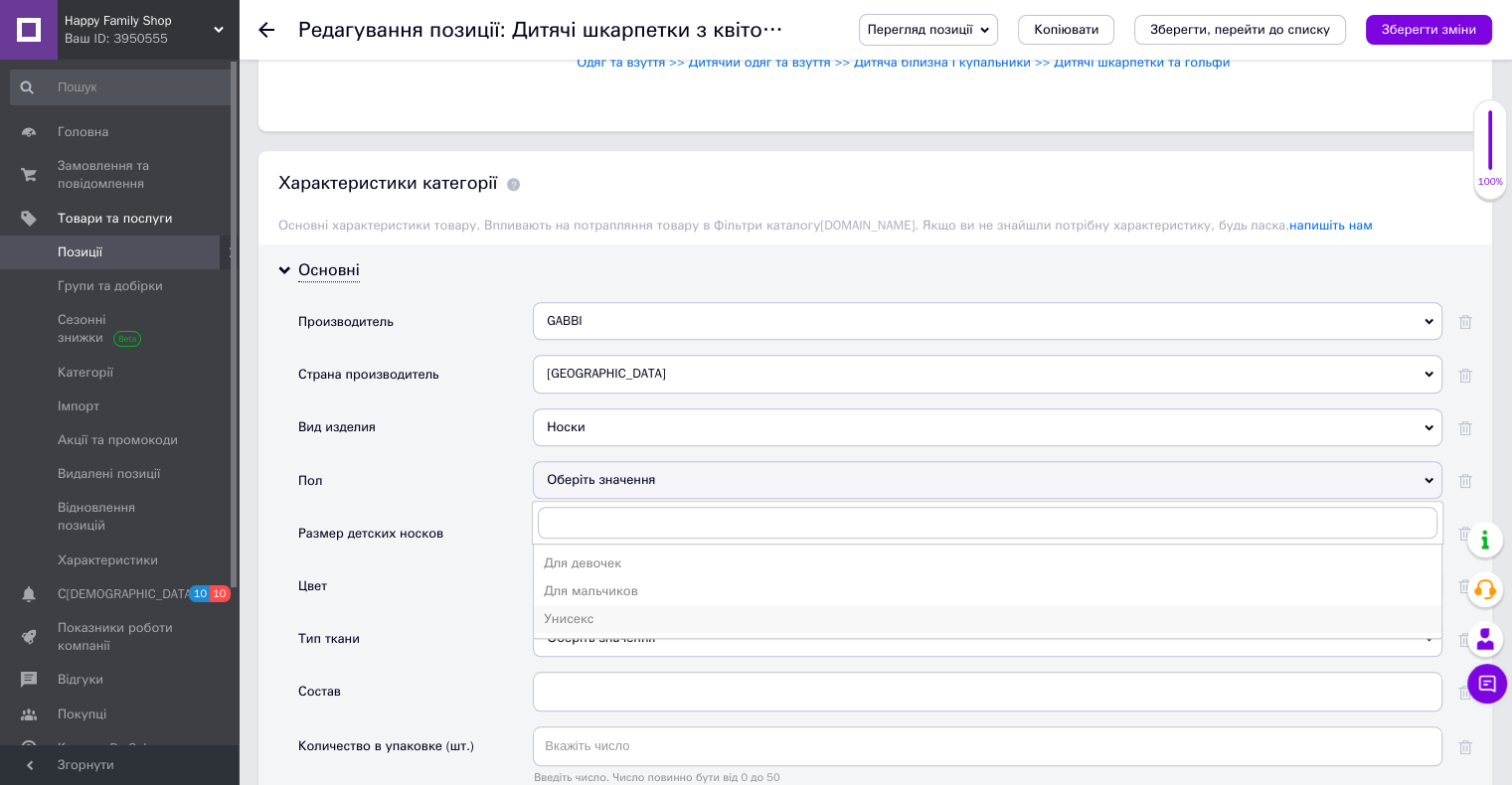 click on "Унисекс" at bounding box center (987, 619) 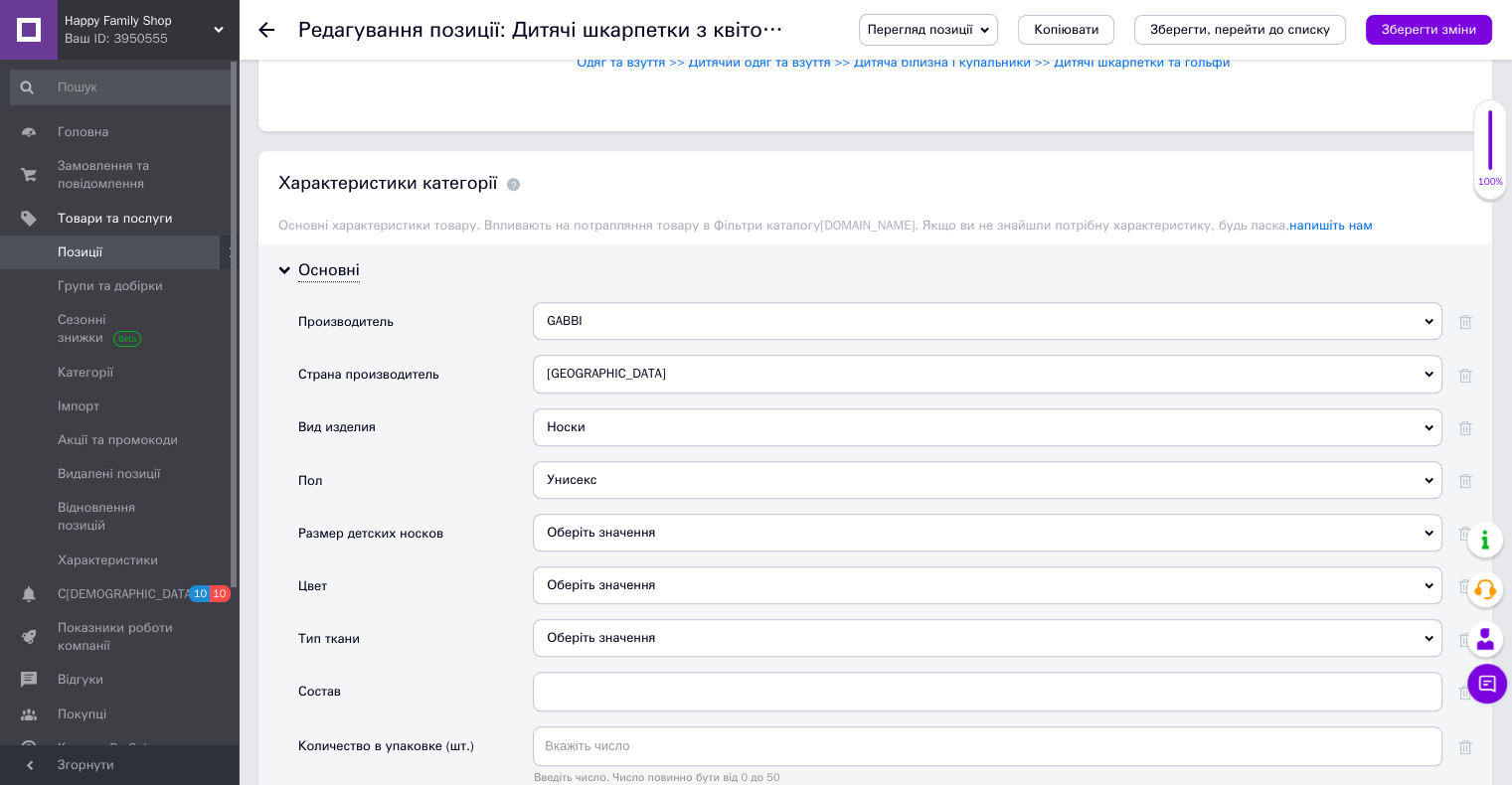 click on "Оберіть значення" at bounding box center (987, 533) 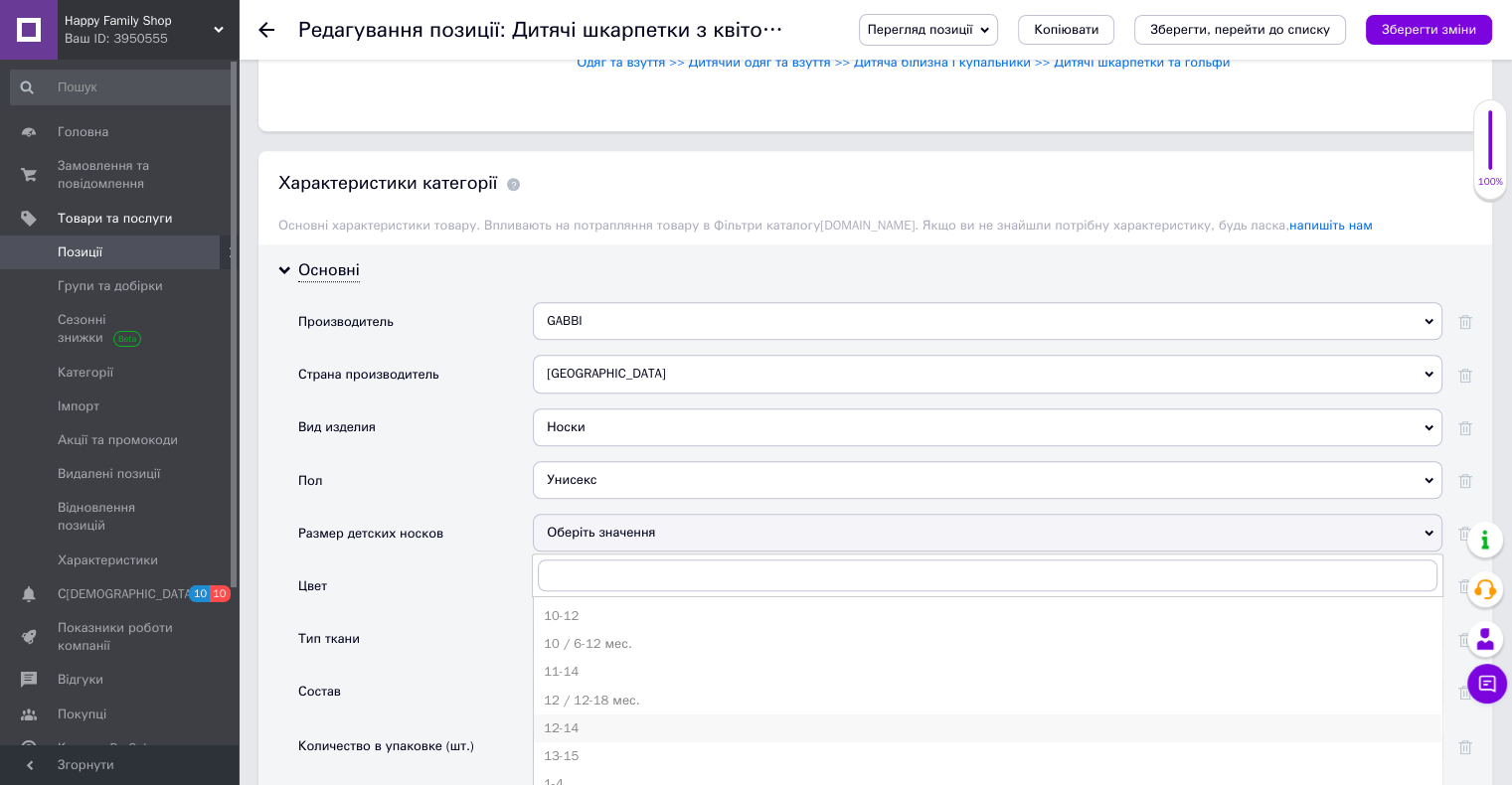 click on "12-14" at bounding box center (987, 728) 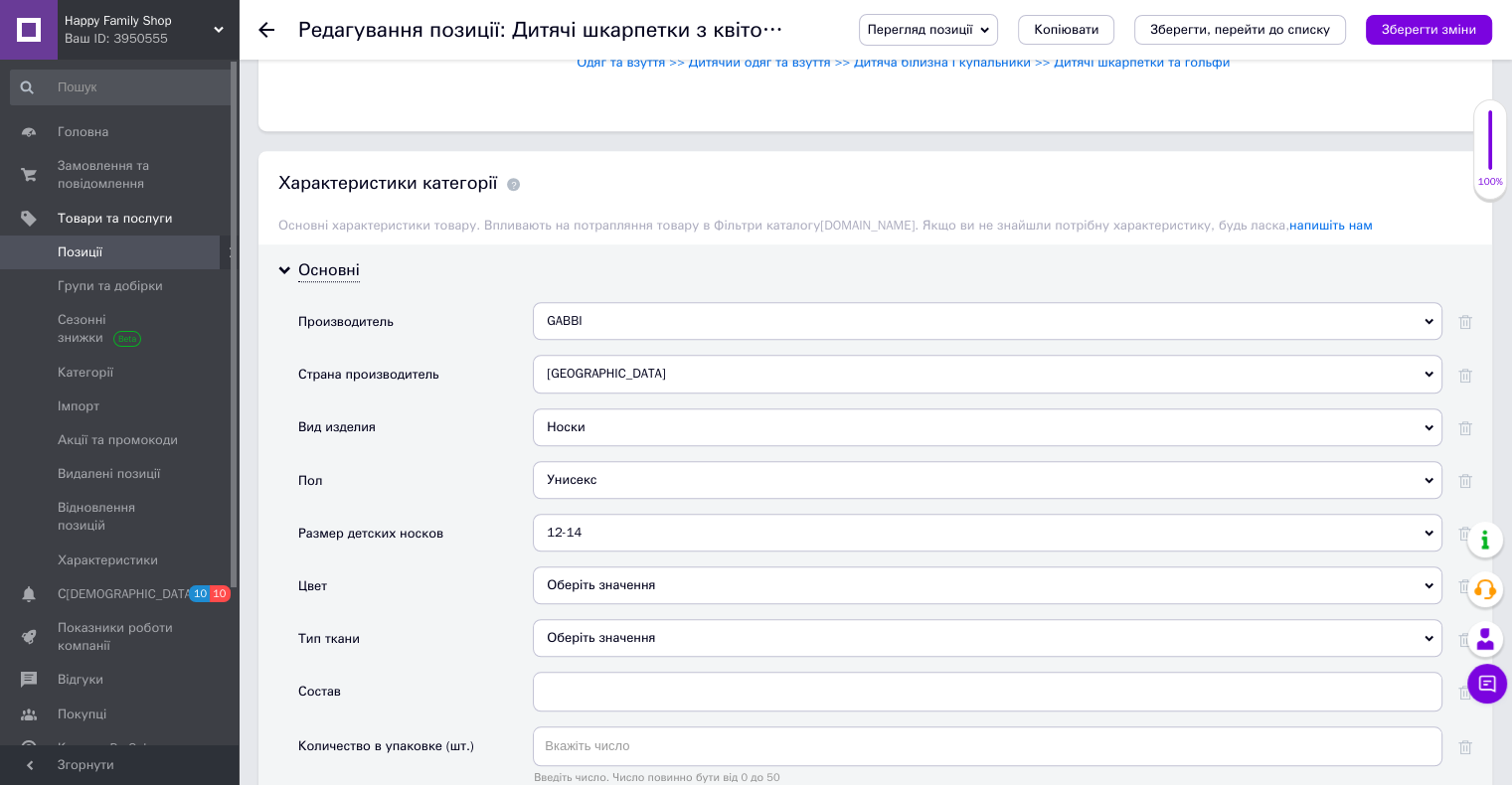 click on "Оберіть значення" at bounding box center [987, 585] 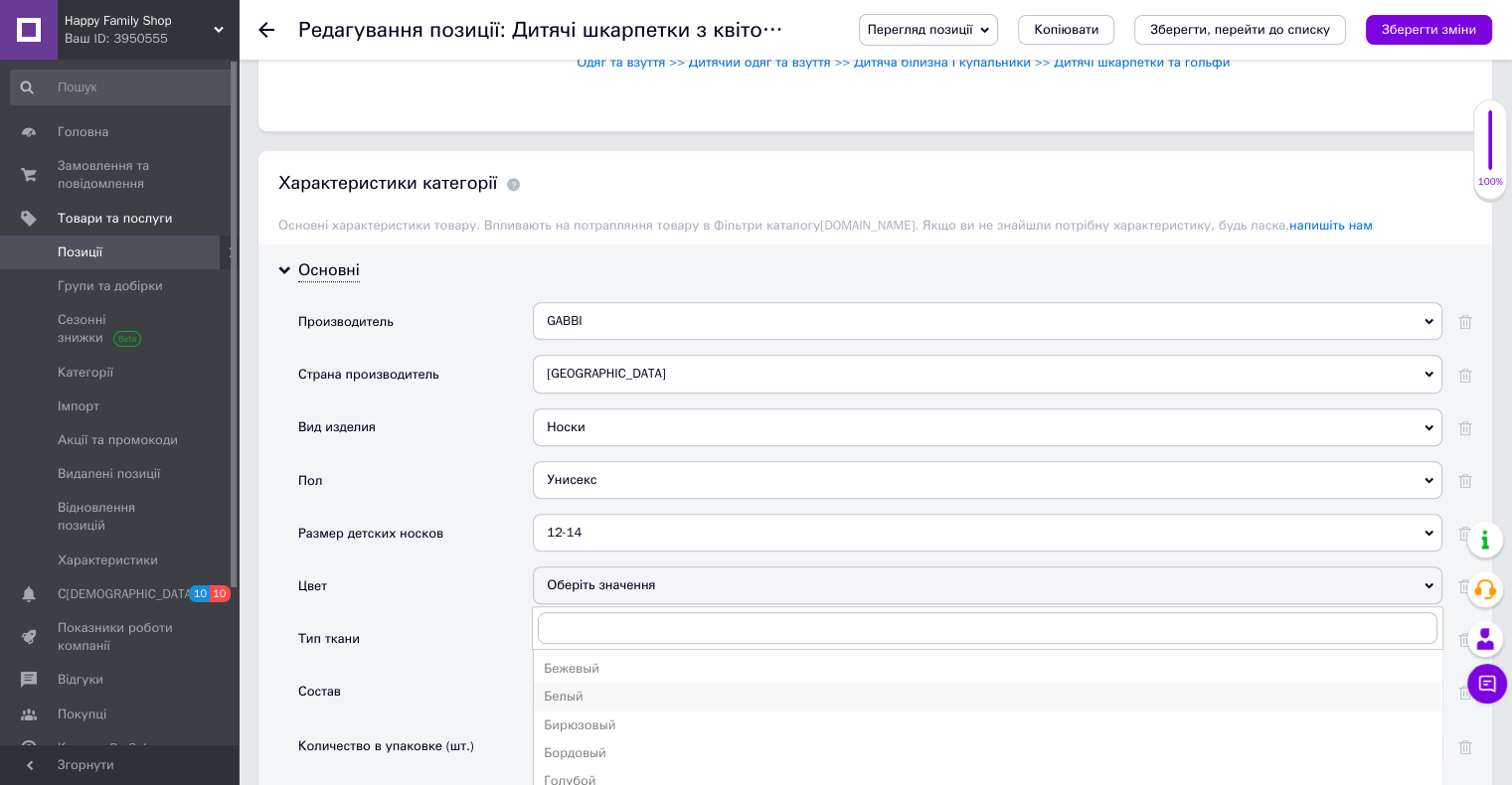 click on "Белый" at bounding box center [987, 697] 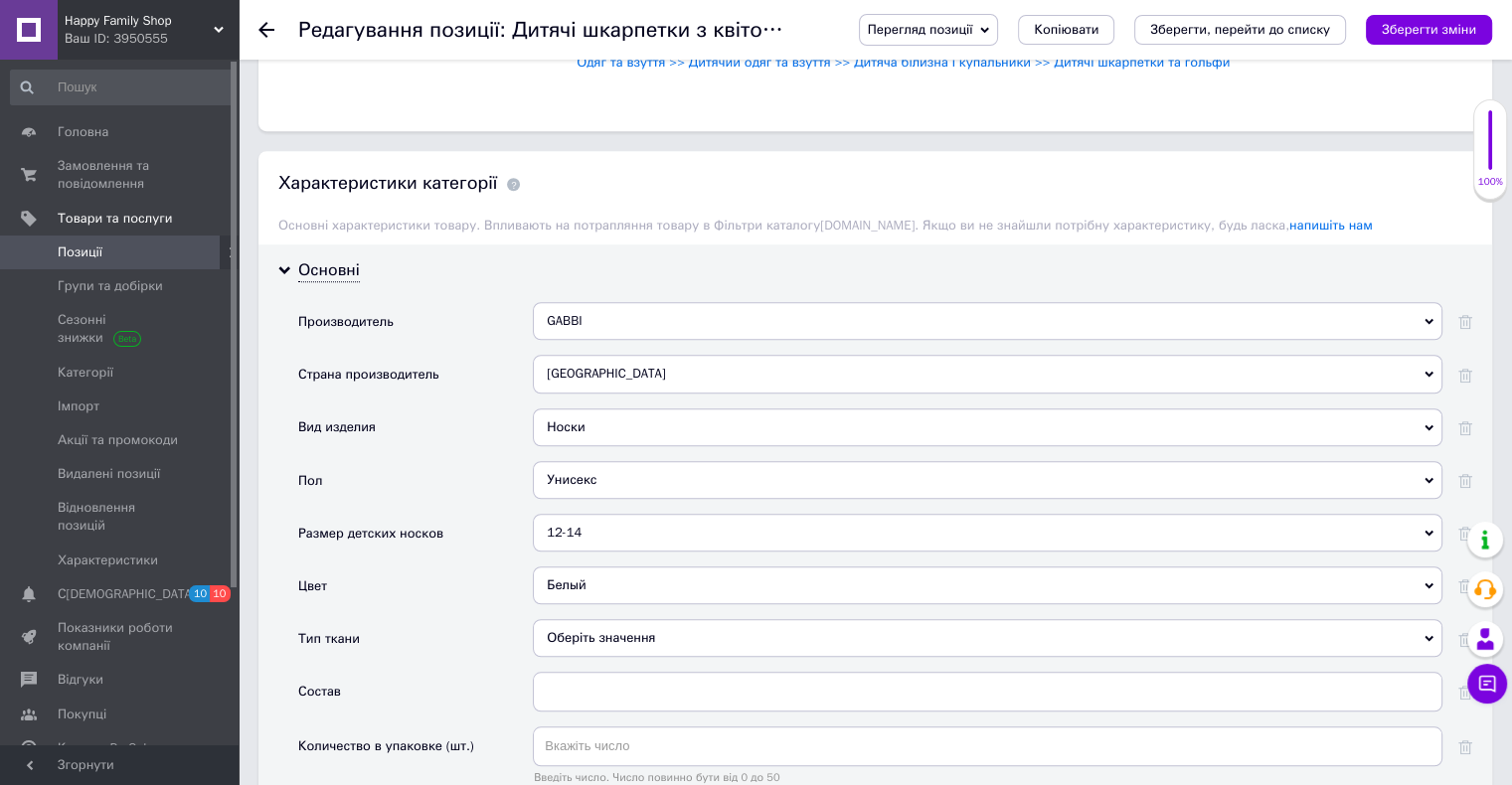 click on "Оберіть значення" at bounding box center (987, 638) 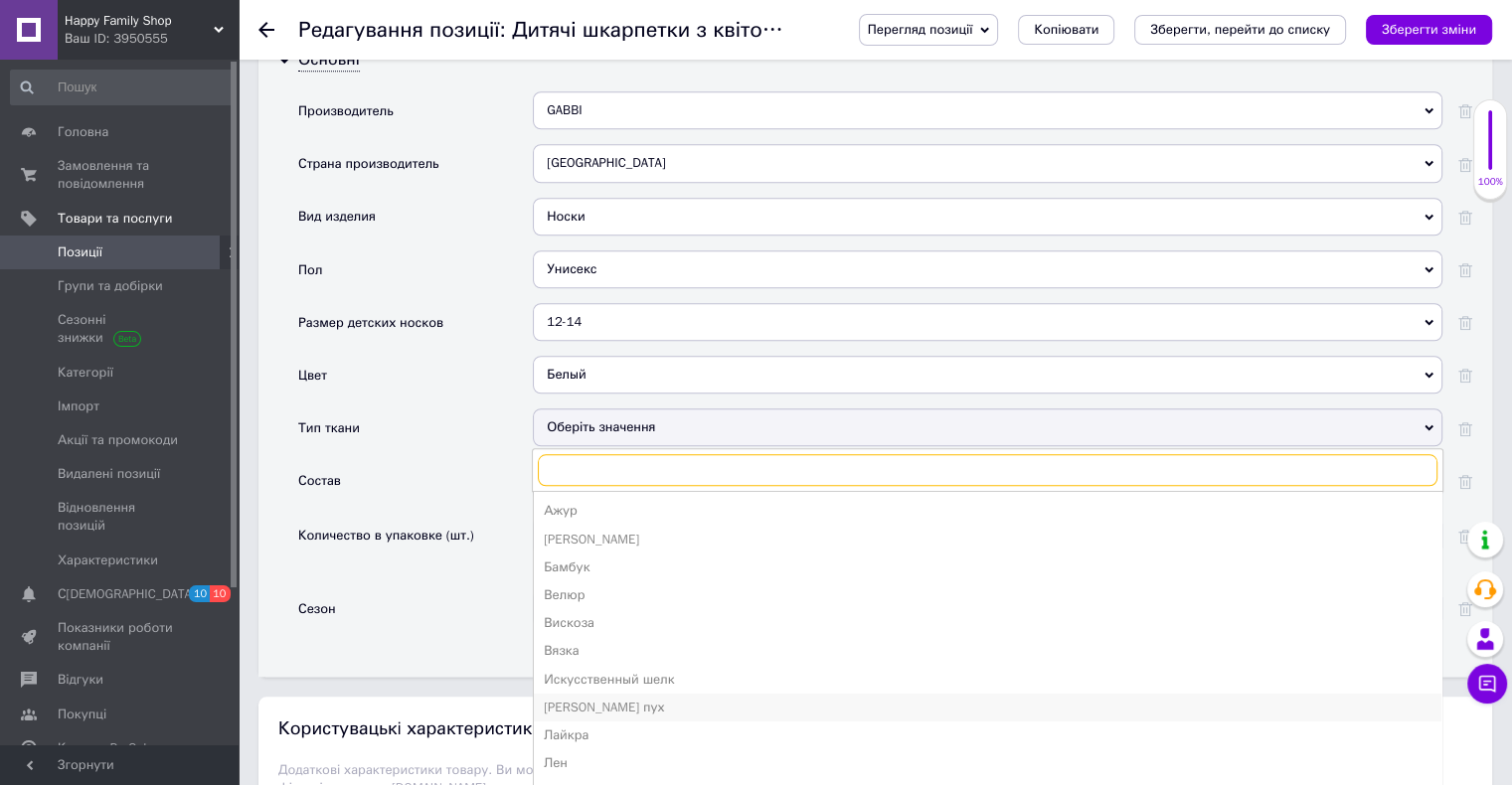 scroll, scrollTop: 1789, scrollLeft: 0, axis: vertical 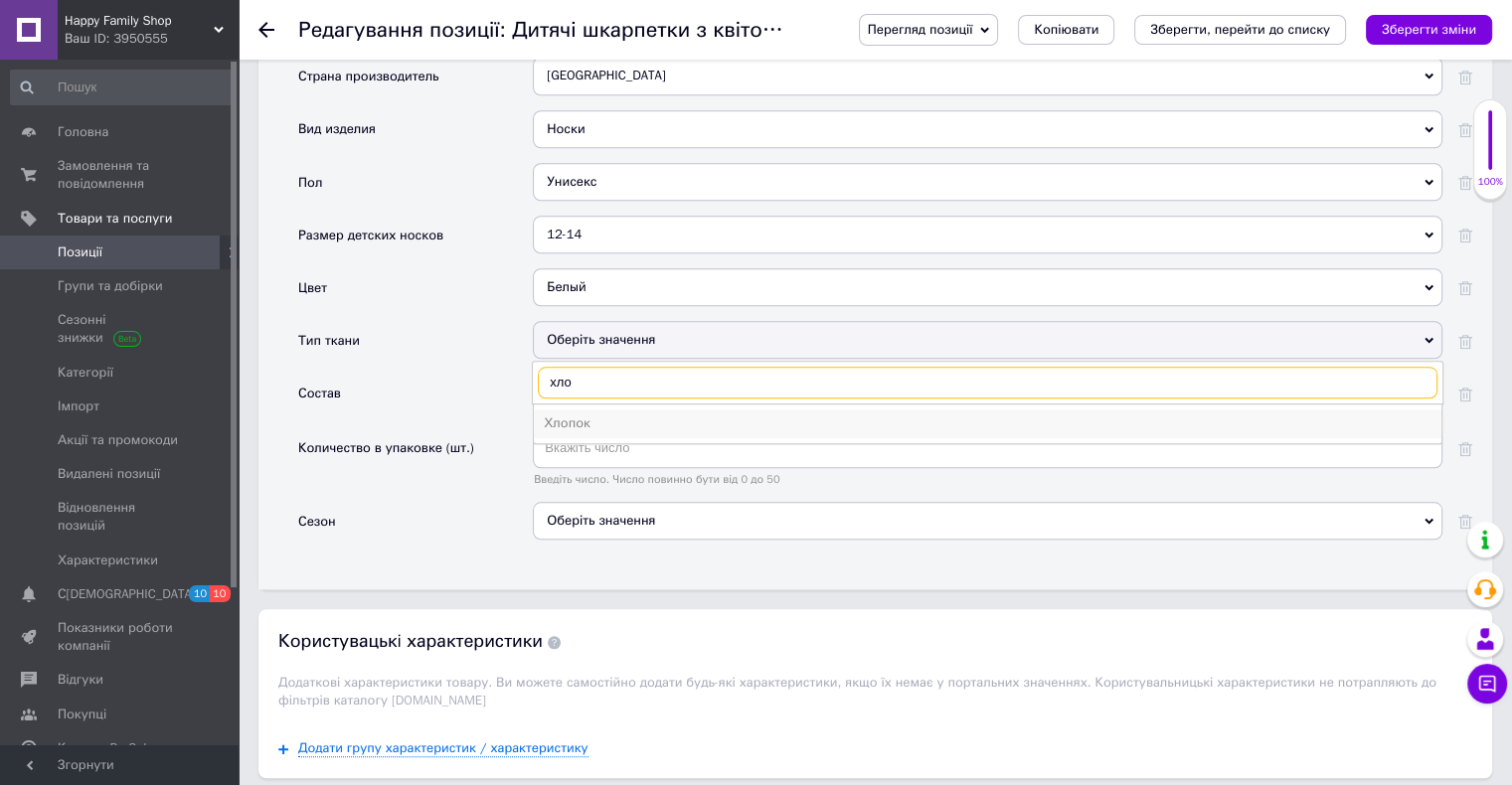 type on "хло" 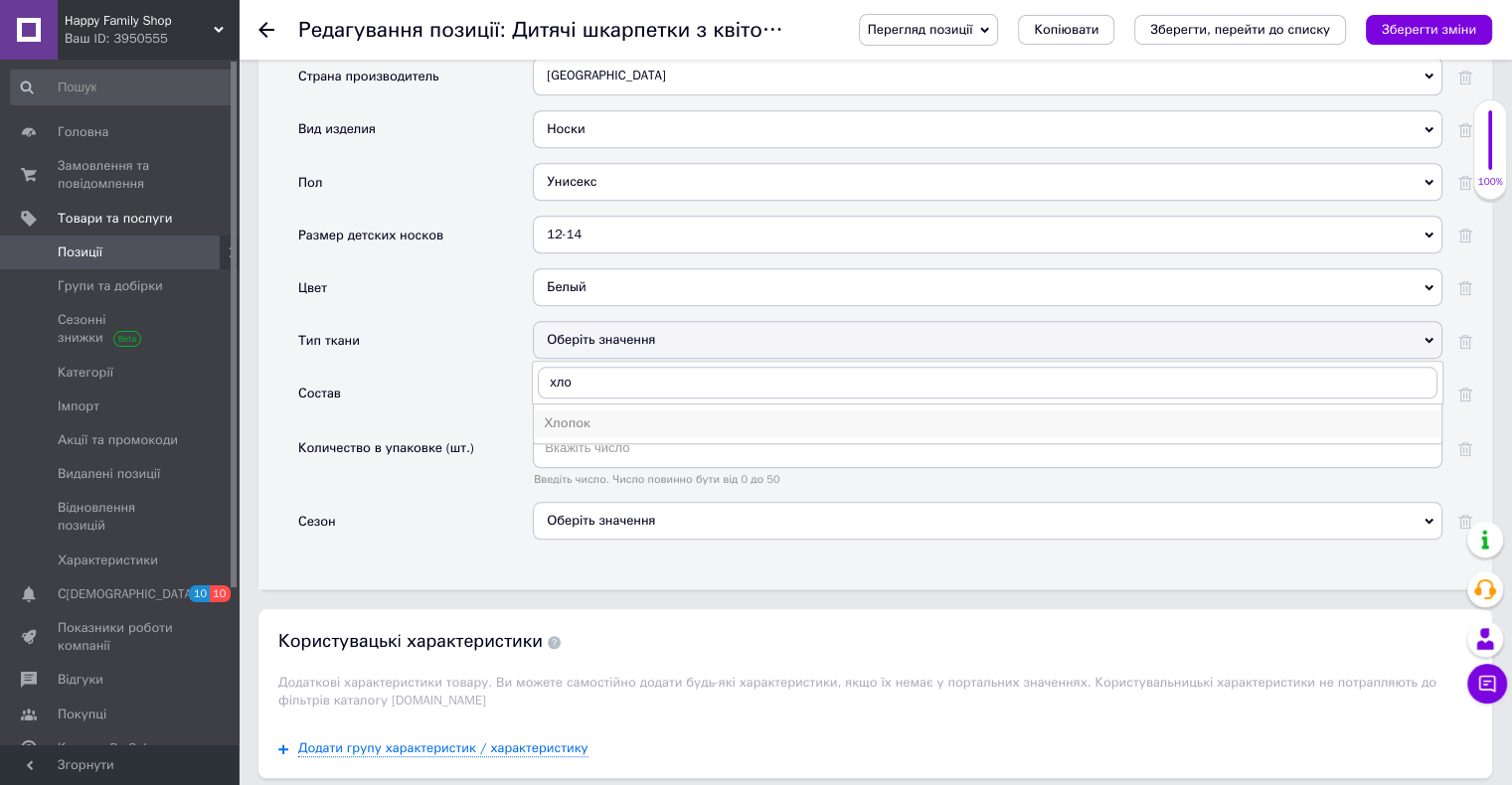 click on "Хлопок" at bounding box center [987, 423] 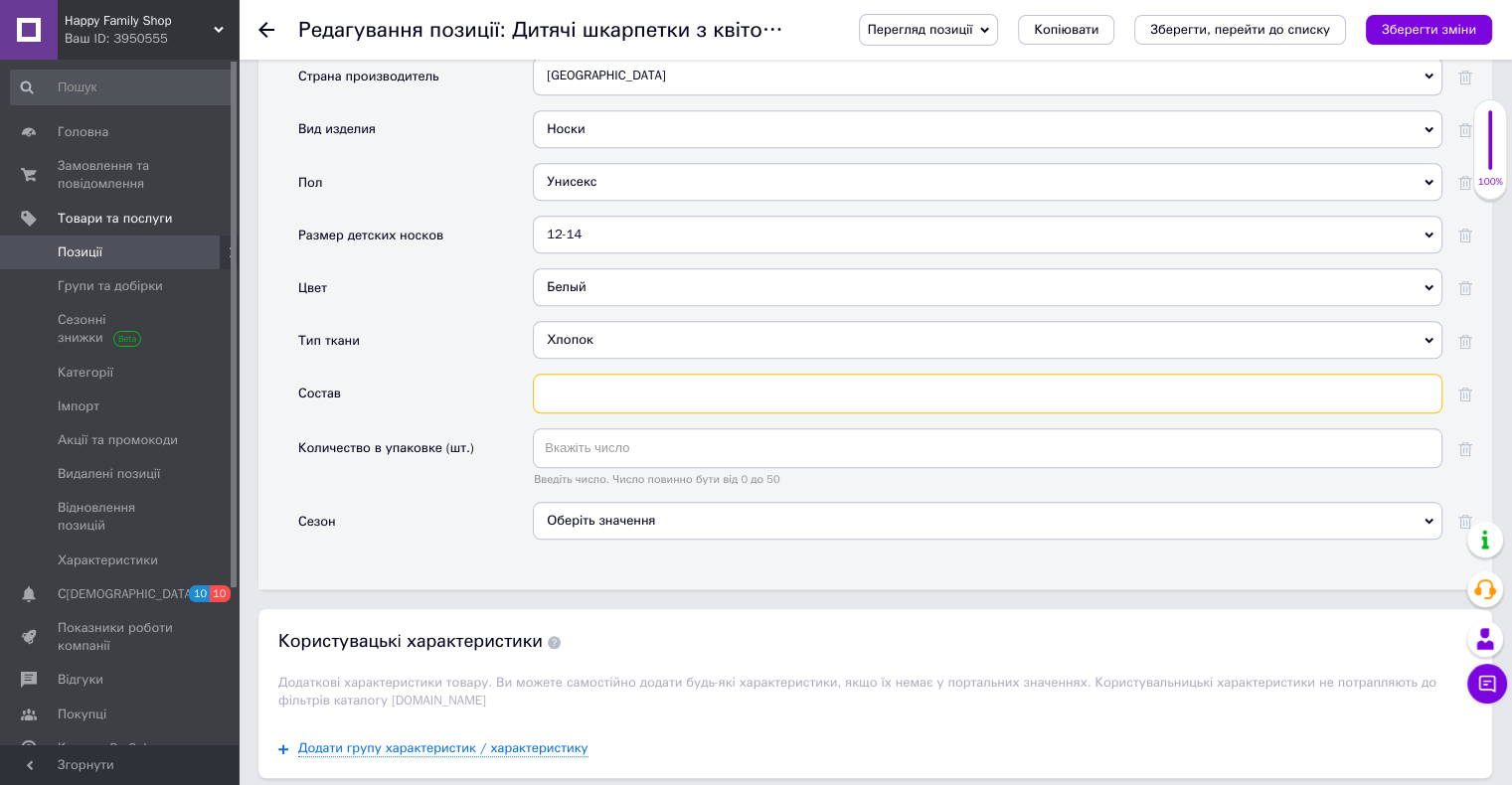 click at bounding box center (987, 393) 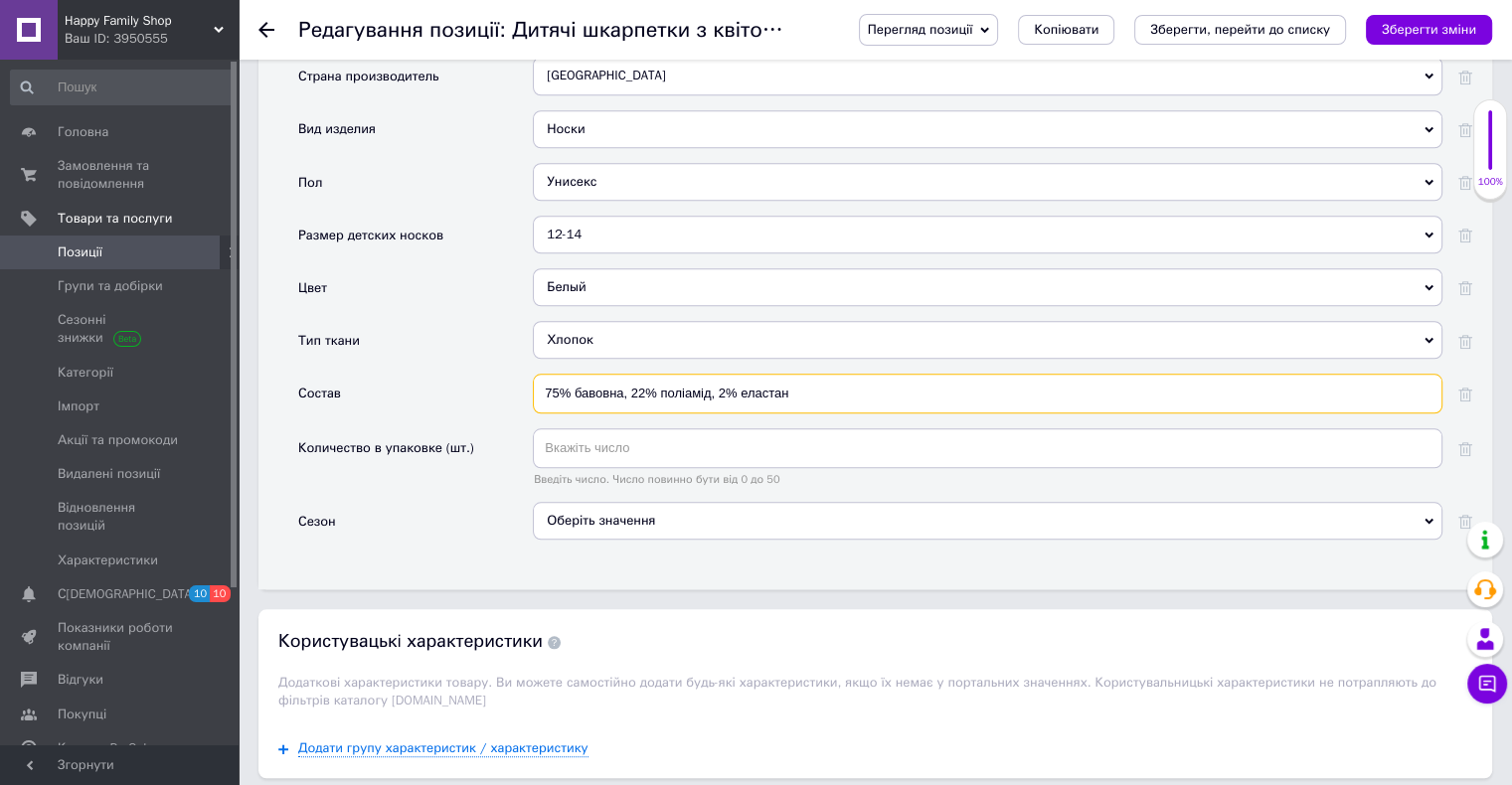type on "75% бавовна, 22% поліамід, 2% еластан" 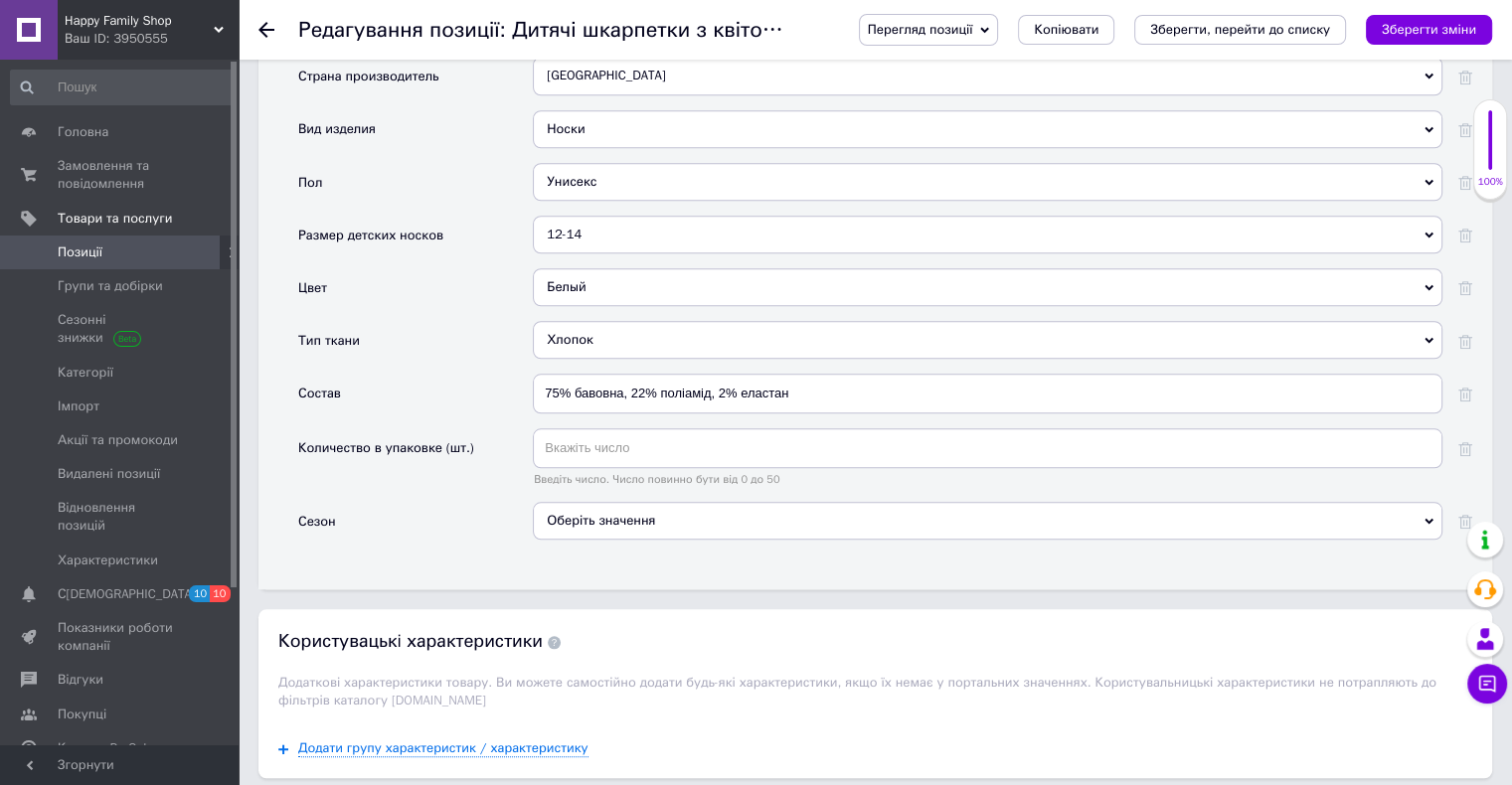 click on "Оберіть значення" at bounding box center (987, 521) 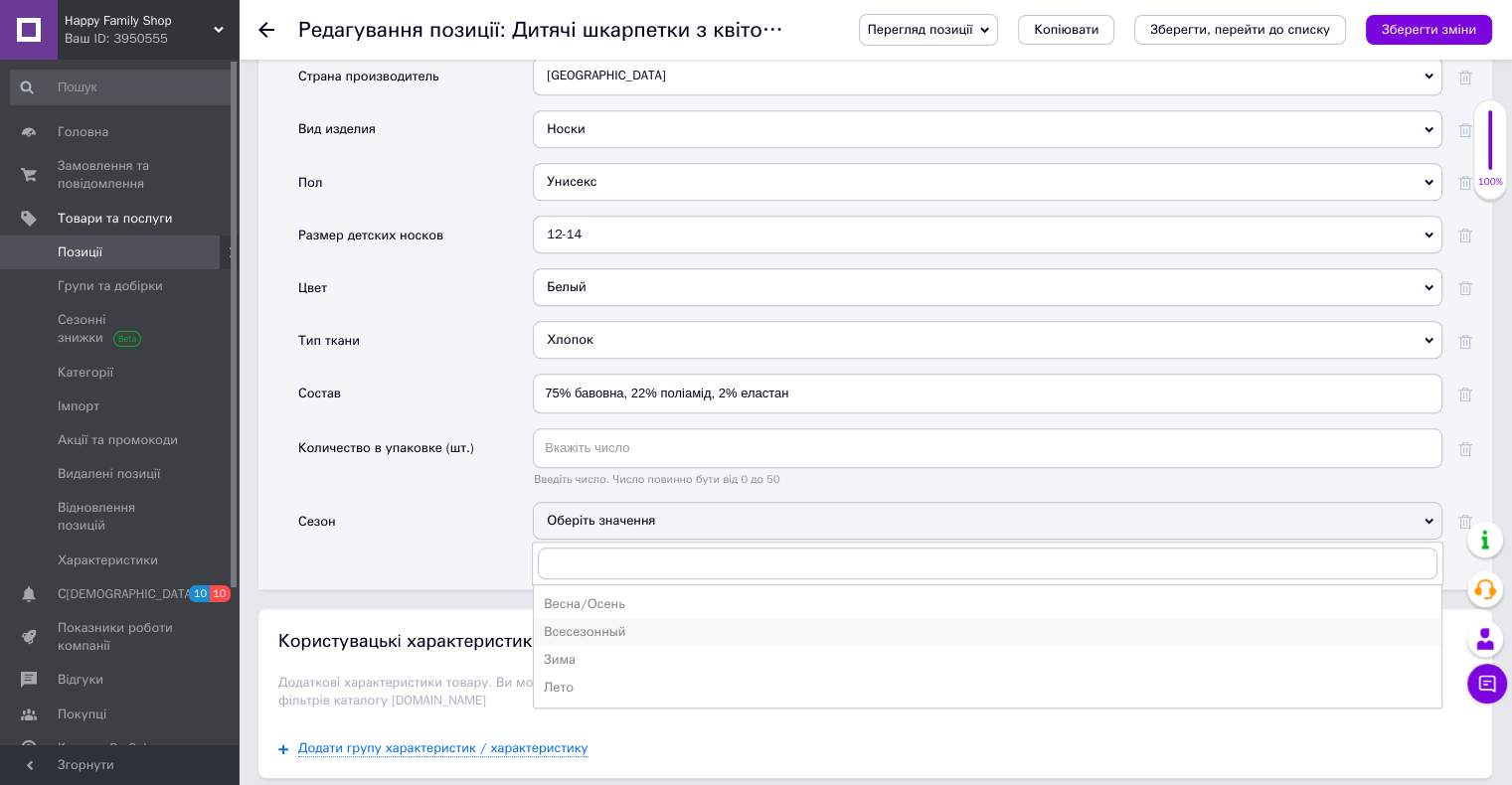 click on "Всесезонный" at bounding box center [987, 632] 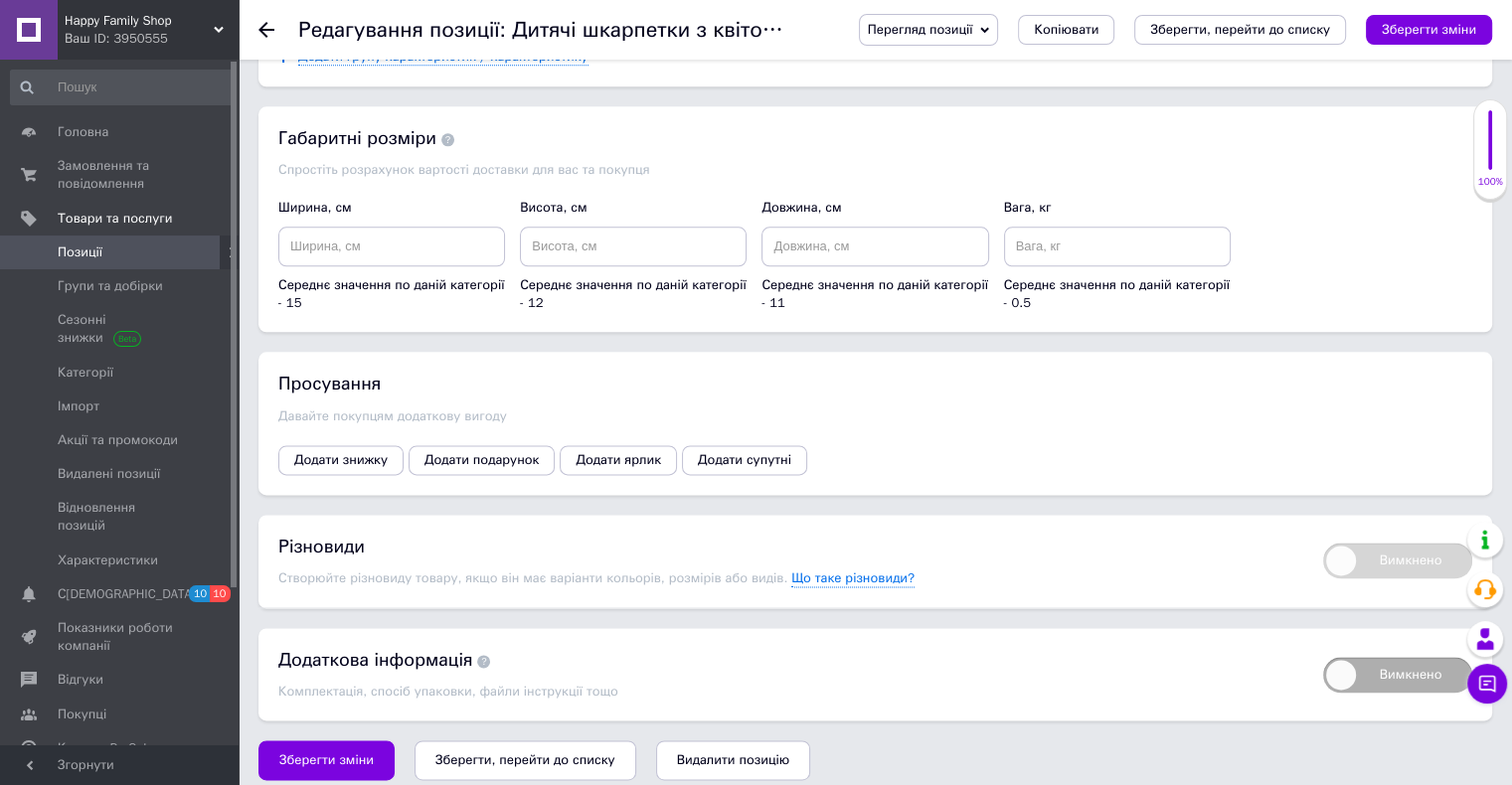 scroll, scrollTop: 2485, scrollLeft: 0, axis: vertical 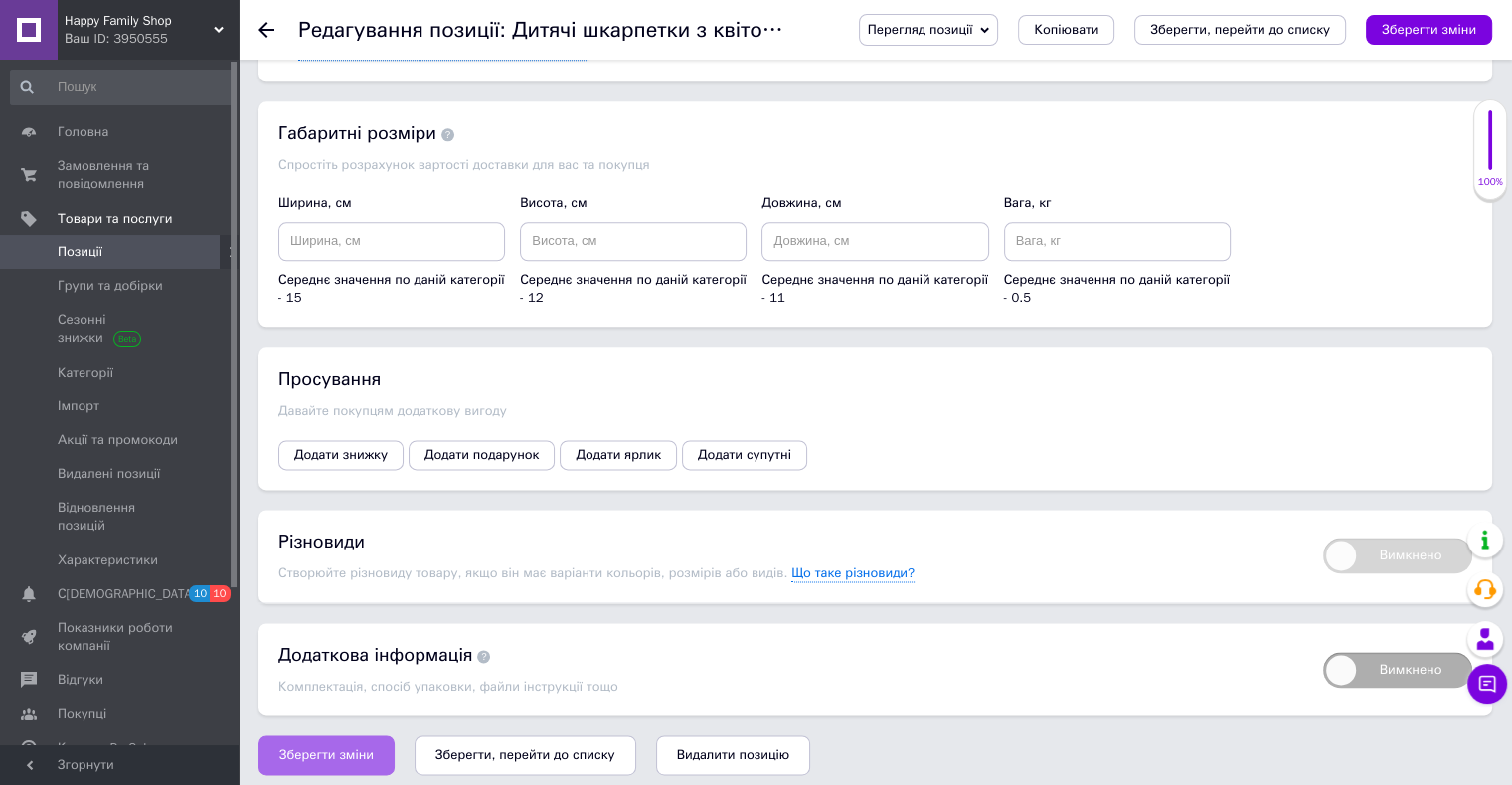 click on "Зберегти зміни" at bounding box center [326, 755] 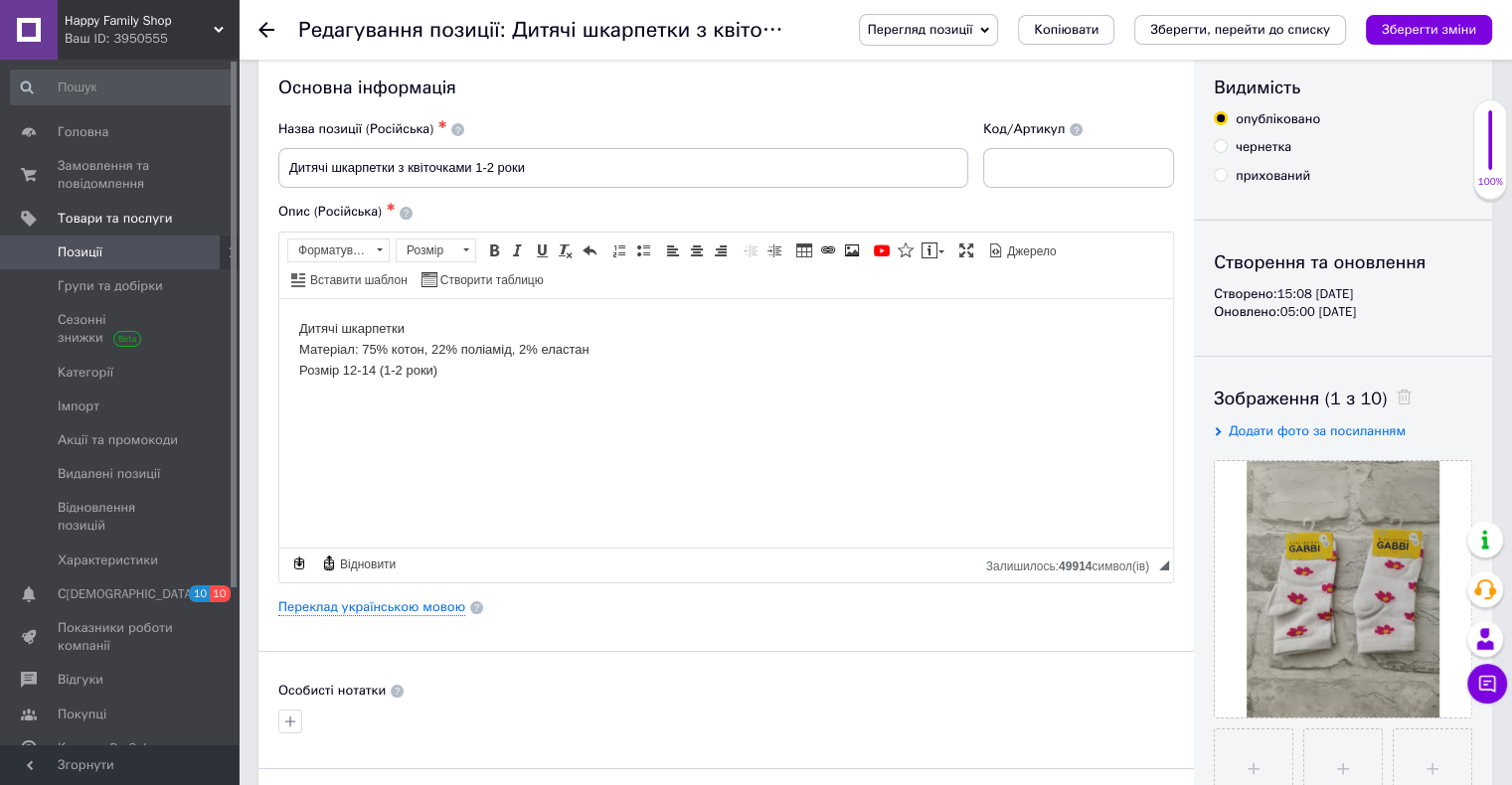 scroll, scrollTop: 0, scrollLeft: 0, axis: both 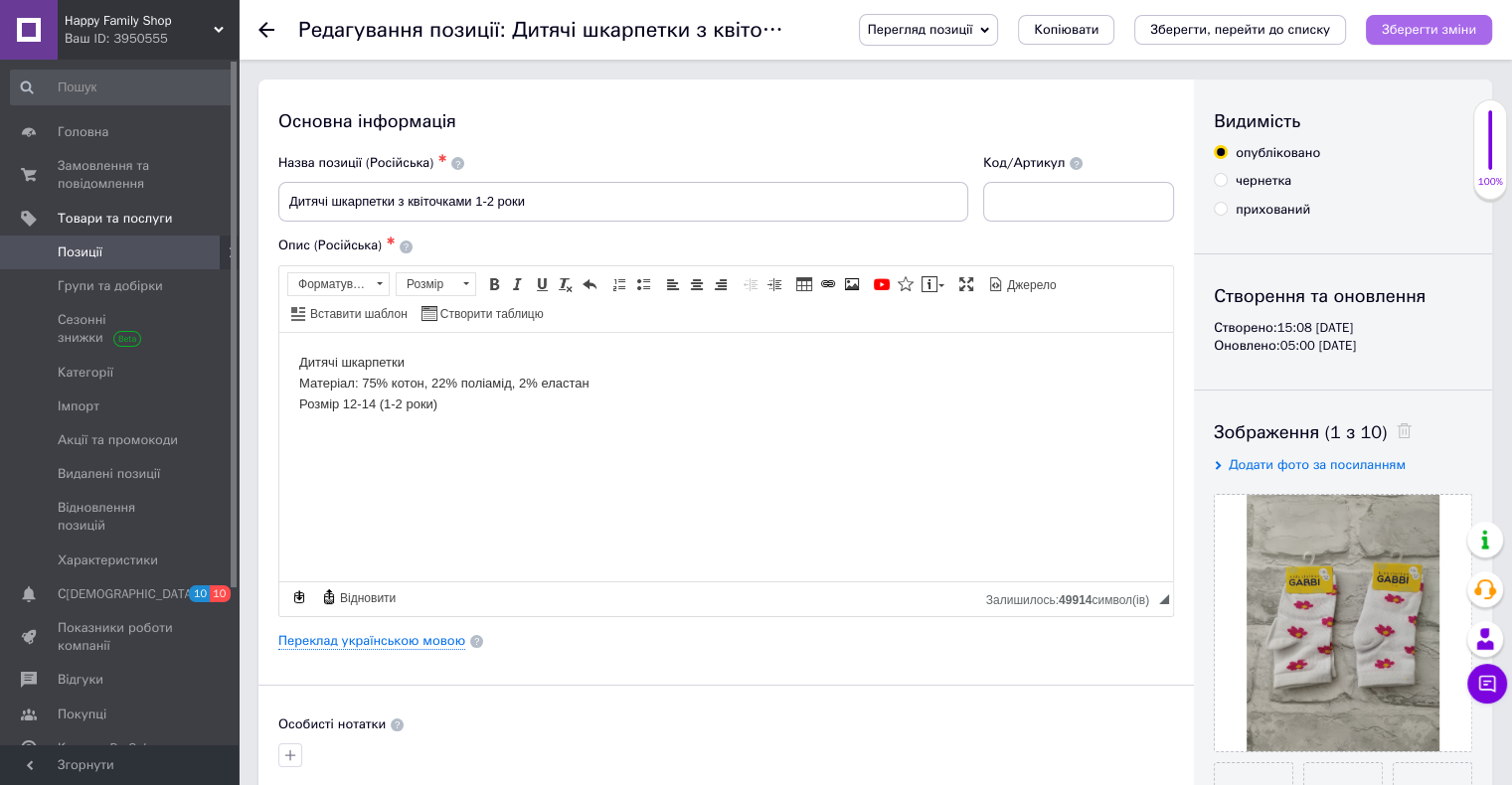 click on "Зберегти зміни" at bounding box center (1428, 30) 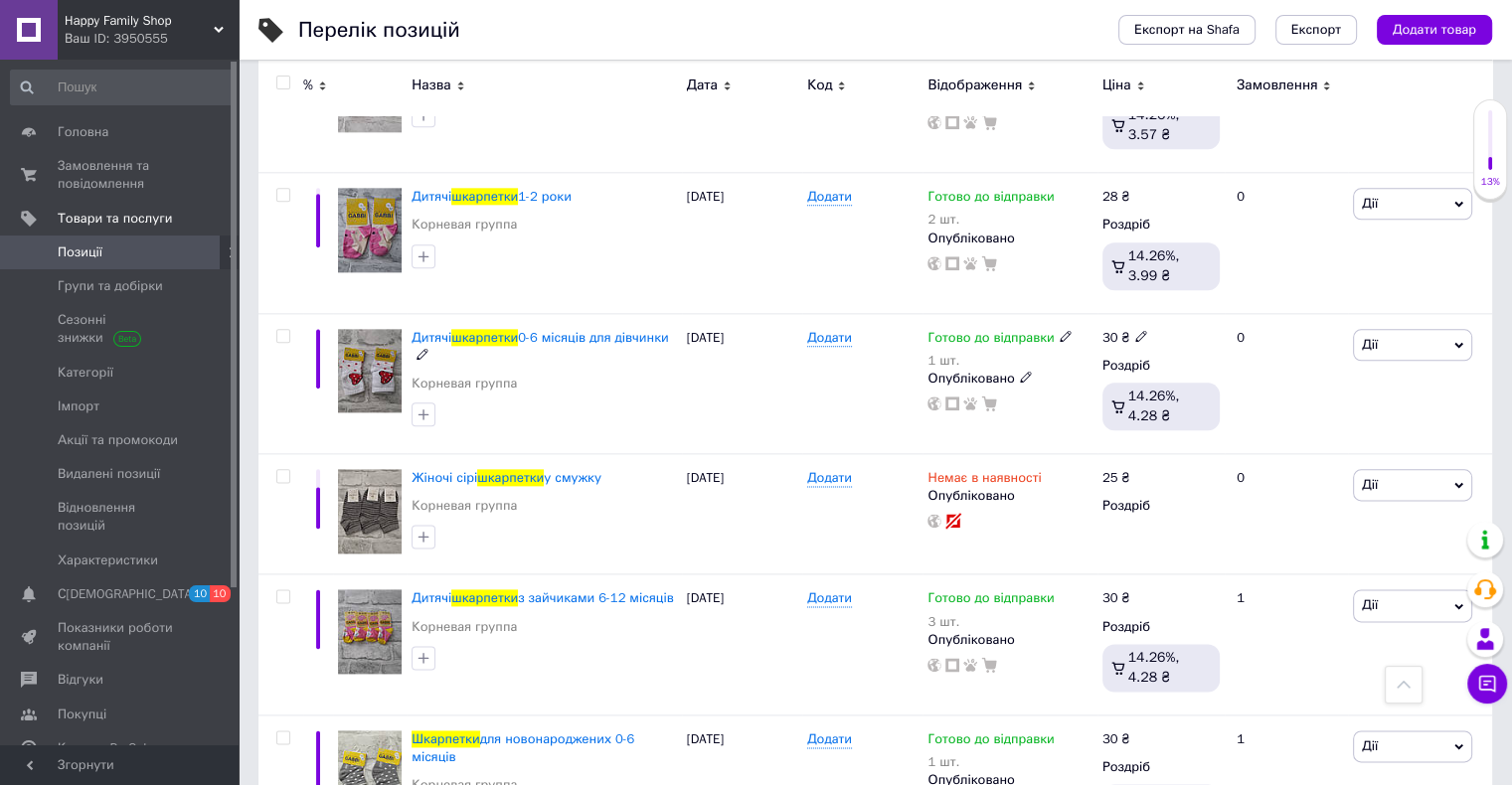 scroll, scrollTop: 2466, scrollLeft: 0, axis: vertical 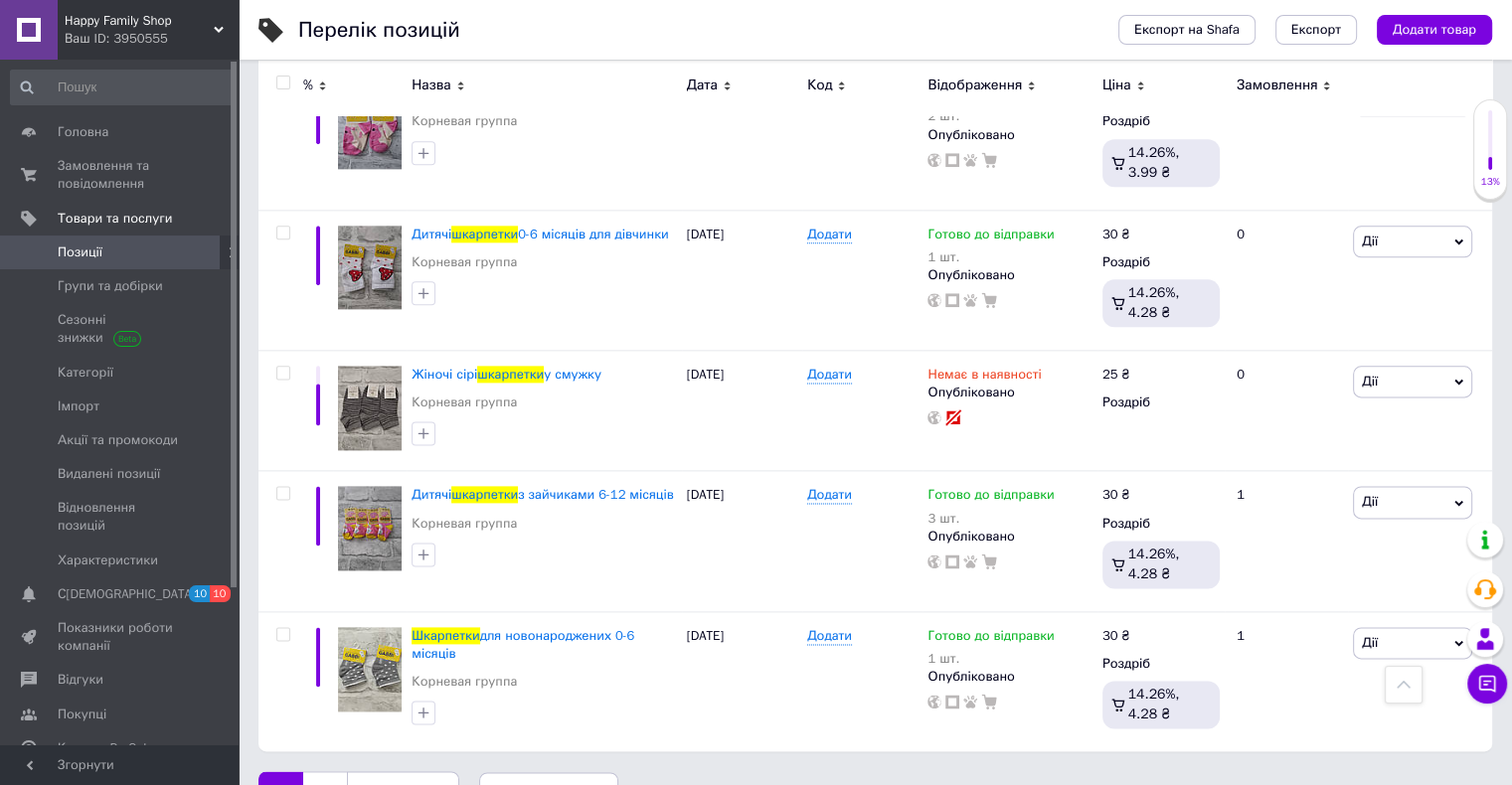 click on "2" at bounding box center [325, 792] 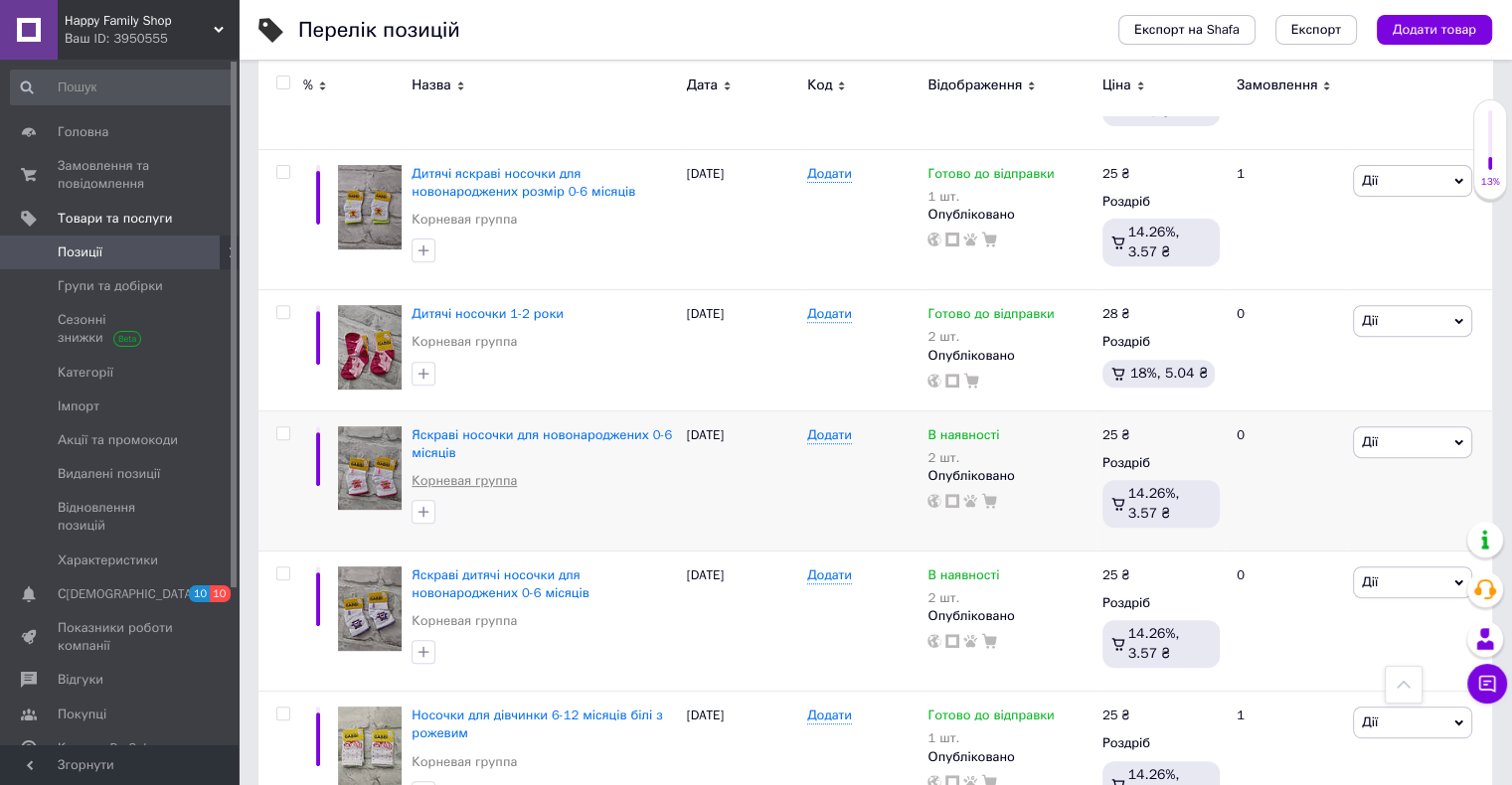 scroll, scrollTop: 613, scrollLeft: 0, axis: vertical 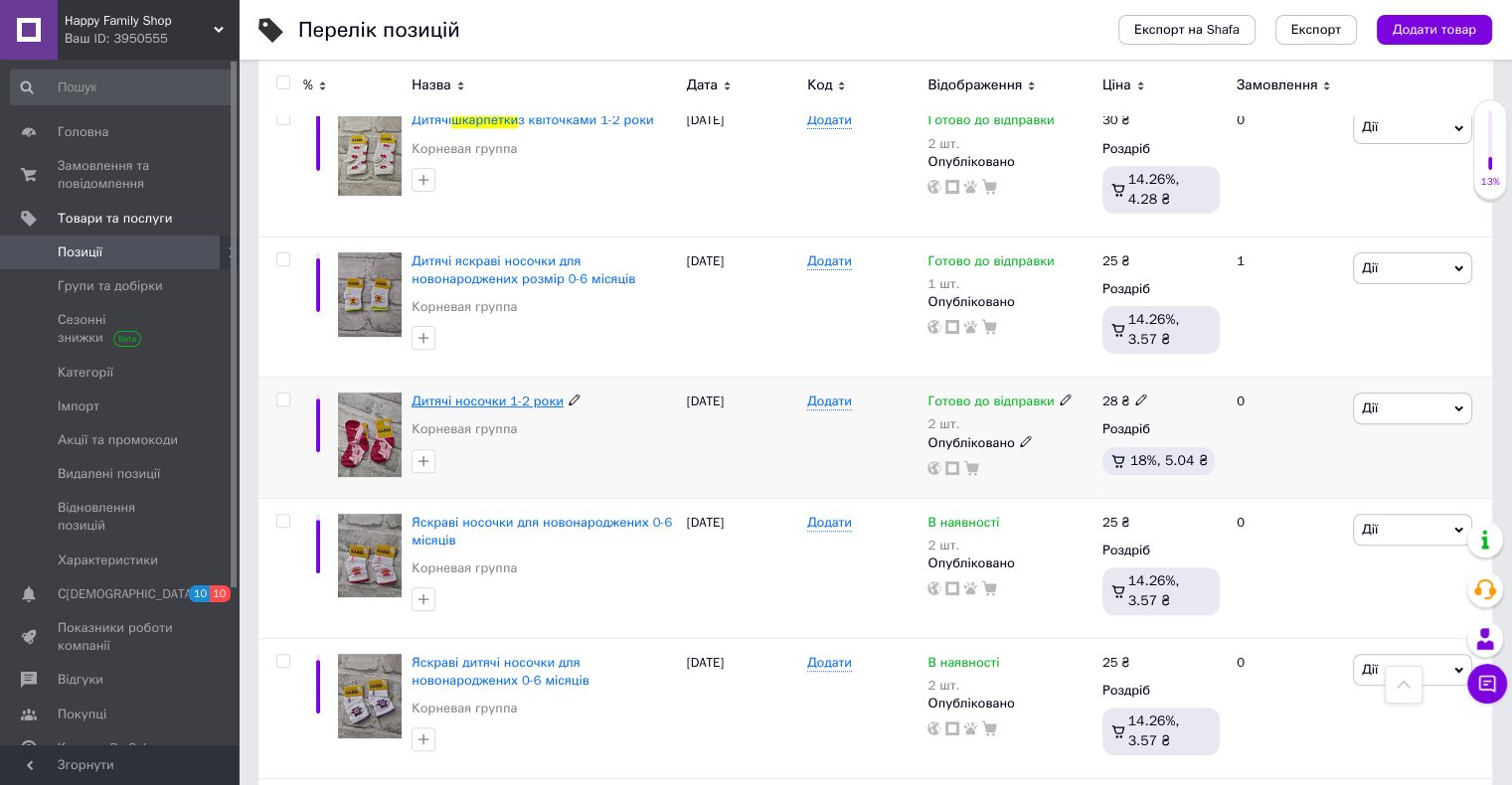 click on "Дитячі носочки 1-2 роки" at bounding box center [487, 400] 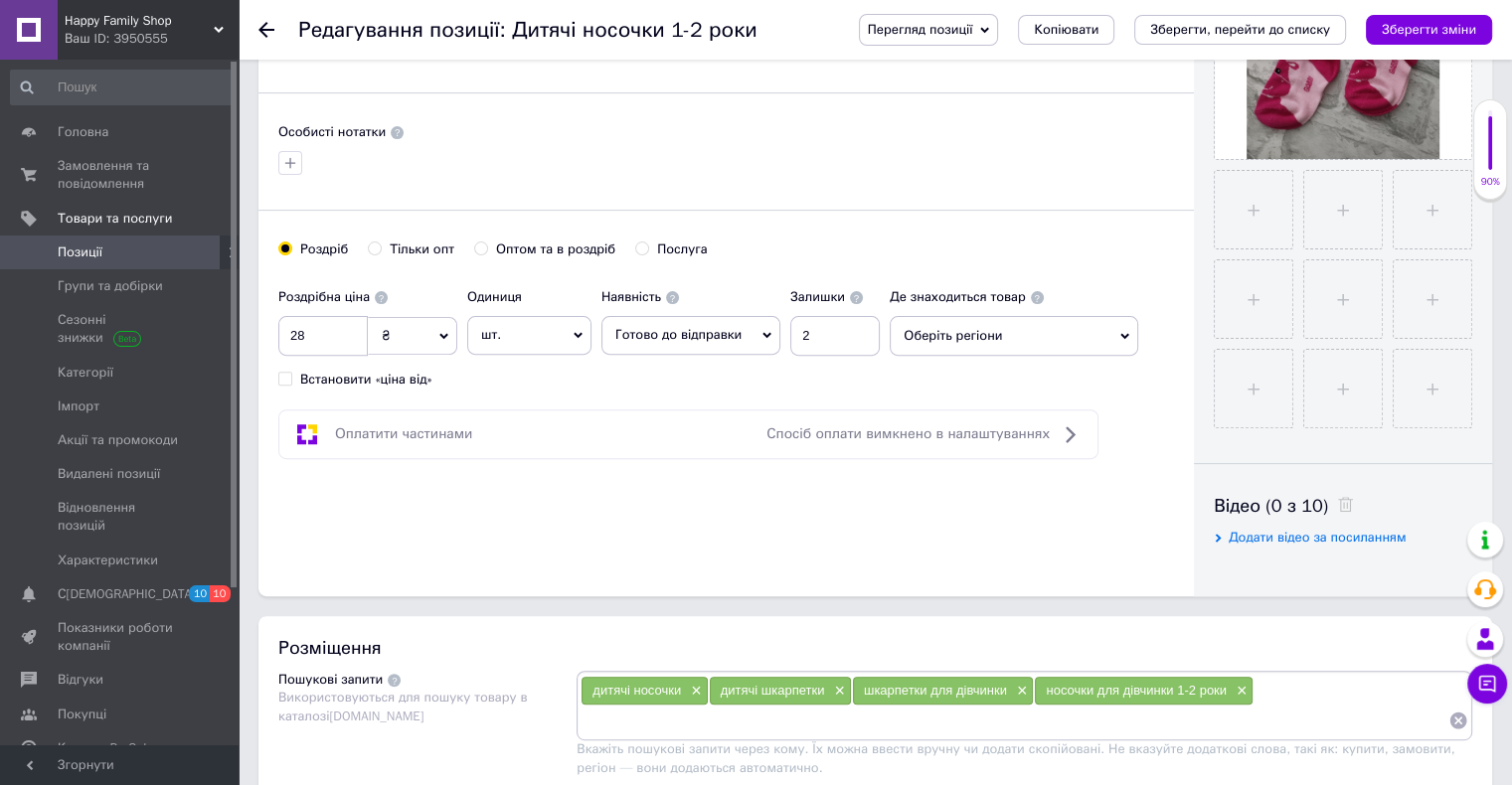 scroll, scrollTop: 596, scrollLeft: 0, axis: vertical 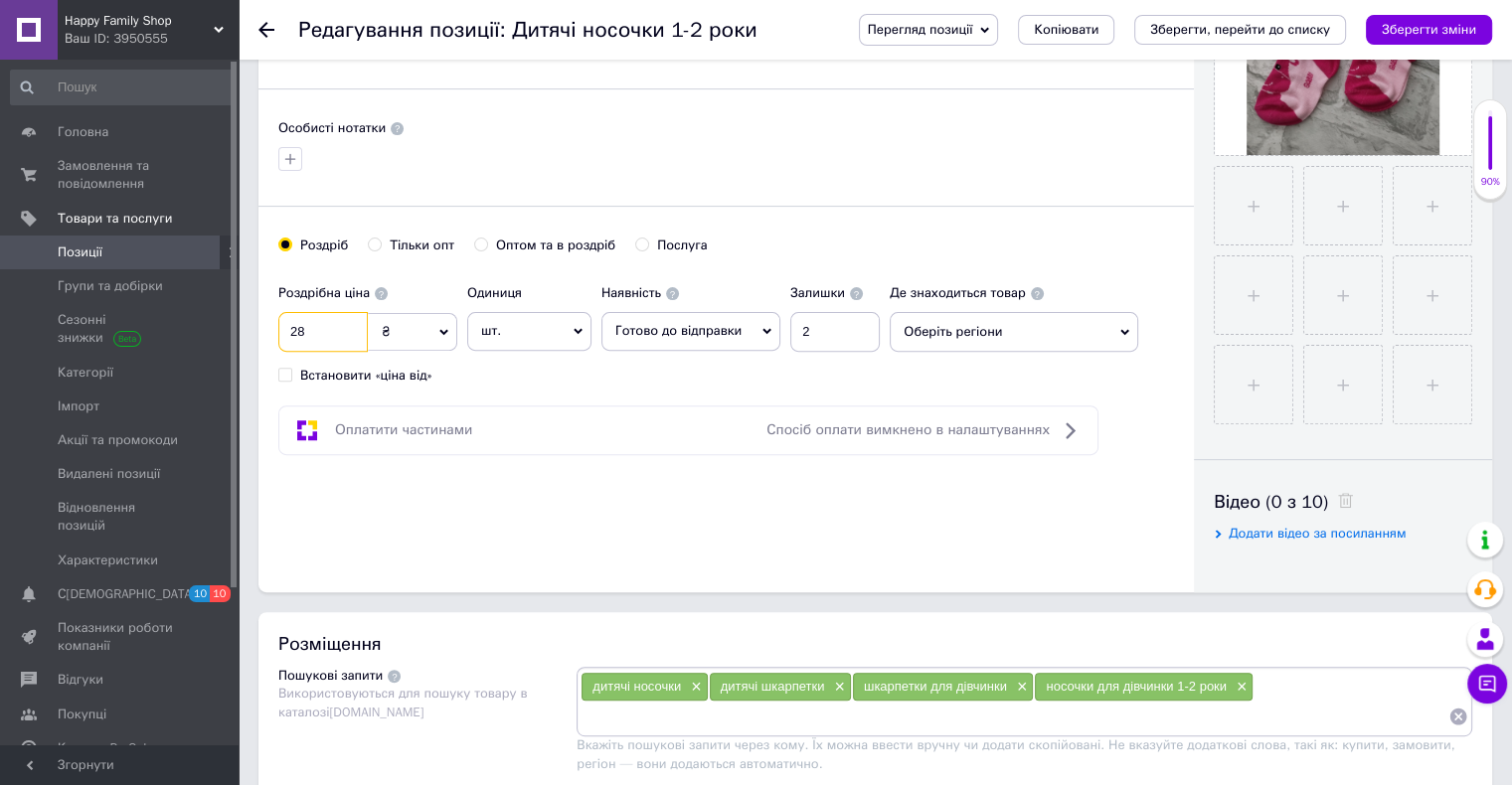 drag, startPoint x: 335, startPoint y: 328, endPoint x: 261, endPoint y: 332, distance: 74.10803 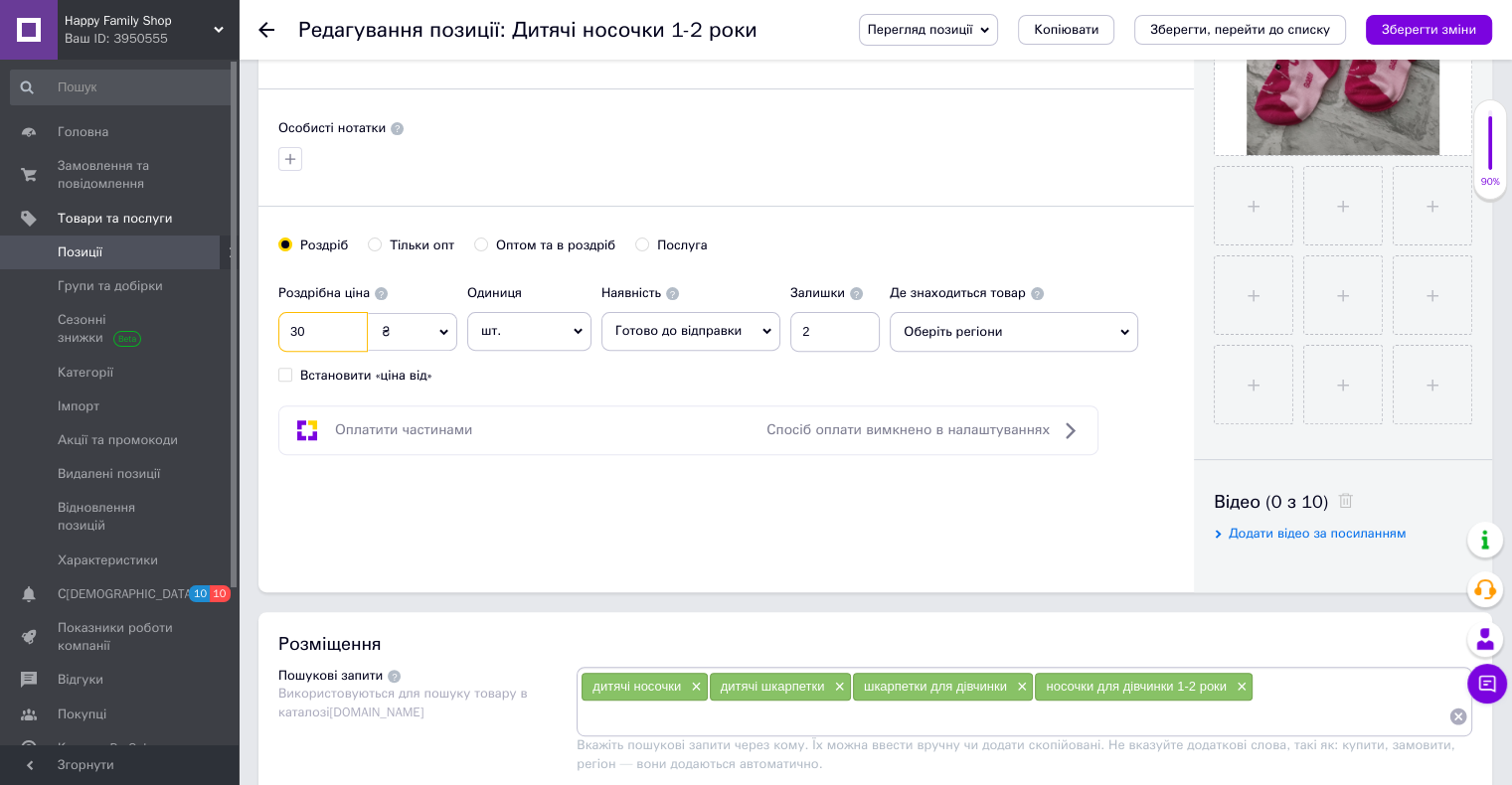 type on "30" 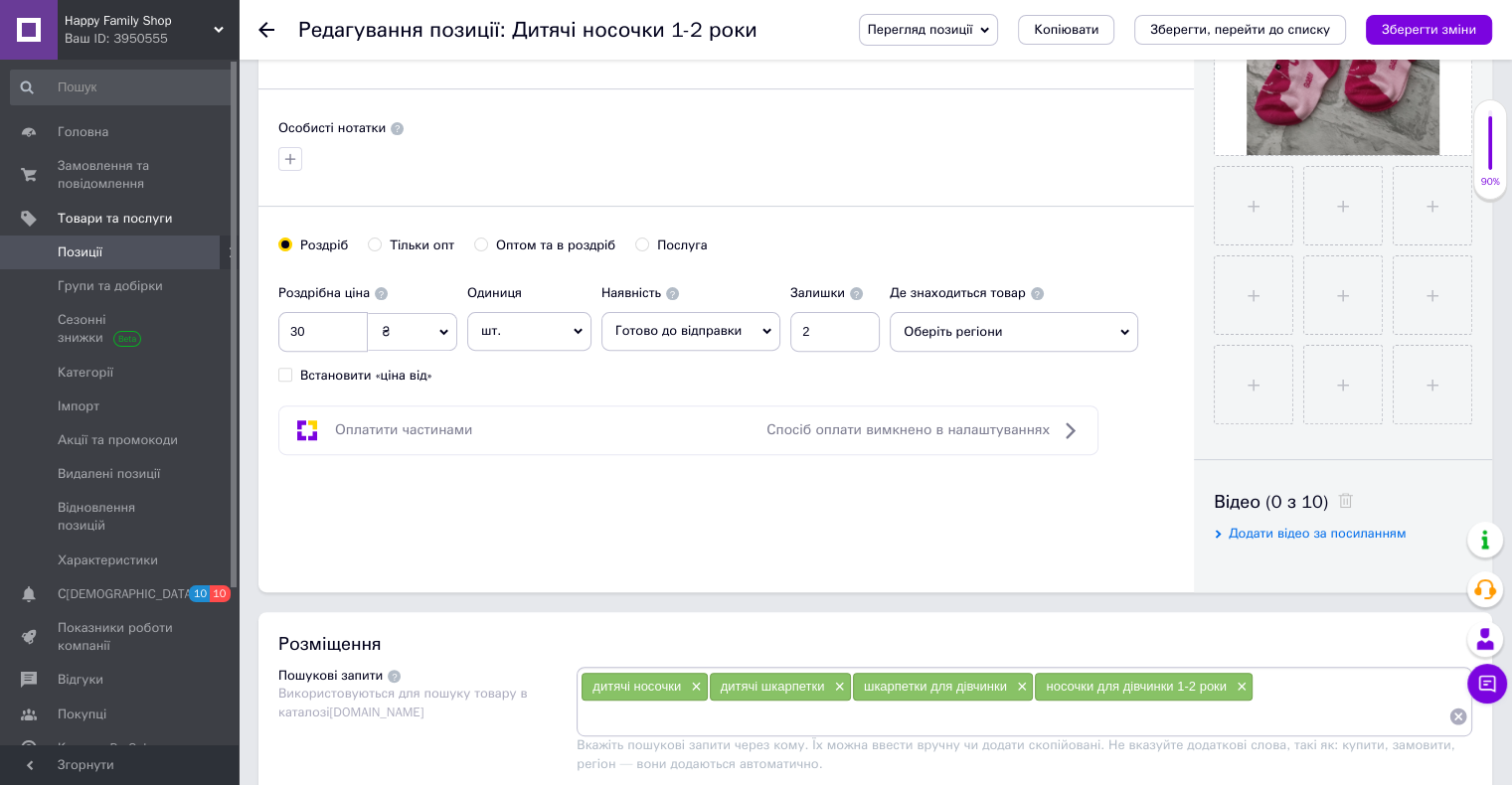 click on "Оберіть регіони" at bounding box center [1014, 332] 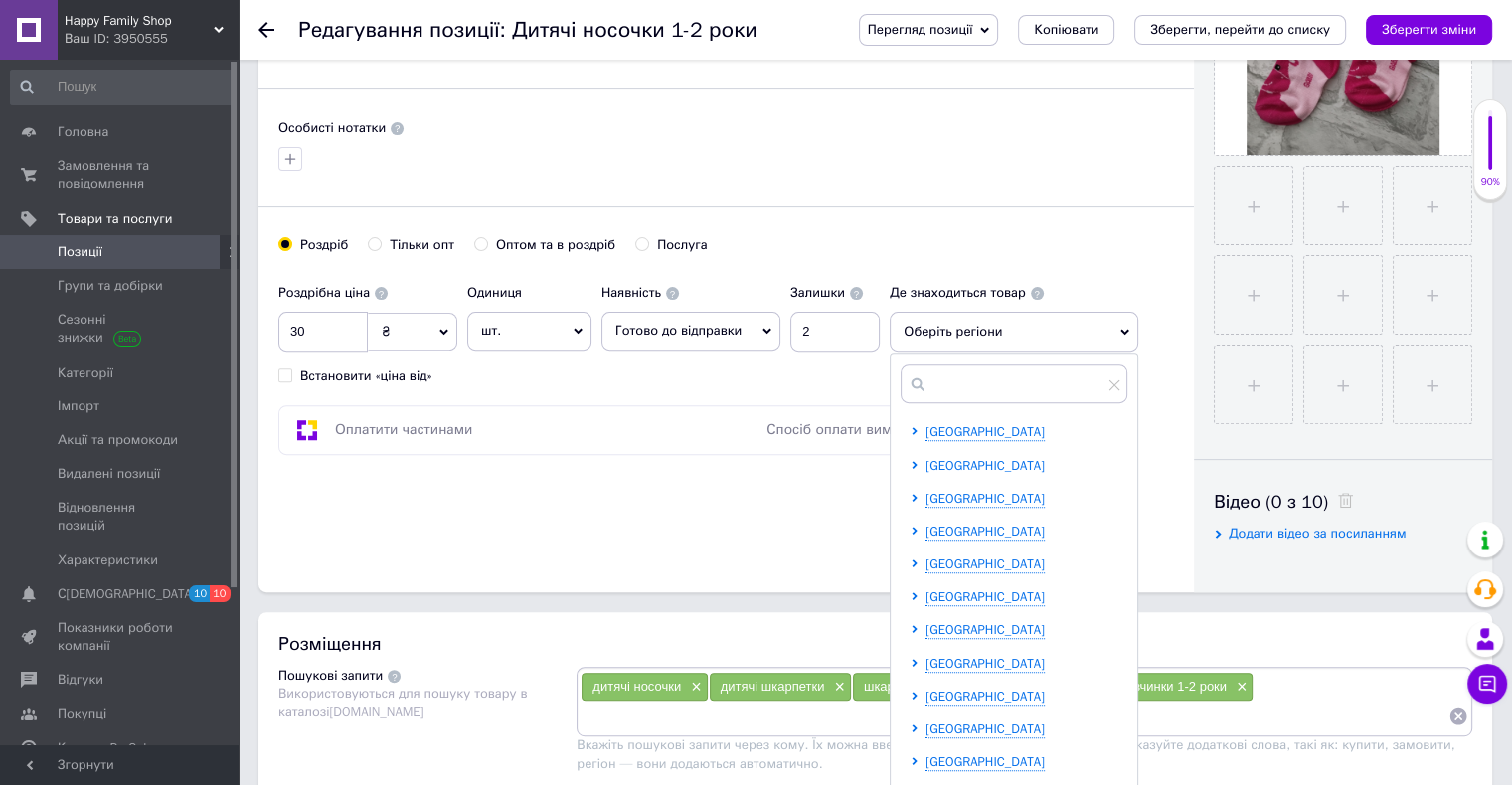 click on "[GEOGRAPHIC_DATA]" at bounding box center (985, 465) 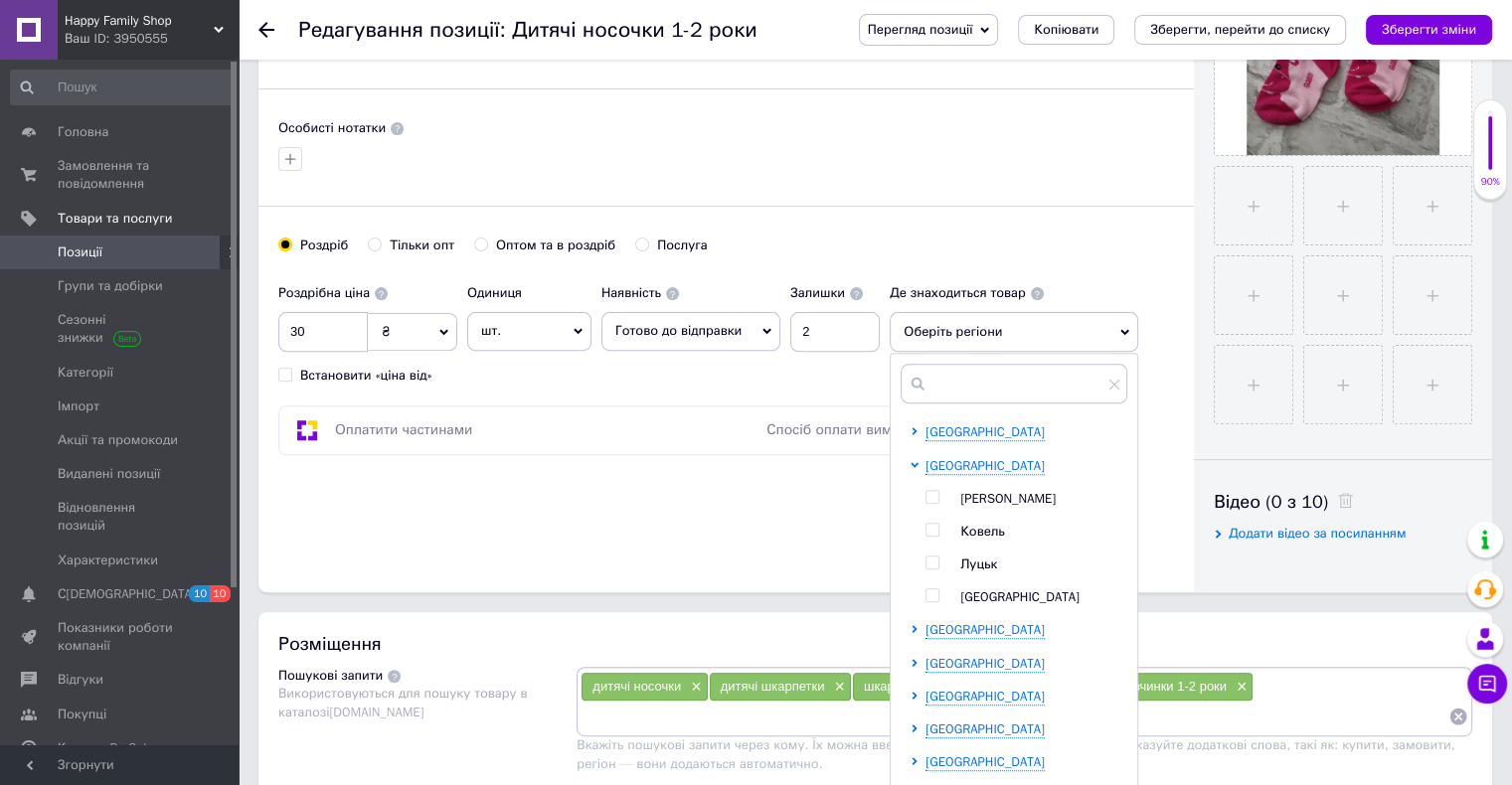 click on "Ковель" at bounding box center (982, 531) 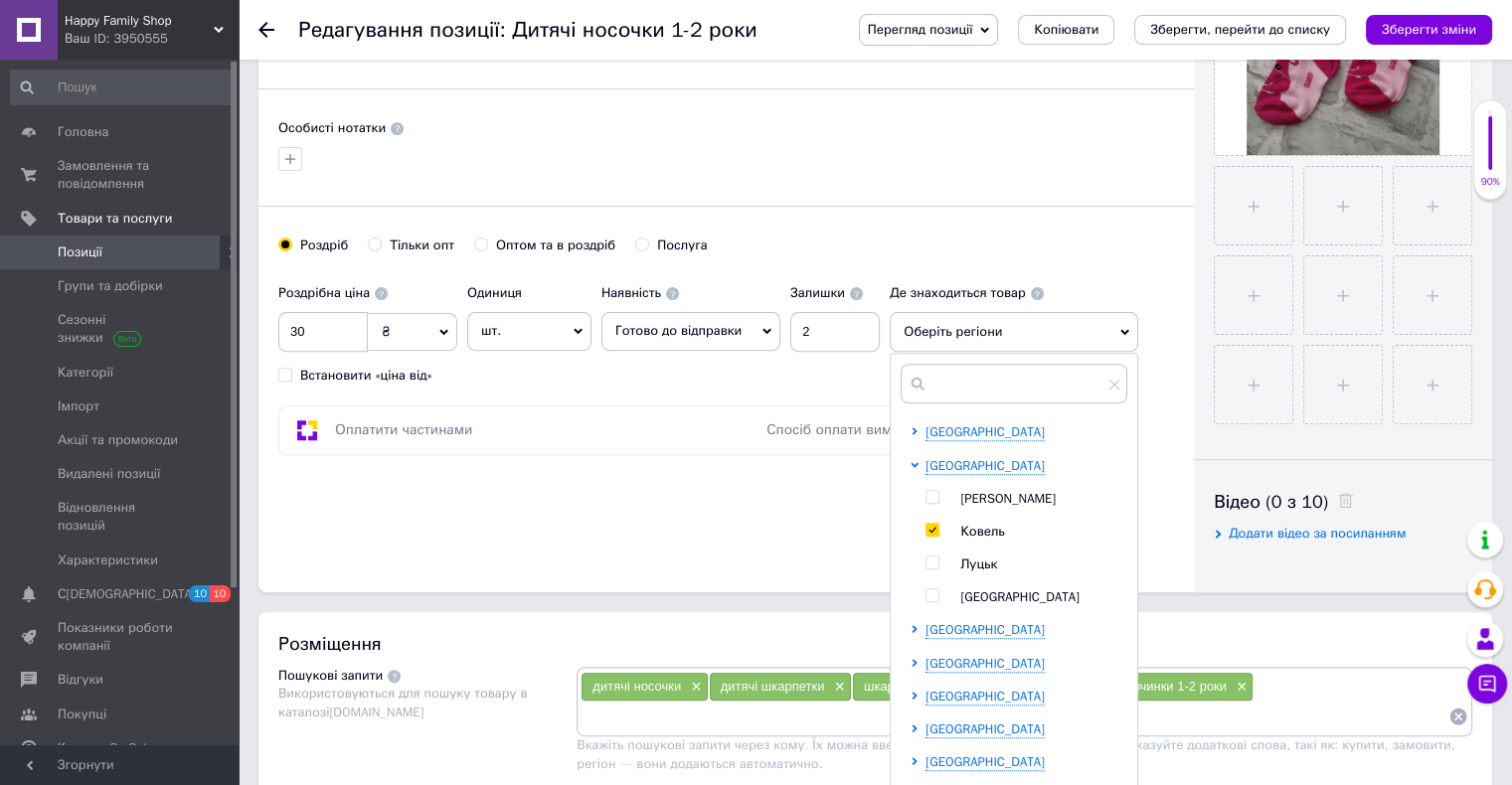 checkbox on "true" 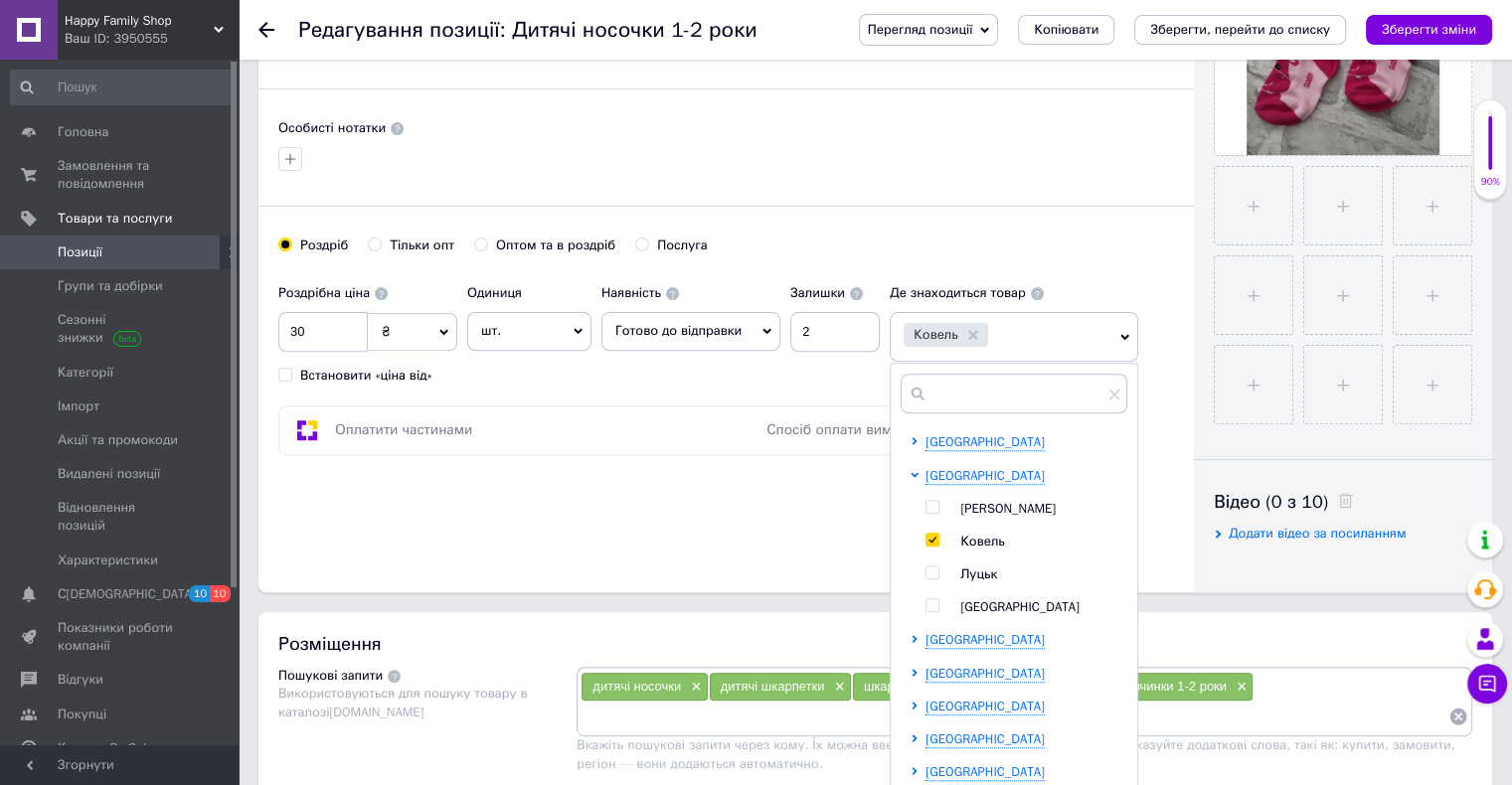 click on "Луцьк" at bounding box center [978, 573] 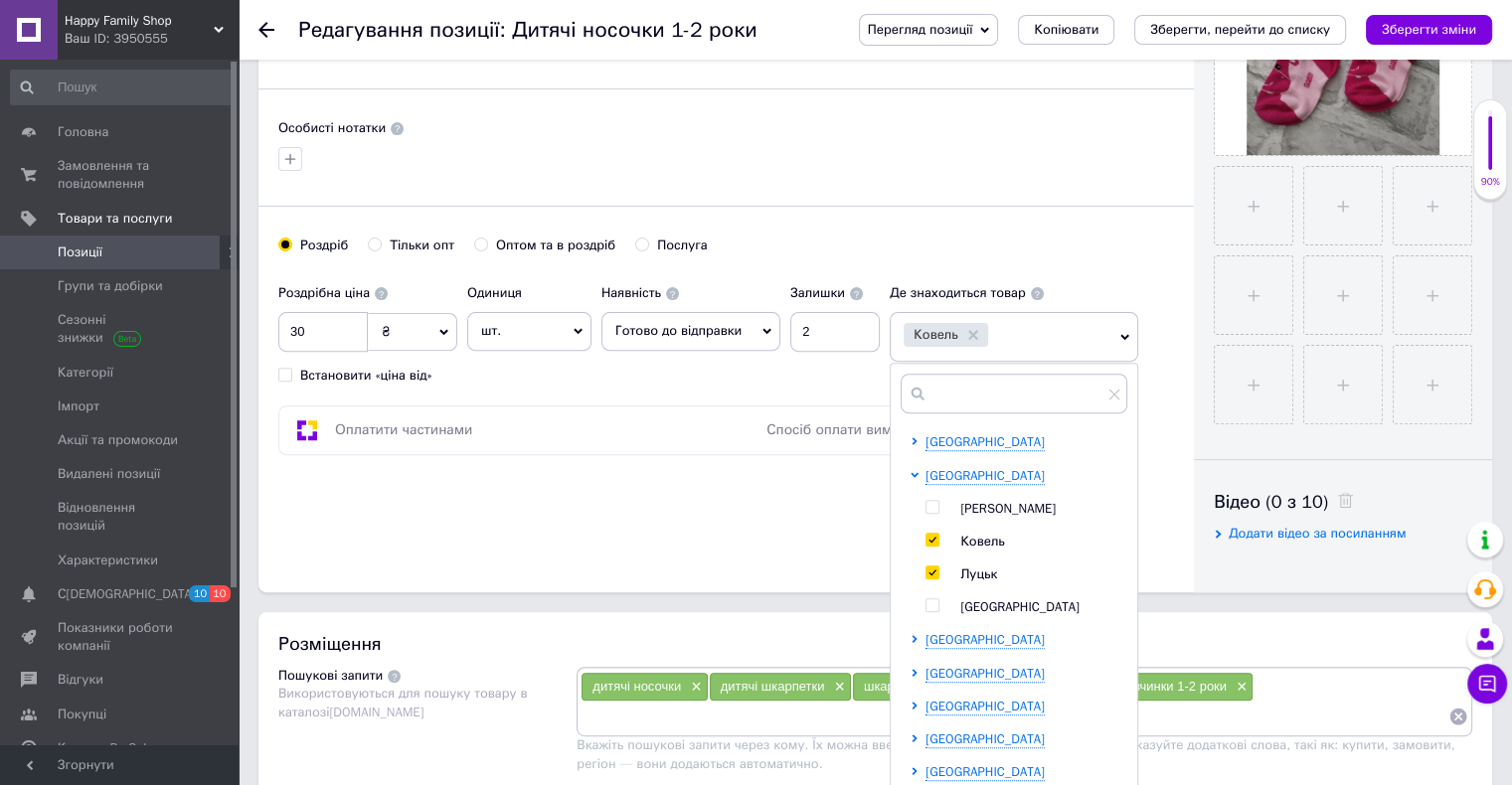 checkbox on "true" 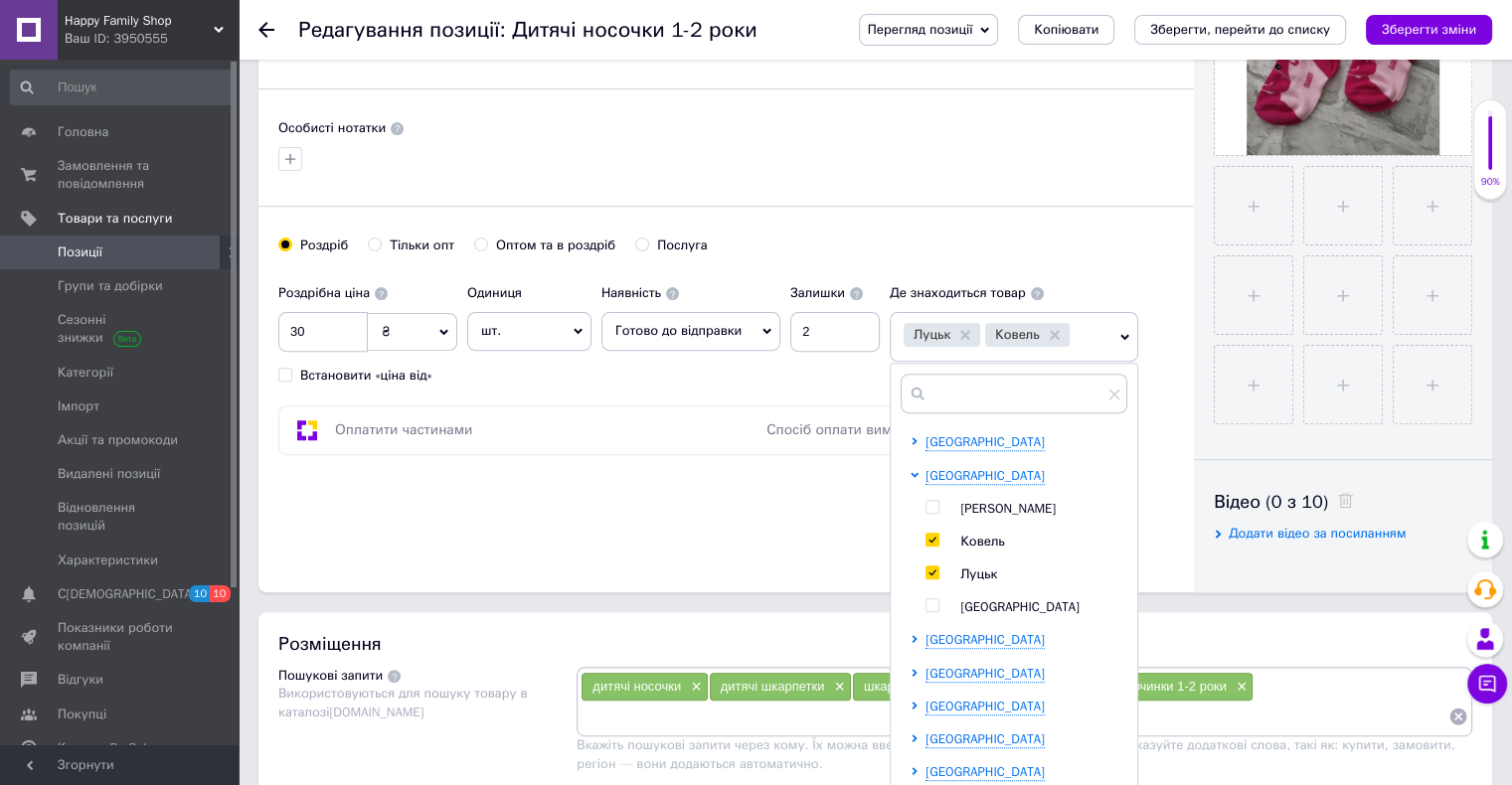 click on "[GEOGRAPHIC_DATA]" at bounding box center [1020, 606] 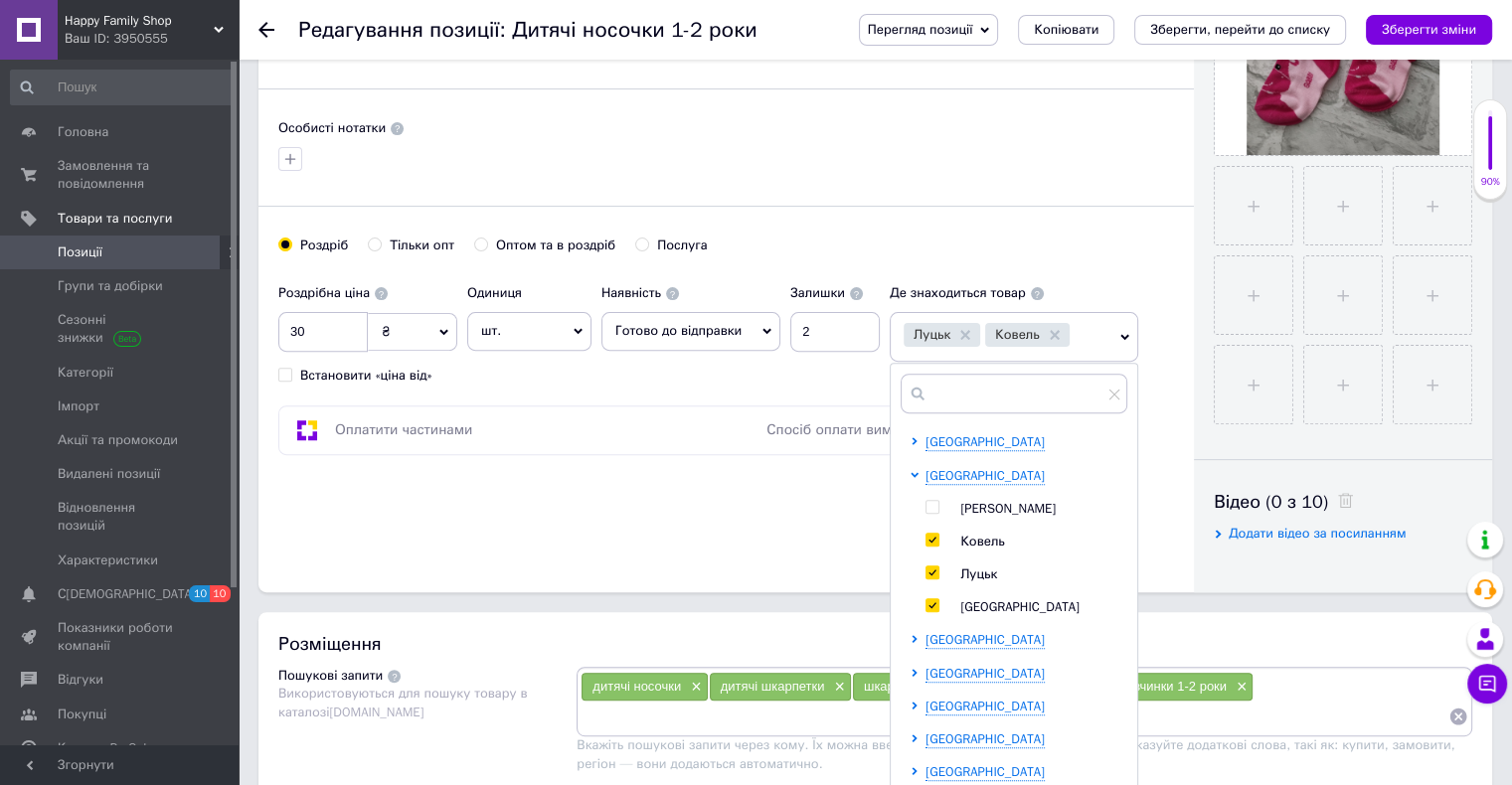 checkbox on "true" 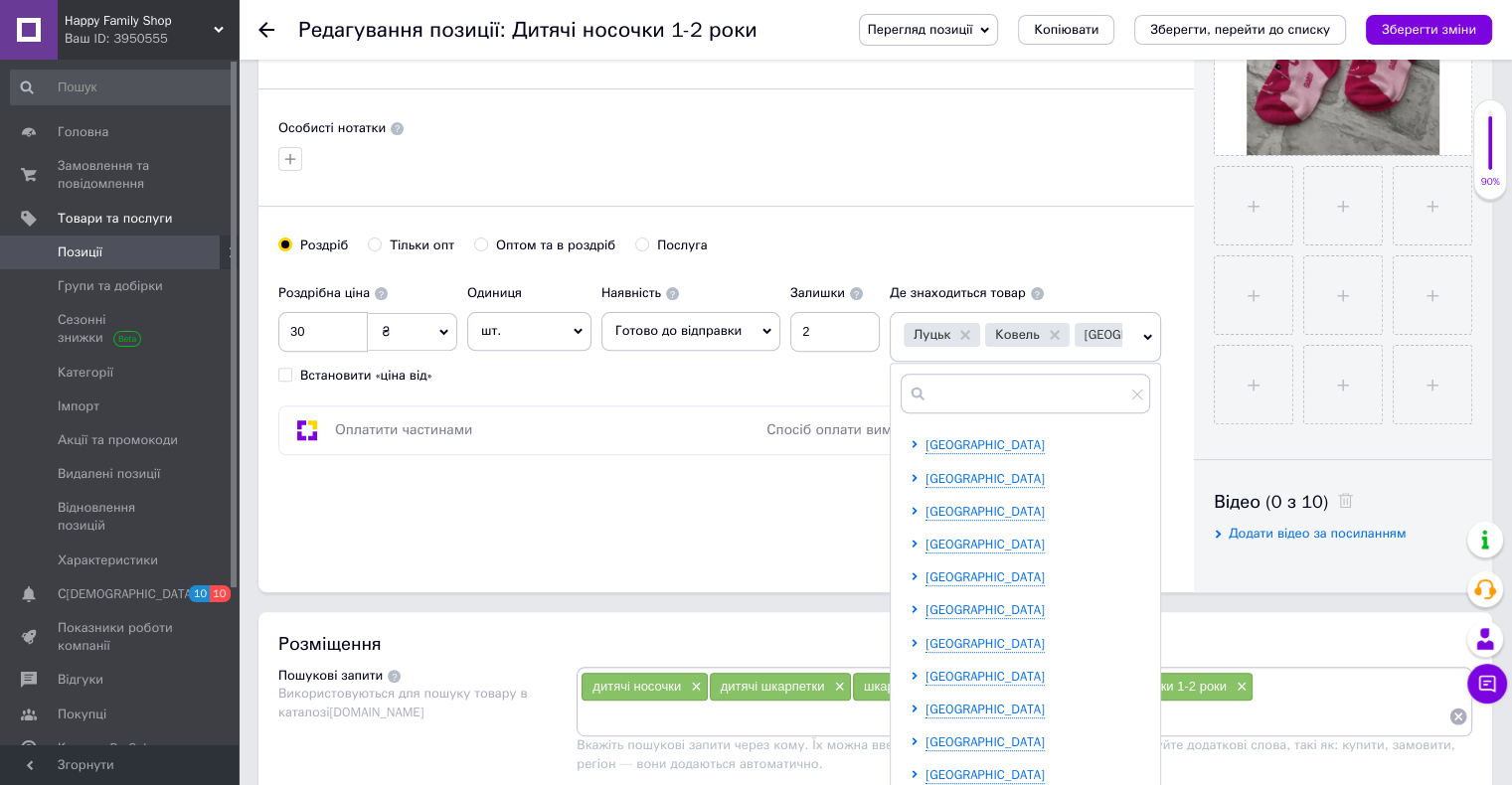 scroll, scrollTop: 199, scrollLeft: 0, axis: vertical 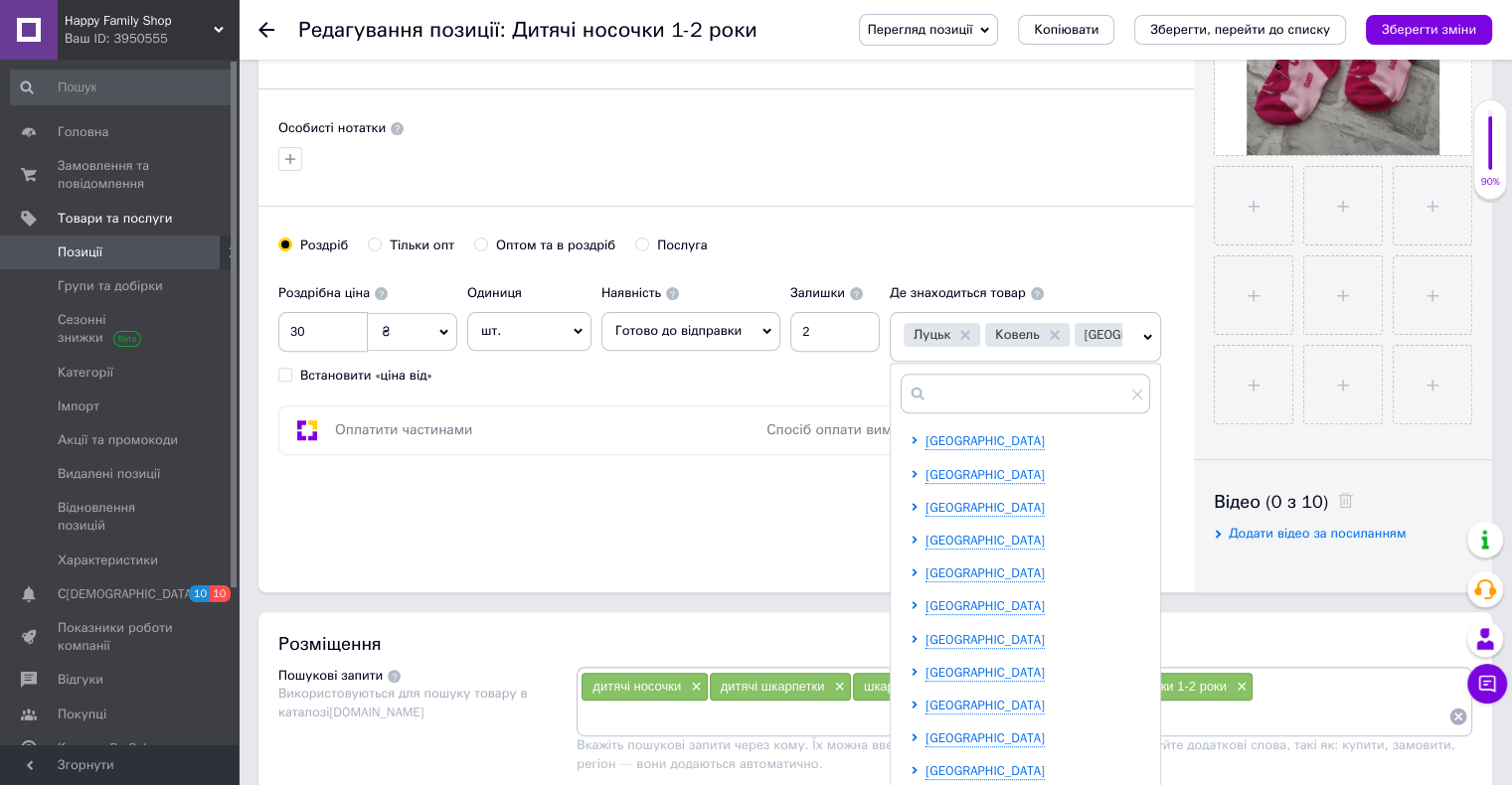 click on "Основна інформація Назва позиції (Російська) ✱ Дитячі носочки 1-2 роки Код/Артикул Опис (Російська) ✱ Дитячі шкарпетки
Матеріал: 75% котон, 22% поліамід, 2% еластан
Розмір 12-14 (1-2 роки)
Виробник Україна
Розширений текстовий редактор, D41A1727-3FA9-44AB-9861-26C7EF907528 Панель інструментів редактора Форматування Форматування Розмір Розмір   Жирний  Сполучення клавіш Ctrl+B   Курсив  Сполучення клавіш Ctrl+I   Підкреслений  Сполучення клавіш Ctrl+U   Видалити форматування   Повернути  Сполучення клавіш Ctrl+Z   Вставити/видалити нумерований список     По лівому краю   По центру" at bounding box center (726, 38) 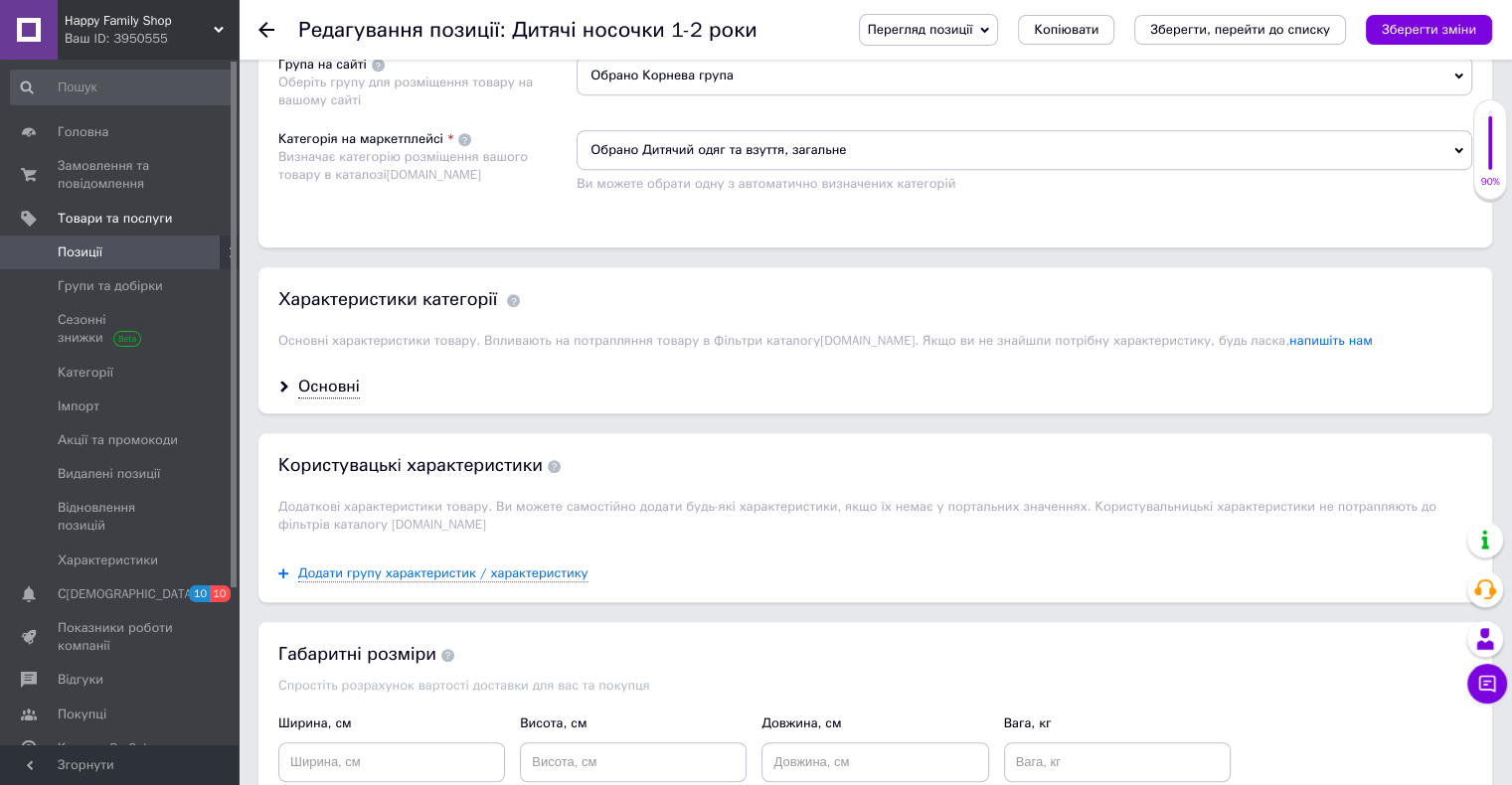 scroll, scrollTop: 1391, scrollLeft: 0, axis: vertical 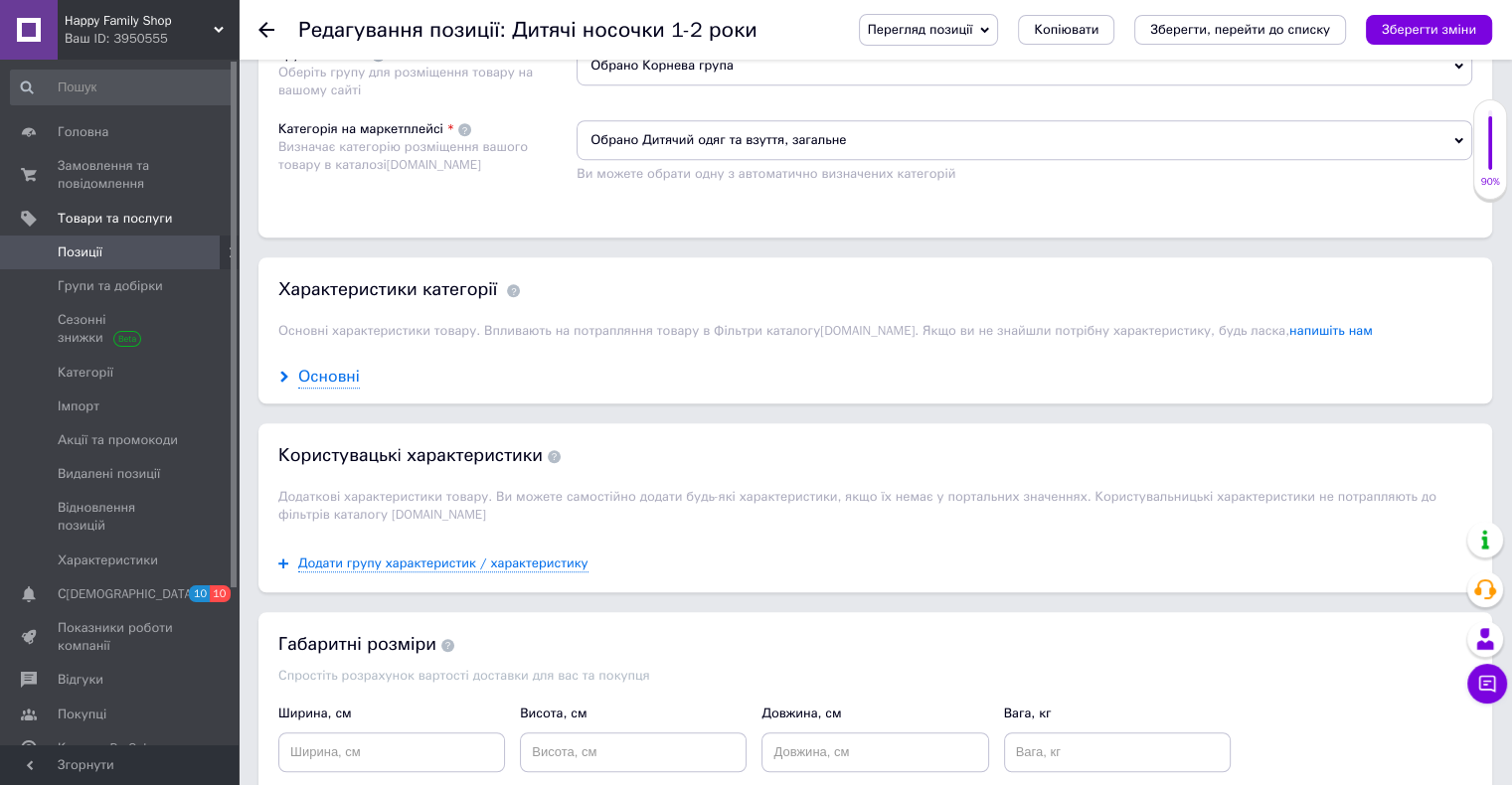 click on "Основні" at bounding box center [329, 377] 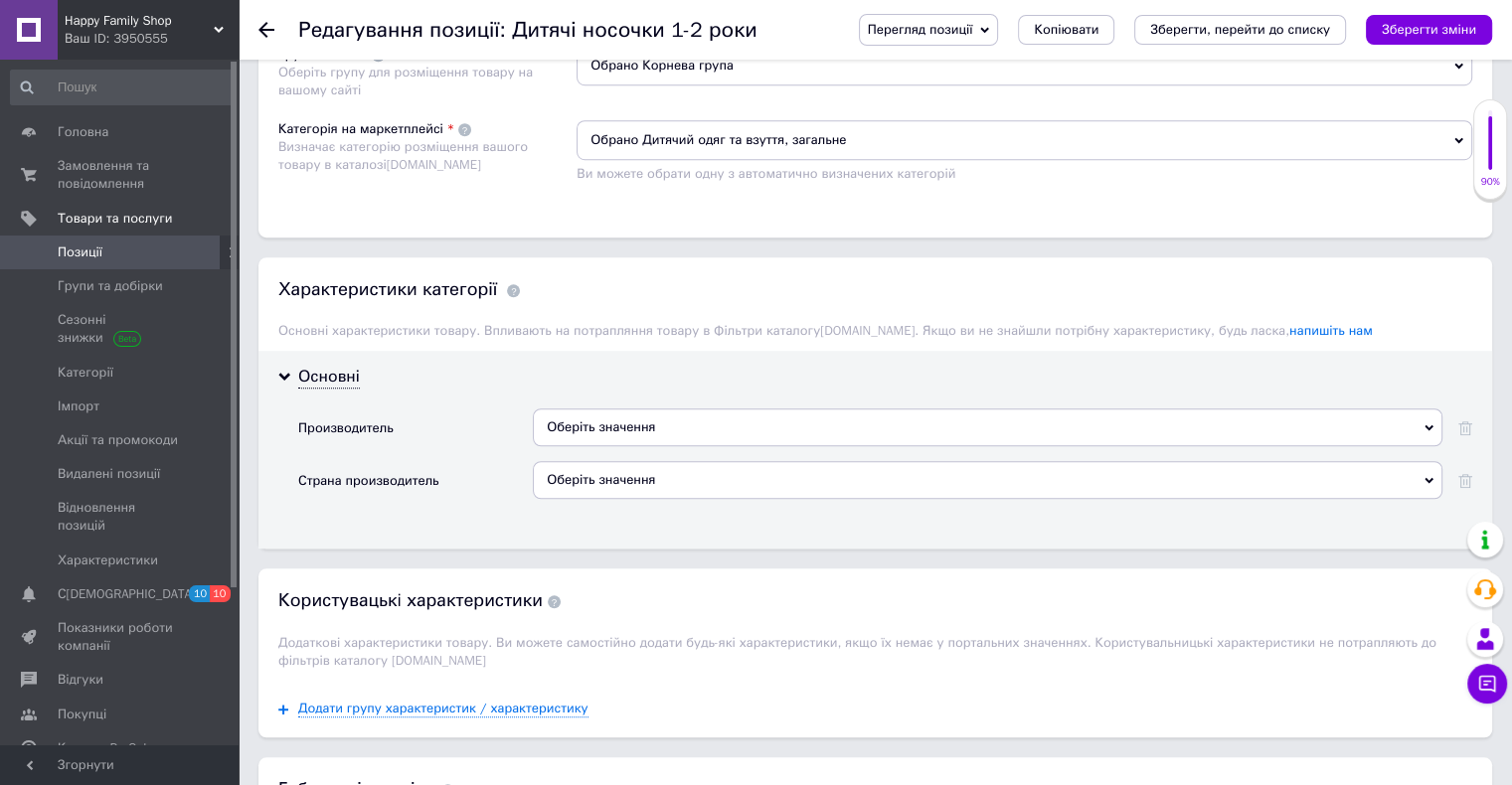 click on "Оберіть значення" at bounding box center (987, 427) 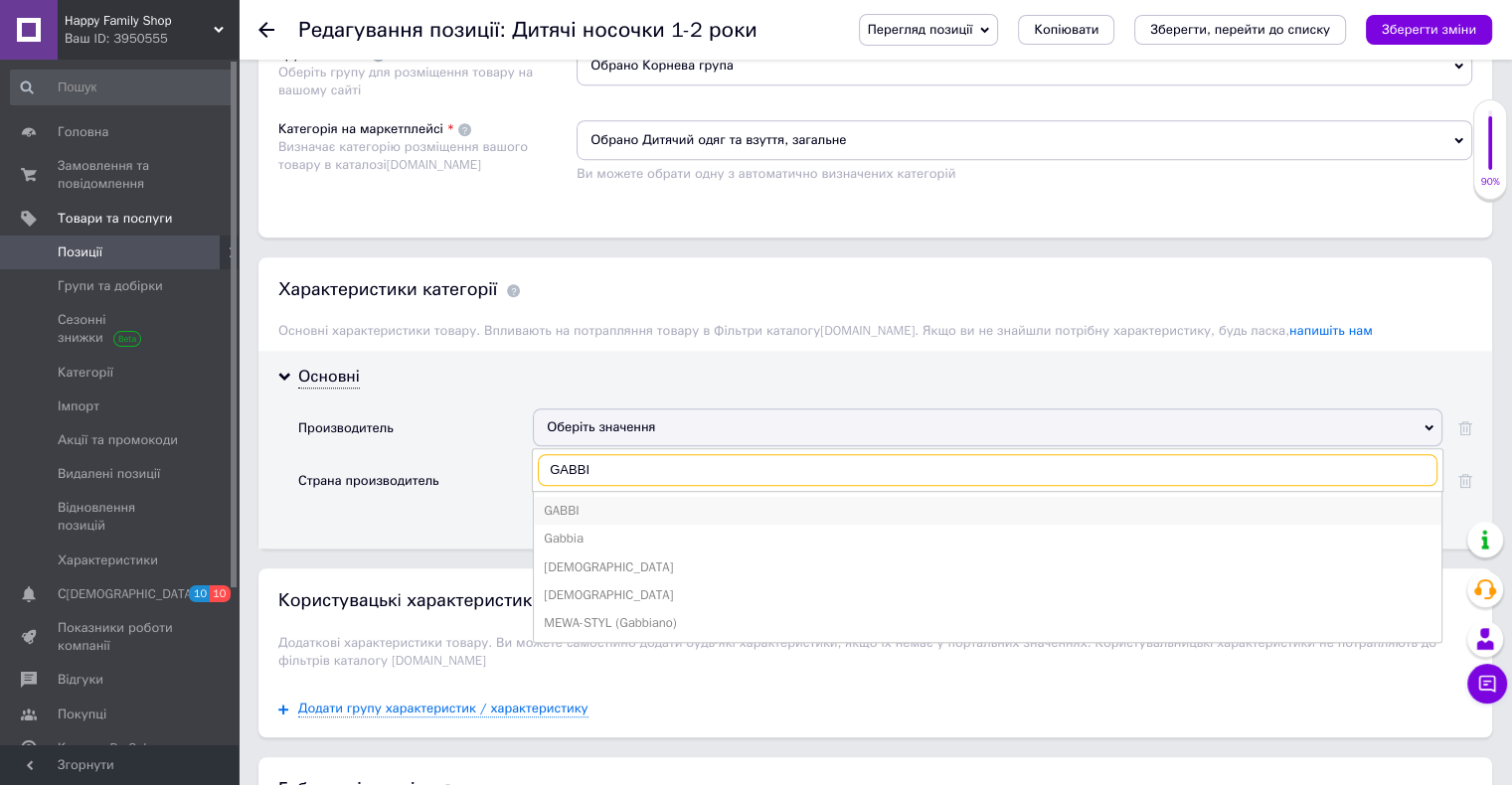 type on "GABBI" 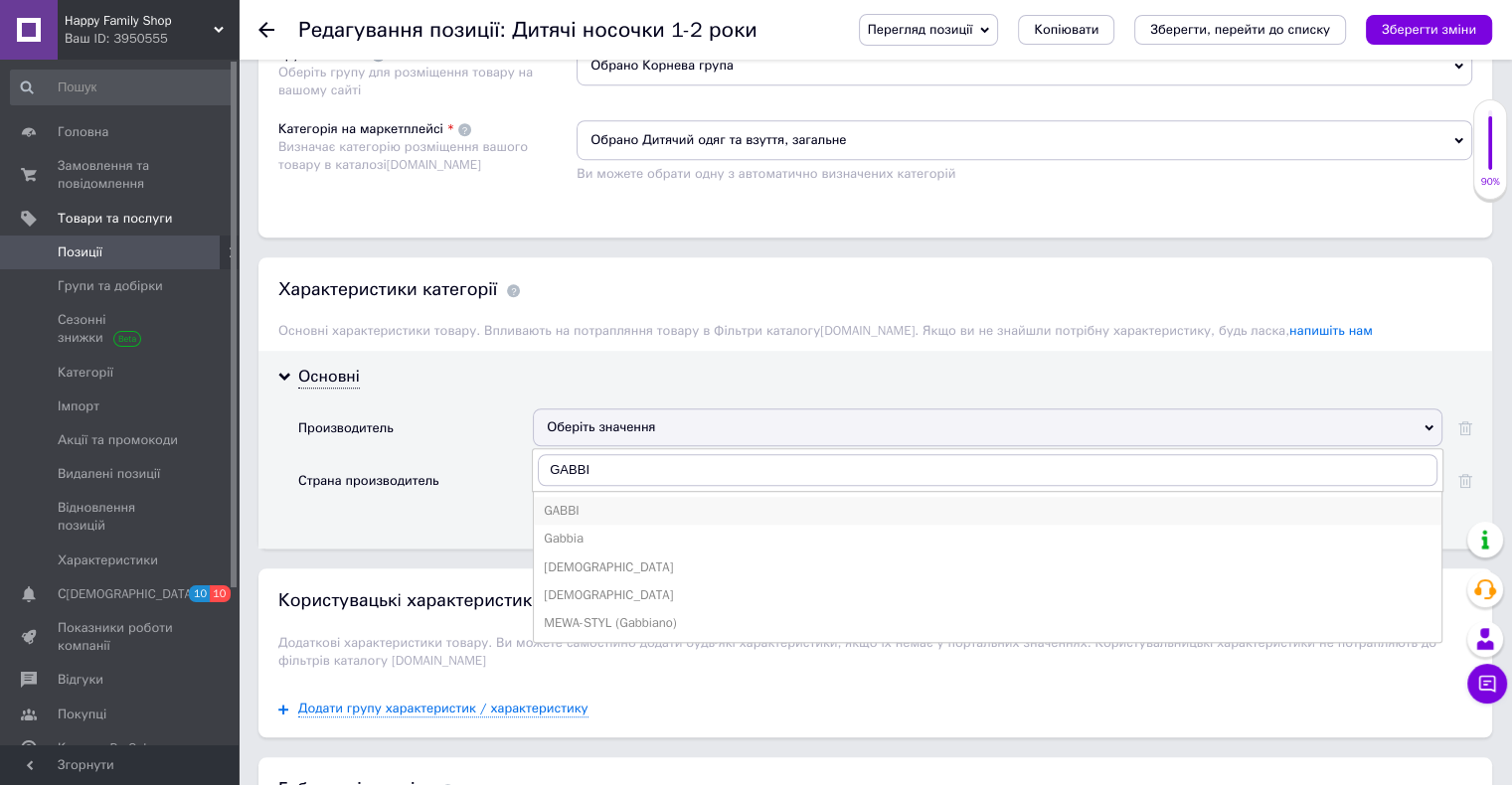 click on "GABBI" at bounding box center (987, 511) 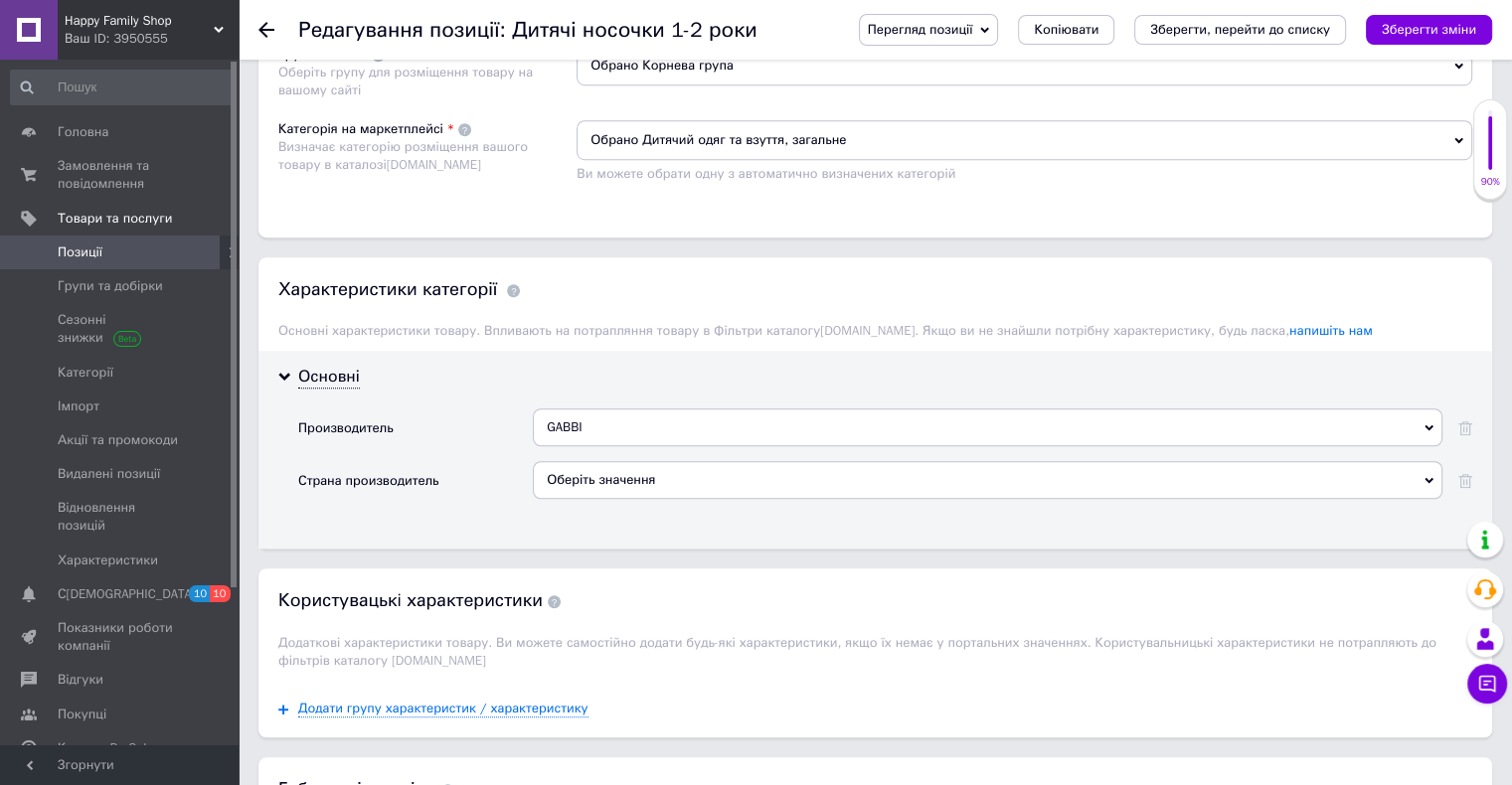 click on "Оберіть значення" at bounding box center [987, 480] 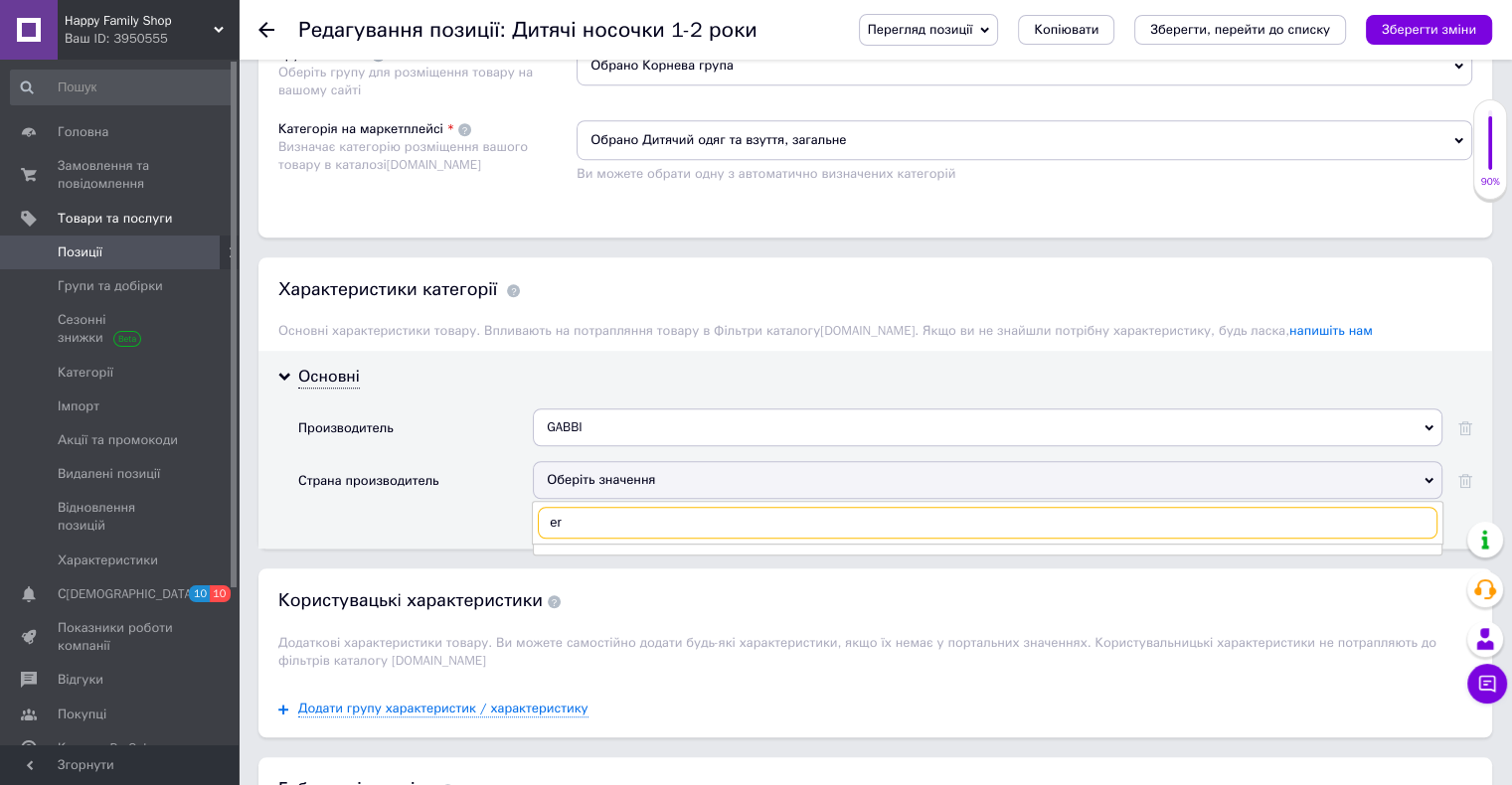 type on "e" 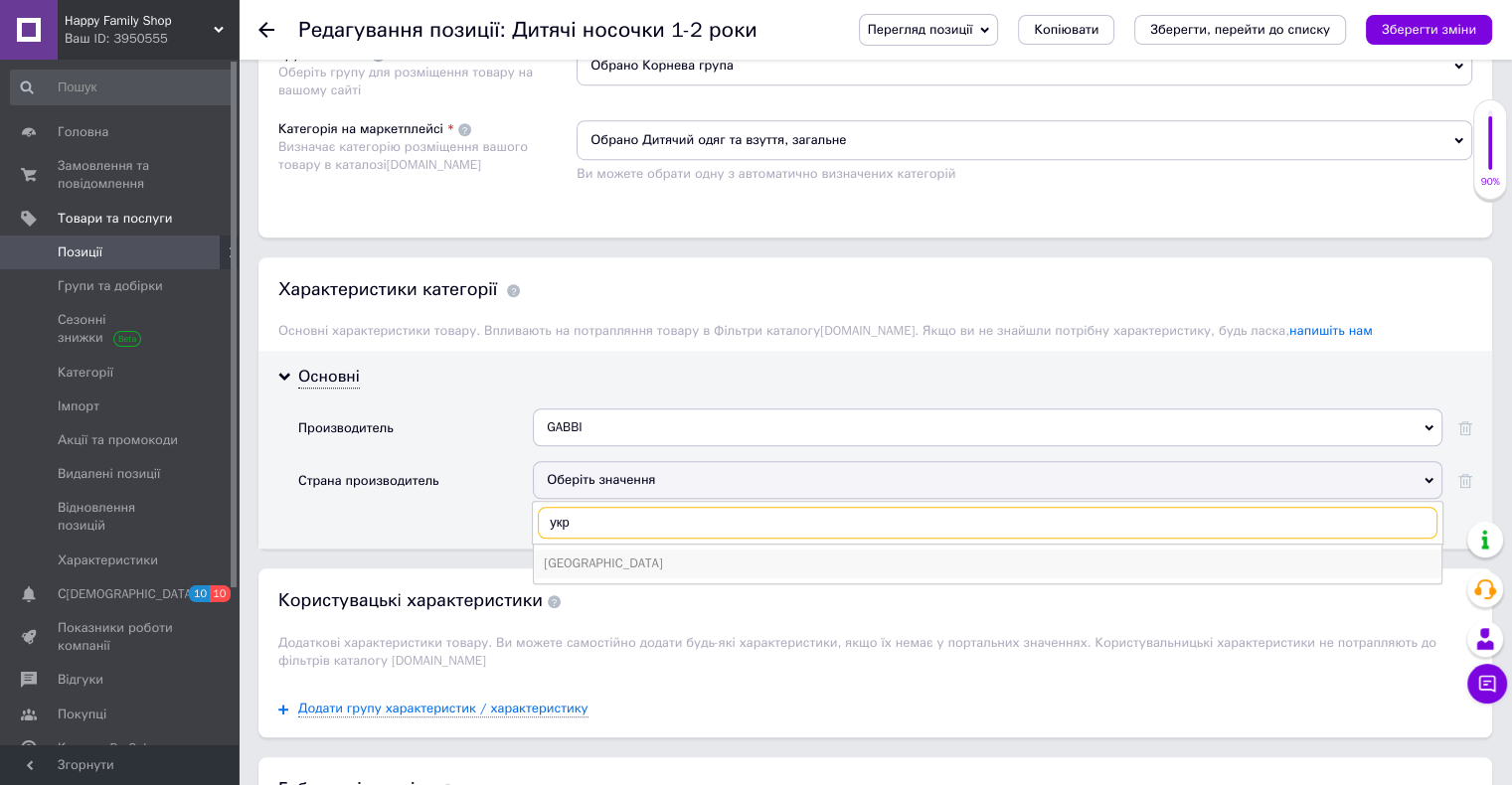 type on "укр" 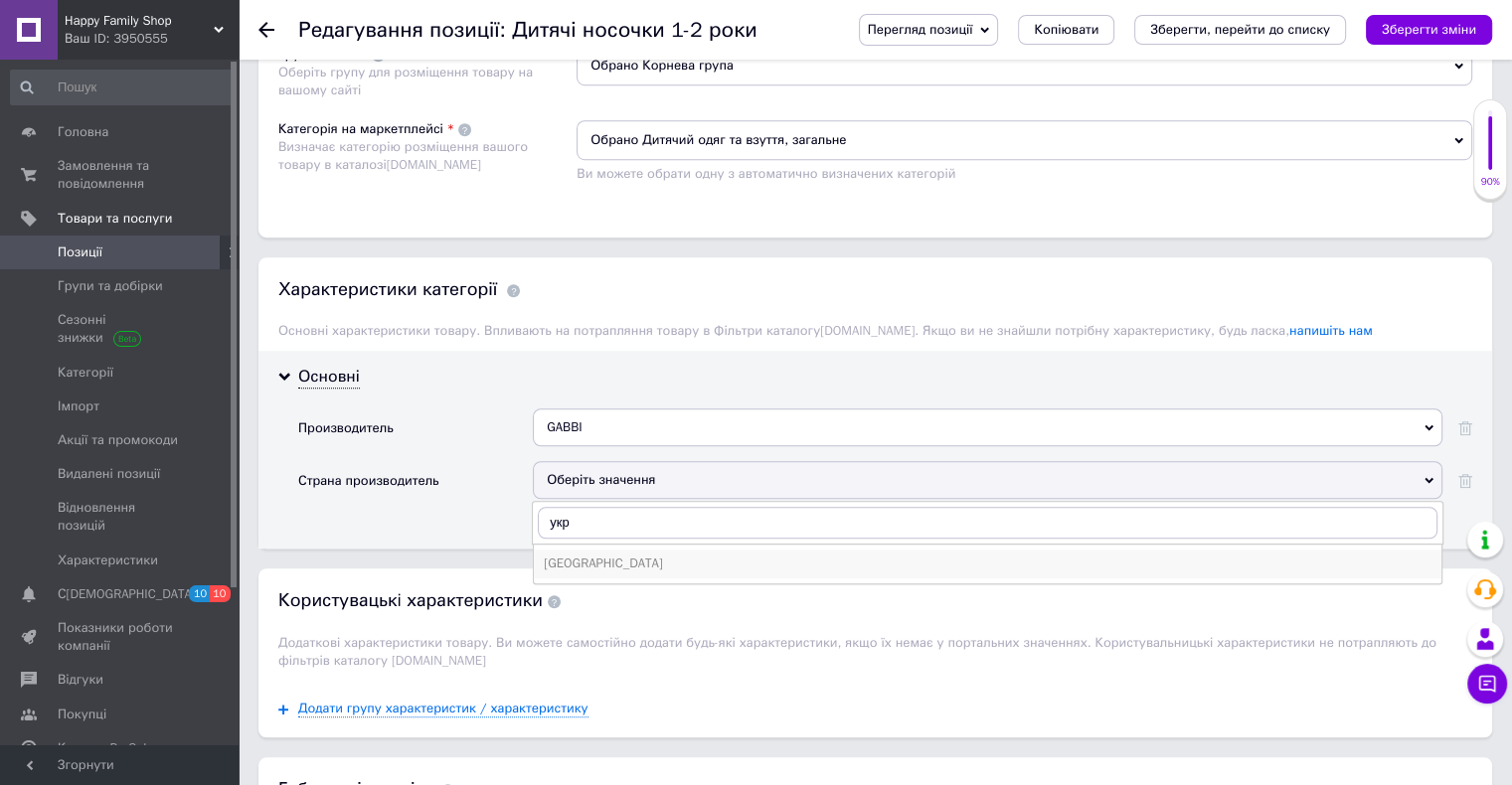 click on "[GEOGRAPHIC_DATA]" at bounding box center (987, 563) 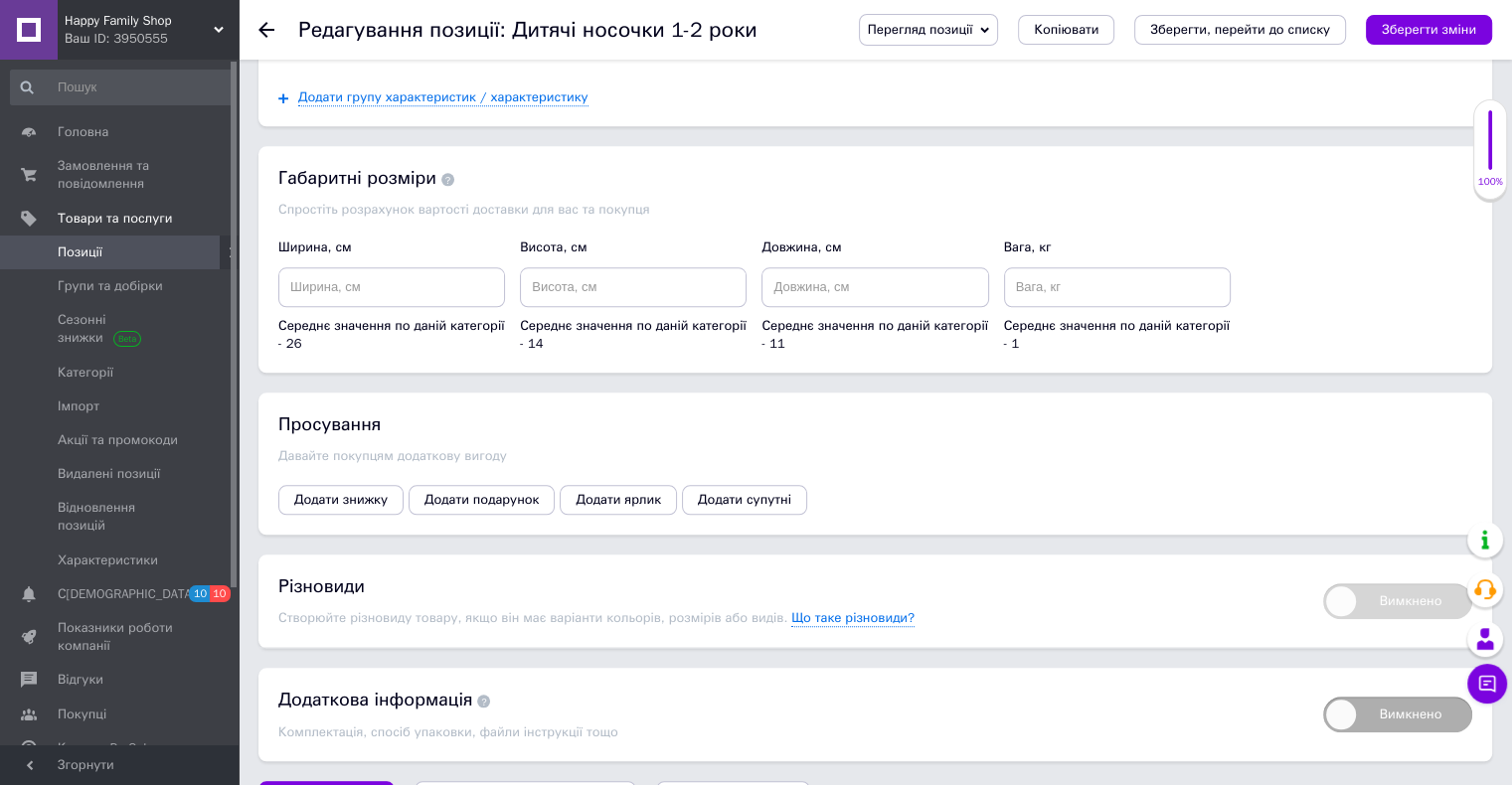 scroll, scrollTop: 2051, scrollLeft: 0, axis: vertical 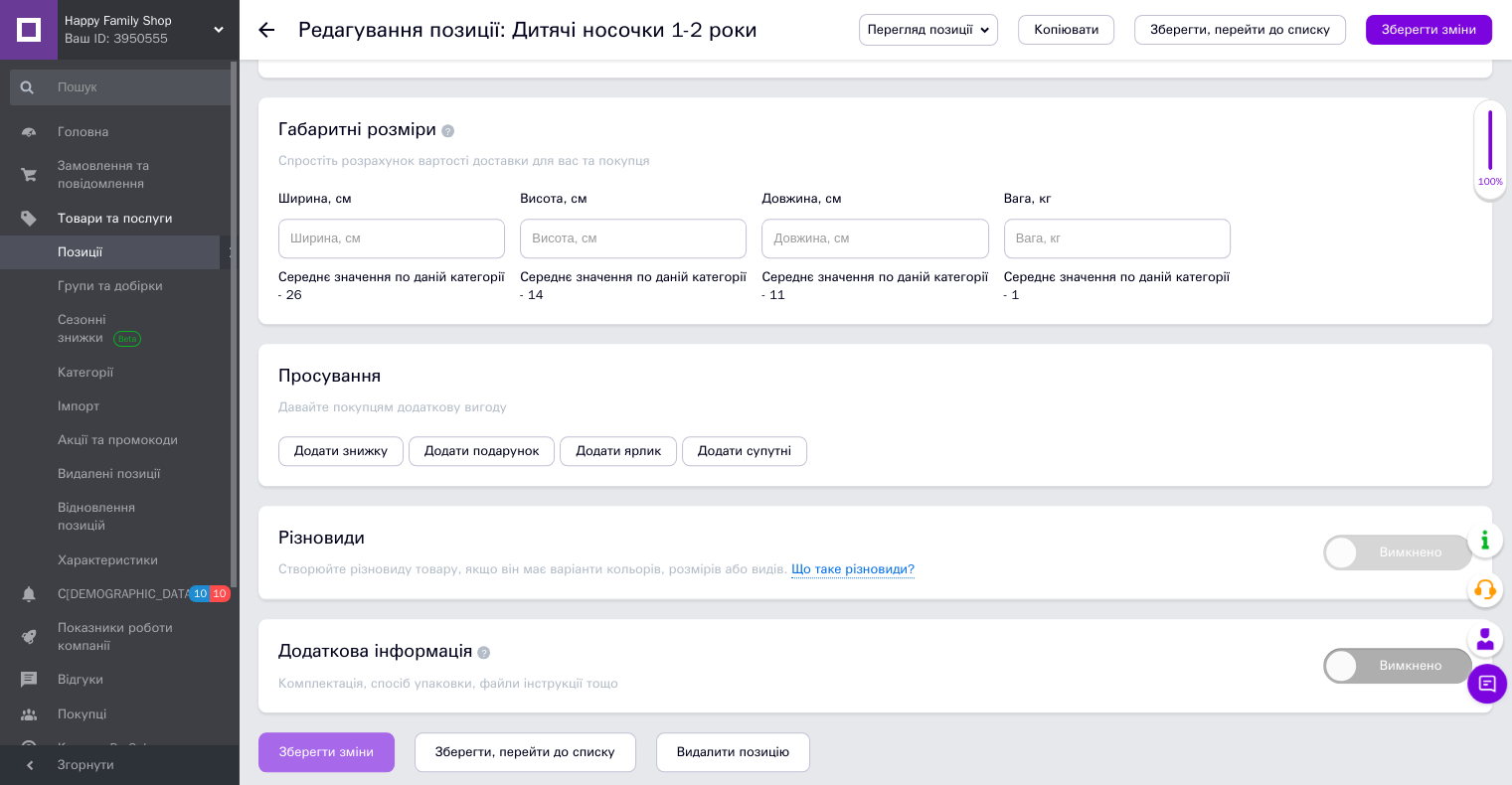 click on "Зберегти зміни" at bounding box center [326, 752] 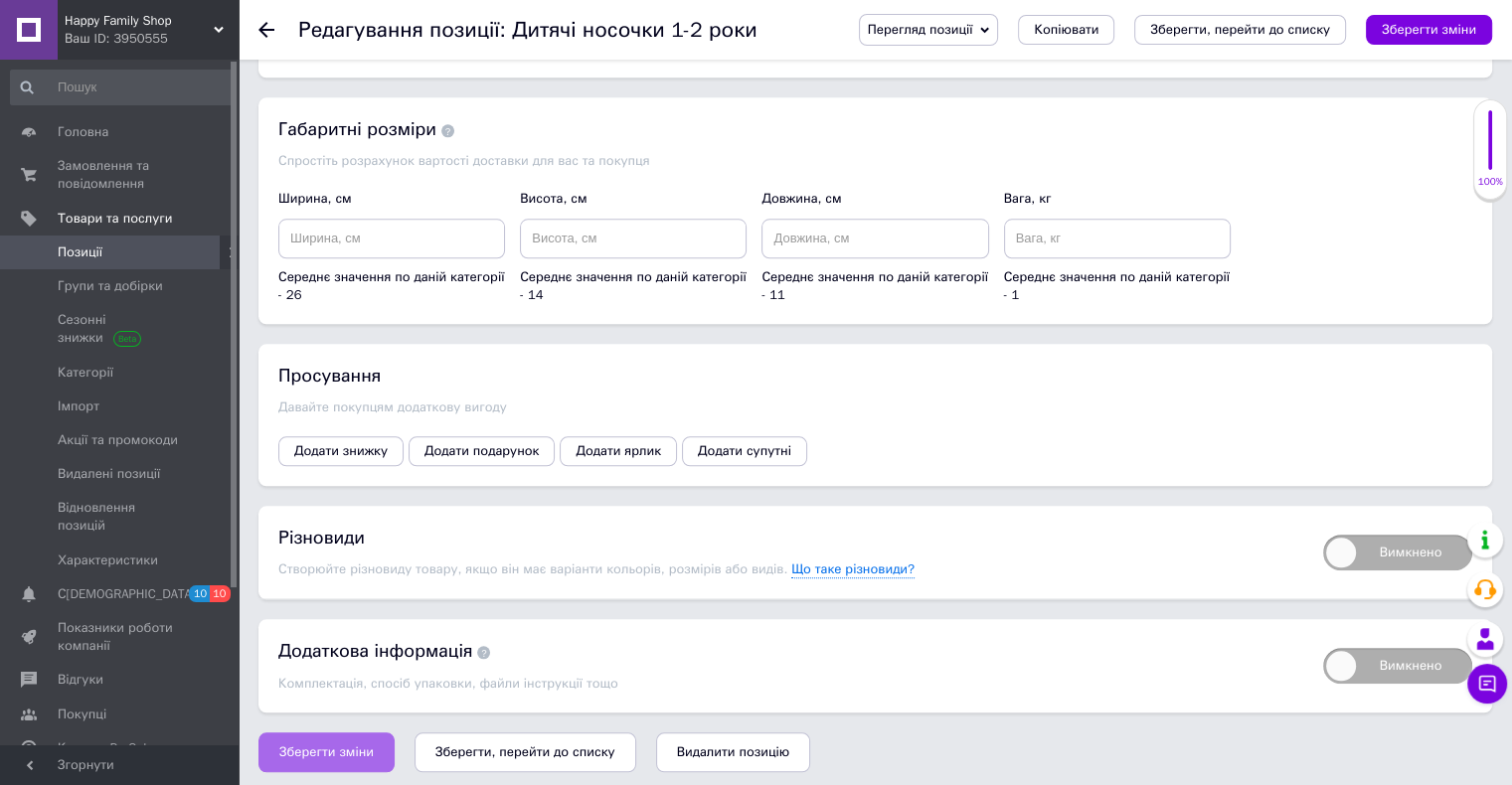 click on "Зберегти зміни" at bounding box center [326, 752] 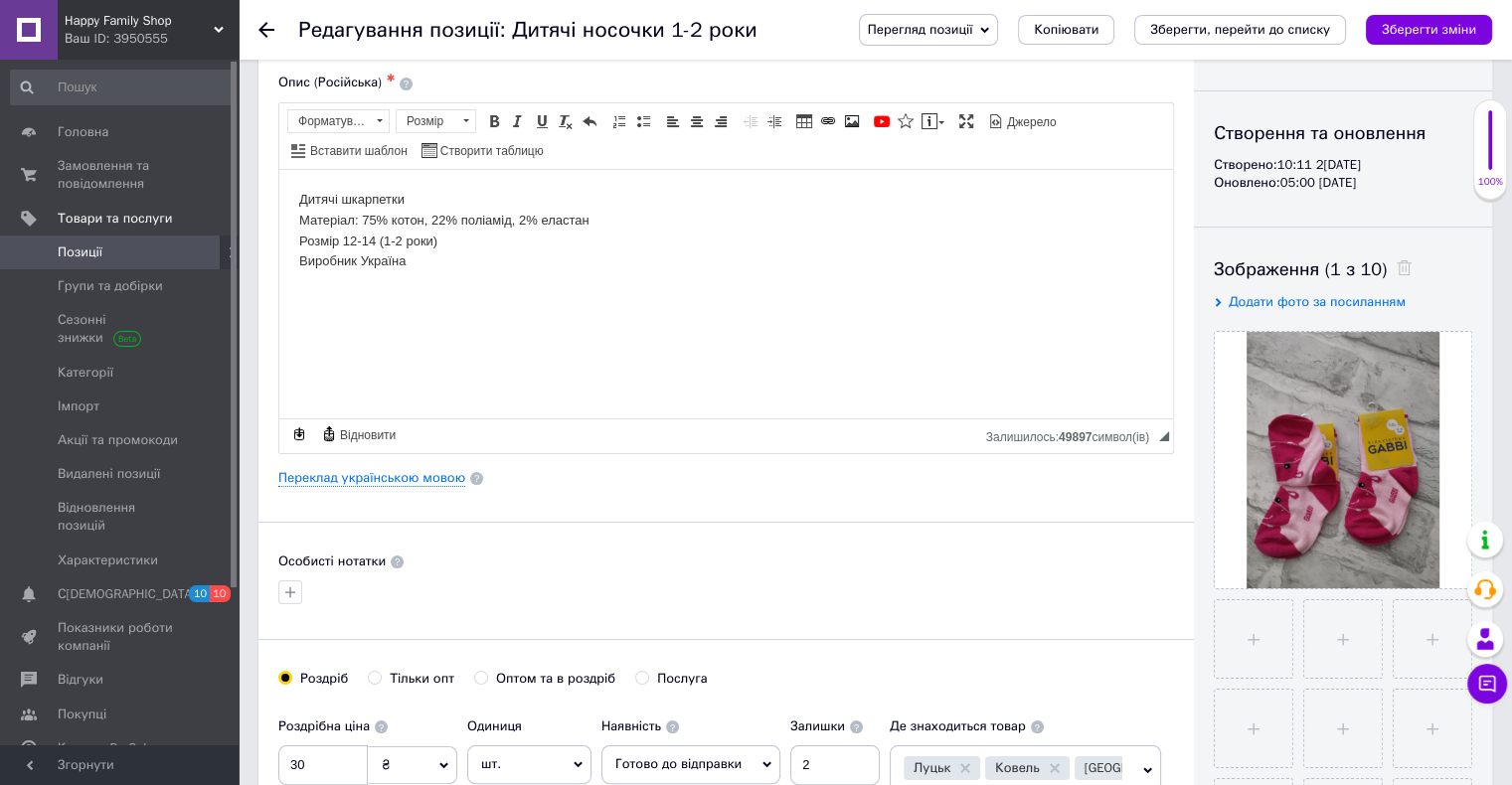 scroll, scrollTop: 0, scrollLeft: 0, axis: both 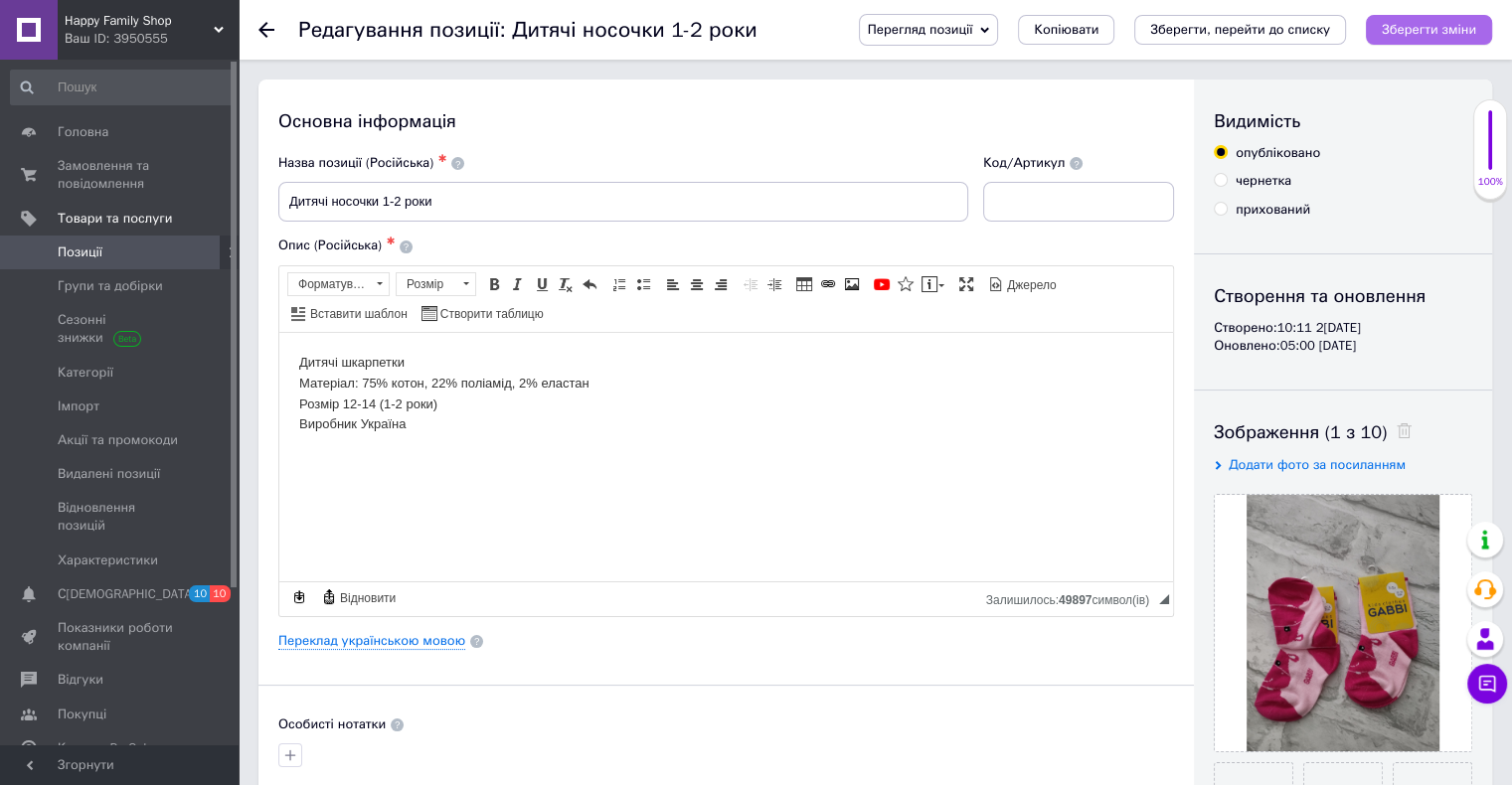 click on "Зберегти зміни" at bounding box center [1428, 29] 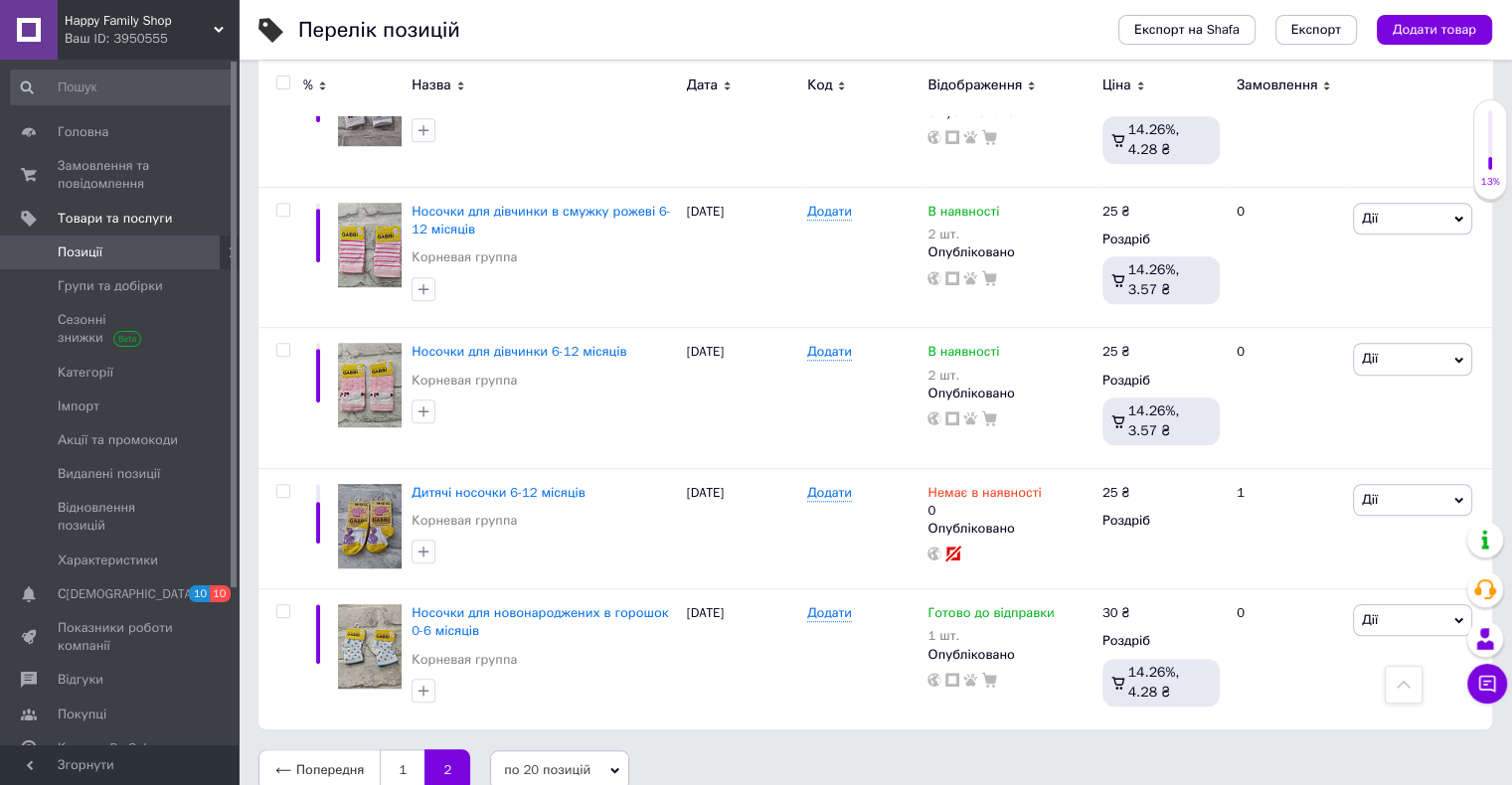scroll, scrollTop: 1507, scrollLeft: 0, axis: vertical 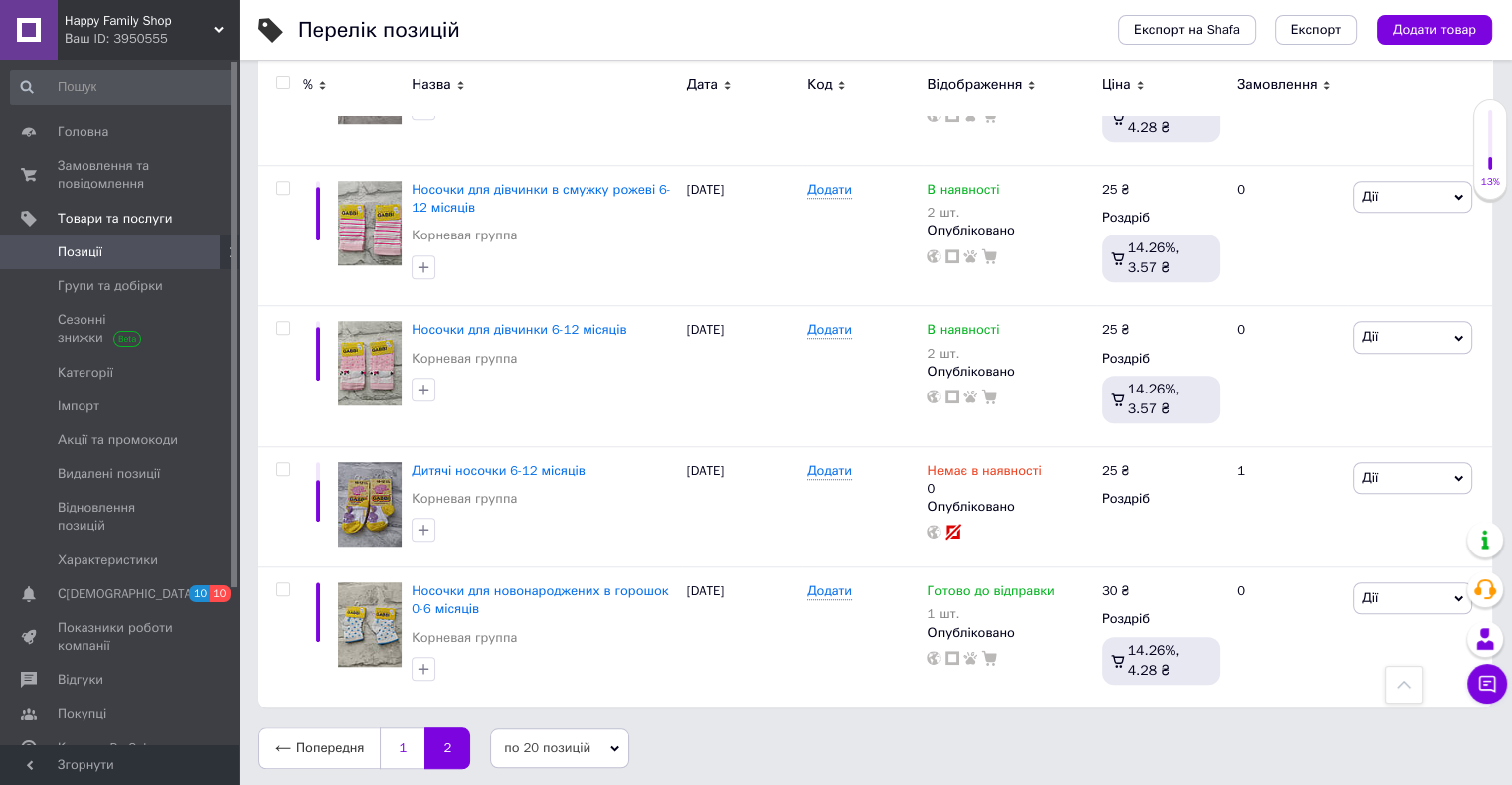 drag, startPoint x: 408, startPoint y: 729, endPoint x: 398, endPoint y: 738, distance: 13.453624 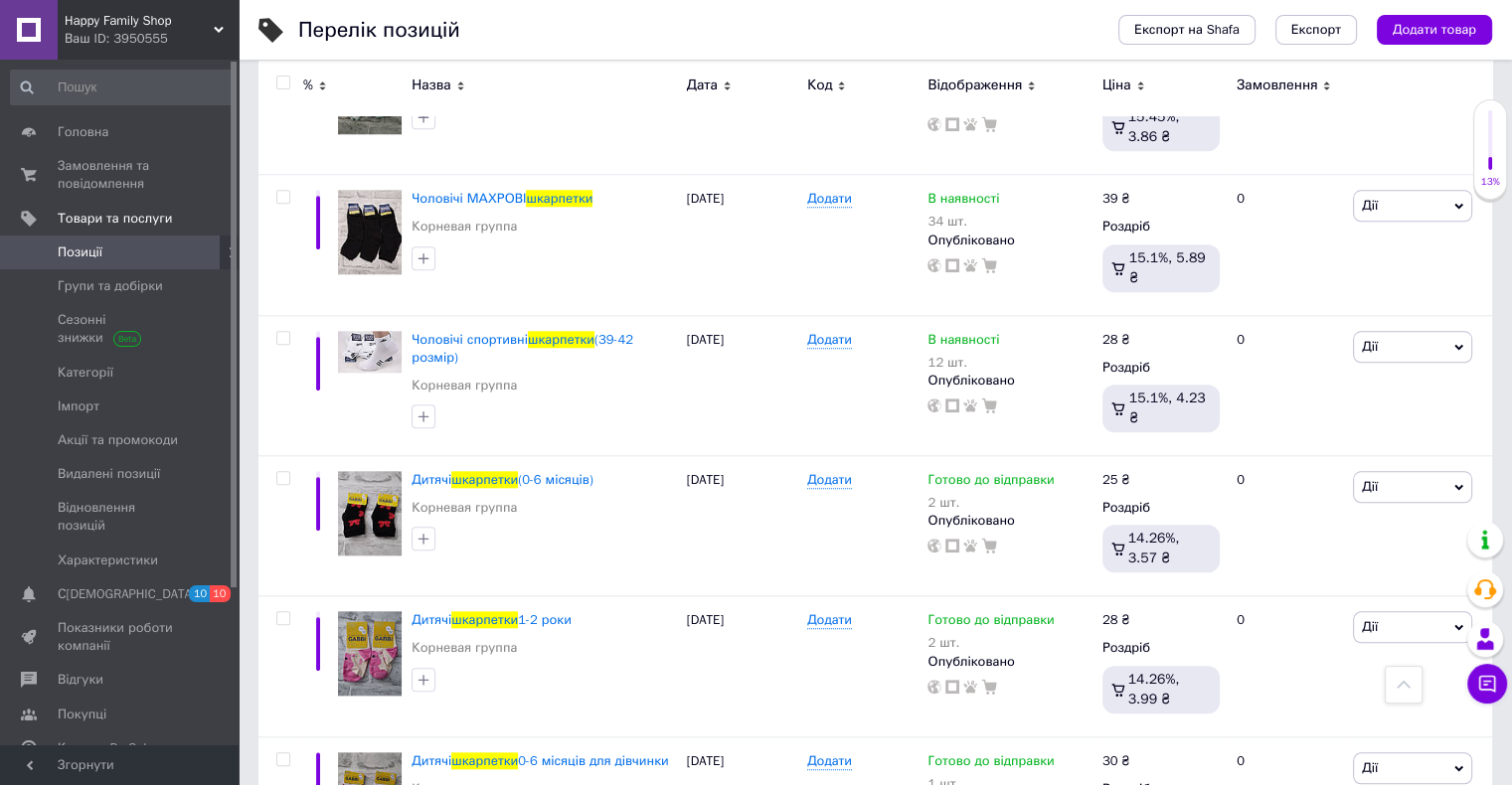 scroll, scrollTop: 2004, scrollLeft: 0, axis: vertical 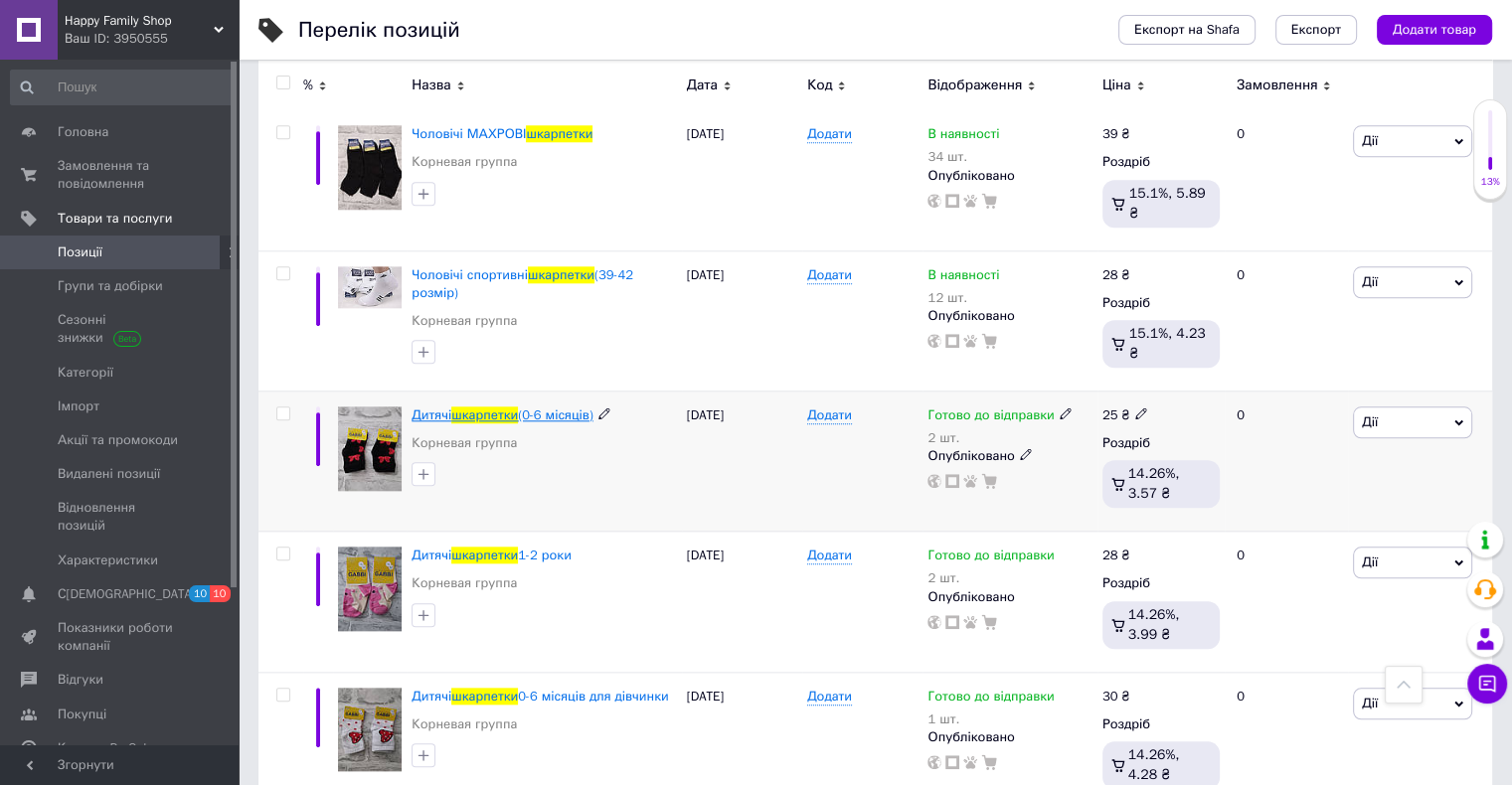 click on "шкарпетки" at bounding box center (484, 414) 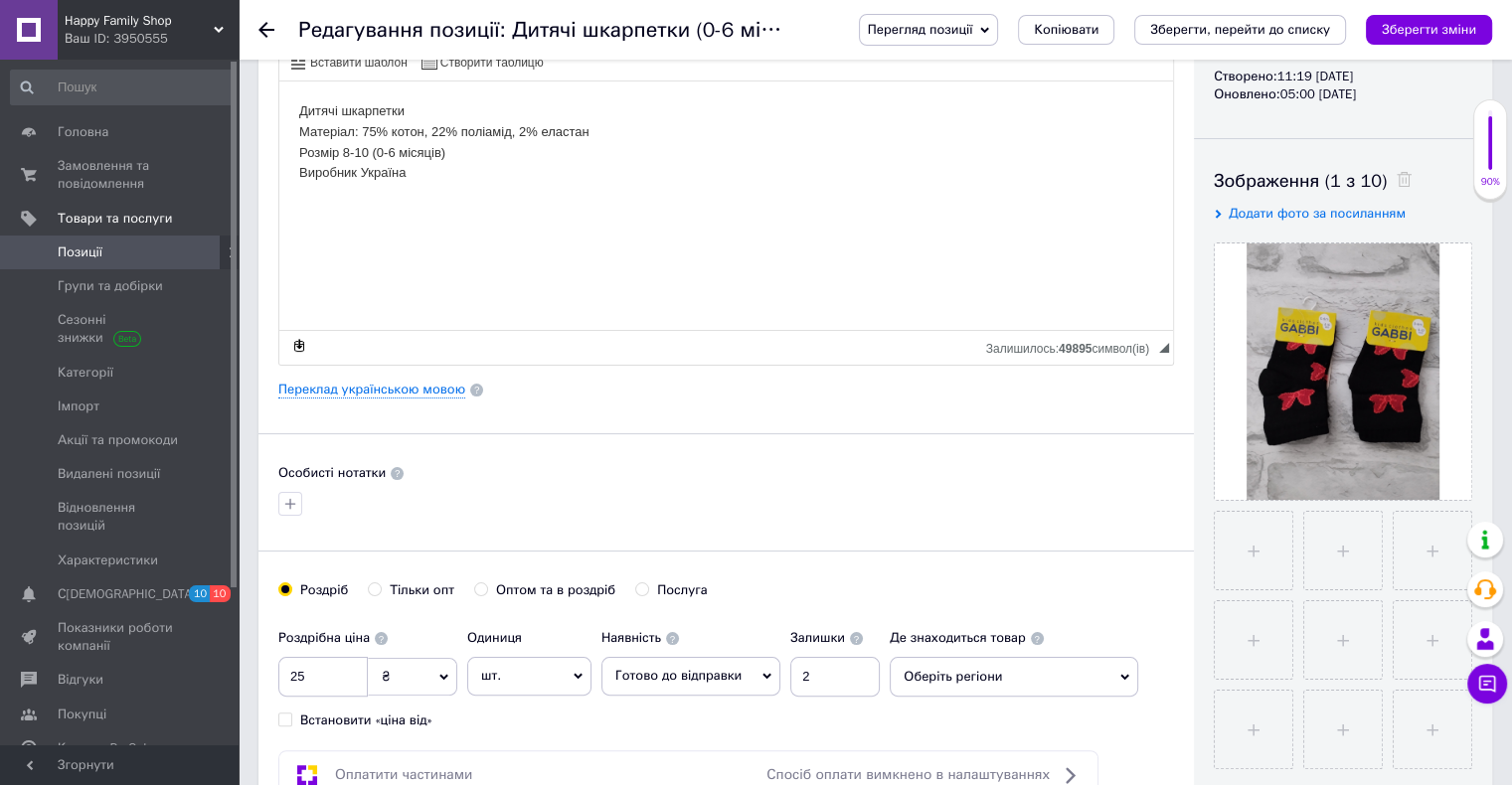 scroll, scrollTop: 298, scrollLeft: 0, axis: vertical 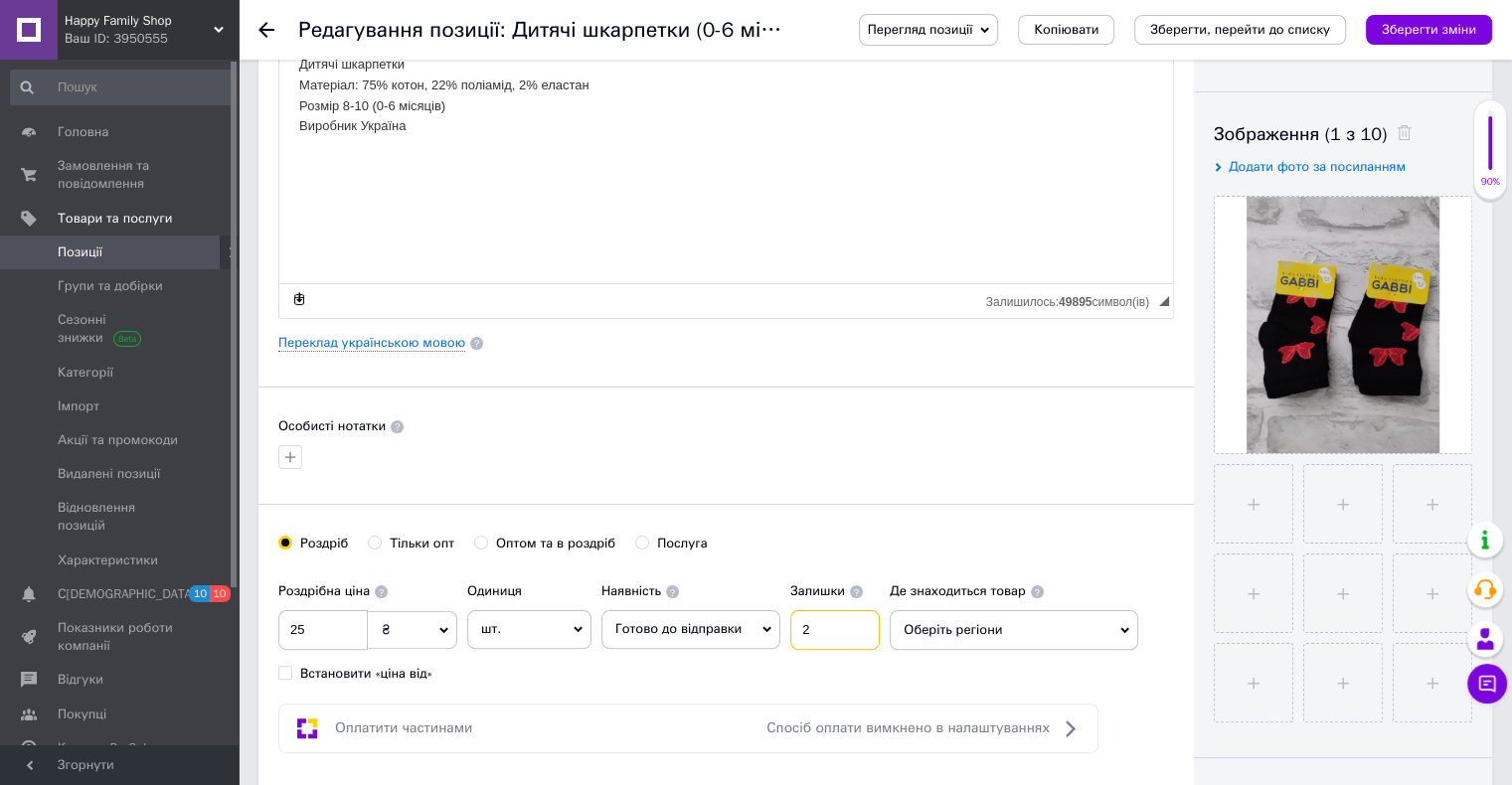 drag, startPoint x: 831, startPoint y: 634, endPoint x: 776, endPoint y: 640, distance: 55.326305 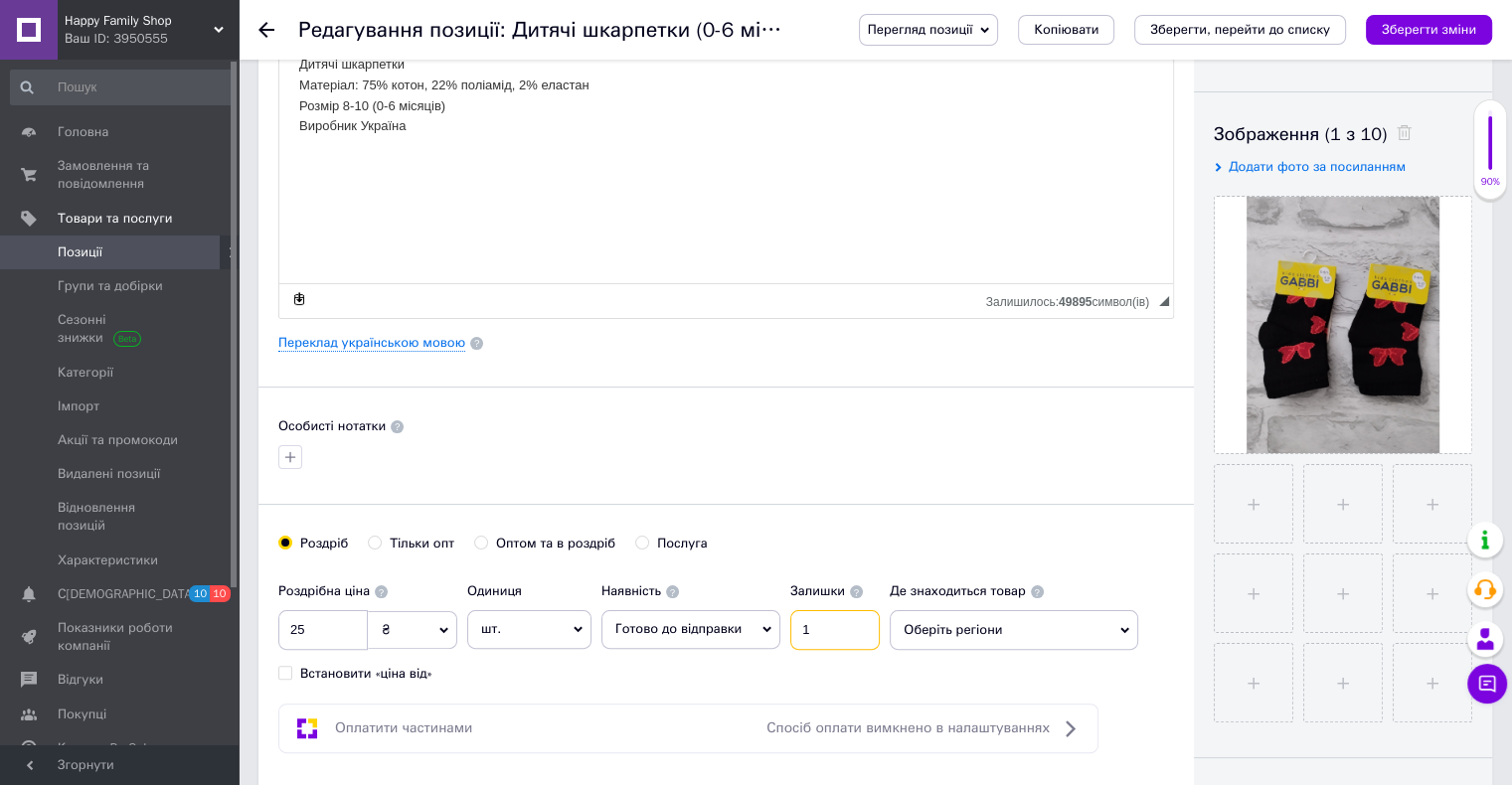 type on "1" 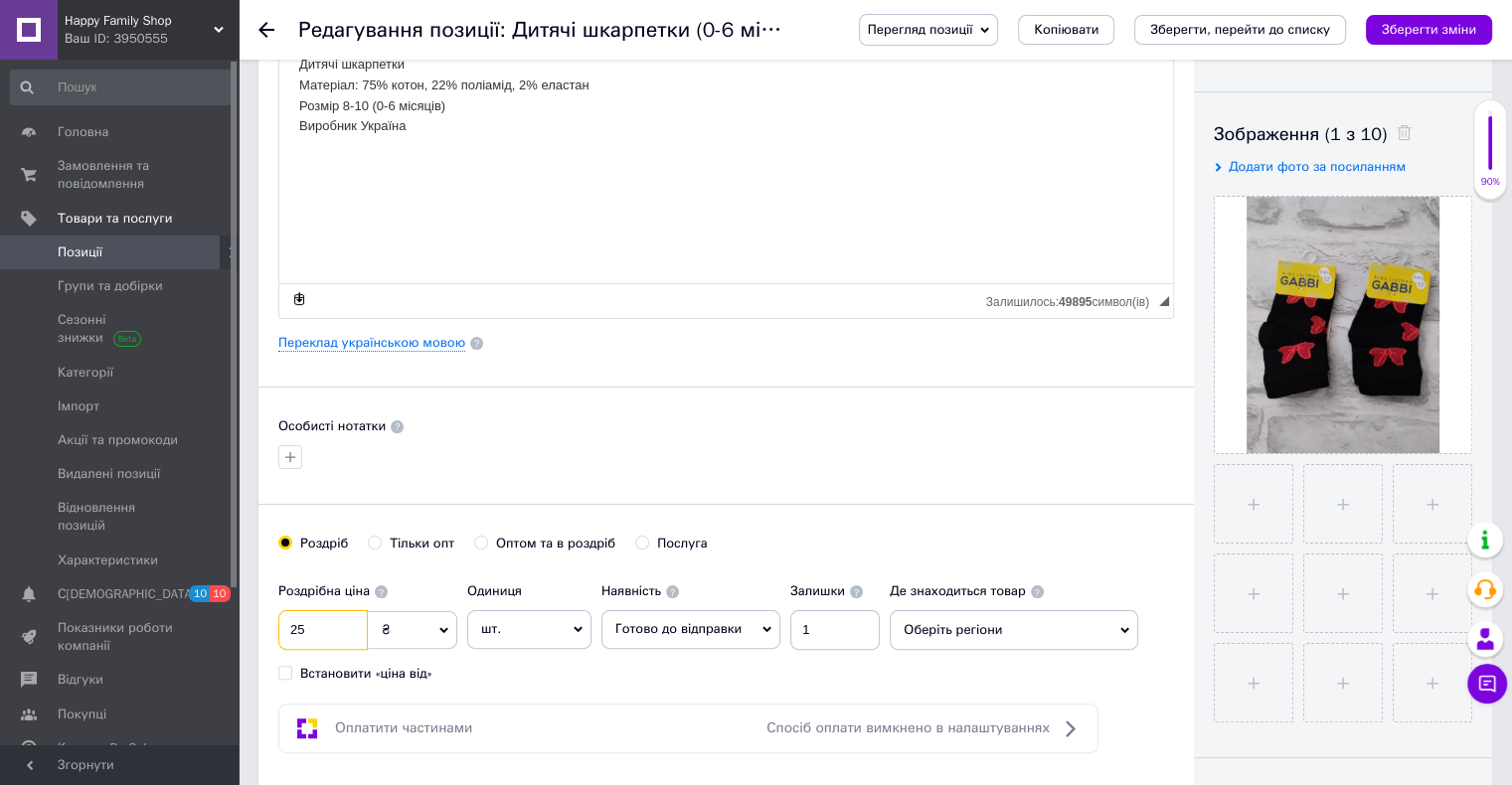 drag, startPoint x: 319, startPoint y: 636, endPoint x: 258, endPoint y: 630, distance: 61.294372 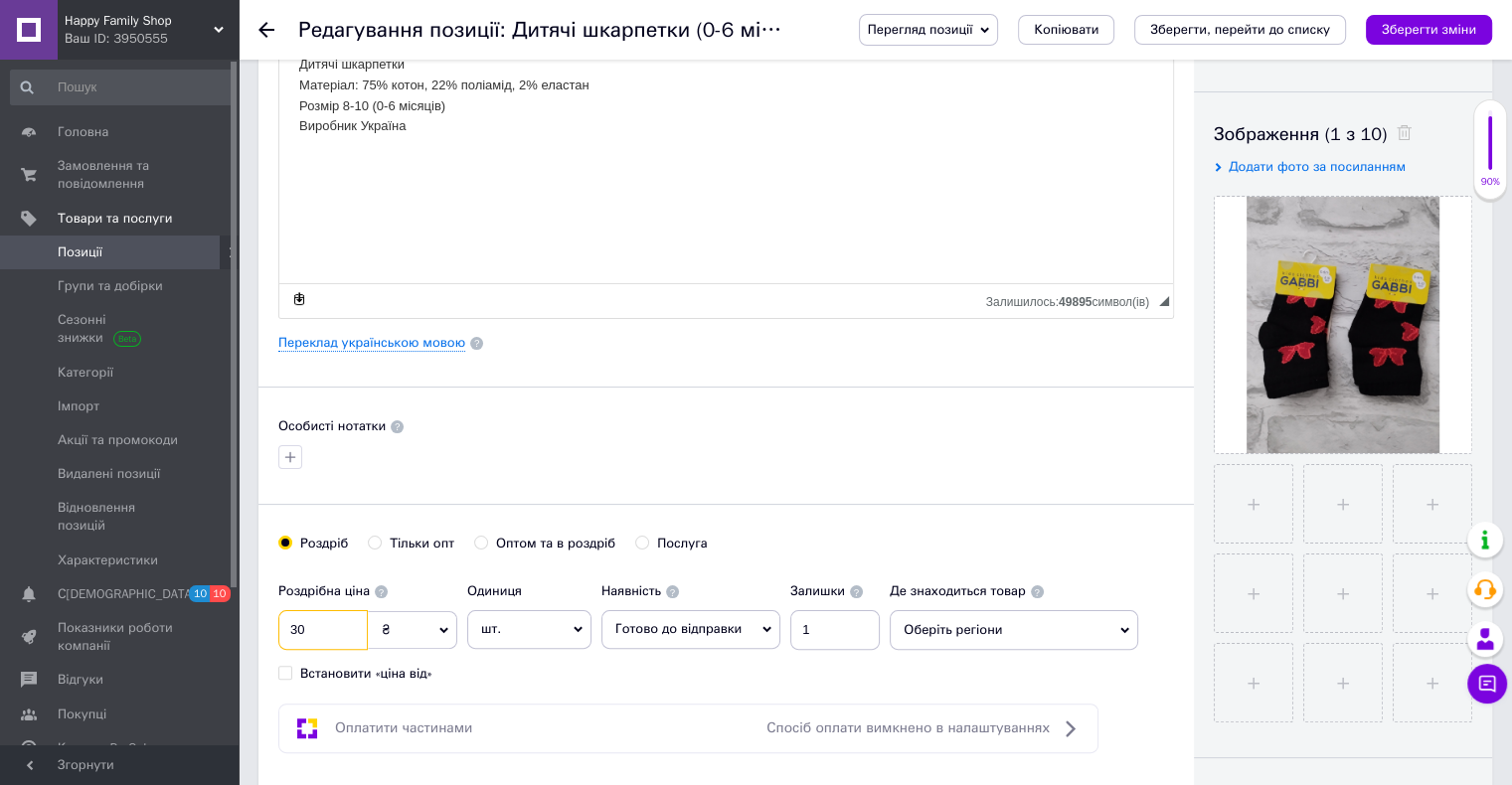 type on "30" 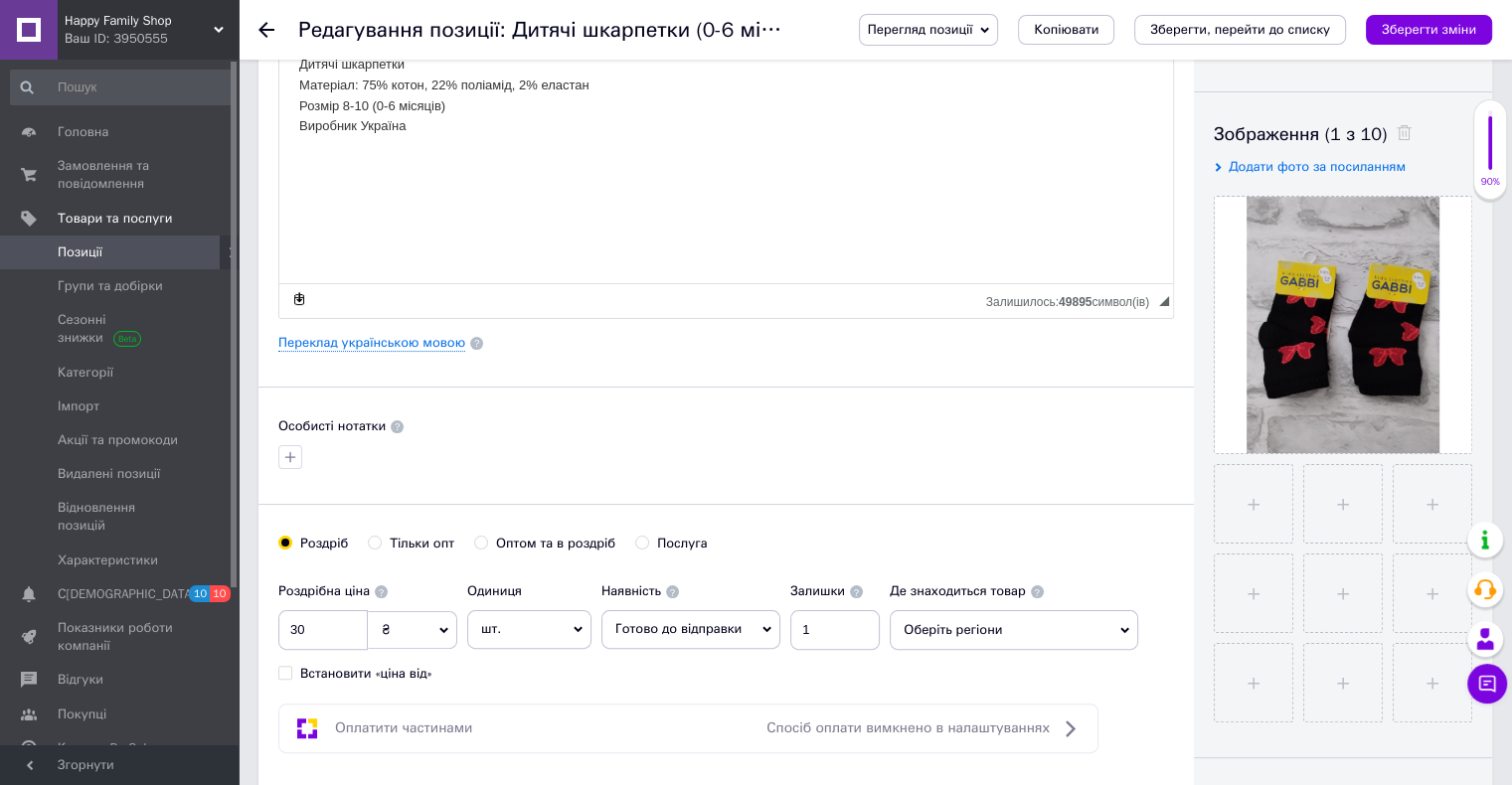 click on "Оберіть регіони" at bounding box center (1014, 630) 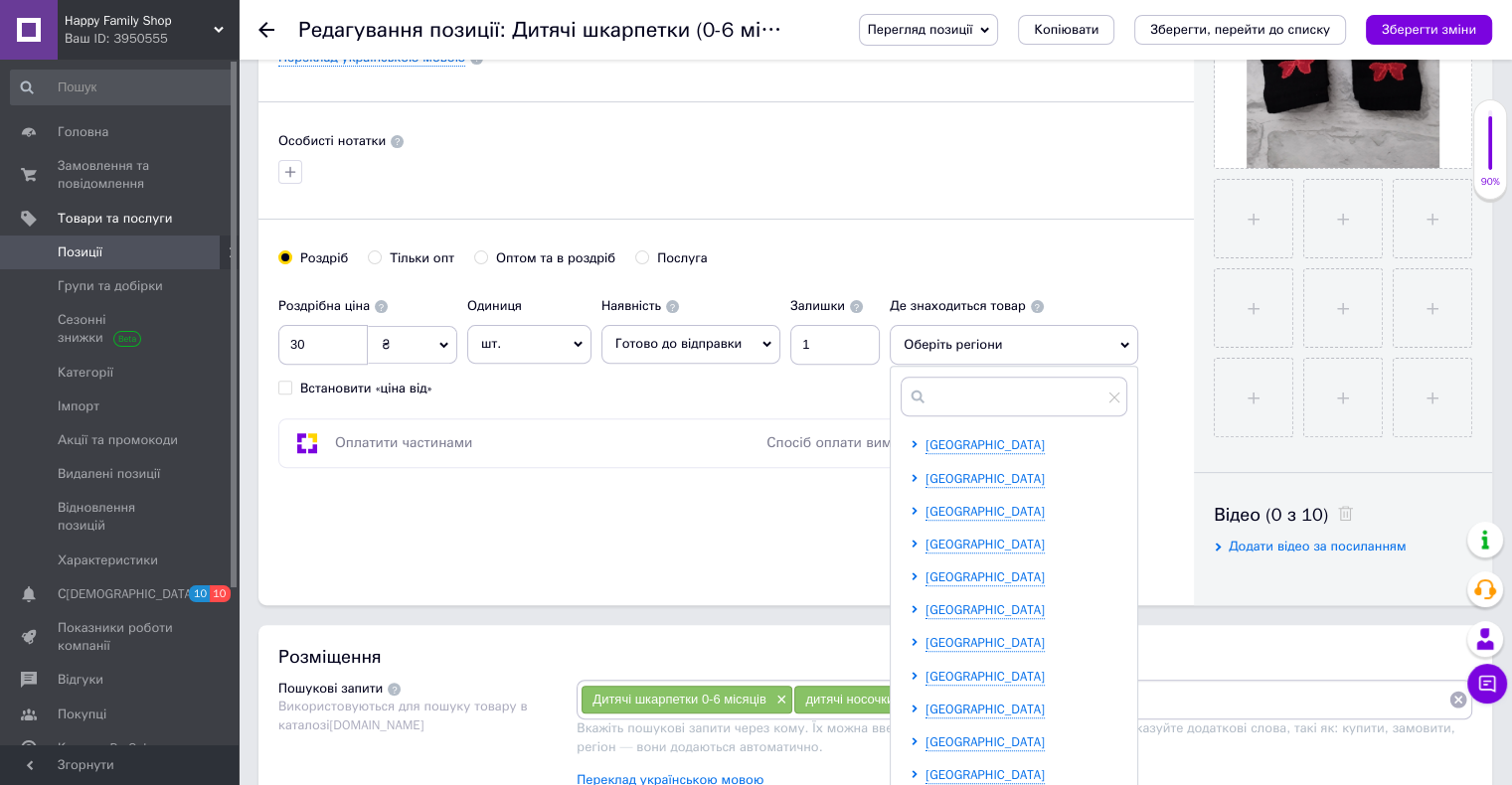 scroll, scrollTop: 596, scrollLeft: 0, axis: vertical 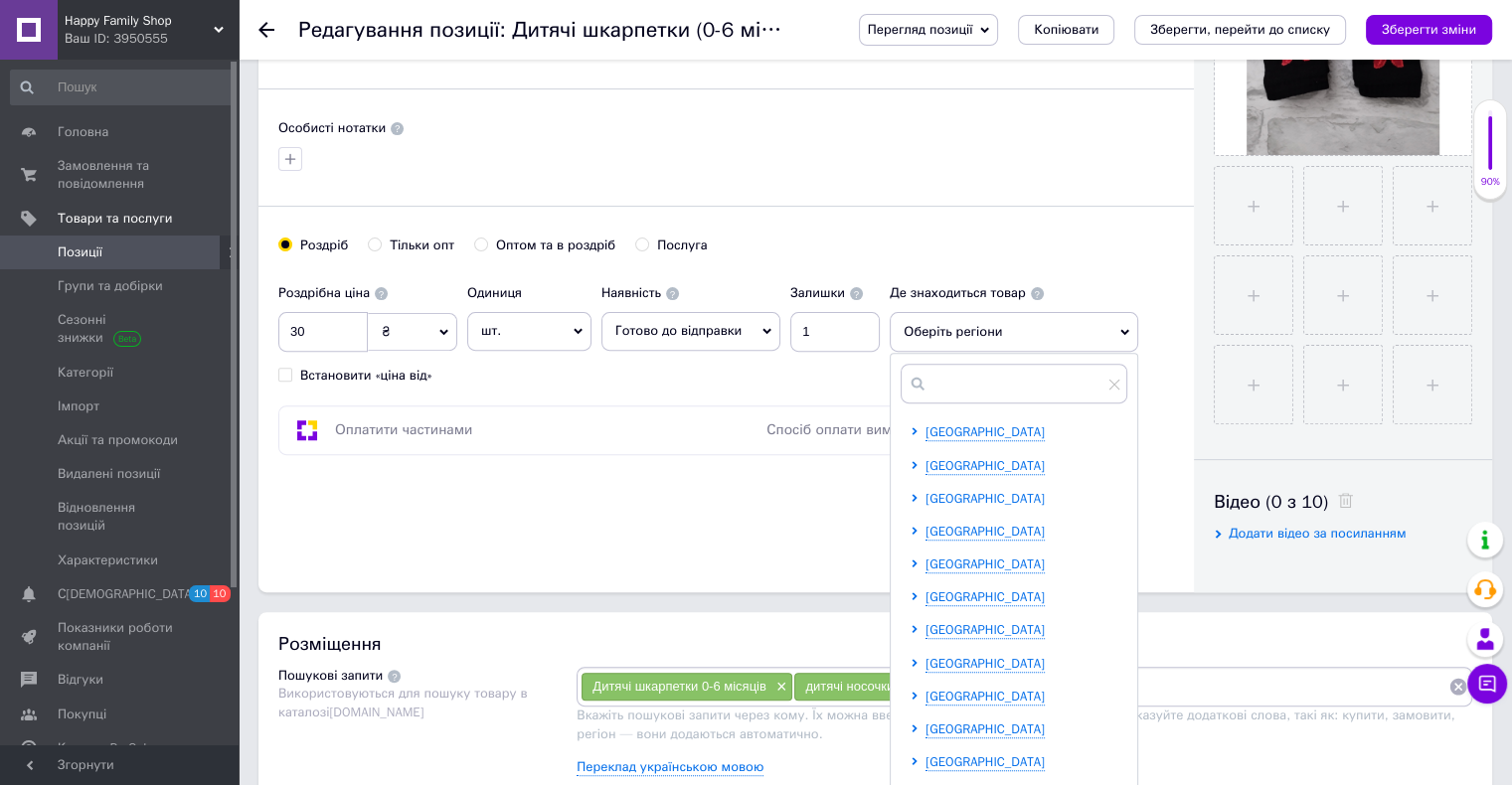 click on "[GEOGRAPHIC_DATA]" at bounding box center (985, 498) 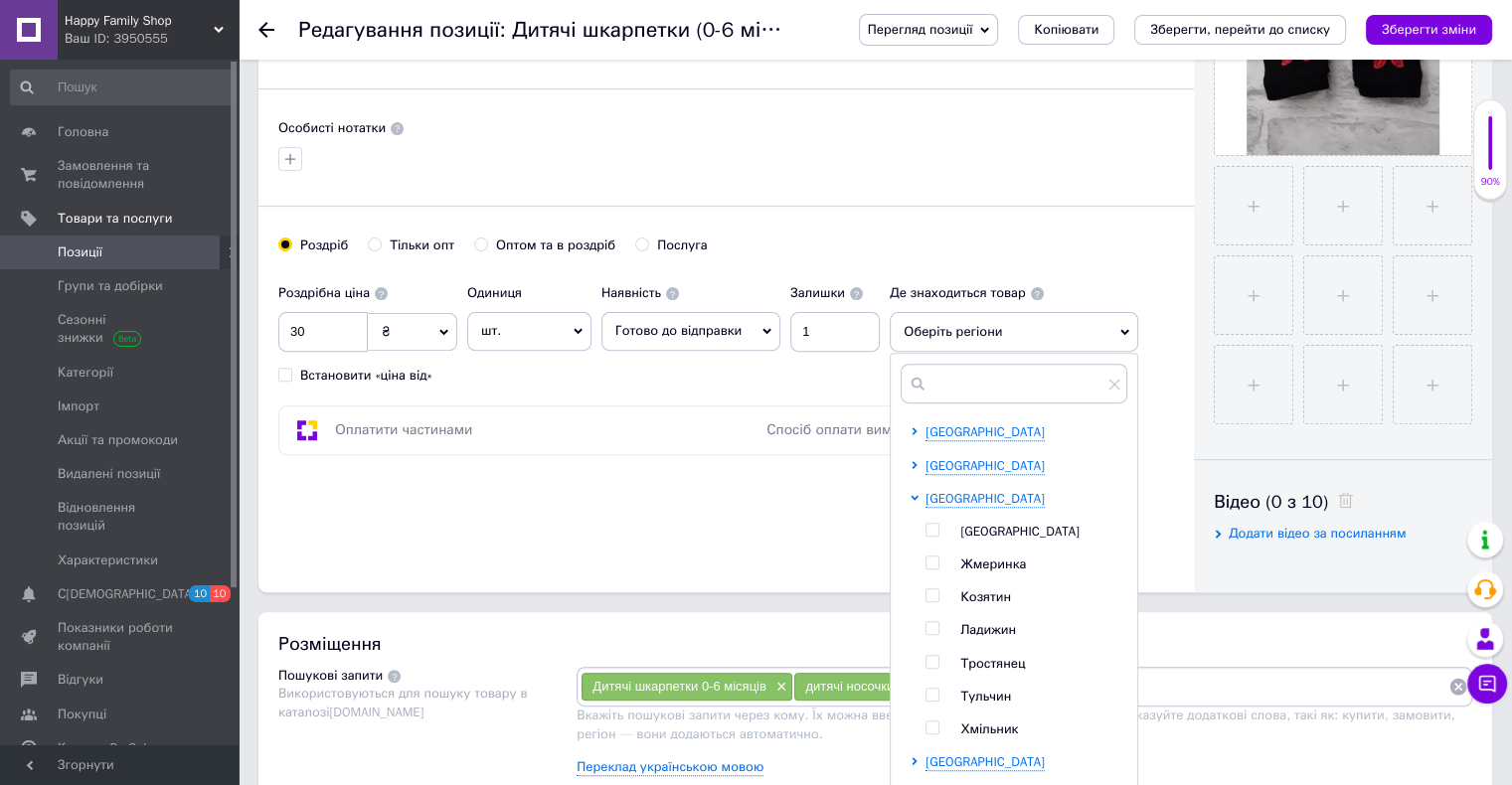 click on "[GEOGRAPHIC_DATA]" at bounding box center [1020, 531] 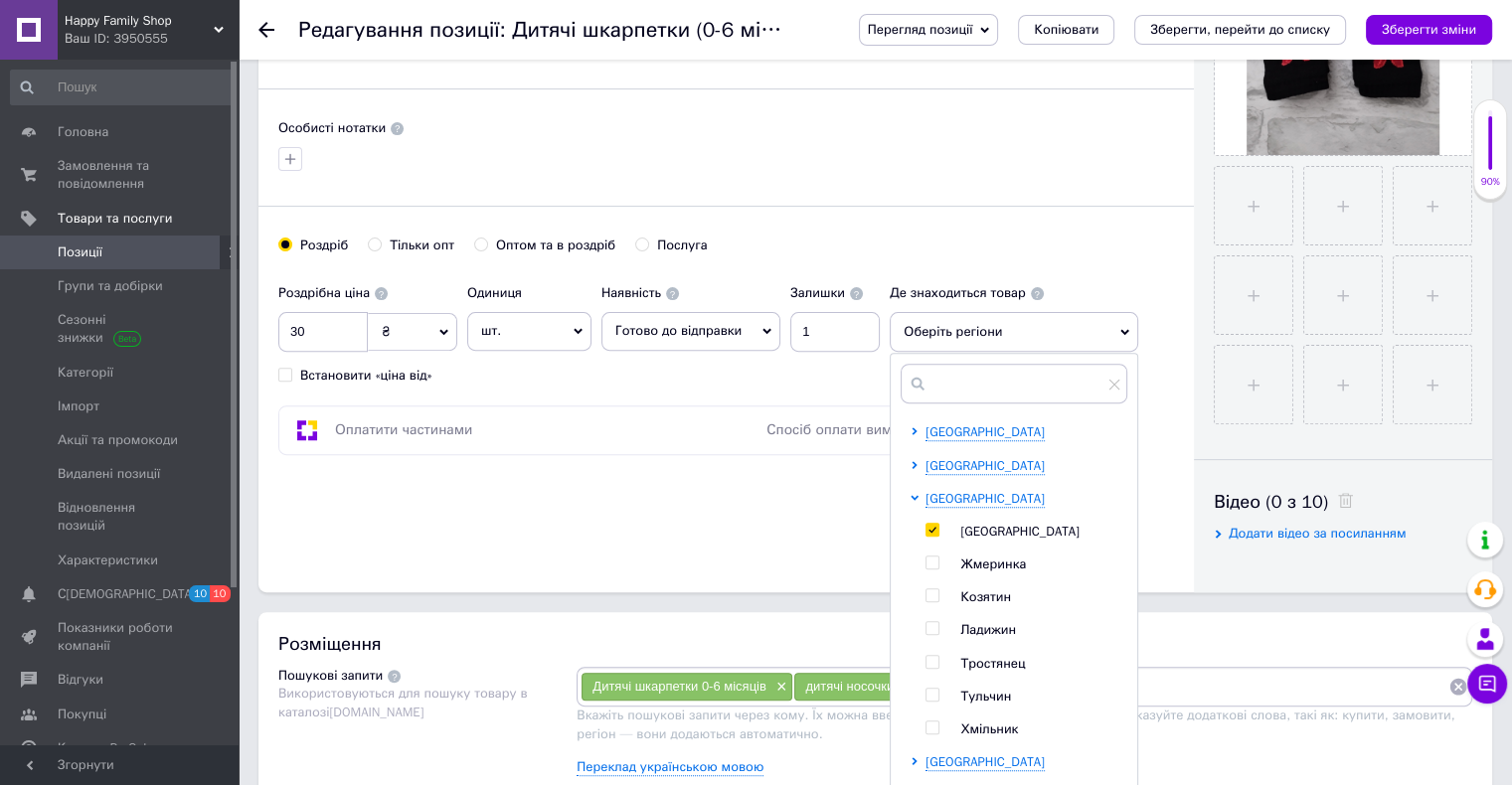 checkbox on "true" 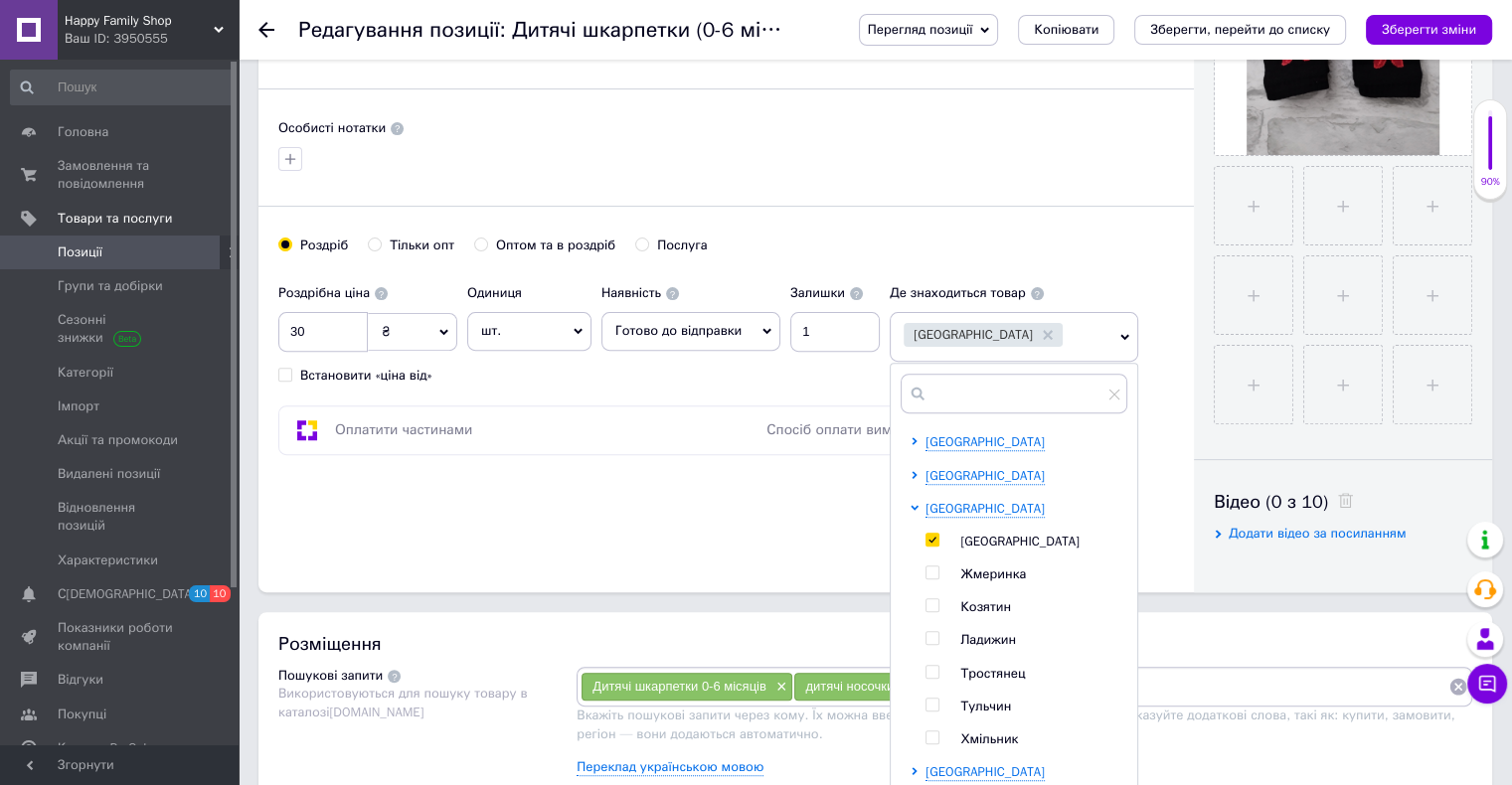 click on "Жмеринка" at bounding box center [993, 573] 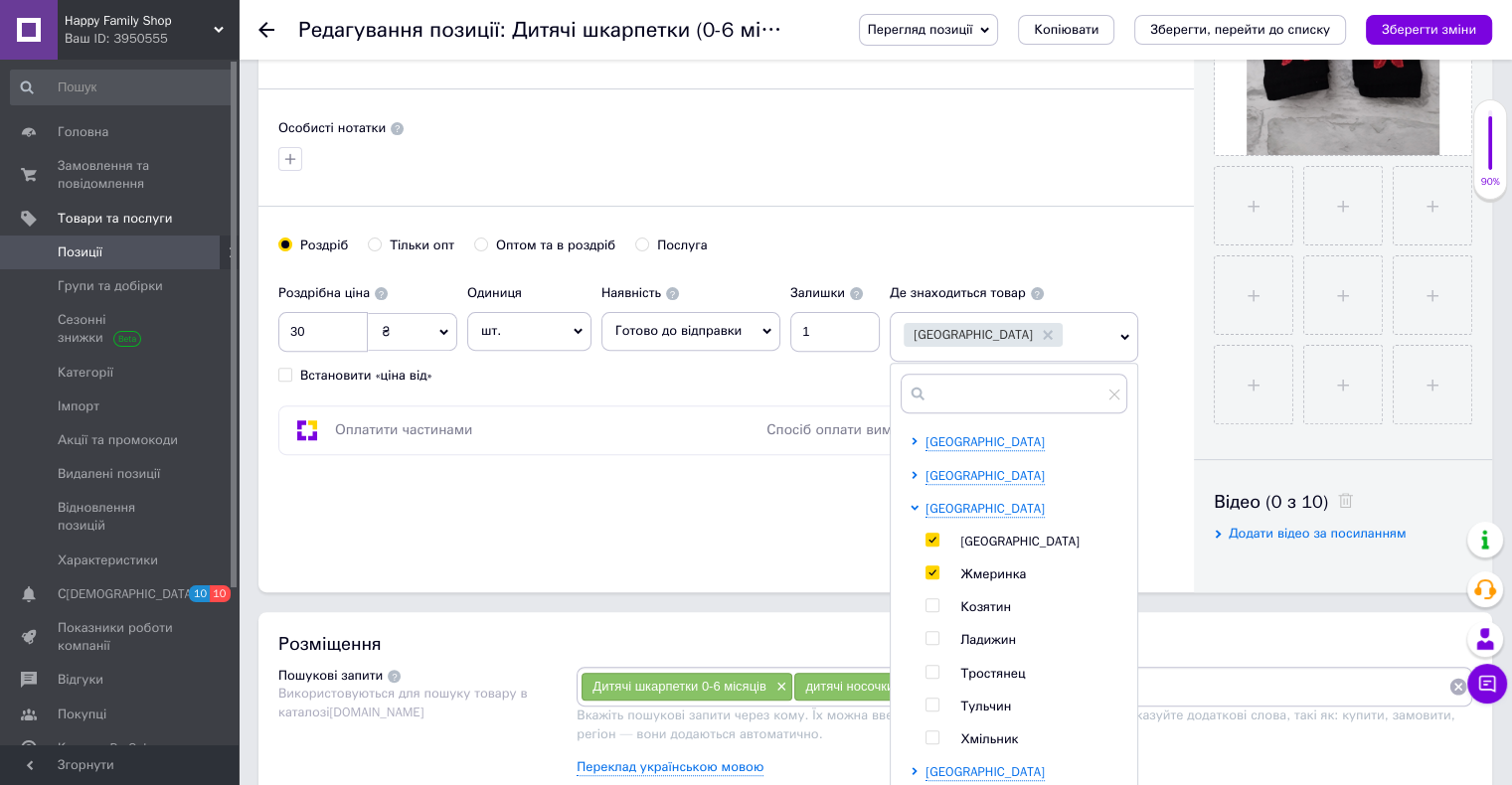 checkbox on "true" 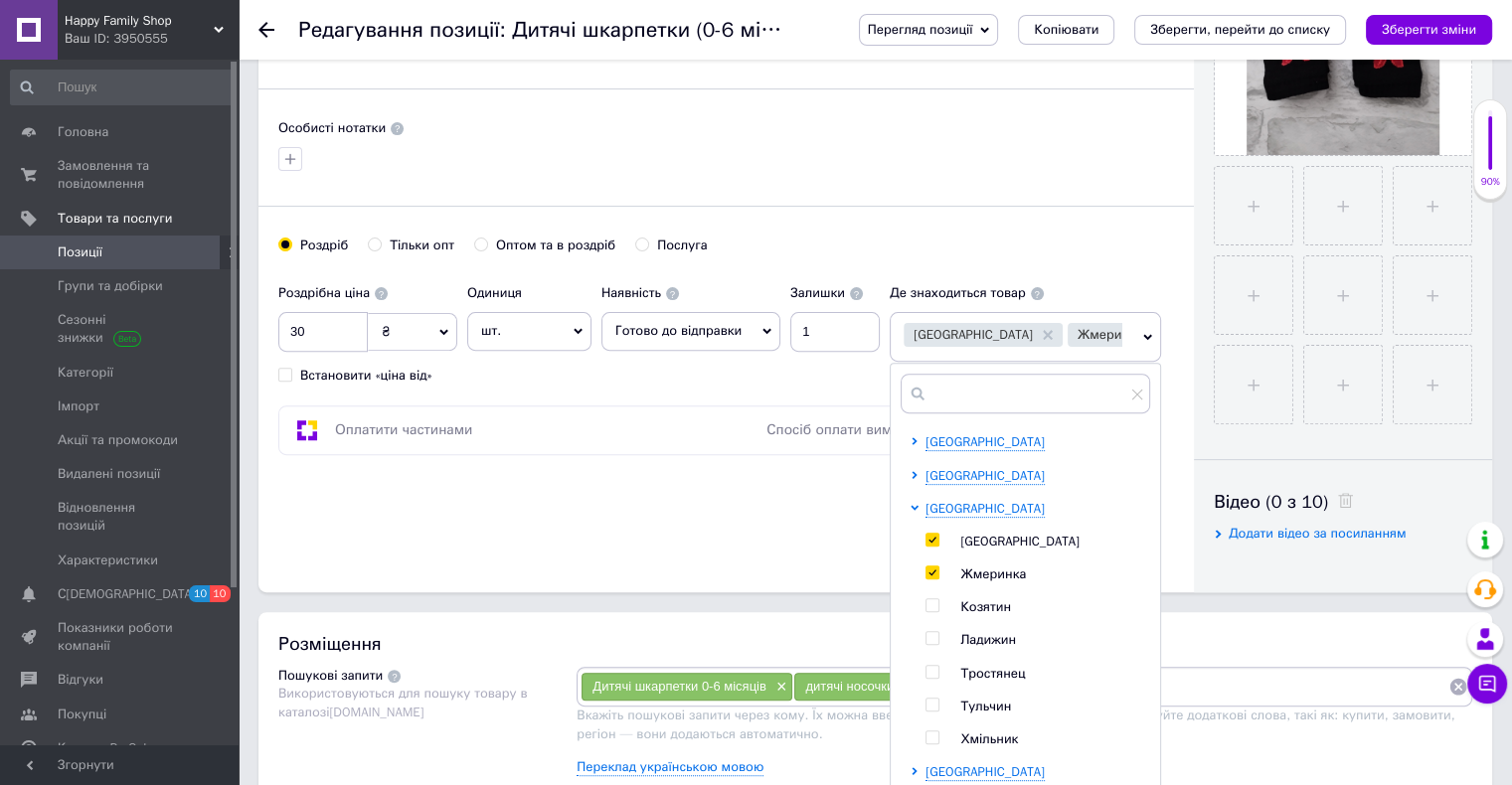 click on "Козятин" at bounding box center [985, 606] 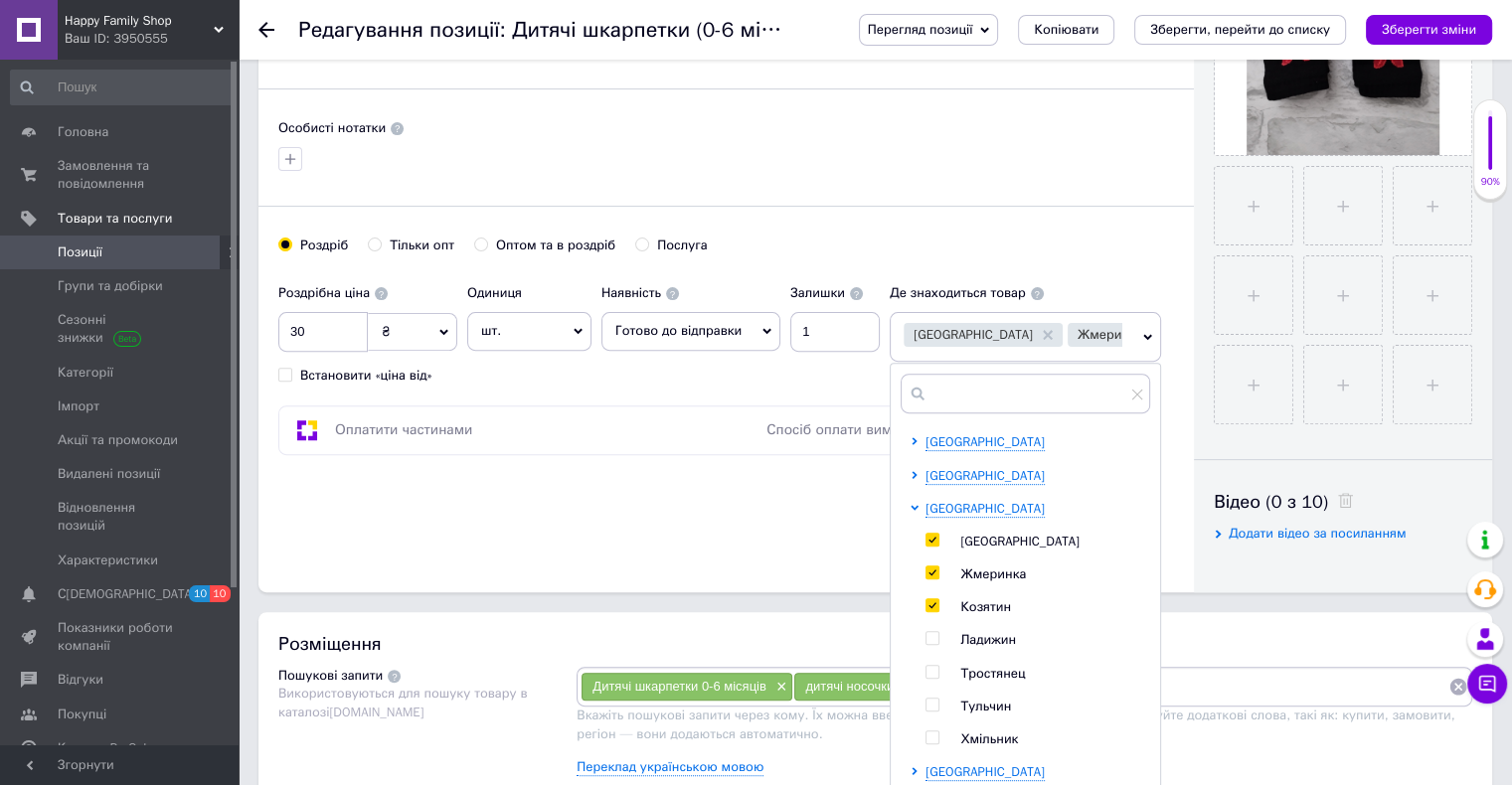 checkbox on "true" 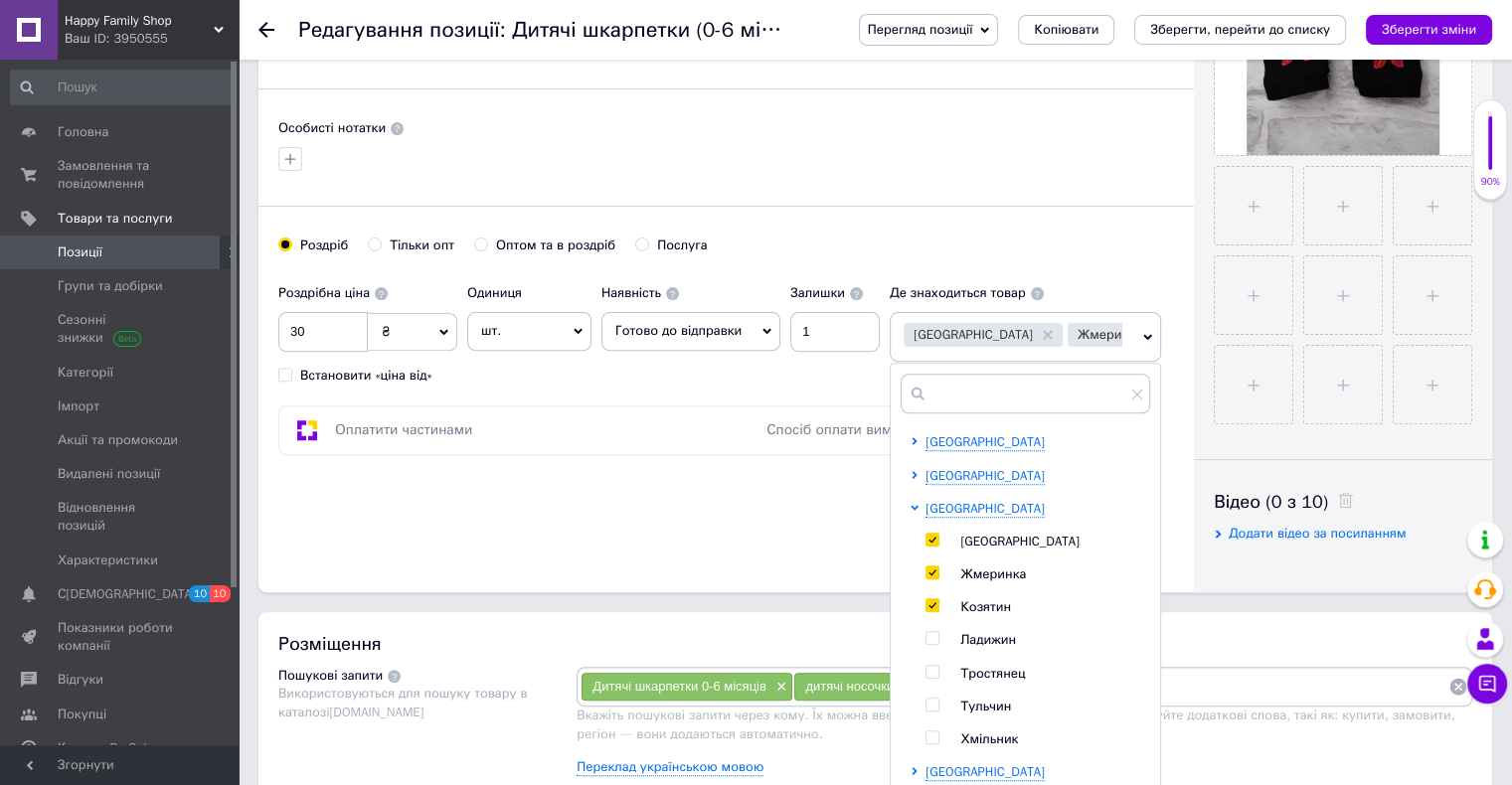 click on "Основна інформація Назва позиції (Російська) ✱ Дитячі шкарпетки (0-6 місяців) Код/Артикул Опис (Російська) ✱ Дитячі шкарпетки
Матеріал: 75% котон, 22% поліамід, 2% еластан
Розмір 8-10 (0-6 місяців)
Виробник Україна
Розширений текстовий редактор, 56FE3210-D16C-4832-AAE8-3FCB53B079F4 Панель інструментів редактора Форматування Форматування Розмір Розмір   Жирний  Сполучення клавіш Ctrl+B   Курсив  Сполучення клавіш Ctrl+I   Підкреслений  Сполучення клавіш Ctrl+U   Видалити форматування   Повернути  Сполучення клавіш Ctrl+Z   Вставити/видалити нумерований список     По лівому краю" at bounding box center [726, 38] 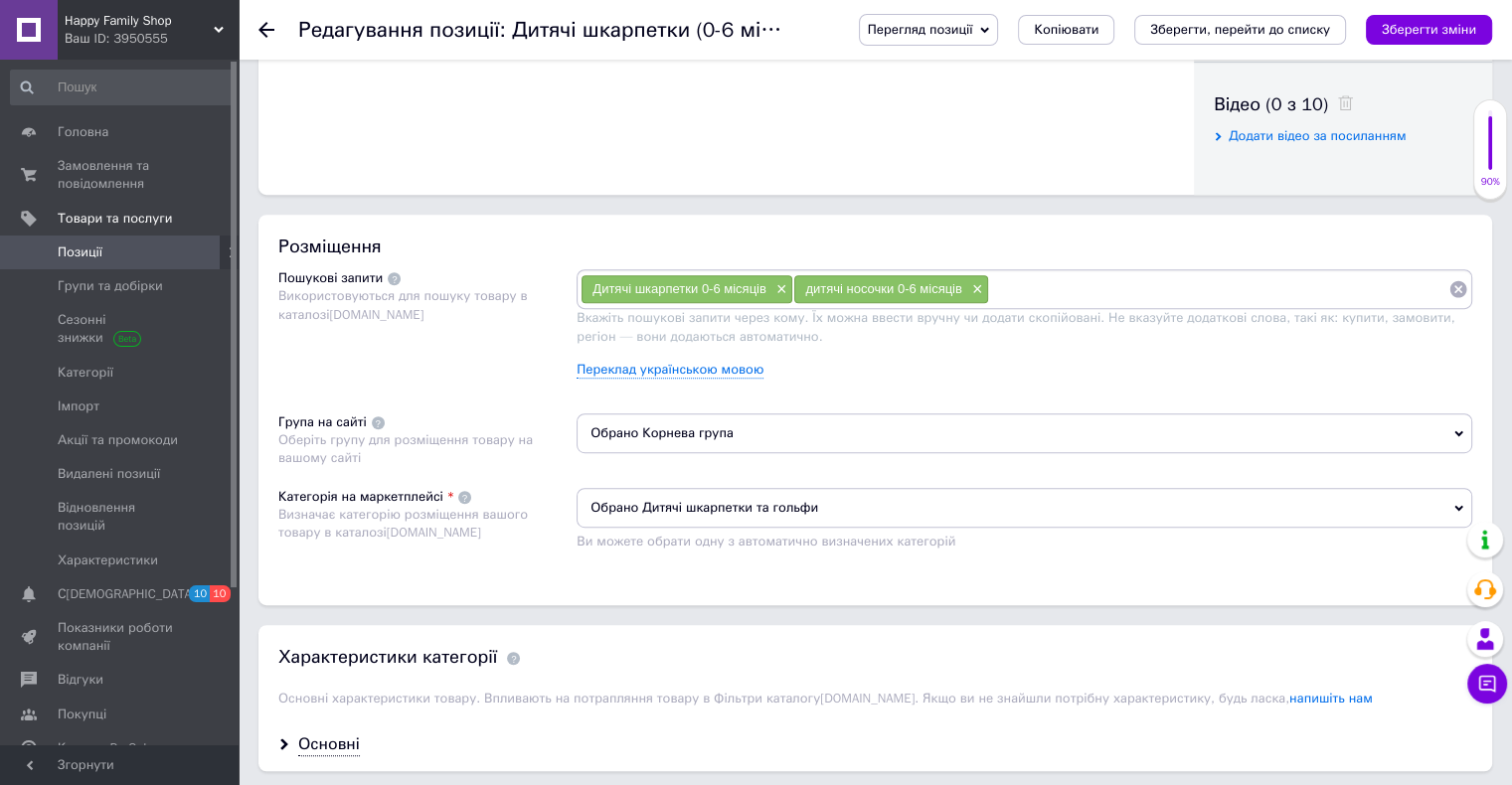 scroll, scrollTop: 1192, scrollLeft: 0, axis: vertical 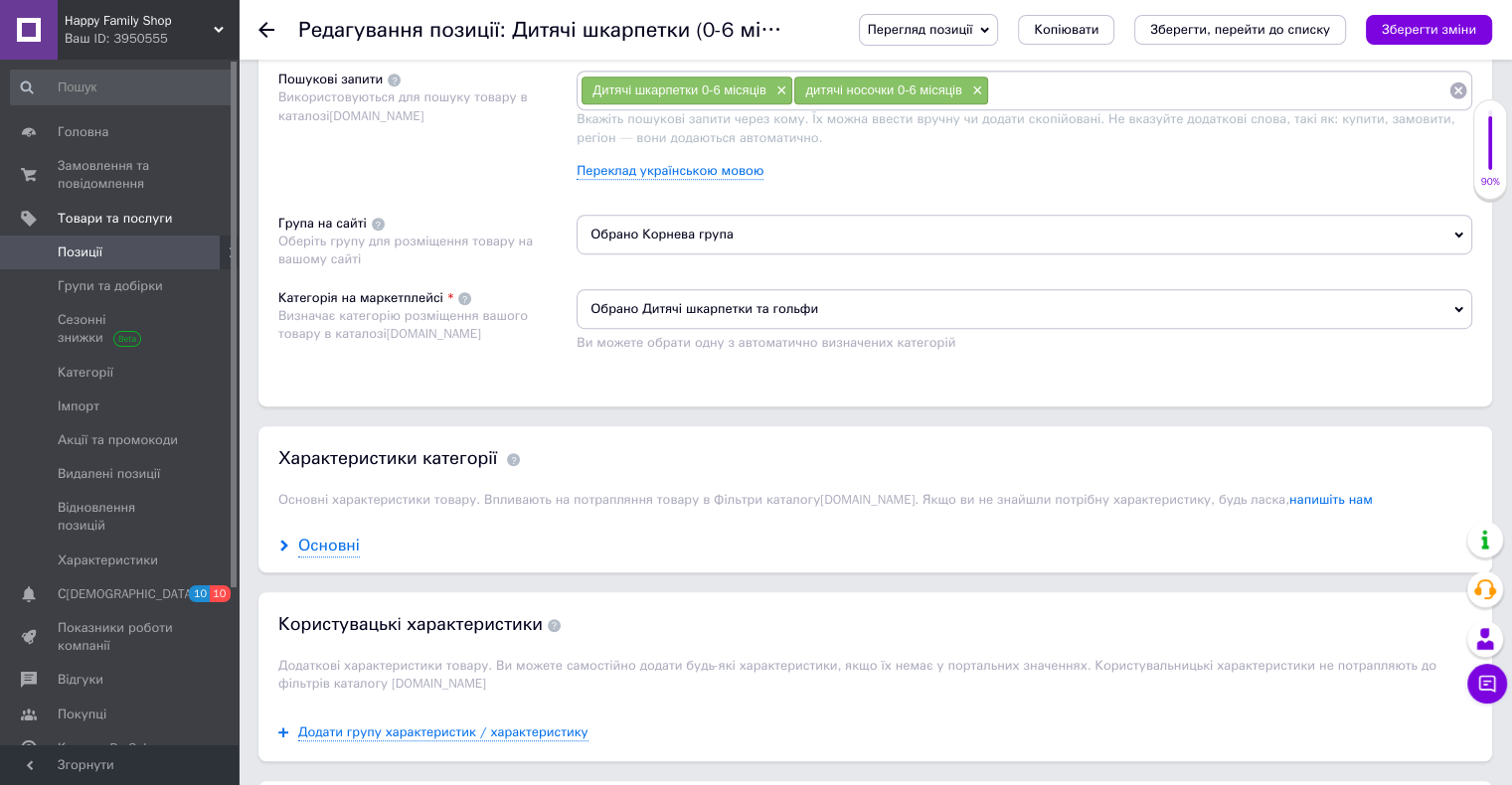 click on "Основні" at bounding box center (329, 546) 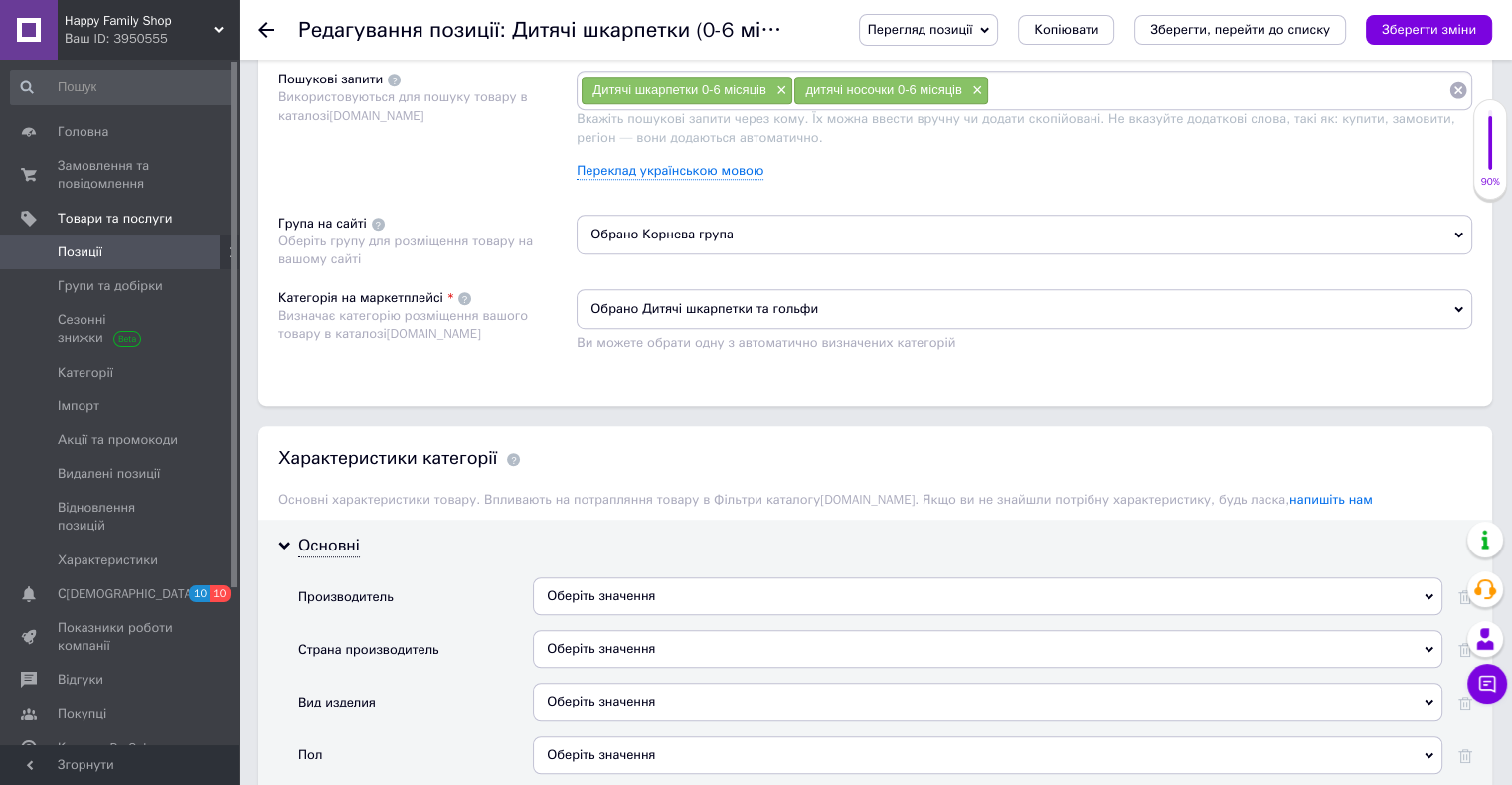 click on "Оберіть значення" at bounding box center (987, 596) 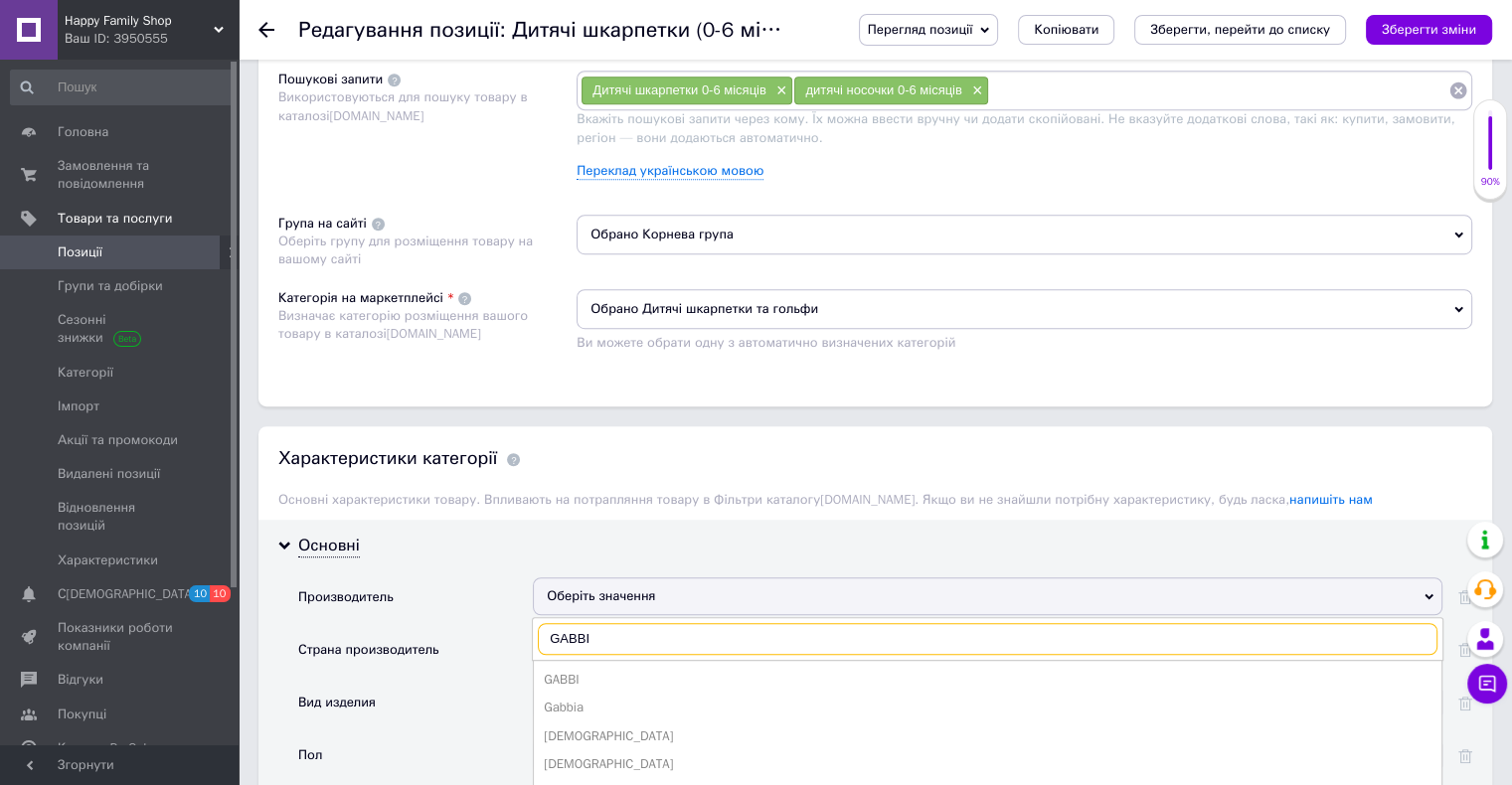type on "GABBI" 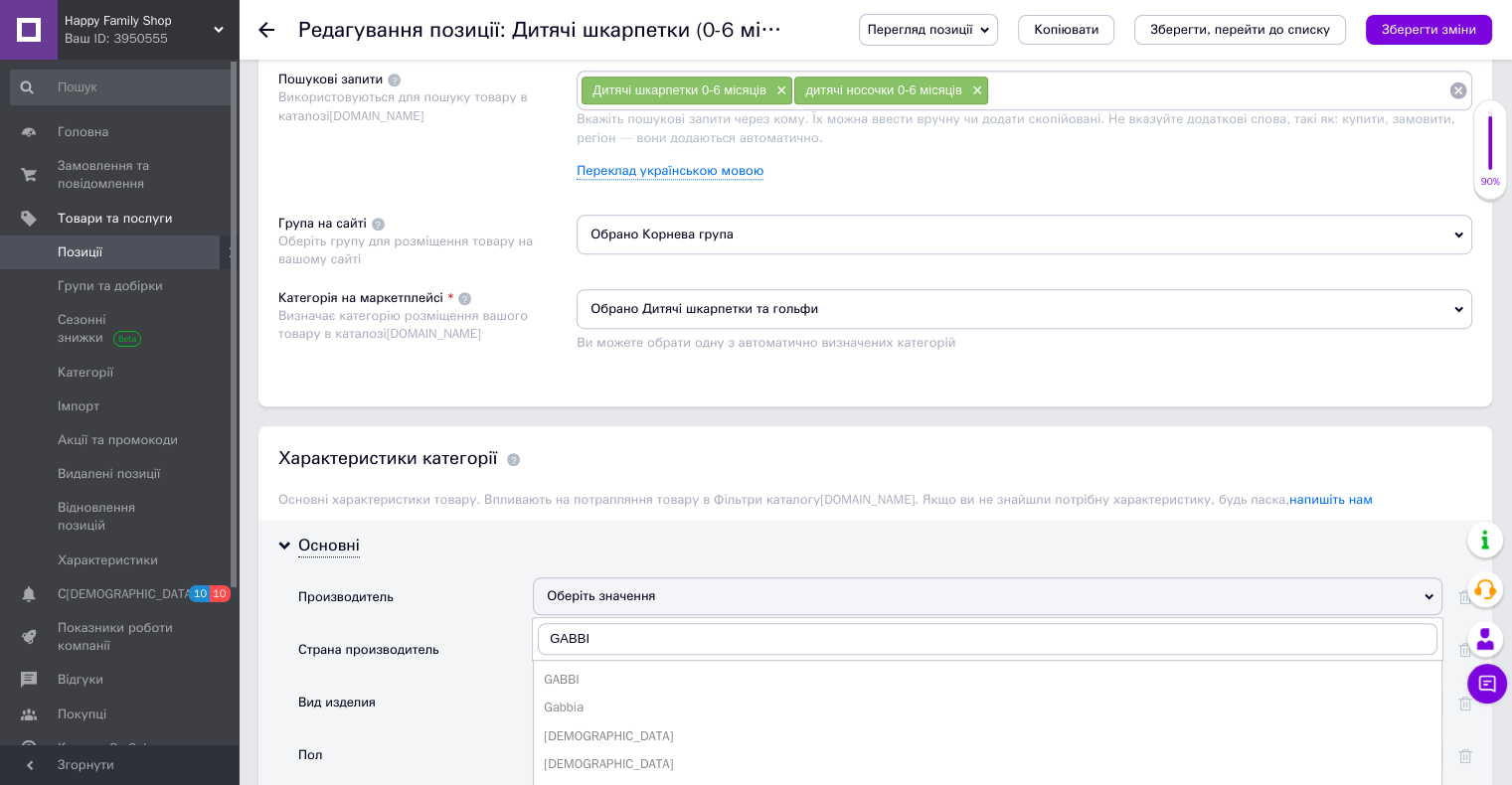 click on "GABBI" at bounding box center (987, 680) 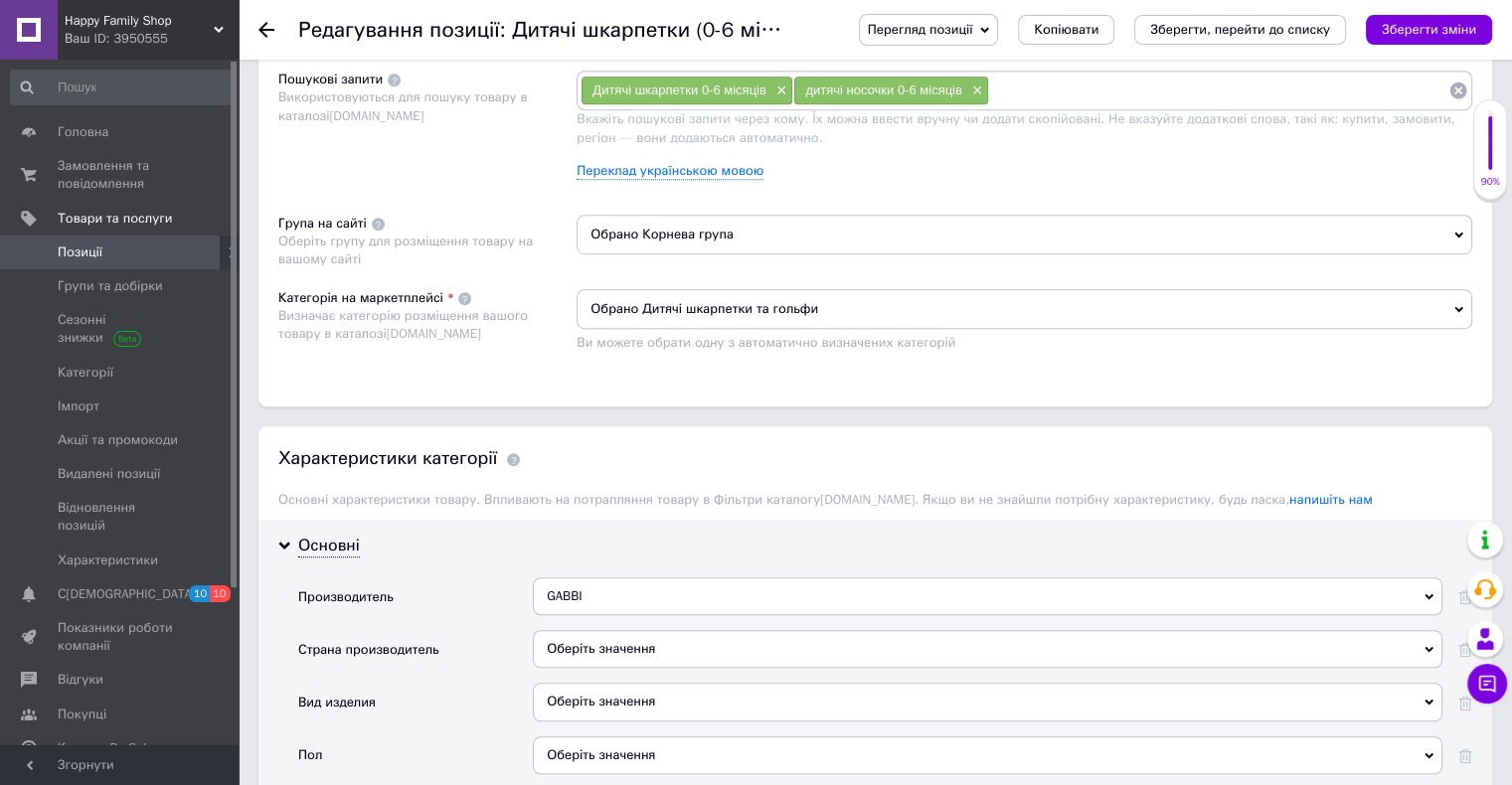 click on "Оберіть значення" at bounding box center (987, 649) 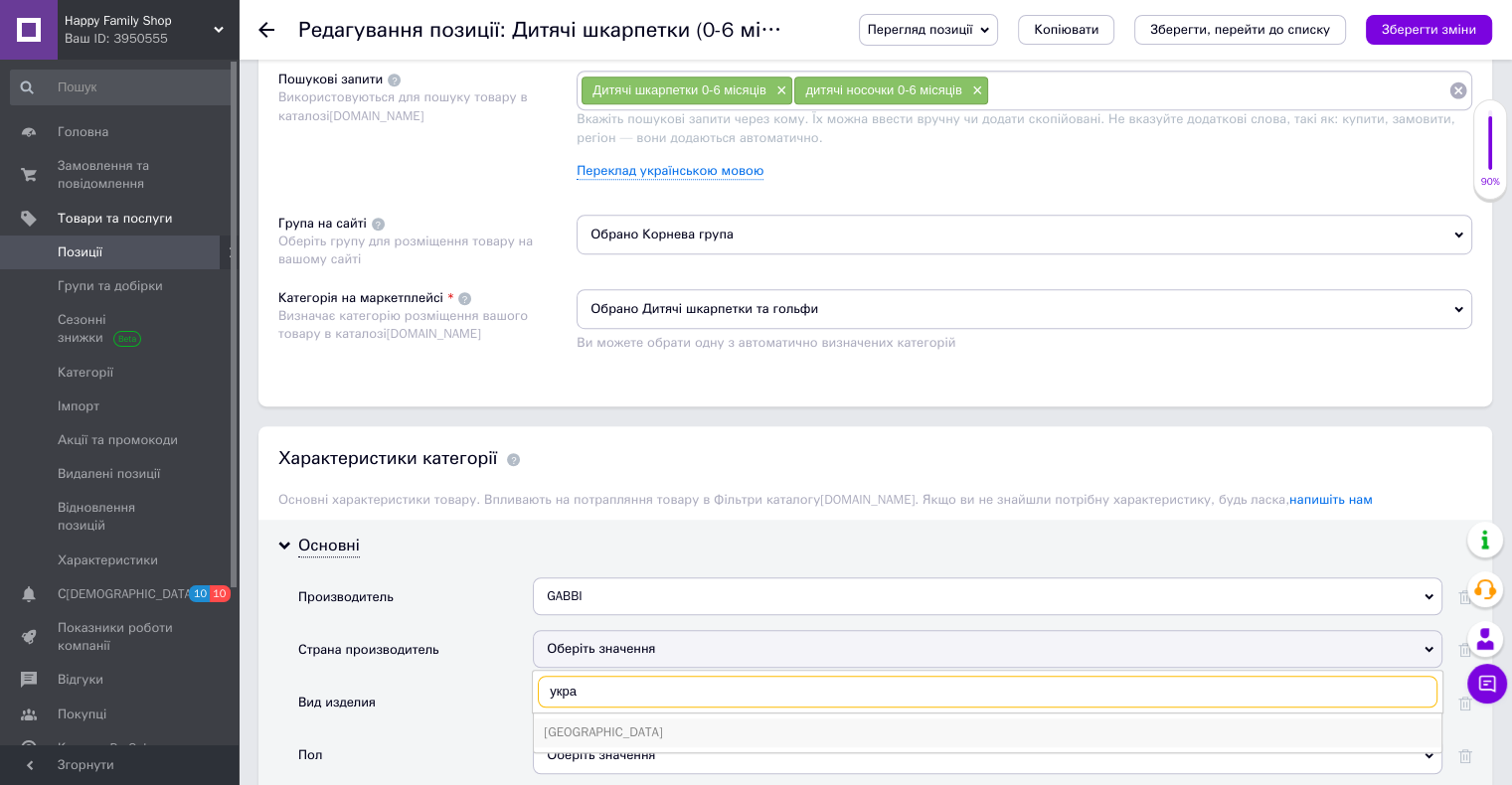 type on "укра" 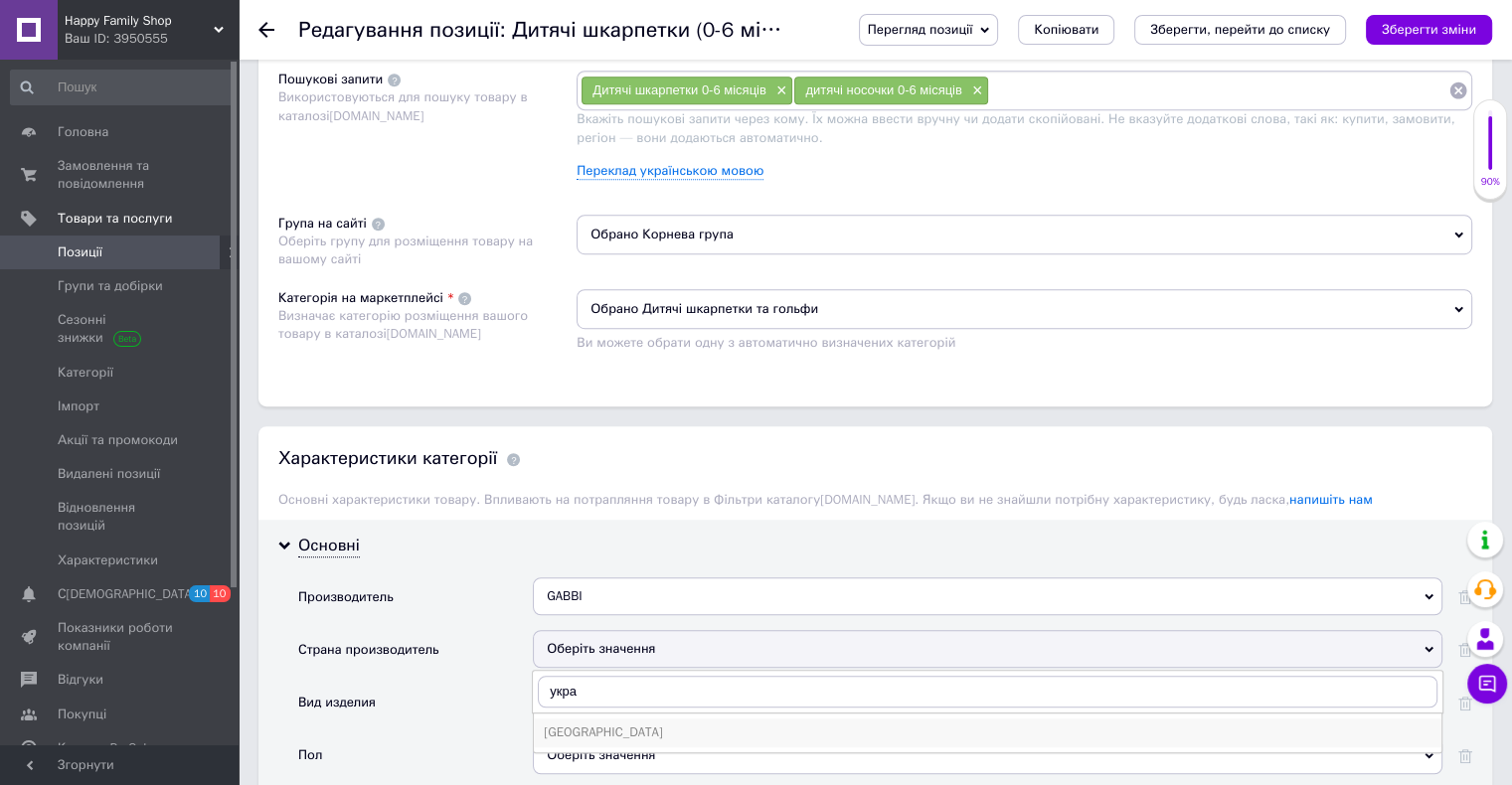 click on "[GEOGRAPHIC_DATA]" at bounding box center [987, 732] 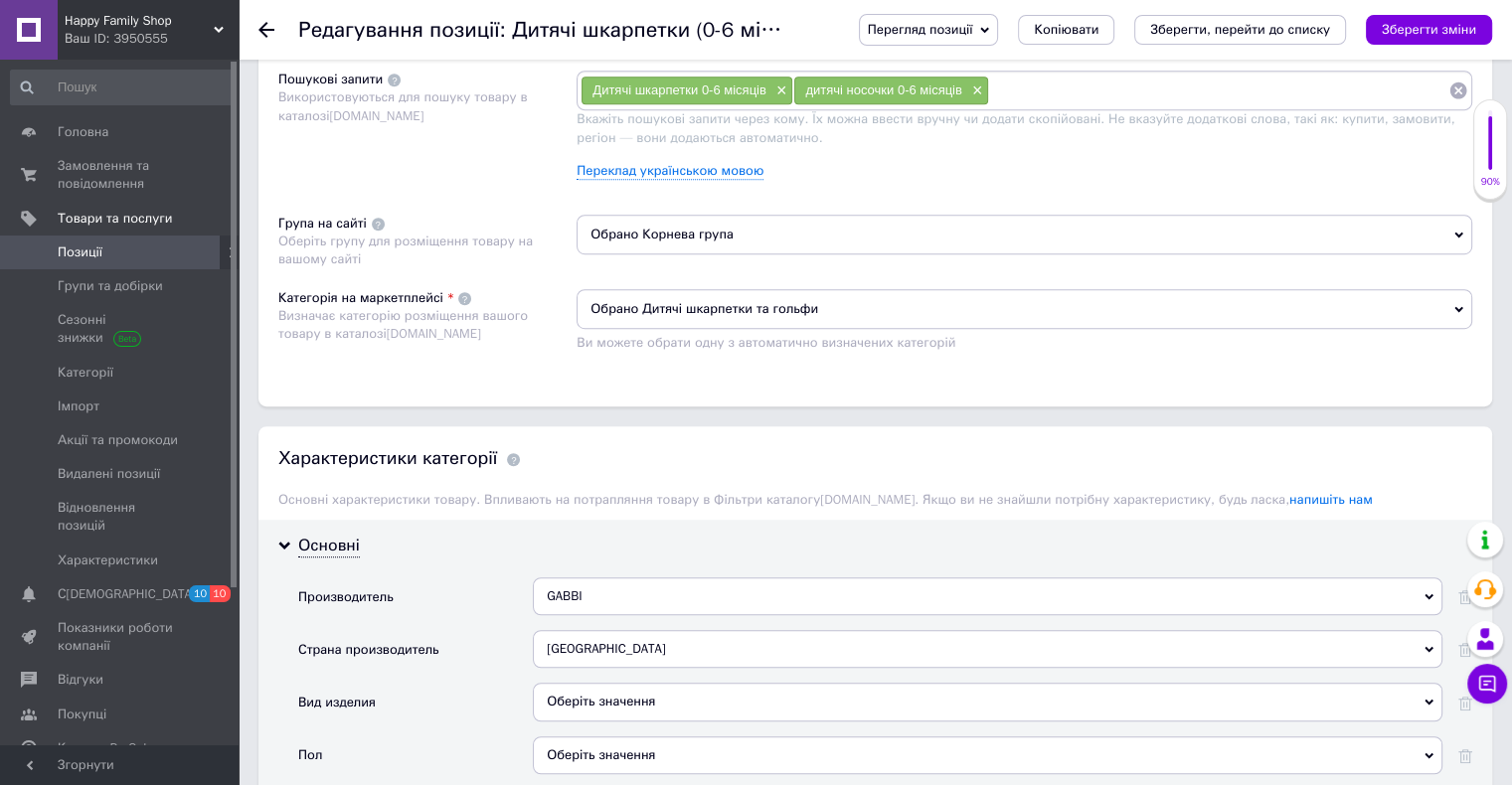 click on "Оберіть значення" at bounding box center (987, 702) 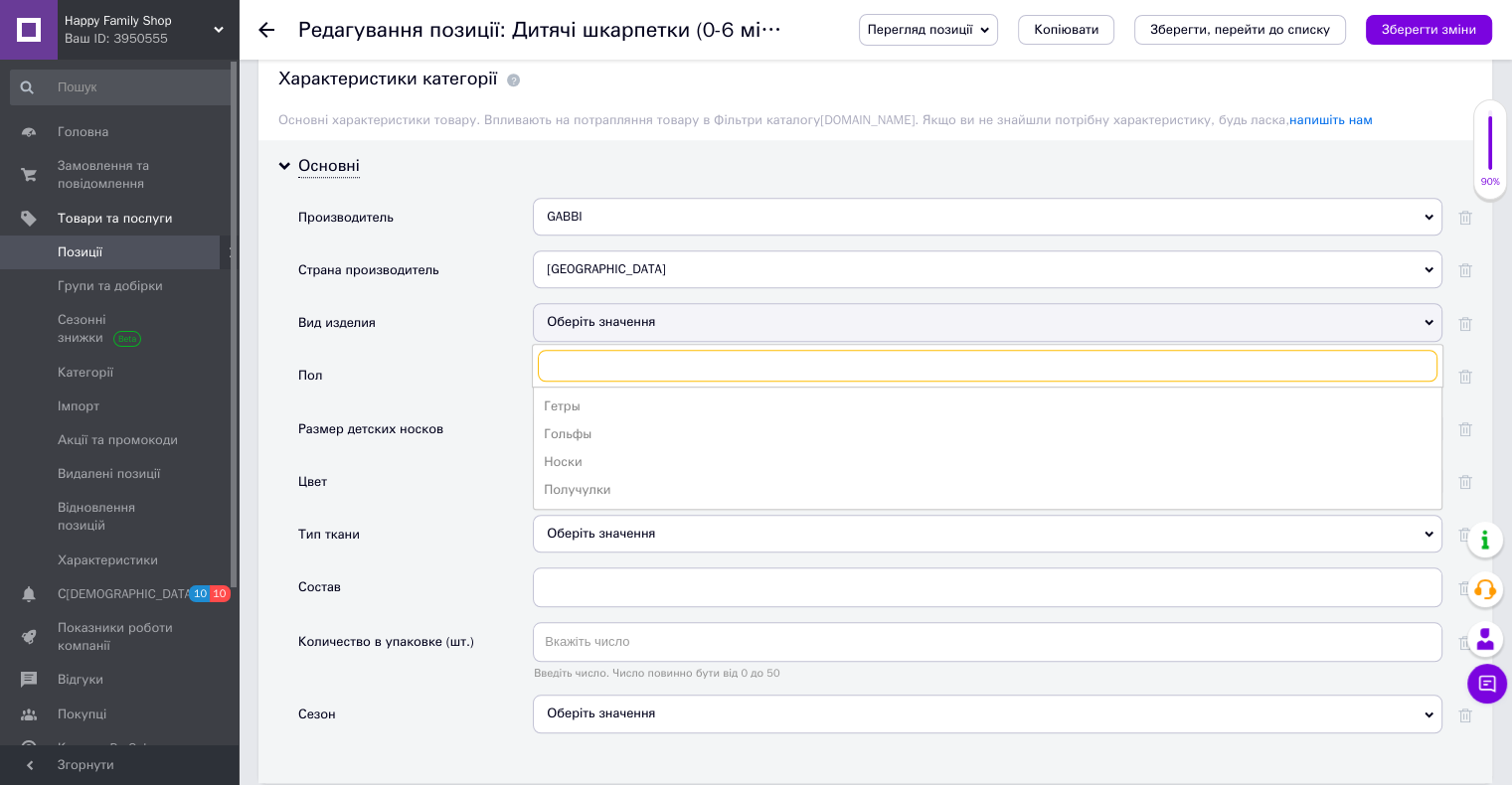 scroll, scrollTop: 1590, scrollLeft: 0, axis: vertical 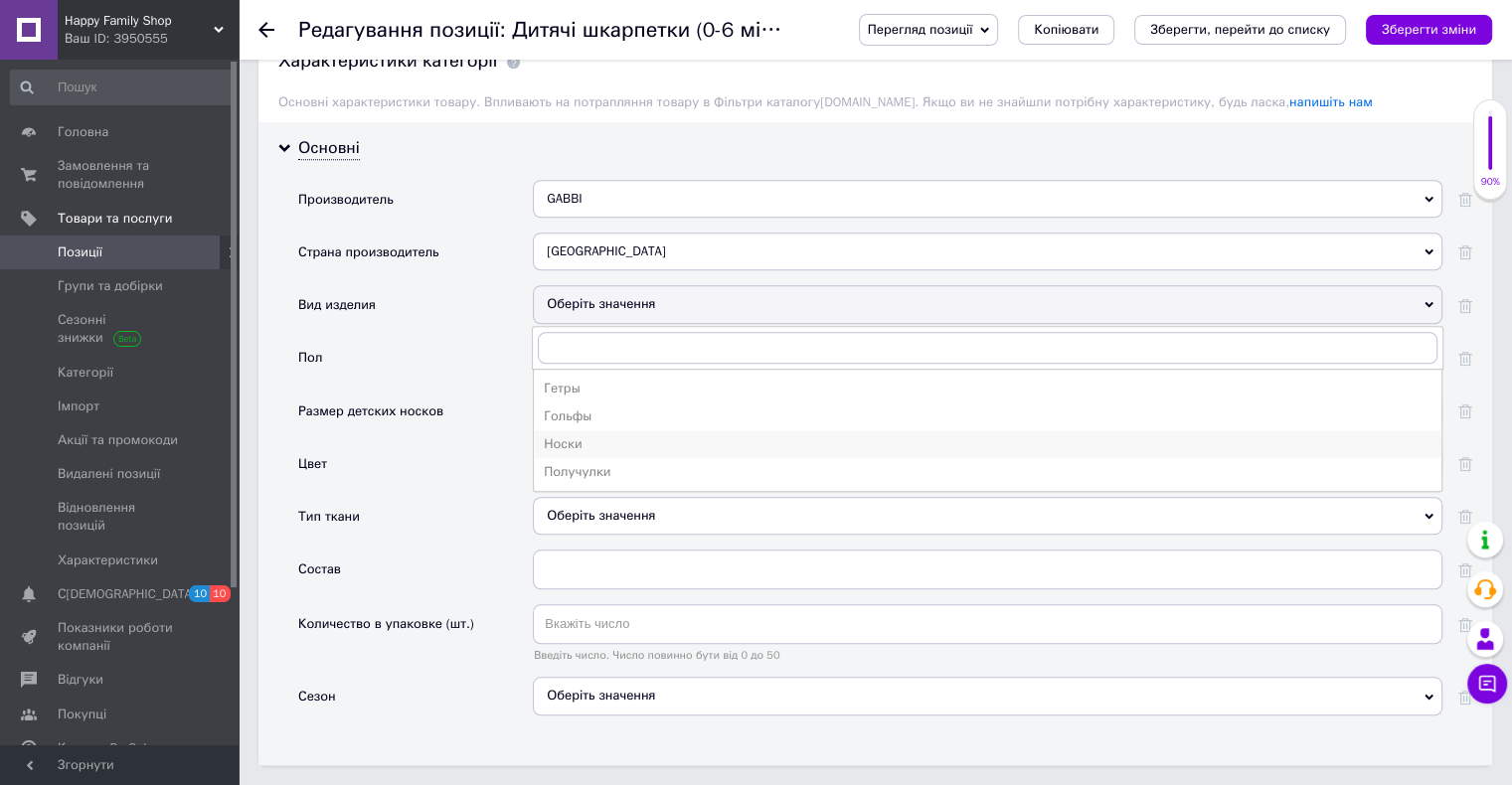 click on "Носки" at bounding box center (987, 444) 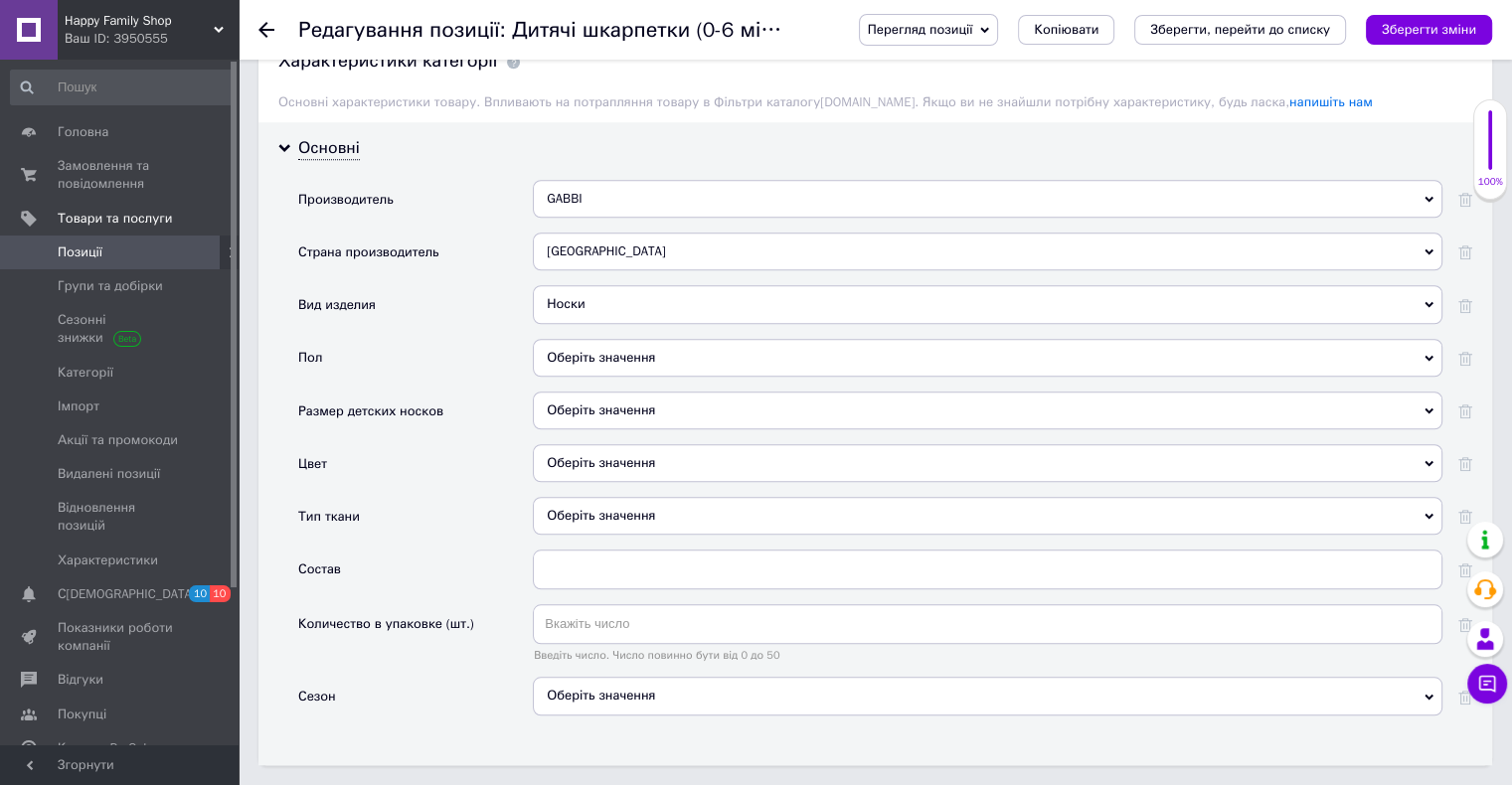click on "Оберіть значення" at bounding box center (987, 358) 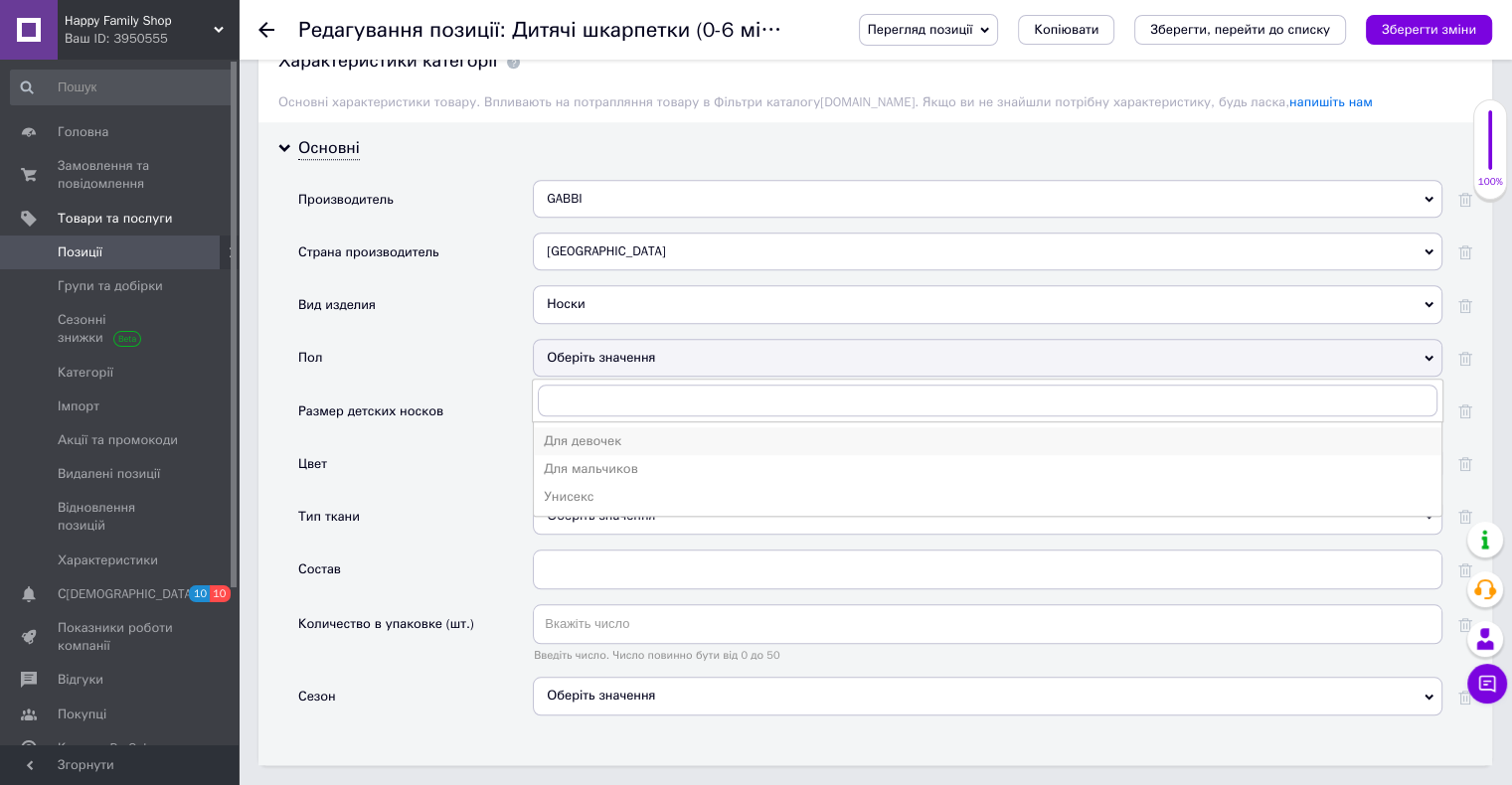 click on "Для девочек" at bounding box center [987, 441] 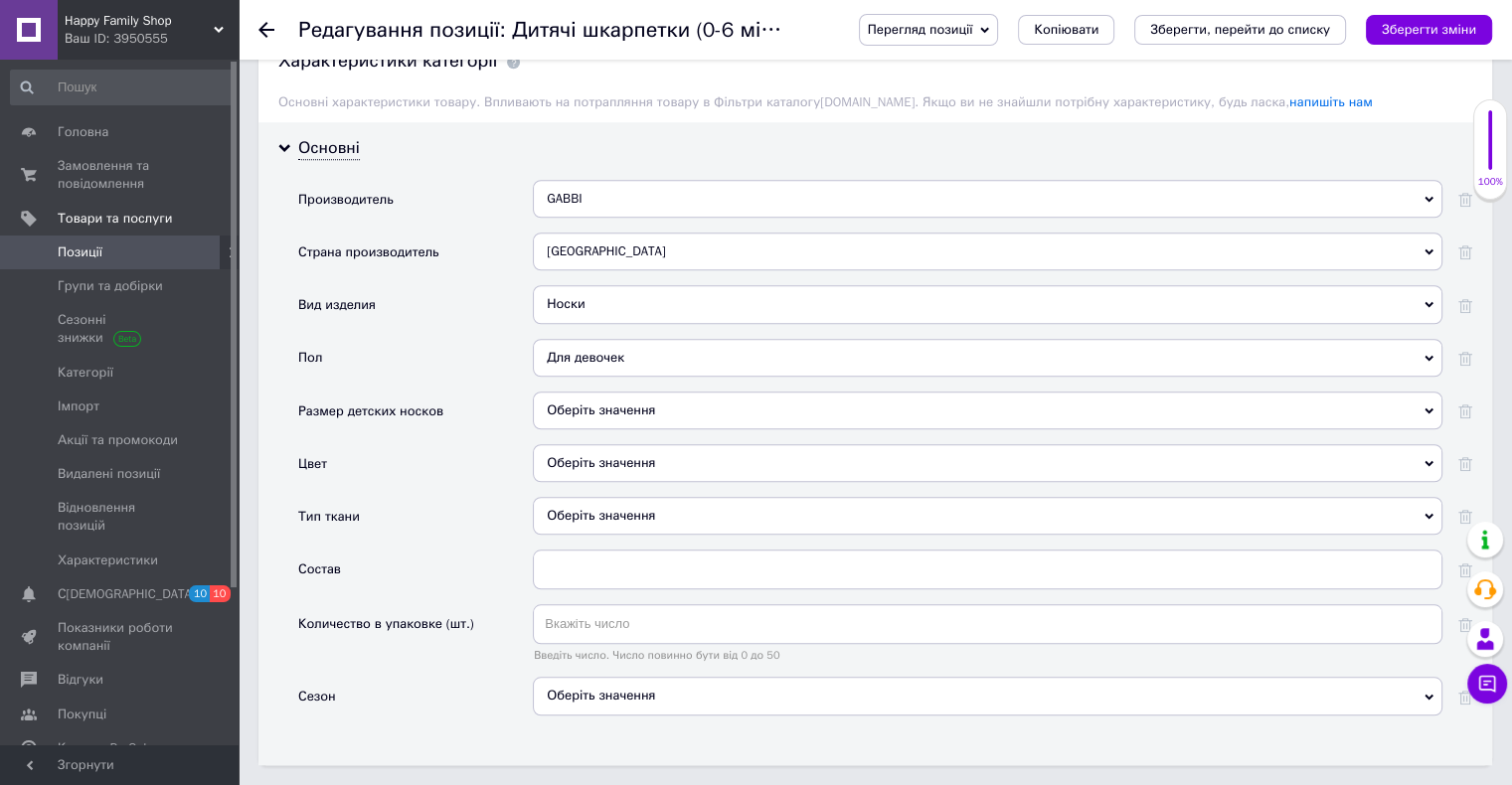 click on "Оберіть значення" at bounding box center (987, 410) 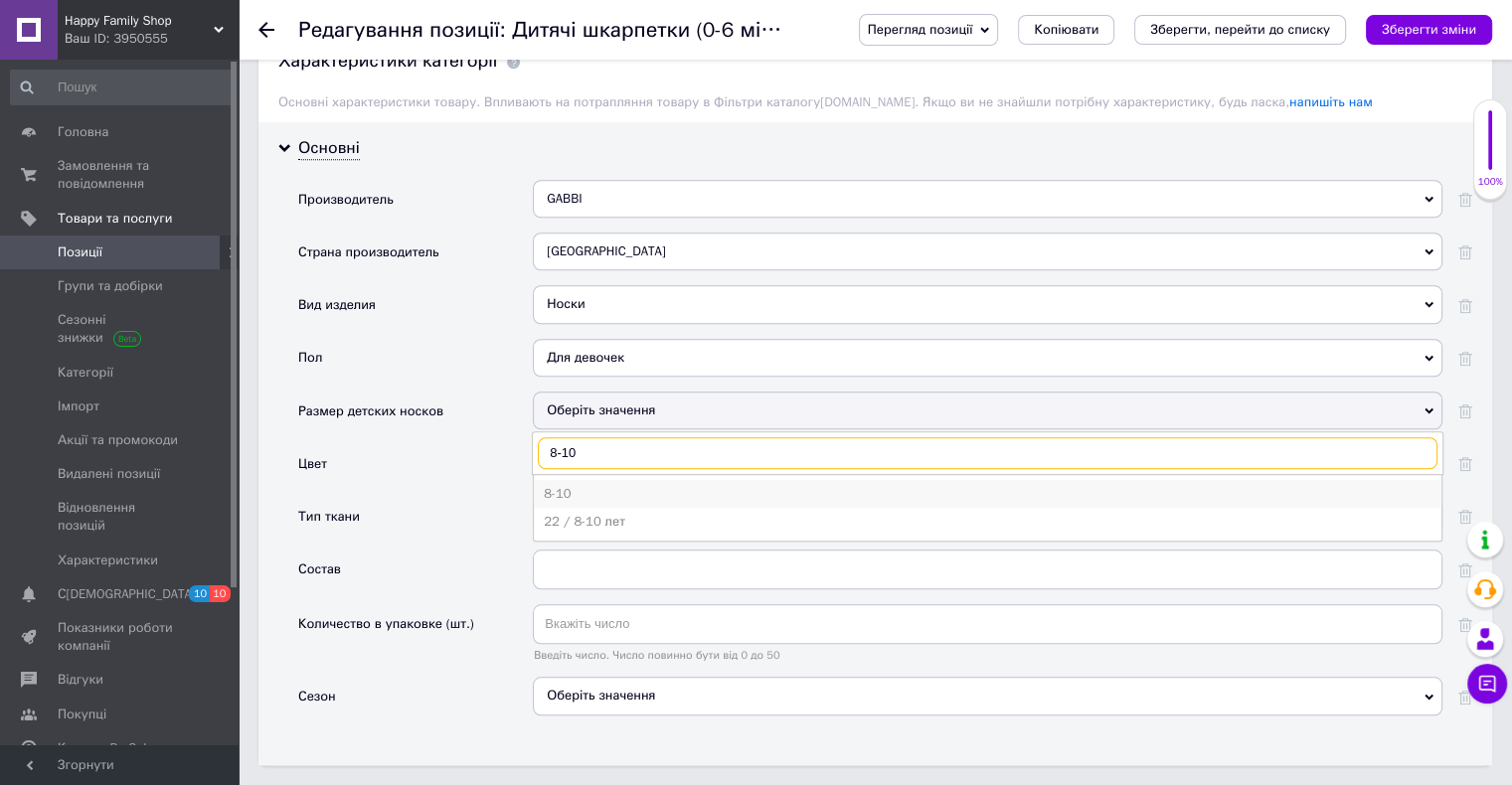 type on "8-10" 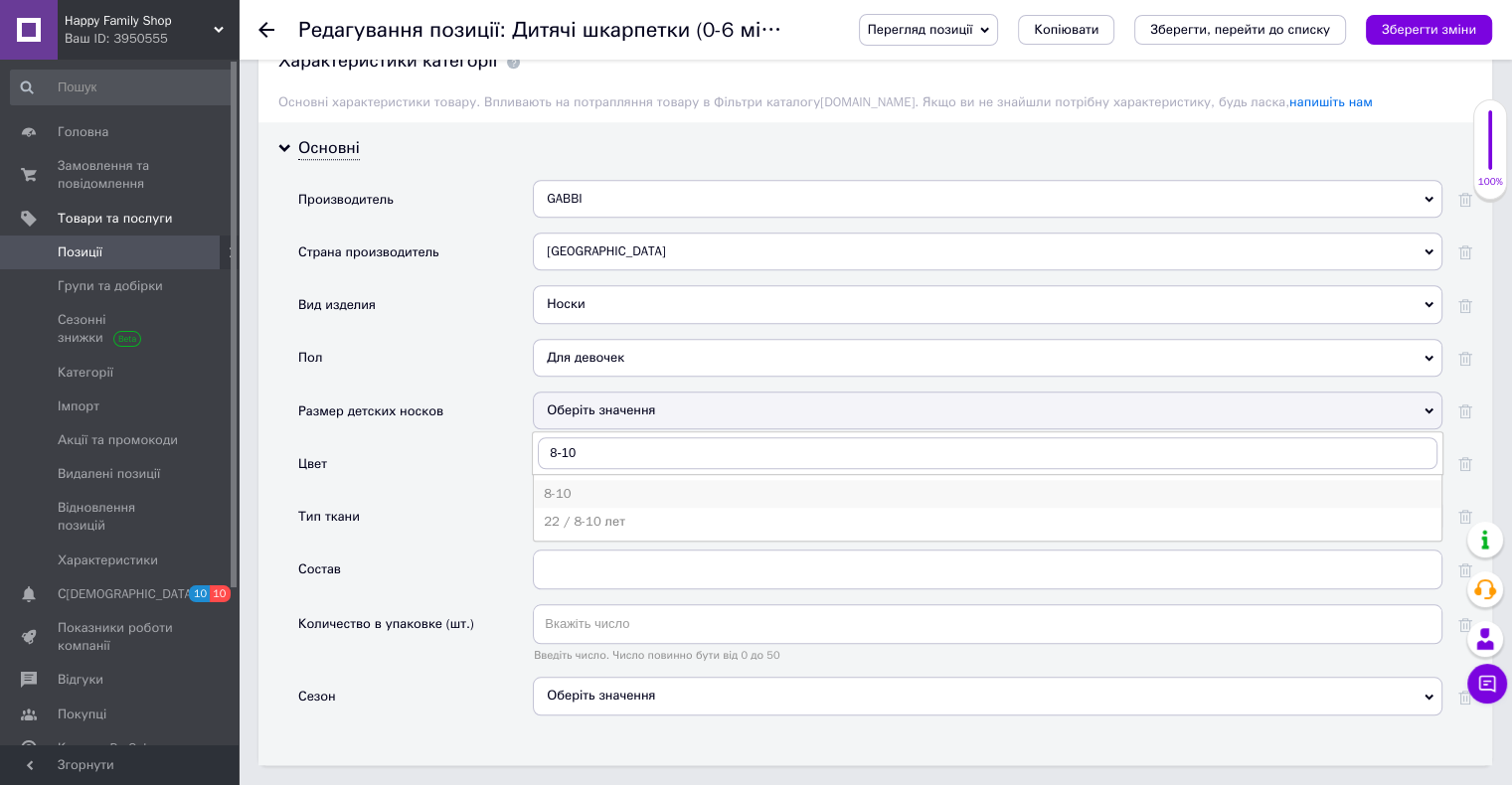 click on "8-10" at bounding box center [987, 494] 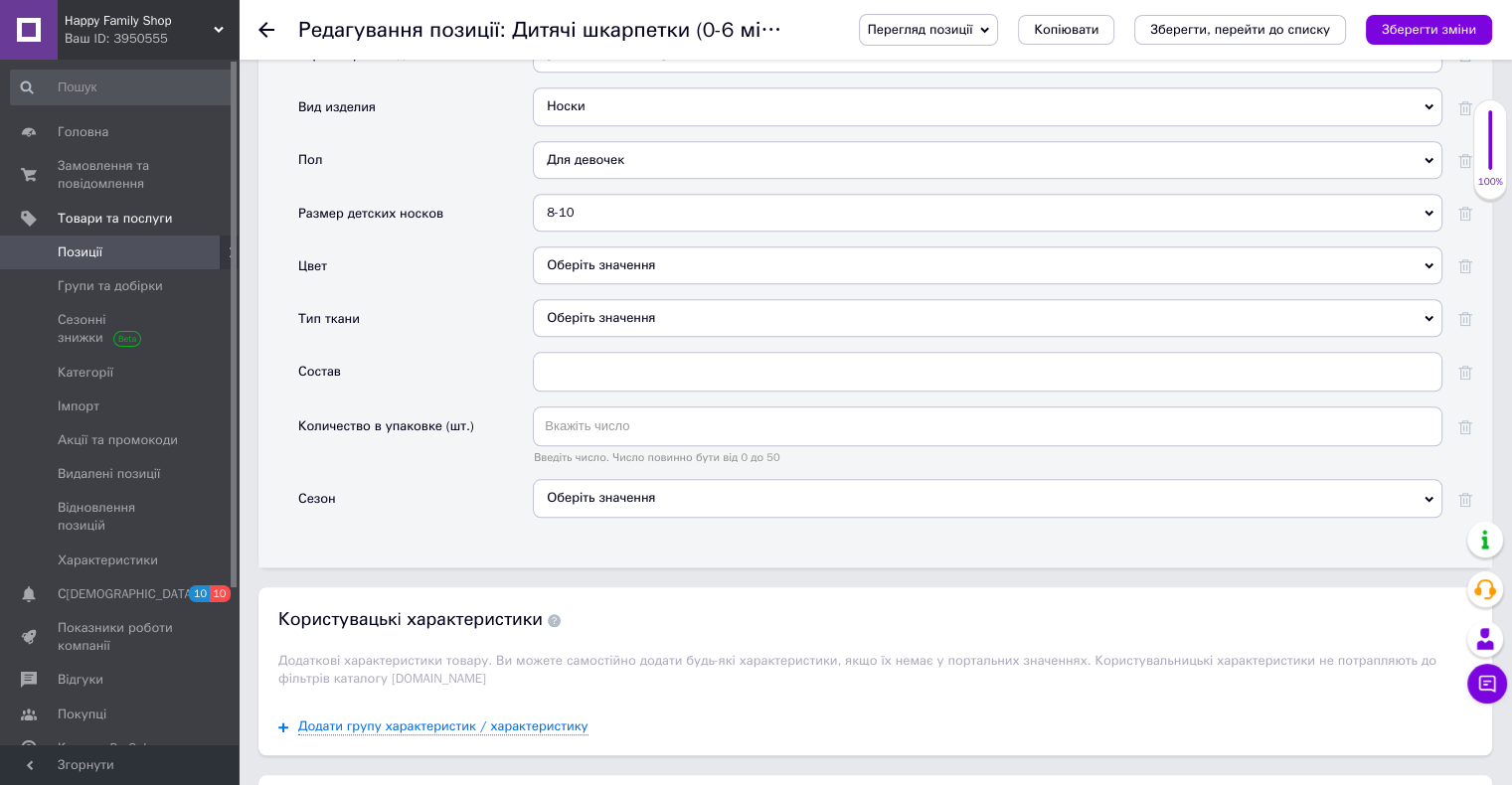 scroll, scrollTop: 1789, scrollLeft: 0, axis: vertical 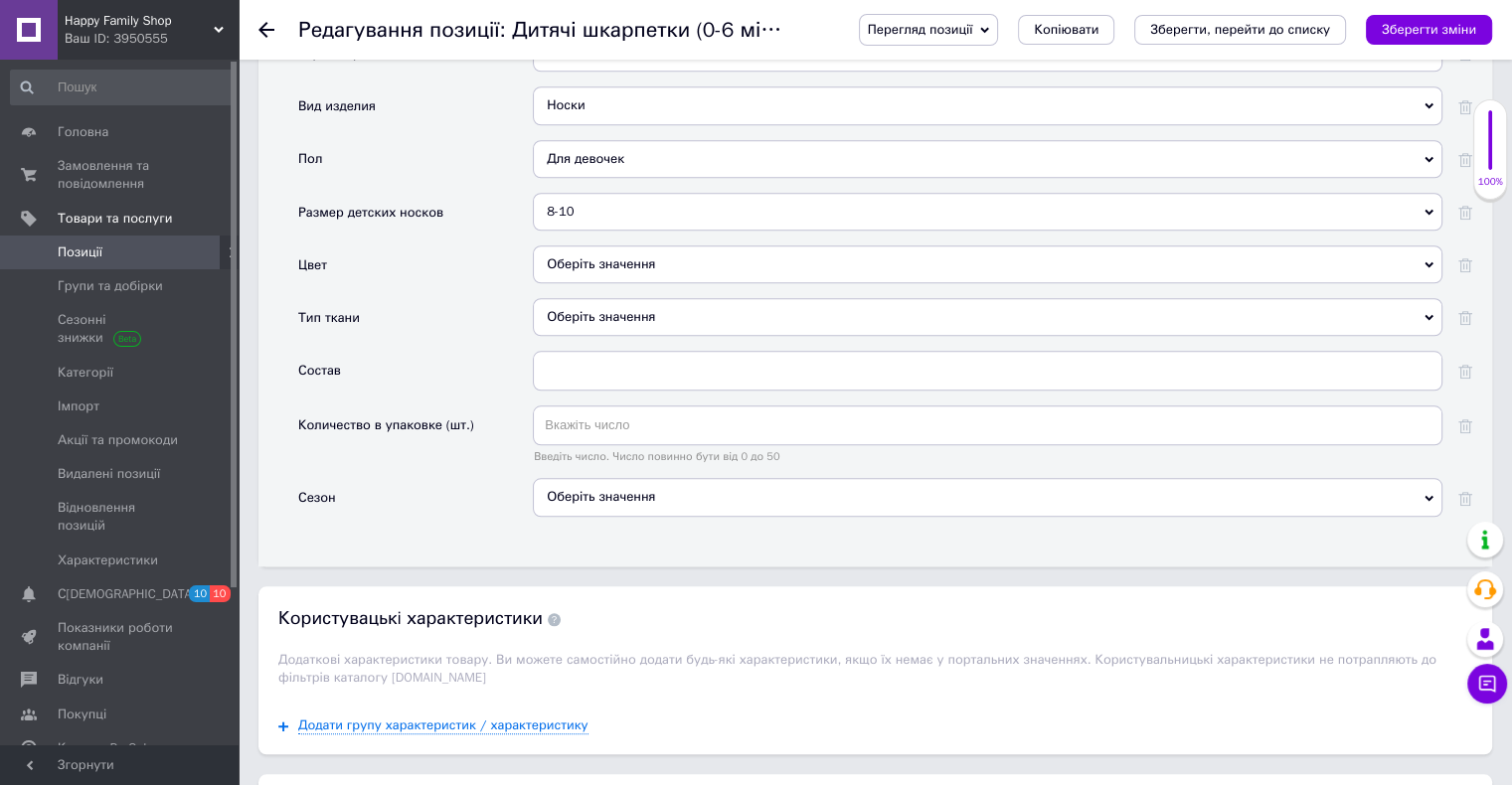click on "Оберіть значення" at bounding box center [987, 264] 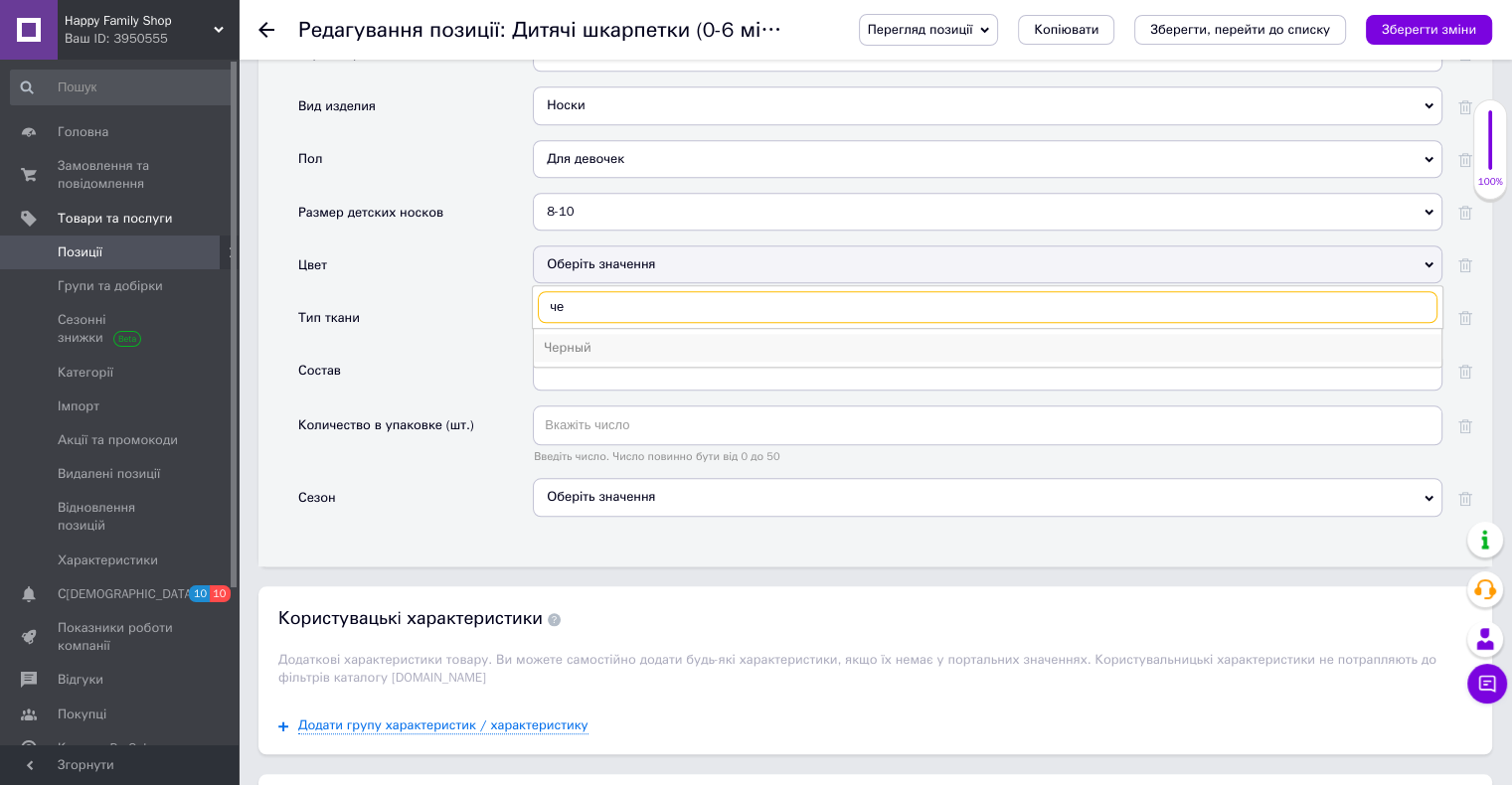 type on "че" 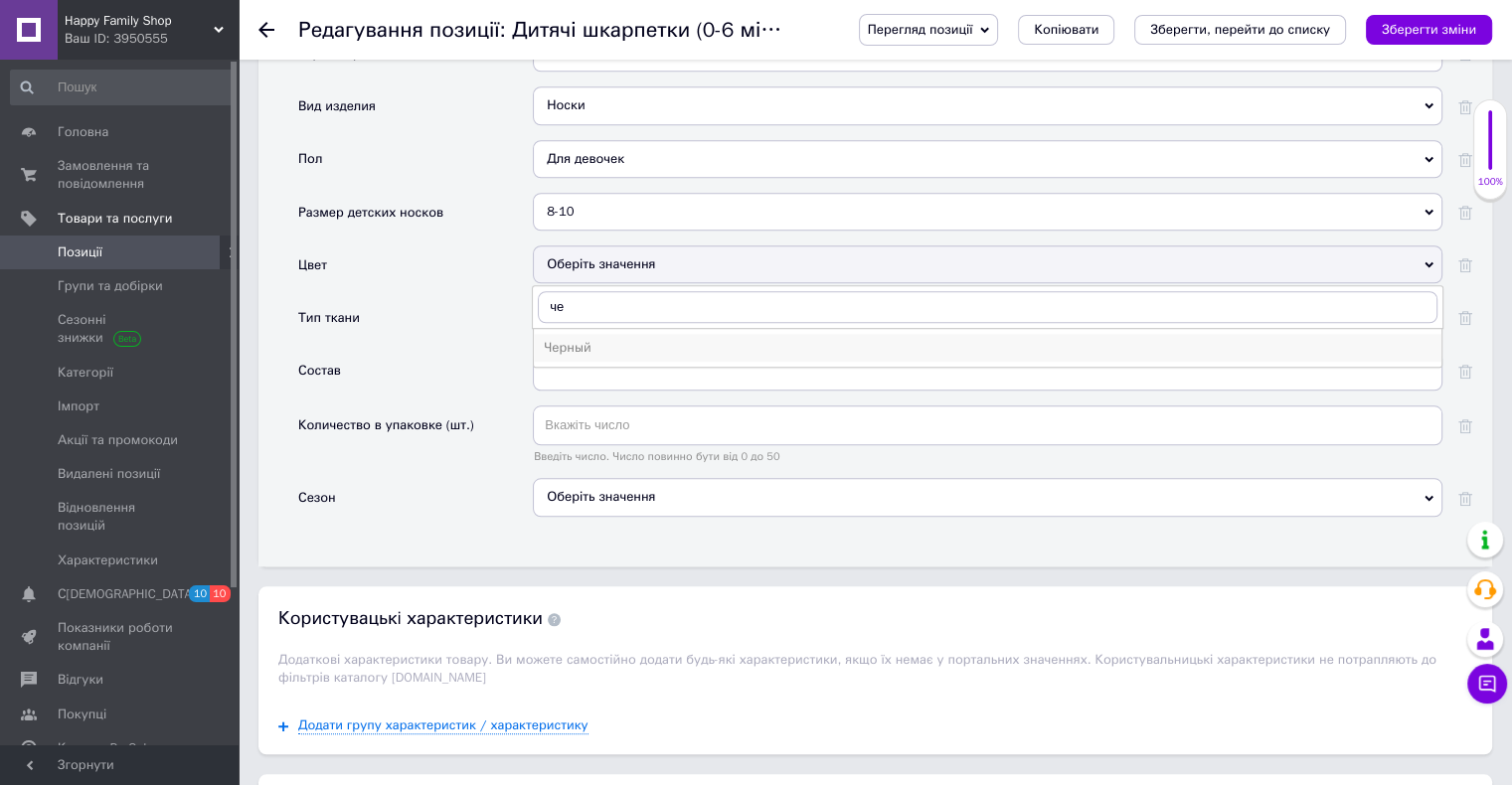 click on "Черный" at bounding box center (987, 348) 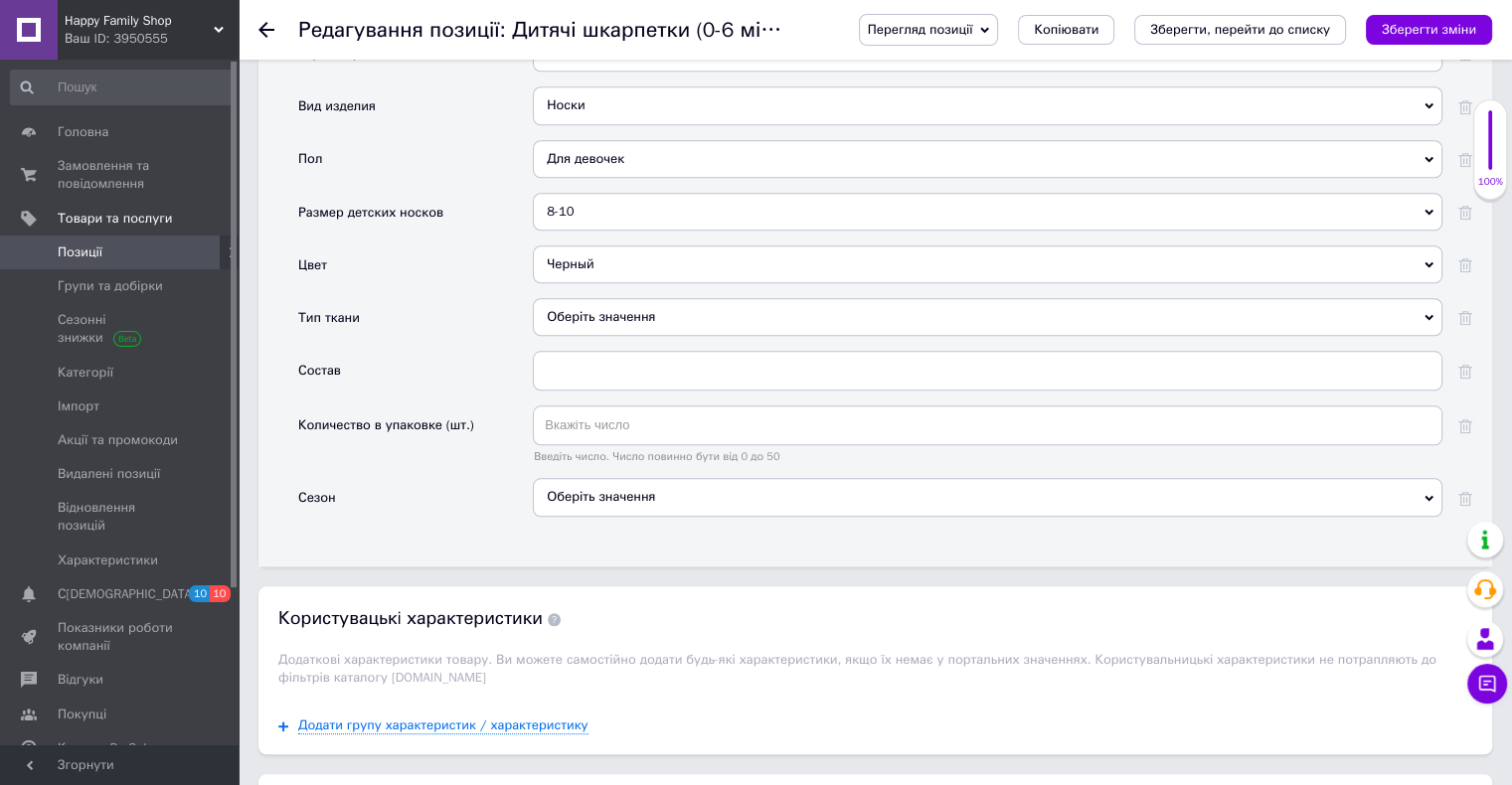 click on "Оберіть значення" at bounding box center [987, 317] 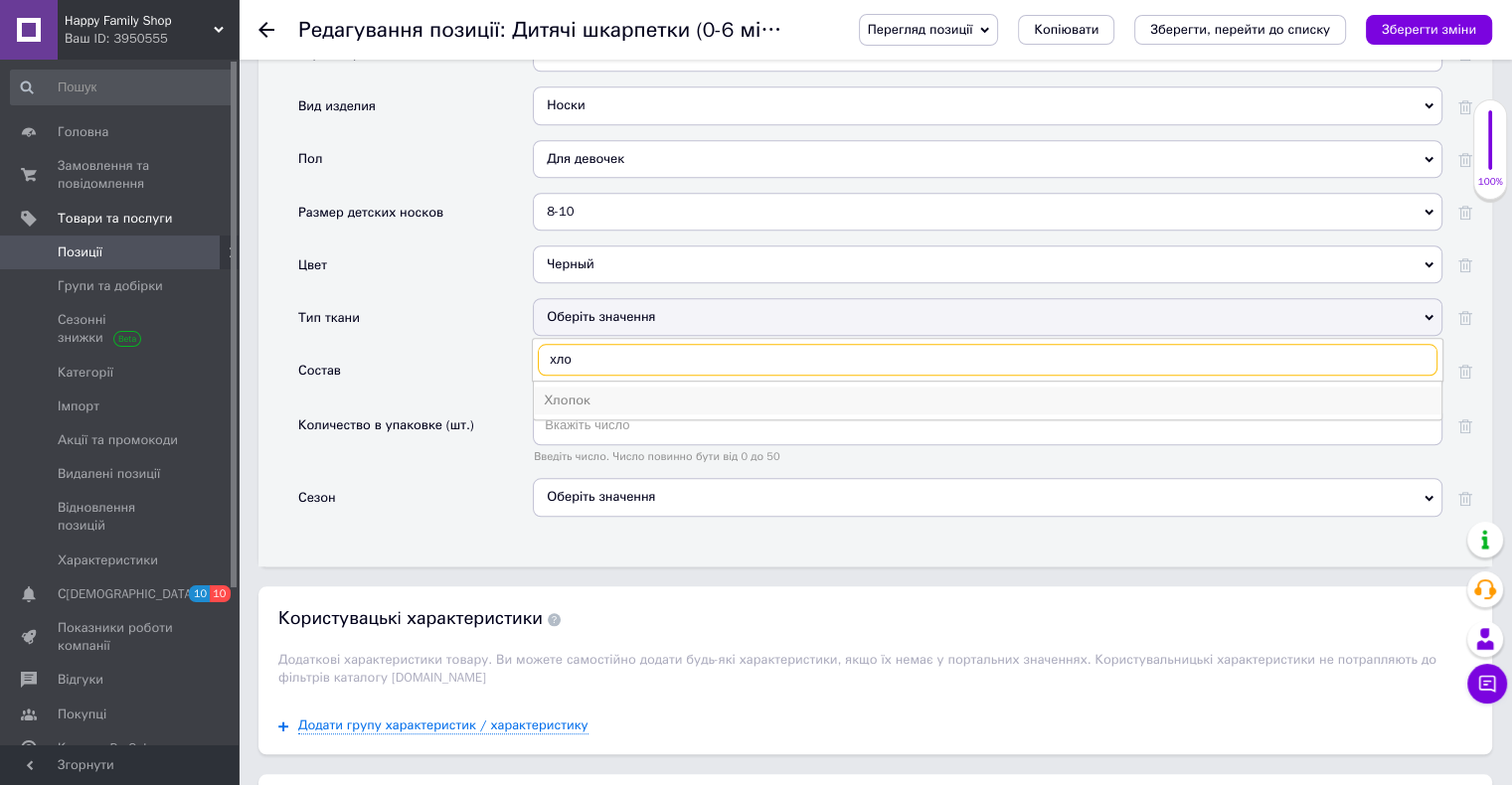 type on "хло" 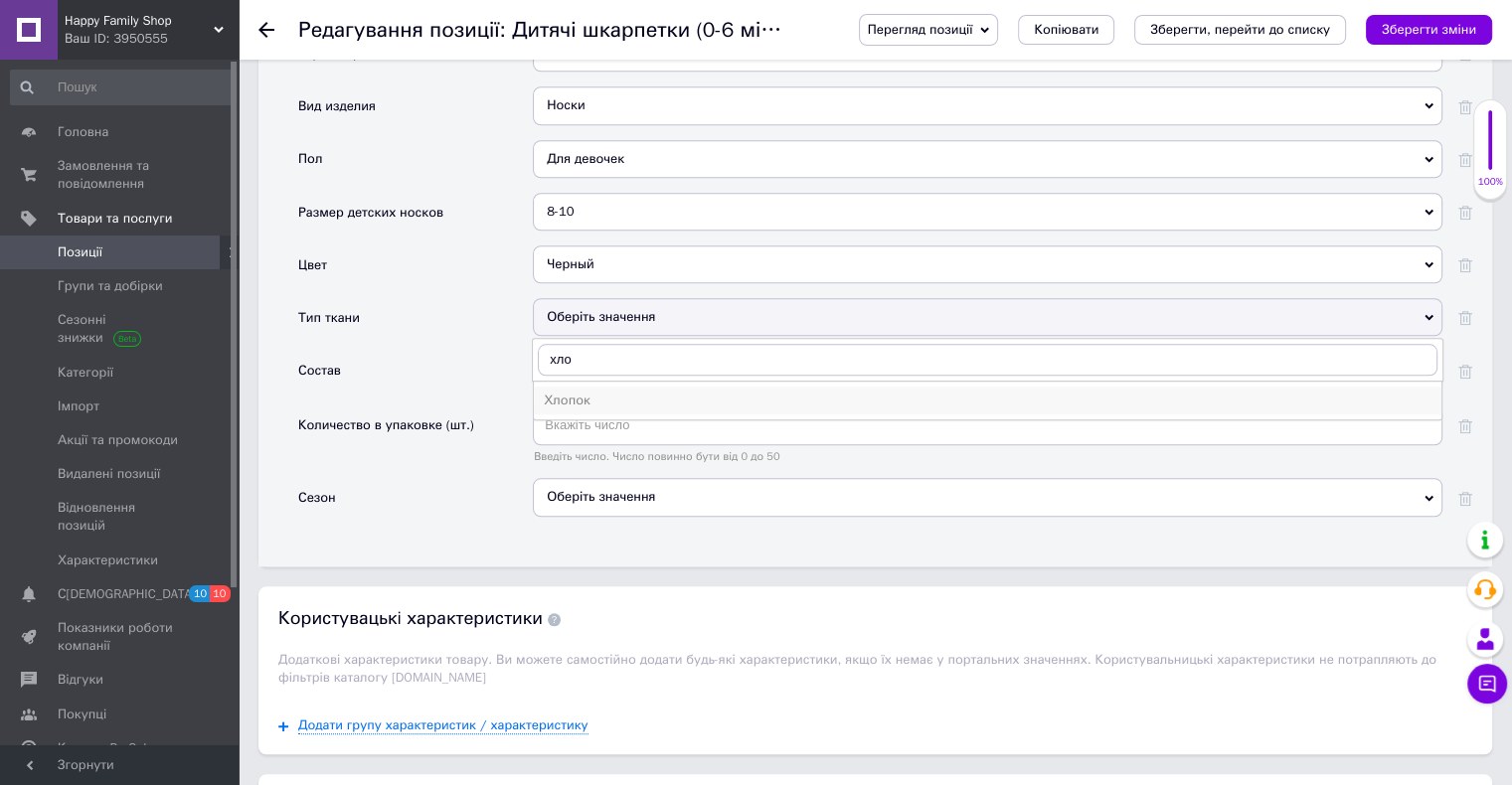 click on "Хлопок" at bounding box center [987, 400] 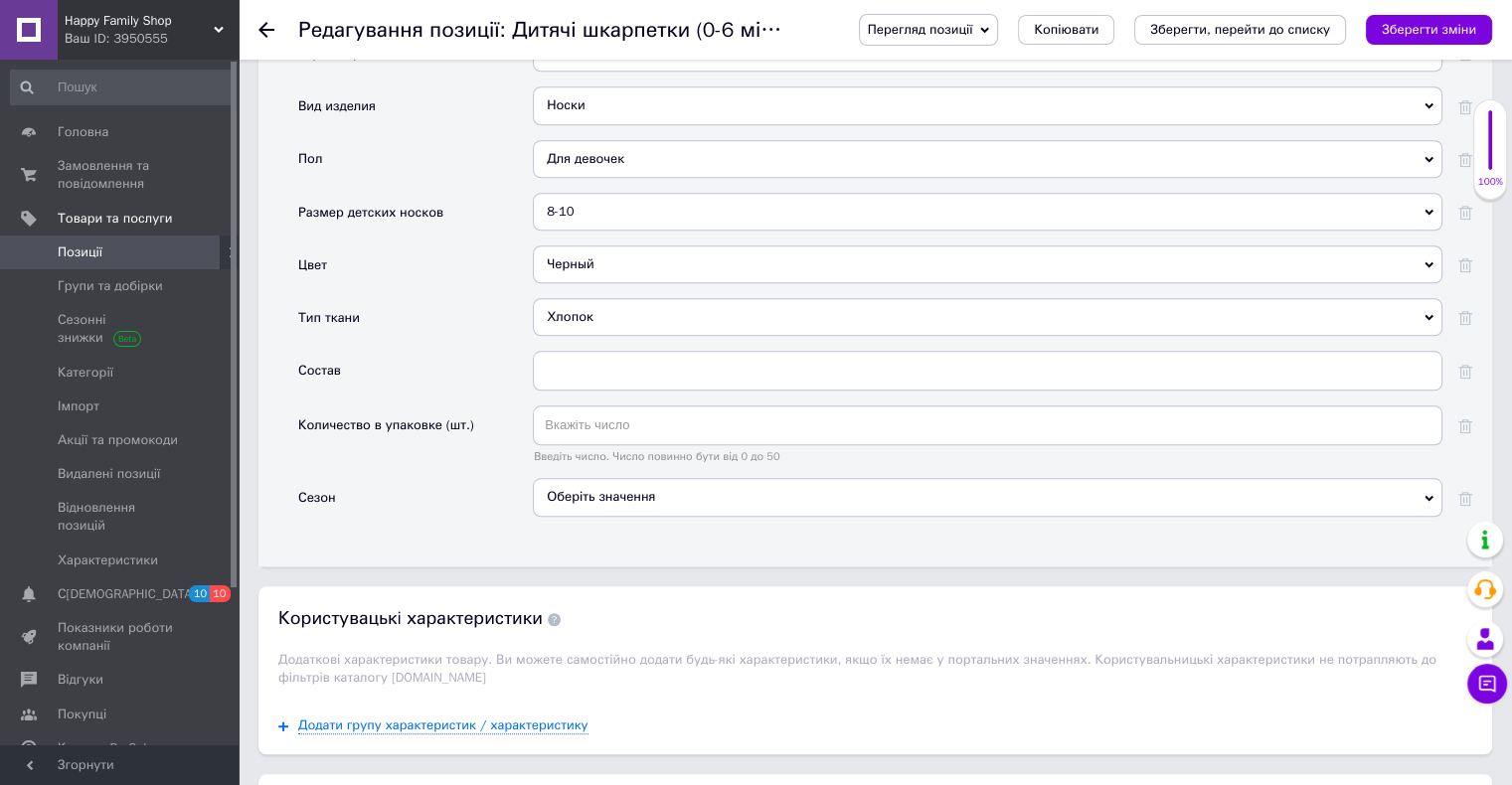 click on "Оберіть значення" at bounding box center [987, 497] 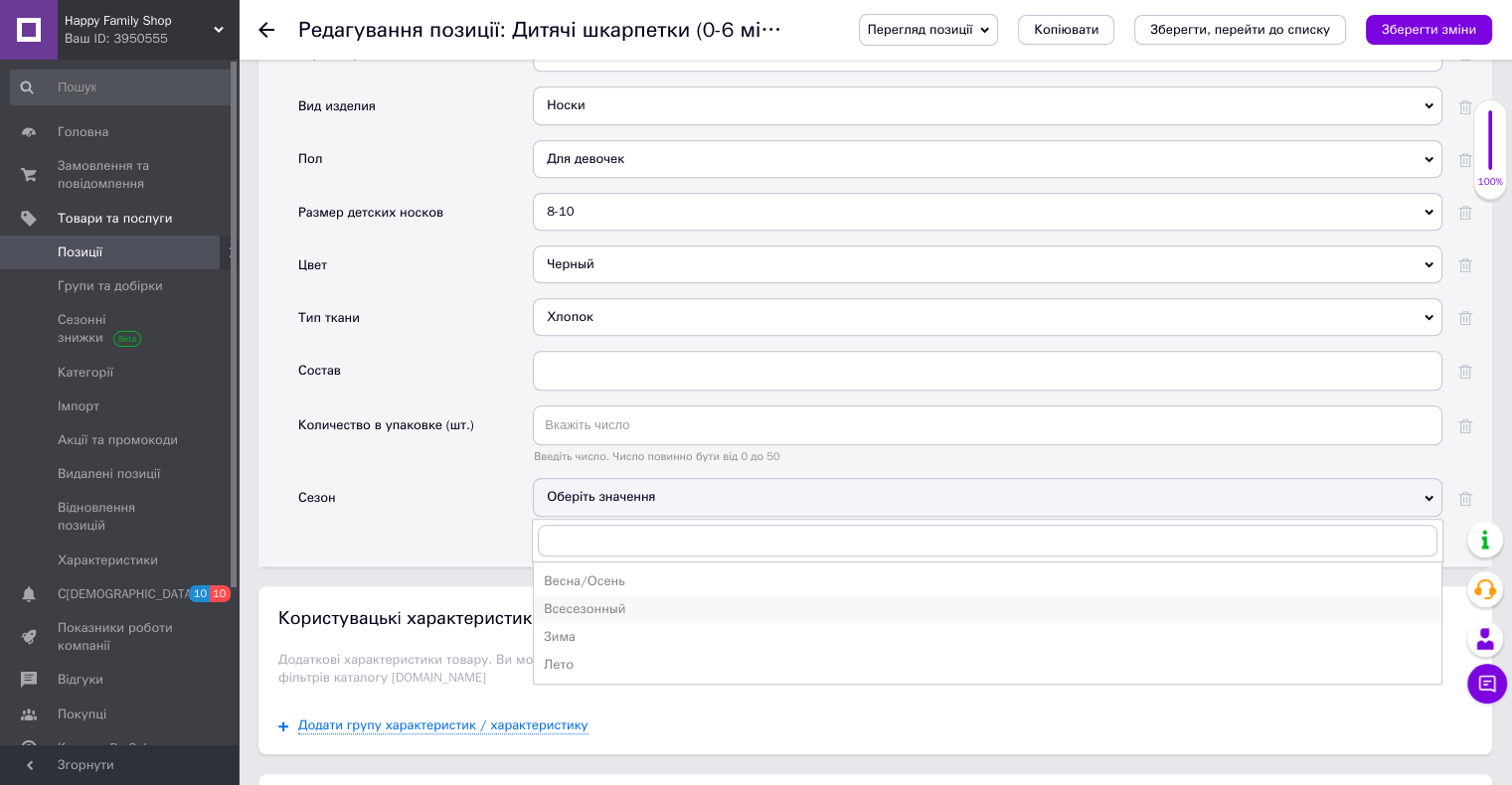 click on "Всесезонный" at bounding box center (987, 609) 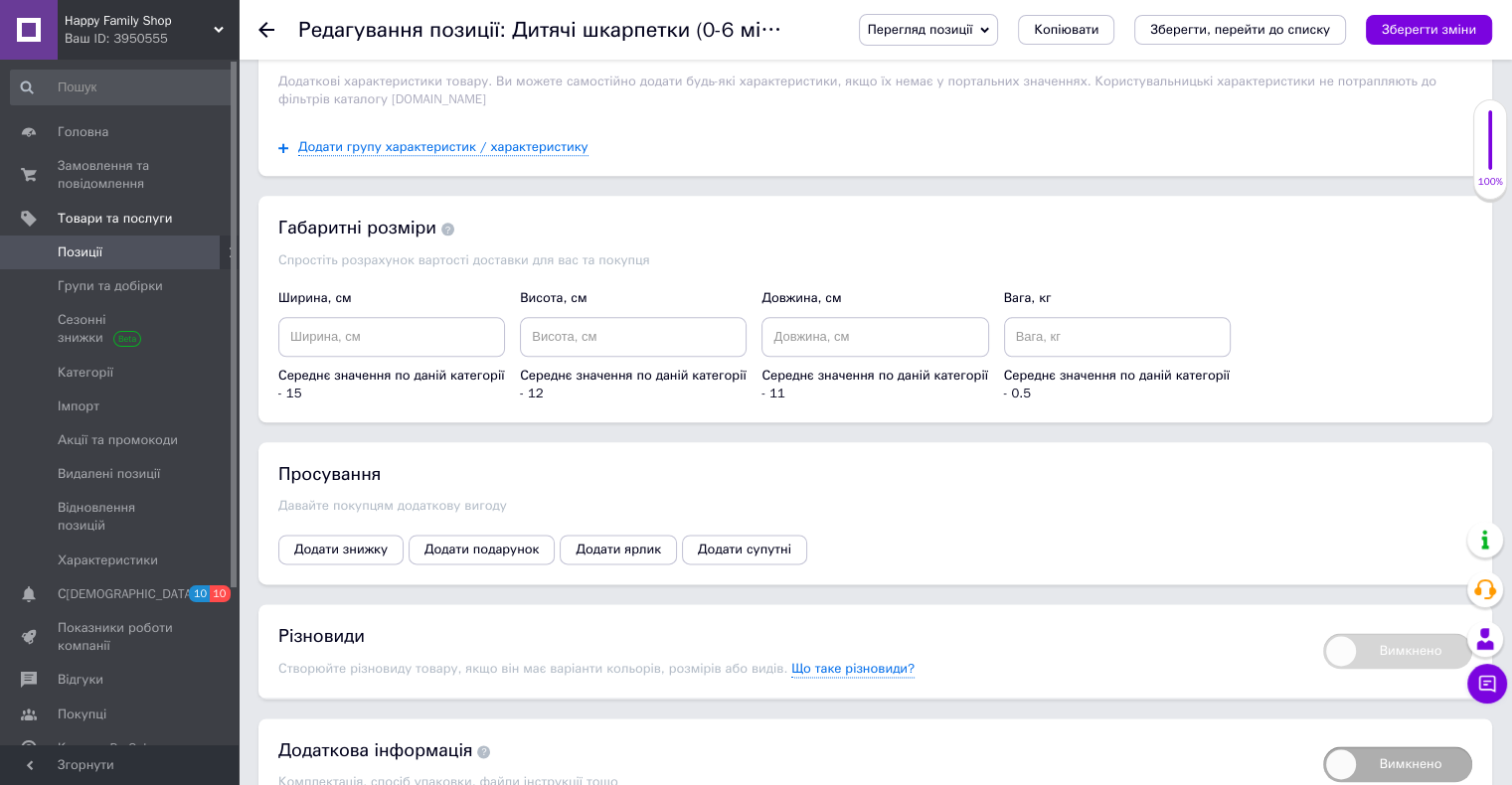 scroll, scrollTop: 2462, scrollLeft: 0, axis: vertical 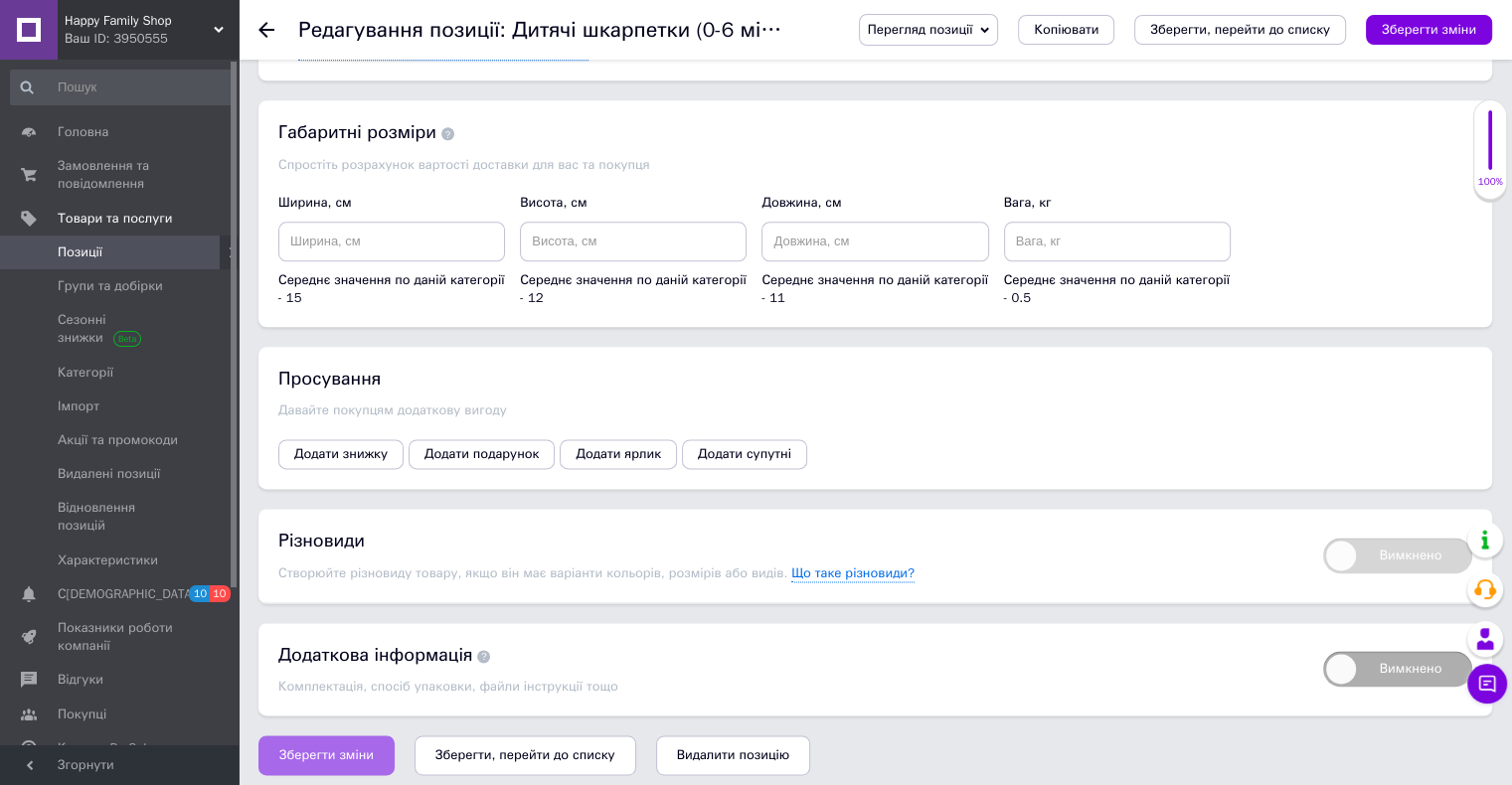 click on "Зберегти зміни" at bounding box center (326, 755) 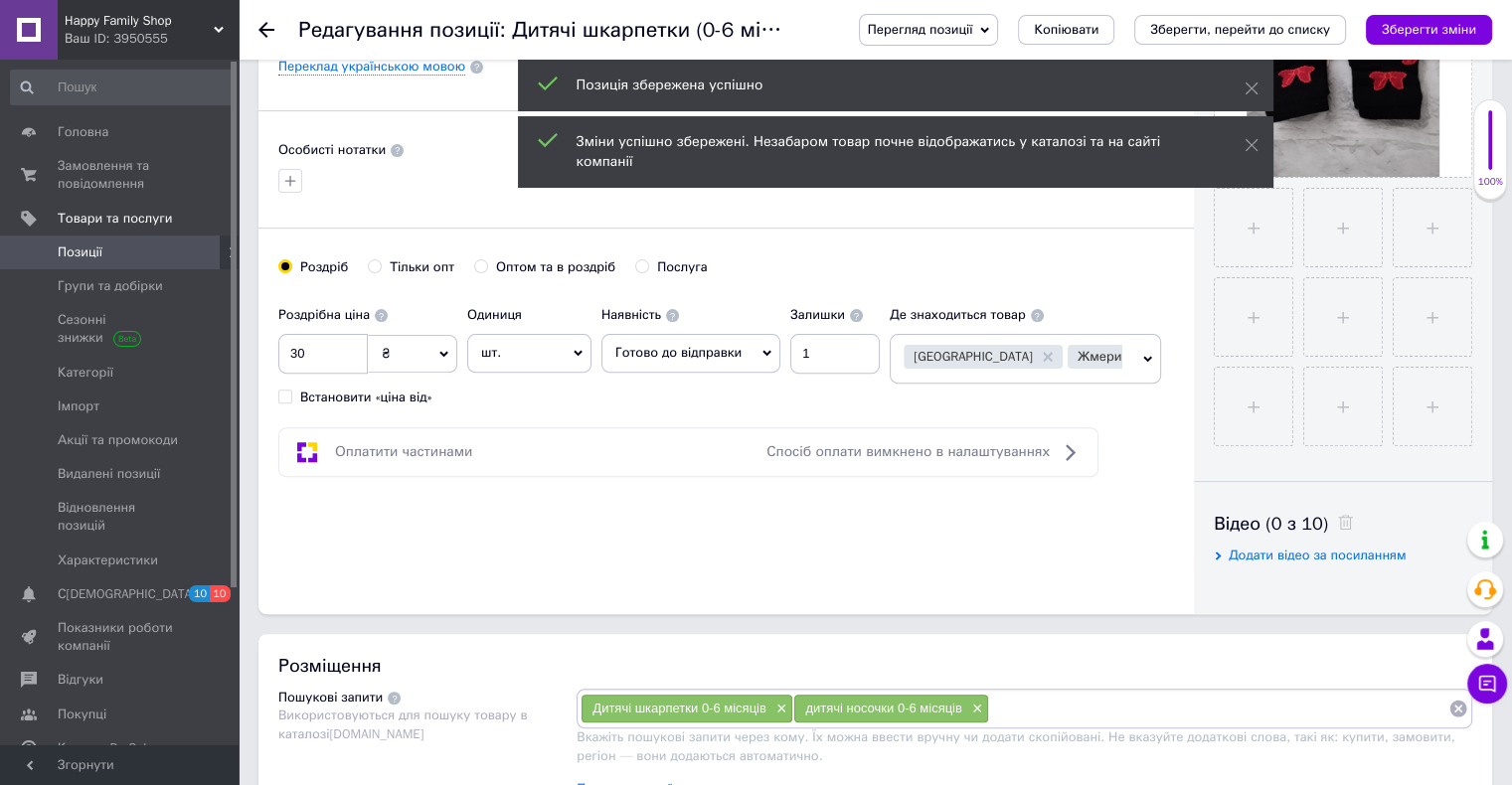 scroll, scrollTop: 376, scrollLeft: 0, axis: vertical 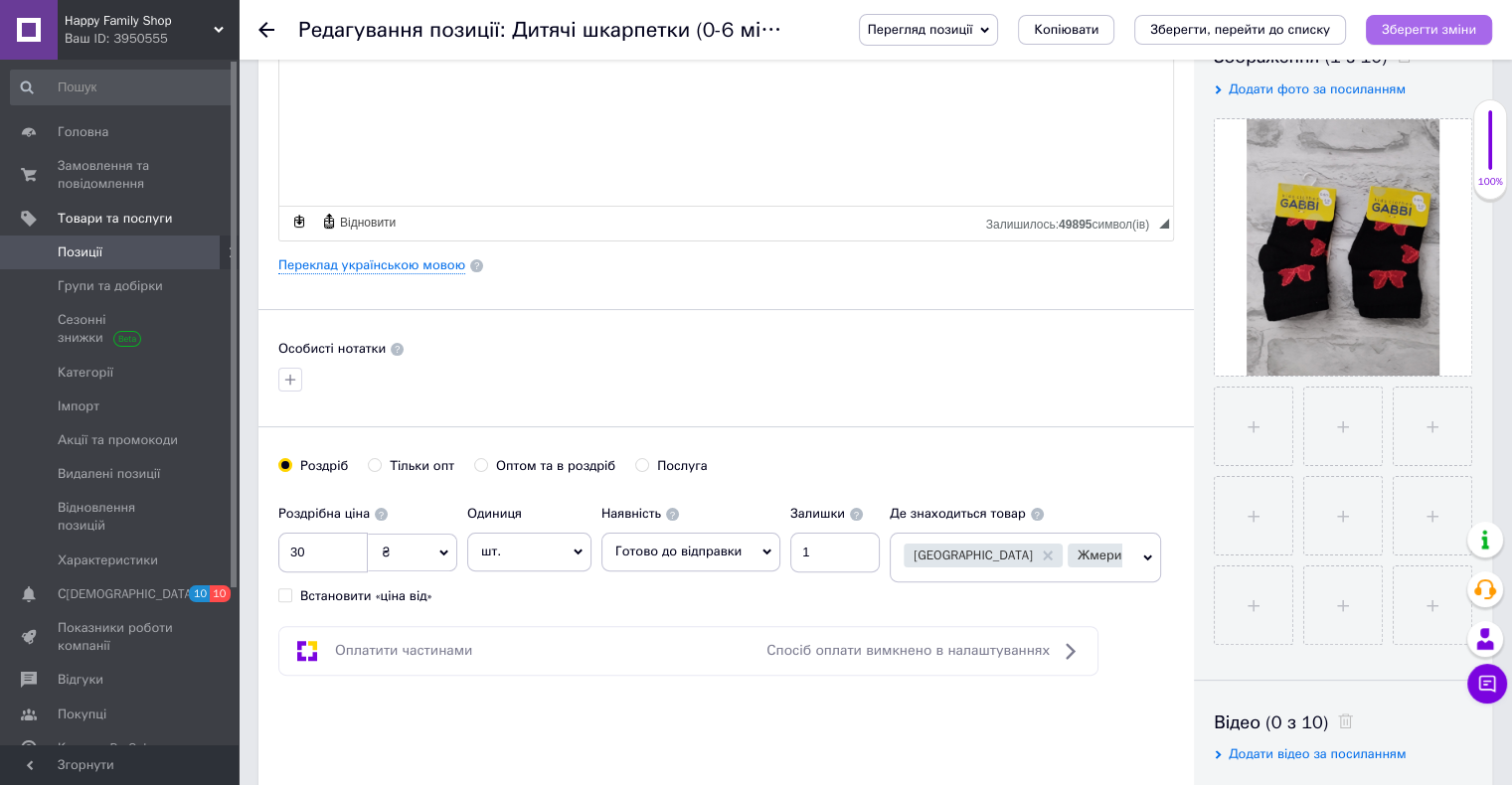 click on "Зберегти зміни" at bounding box center [1428, 29] 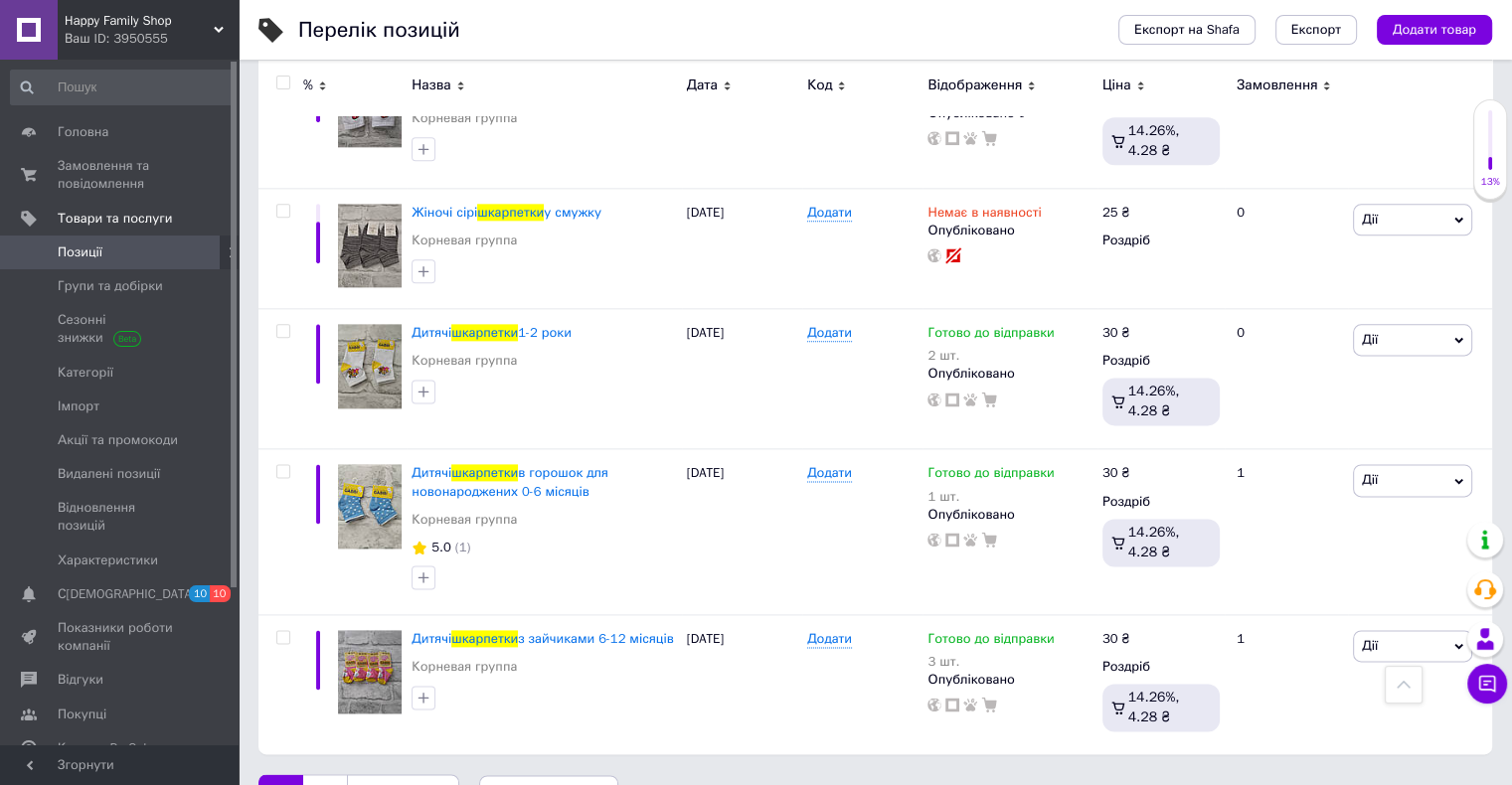 scroll, scrollTop: 2491, scrollLeft: 0, axis: vertical 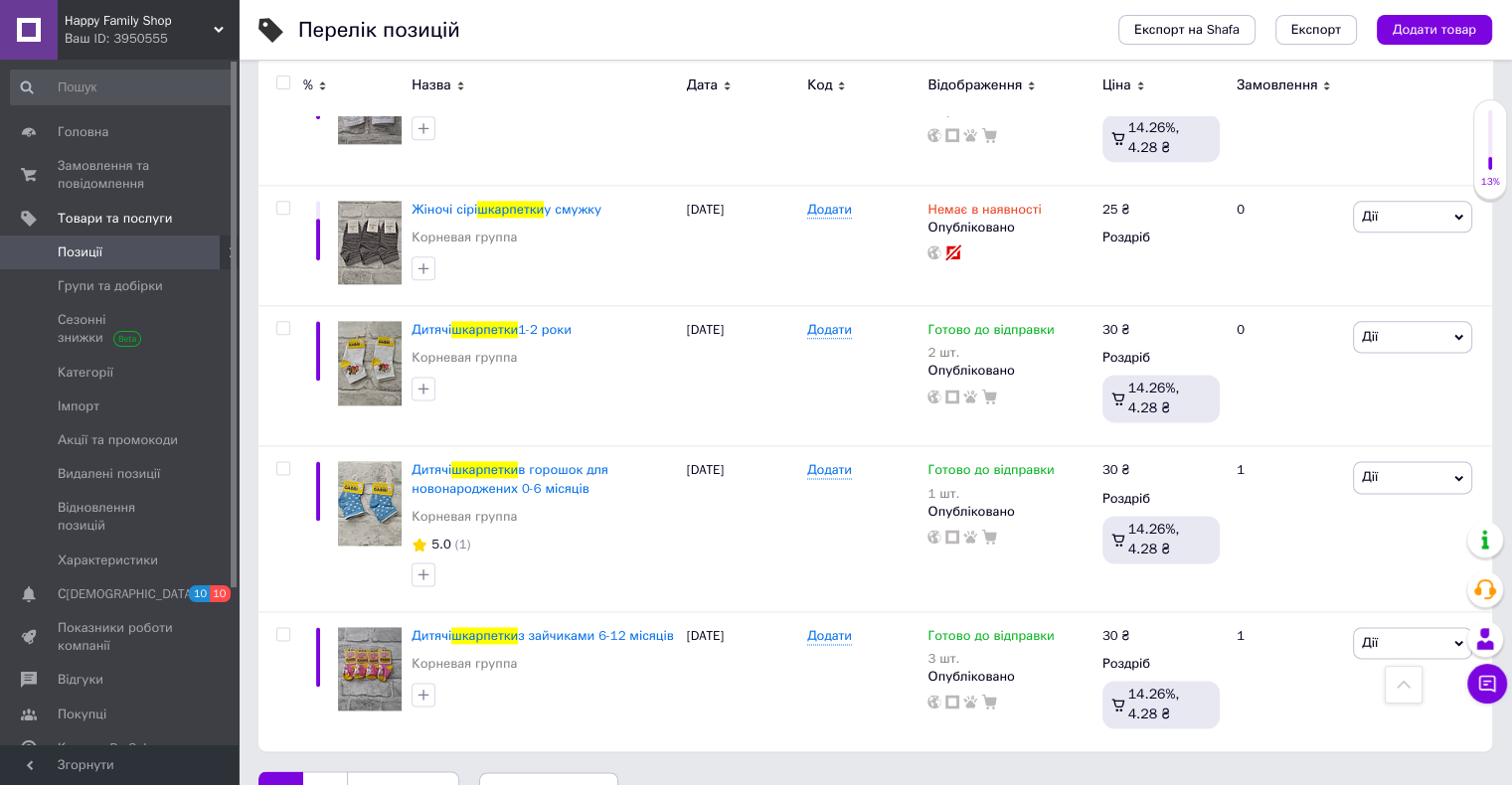 click on "Наступна" at bounding box center [403, 792] 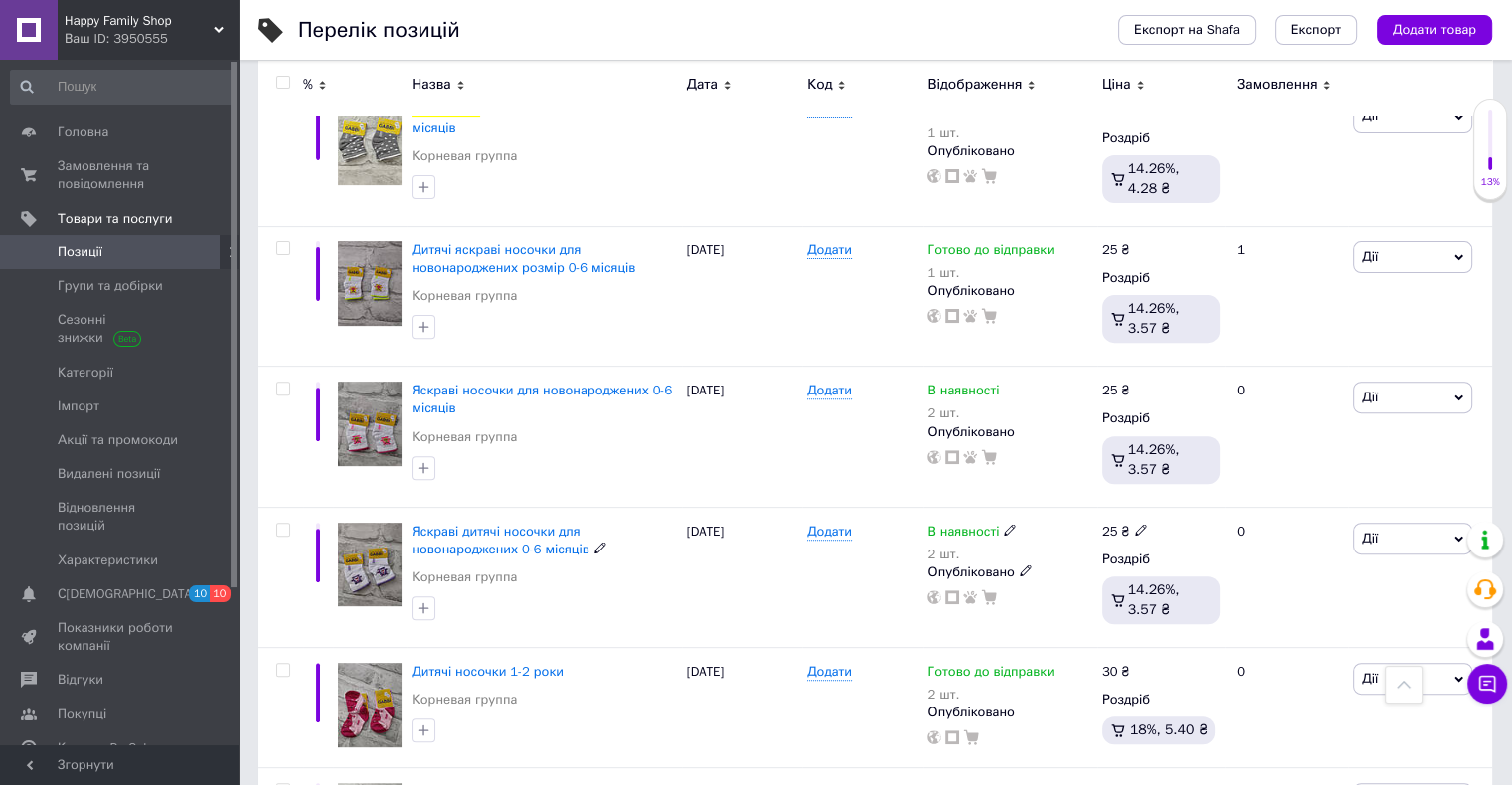 scroll, scrollTop: 613, scrollLeft: 0, axis: vertical 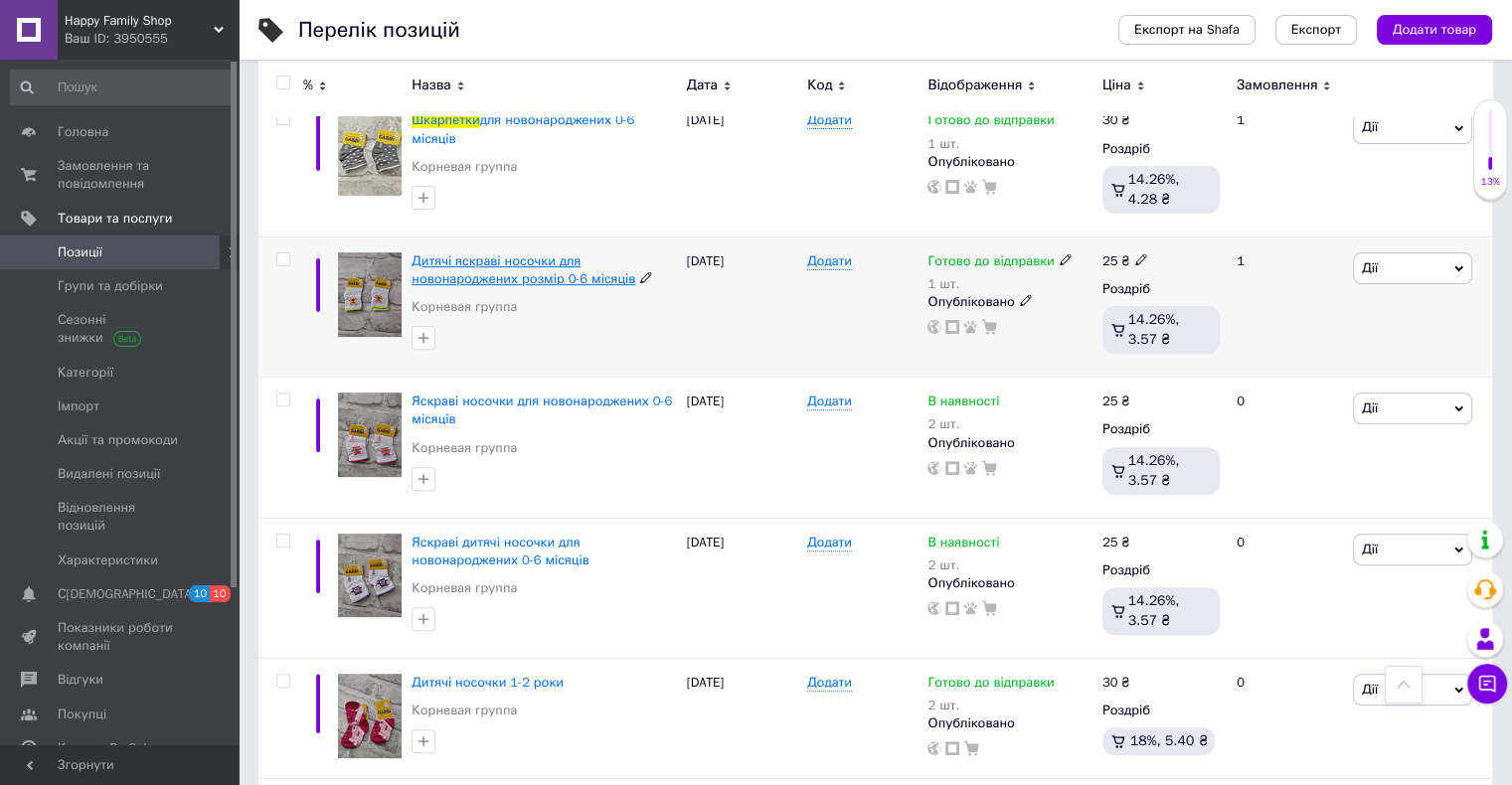click on "Дитячі яскраві носочки для новонароджених розмір 0-6 місяців" at bounding box center [523, 269] 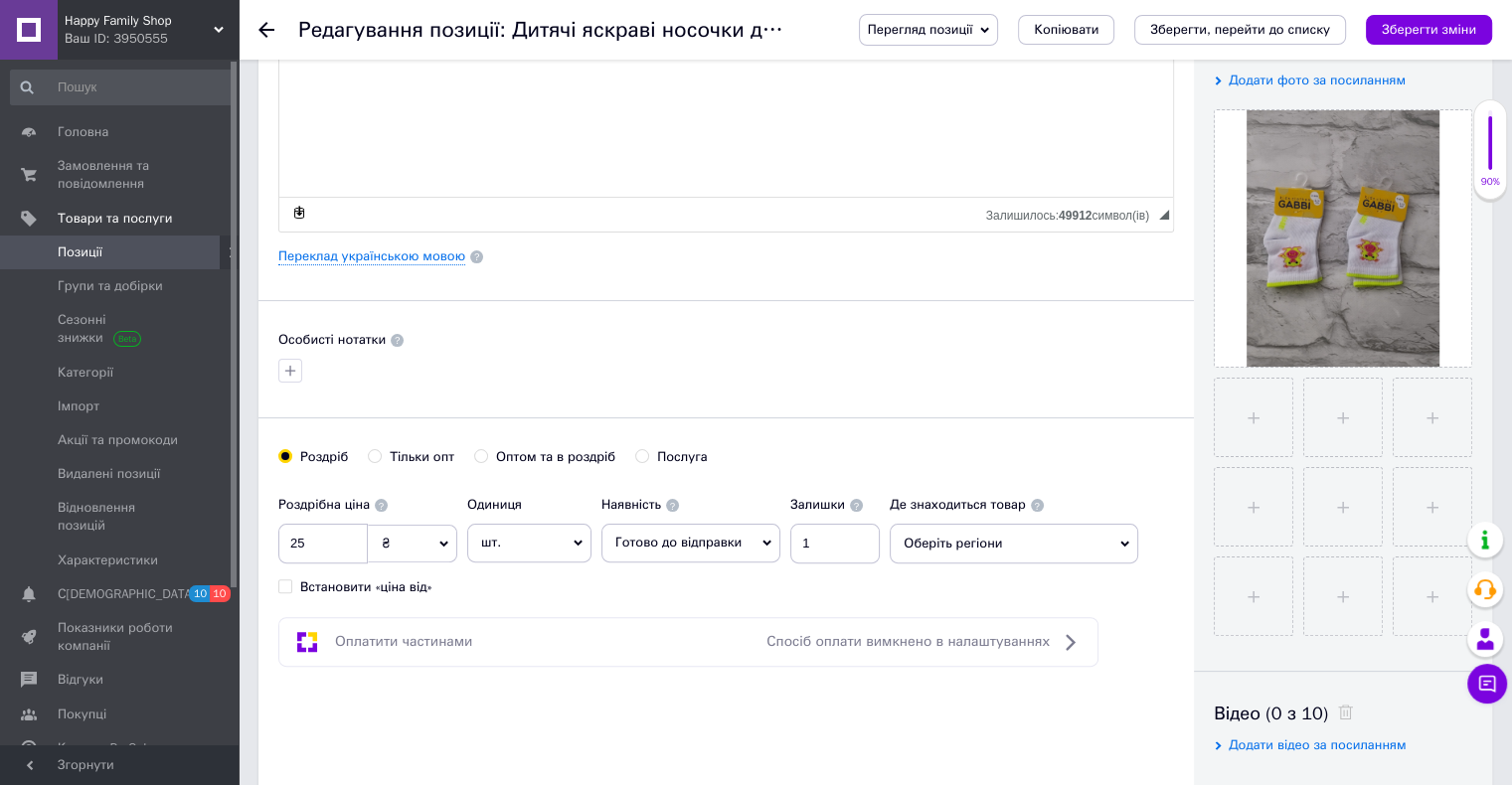 scroll, scrollTop: 397, scrollLeft: 0, axis: vertical 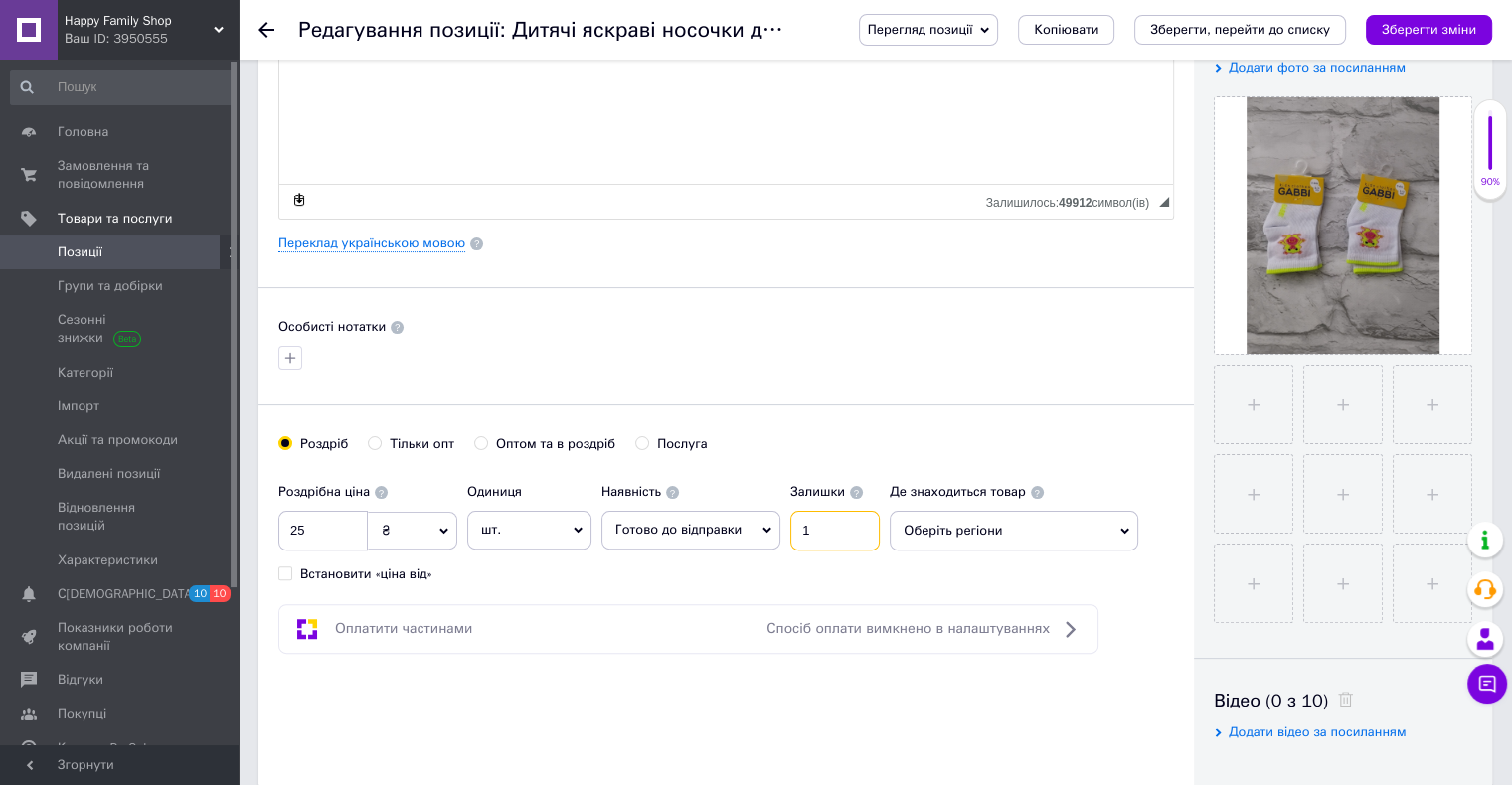 drag, startPoint x: 821, startPoint y: 531, endPoint x: 735, endPoint y: 543, distance: 86.833173 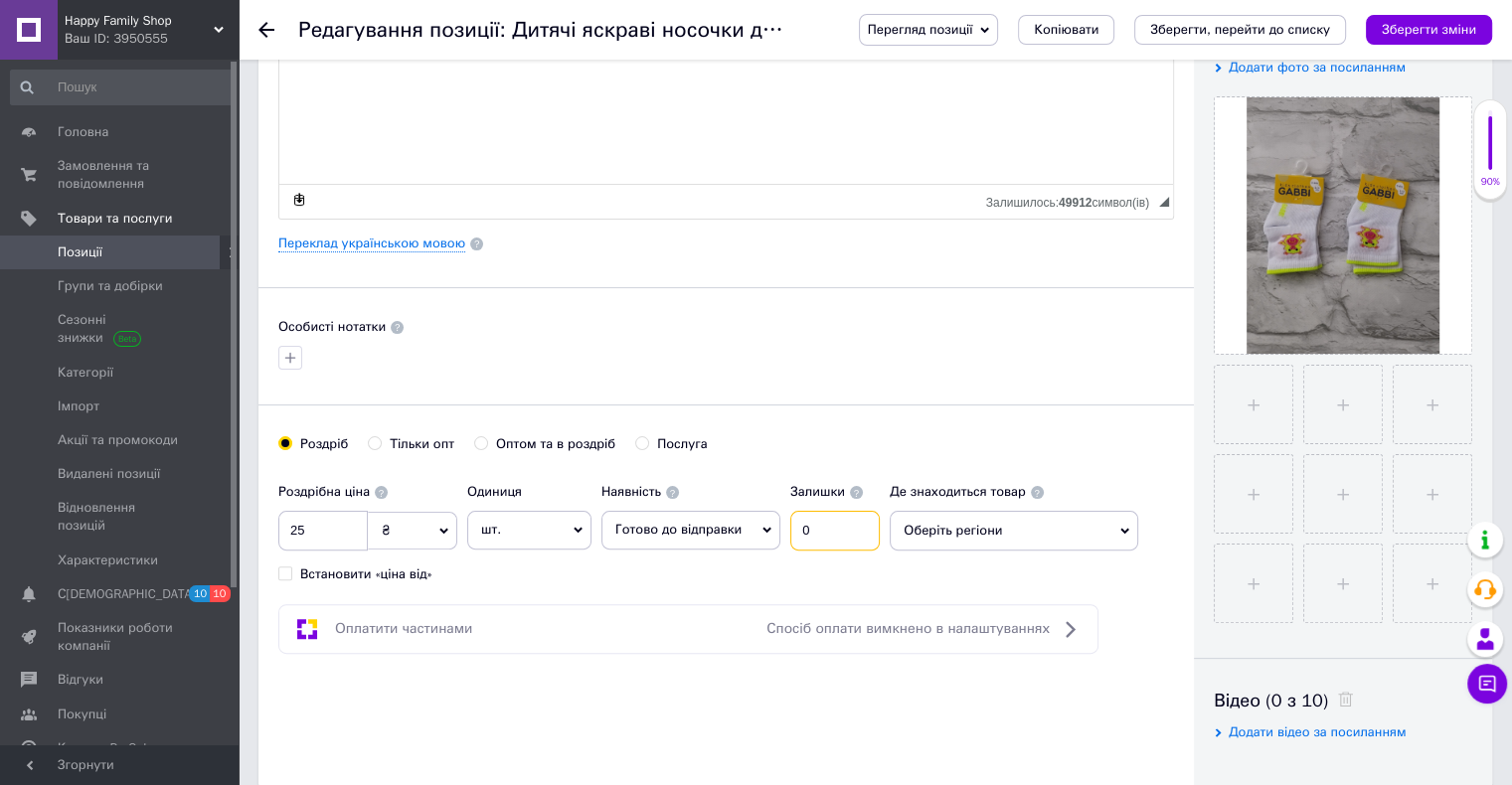 type on "0" 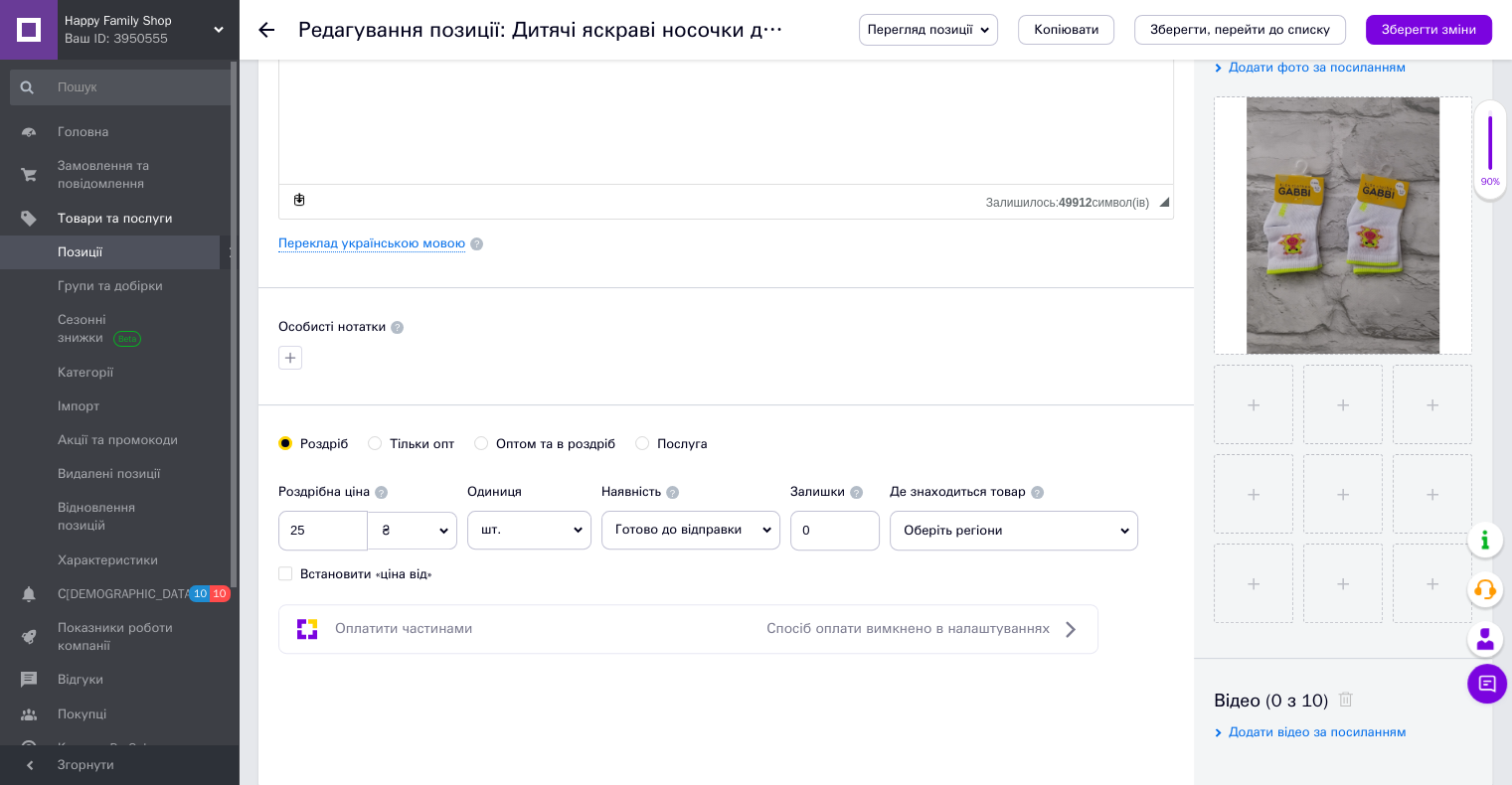 click on "Готово до відправки" at bounding box center (691, 530) 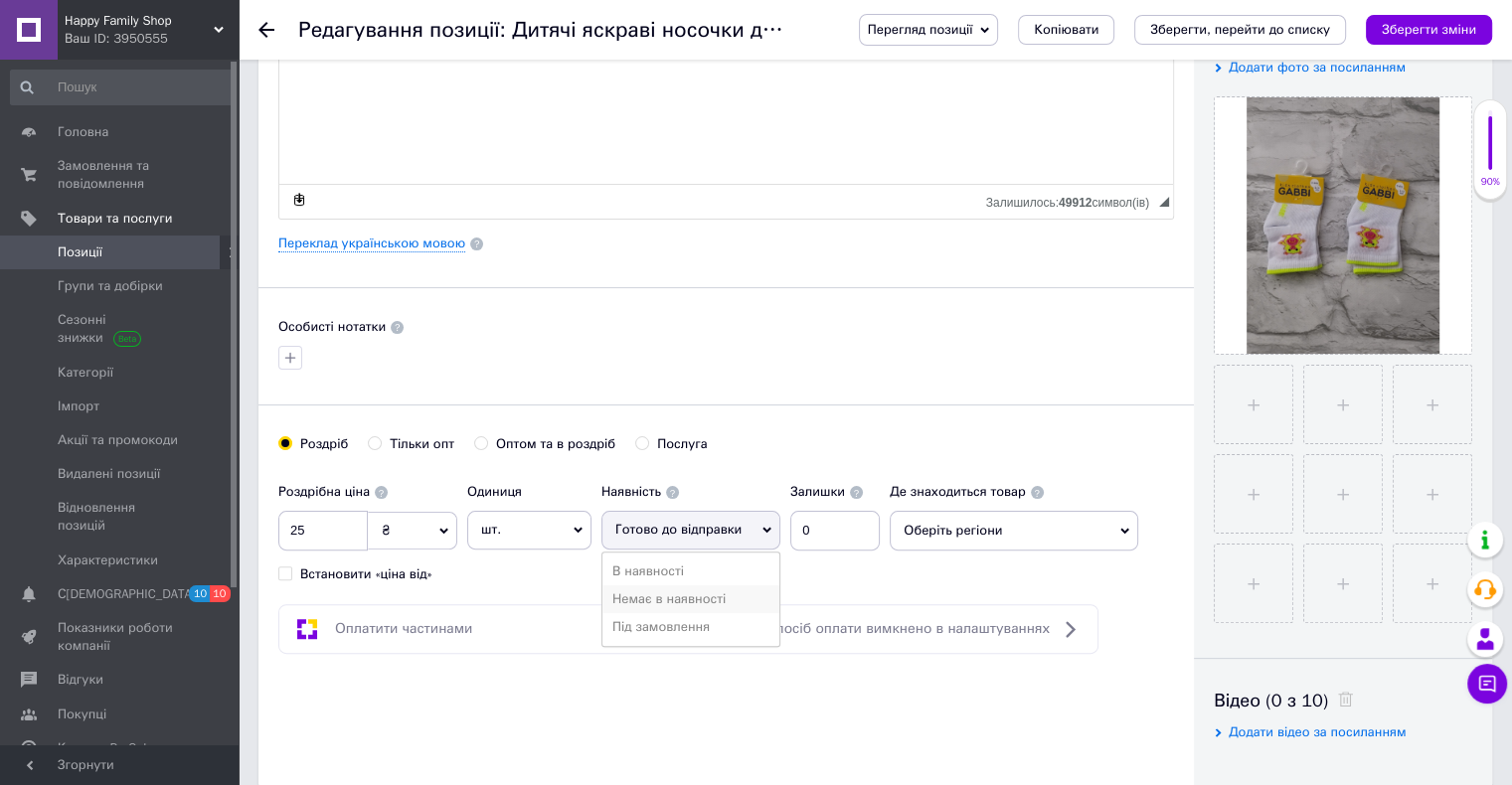 click on "Немає в наявності" at bounding box center [691, 599] 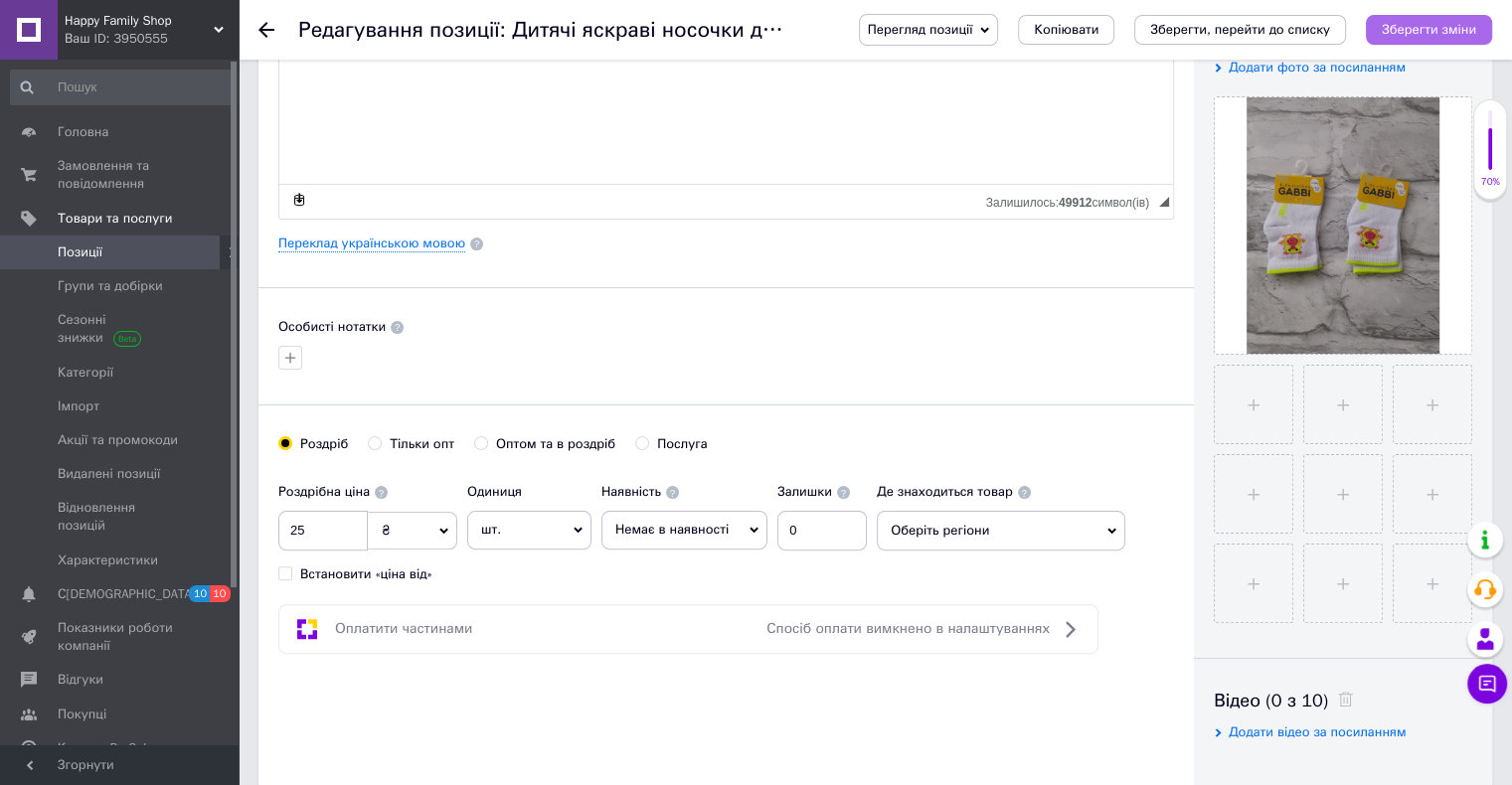 click on "Зберегти зміни" at bounding box center [1428, 29] 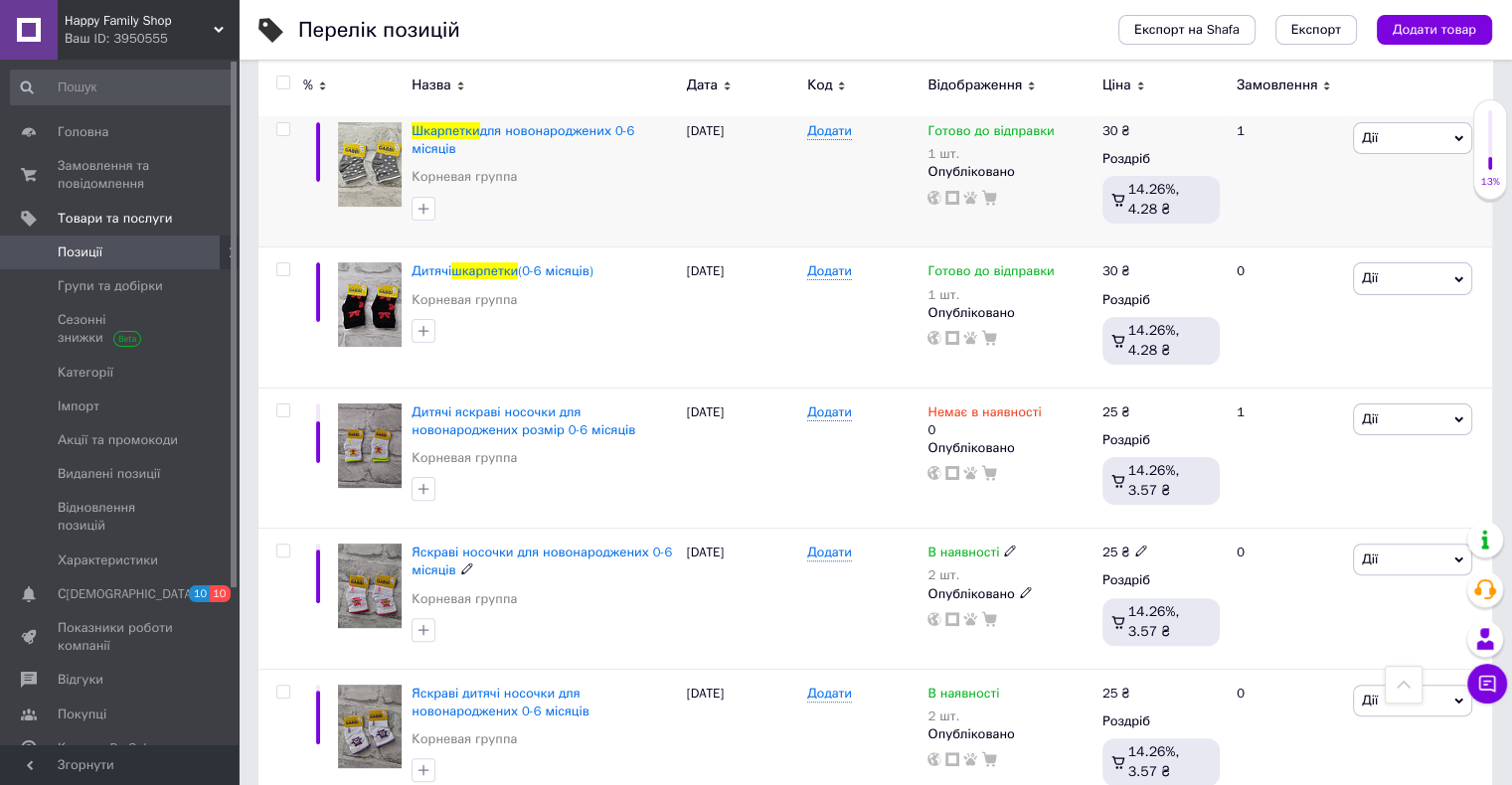 scroll, scrollTop: 497, scrollLeft: 0, axis: vertical 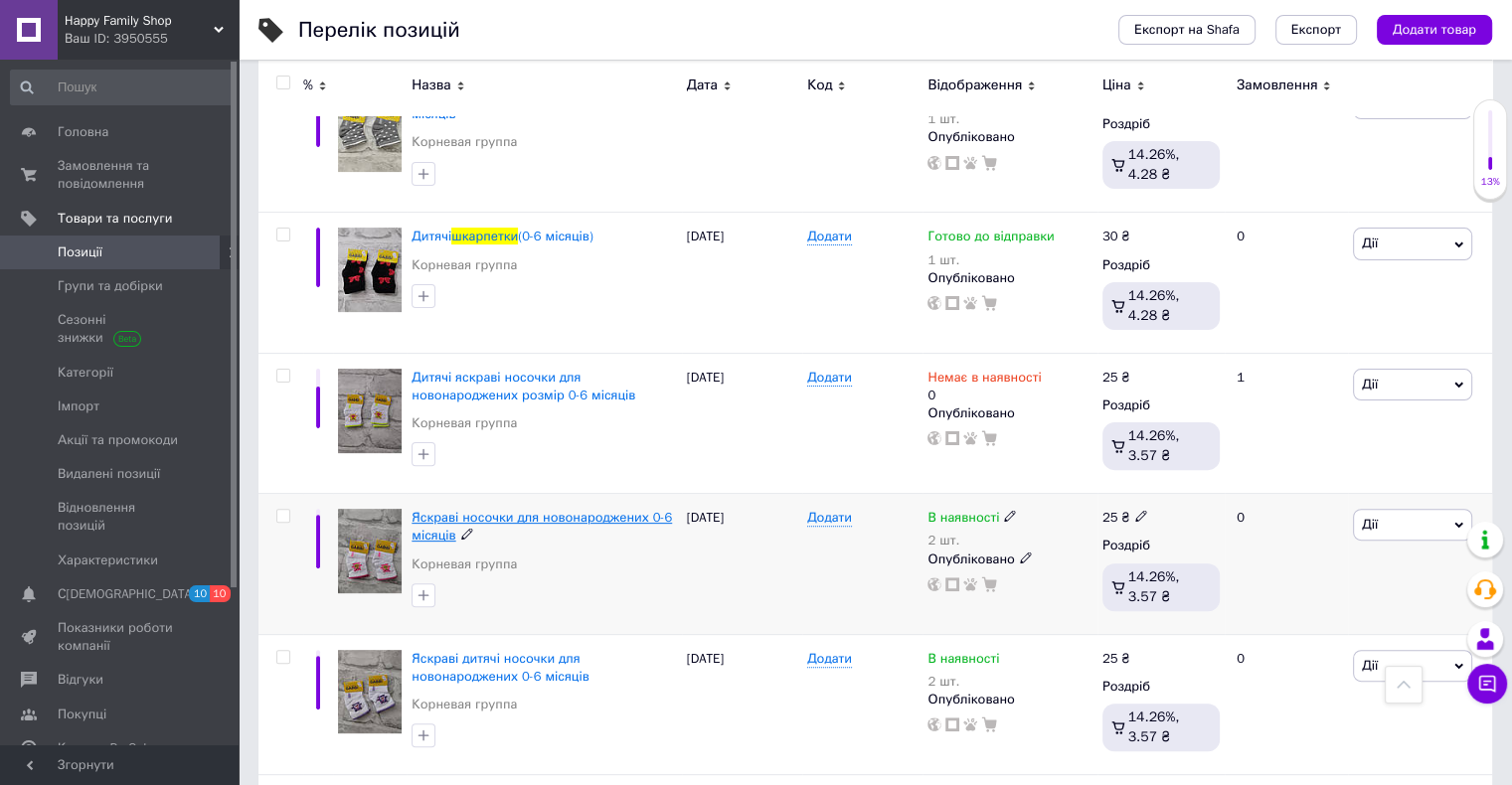 click on "Яскраві носочки для новонароджених 0-6 місяців" at bounding box center [542, 526] 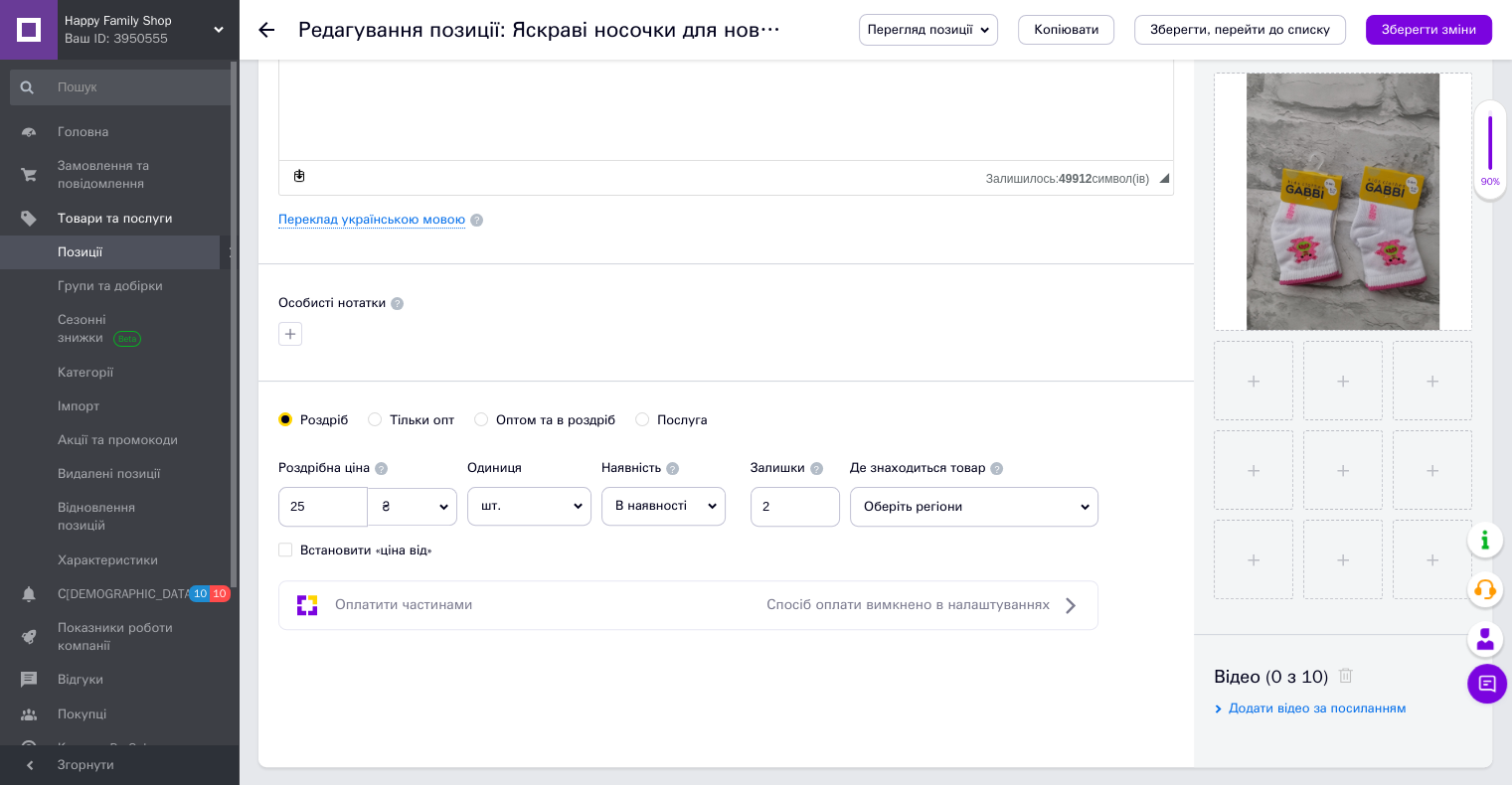 scroll, scrollTop: 497, scrollLeft: 0, axis: vertical 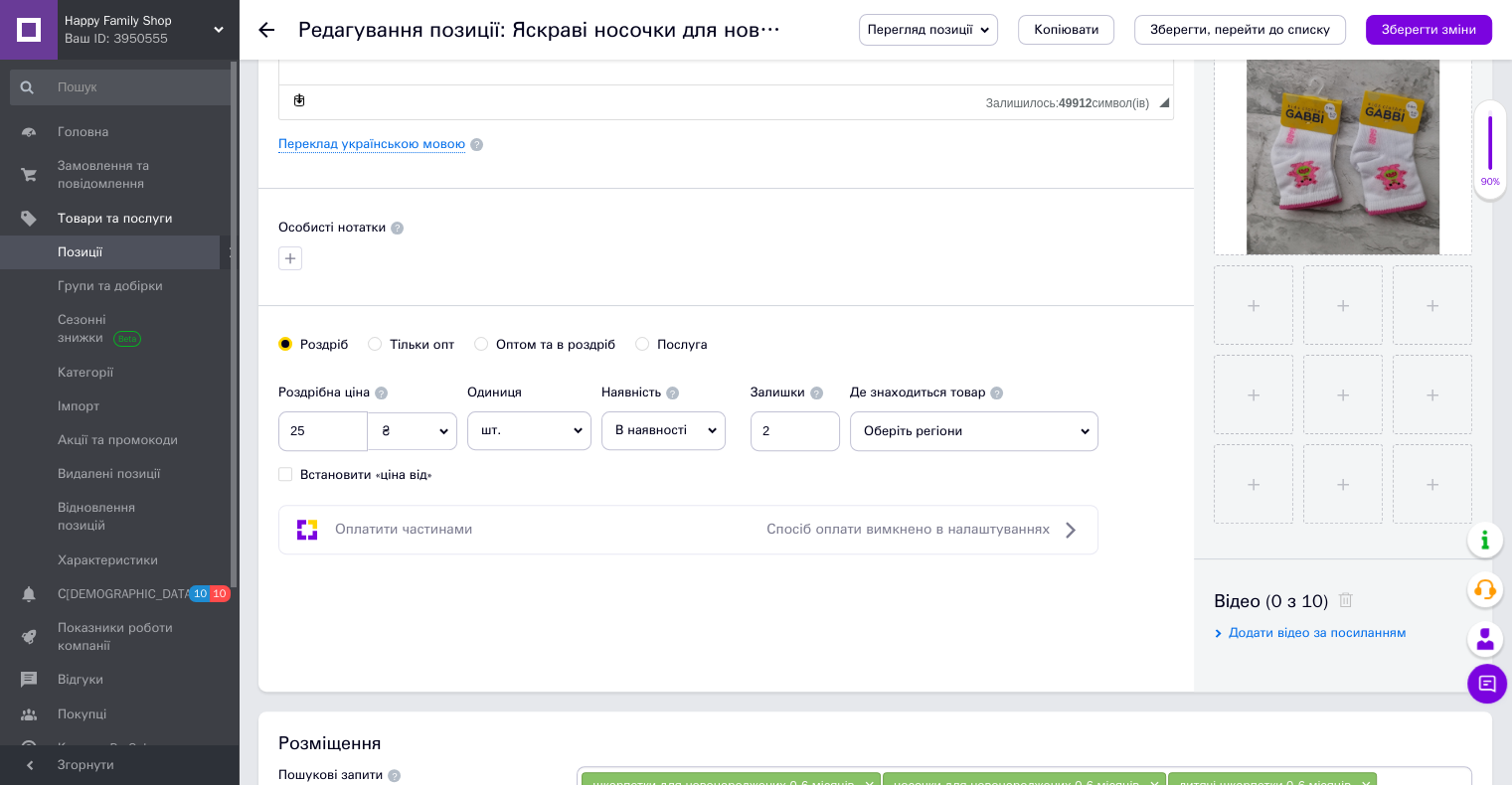 click on "В наявності" at bounding box center (651, 429) 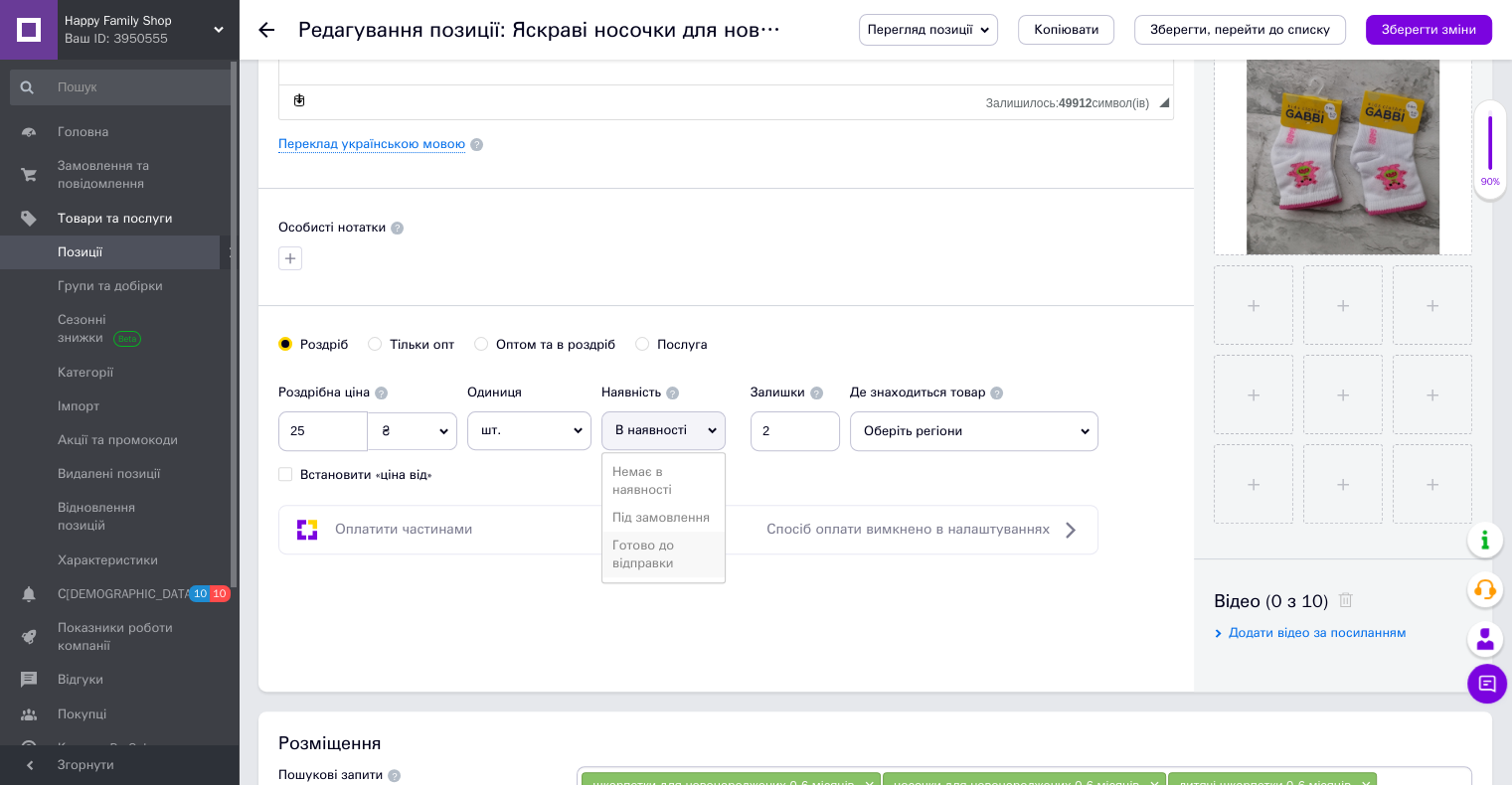 click on "Готово до відправки" at bounding box center [663, 554] 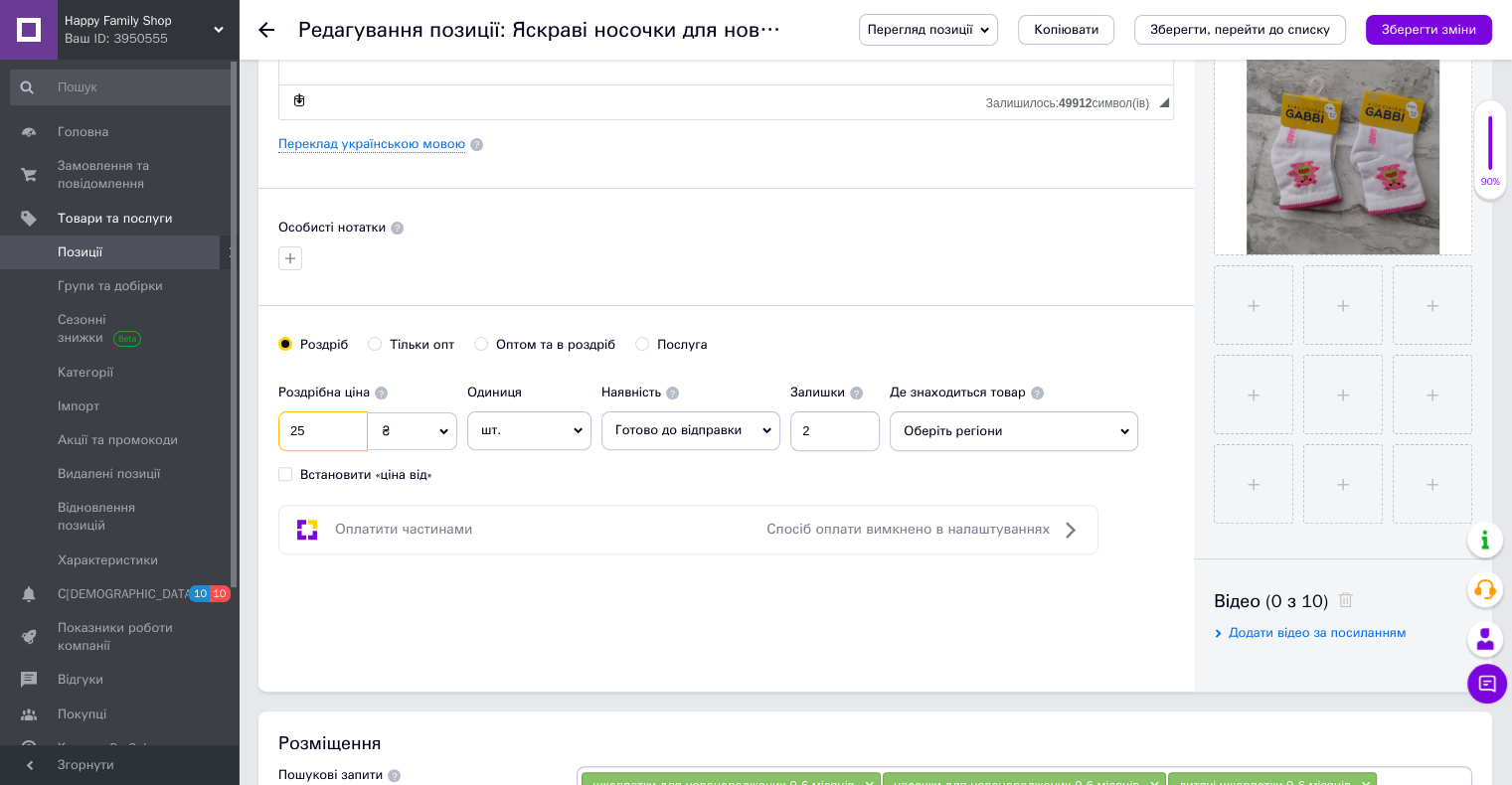 drag, startPoint x: 347, startPoint y: 435, endPoint x: 240, endPoint y: 435, distance: 107 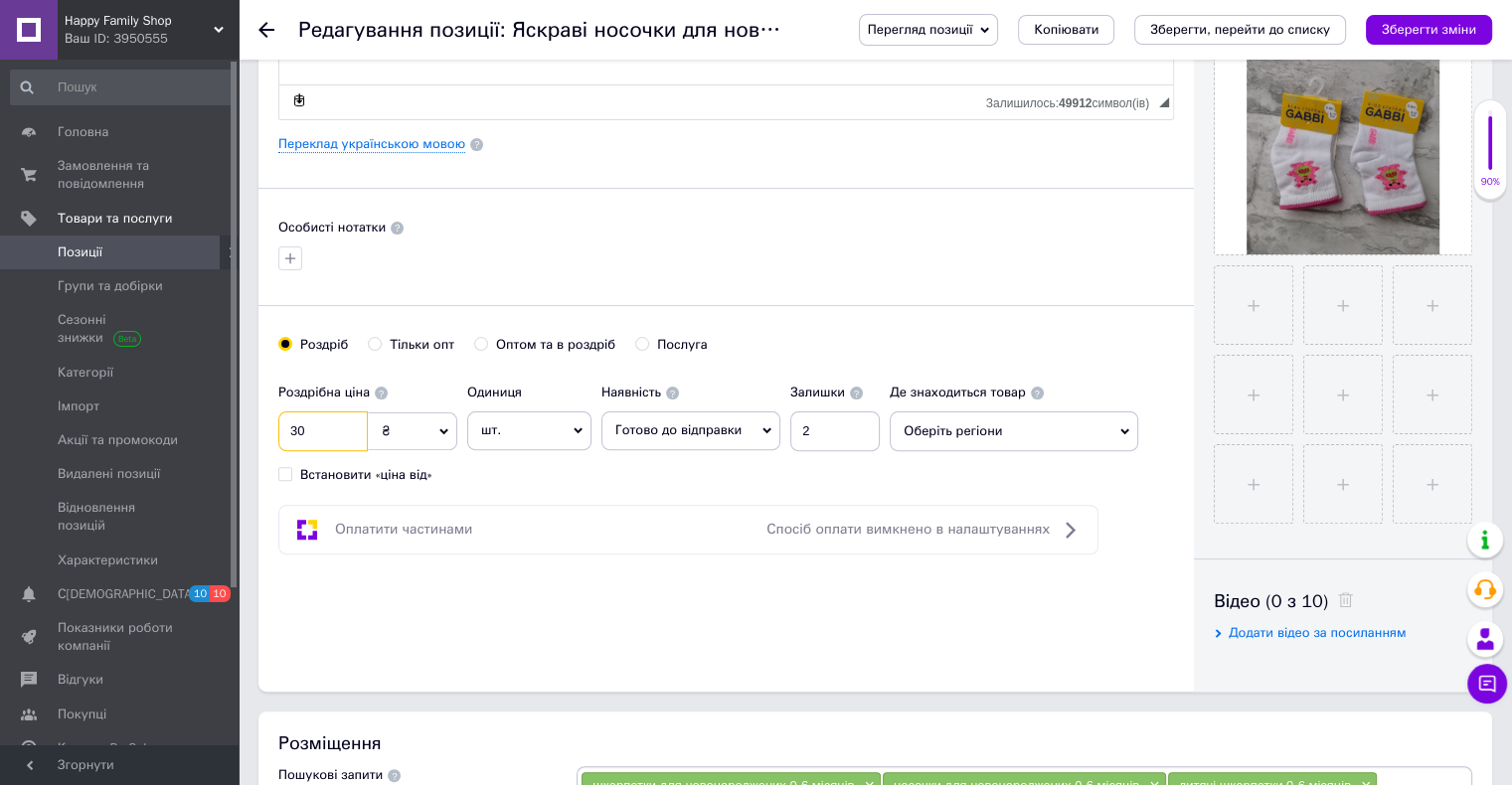 type on "30" 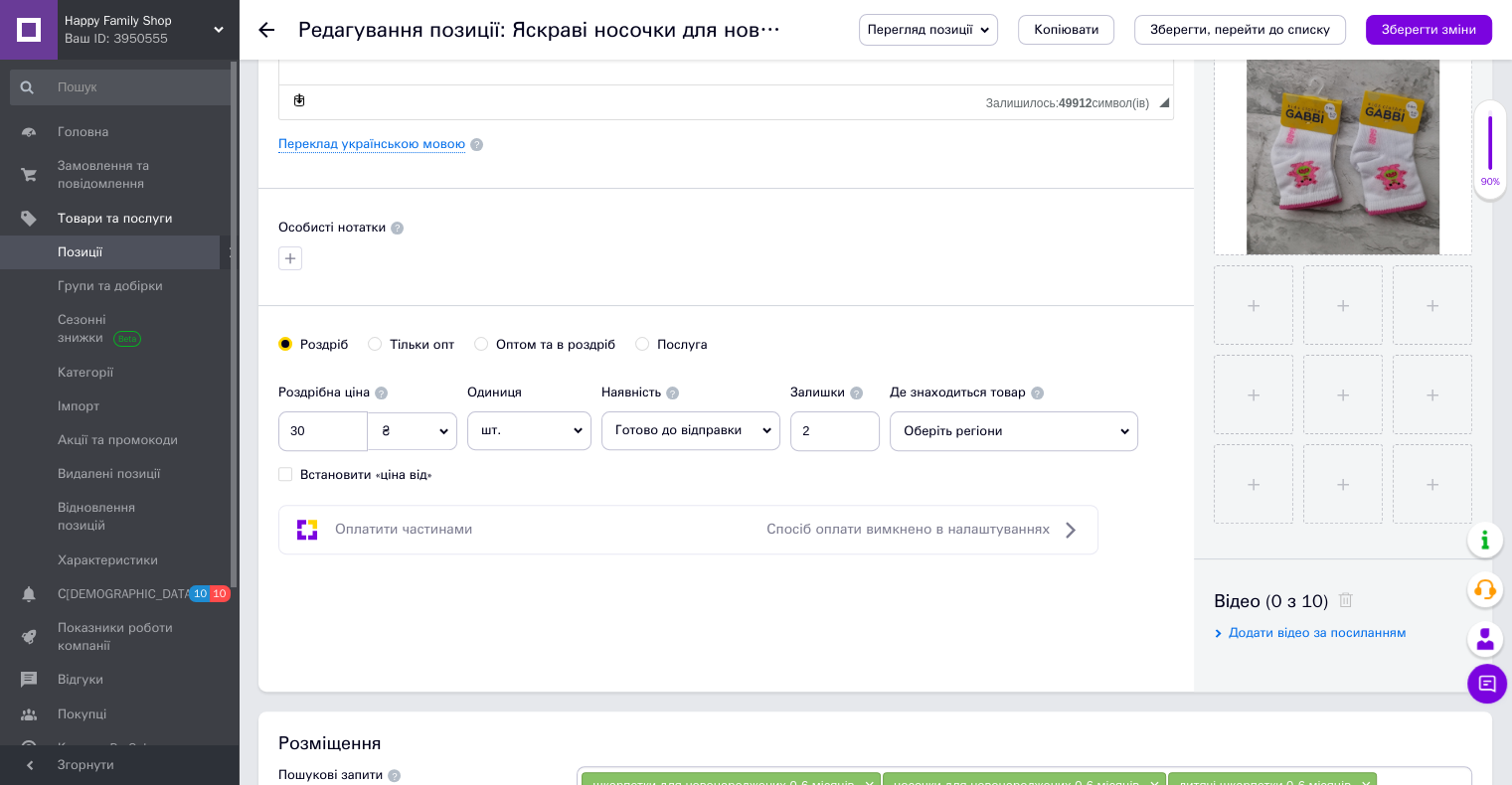 click on "Оберіть регіони" at bounding box center [1014, 431] 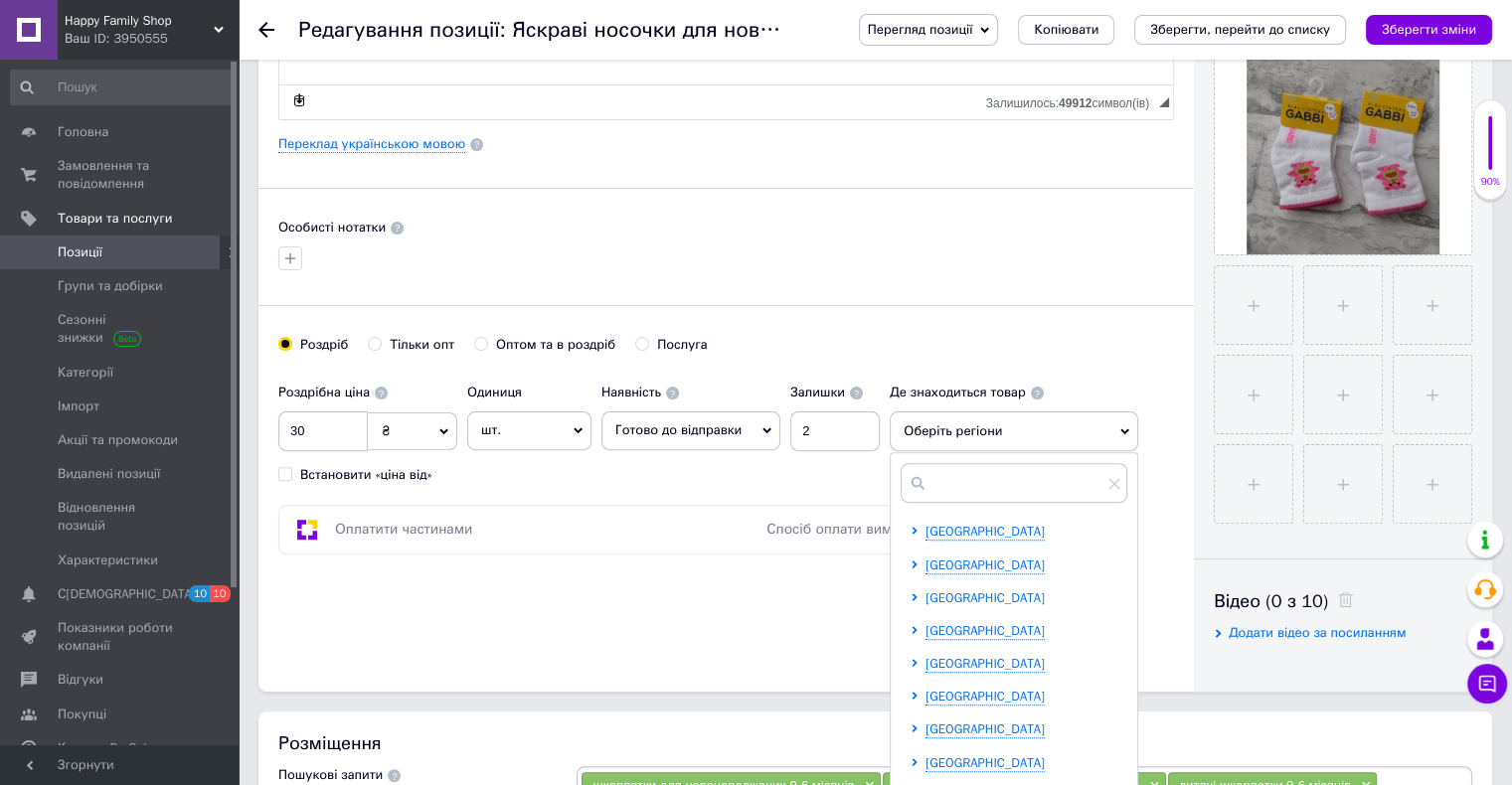 click on "[GEOGRAPHIC_DATA]" at bounding box center (985, 597) 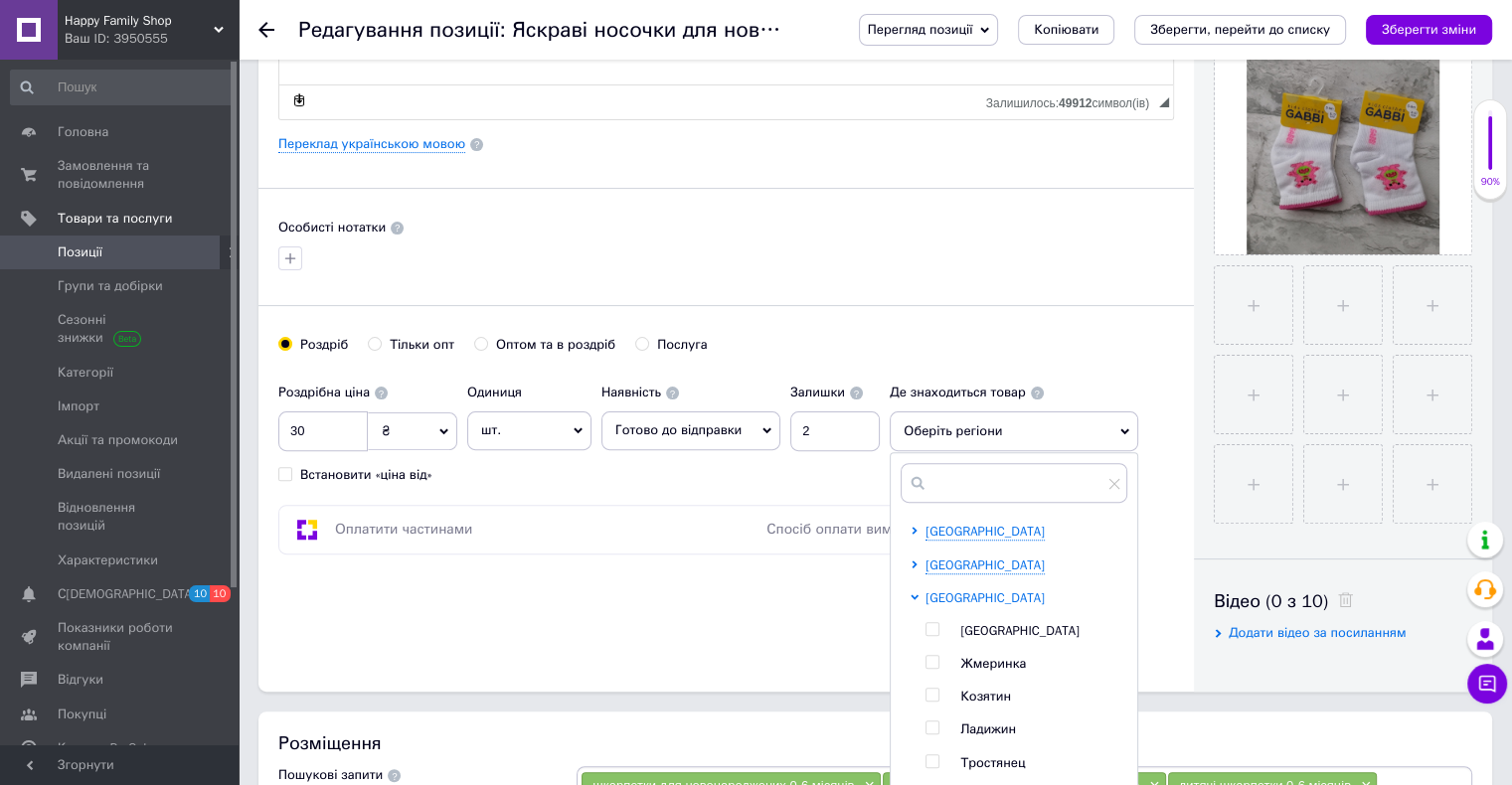scroll, scrollTop: 99, scrollLeft: 0, axis: vertical 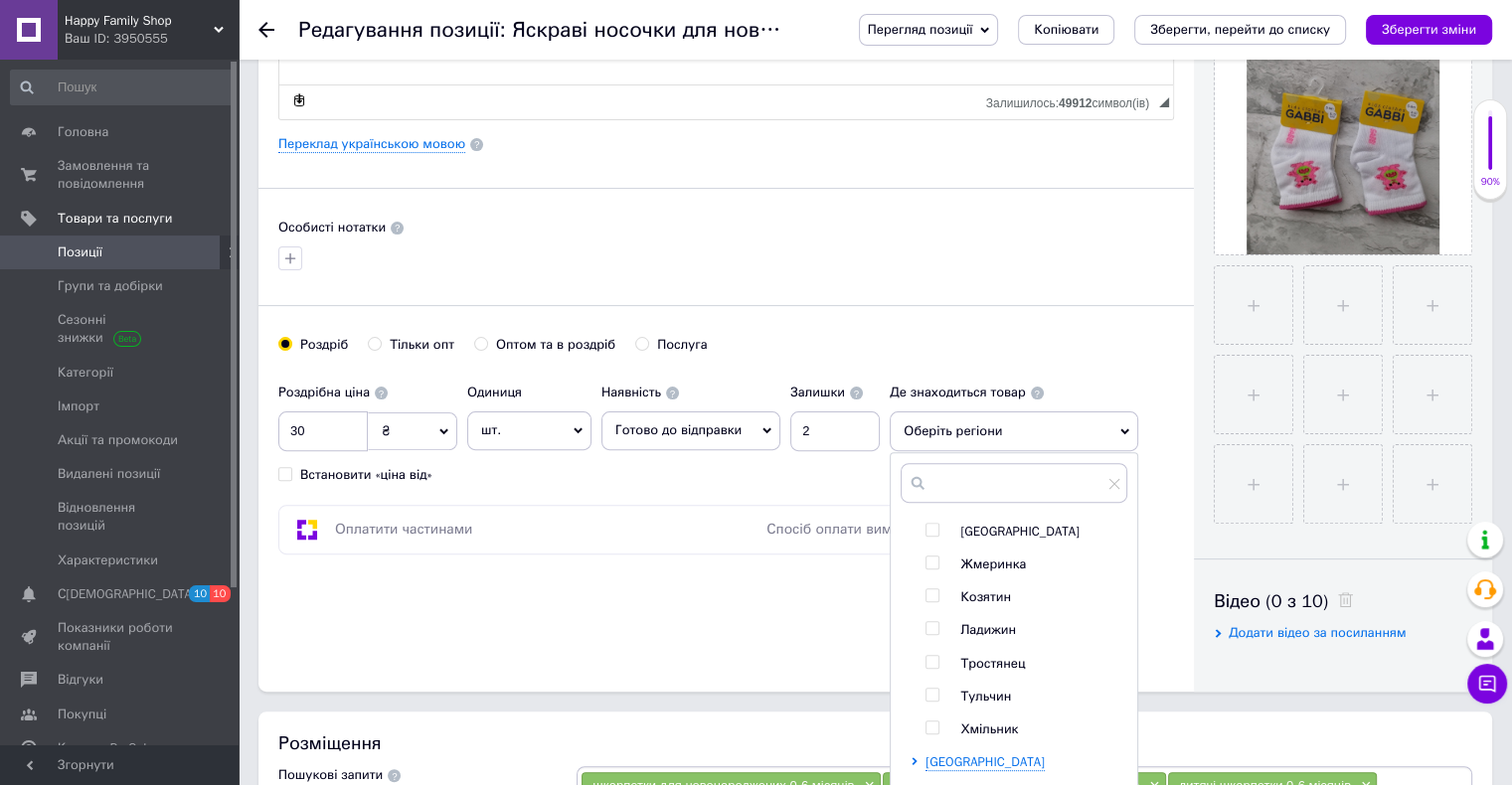 click on "Ладижин" at bounding box center (988, 629) 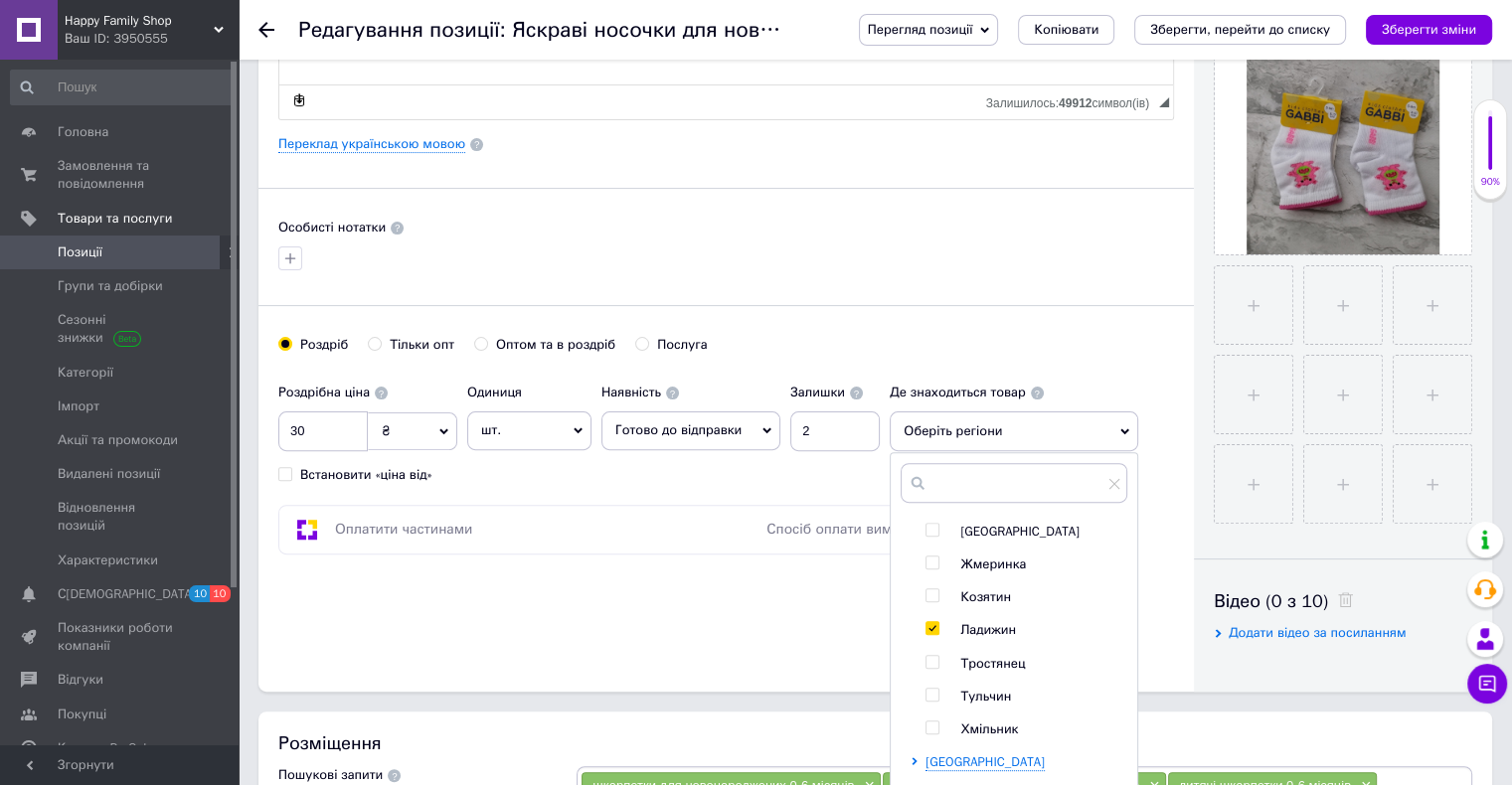 checkbox on "true" 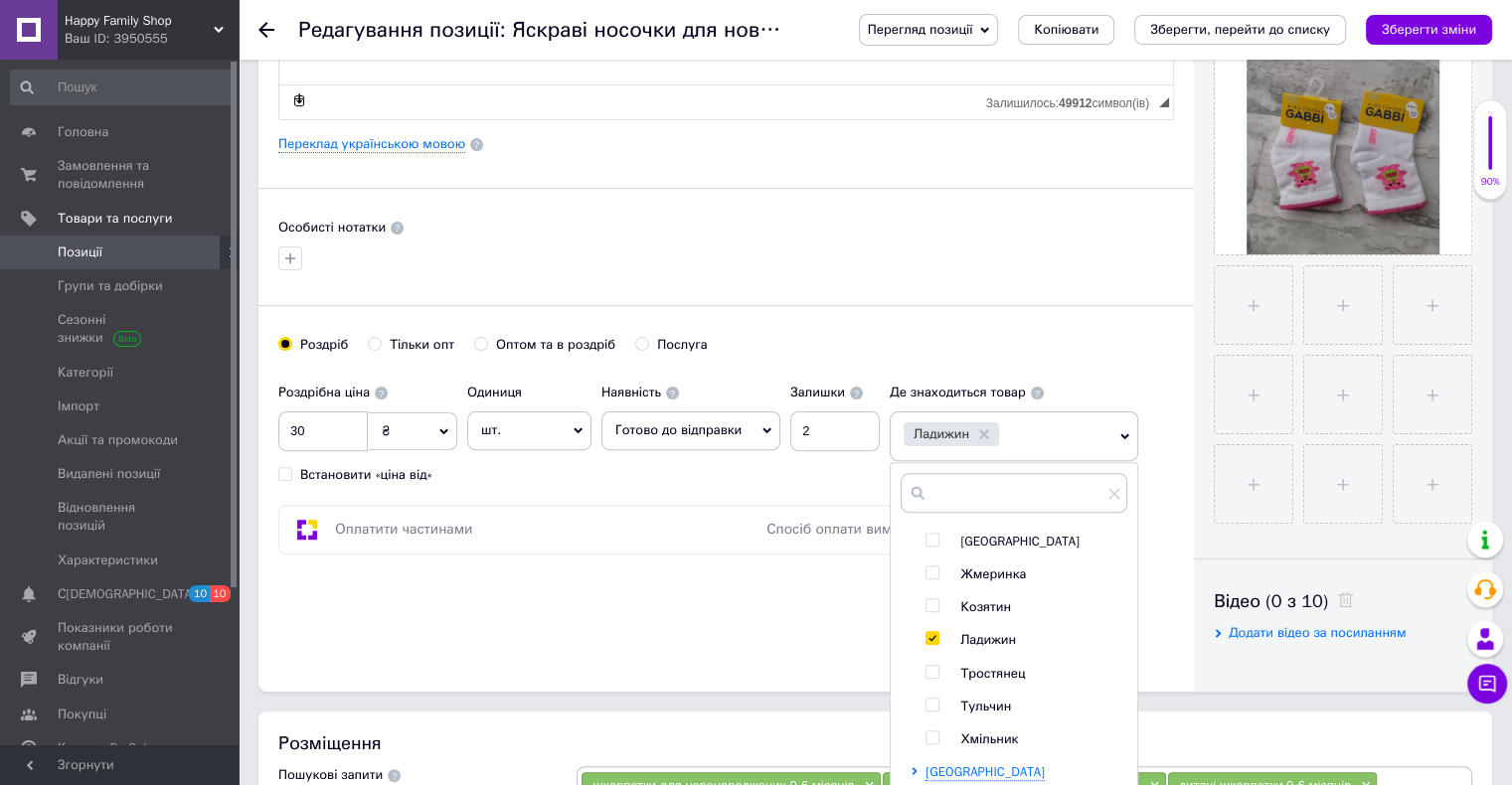 click on "Тростянец" at bounding box center (992, 673) 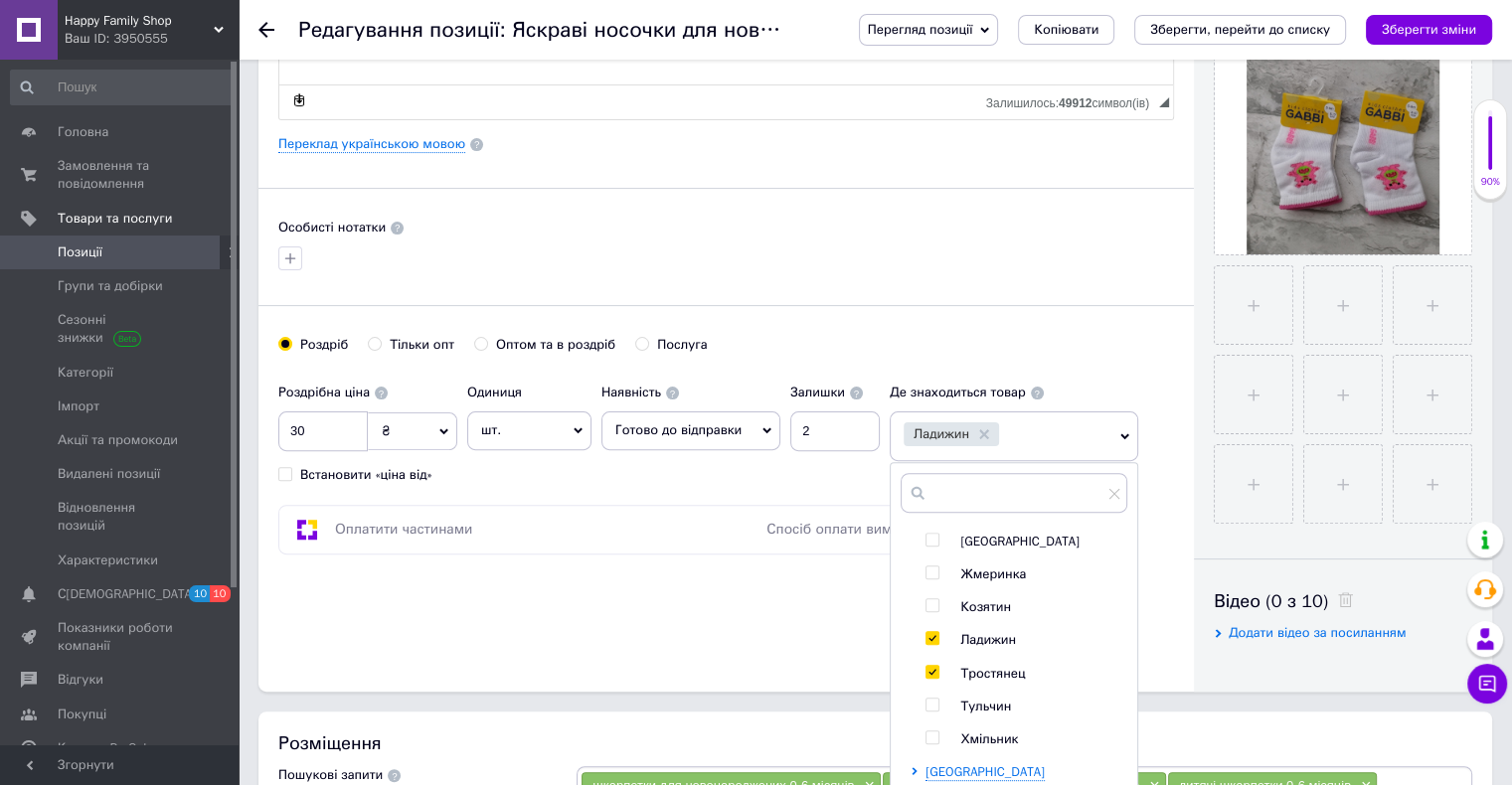 checkbox on "true" 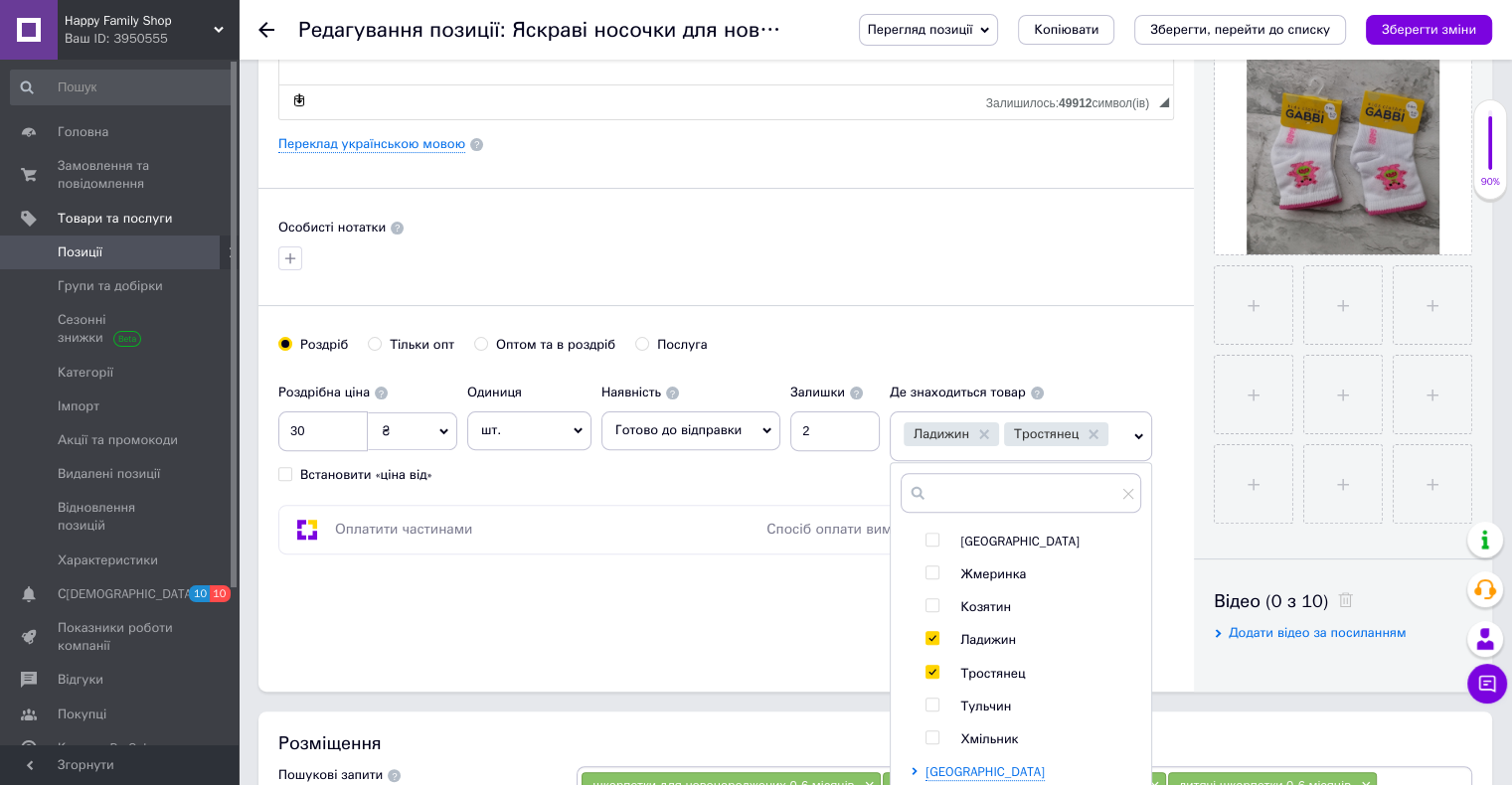 click on "Тульчин" at bounding box center (985, 706) 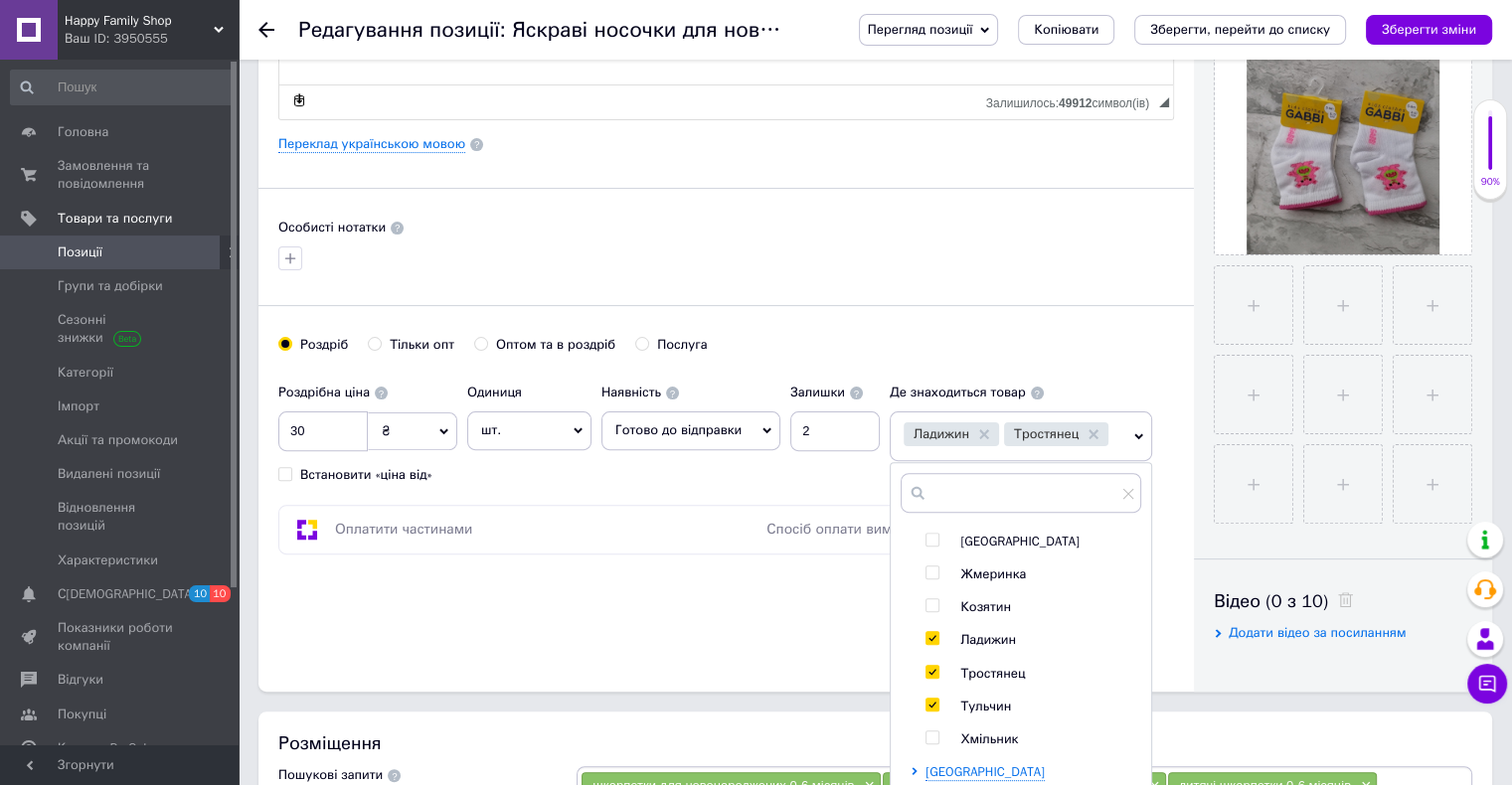 checkbox on "true" 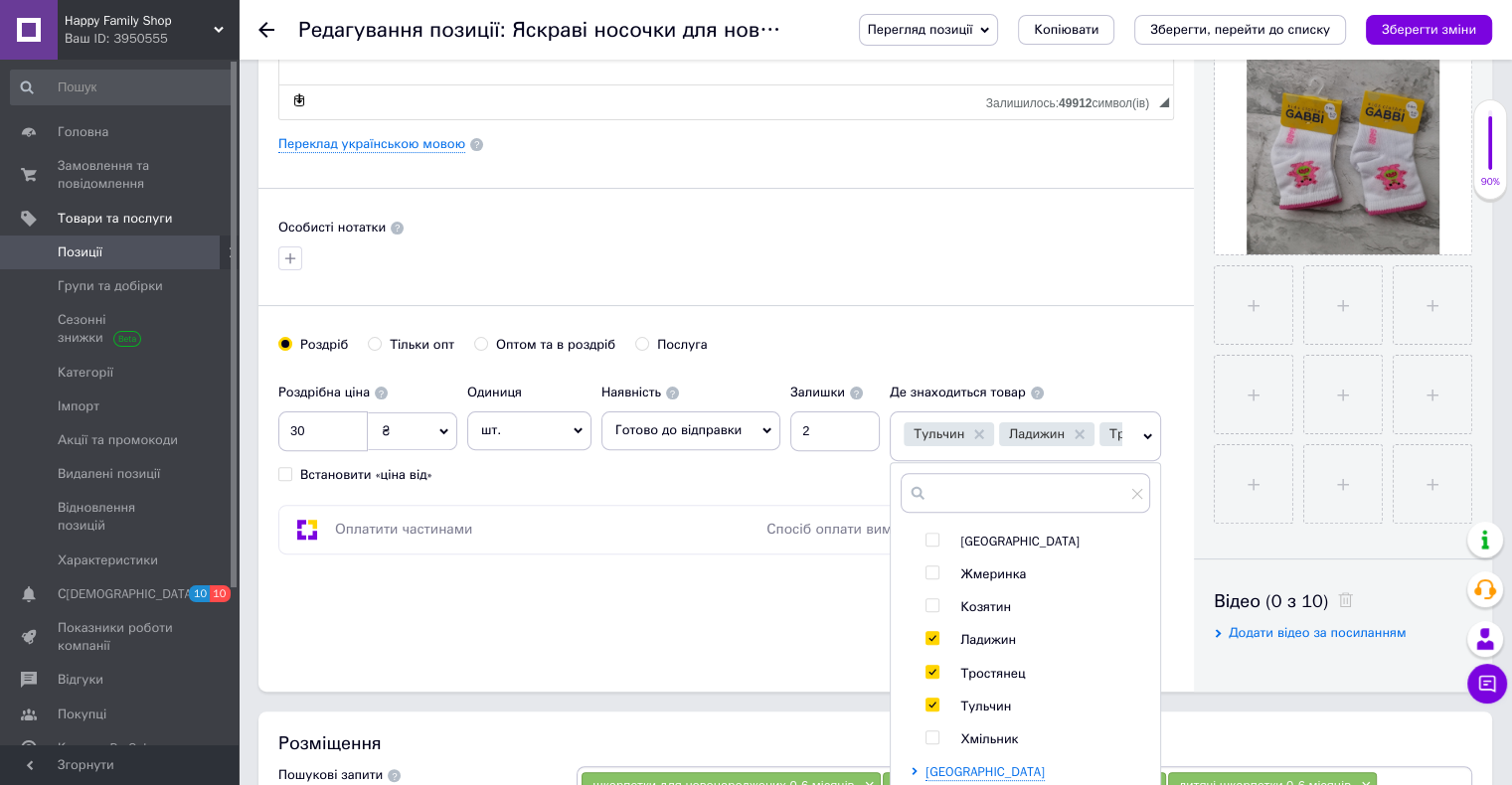 click on "Ладижин" at bounding box center (988, 639) 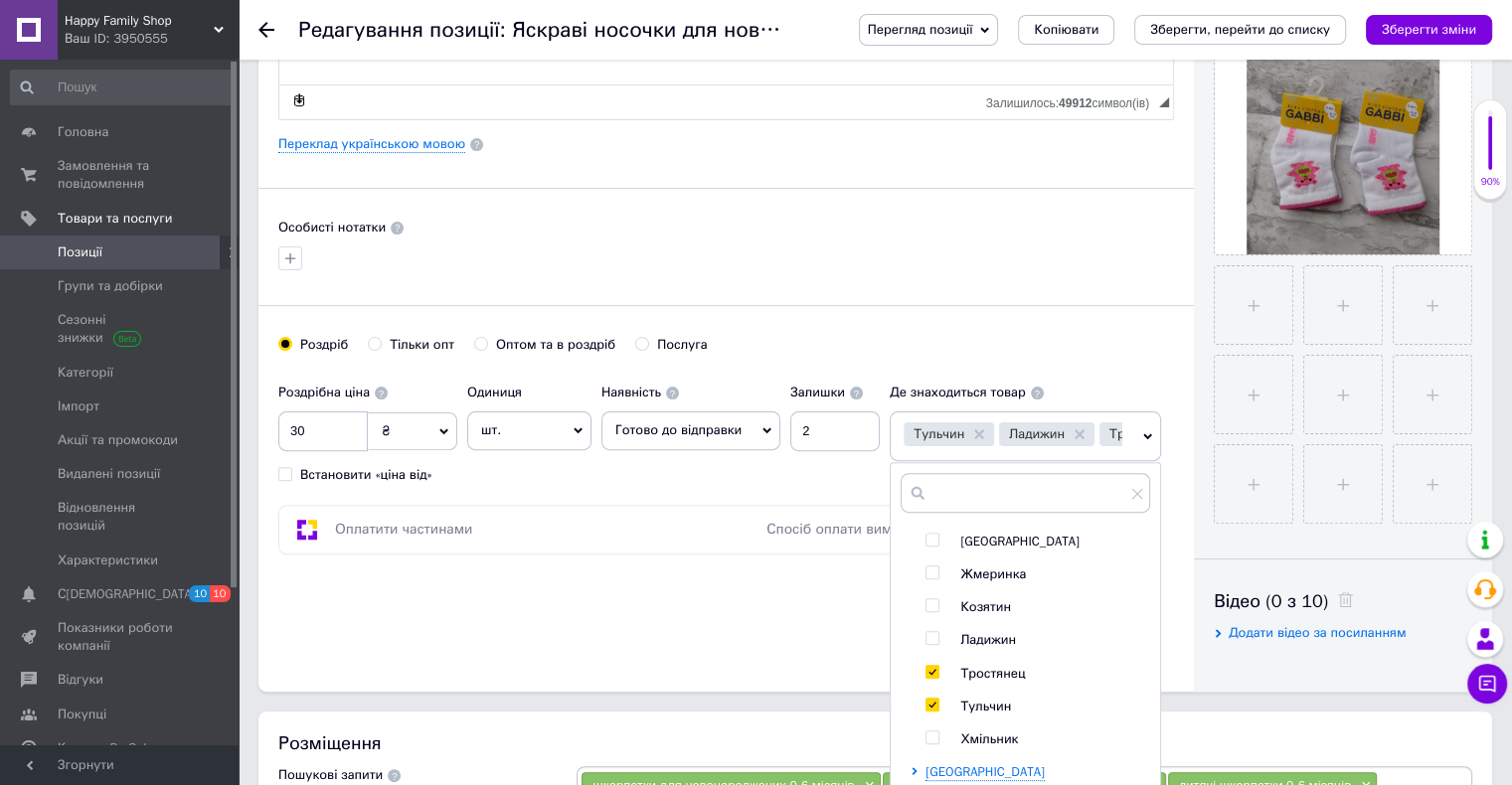 checkbox on "false" 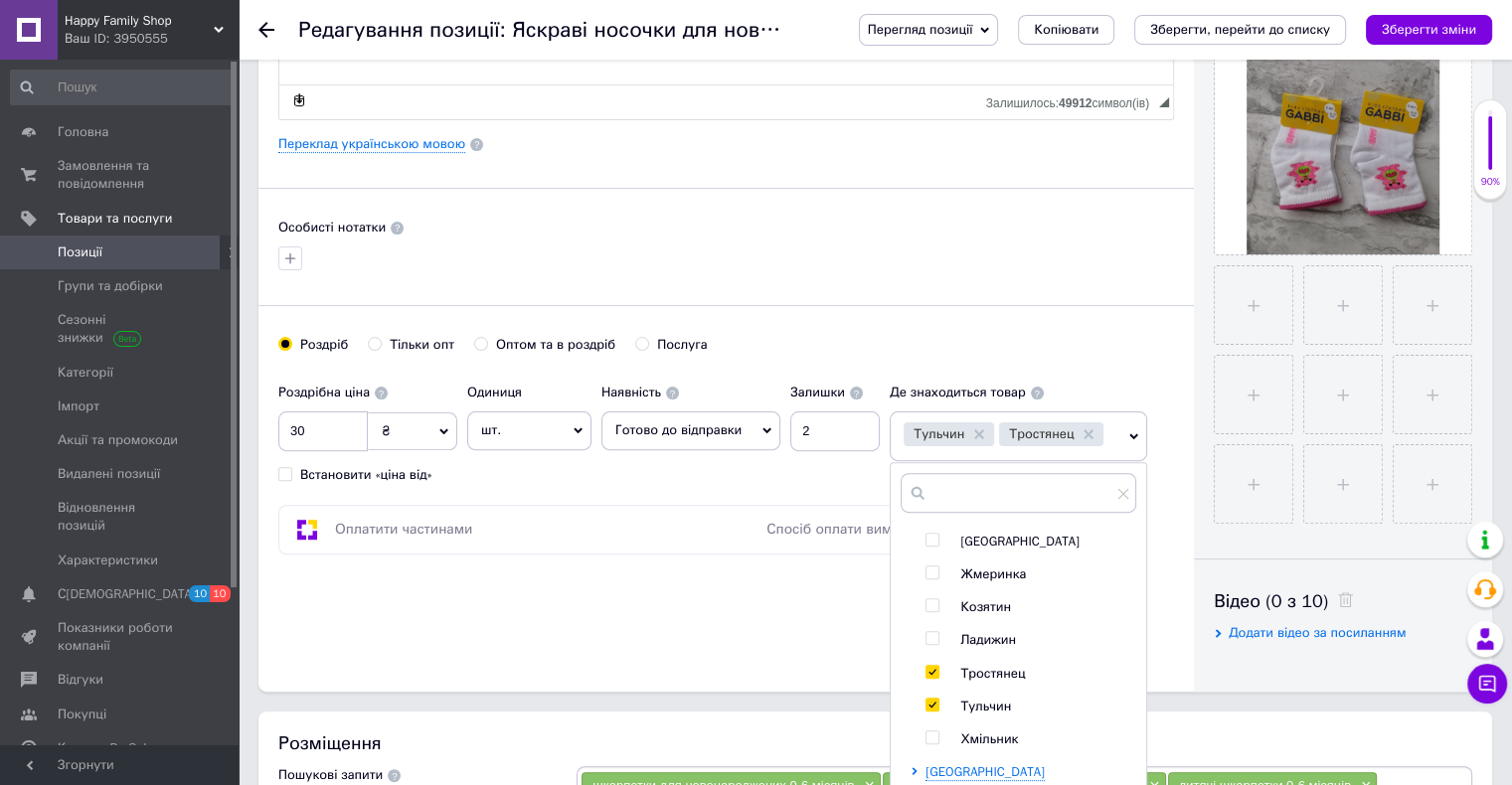 click on "Хмільник" at bounding box center [989, 738] 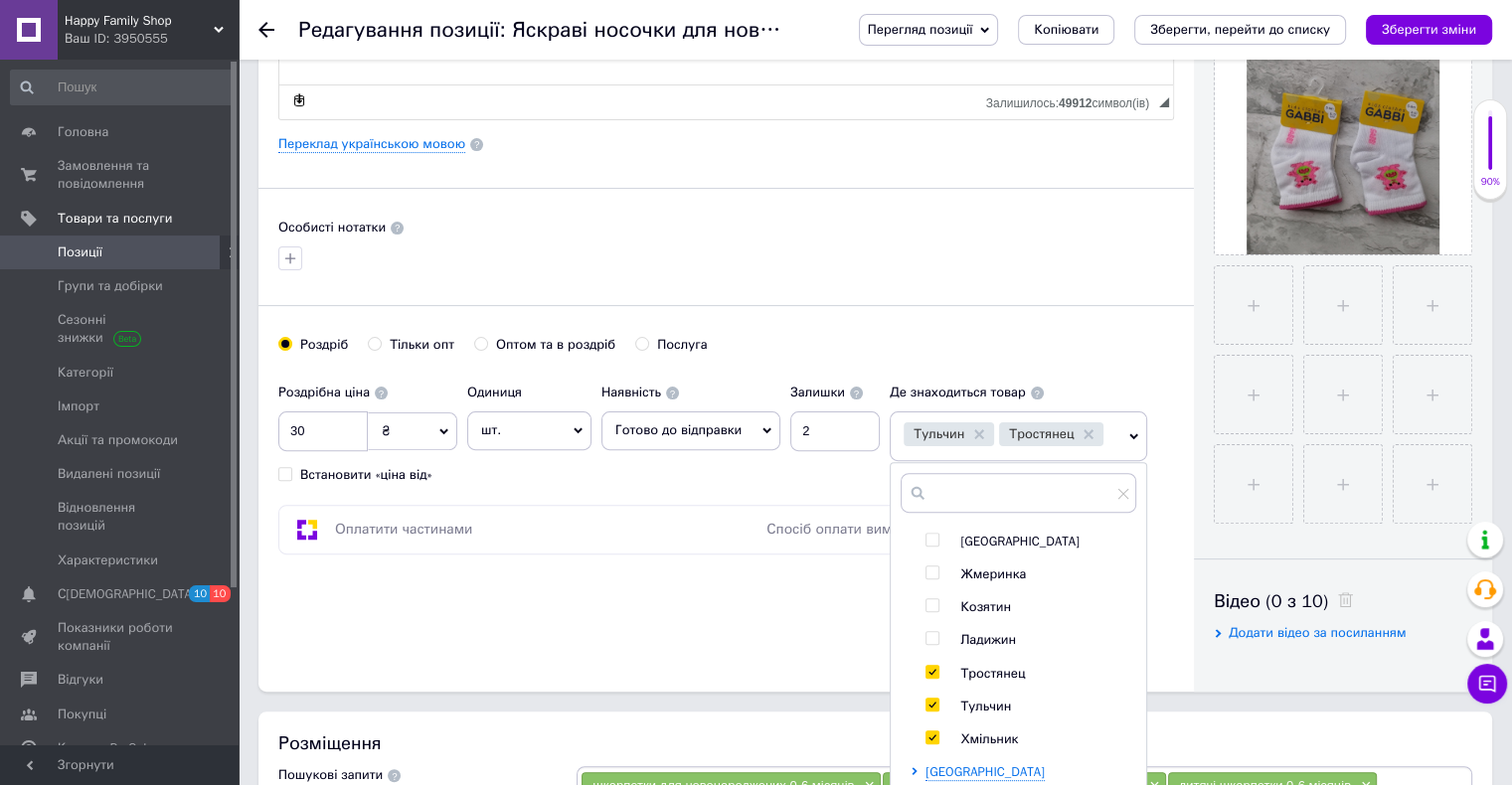 checkbox on "true" 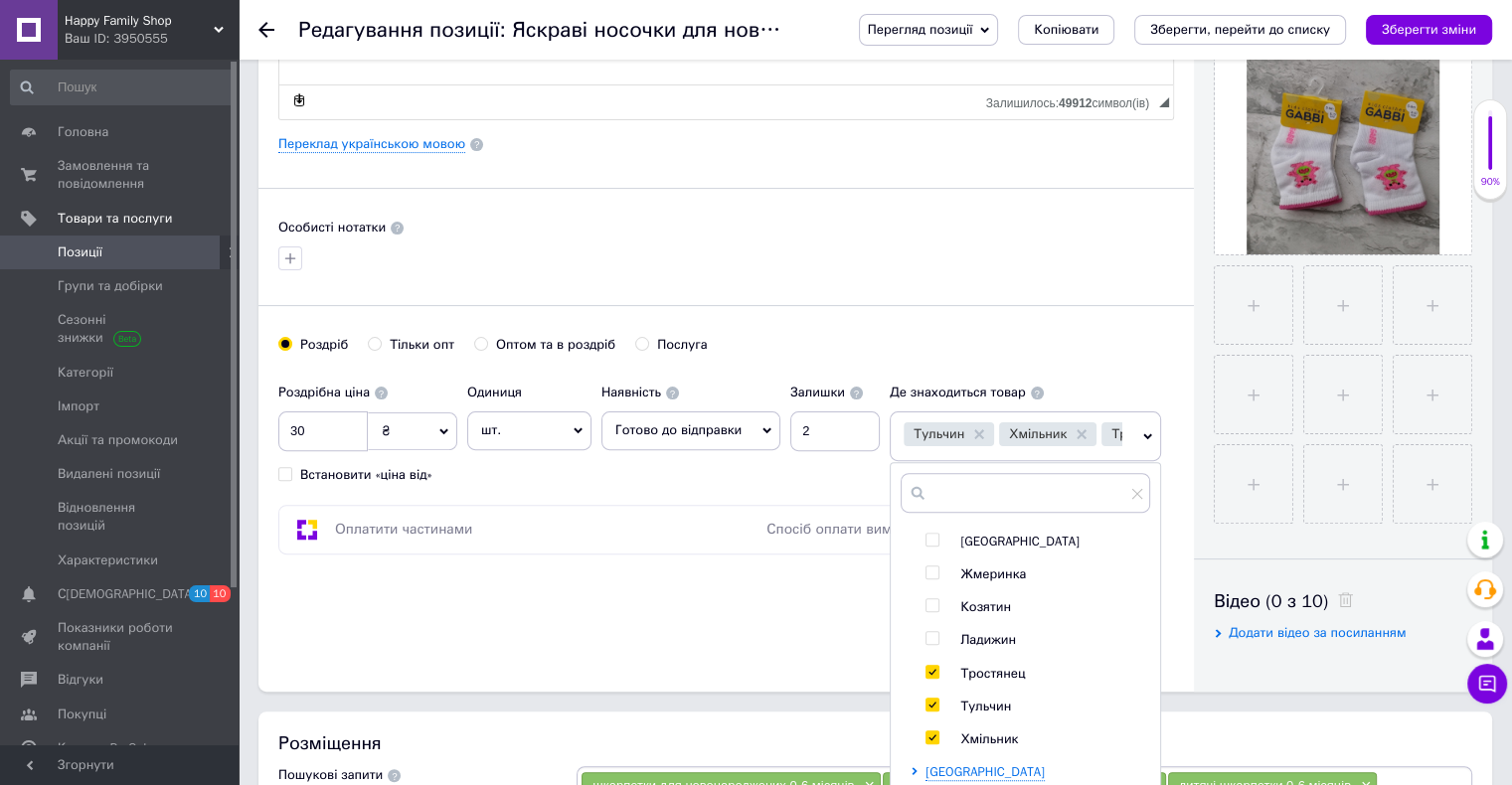 click on "Основна інформація Назва позиції (Російська) ✱ Яскраві носочки для новонароджених 0-6 місяців Код/Артикул Опис (Російська) ✱ Дитячі шкарпетки
Матеріал: 75% котон, 22% поліамід, 2% еластан
Розмір 8-10 (0-6 місяців)
Розширений текстовий редактор, 7FD3E1C8-CD2F-4DAE-B3A4-AEF16B394C6F Панель інструментів редактора Форматування Форматування Розмір Розмір   Жирний  Сполучення клавіш Ctrl+B   Курсив  Сполучення клавіш Ctrl+I   Підкреслений  Сполучення клавіш Ctrl+U   Видалити форматування   Повернути  Сполучення клавіш Ctrl+Z   Вставити/видалити нумерований список     По лівому краю" at bounding box center (726, 137) 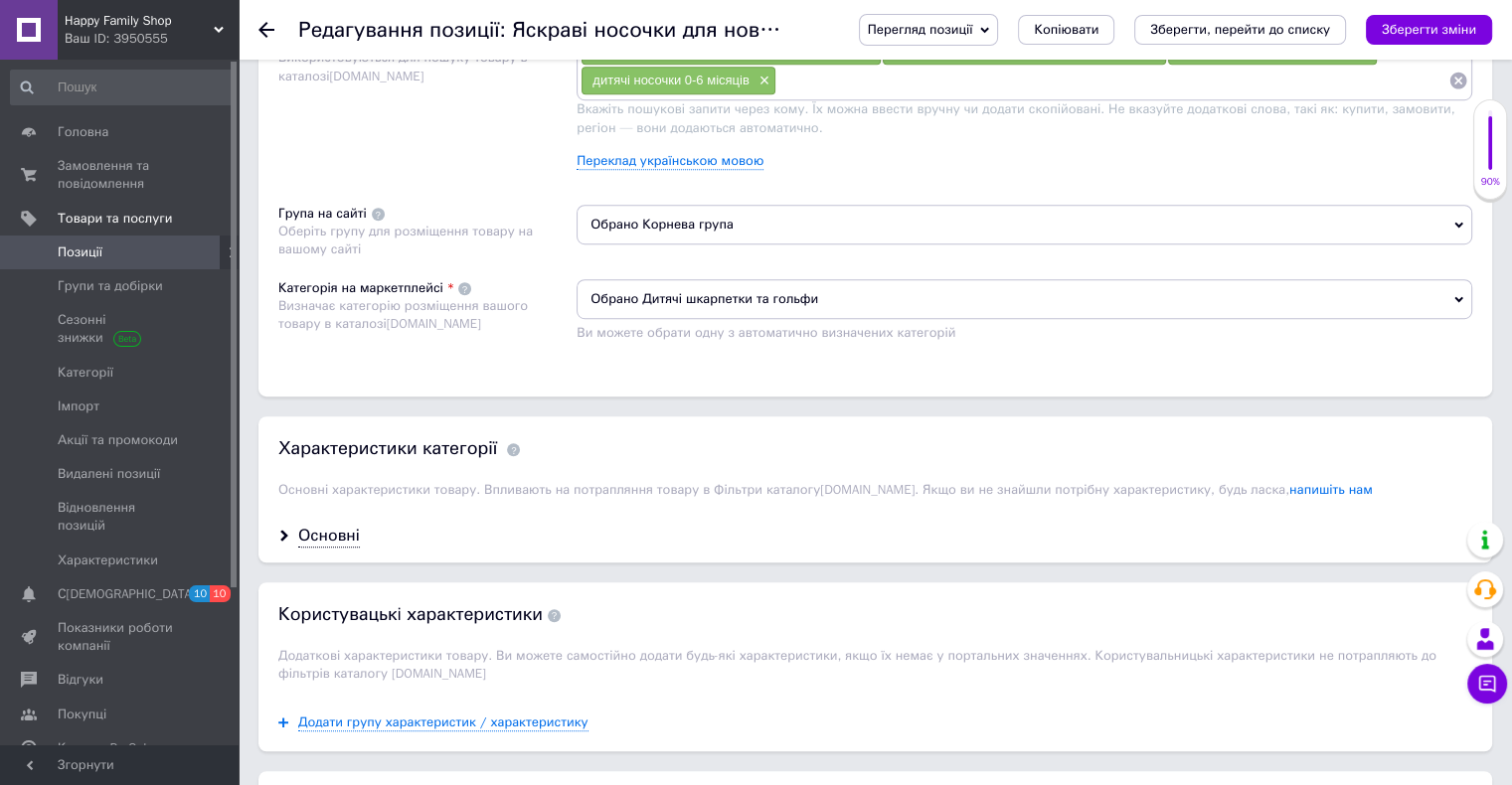 scroll, scrollTop: 1292, scrollLeft: 0, axis: vertical 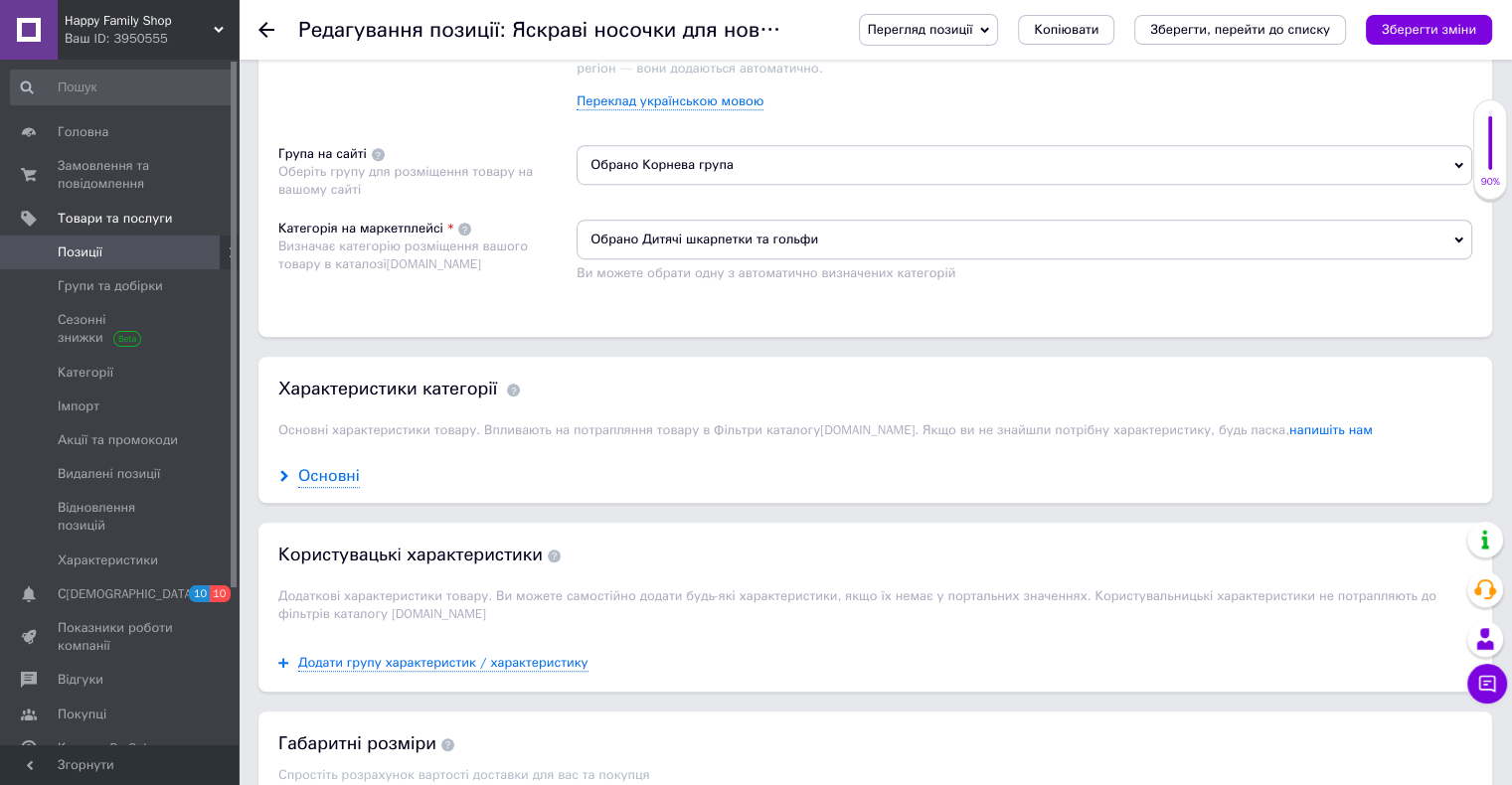 click on "Основні" at bounding box center (329, 476) 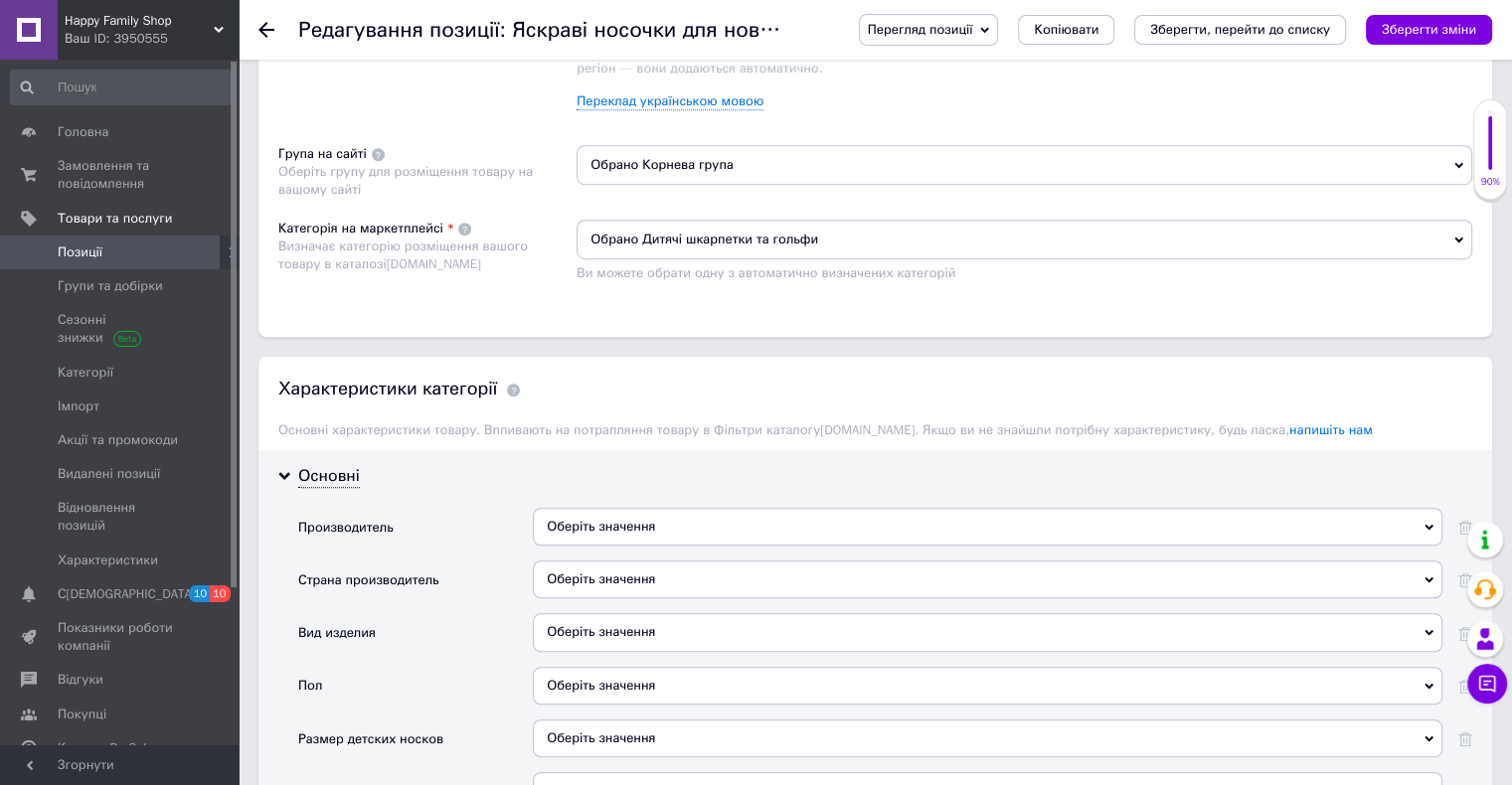 click on "Оберіть значення" at bounding box center (987, 527) 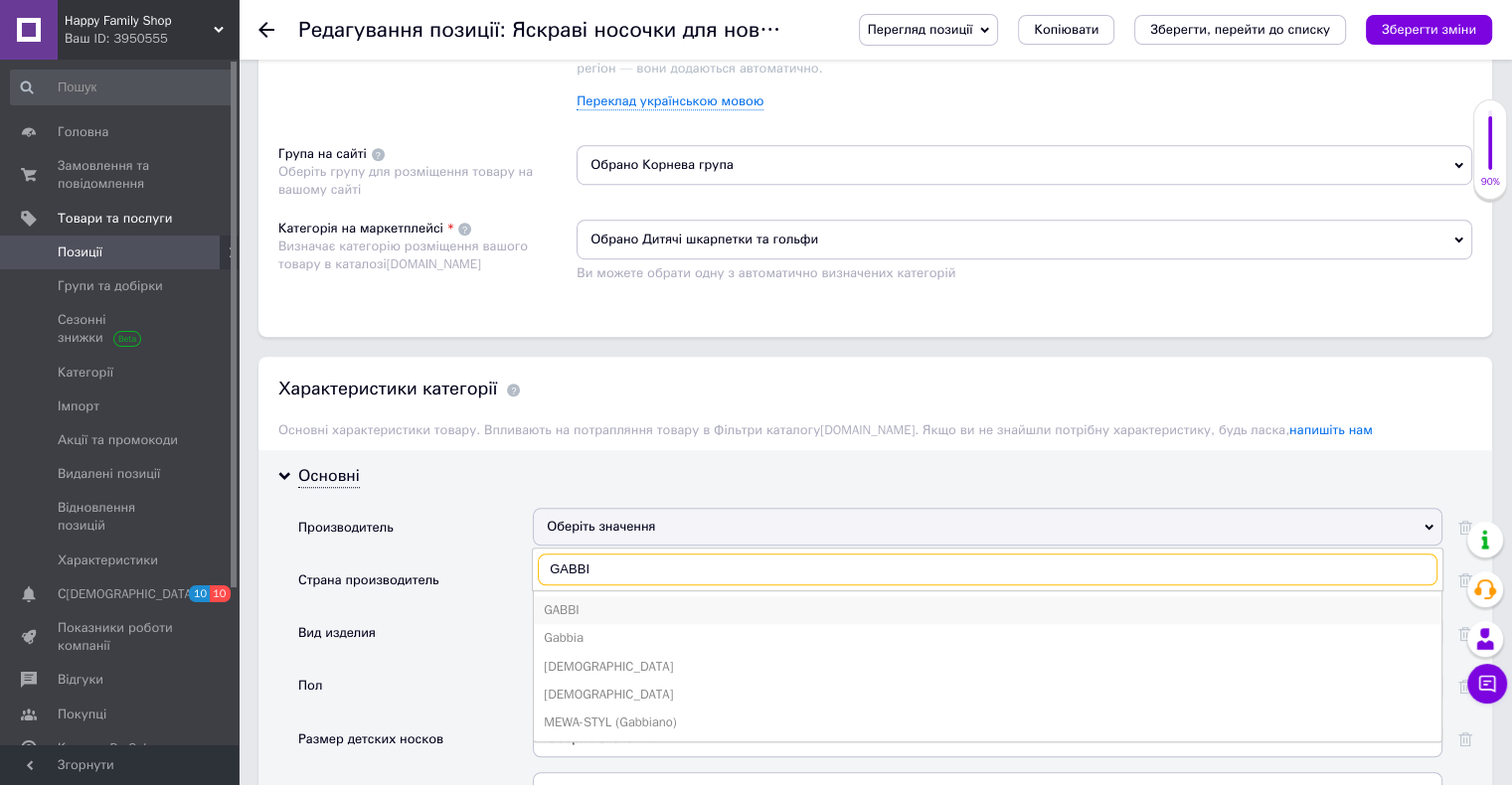 type on "GABBI" 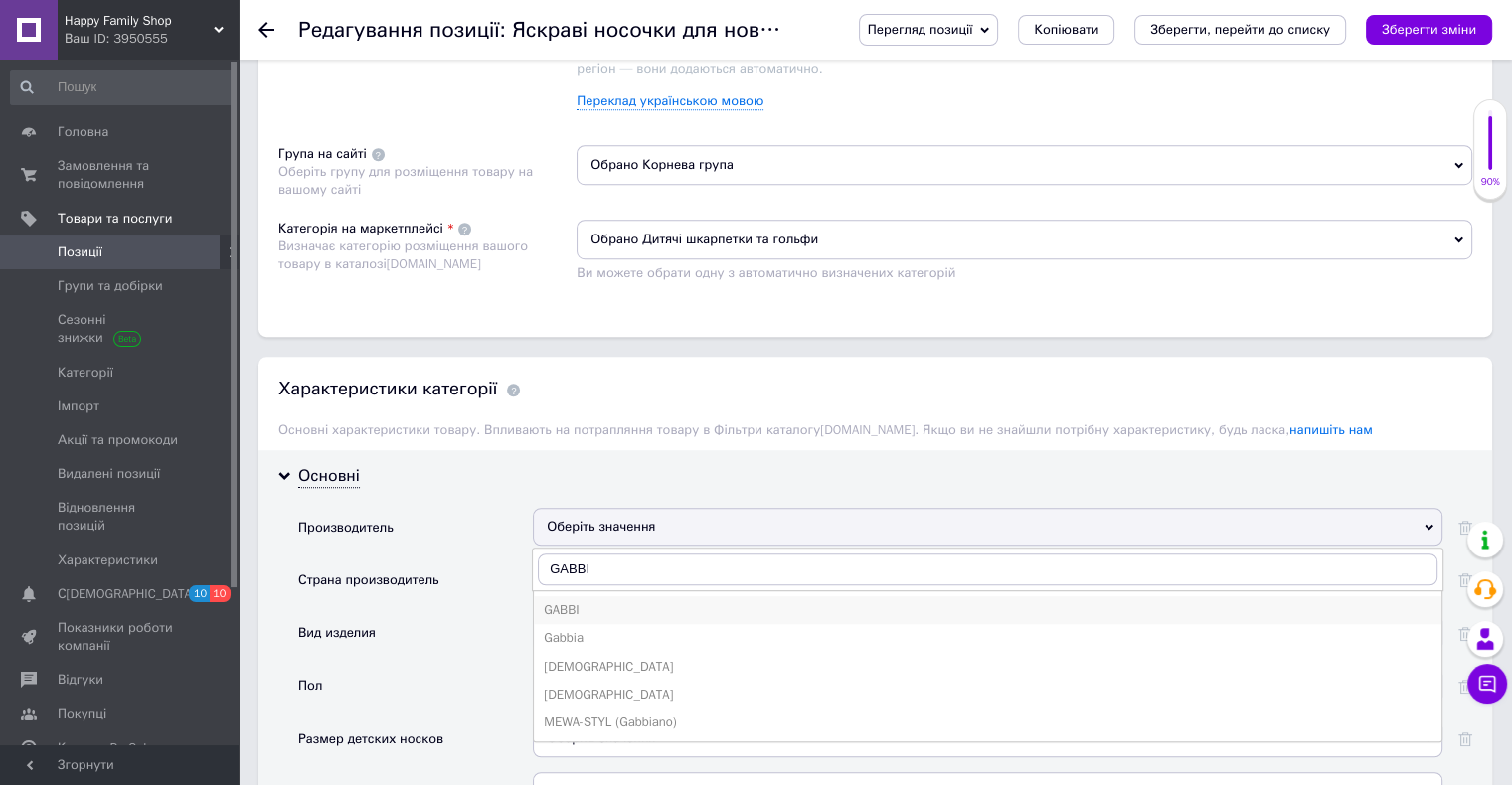 click on "GABBI" at bounding box center (987, 610) 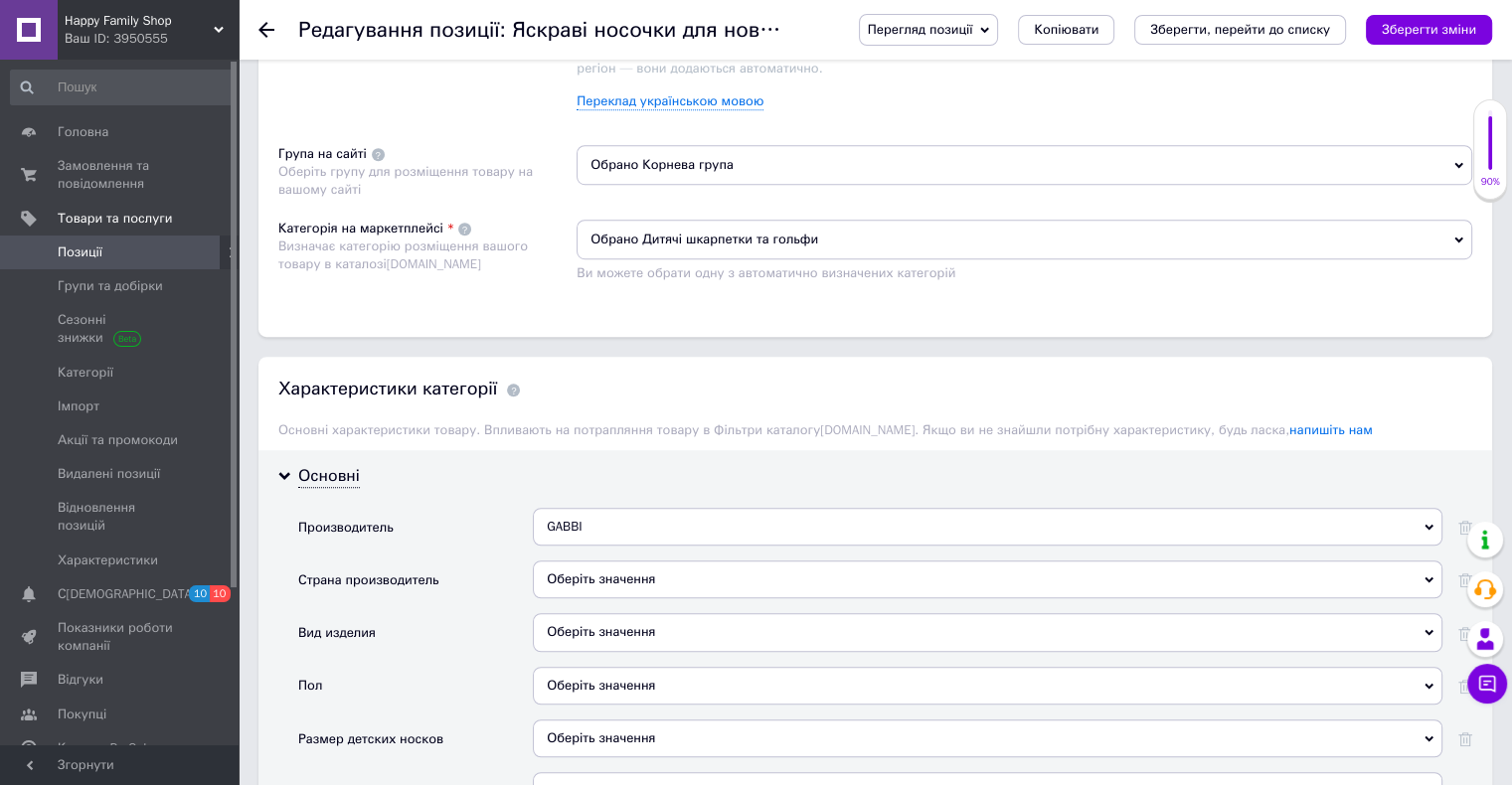 click on "Оберіть значення" at bounding box center [987, 579] 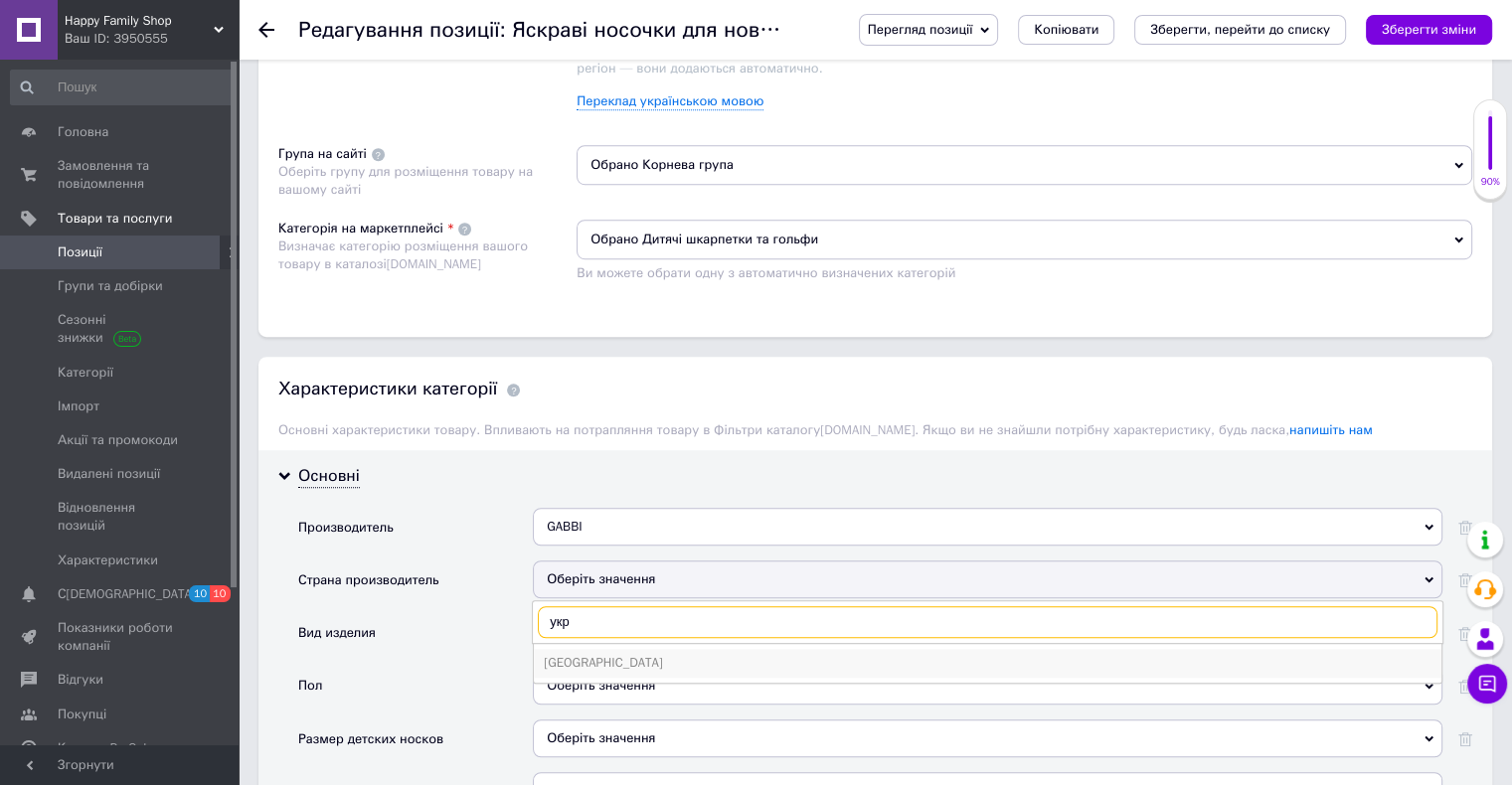 type on "укр" 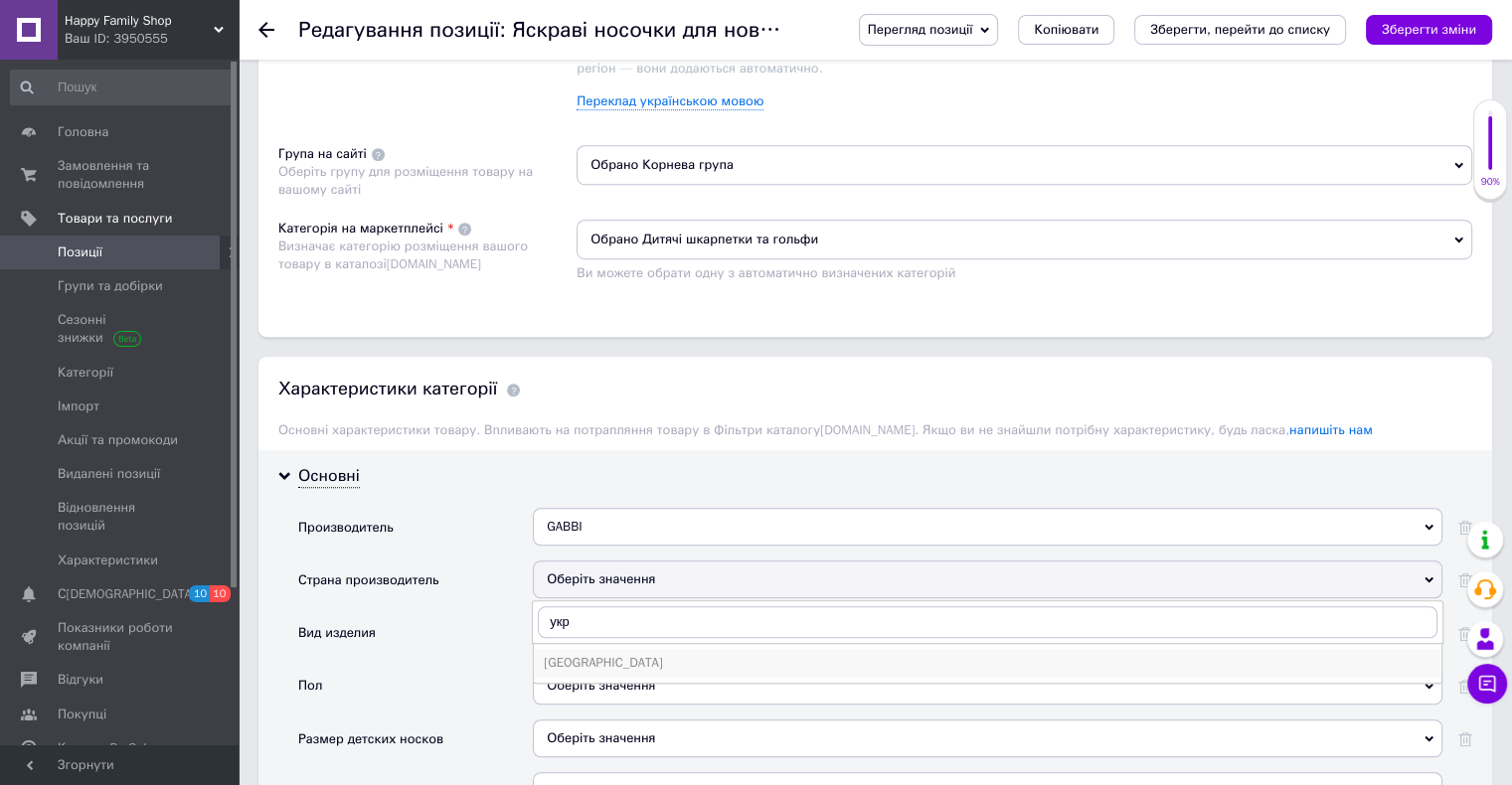 click on "[GEOGRAPHIC_DATA]" at bounding box center (987, 663) 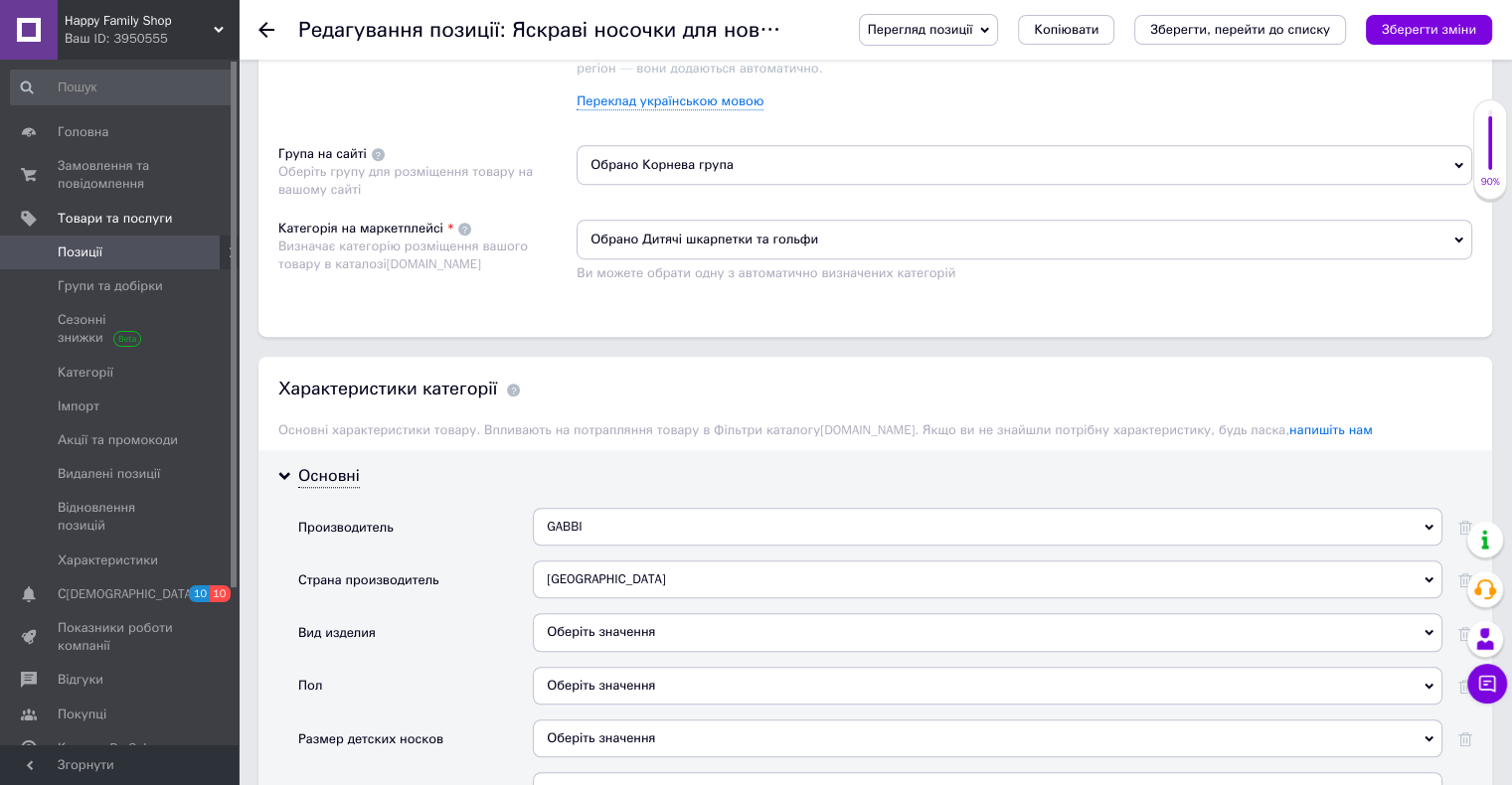 click on "Оберіть значення" at bounding box center (987, 632) 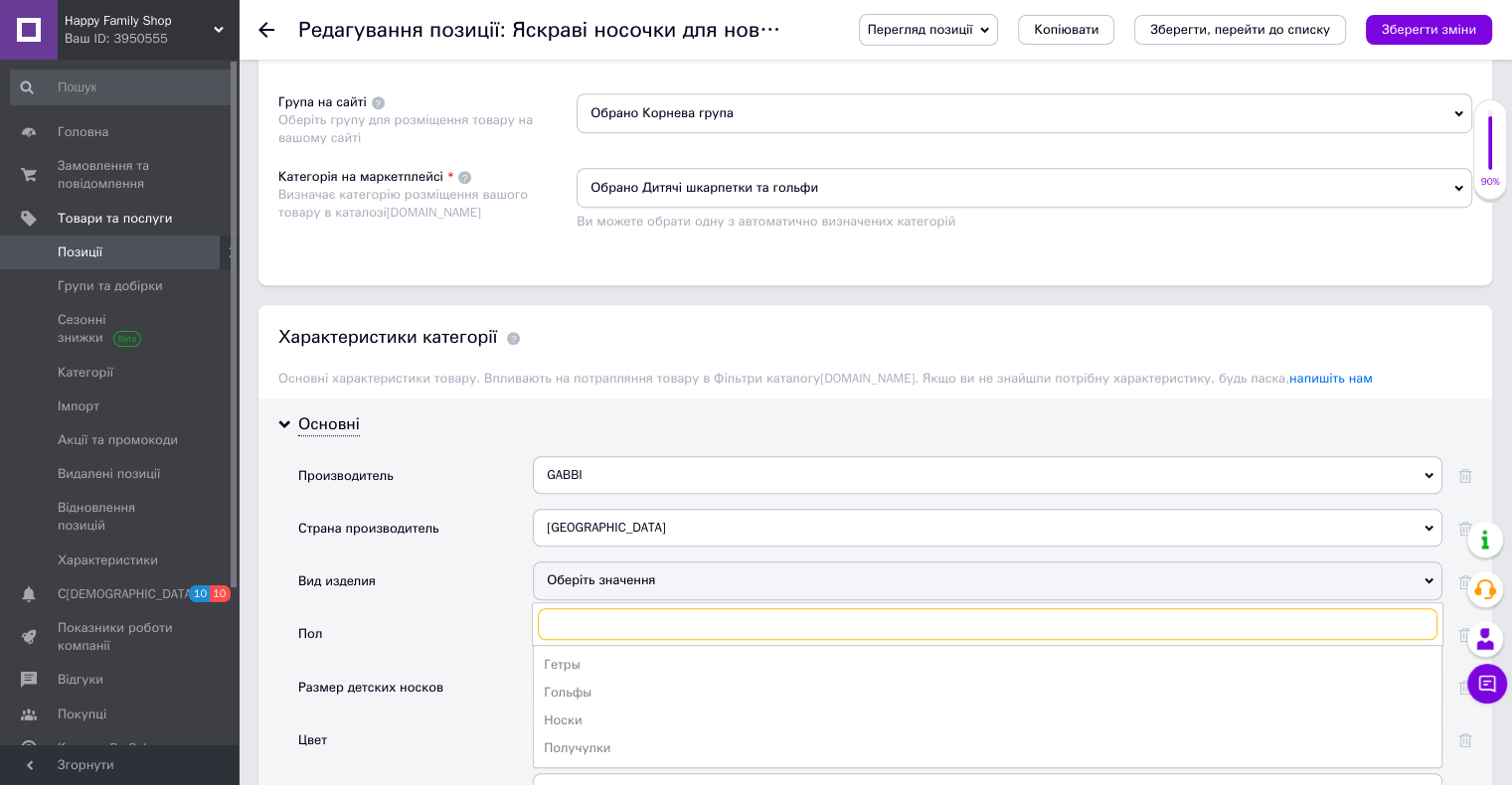 scroll, scrollTop: 1491, scrollLeft: 0, axis: vertical 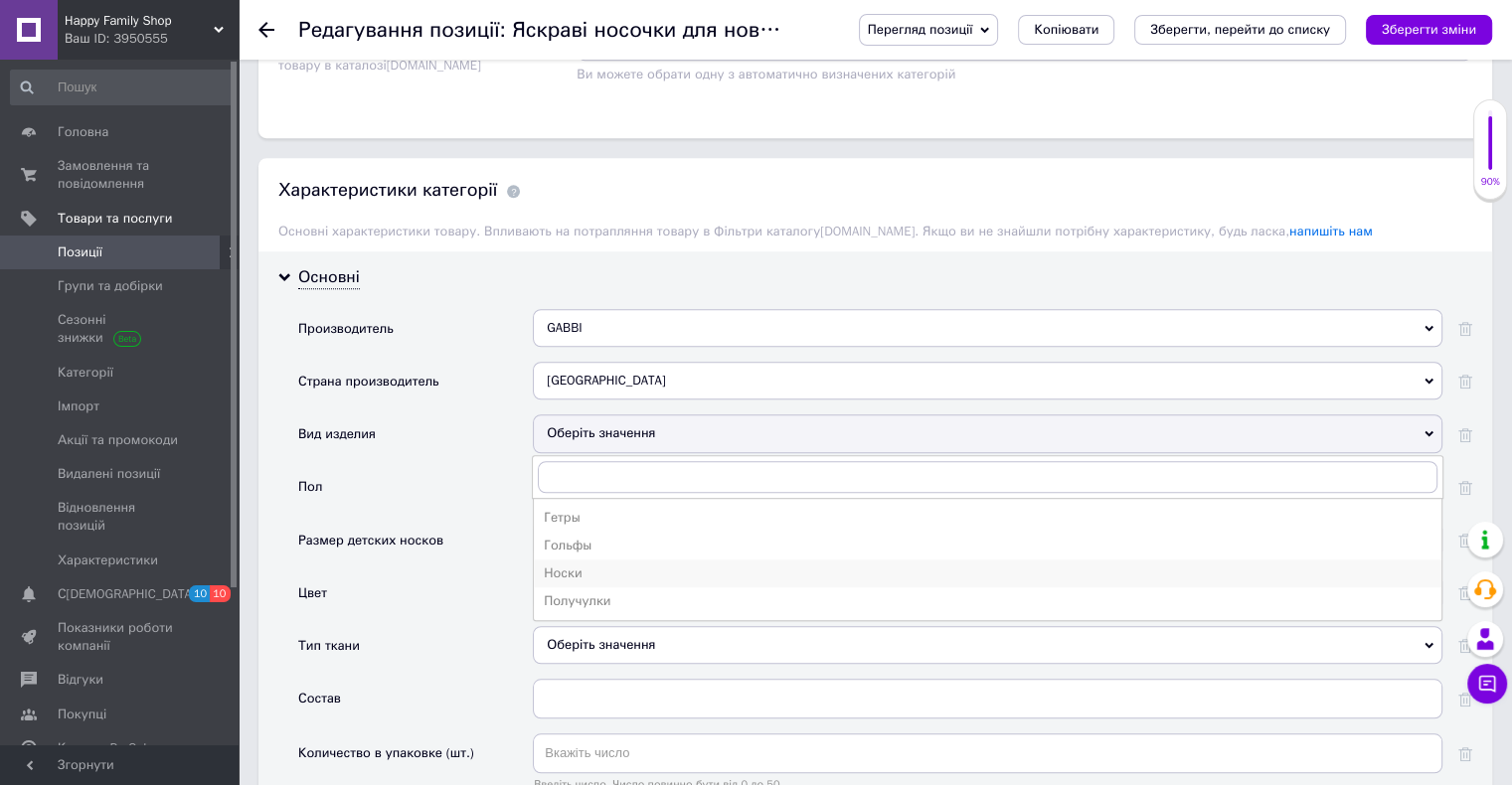 click on "Носки" at bounding box center [987, 573] 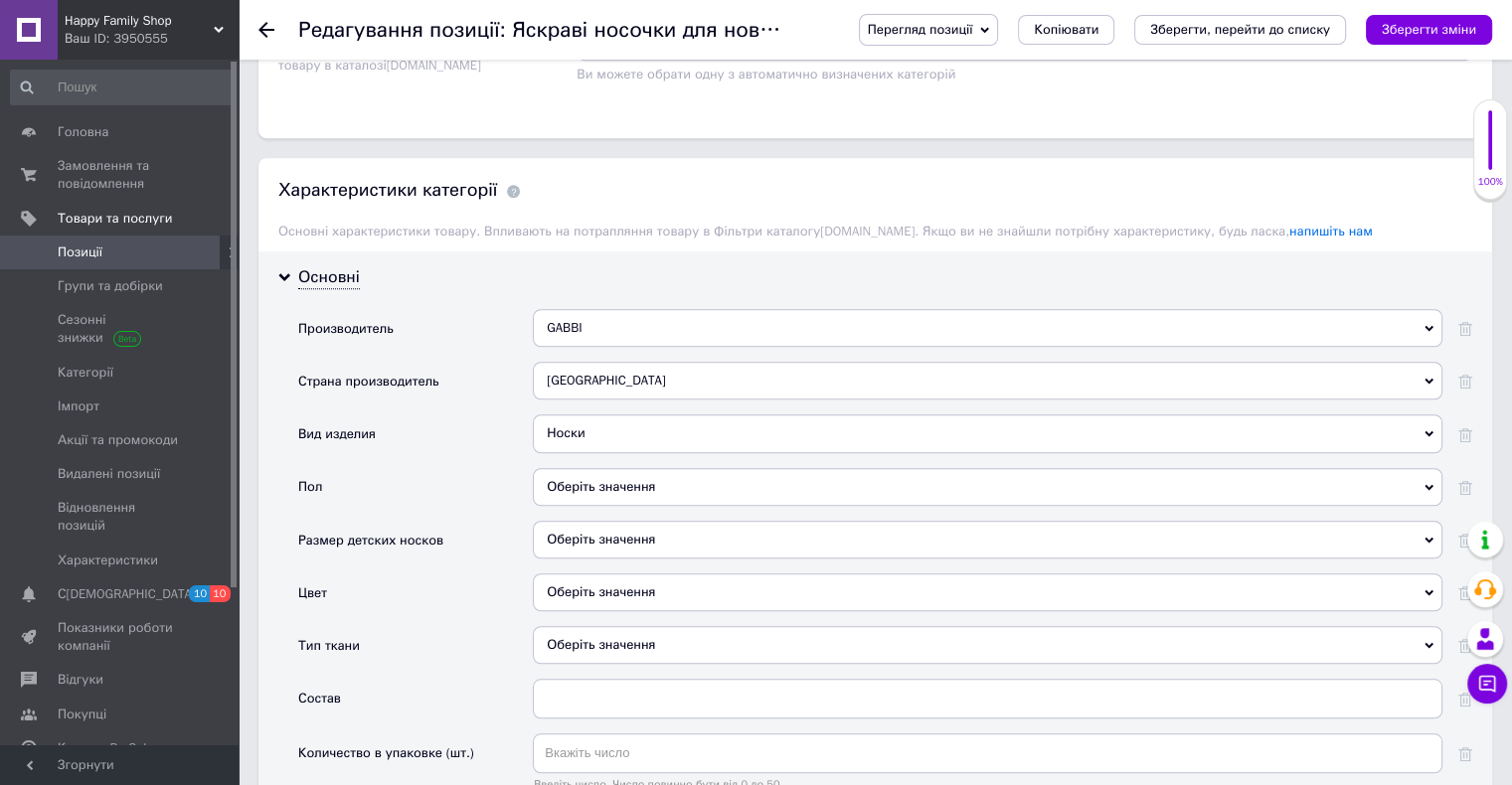 click on "Оберіть значення" at bounding box center (987, 487) 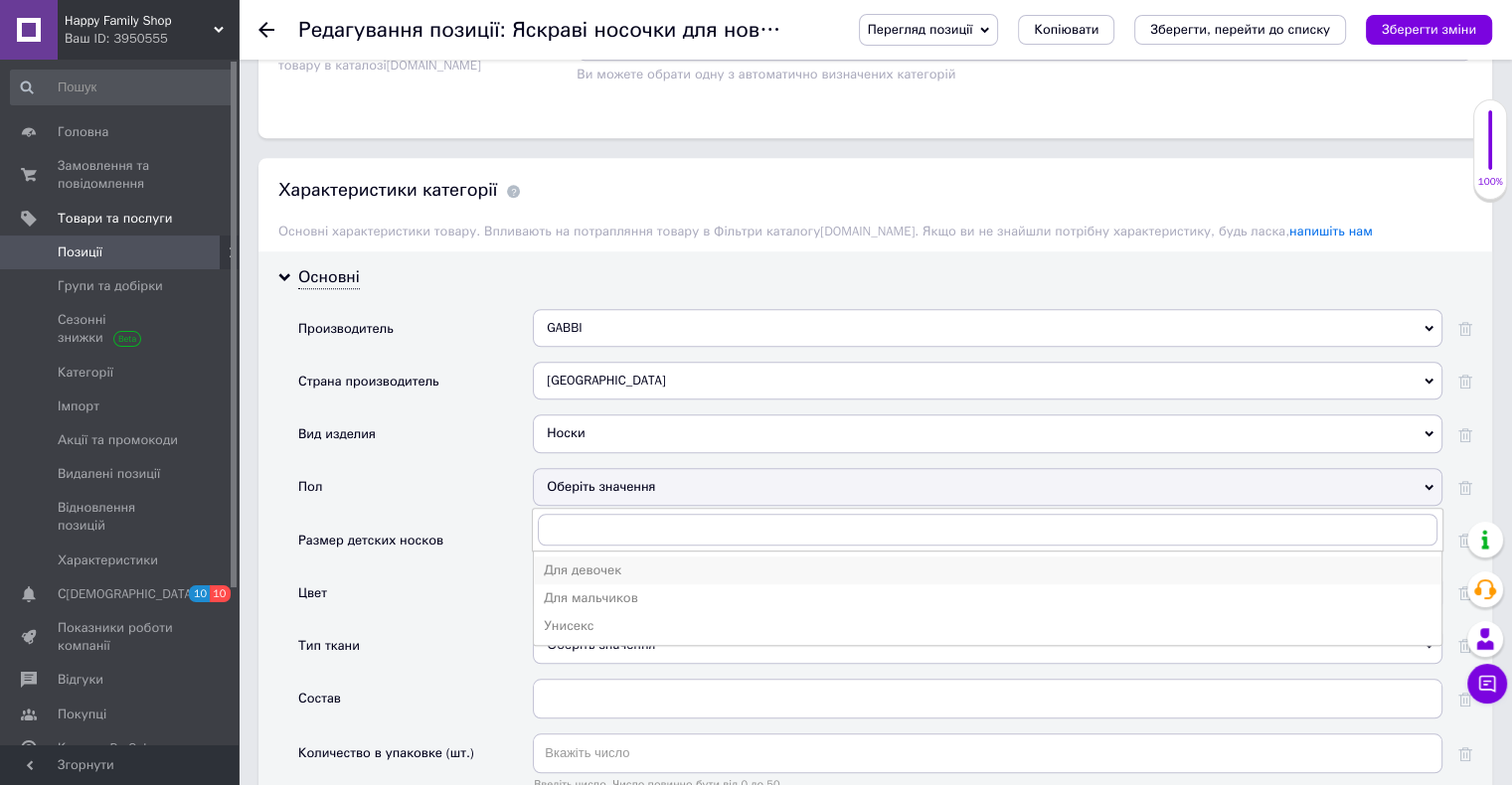 click on "Для девочек" at bounding box center [987, 570] 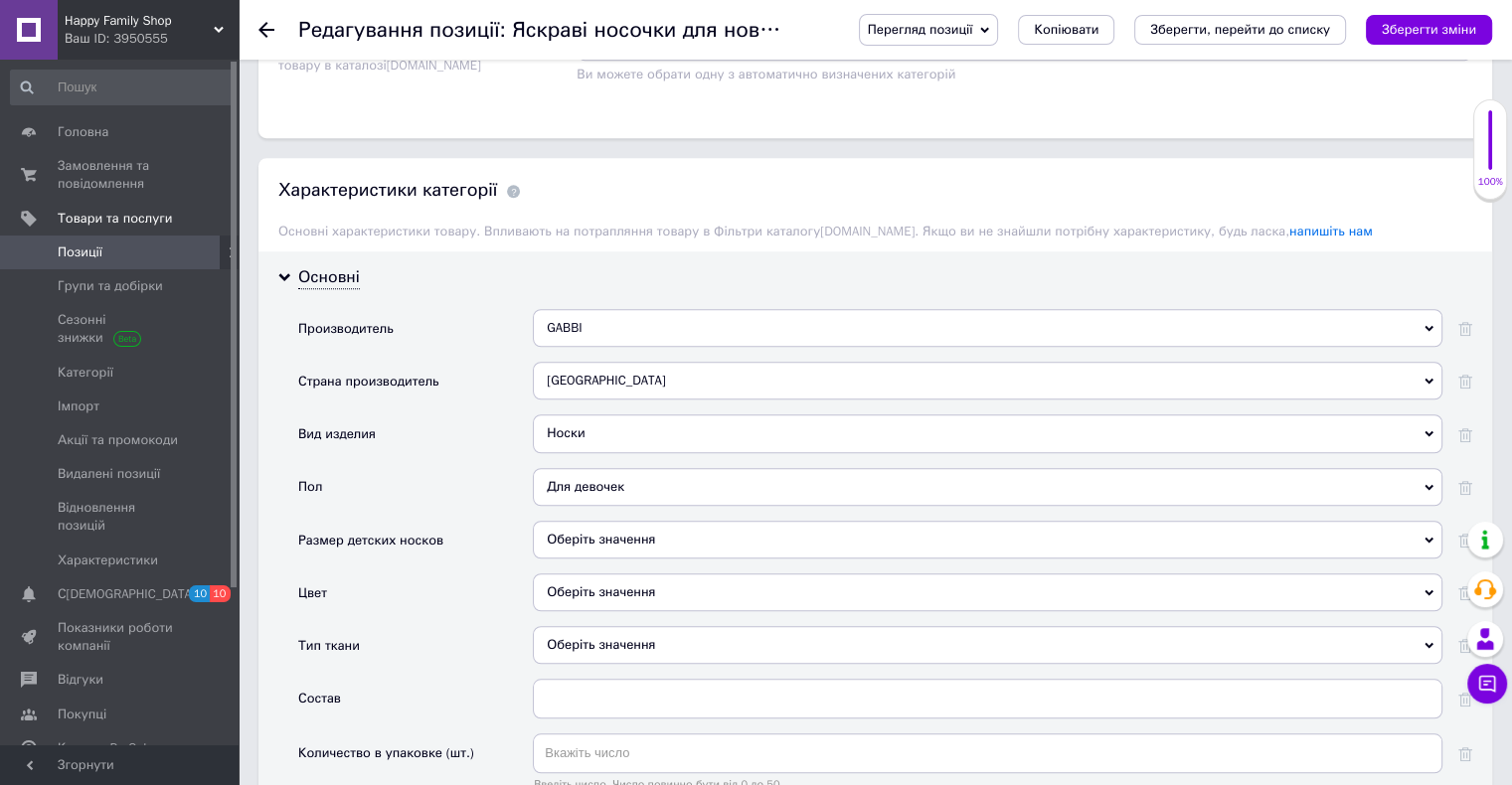 click on "Для девочек" at bounding box center [987, 487] 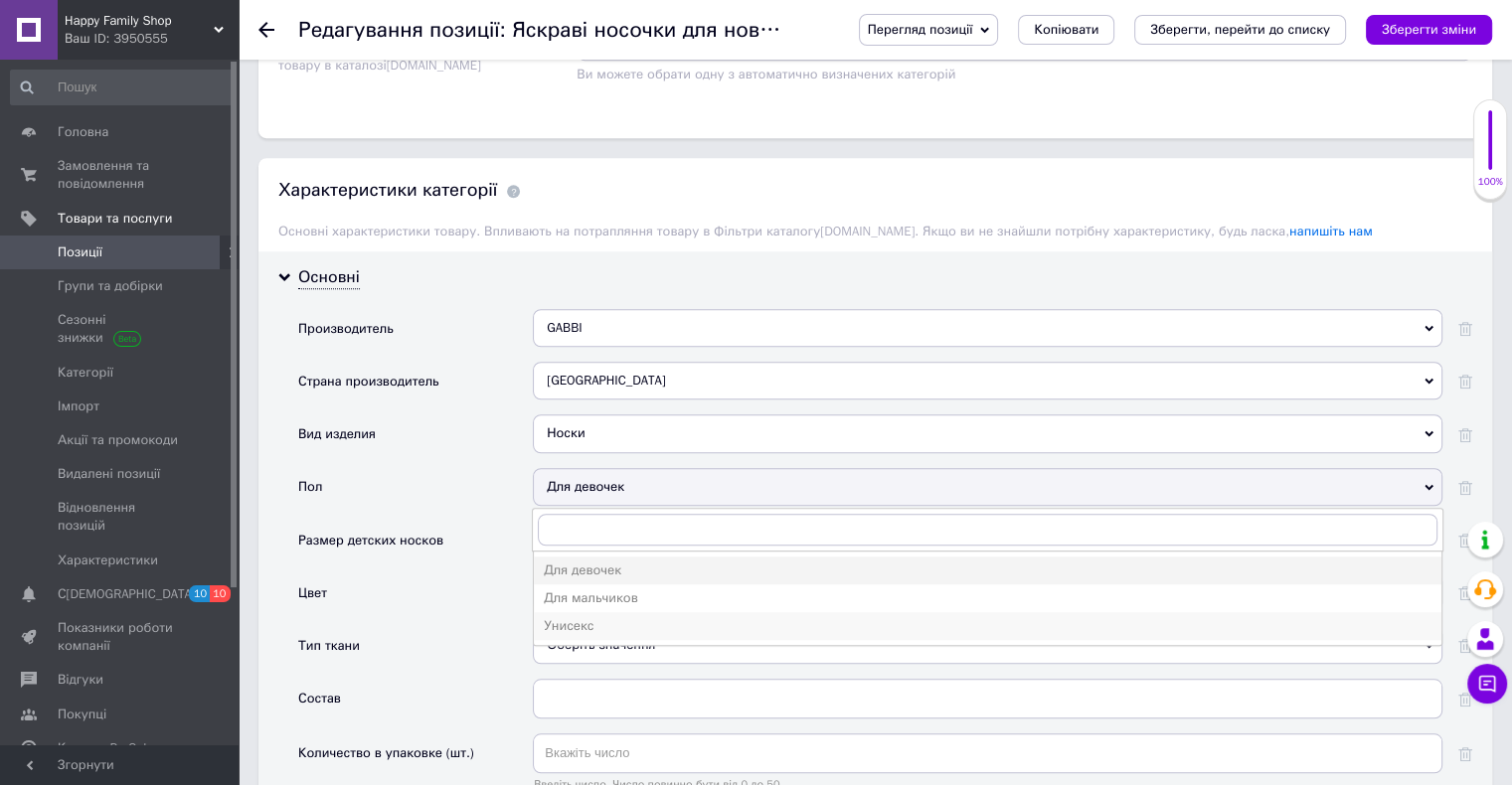 click on "Унисекс" at bounding box center [987, 626] 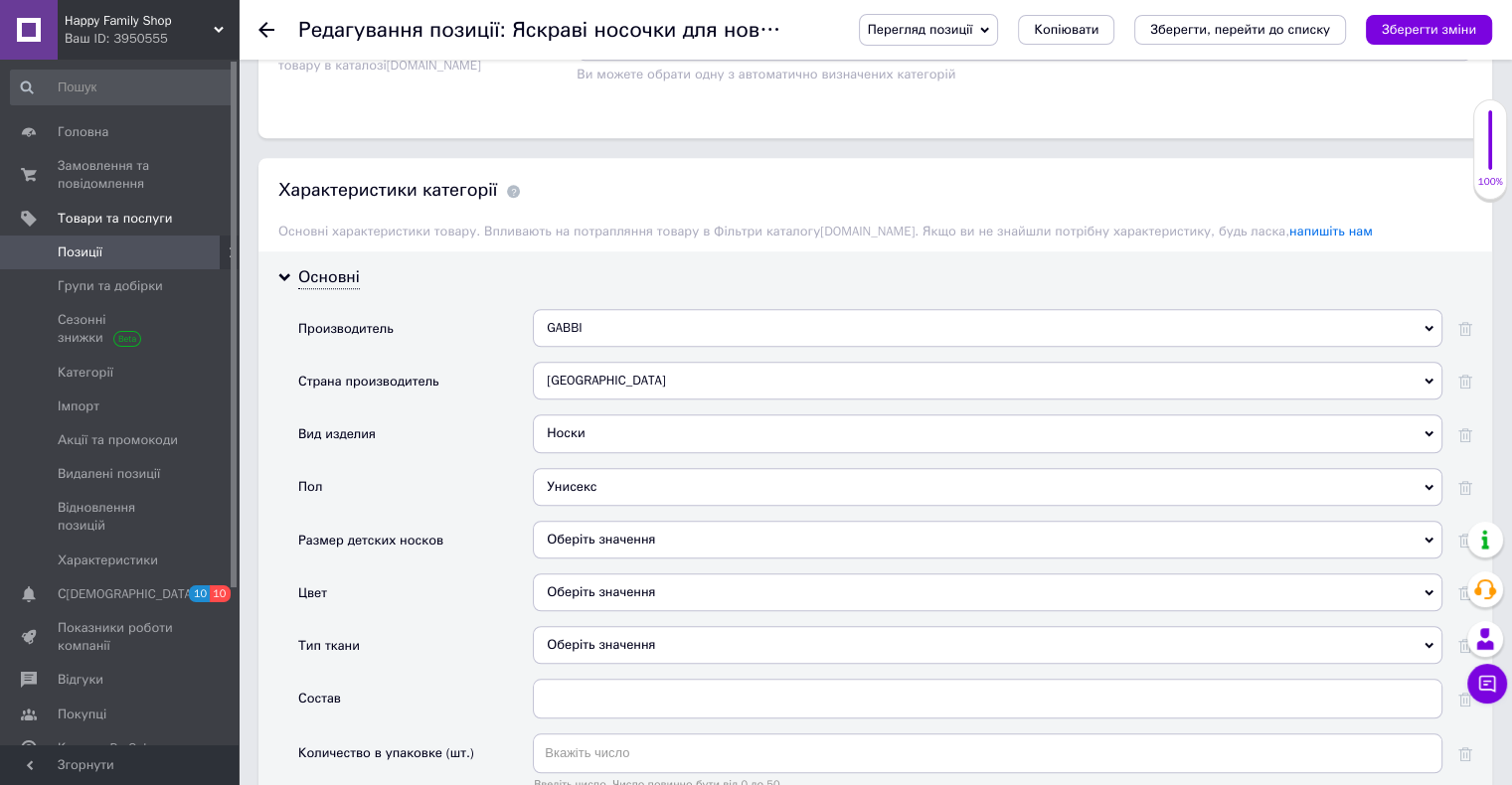 click on "Оберіть значення" at bounding box center (987, 540) 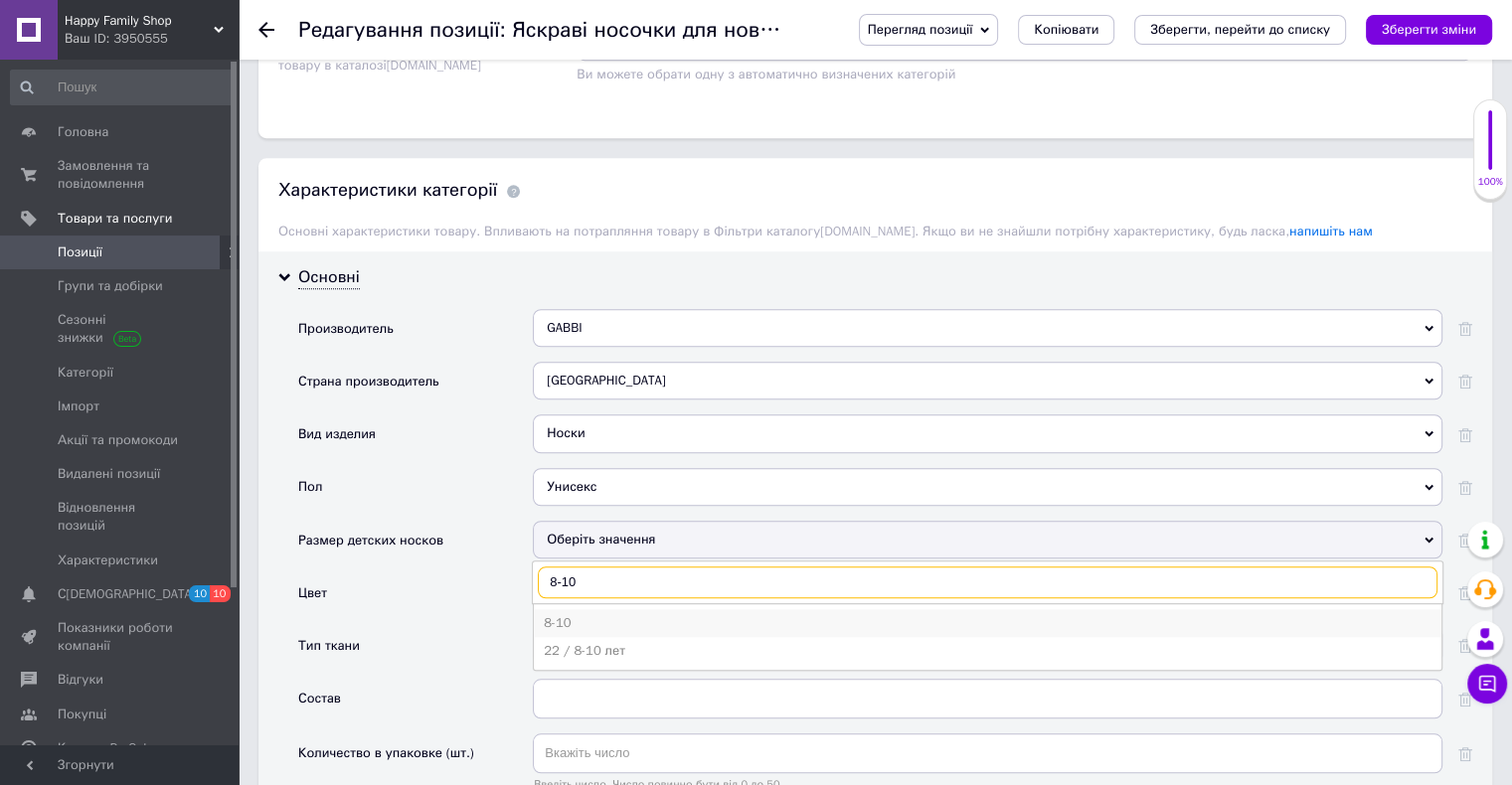 type on "8-10" 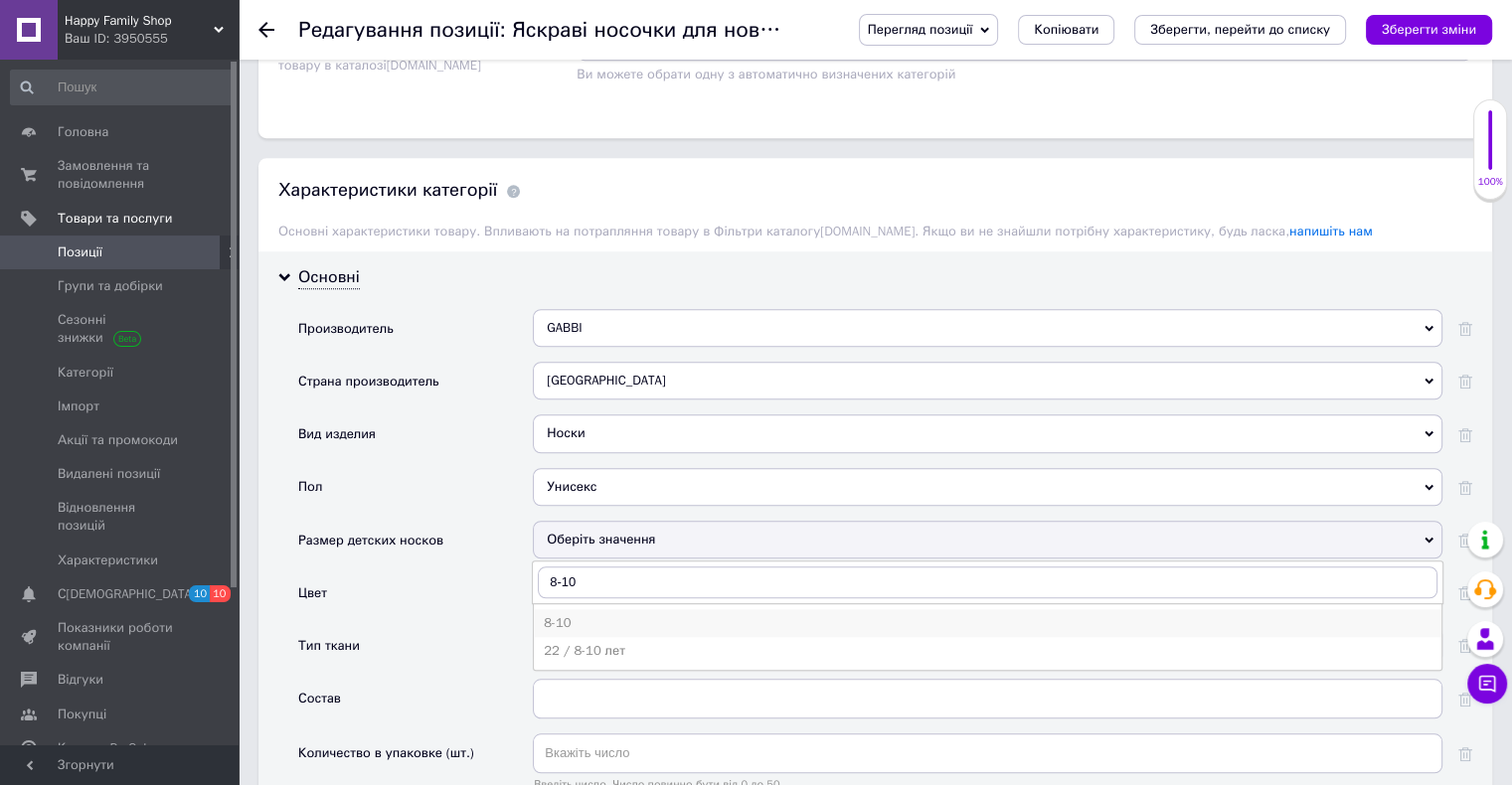 click on "8-10" at bounding box center (987, 623) 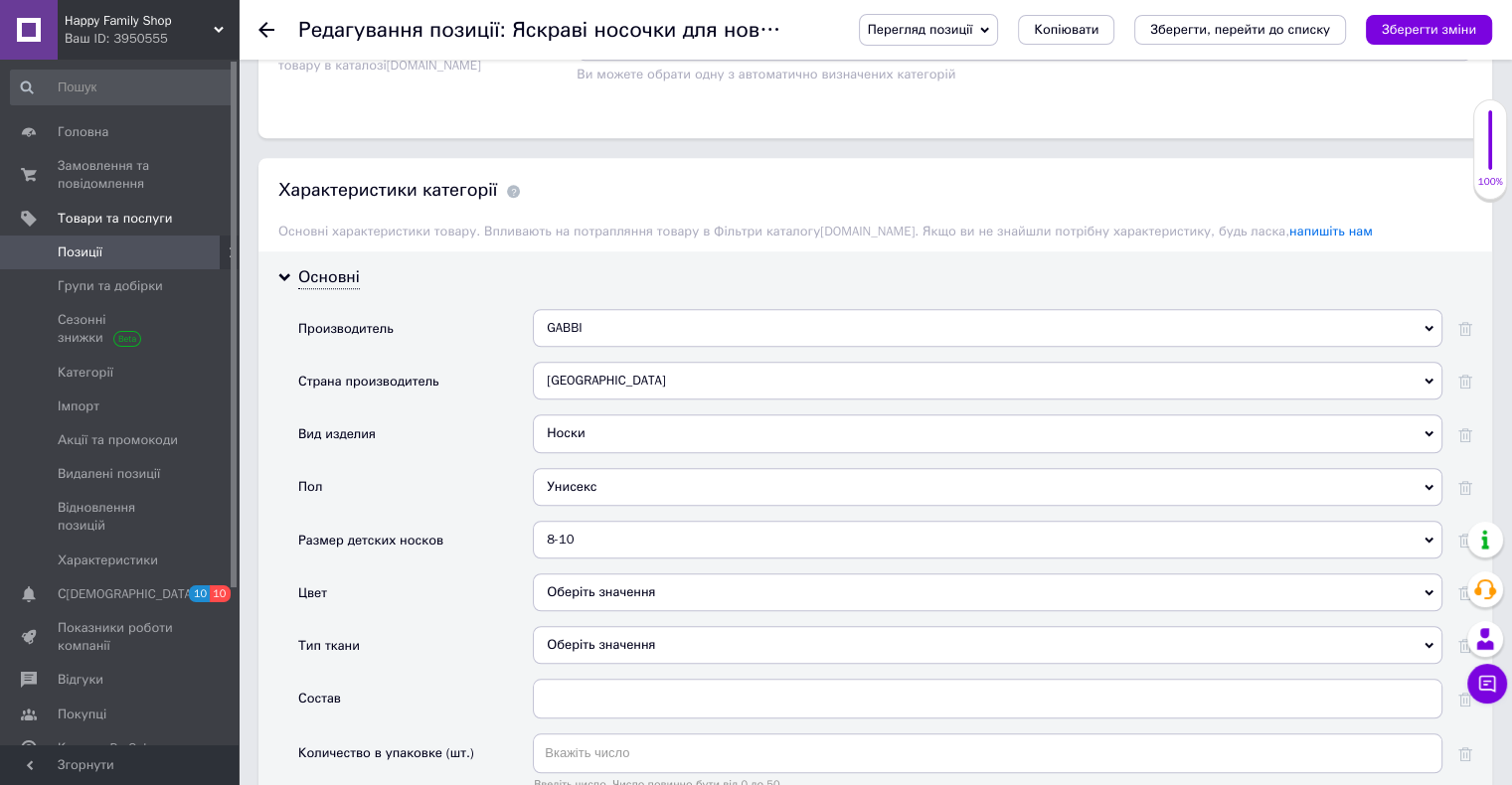 click on "Оберіть значення" at bounding box center (987, 592) 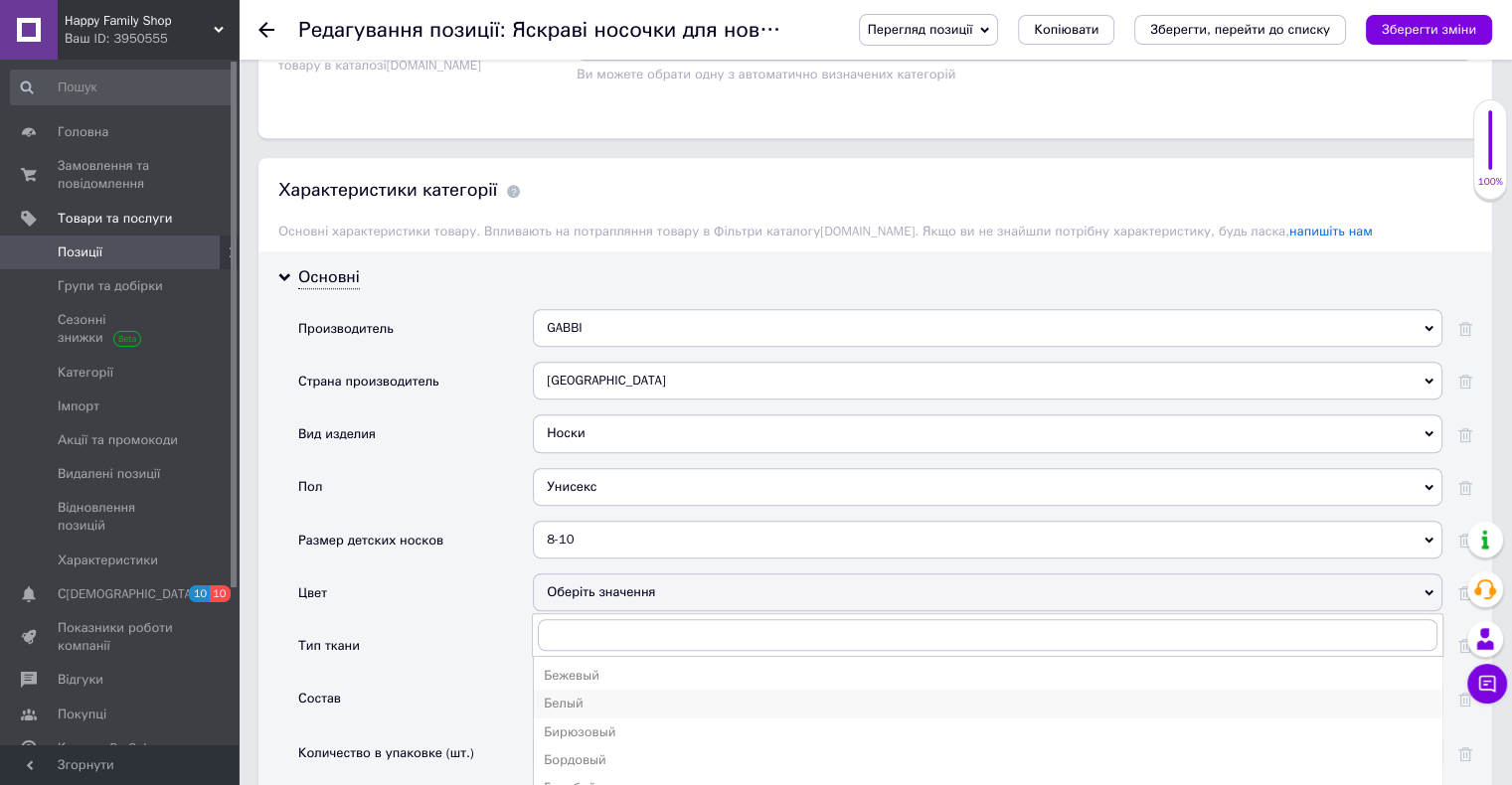 click on "Белый" at bounding box center (987, 704) 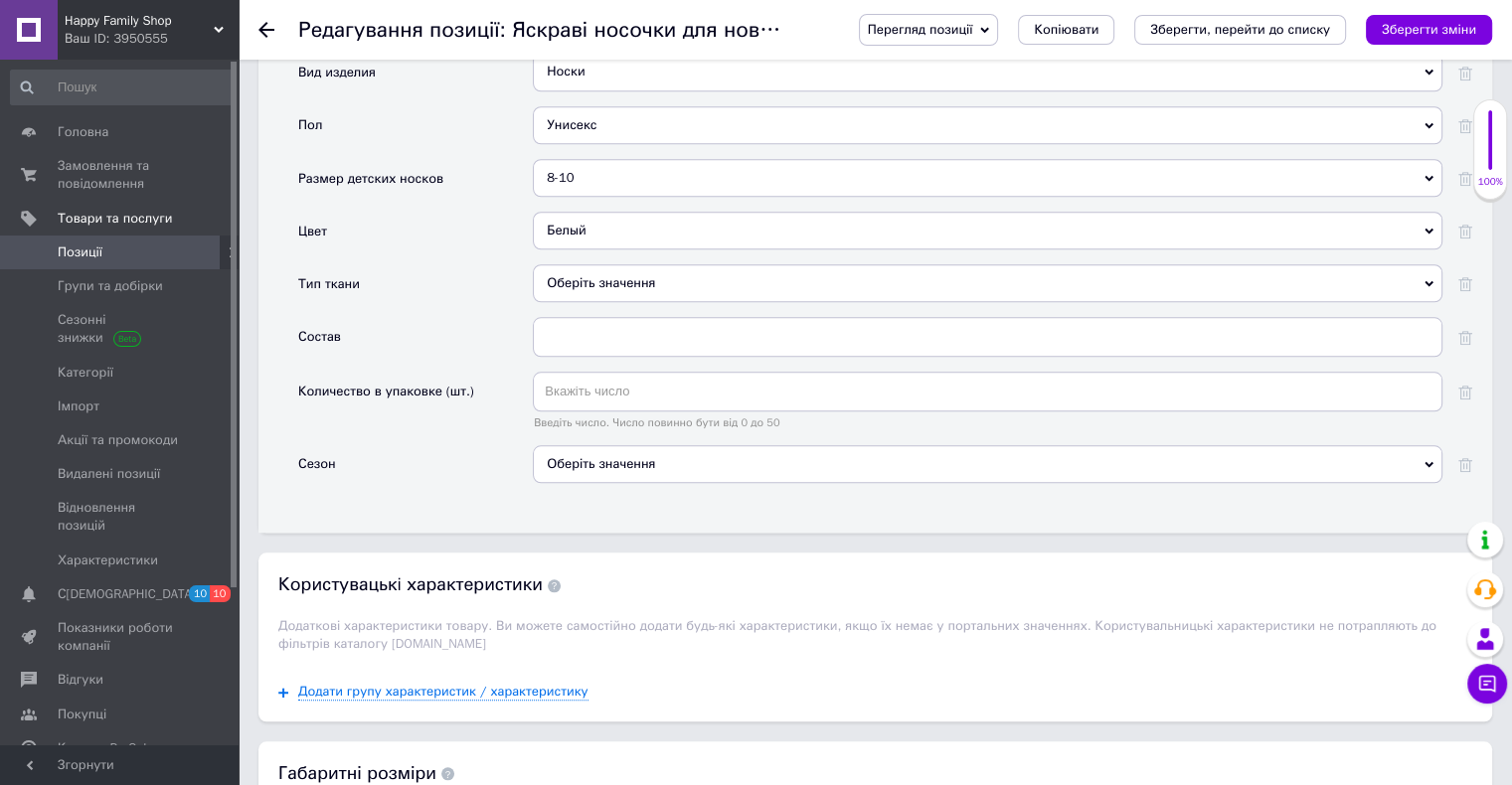scroll, scrollTop: 1888, scrollLeft: 0, axis: vertical 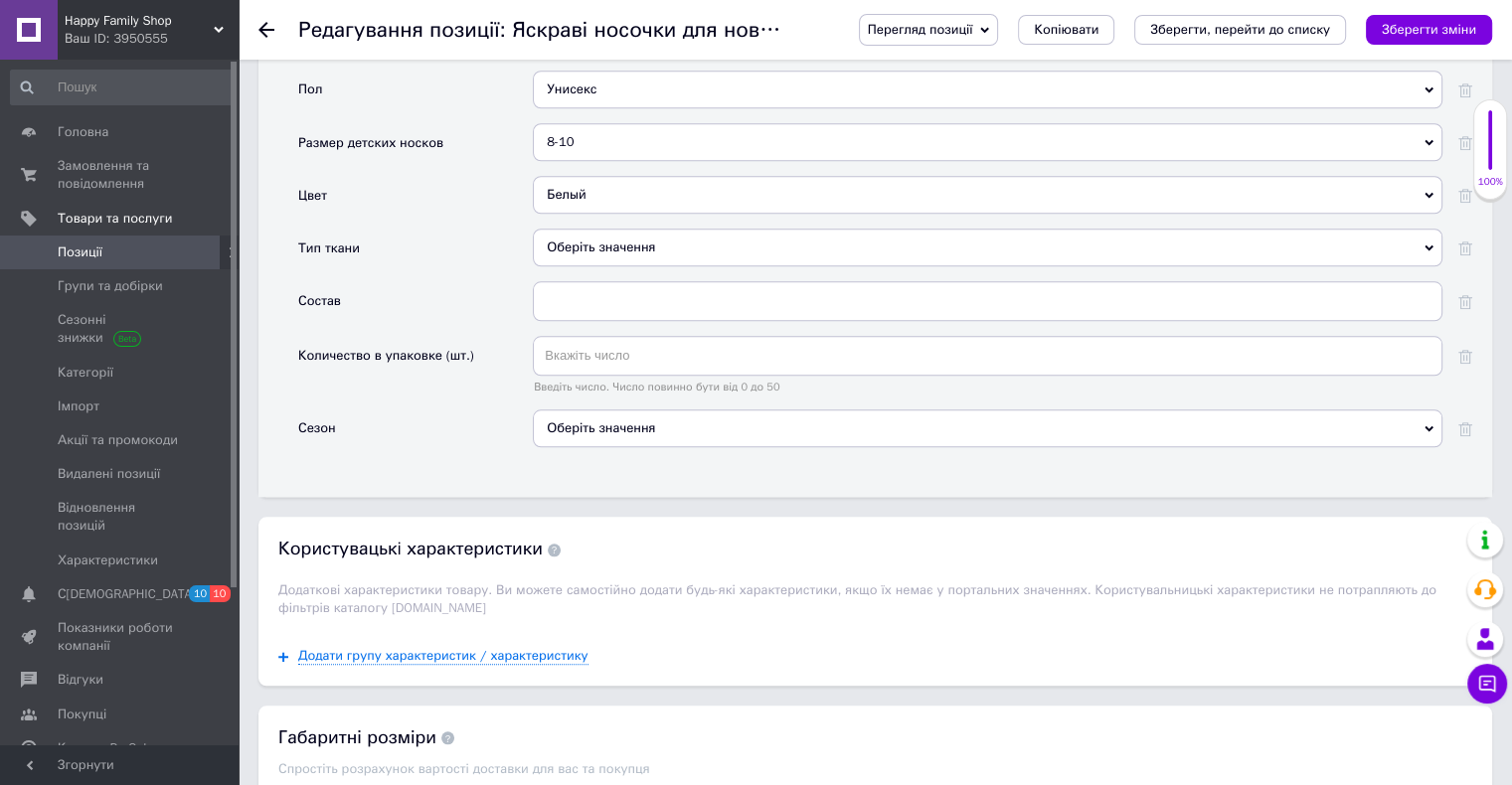 click on "Оберіть значення" at bounding box center (987, 247) 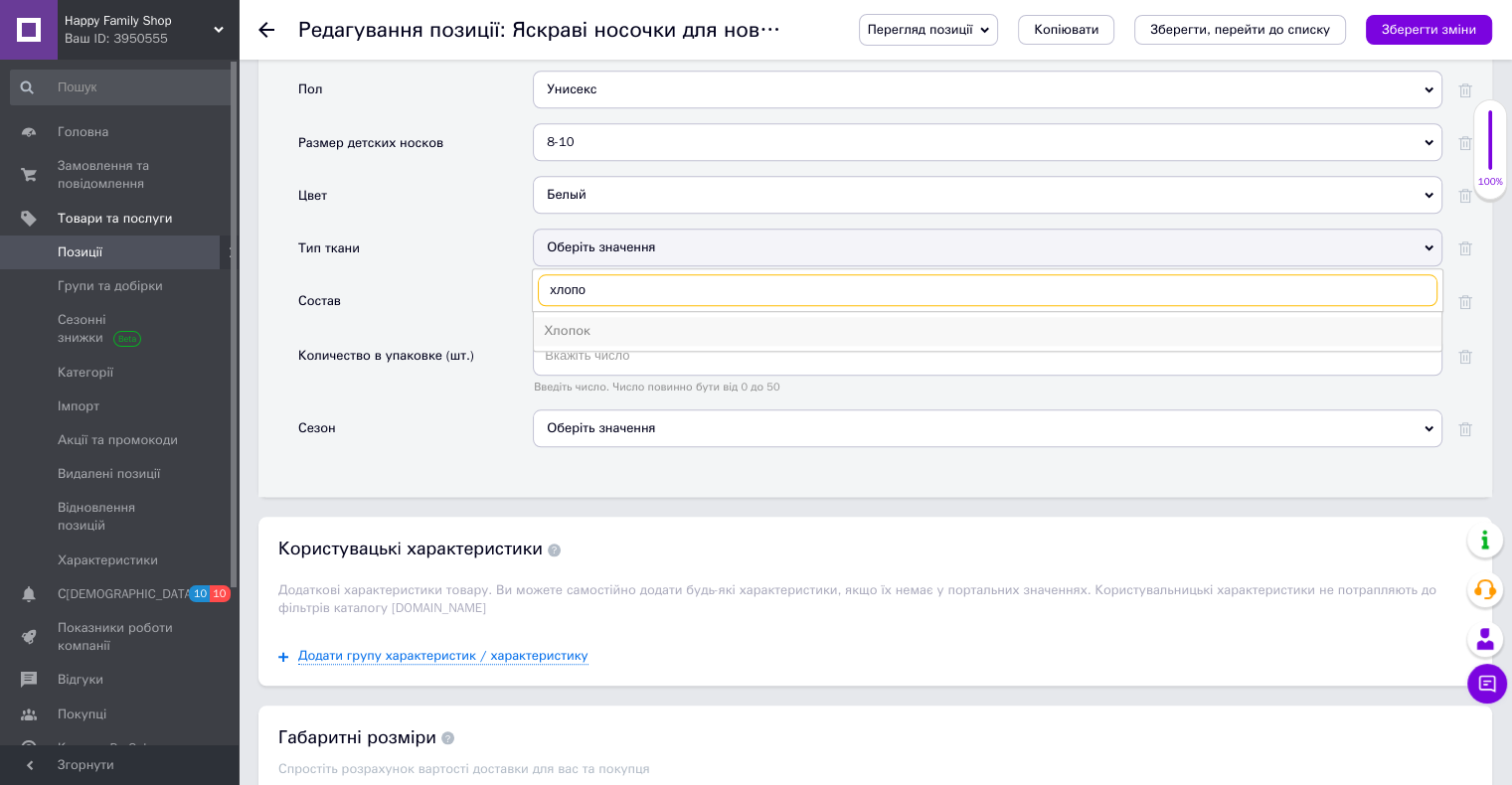 type on "хлопо" 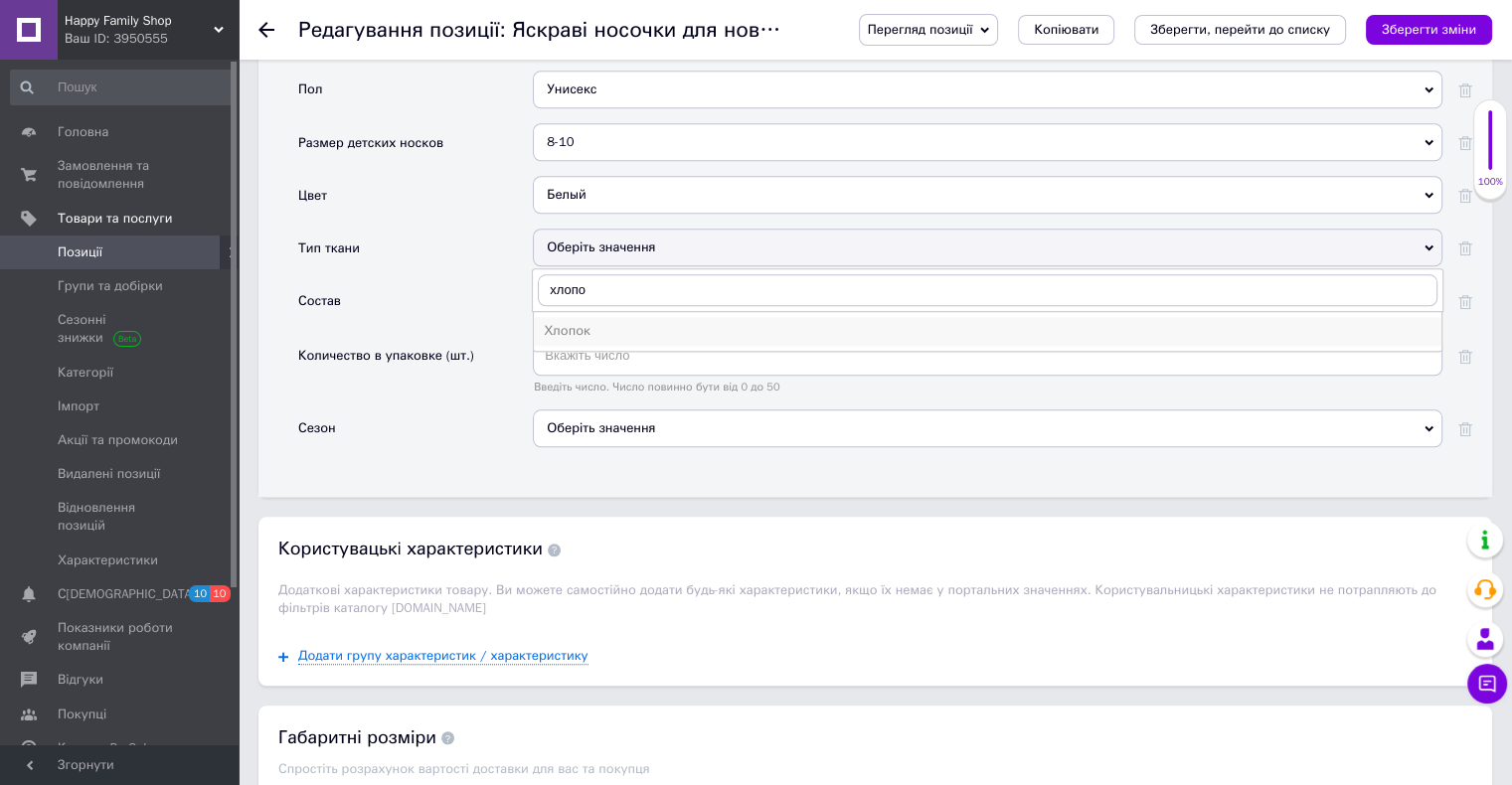 click on "Хлопок" at bounding box center (987, 331) 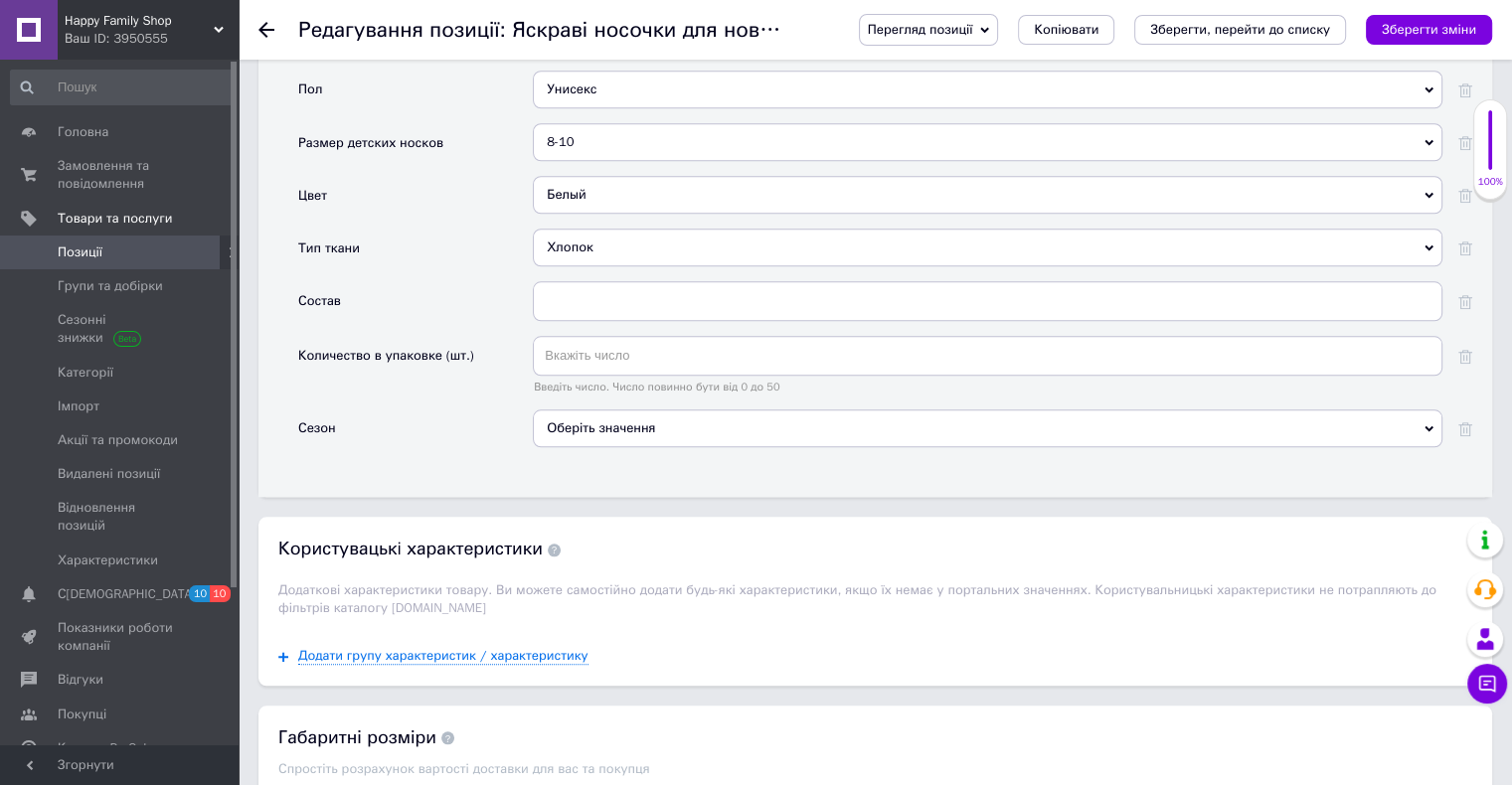 click on "Оберіть значення" at bounding box center [987, 428] 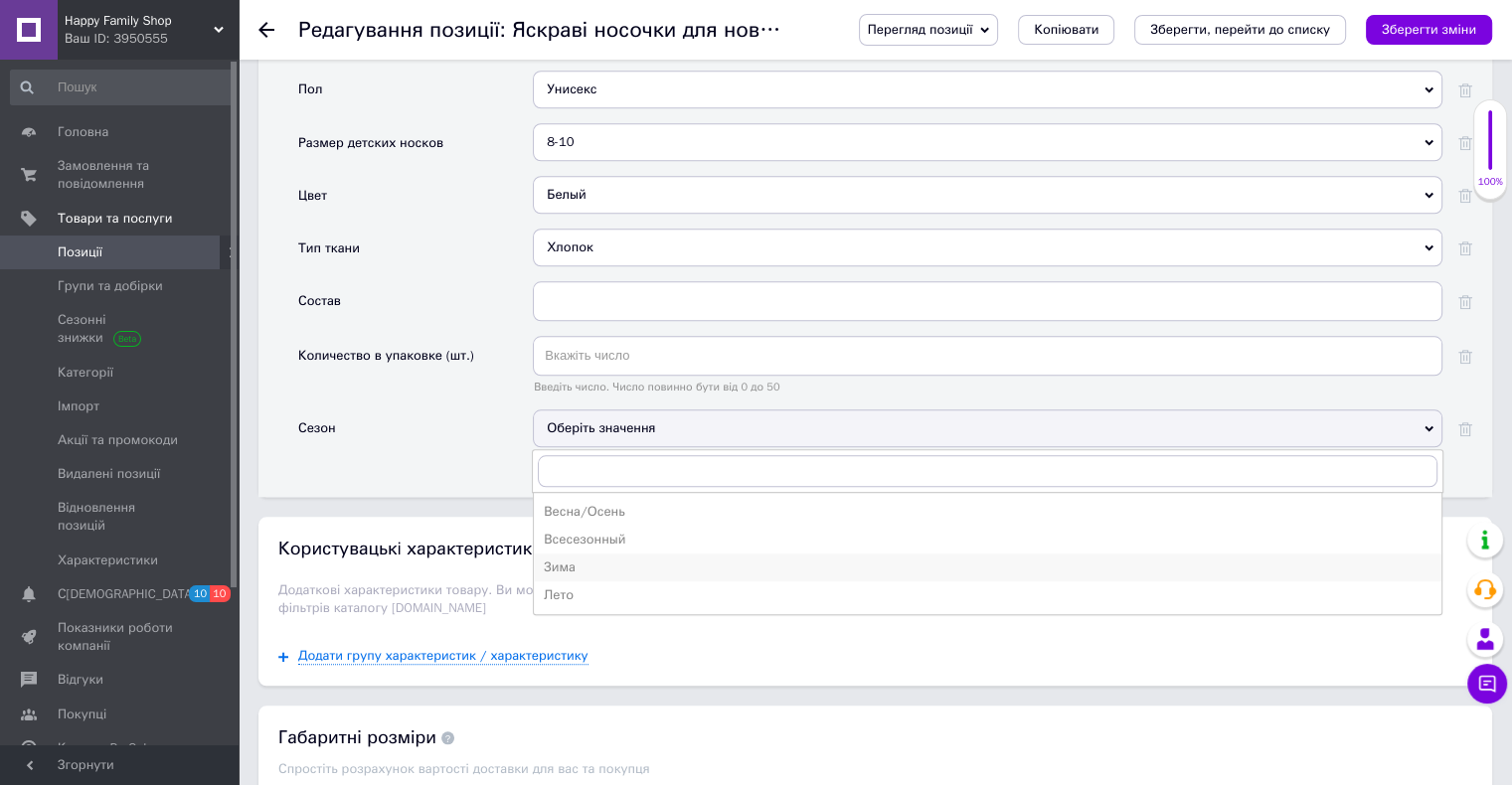 click on "Зима" at bounding box center [987, 567] 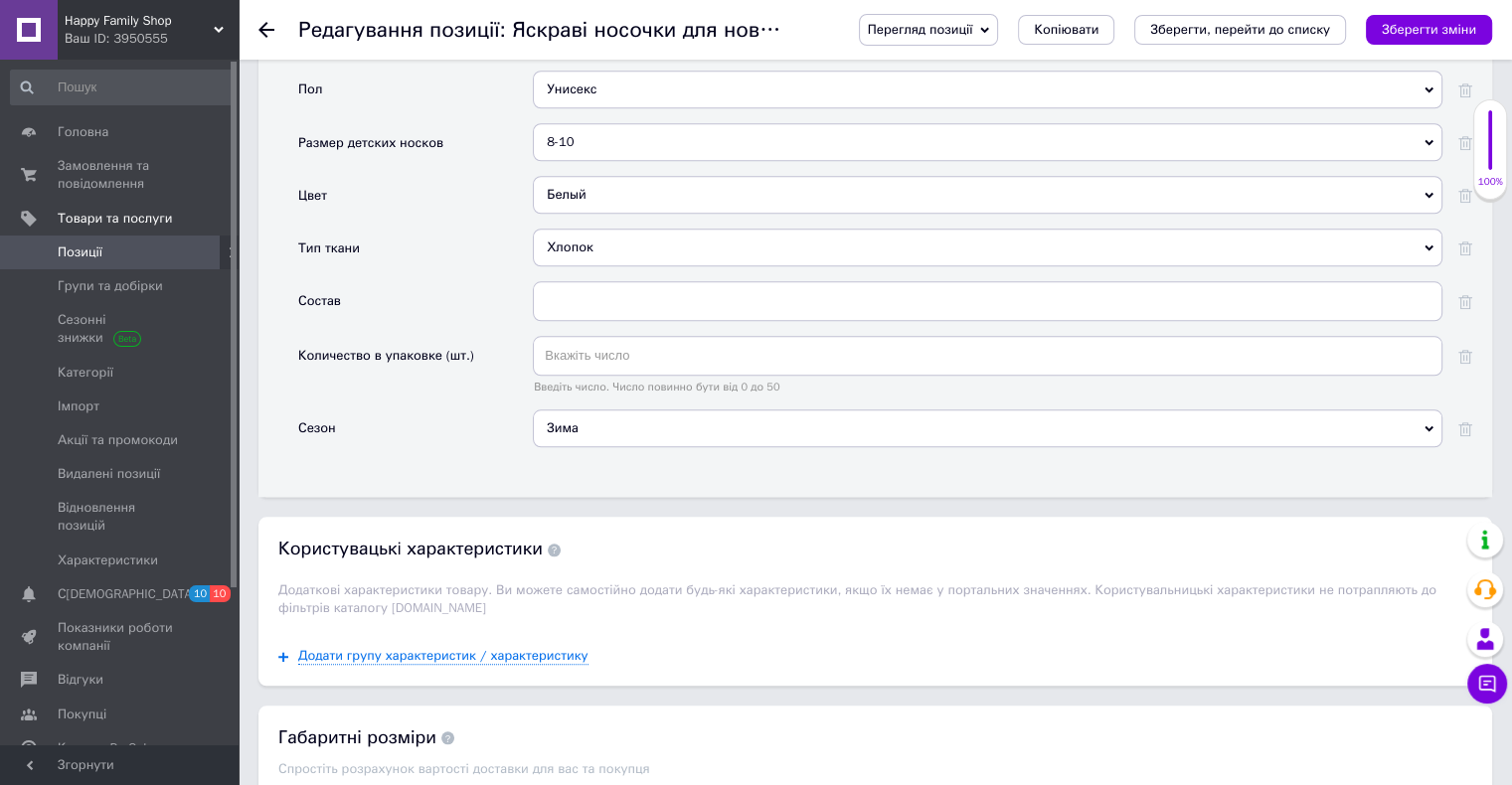click on "Зима" at bounding box center (987, 428) 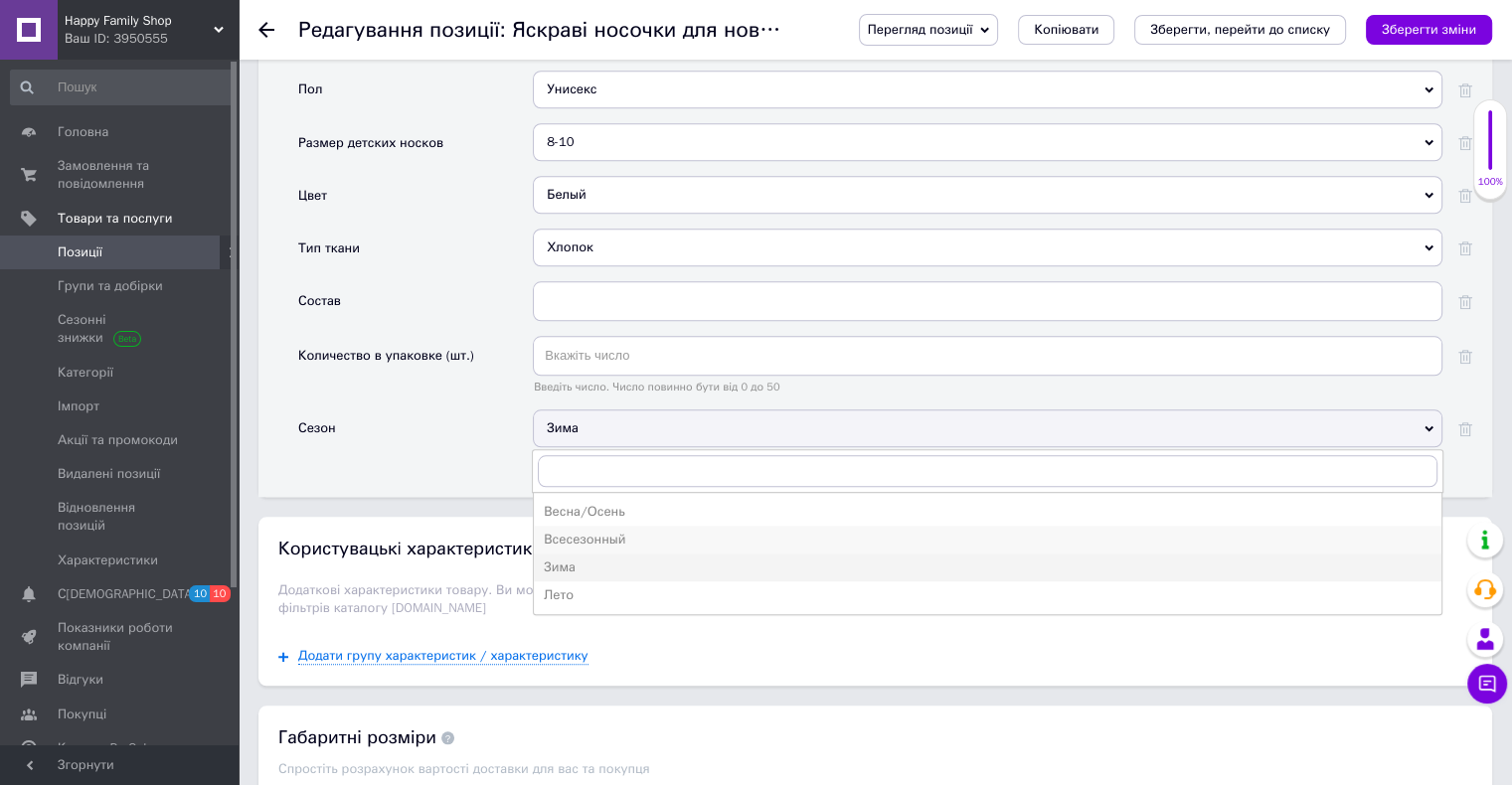 click on "Всесезонный" at bounding box center (987, 540) 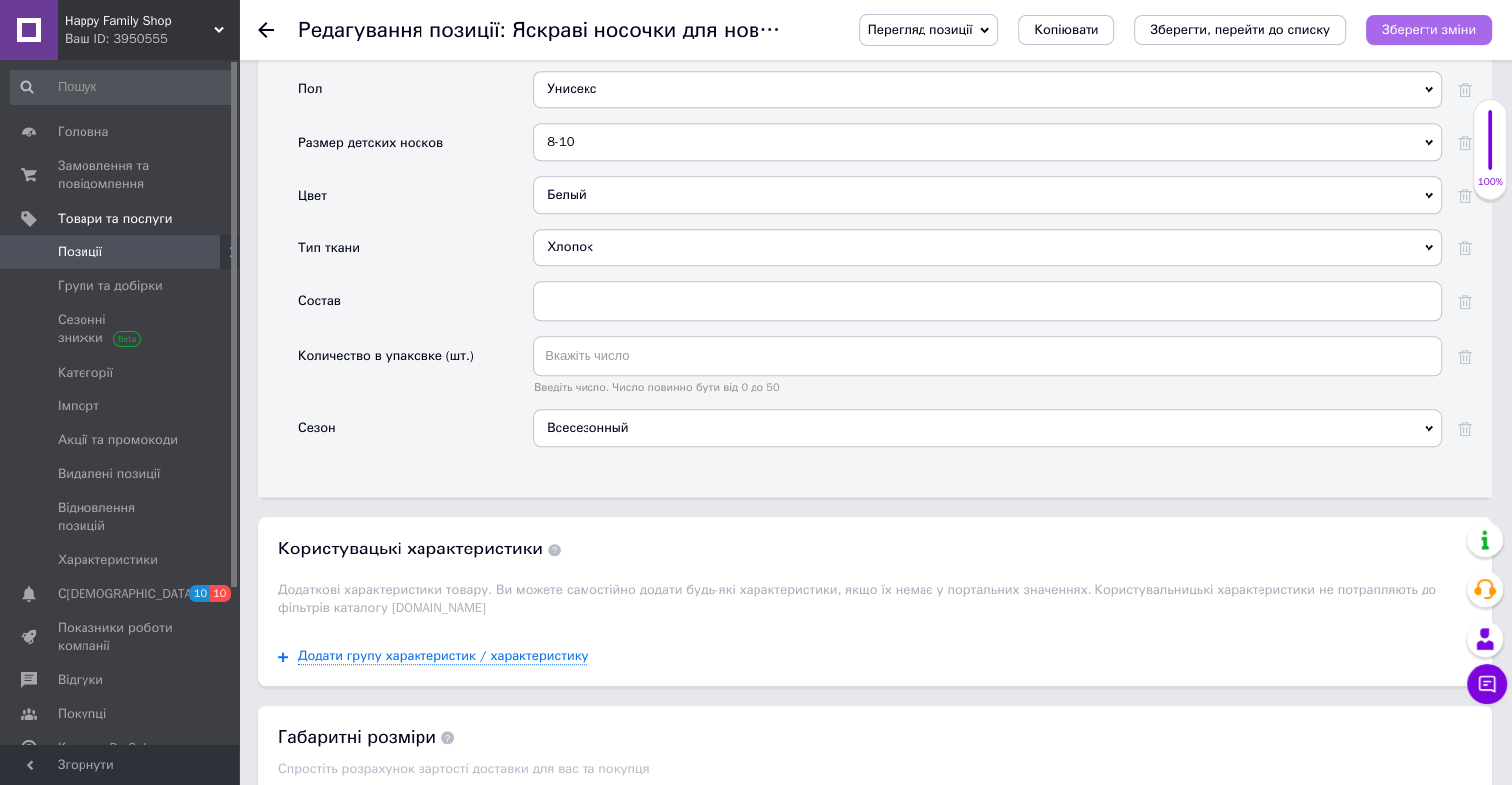 click on "Зберегти зміни" at bounding box center [1428, 30] 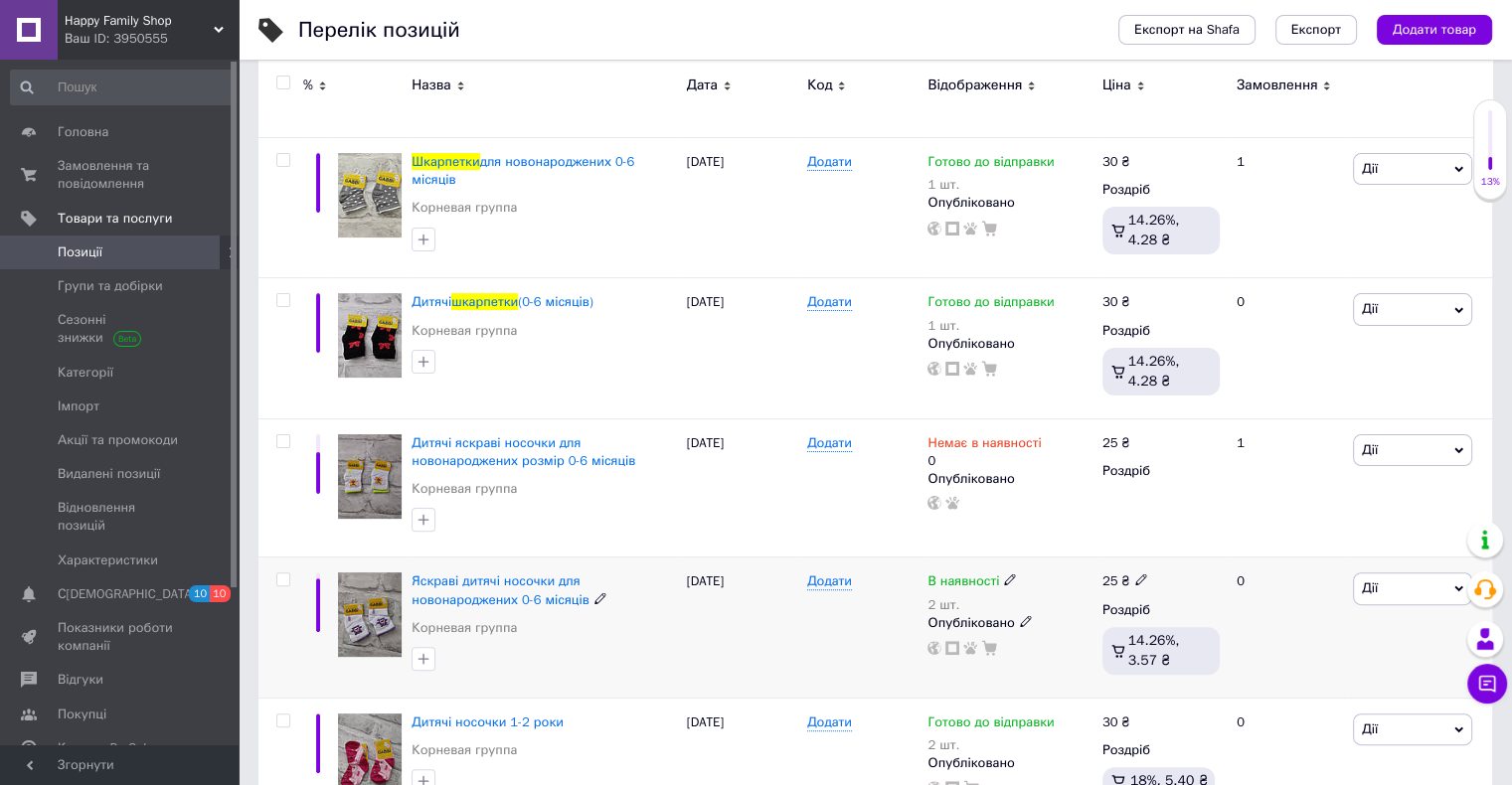 scroll, scrollTop: 596, scrollLeft: 0, axis: vertical 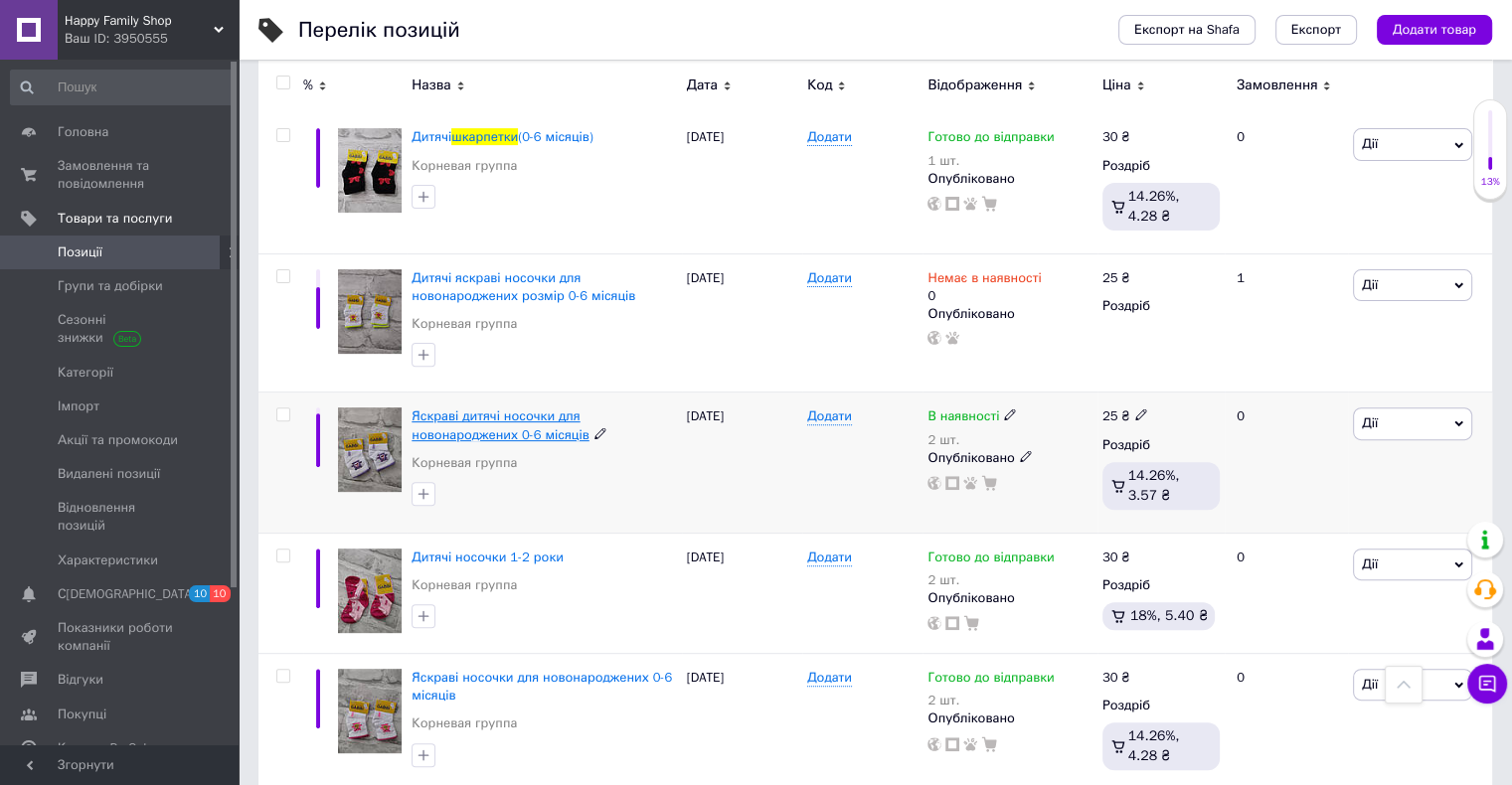 click on "Яскраві дитячі носочки для новонароджених 0-6 місяців" at bounding box center (500, 424) 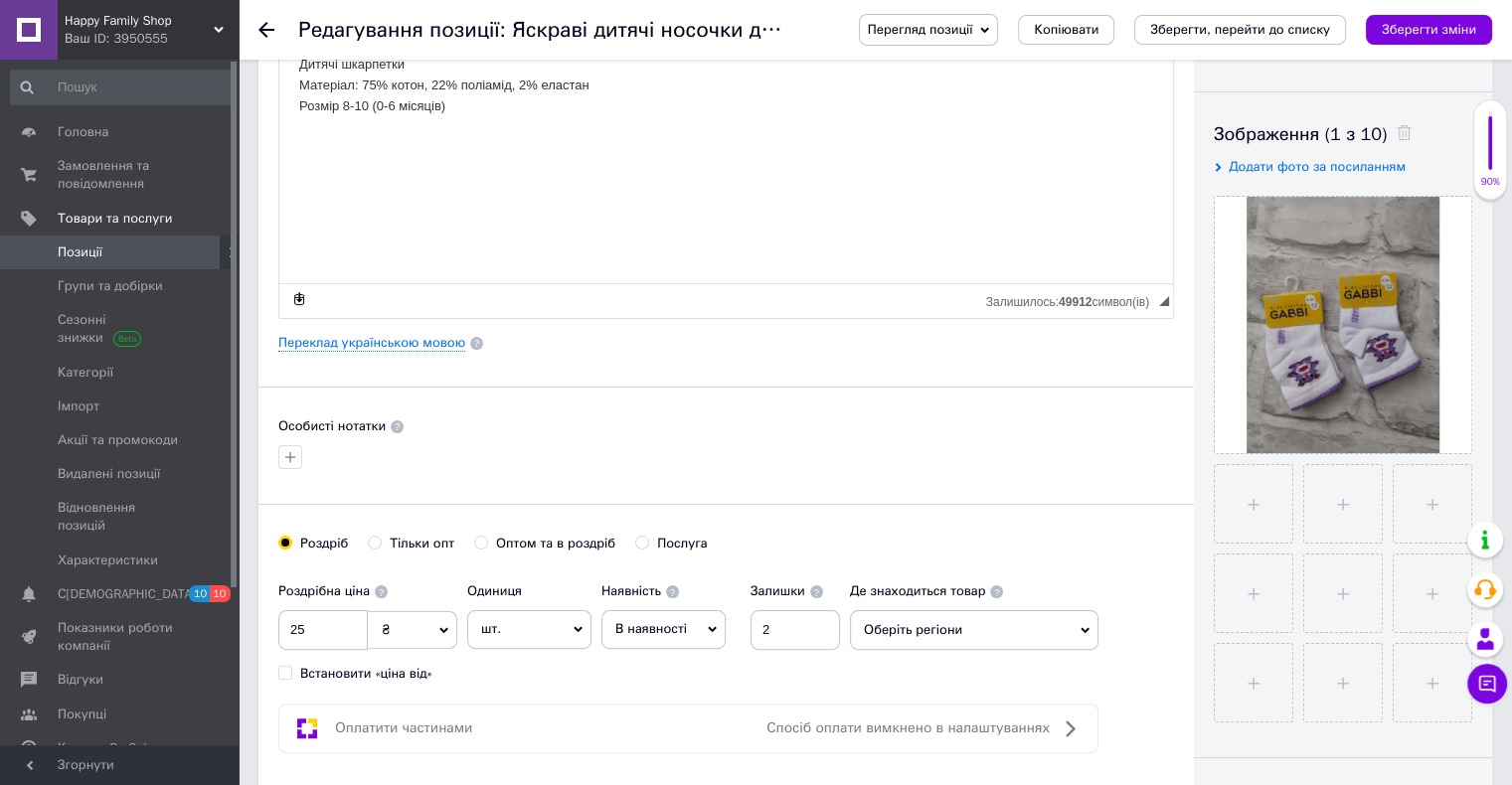 scroll, scrollTop: 397, scrollLeft: 0, axis: vertical 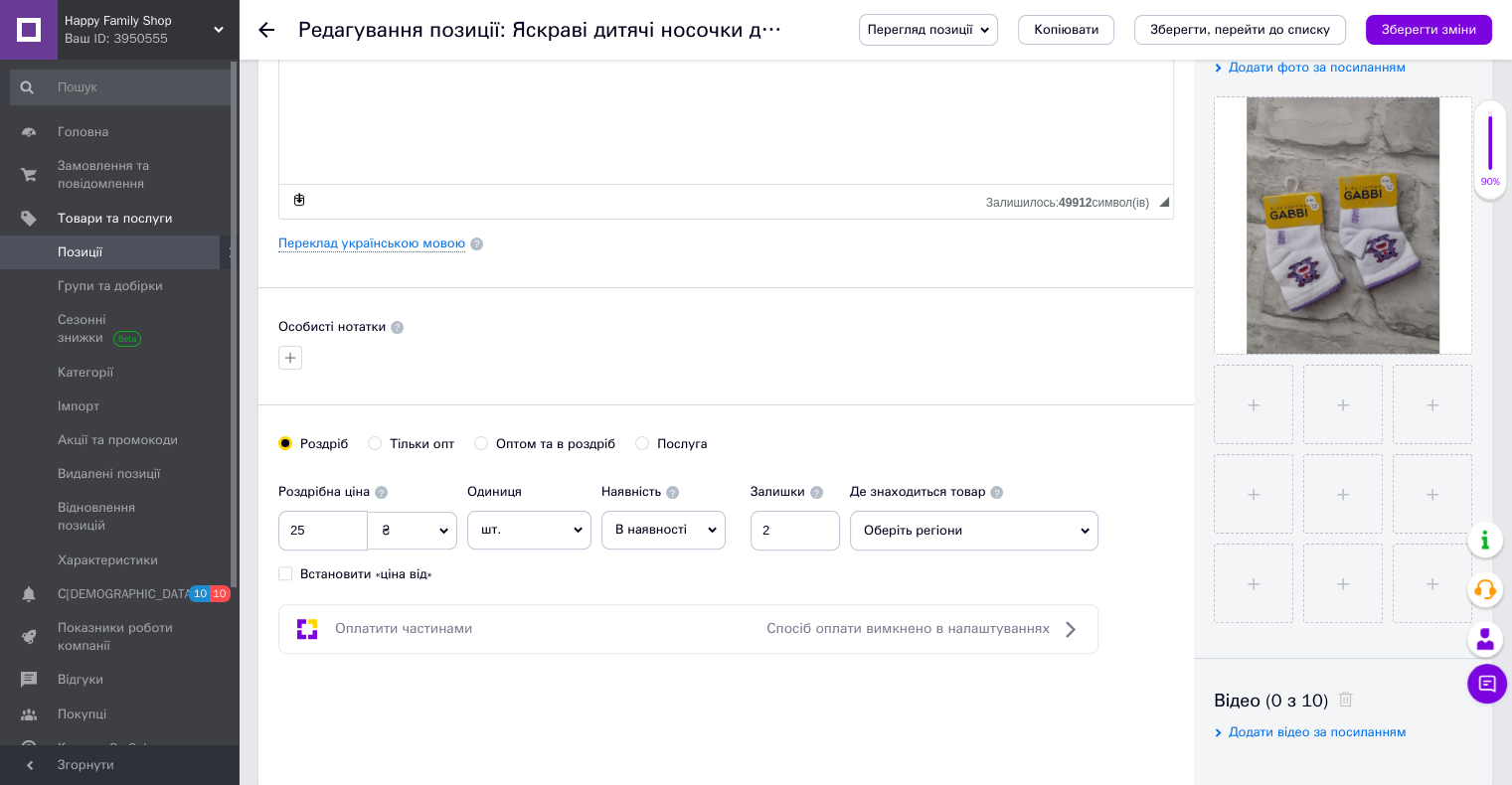 click on "В наявності" at bounding box center [651, 529] 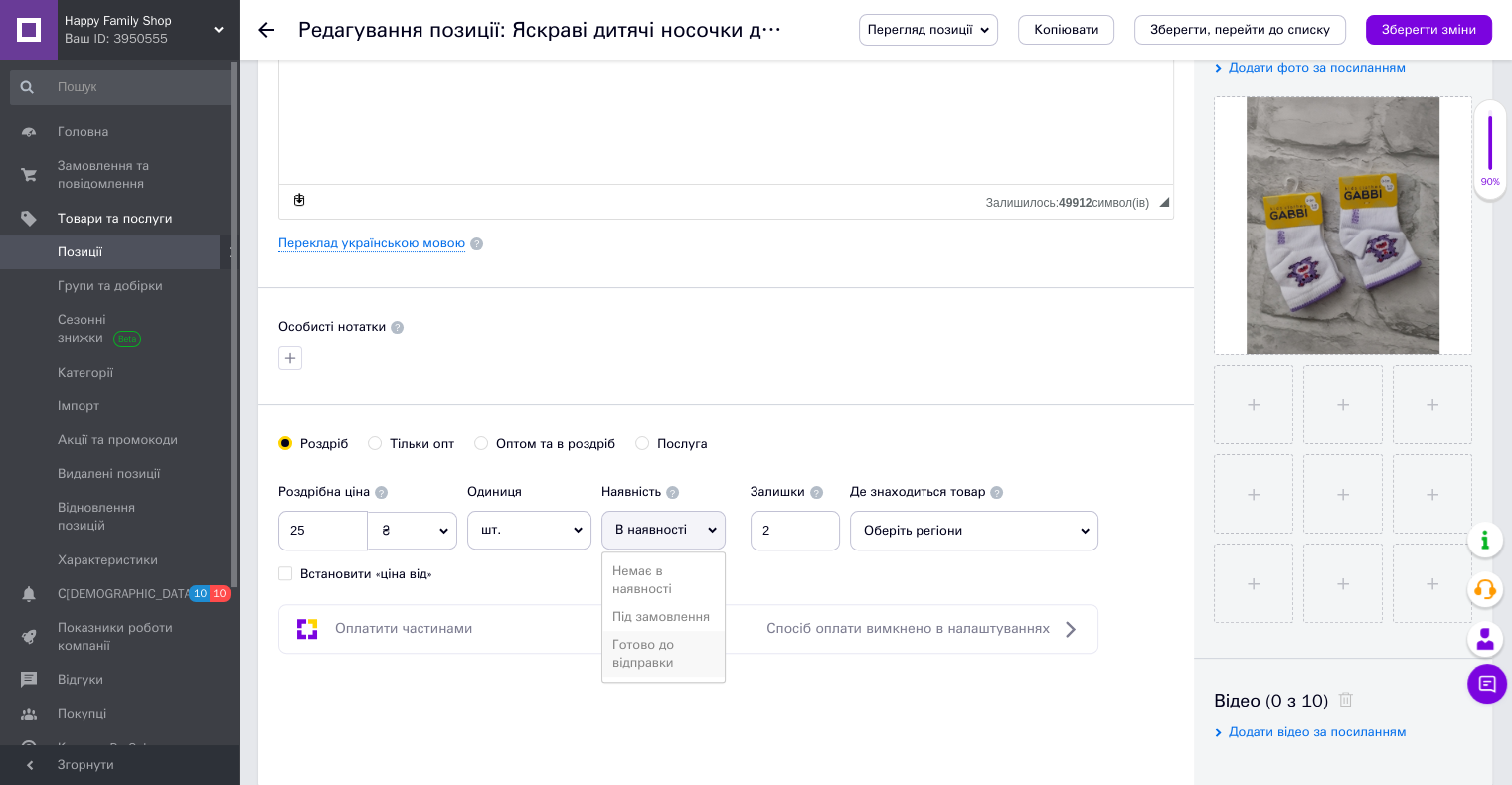 click on "Готово до відправки" at bounding box center (663, 654) 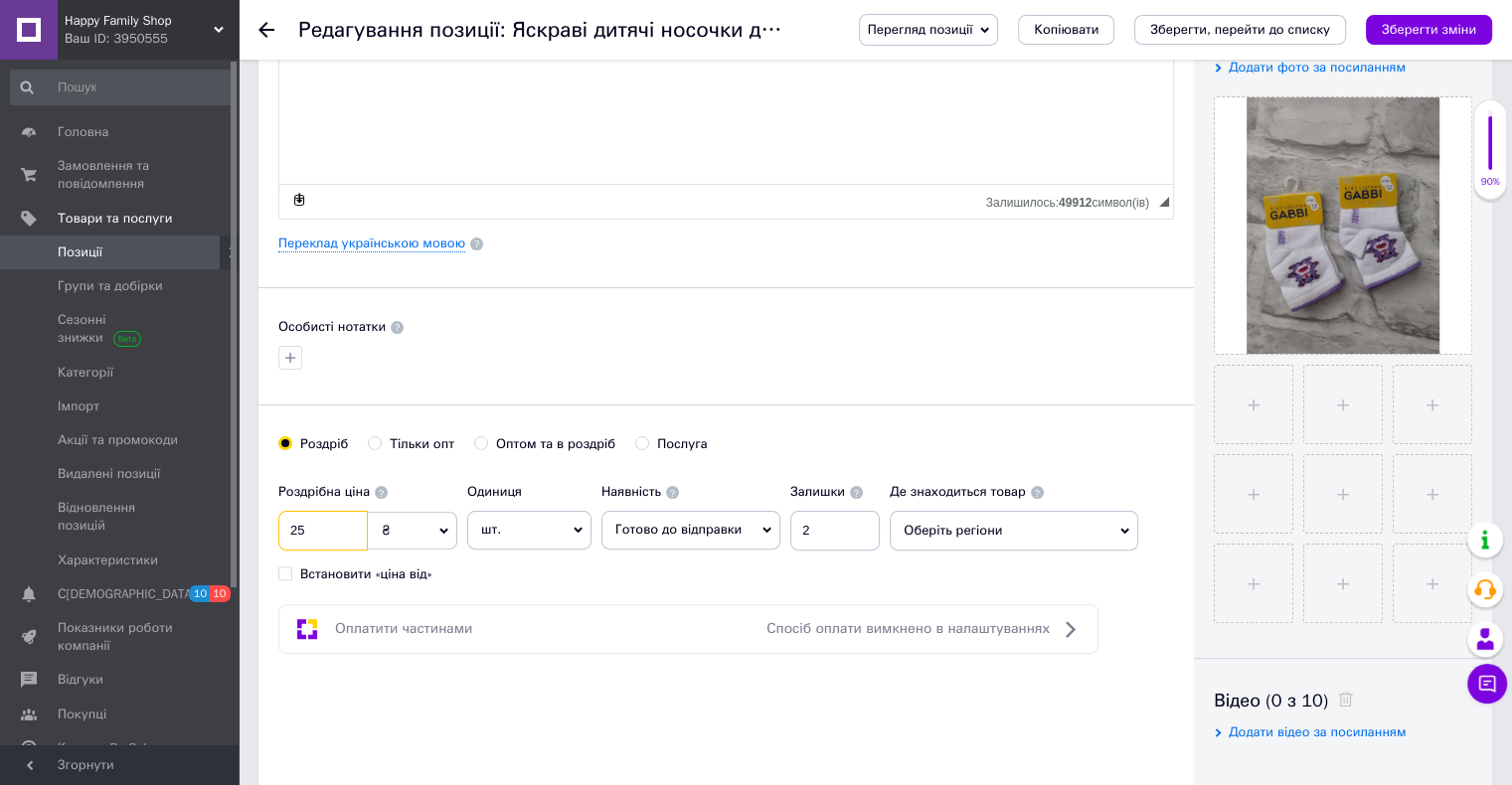 drag, startPoint x: 324, startPoint y: 517, endPoint x: 292, endPoint y: 520, distance: 32.140317 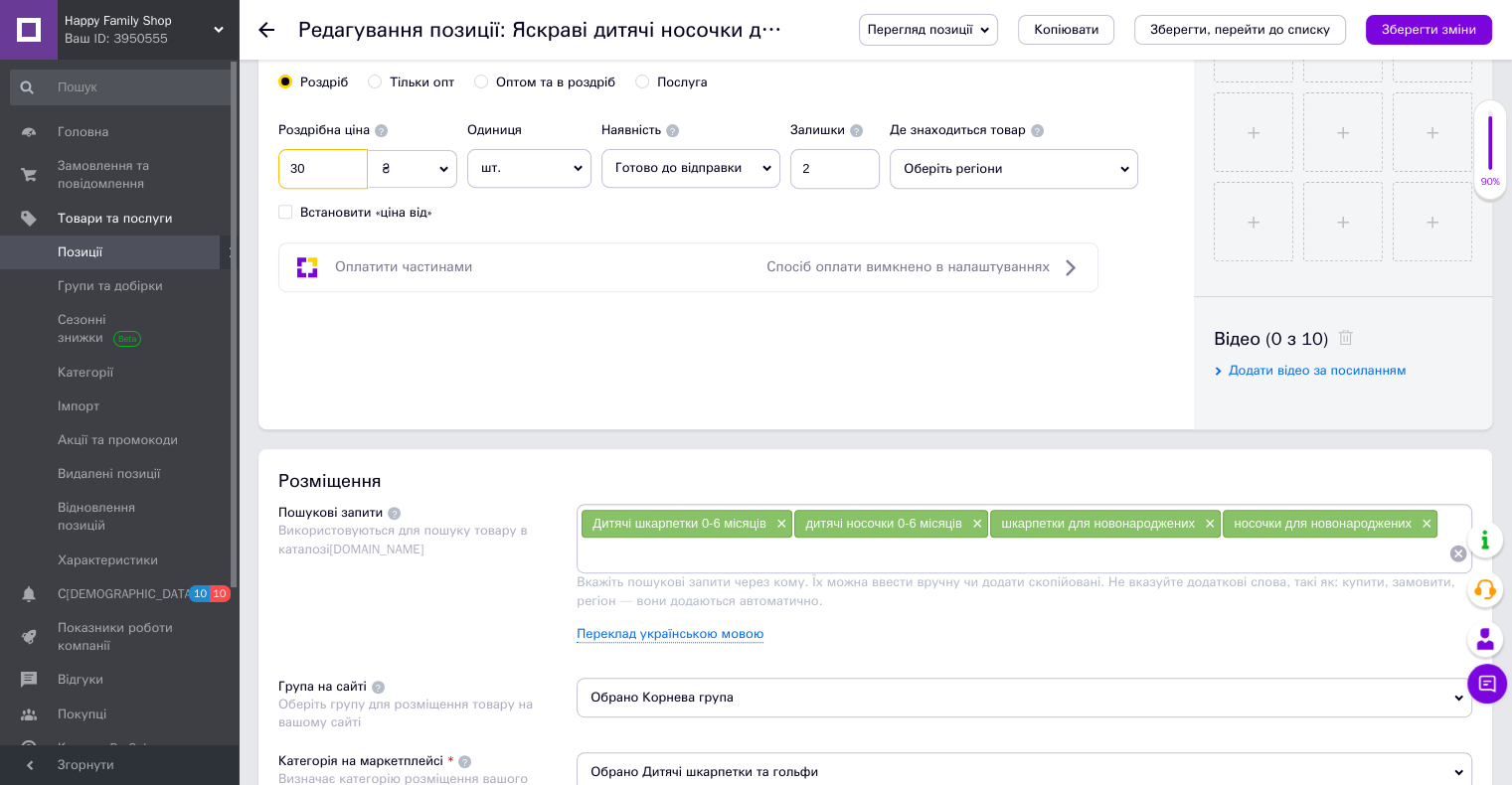 scroll, scrollTop: 795, scrollLeft: 0, axis: vertical 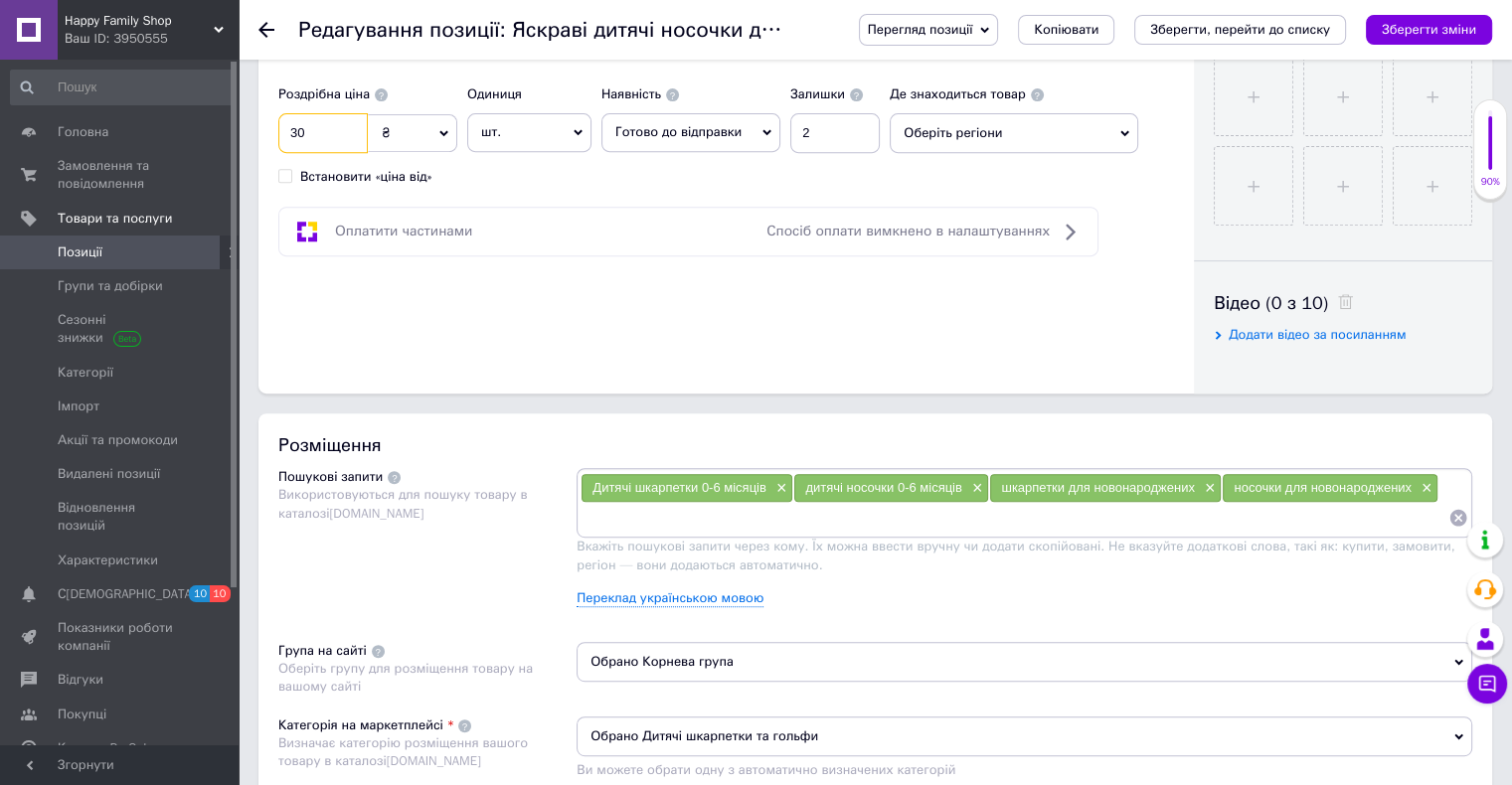 type on "30" 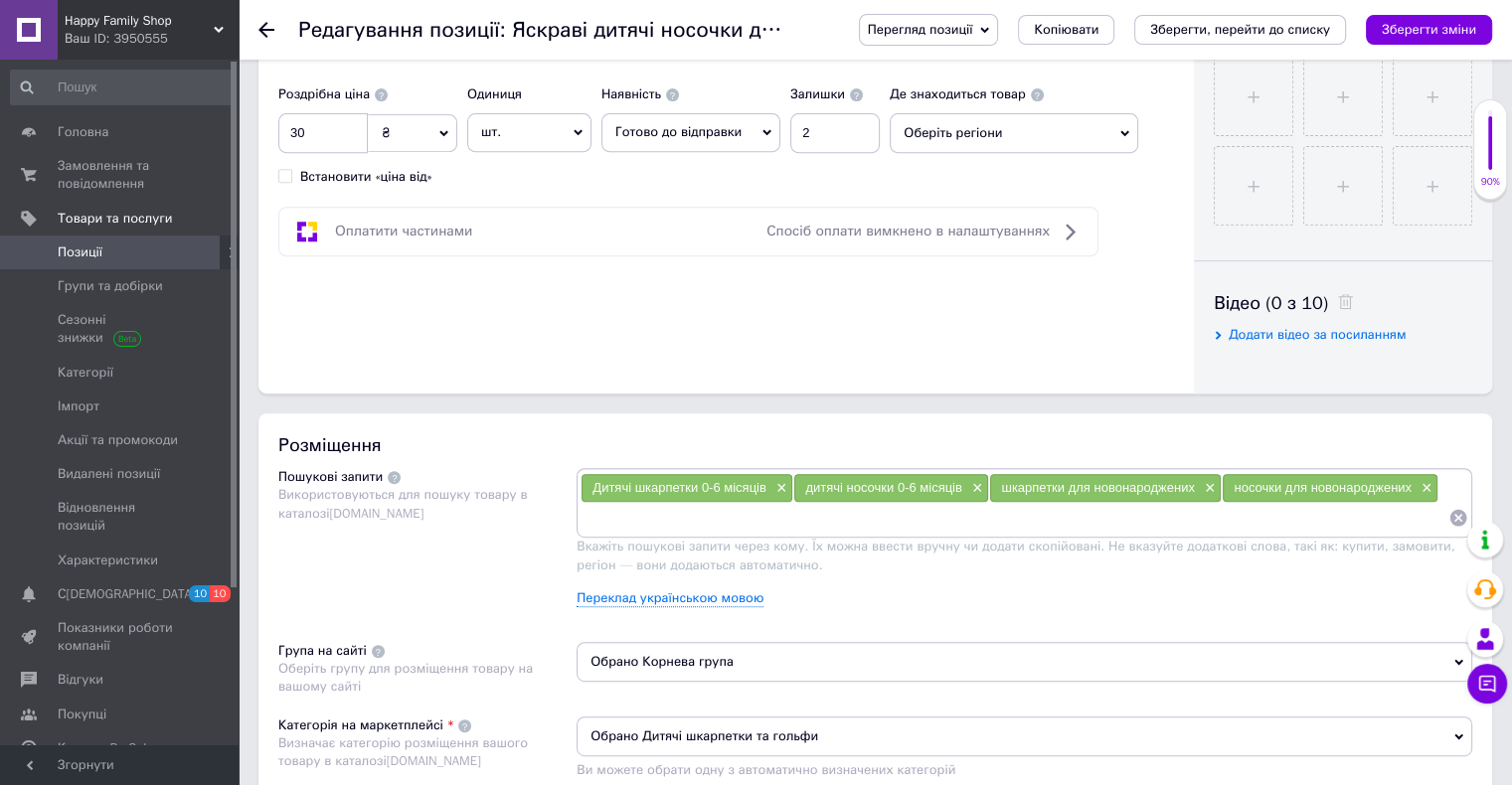 click on "Де знаходиться товар Оберіть регіони" at bounding box center [1014, 114] 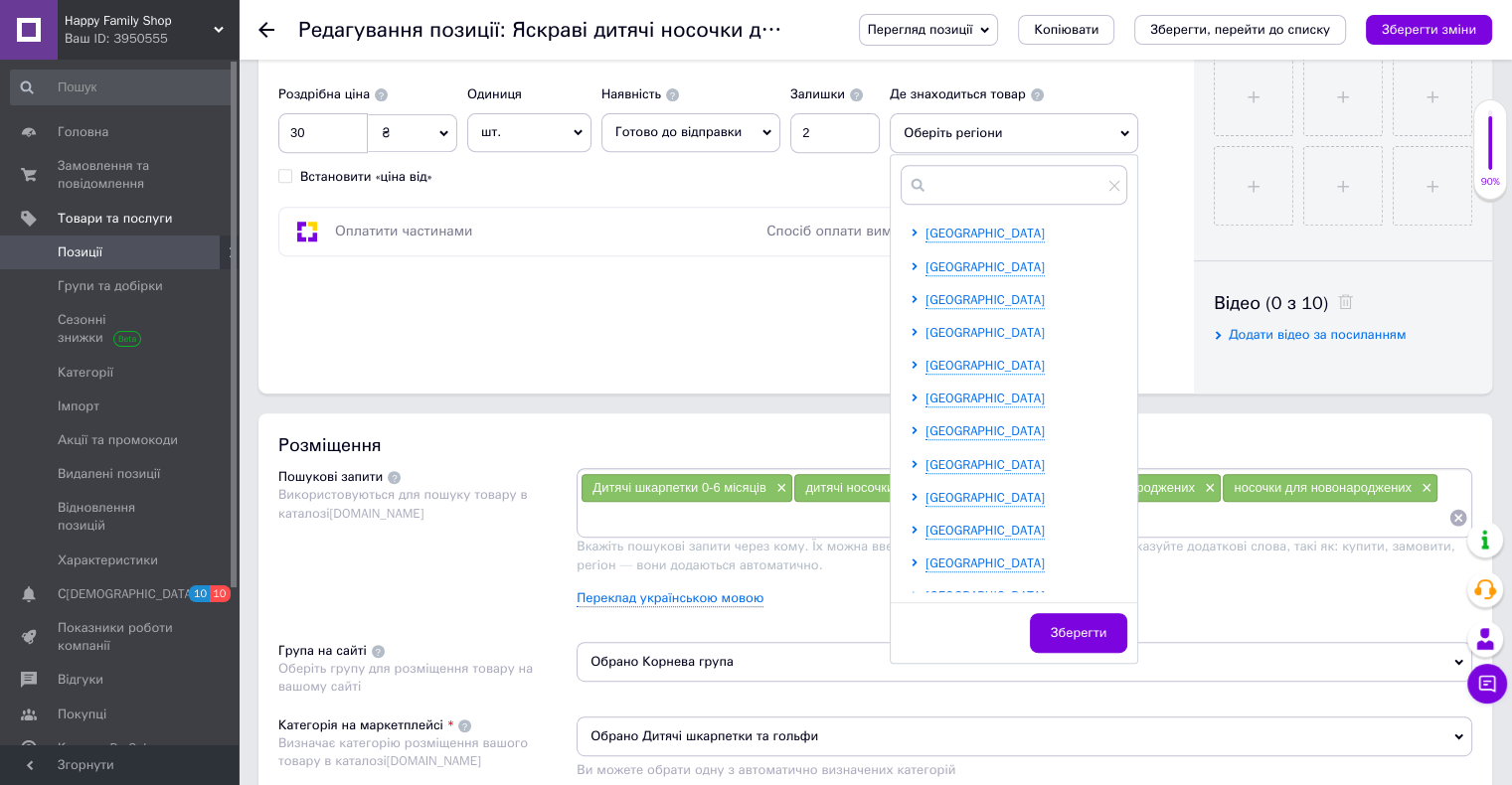 click on "[GEOGRAPHIC_DATA]" at bounding box center (985, 332) 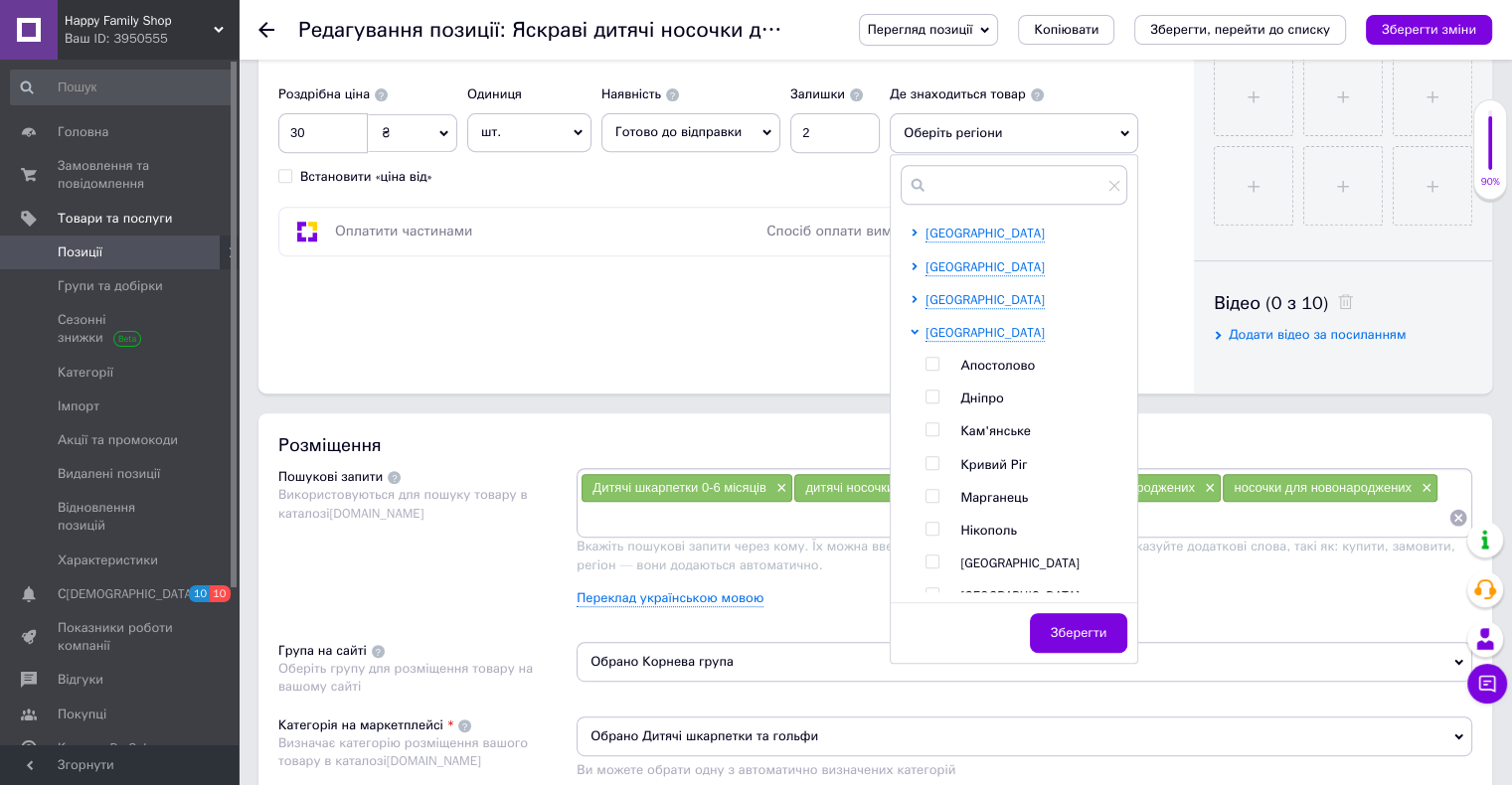 click on "[GEOGRAPHIC_DATA] Апостолово Дніпро [GEOGRAPHIC_DATA] Марганець [PERSON_NAME][GEOGRAPHIC_DATA] [GEOGRAPHIC_DATA] [PERSON_NAME]" at bounding box center (1026, 498) 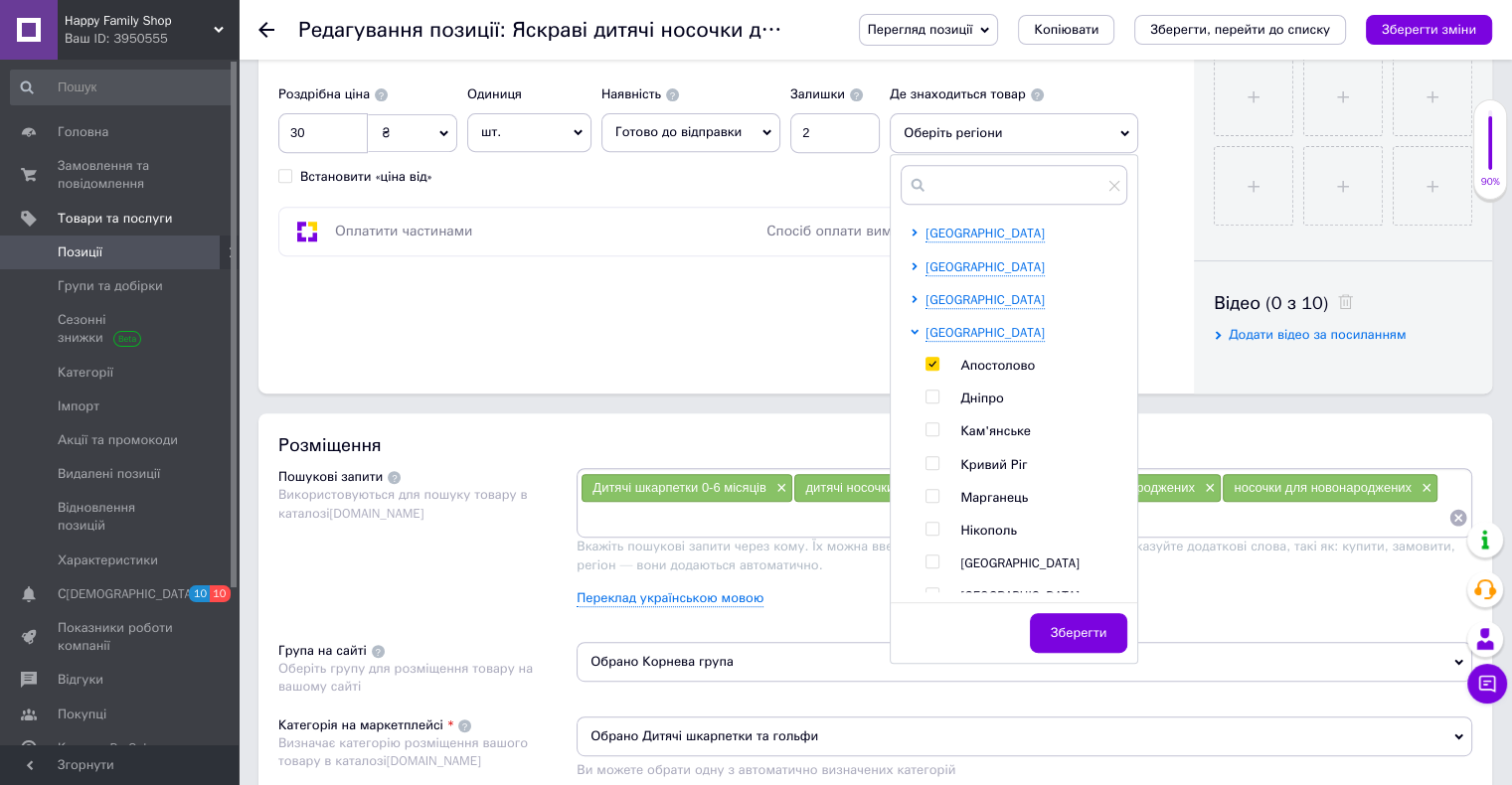 checkbox on "true" 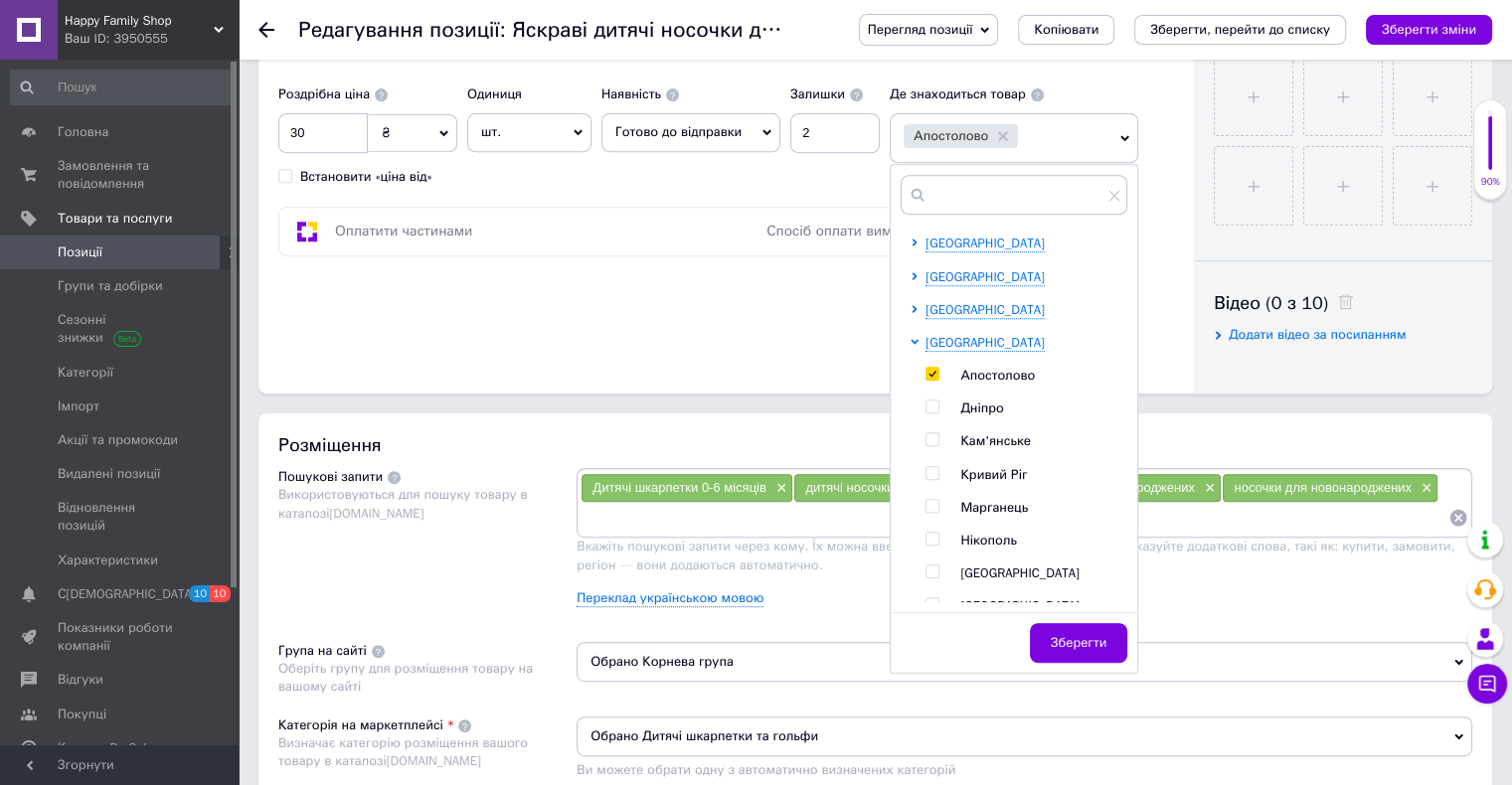 click on "Дніпро" at bounding box center (981, 407) 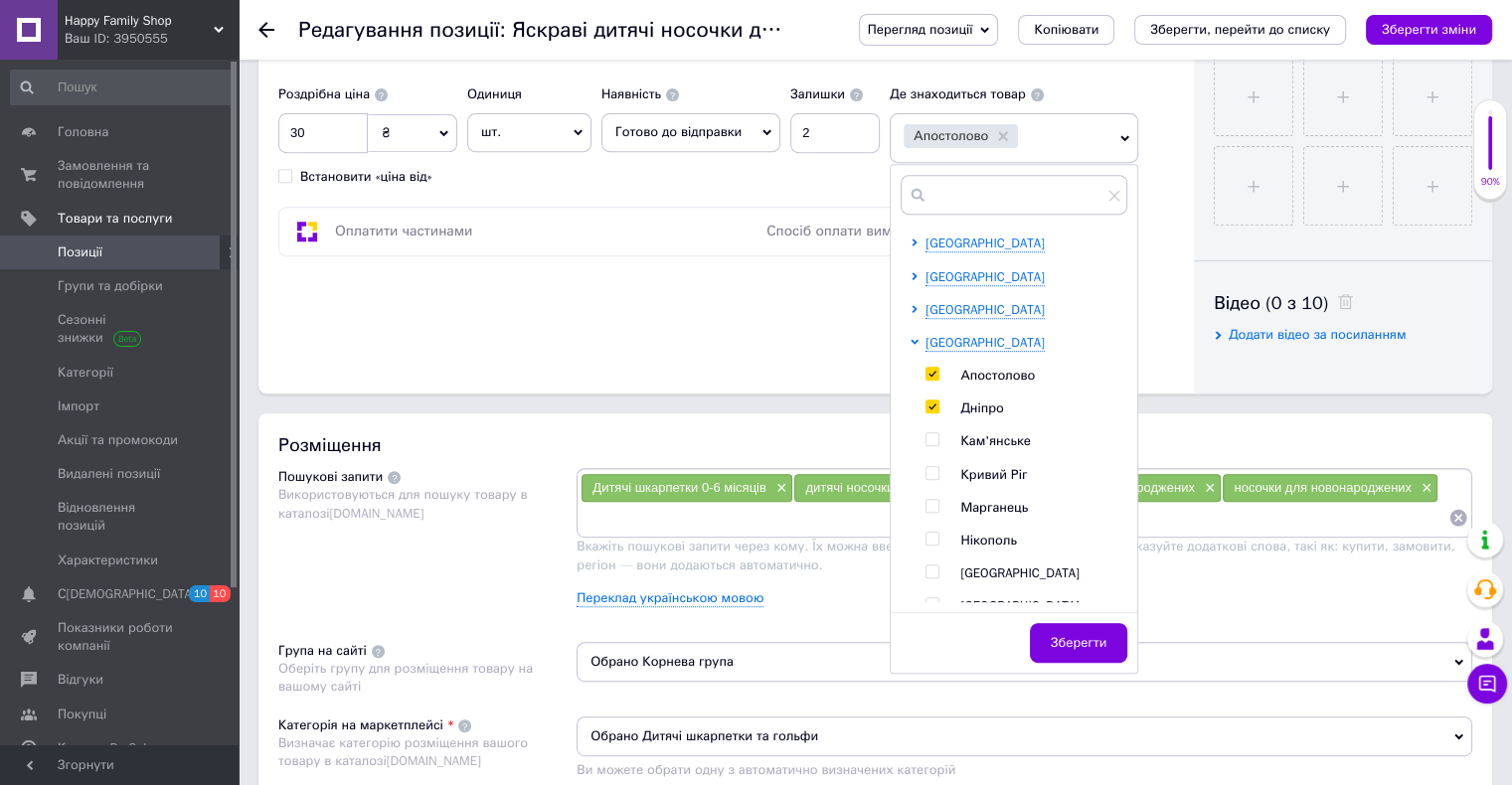 checkbox on "true" 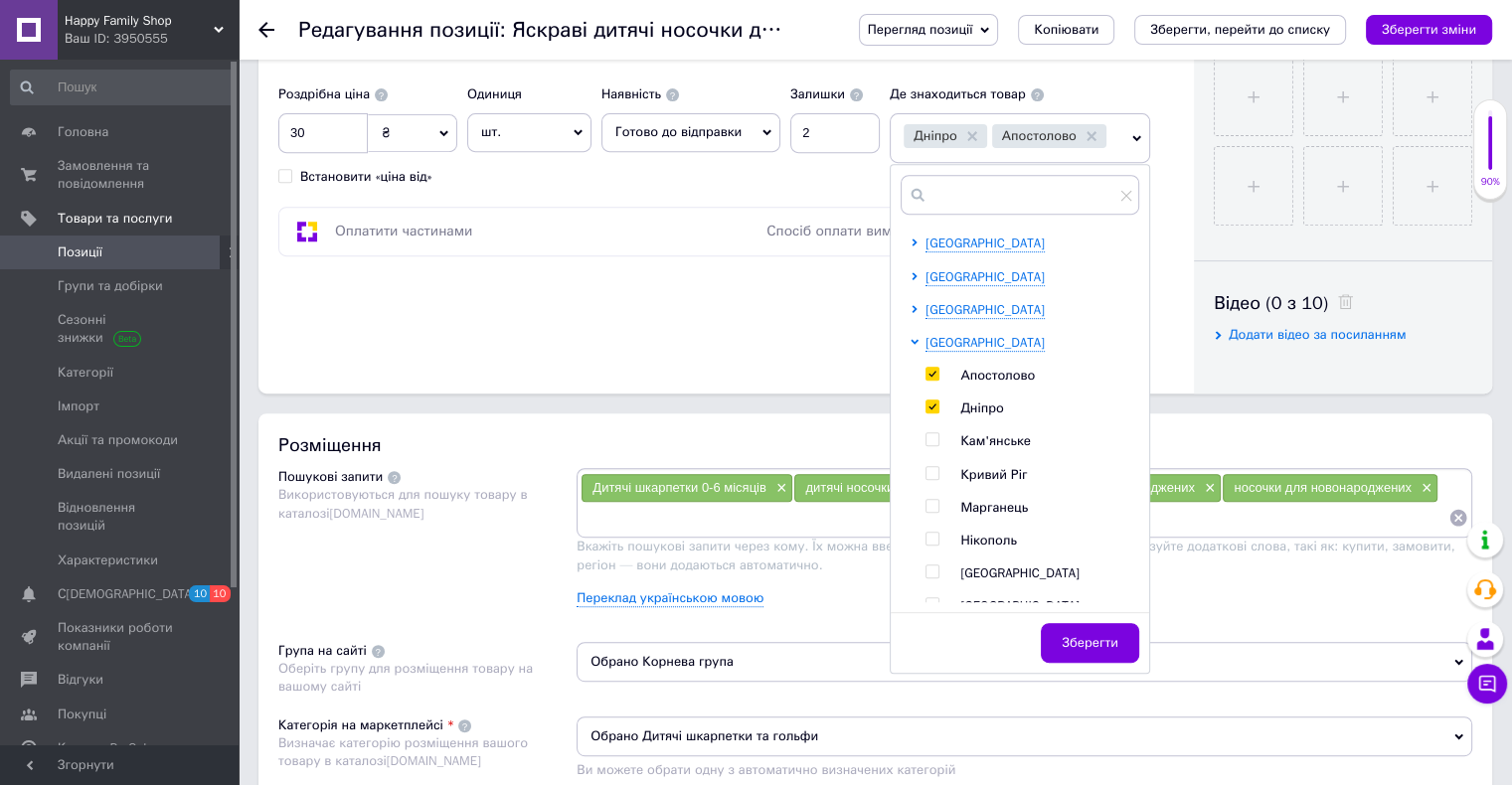click on "Кам'янське" at bounding box center (995, 440) 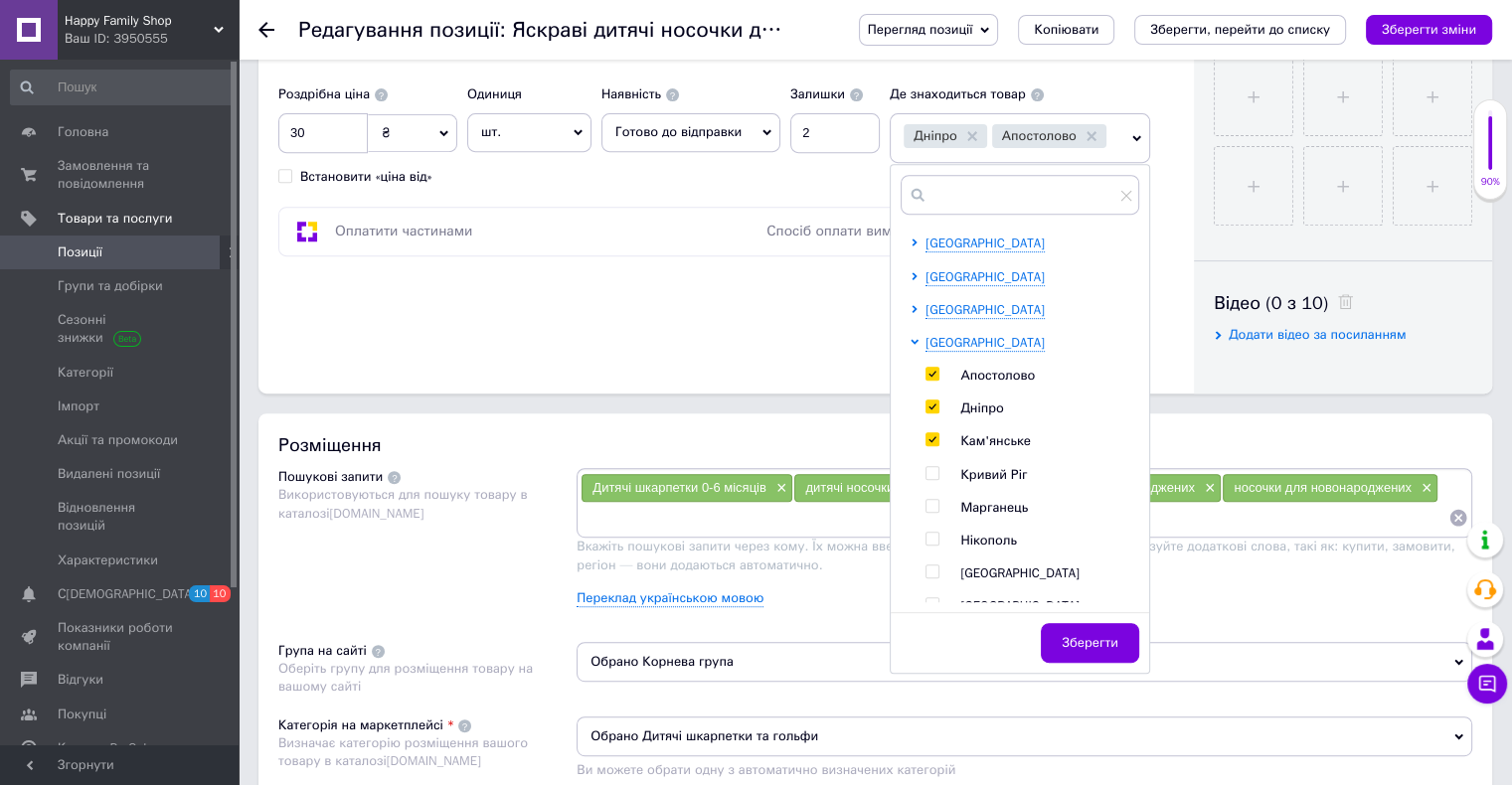 checkbox on "true" 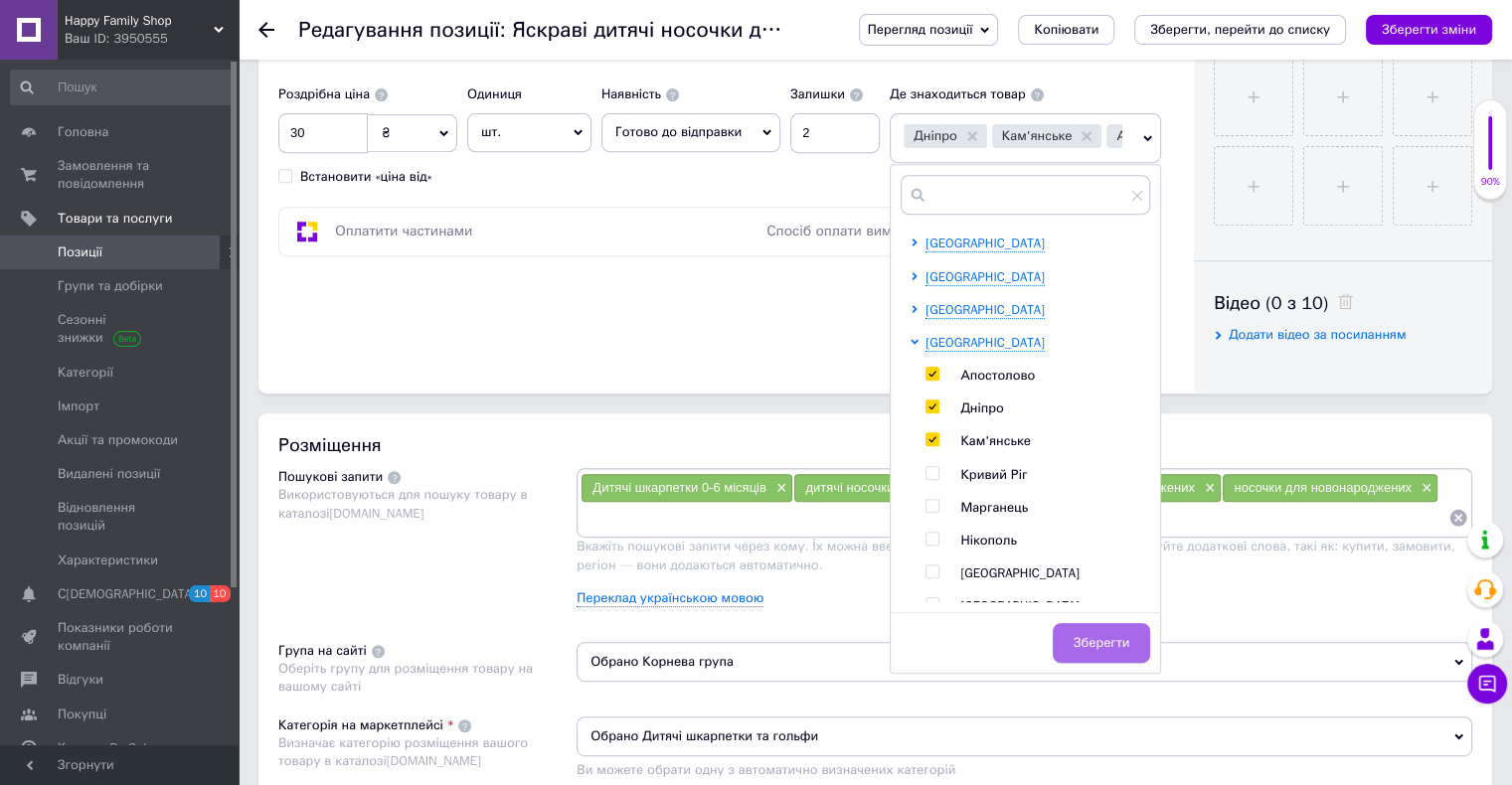 click on "Зберегти" at bounding box center [1101, 643] 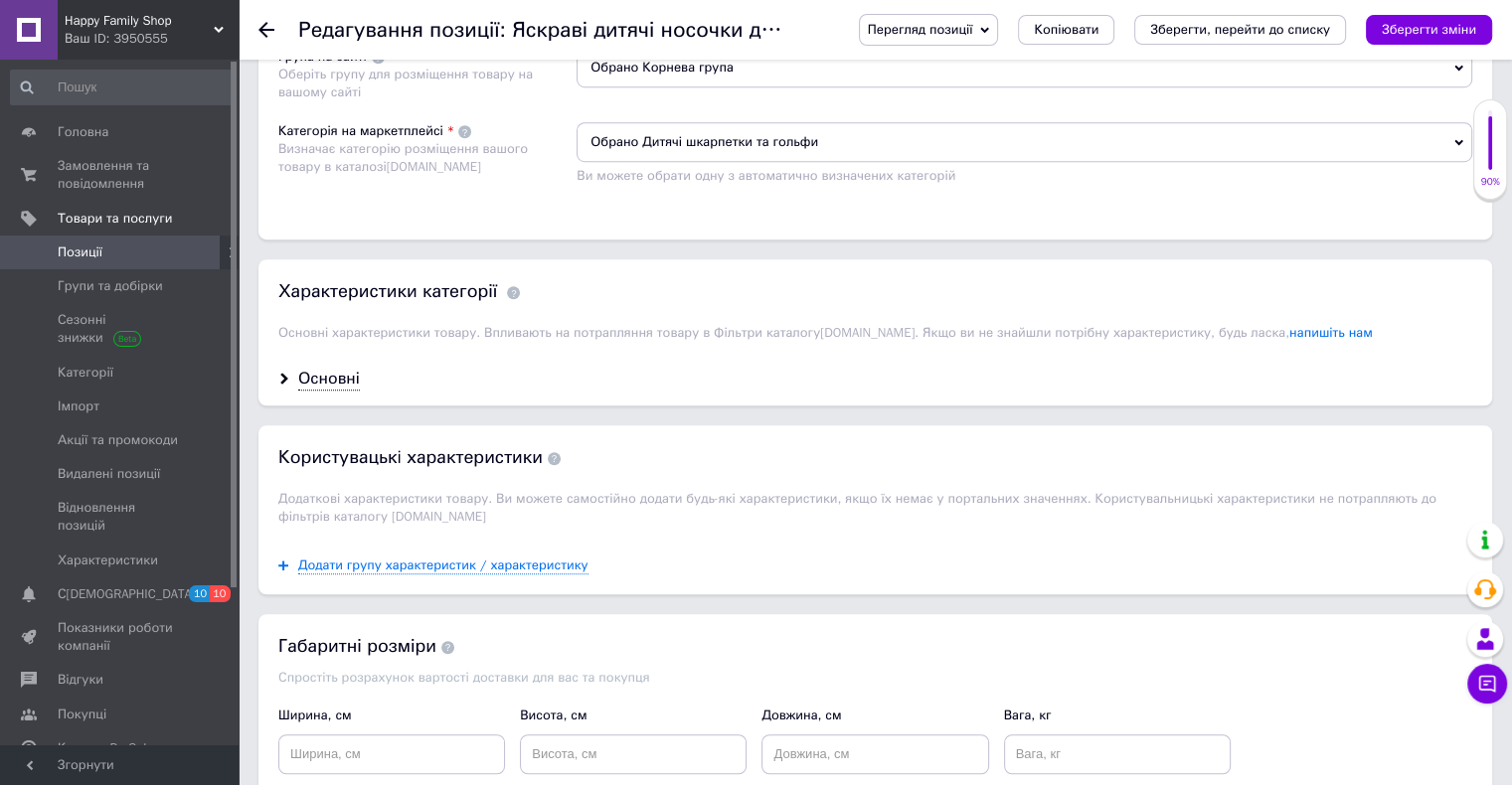 scroll, scrollTop: 1391, scrollLeft: 0, axis: vertical 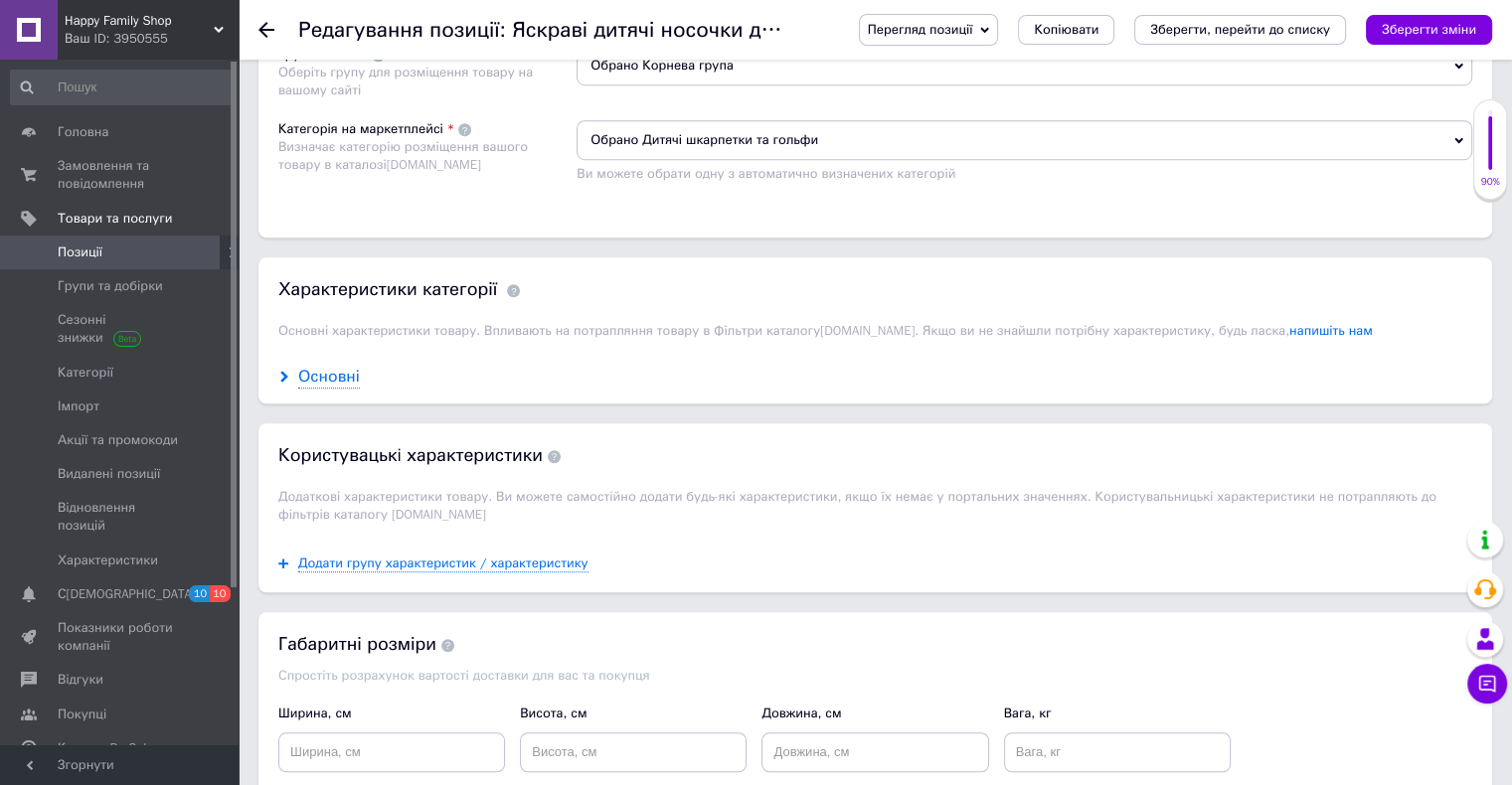 click on "Основні" at bounding box center (329, 377) 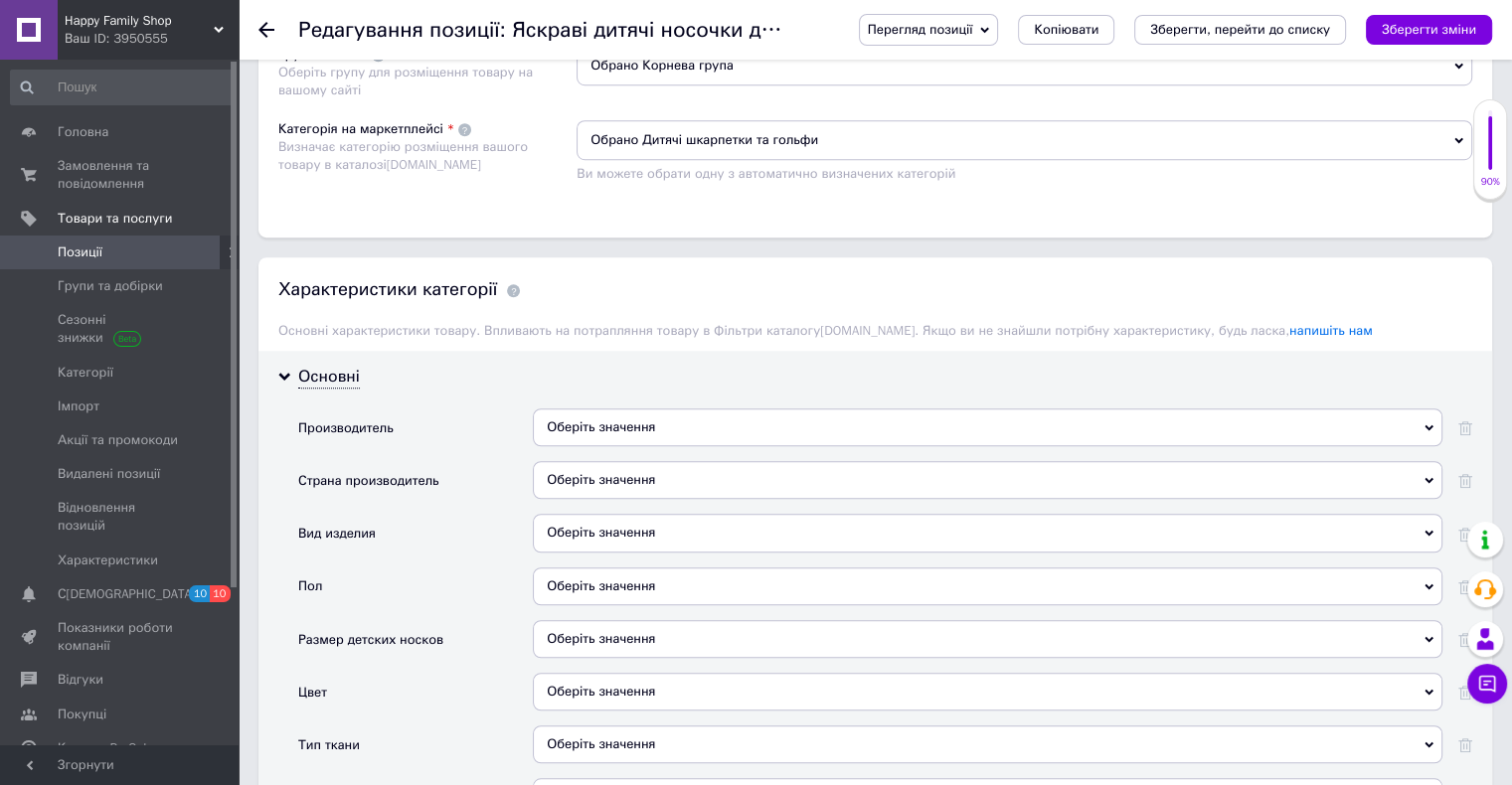 click on "Оберіть значення" at bounding box center (987, 427) 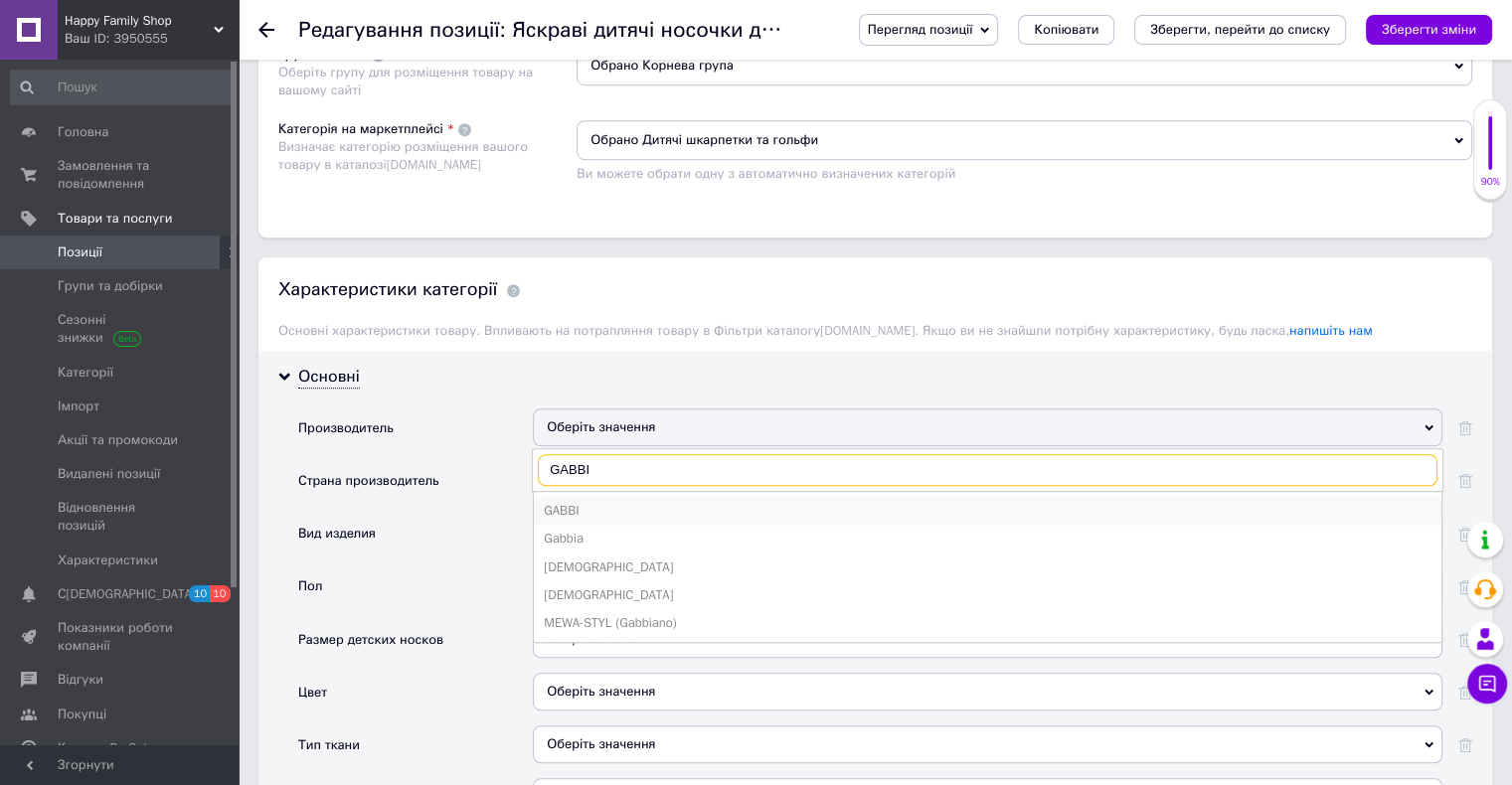 type on "GABBI" 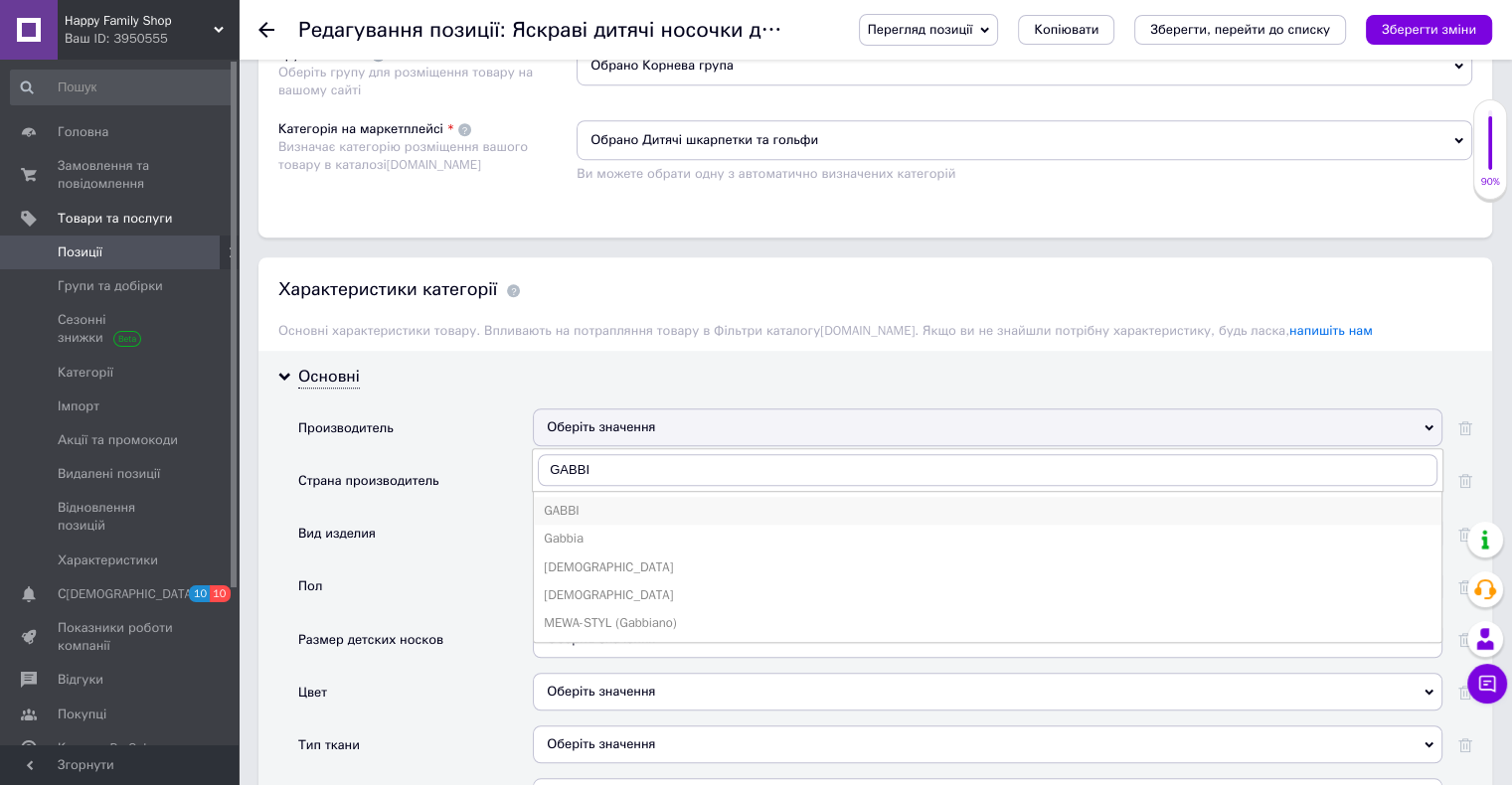 click on "GABBI" at bounding box center [987, 511] 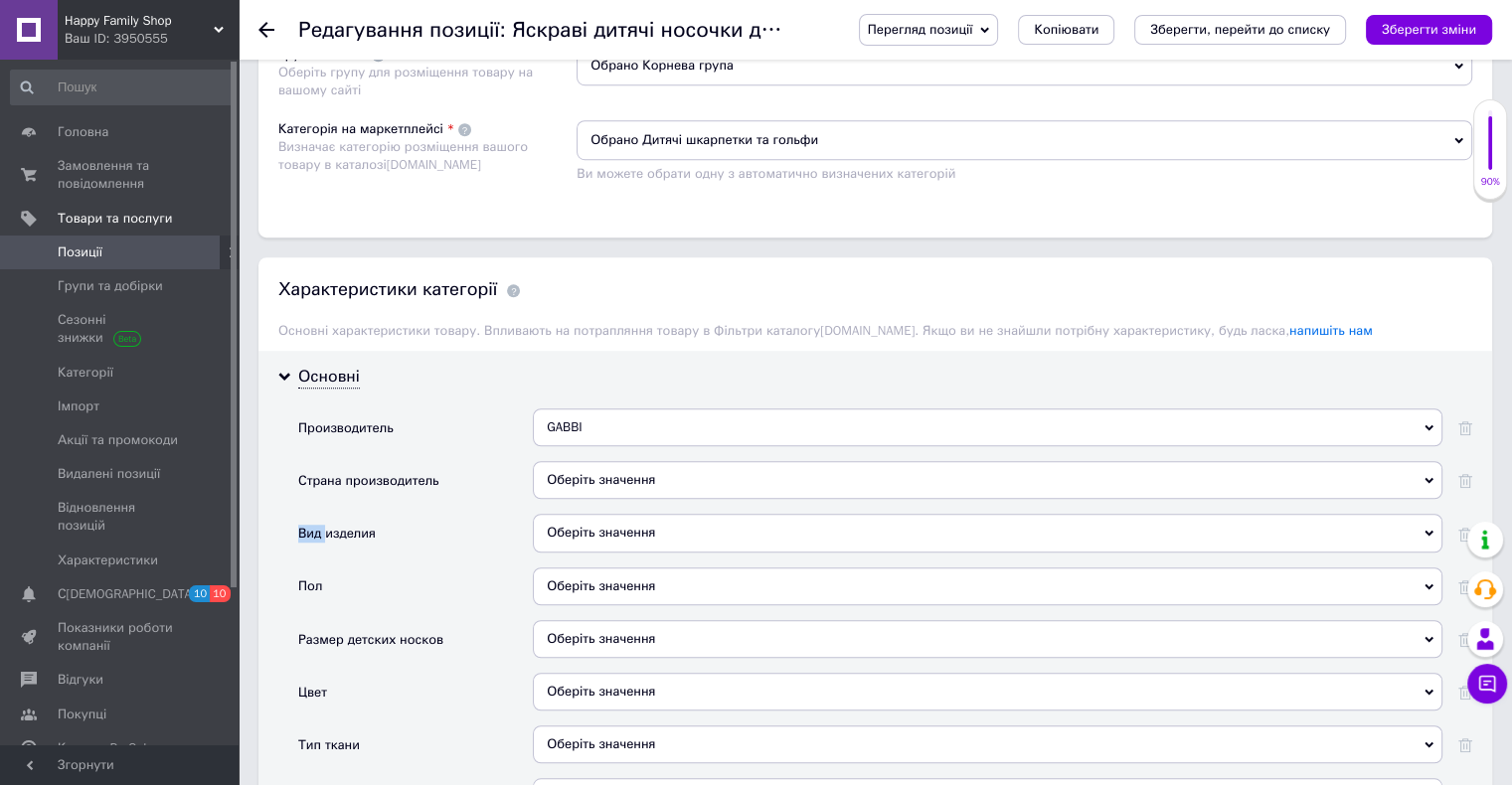 click on "Оберіть значення" at bounding box center (987, 487) 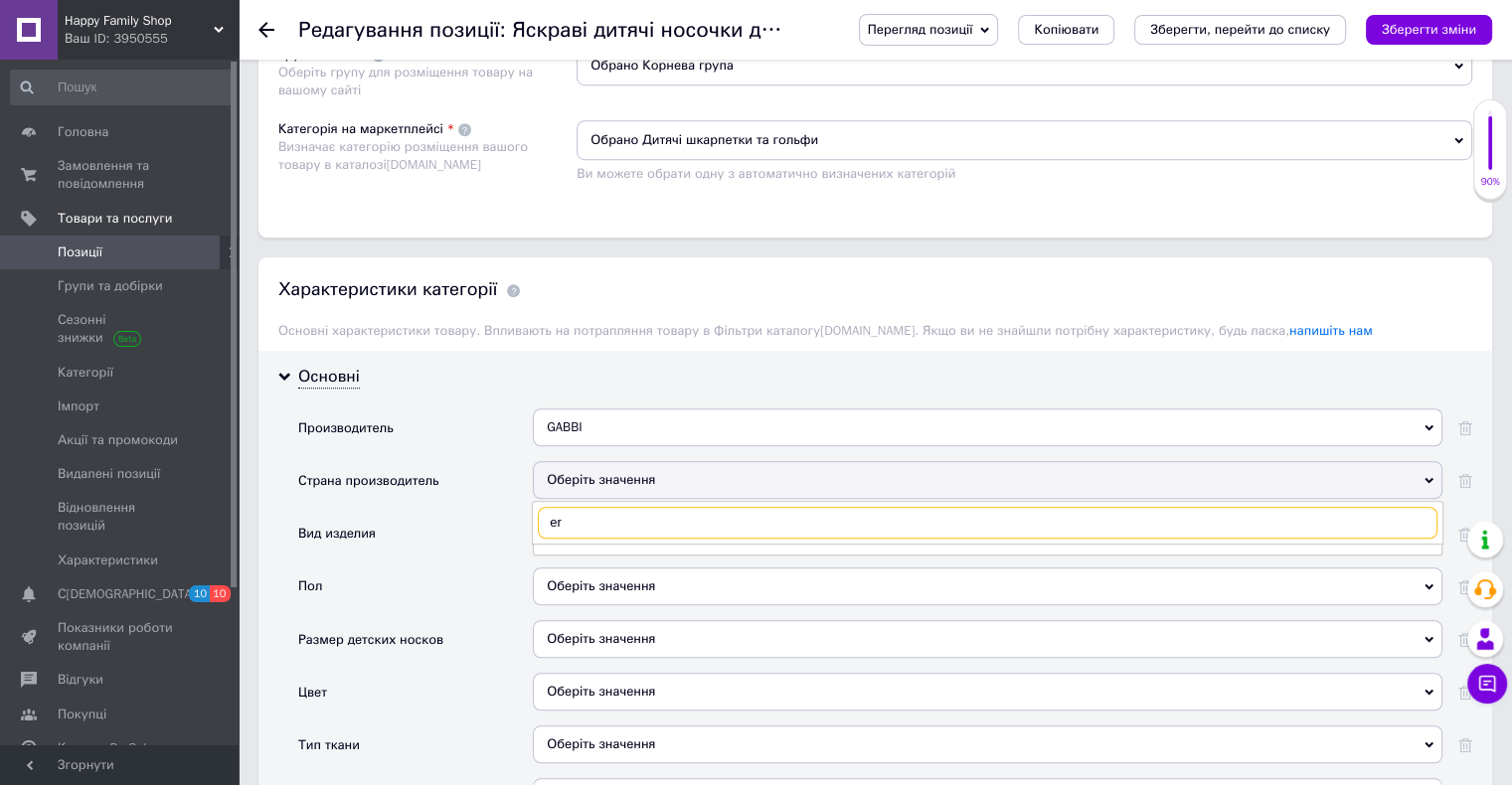 type on "e" 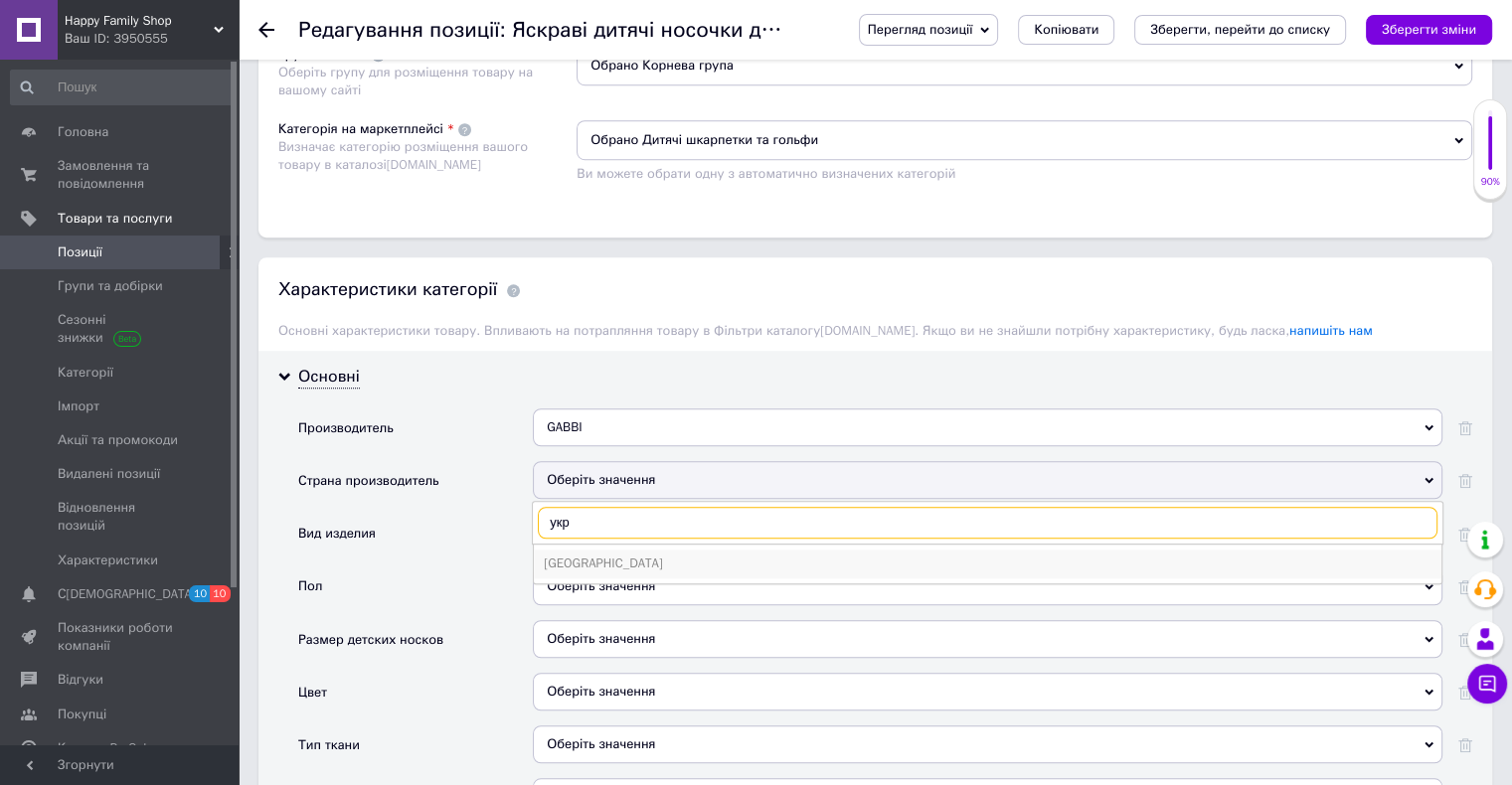 type on "укр" 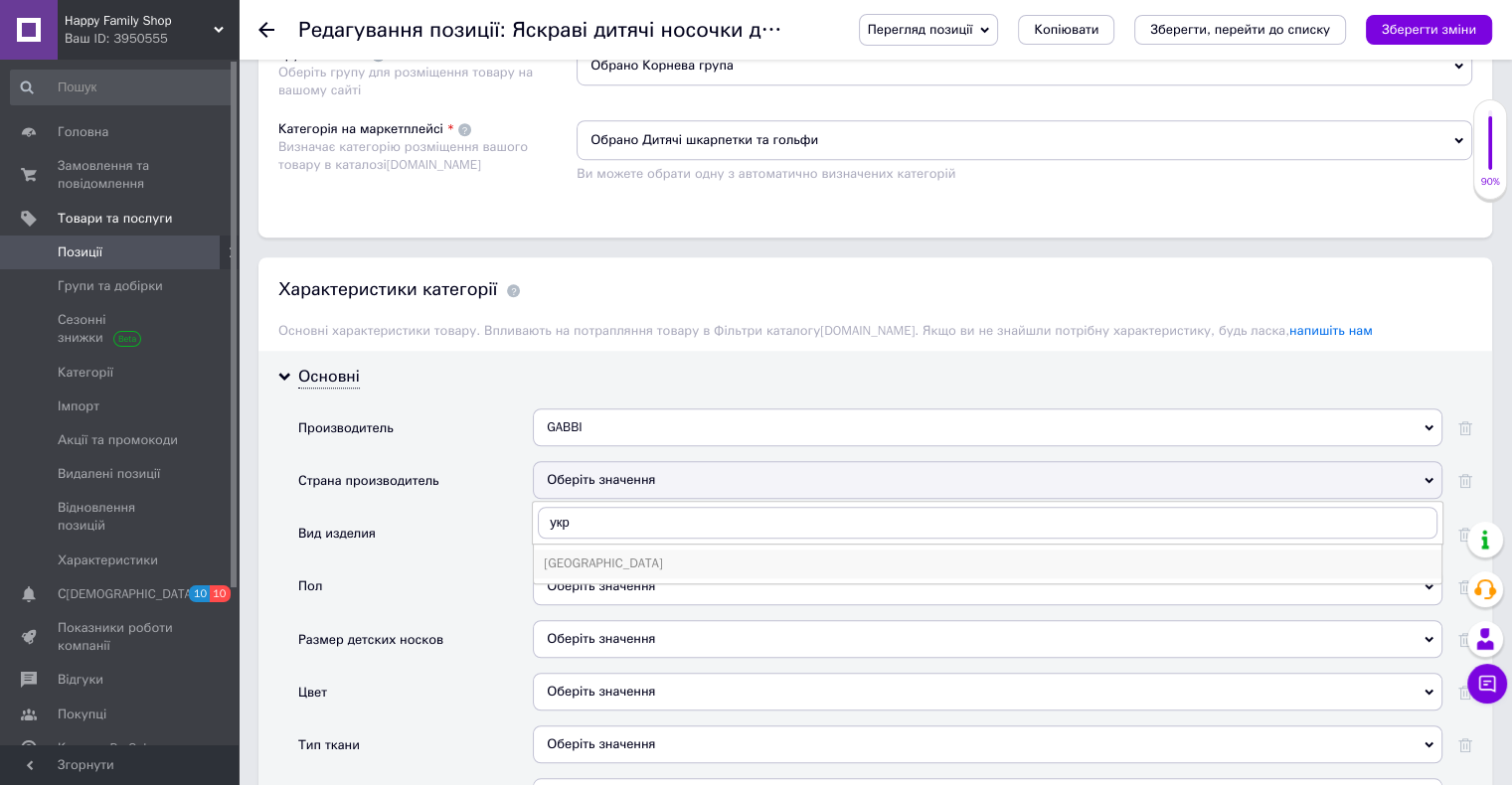 click on "[GEOGRAPHIC_DATA]" at bounding box center (987, 563) 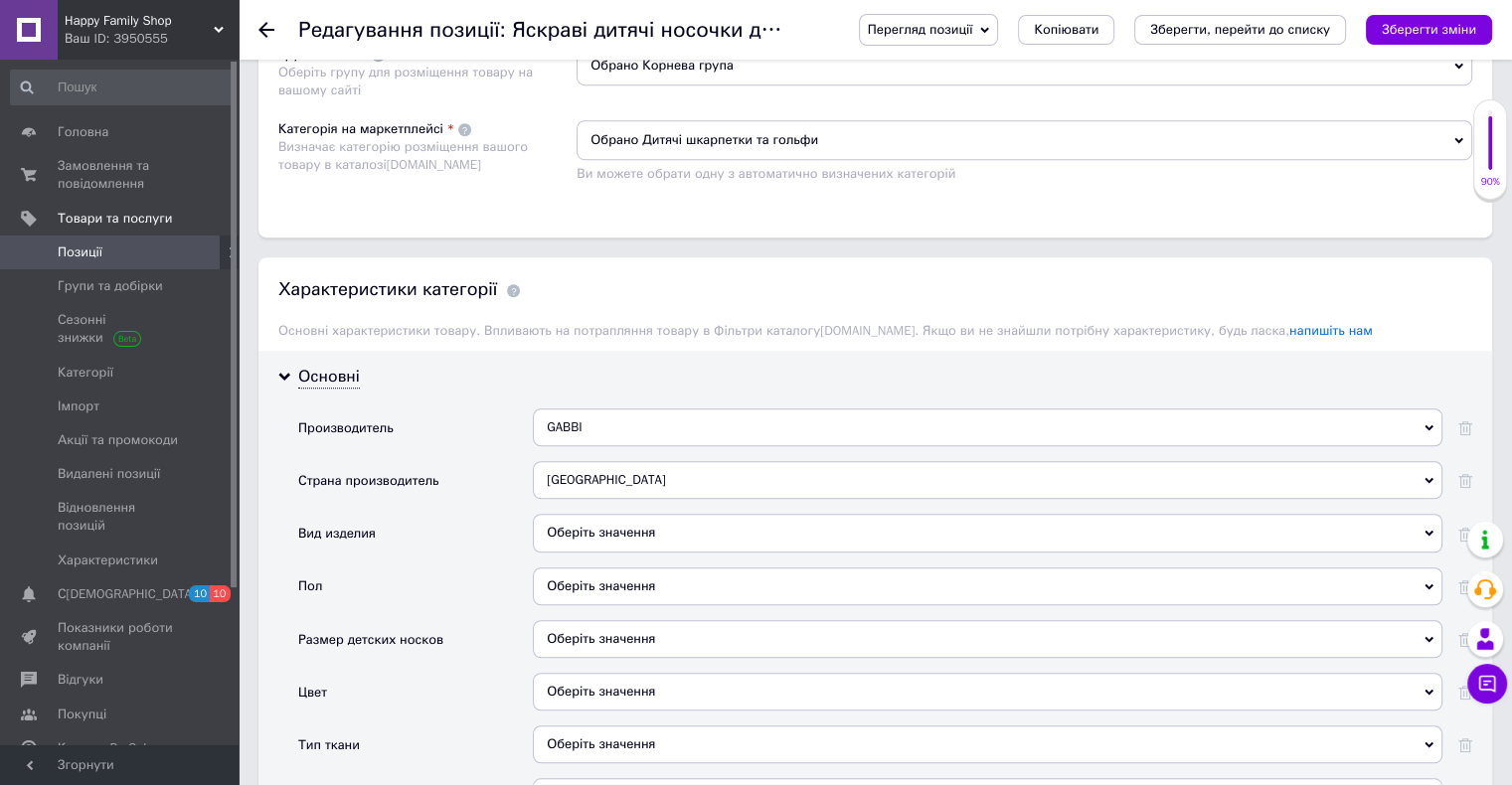 click on "Оберіть значення" at bounding box center [987, 533] 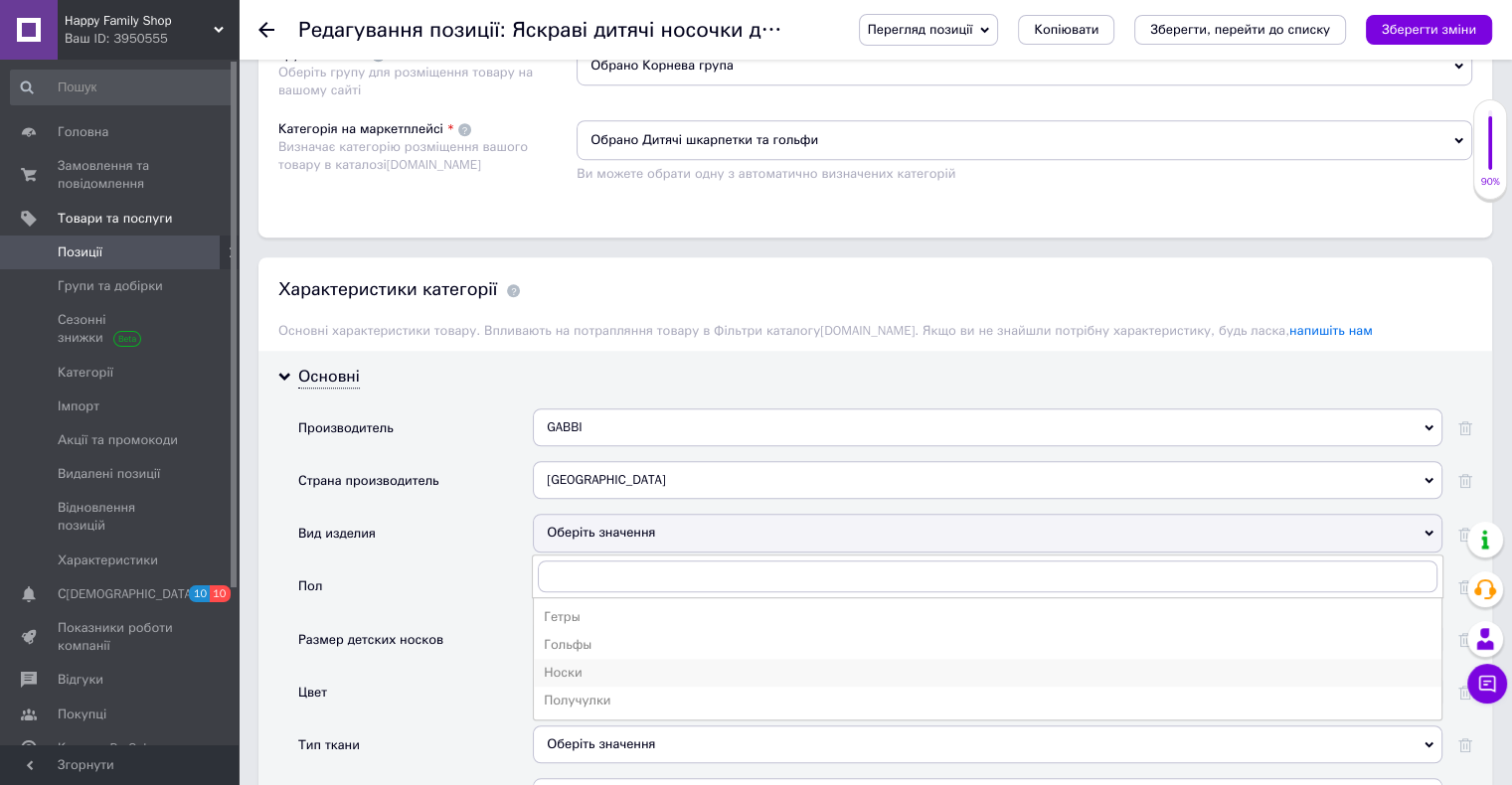 click on "Носки" at bounding box center (987, 673) 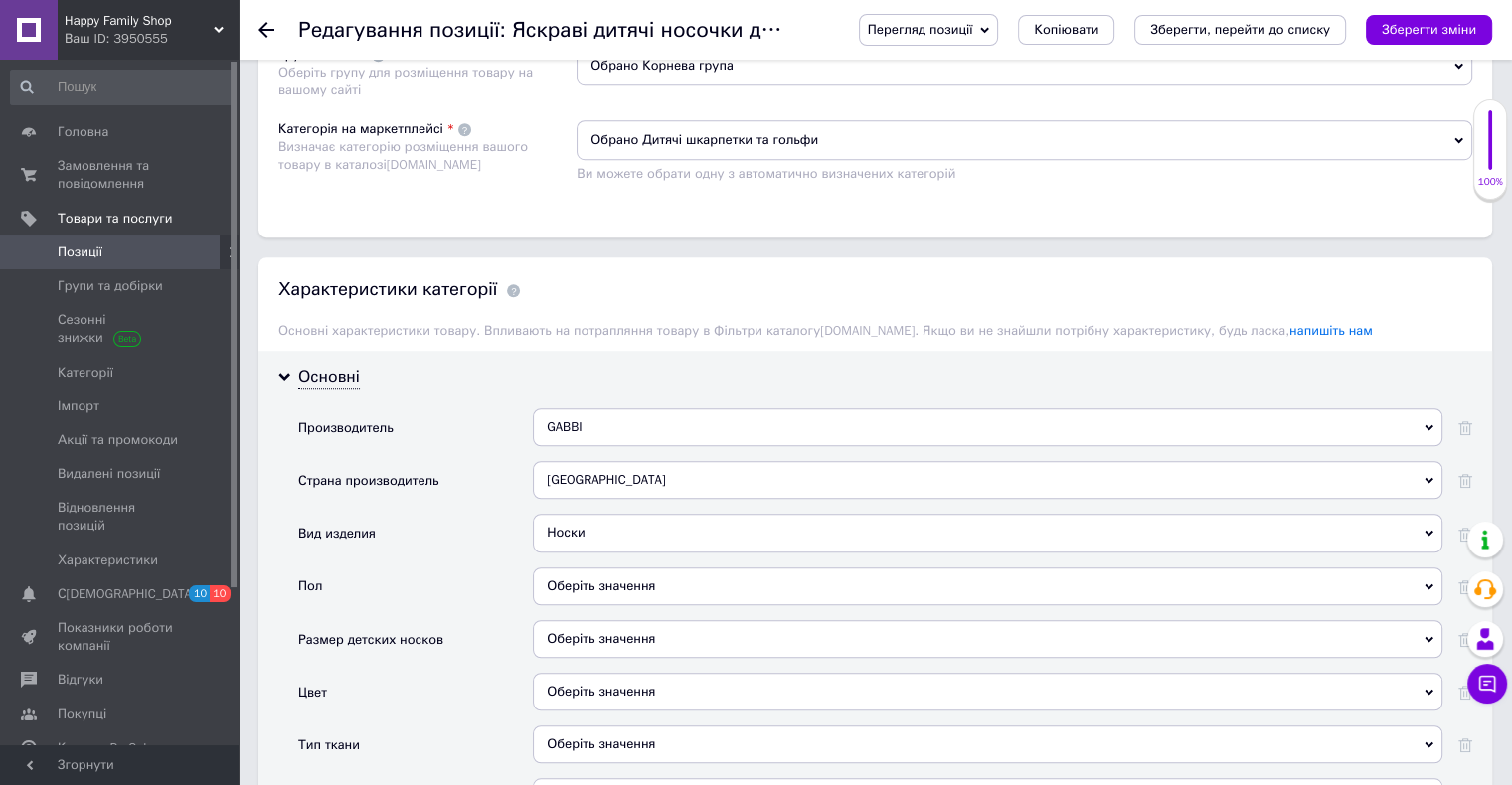 click on "Оберіть значення" at bounding box center (987, 586) 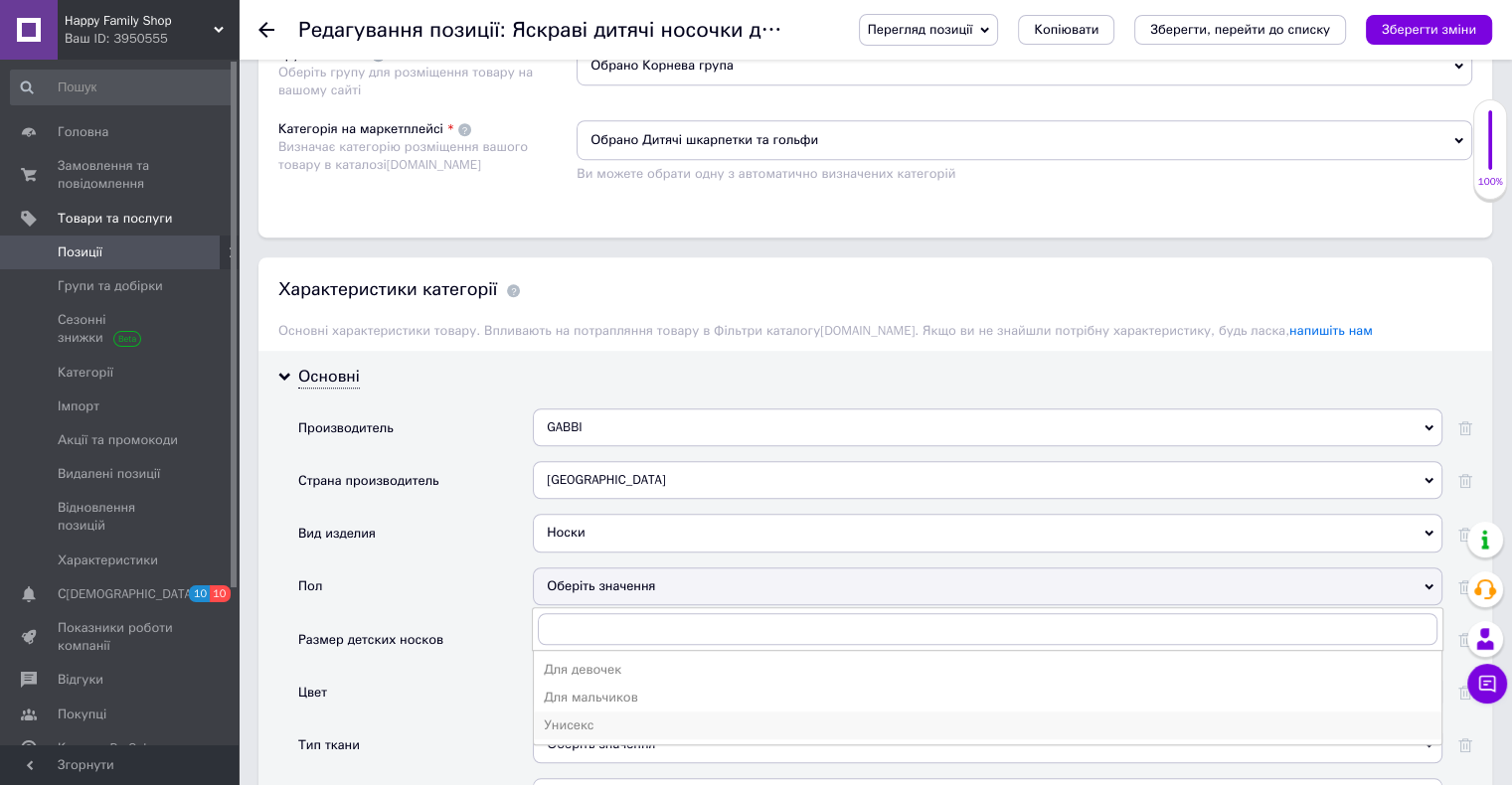 click on "Унисекс" at bounding box center (987, 725) 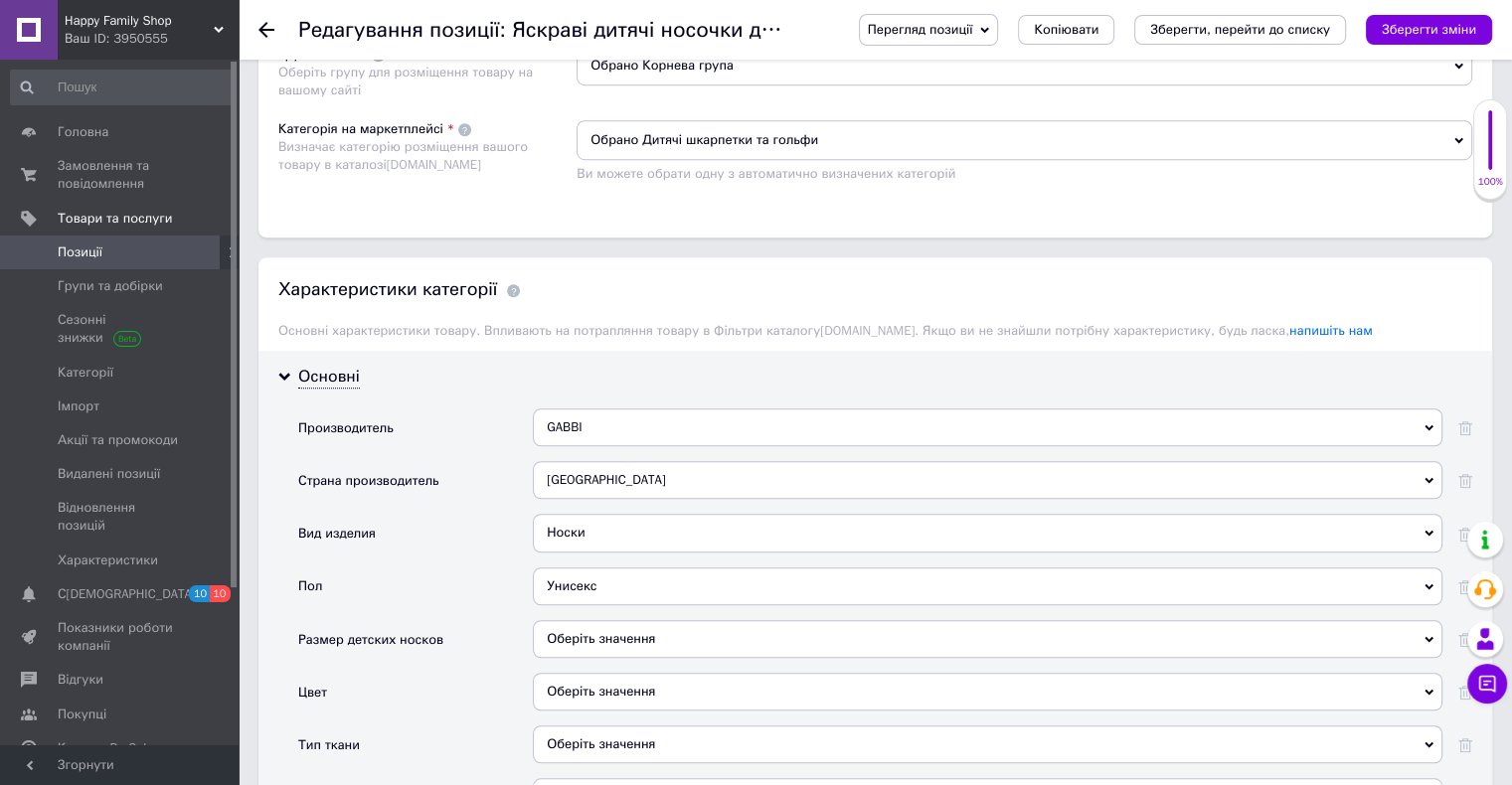 click on "Оберіть значення" at bounding box center [987, 639] 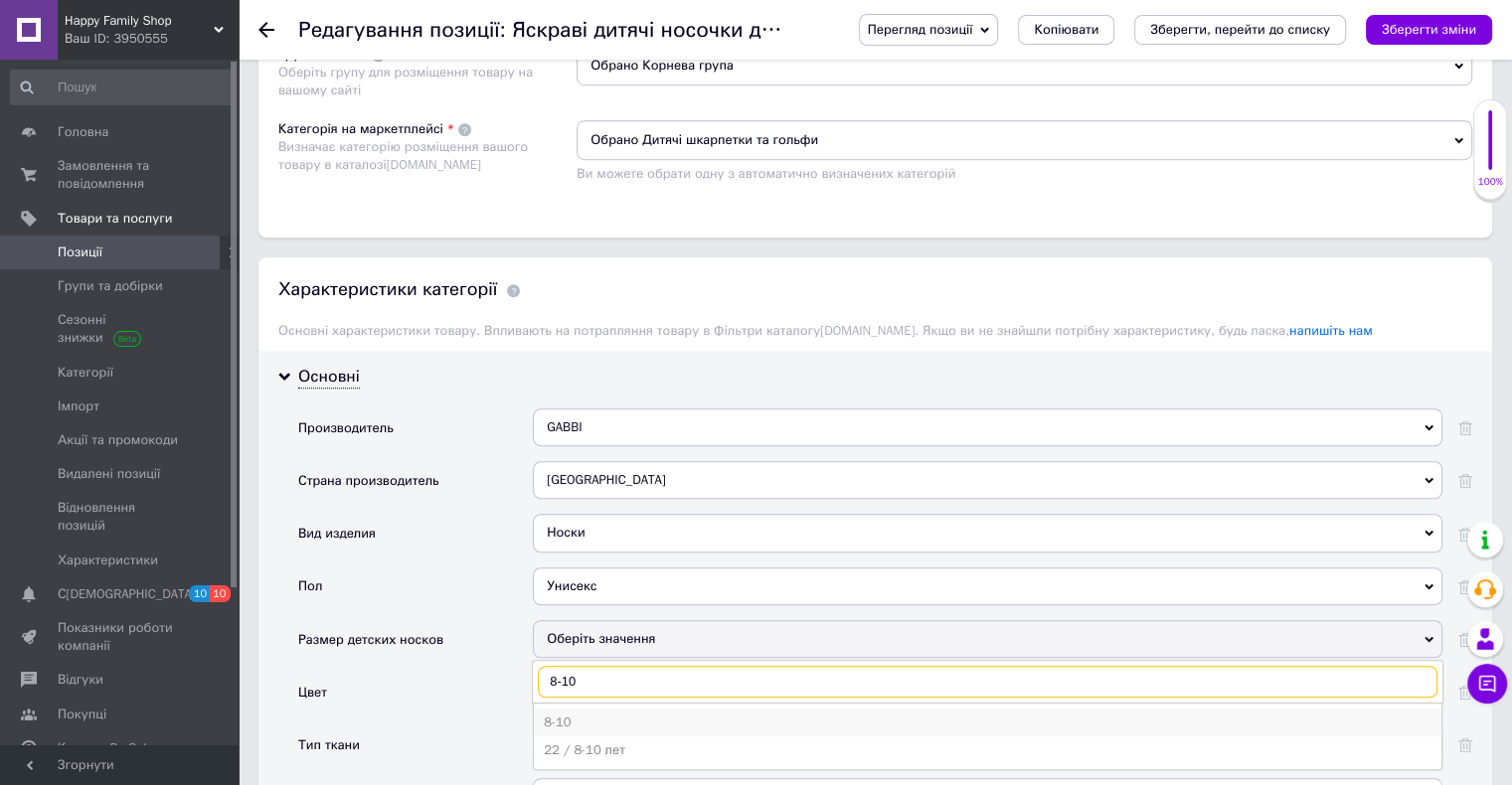 type on "8-10" 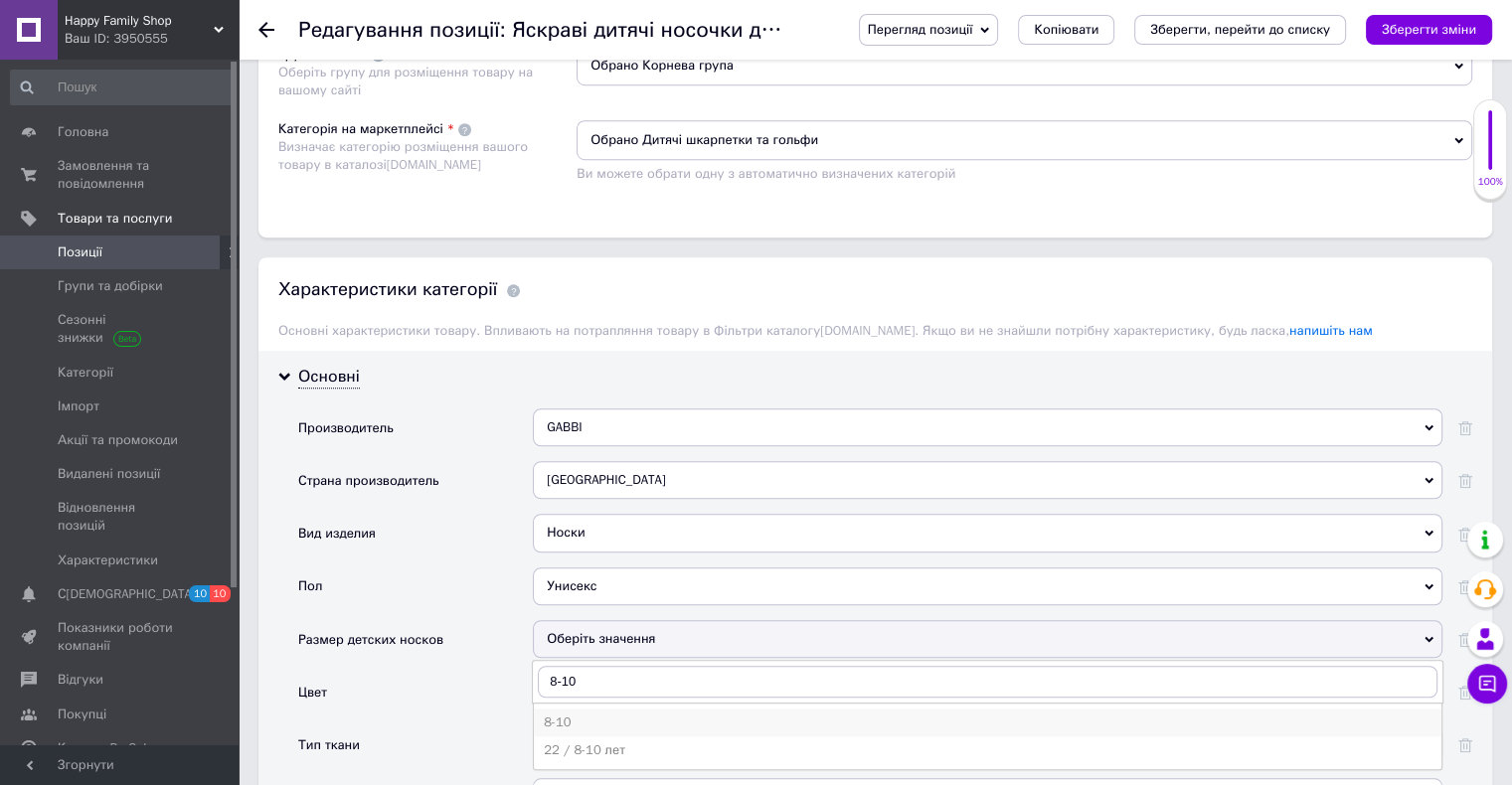 click on "8-10" at bounding box center [987, 722] 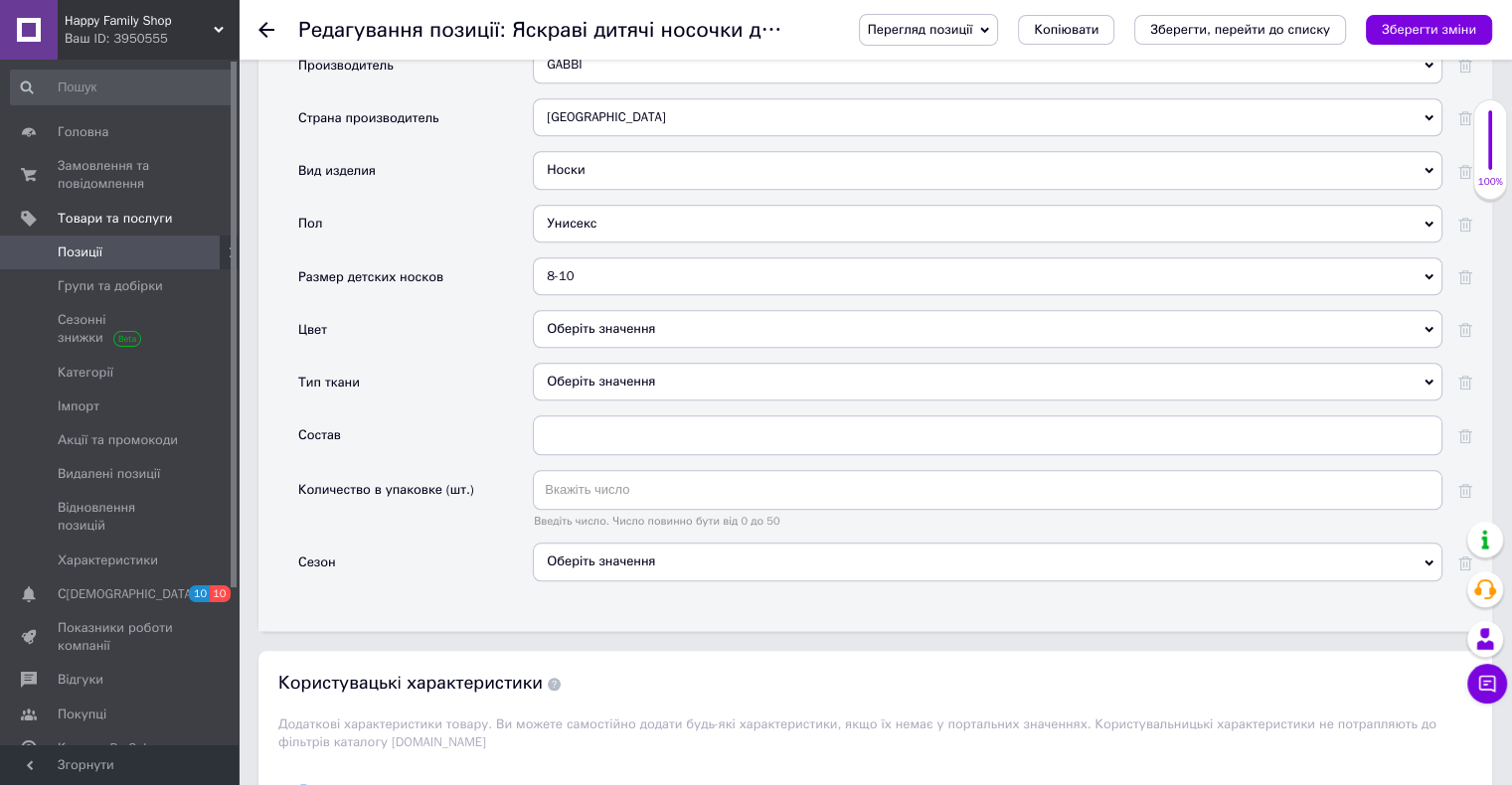 scroll, scrollTop: 1789, scrollLeft: 0, axis: vertical 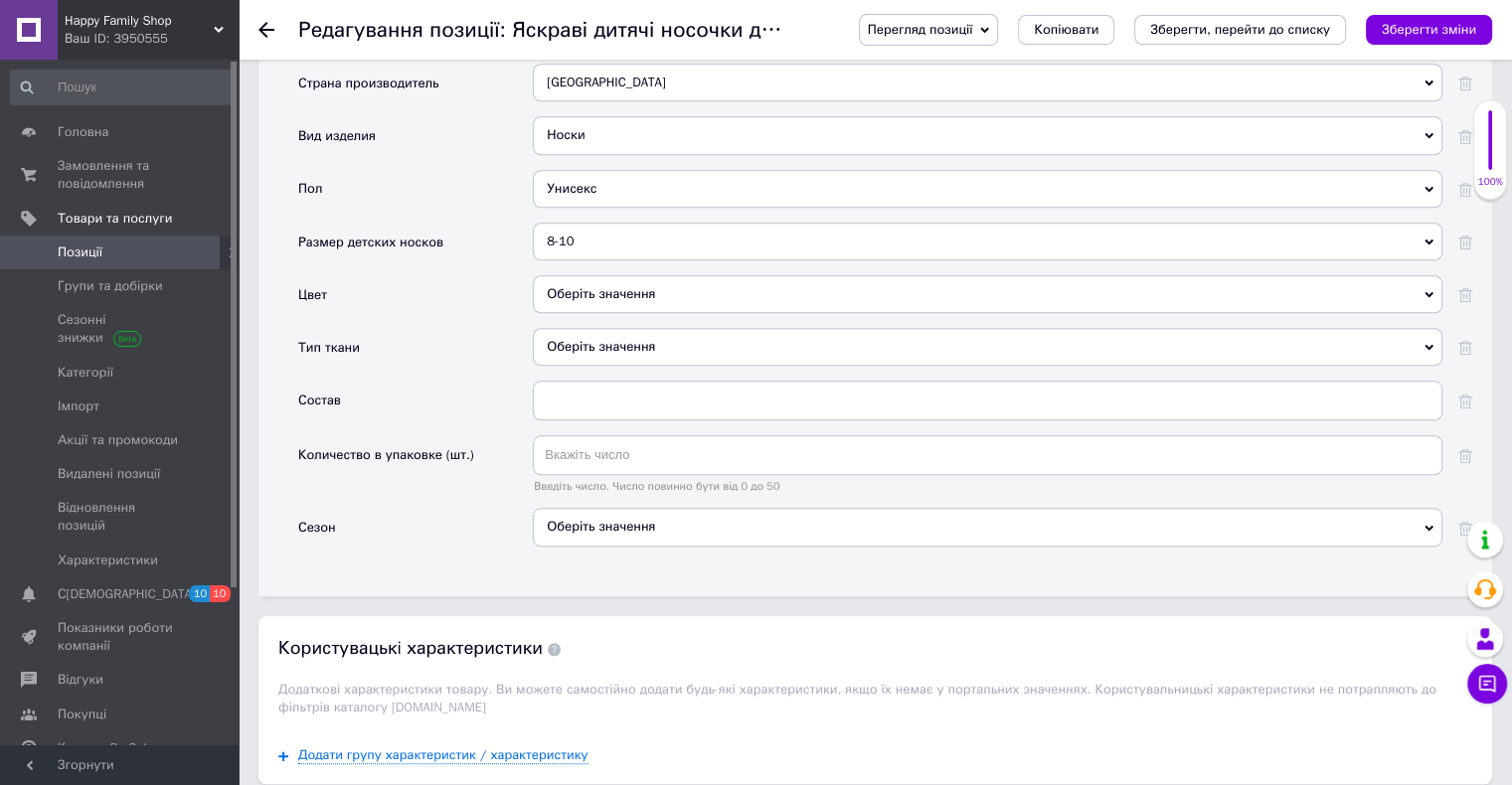 click on "Оберіть значення" at bounding box center [987, 294] 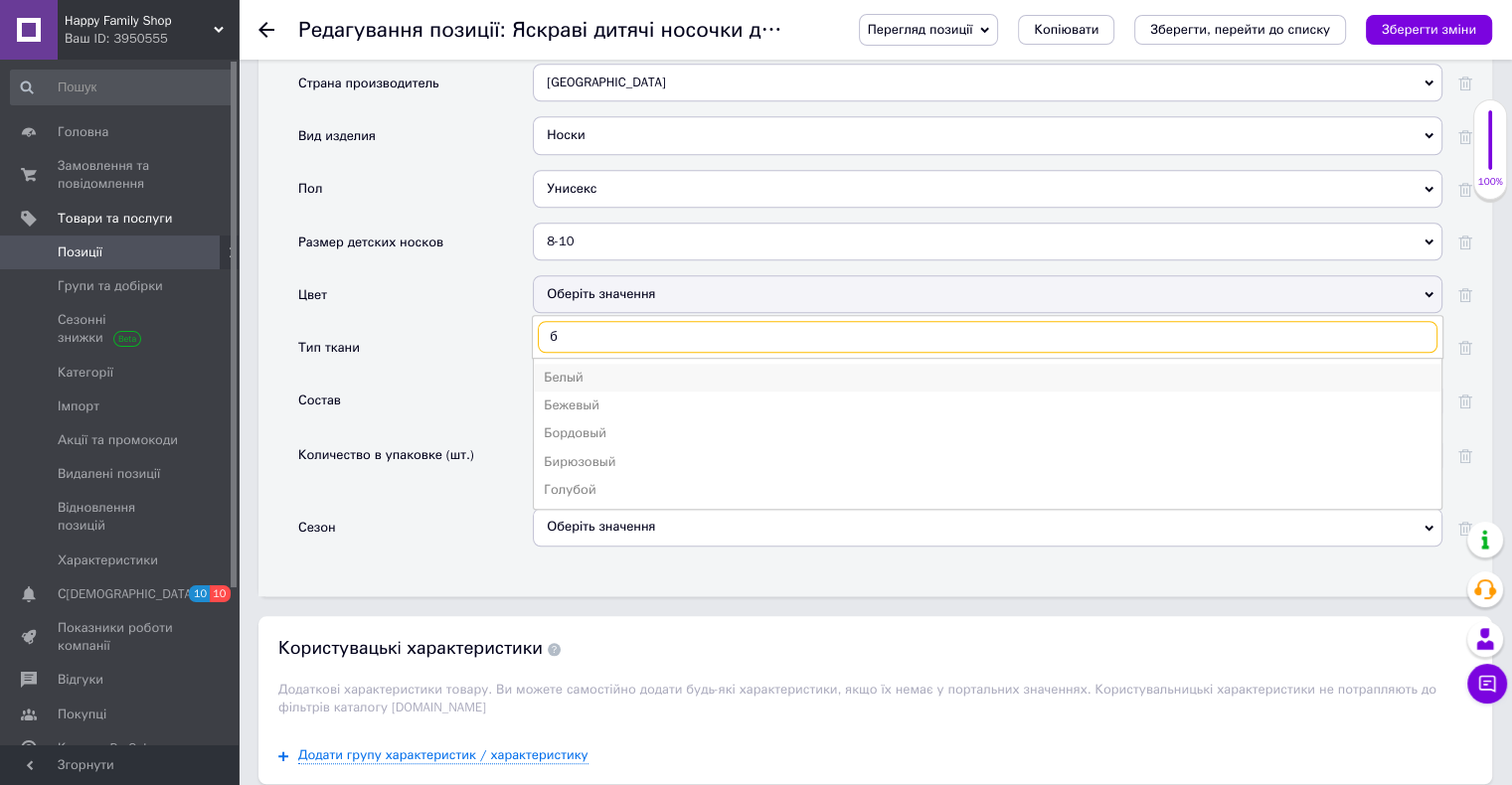 type on "б" 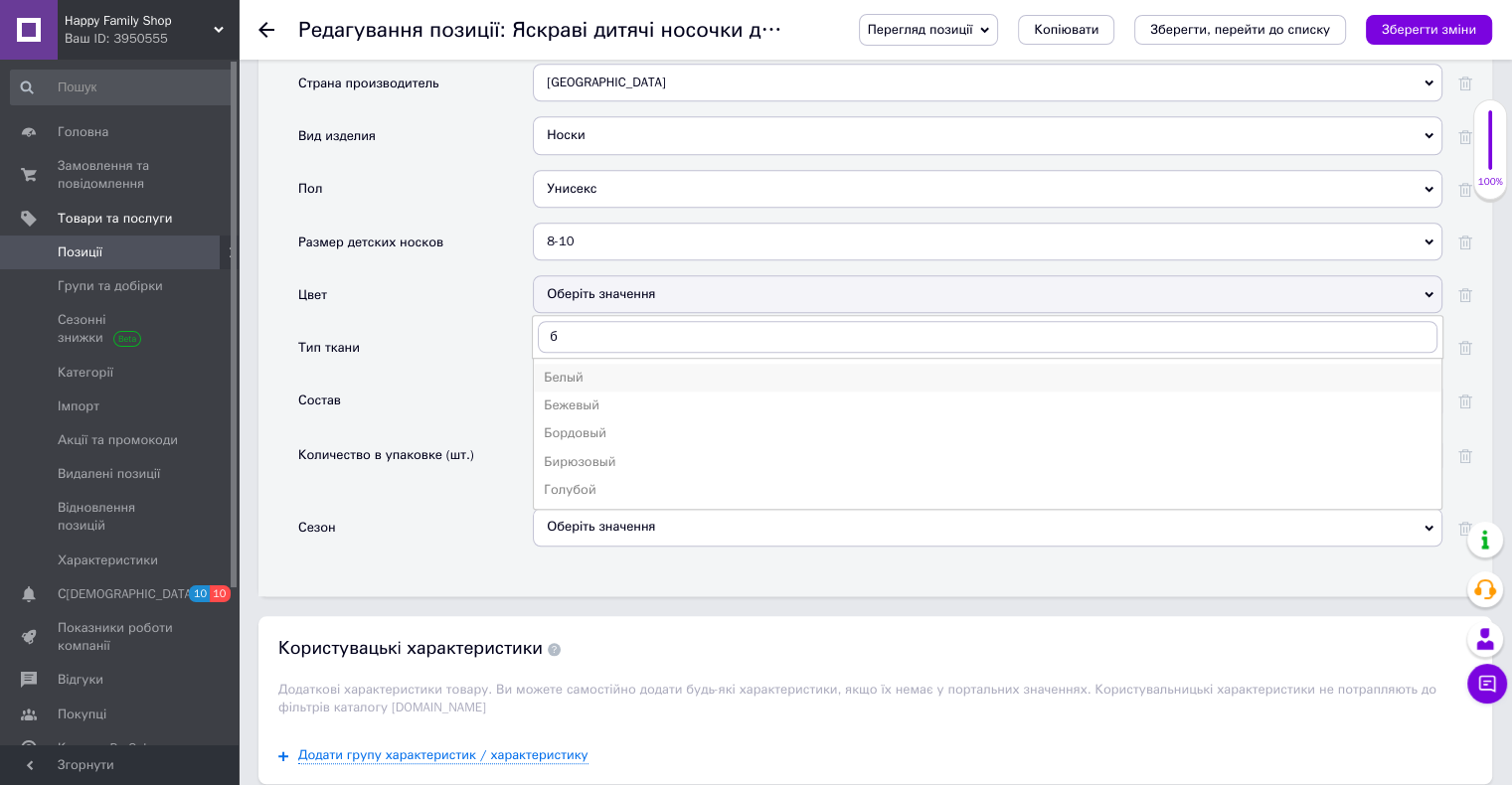 click on "Белый" at bounding box center (987, 378) 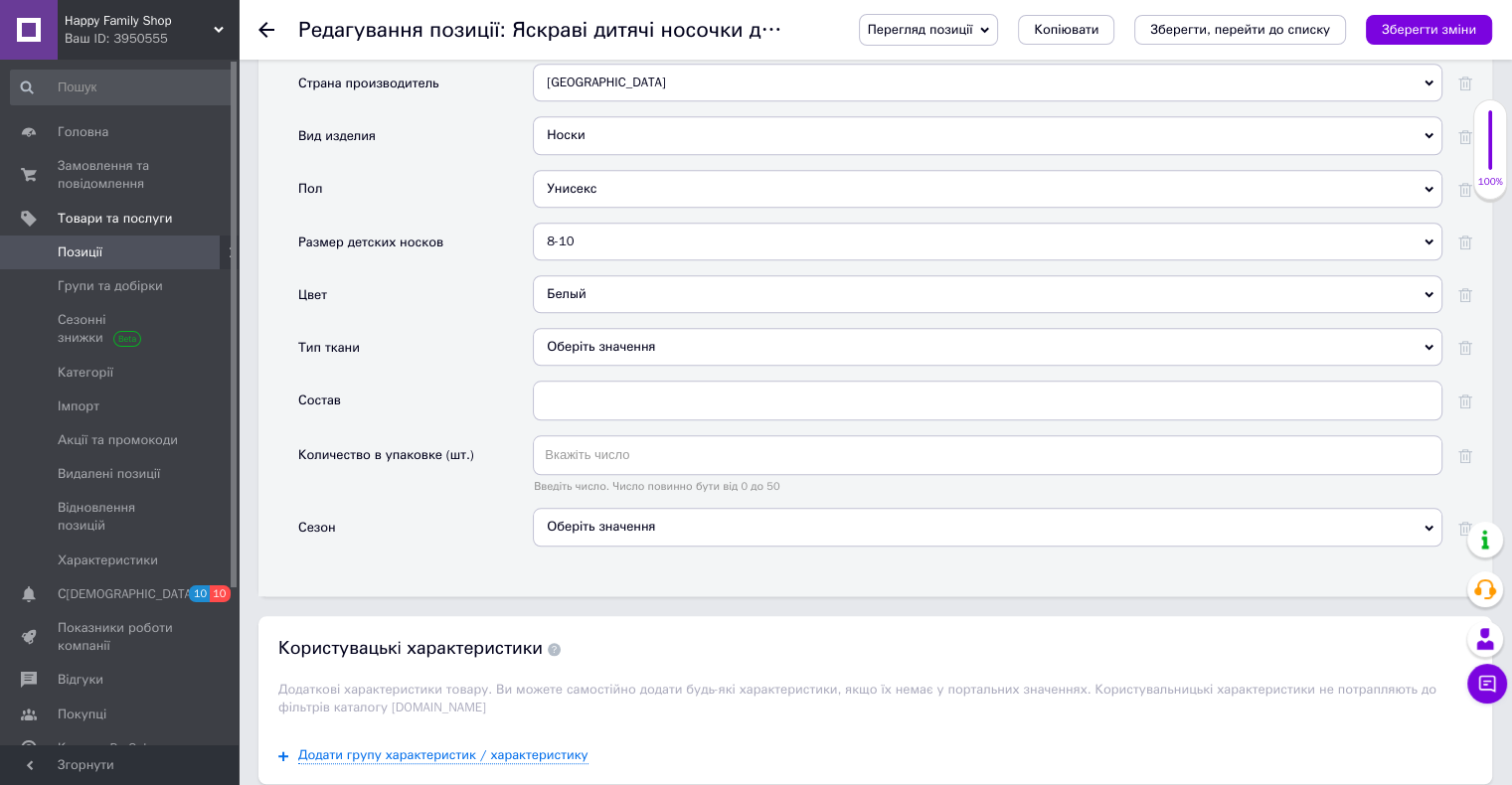 click on "Оберіть значення" at bounding box center (987, 347) 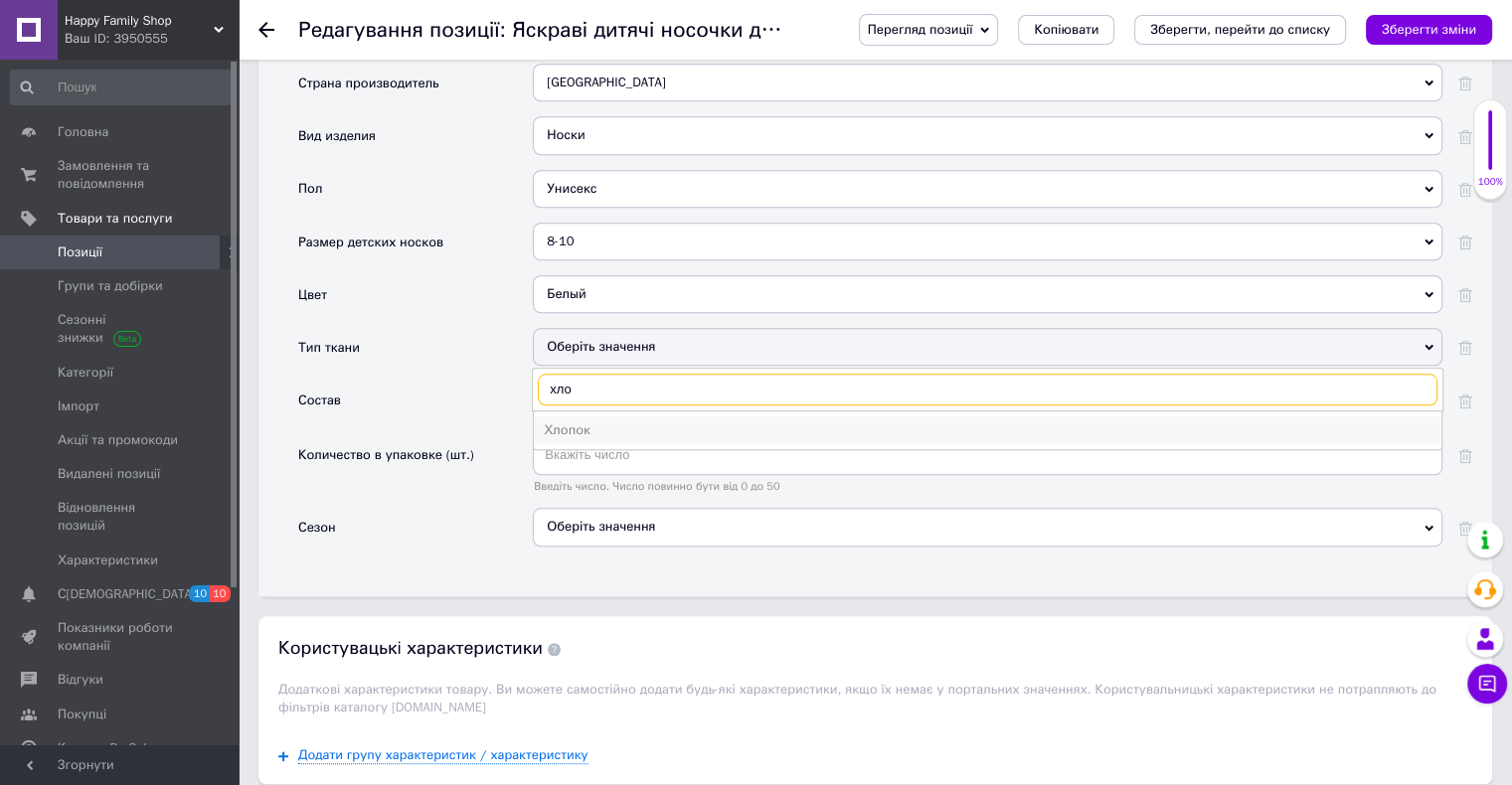 type on "хло" 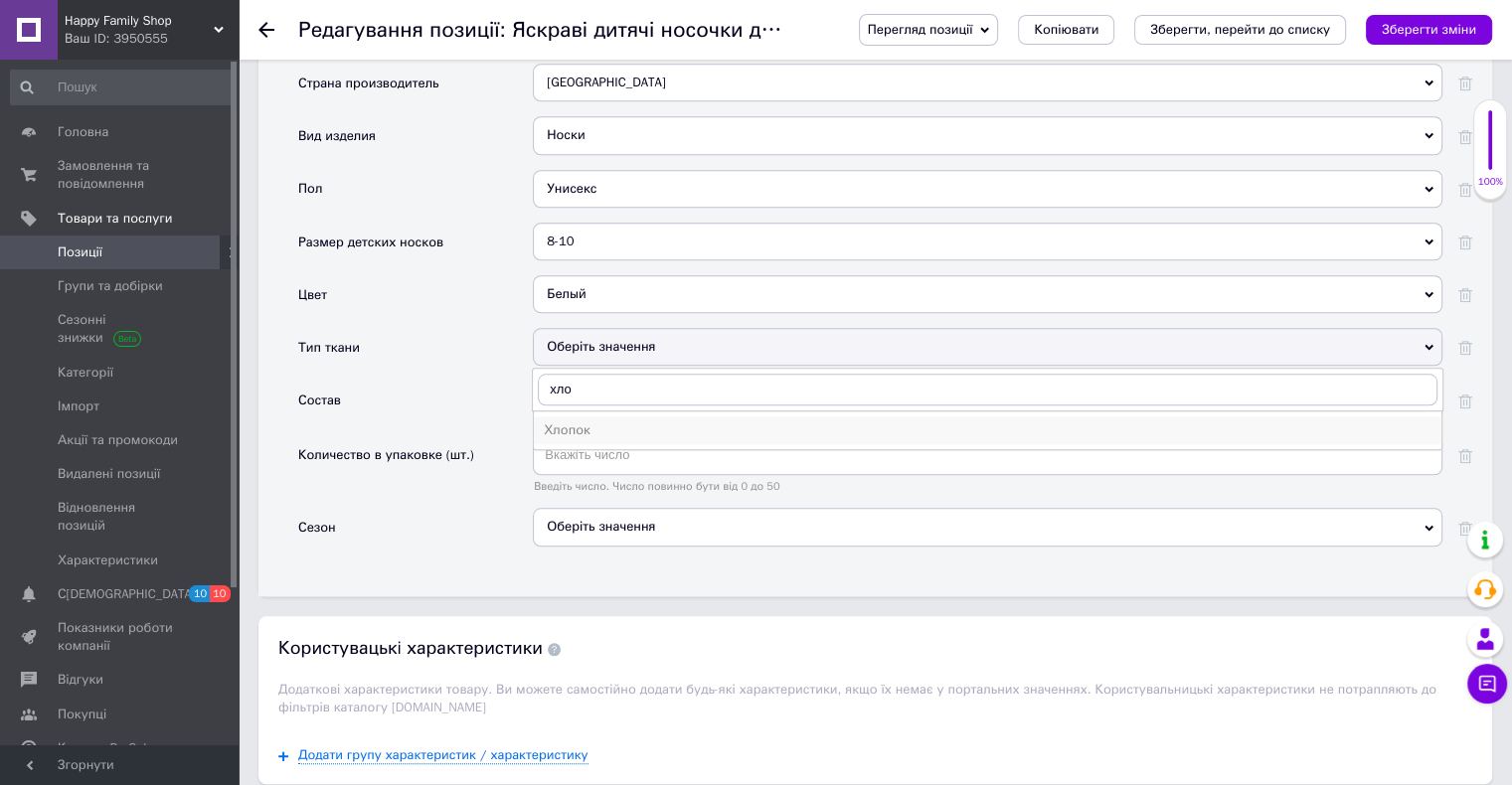 click on "Хлопок" at bounding box center (987, 430) 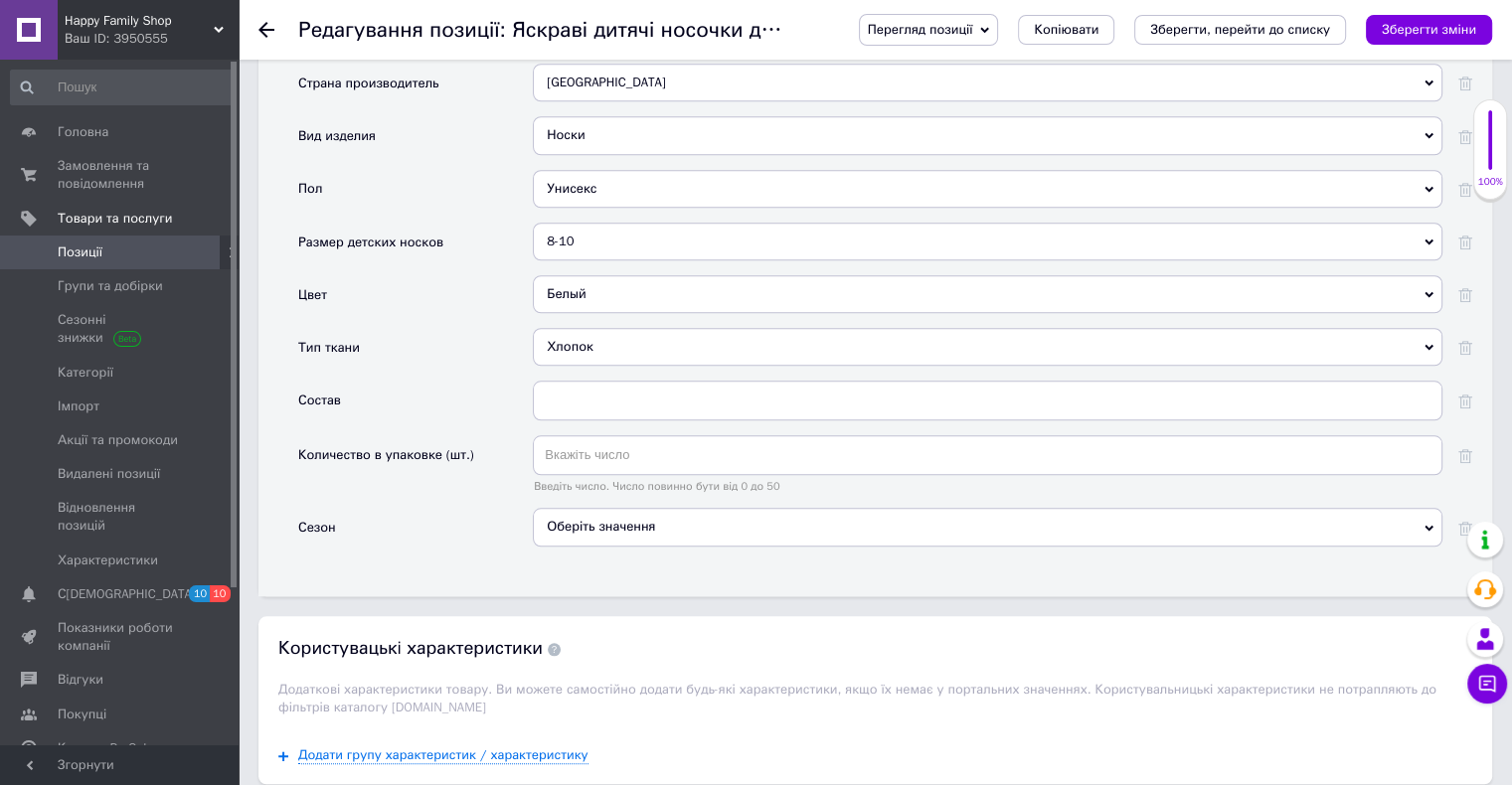 click on "Оберіть значення" at bounding box center [987, 527] 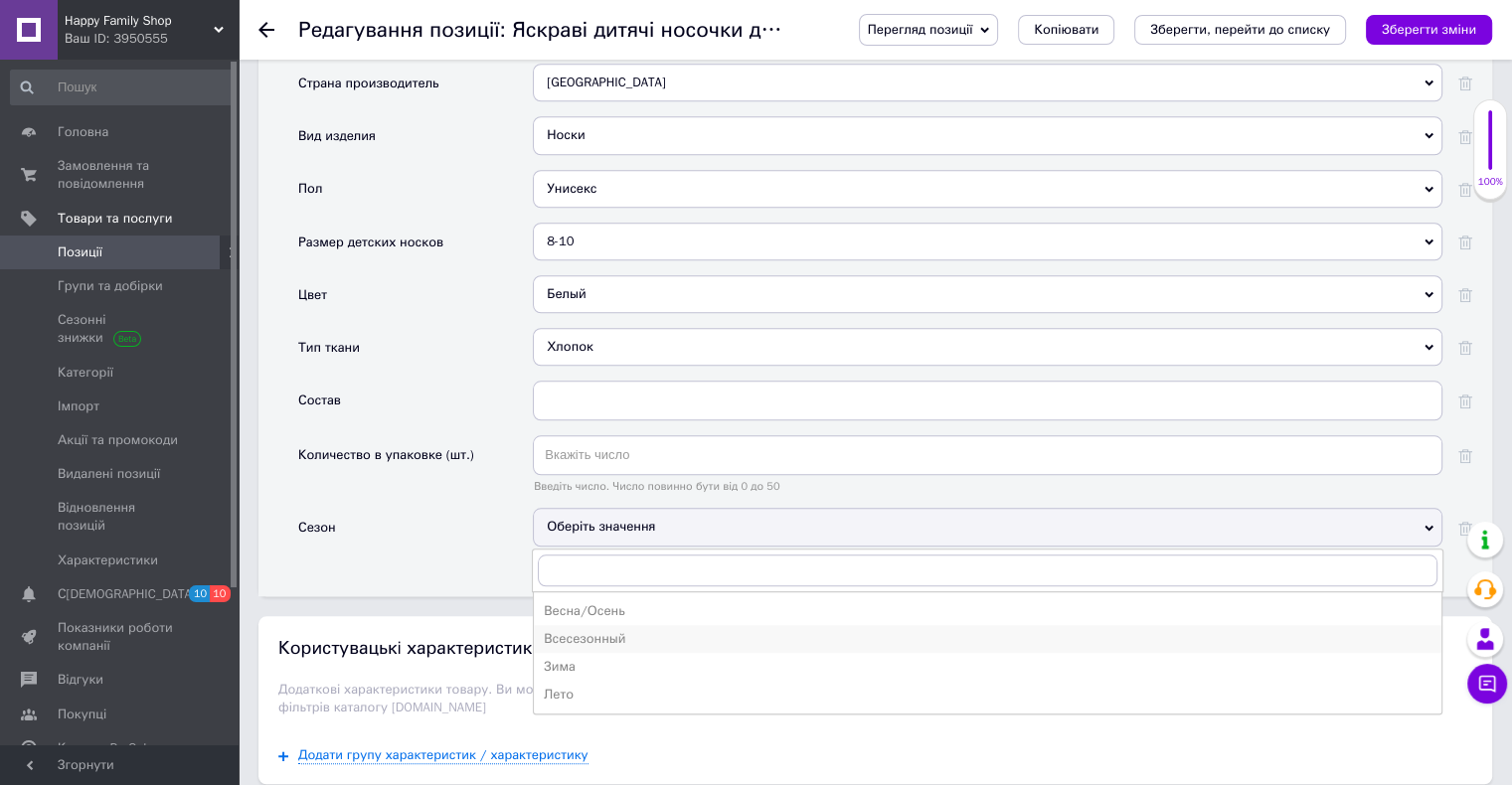 click on "Всесезонный" at bounding box center (987, 639) 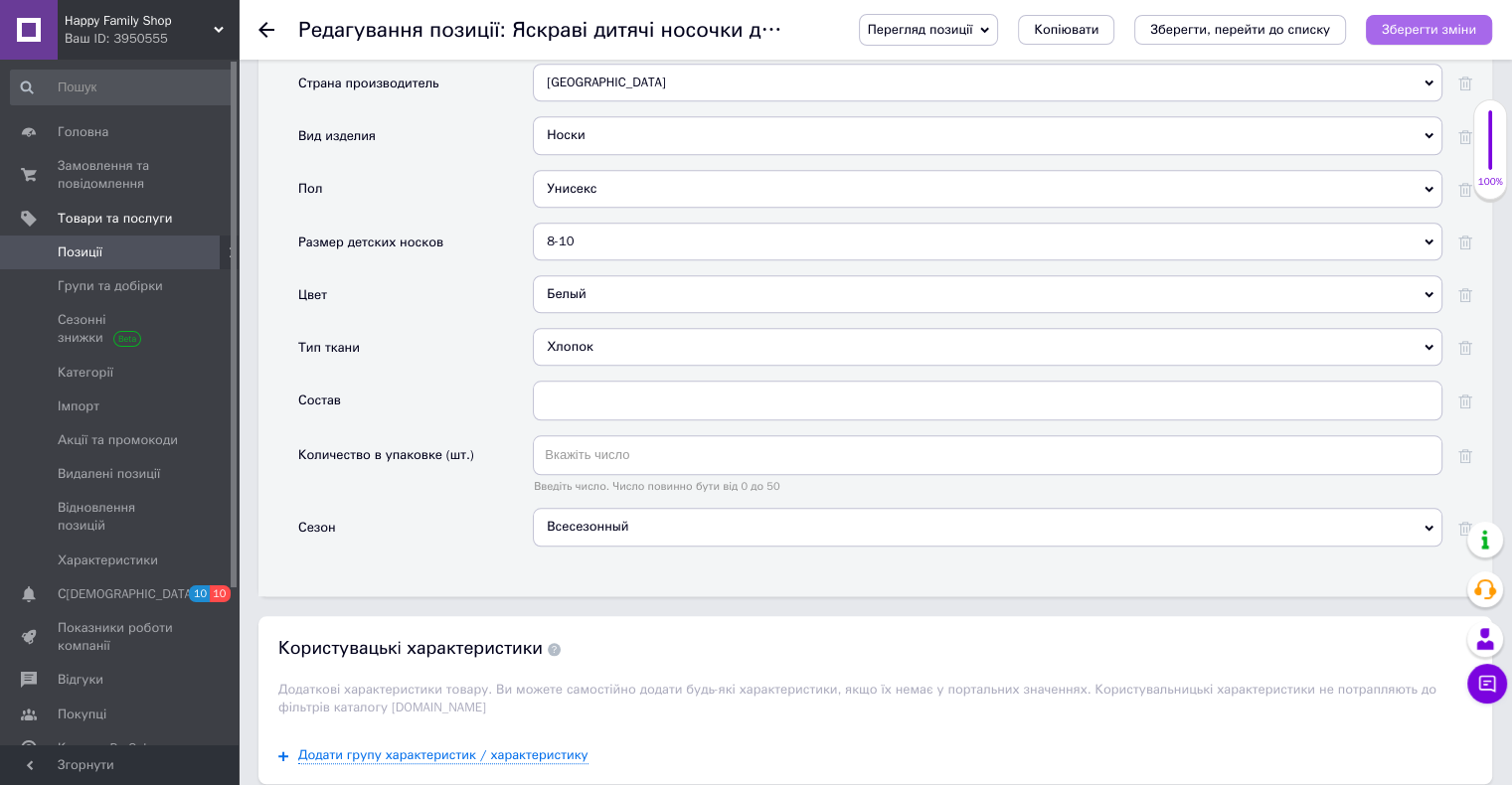 click on "Зберегти зміни" at bounding box center (1428, 29) 